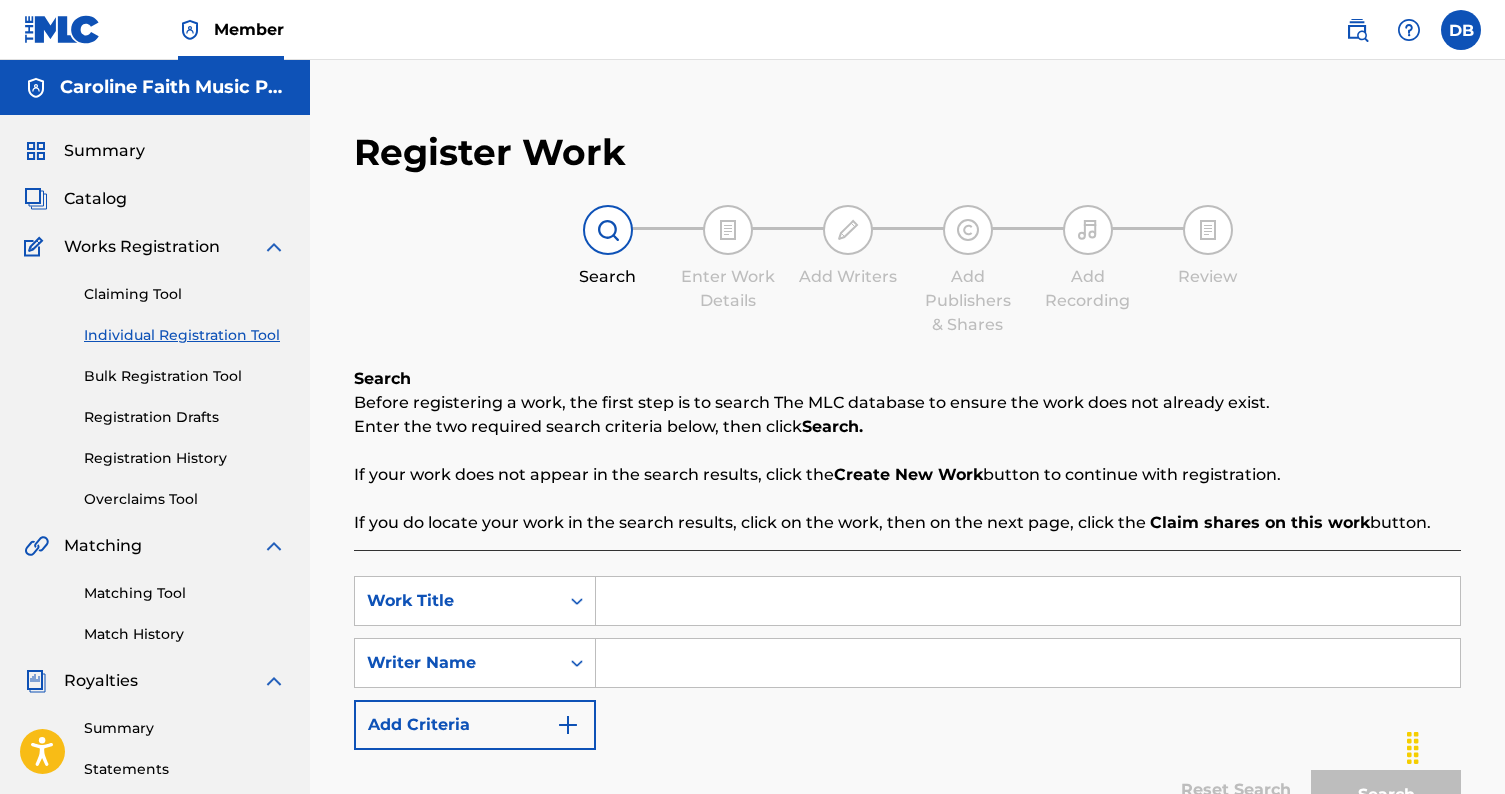 scroll, scrollTop: 0, scrollLeft: 0, axis: both 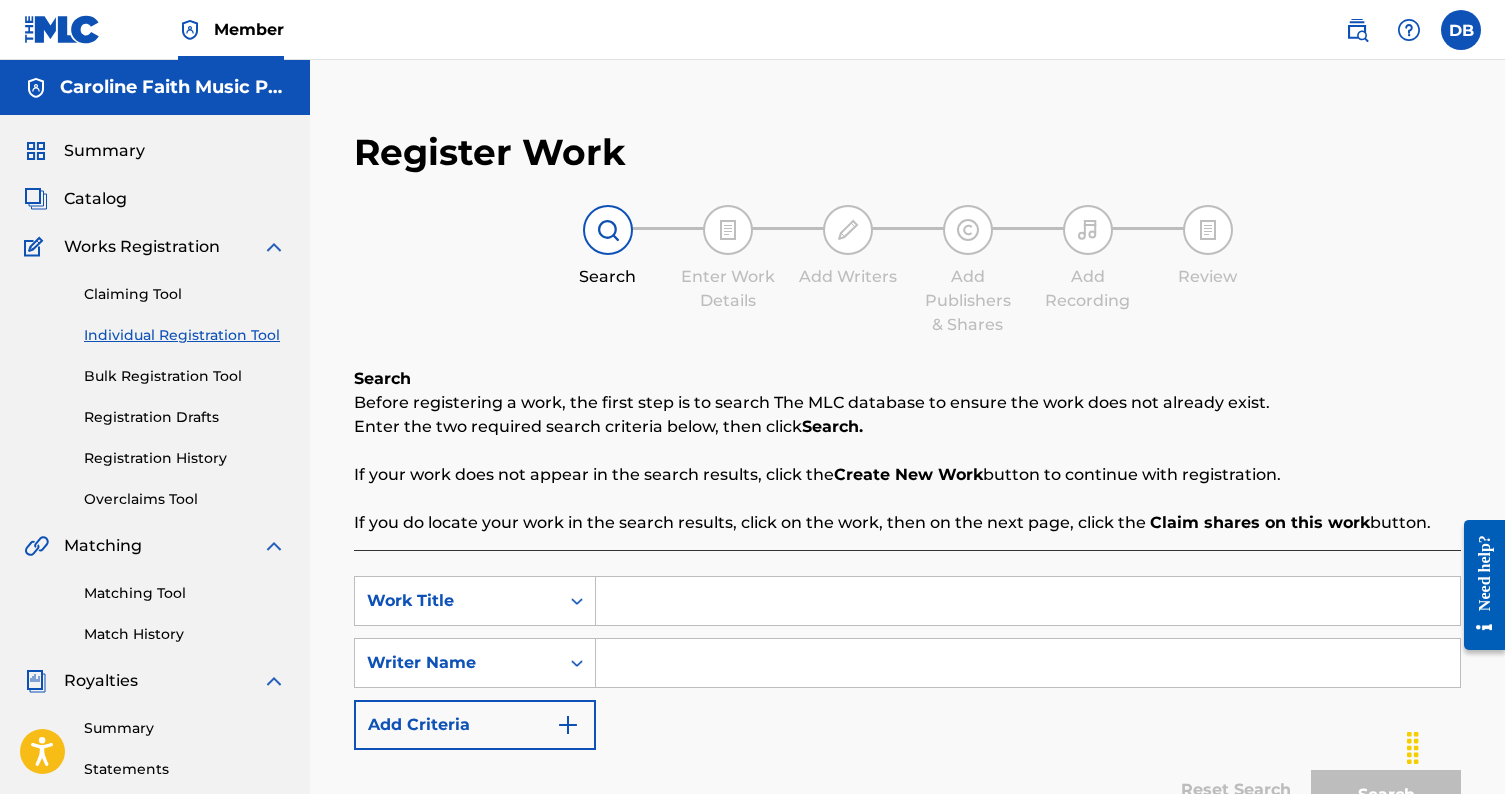 click at bounding box center (1028, 601) 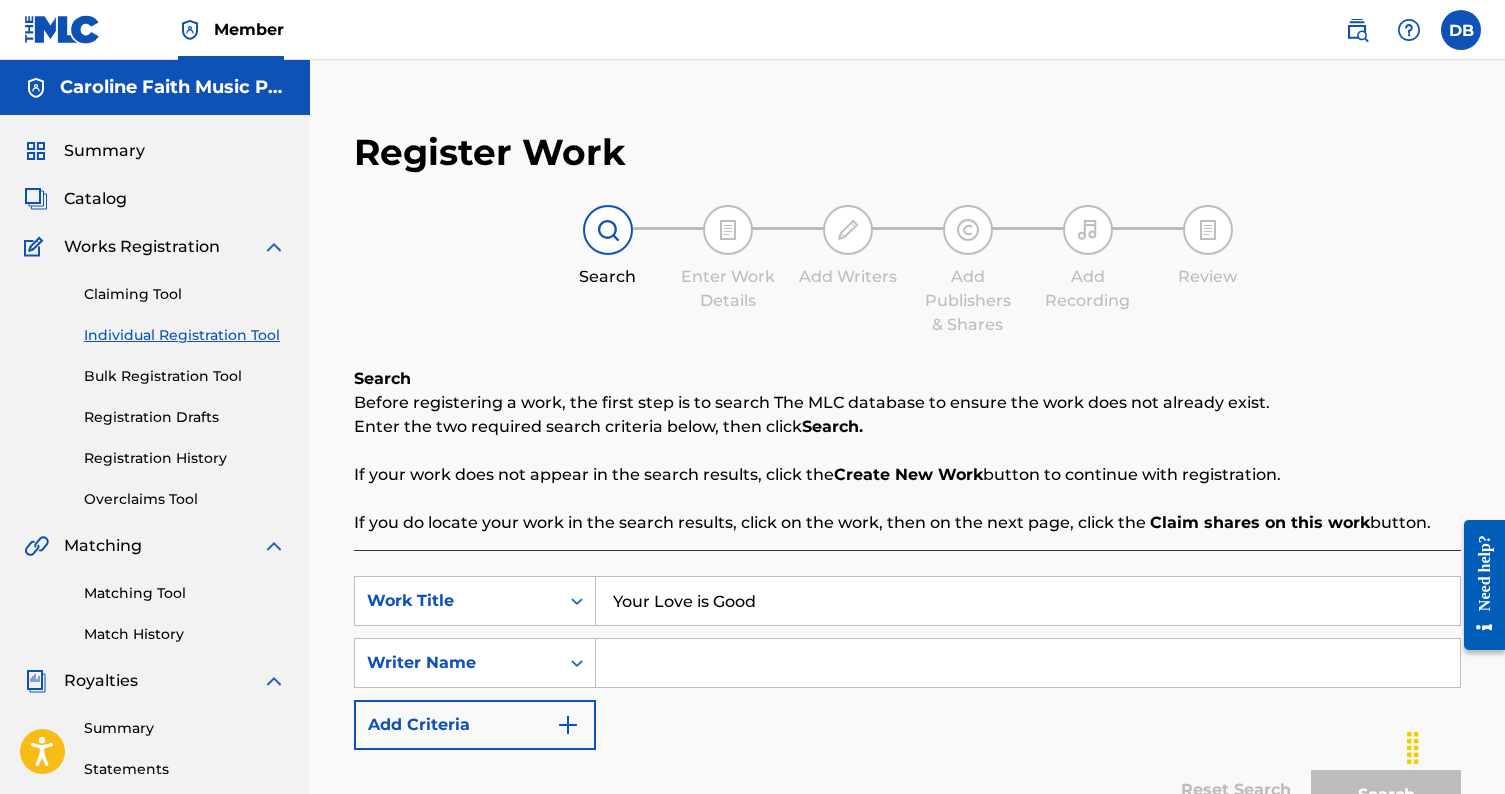 type on "Your Love is Good" 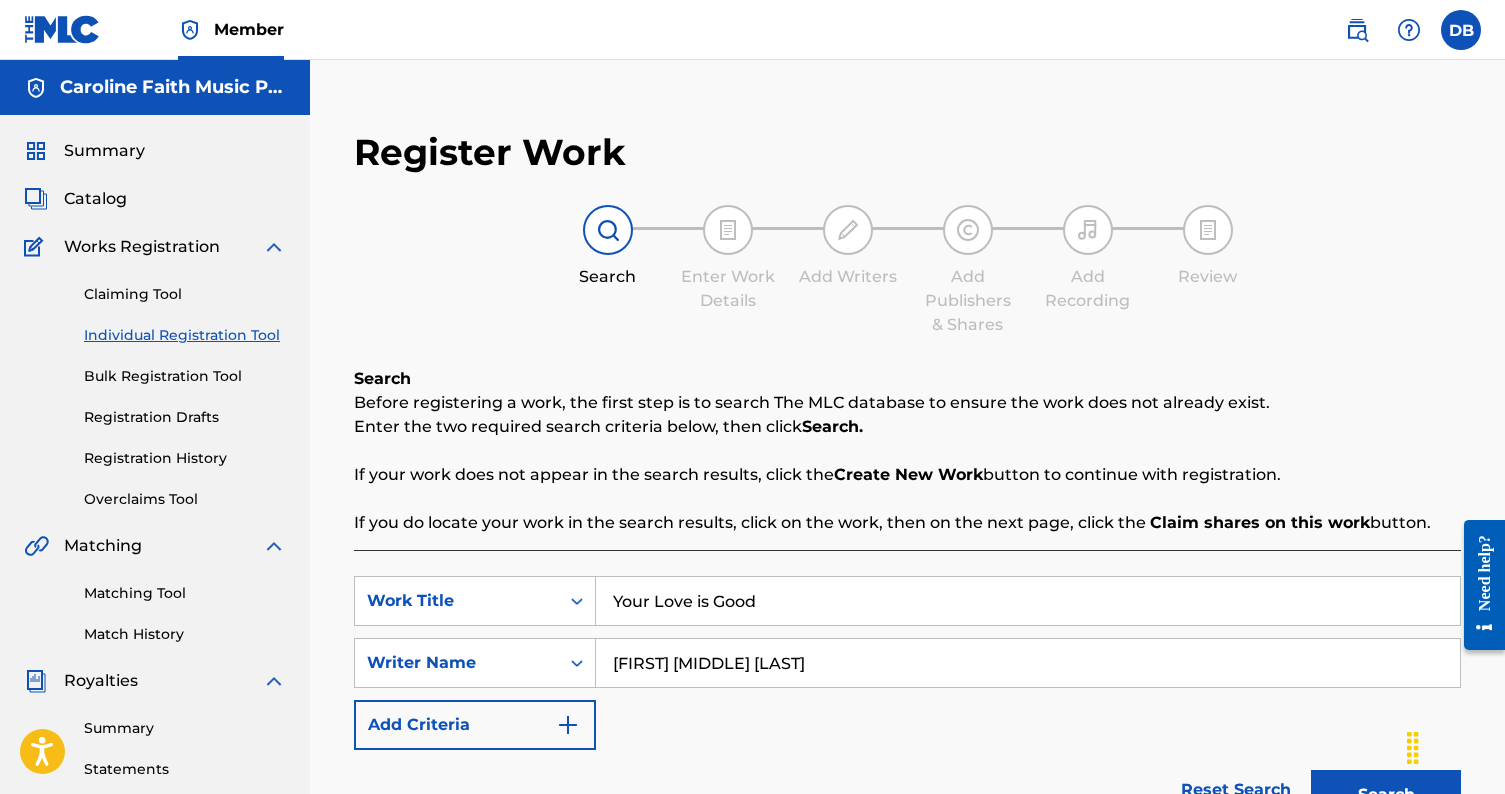 type on "[FIRST] [MIDDLE] [LAST]" 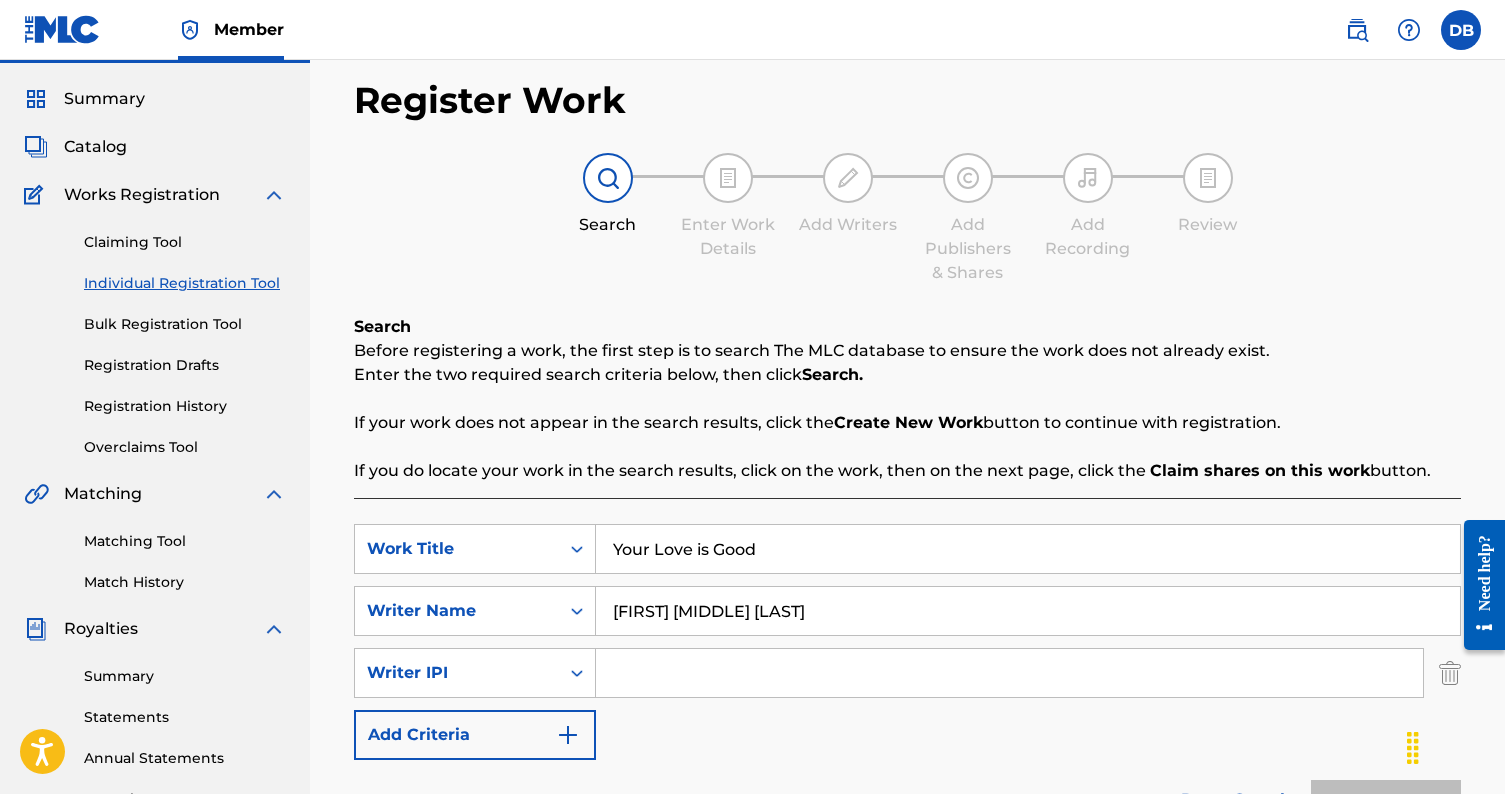 scroll, scrollTop: 53, scrollLeft: 0, axis: vertical 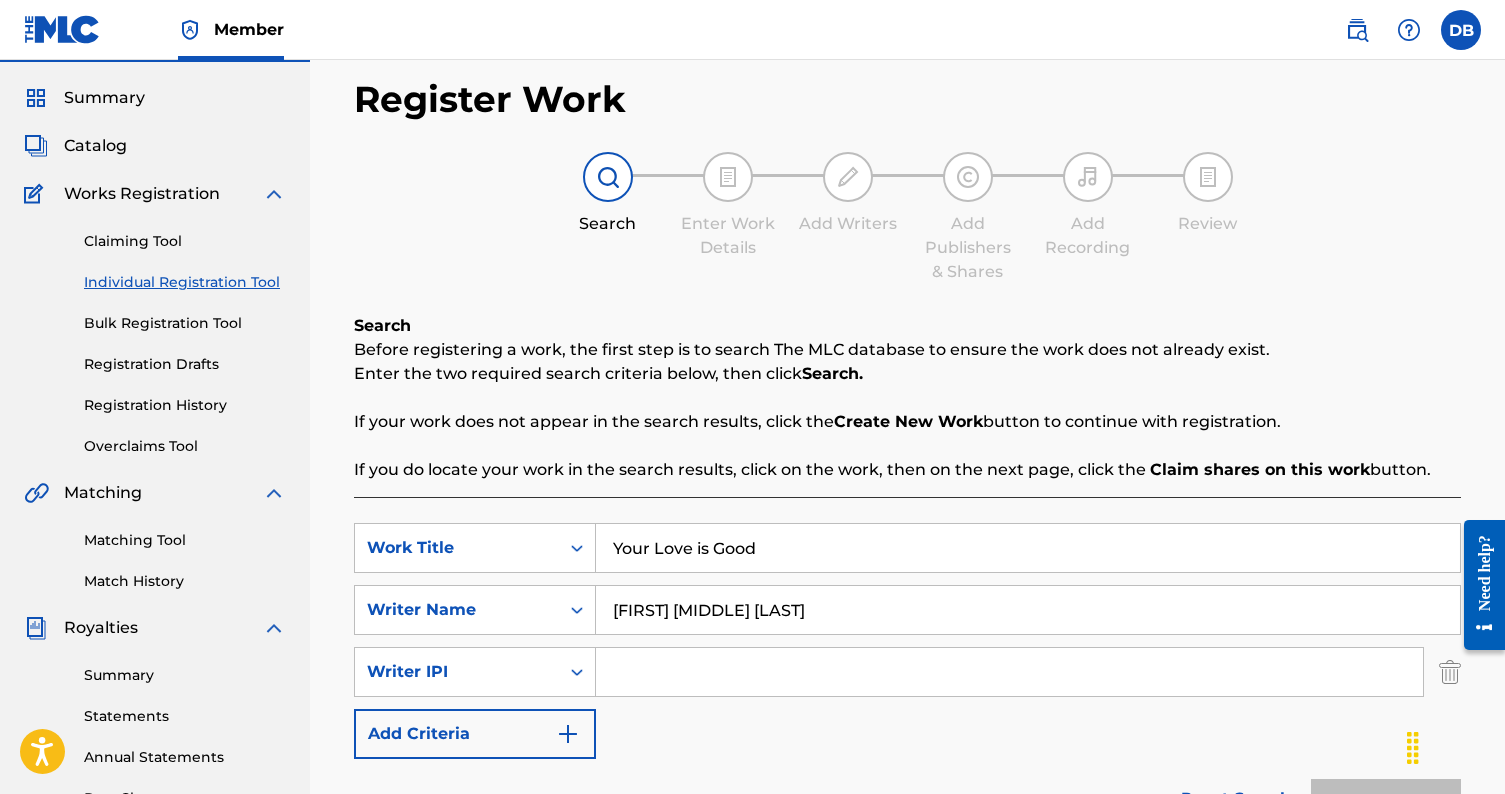 click at bounding box center (1009, 672) 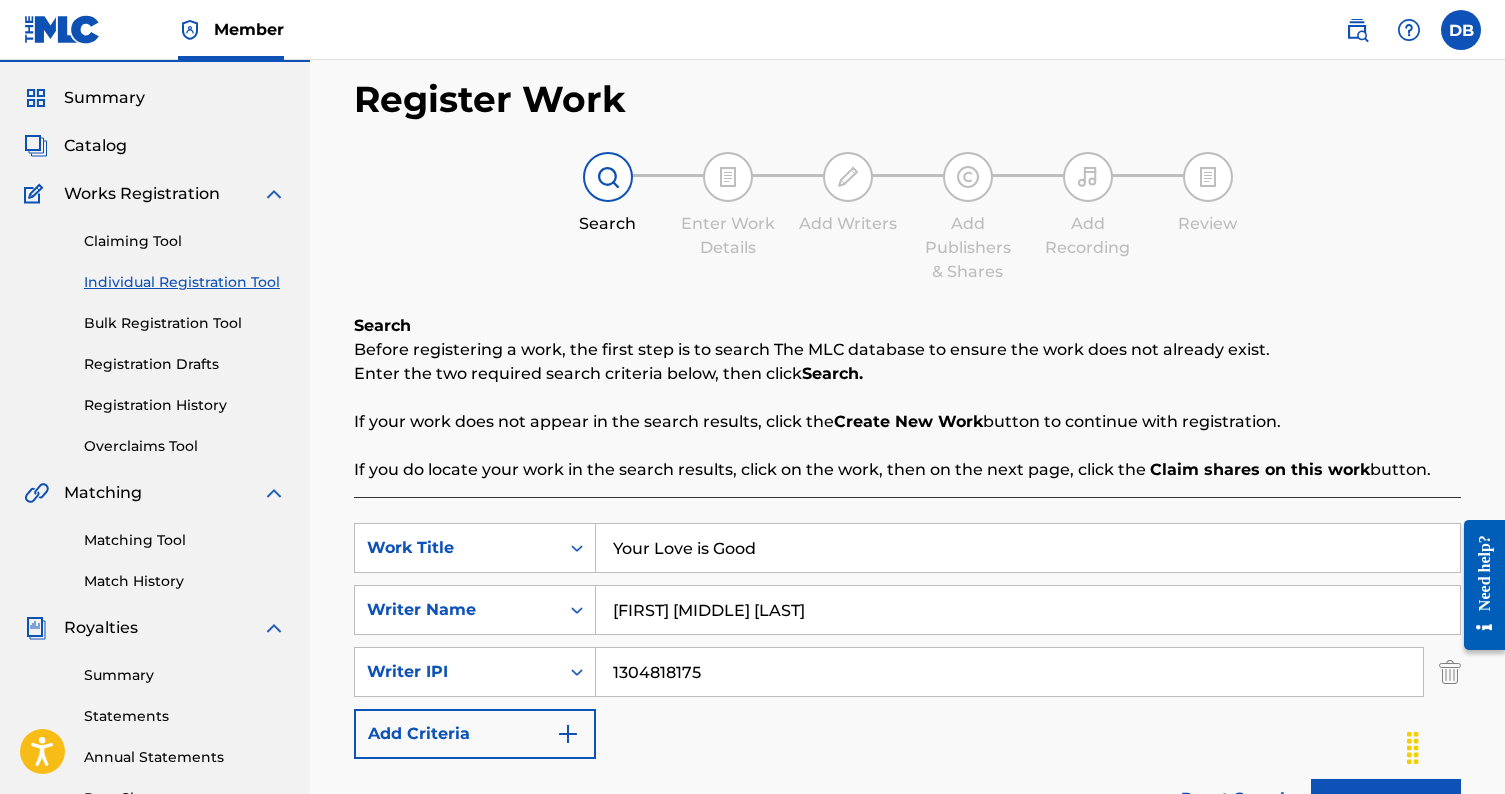 type on "1304818175" 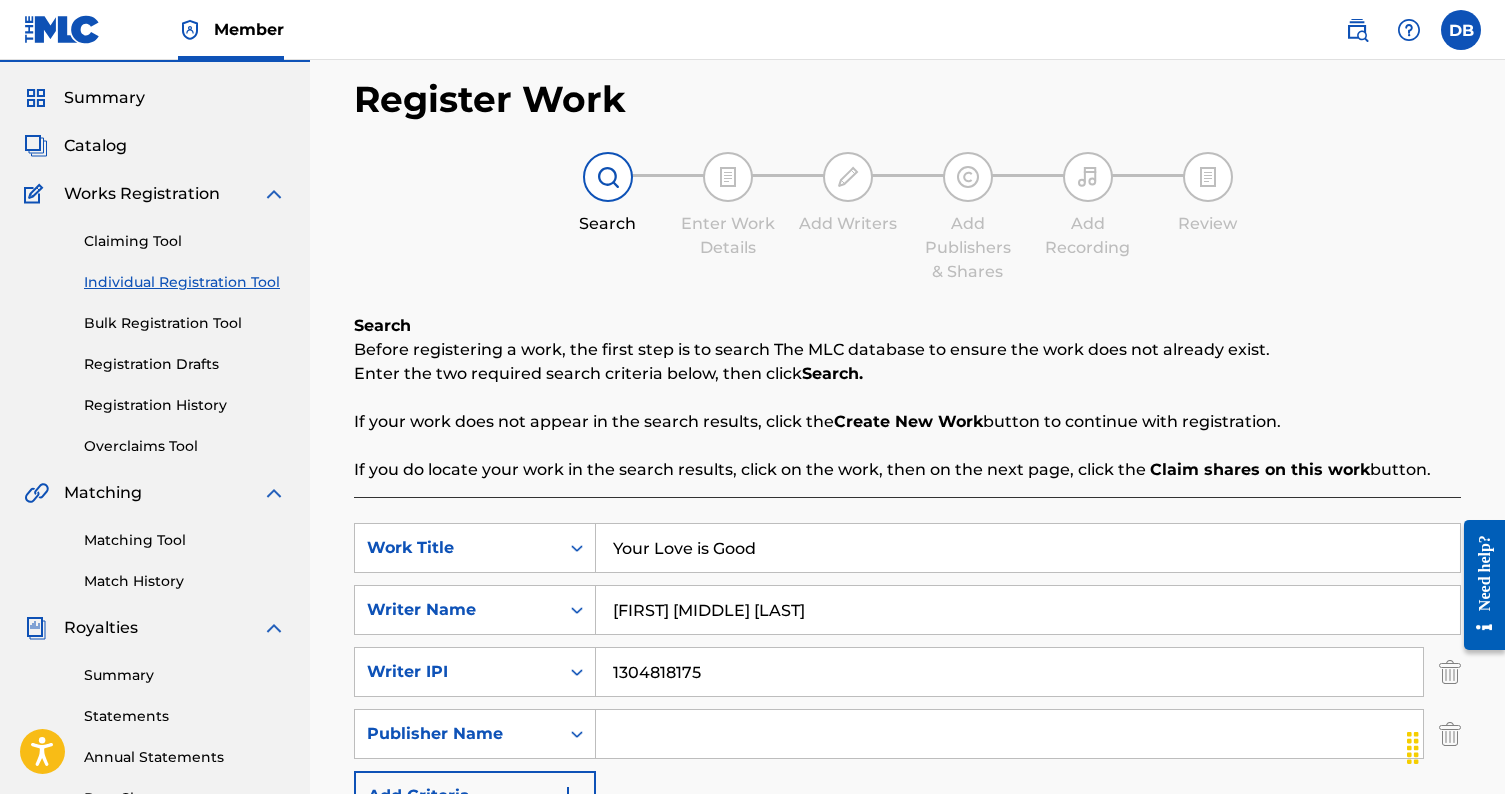 click at bounding box center [1009, 734] 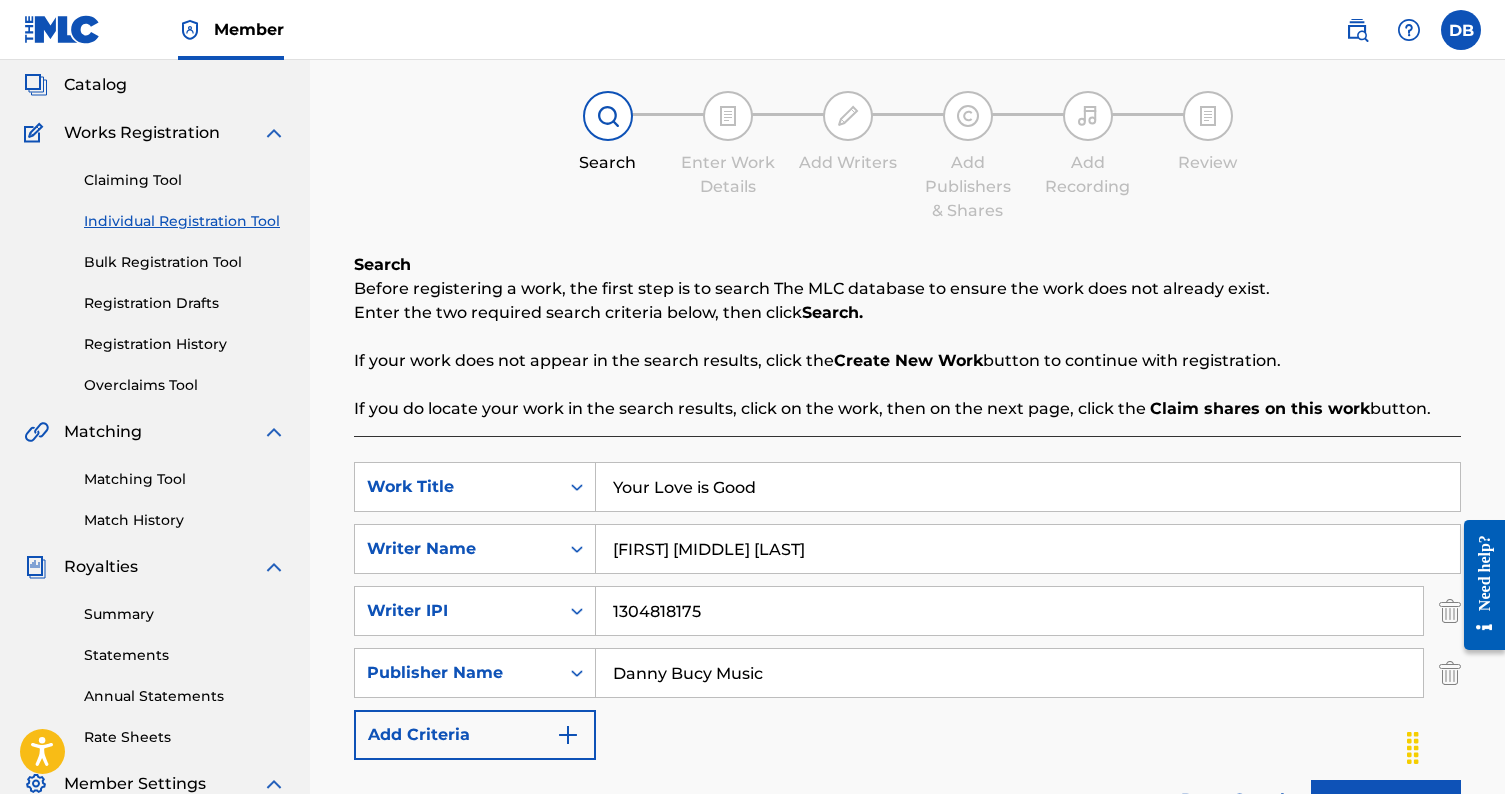 scroll, scrollTop: 118, scrollLeft: 0, axis: vertical 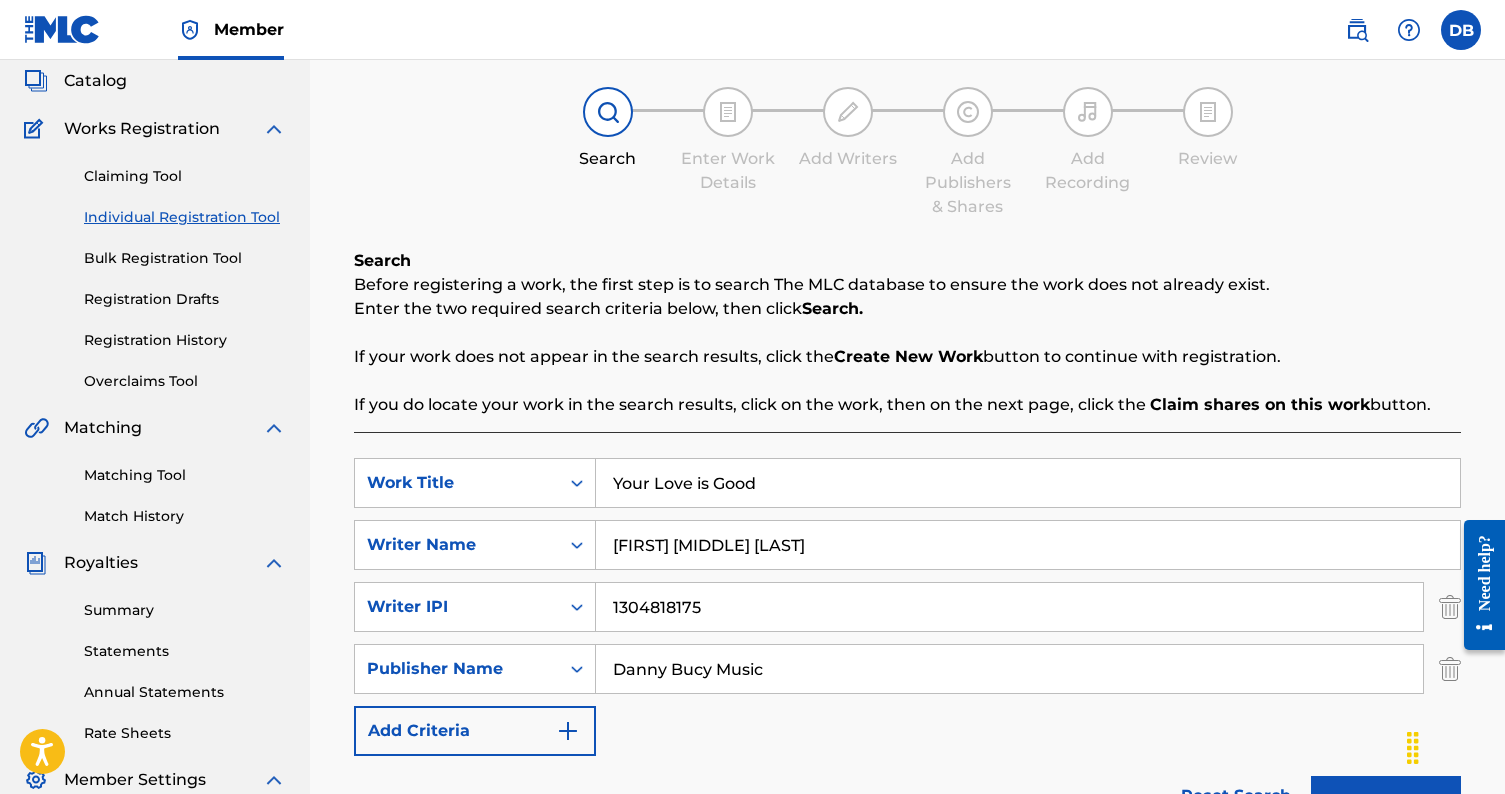 type on "Danny Bucy Music" 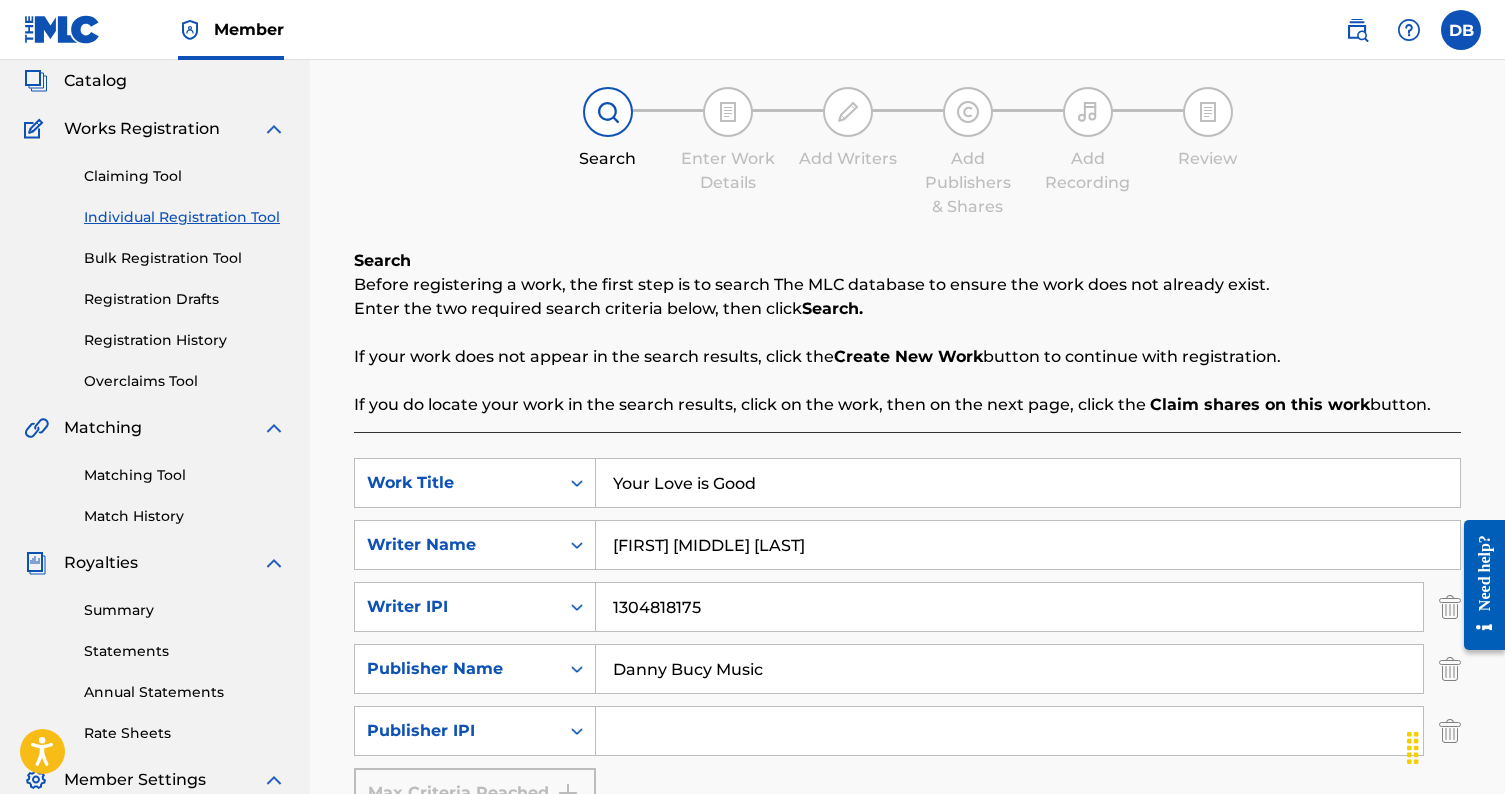 click at bounding box center [1009, 731] 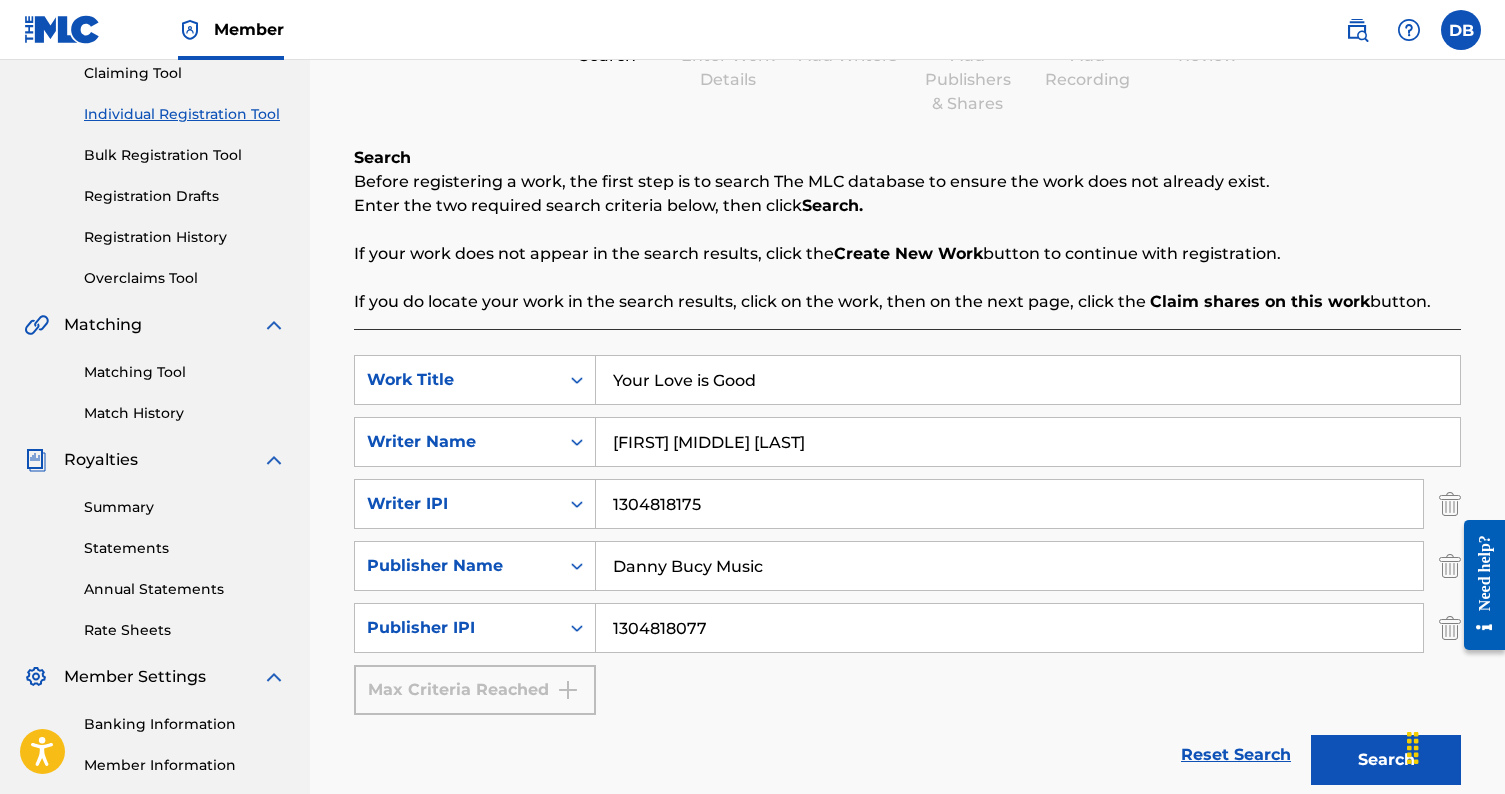 scroll, scrollTop: 240, scrollLeft: 0, axis: vertical 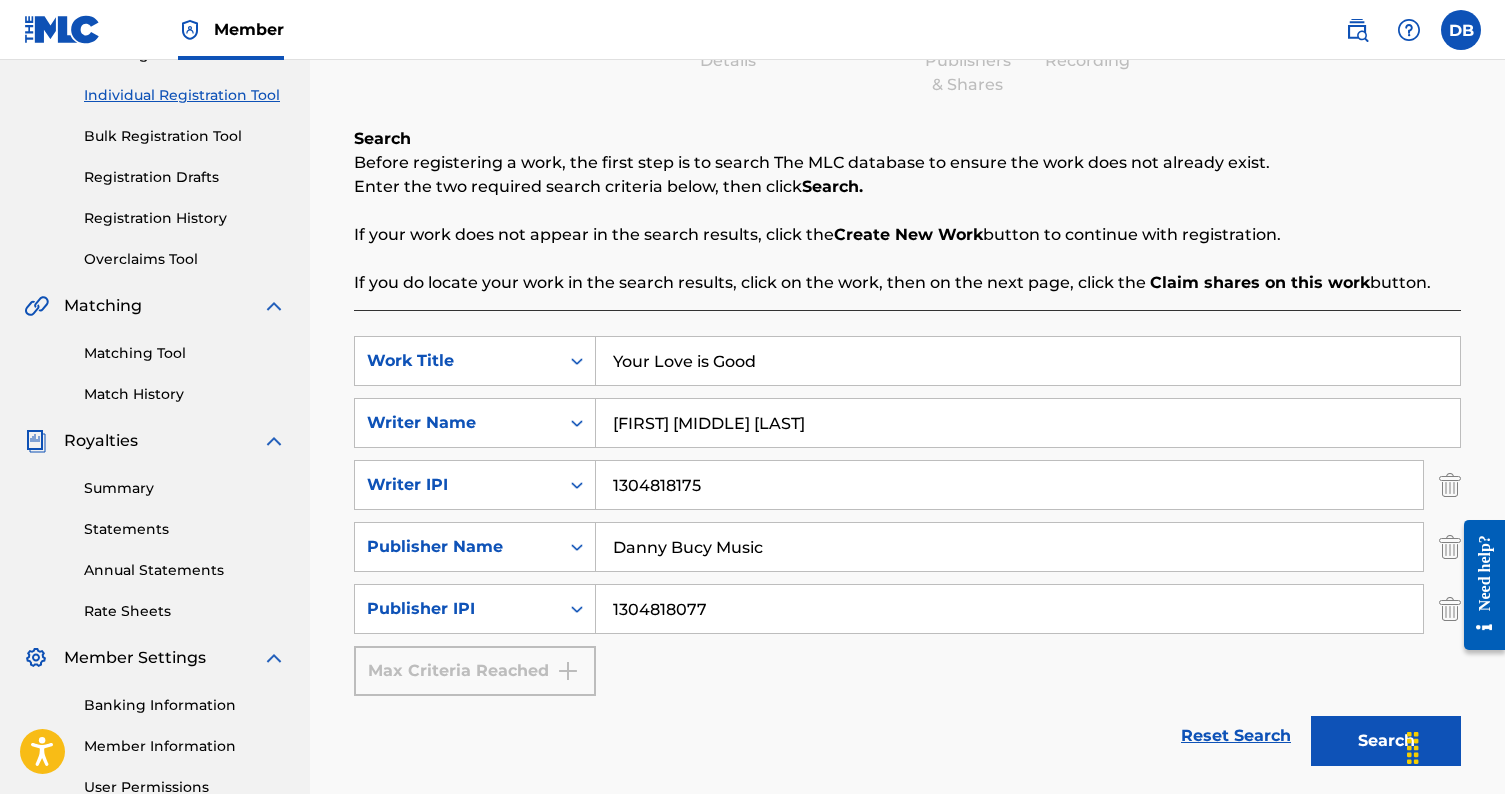 type on "1304818077" 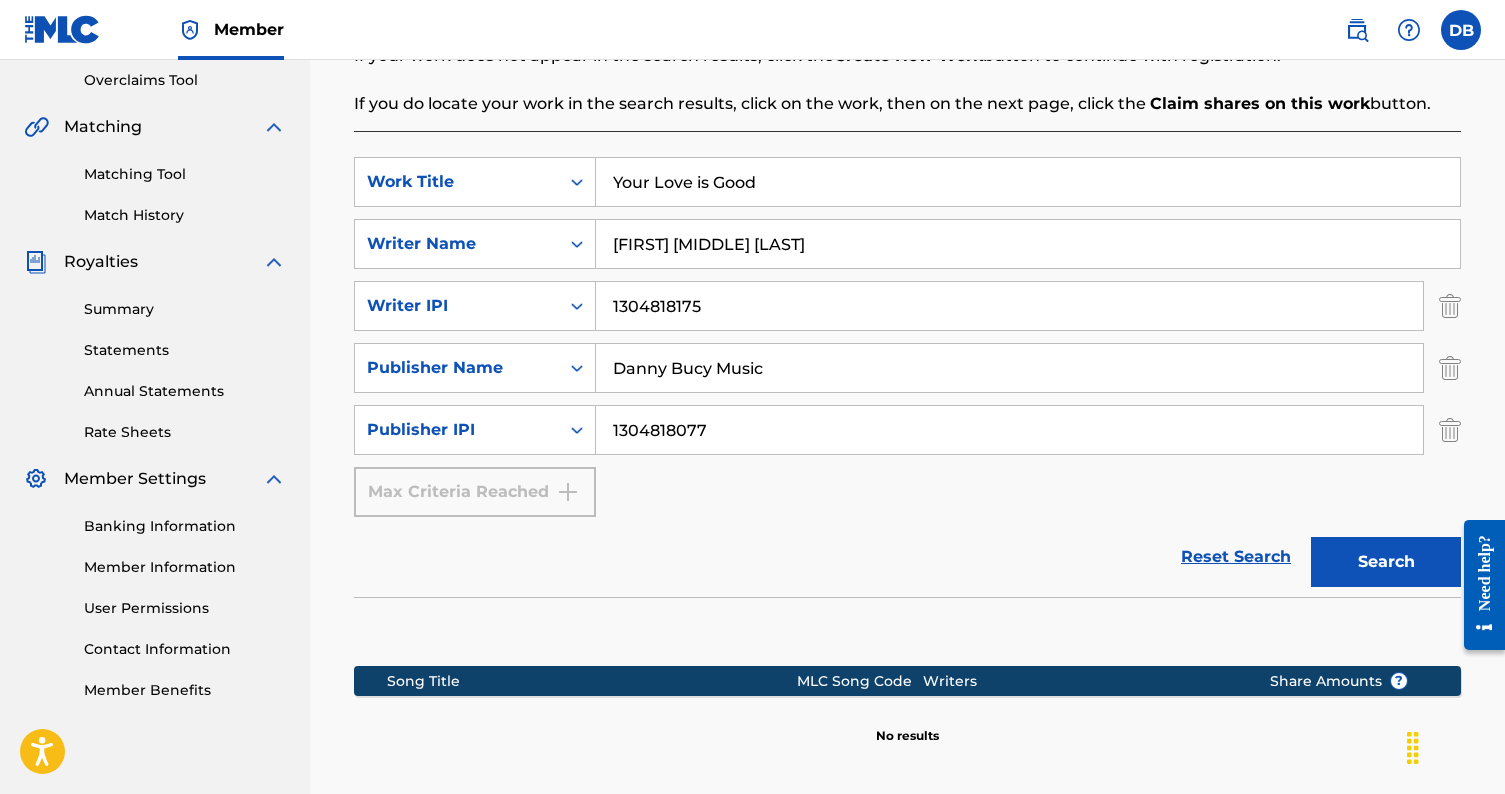 scroll, scrollTop: 434, scrollLeft: 0, axis: vertical 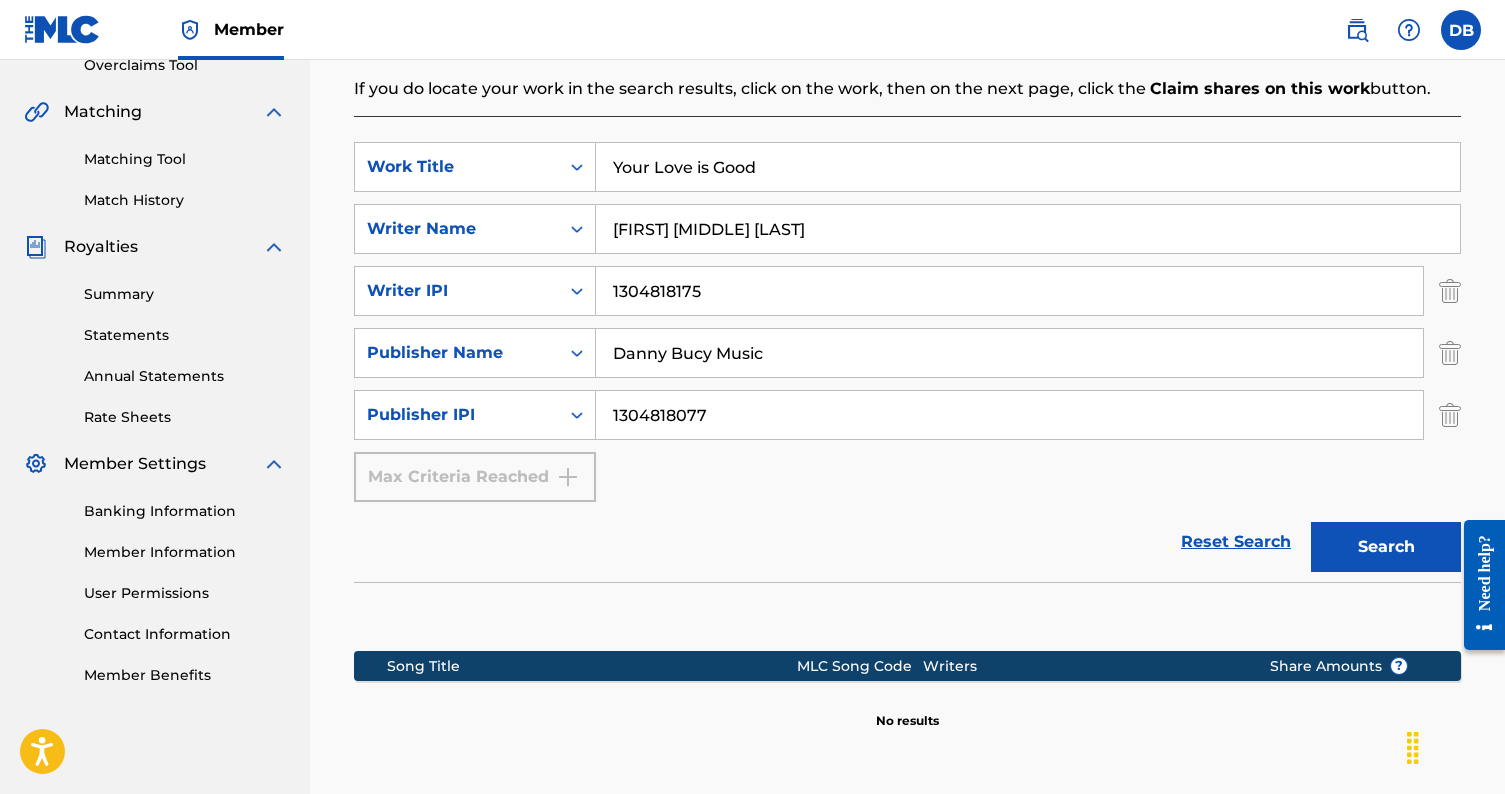 click on "Search" at bounding box center (1386, 547) 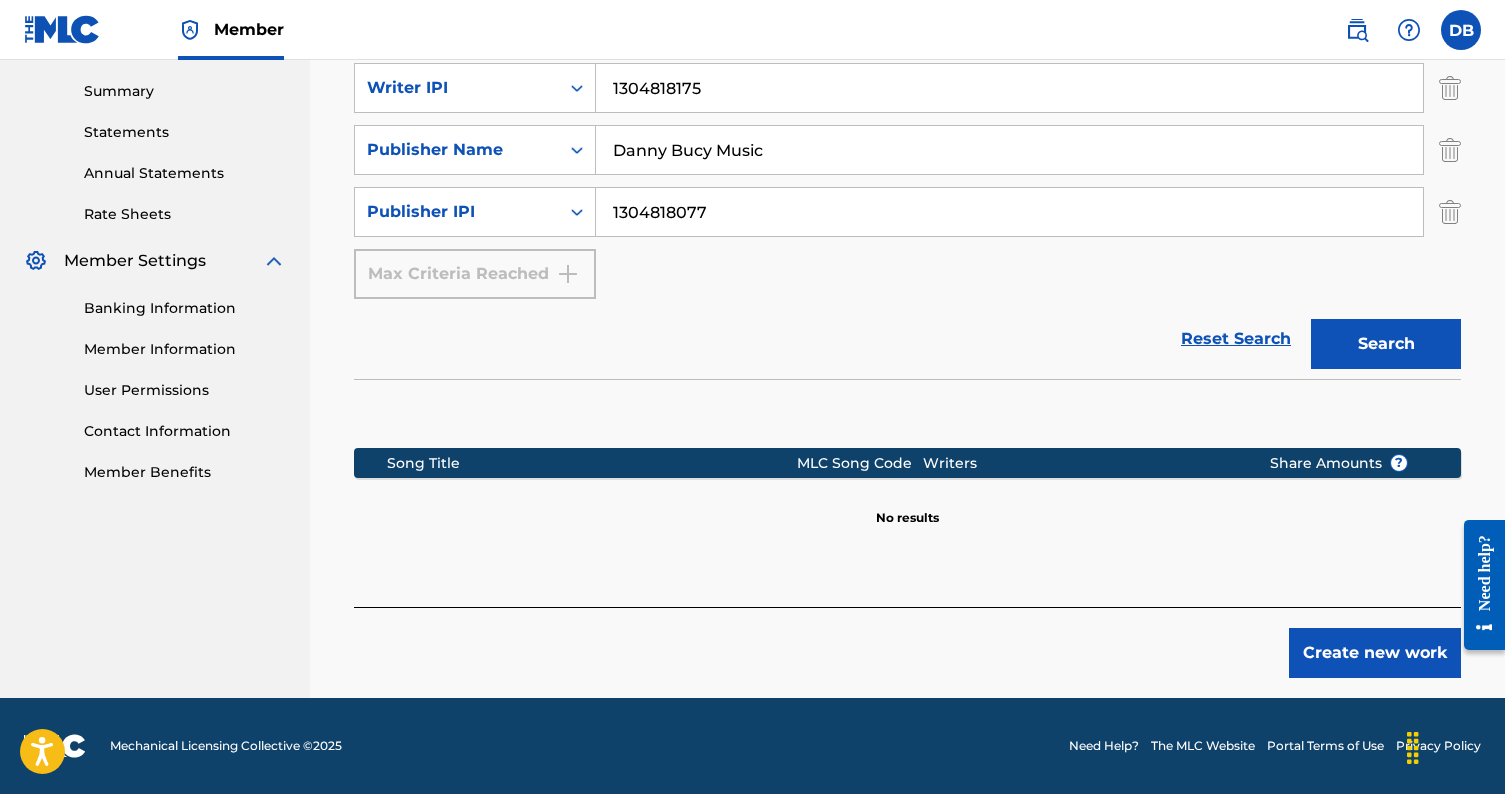 scroll, scrollTop: 637, scrollLeft: 0, axis: vertical 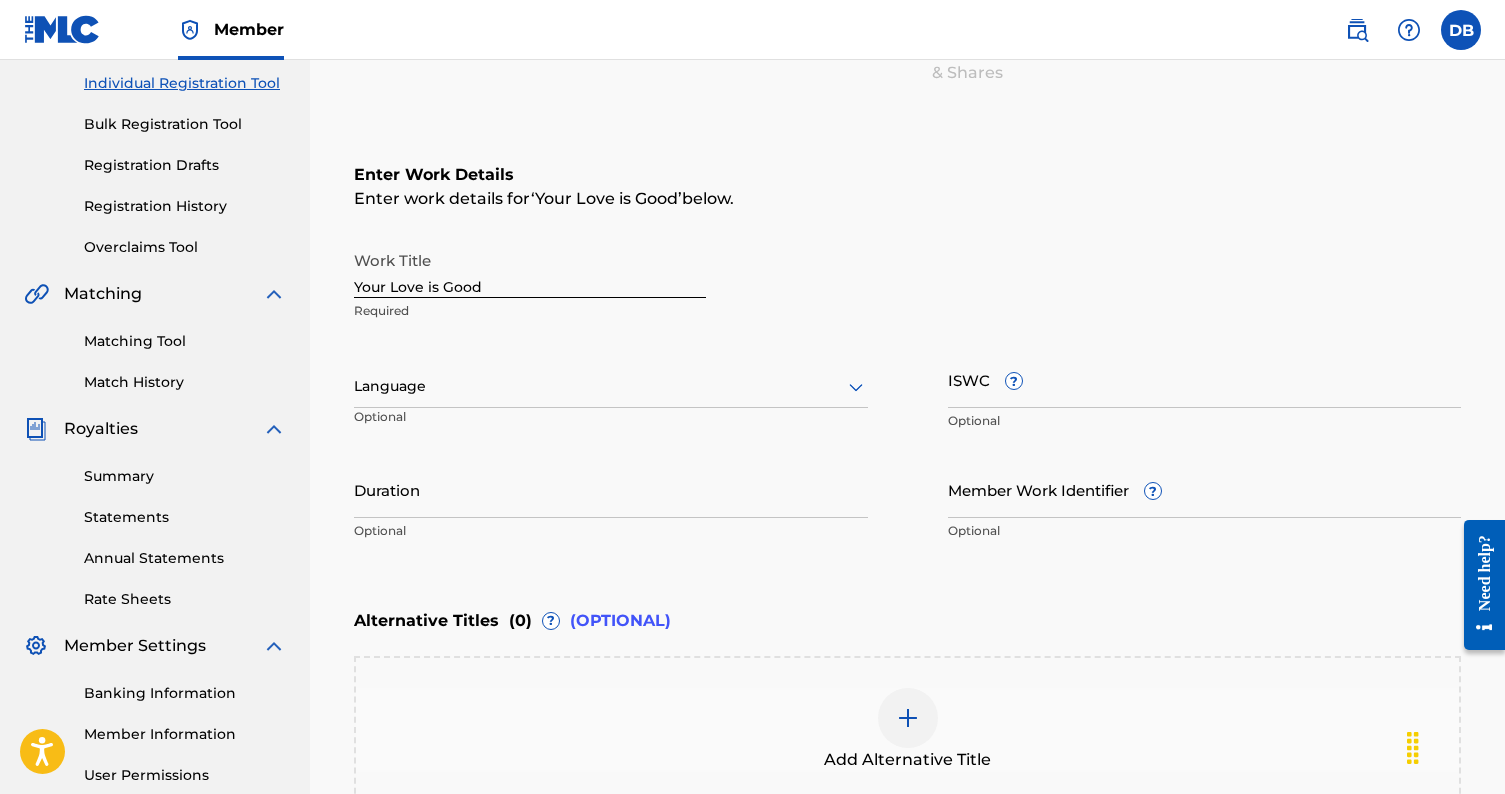 click at bounding box center [611, 386] 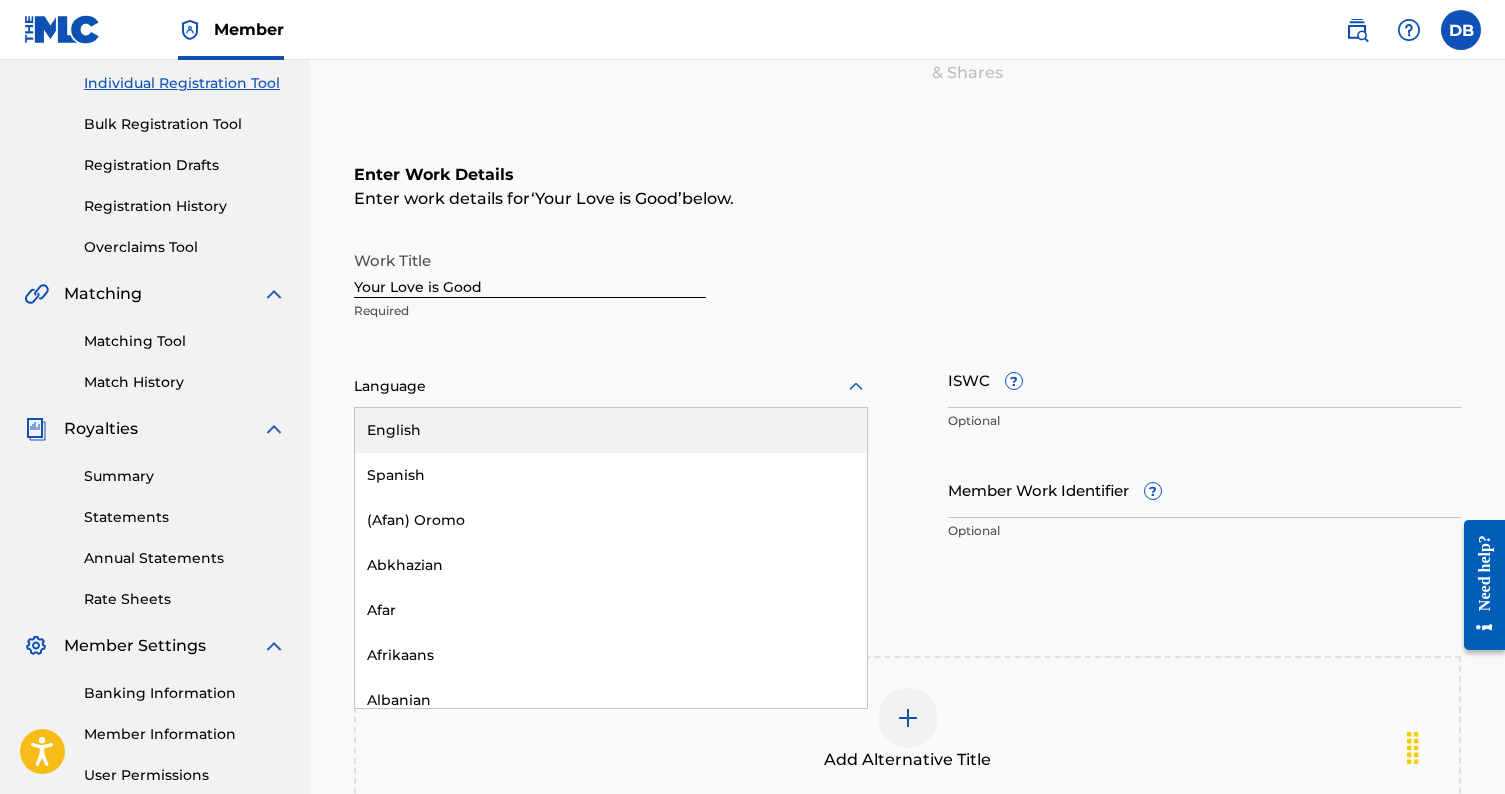 click on "English" at bounding box center (611, 430) 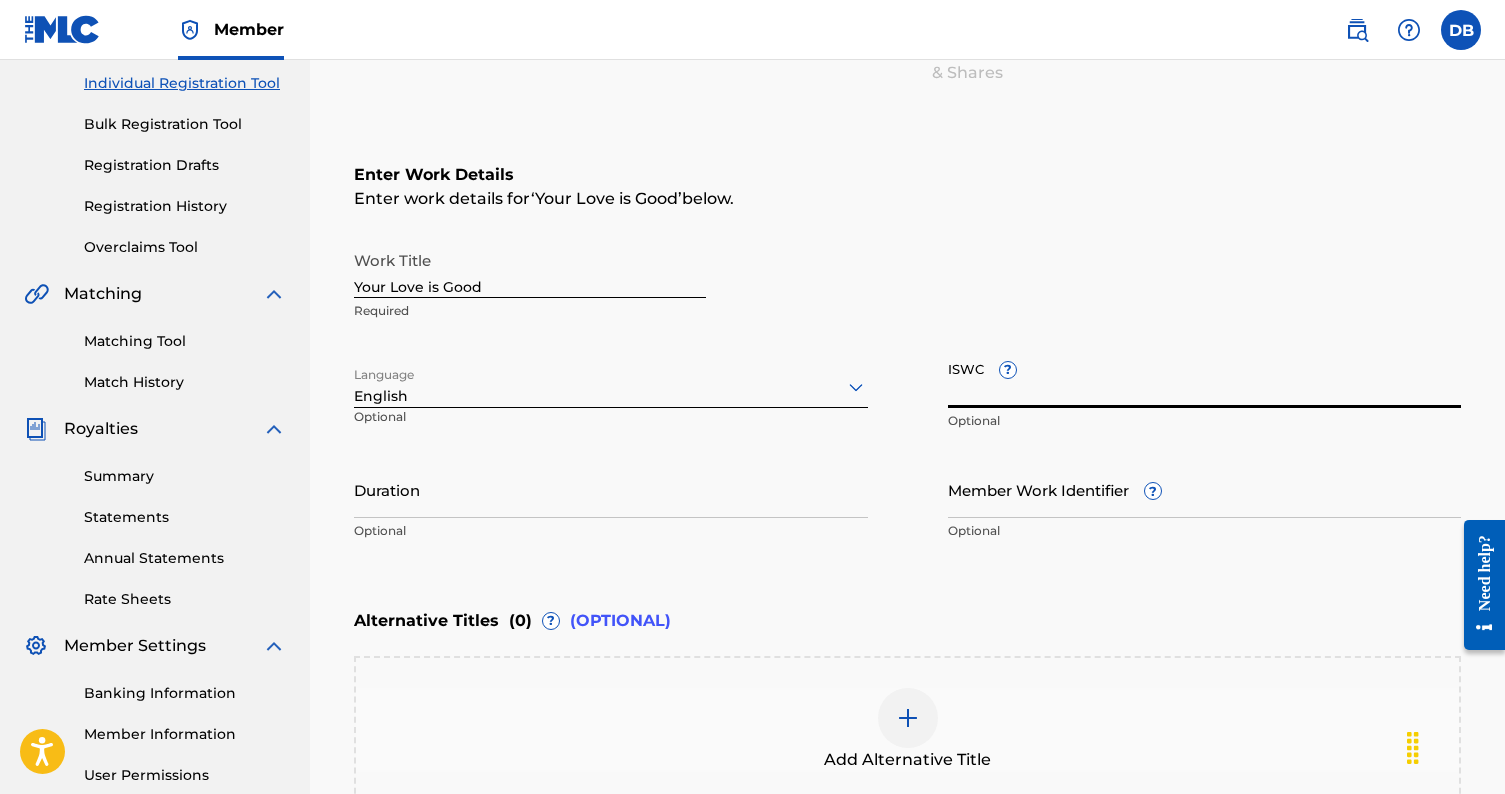 paste on "[PRODUCT_ID]" 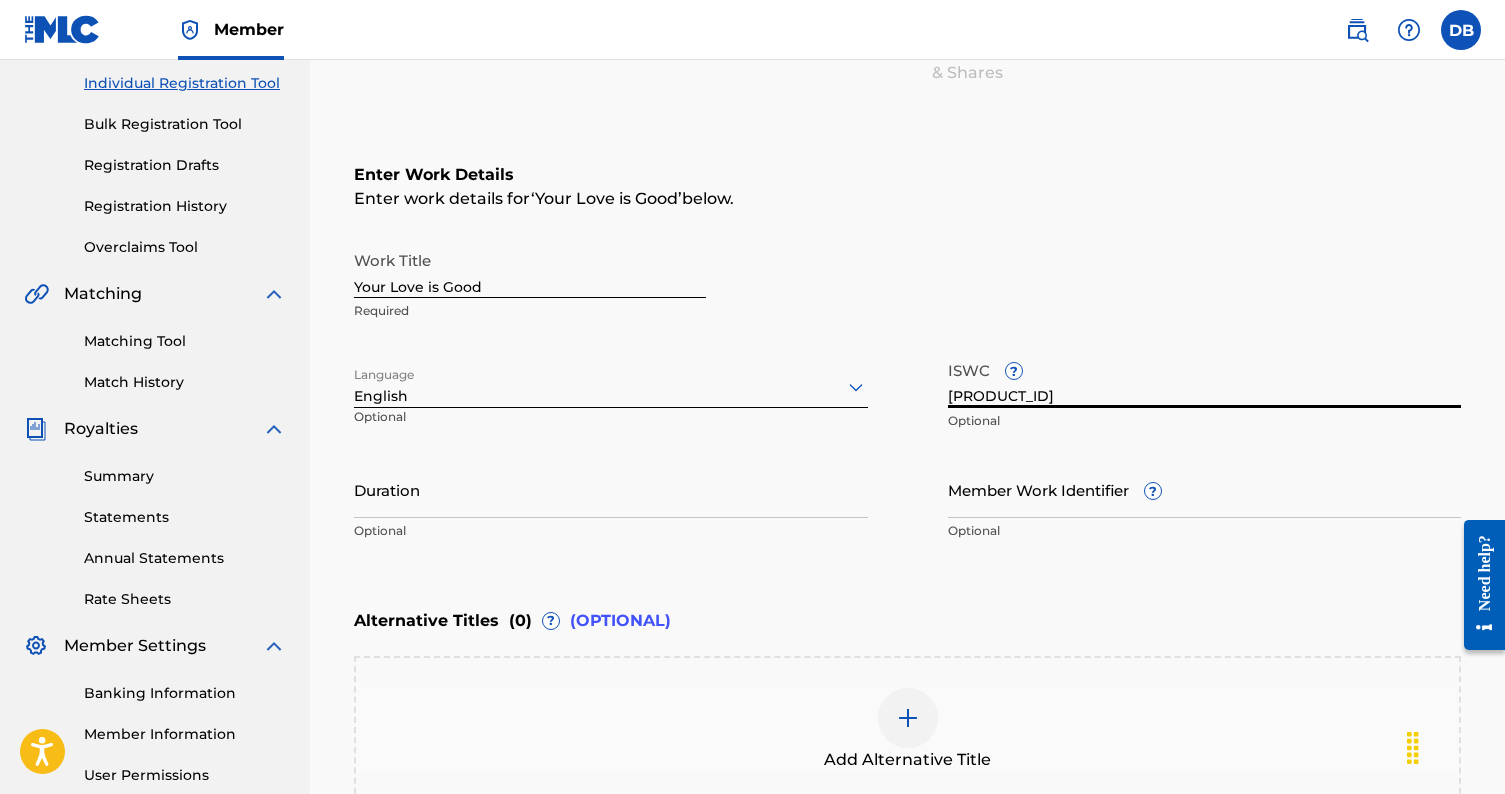 type on "[PRODUCT_ID]" 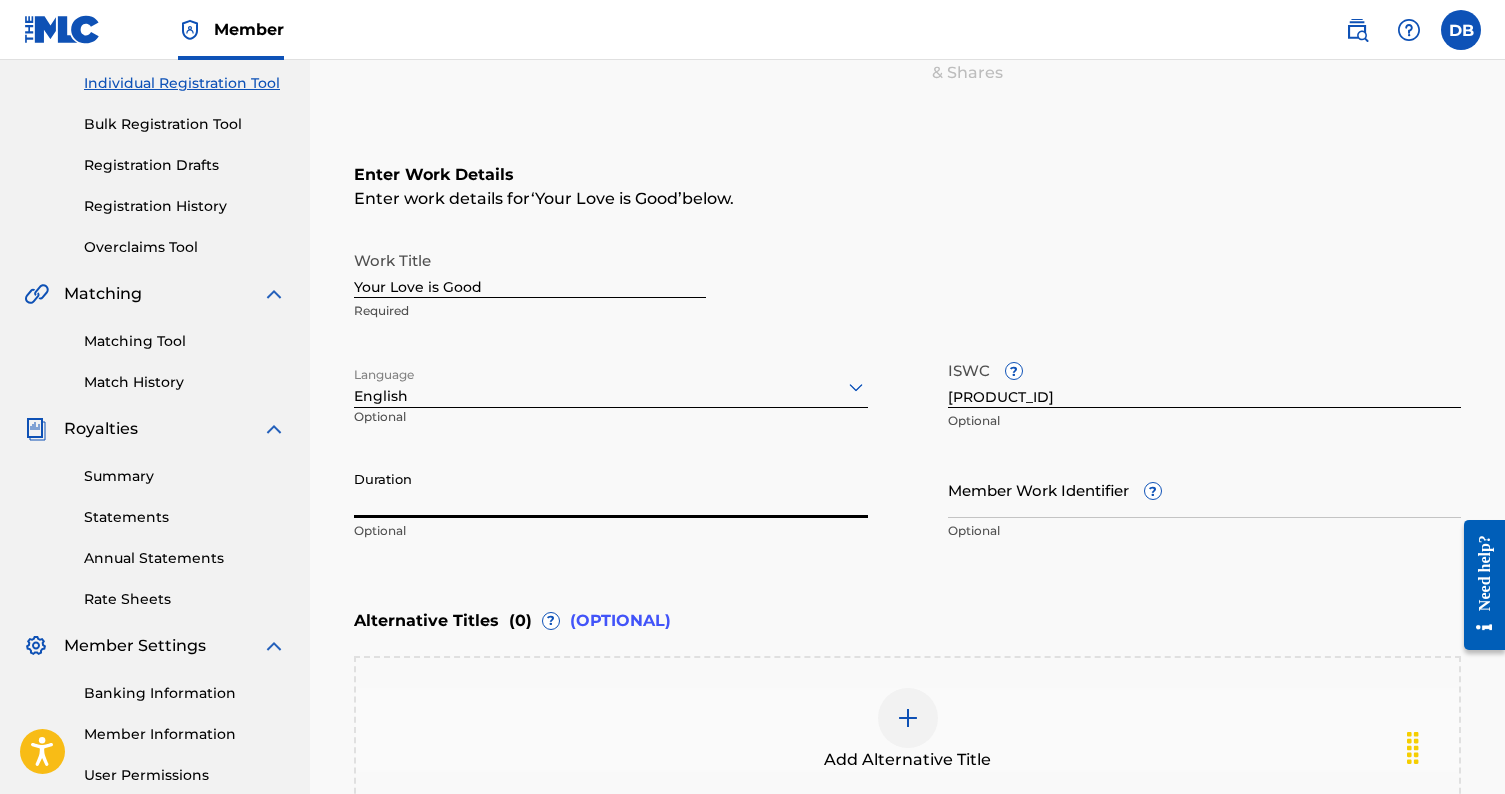click on "Duration" at bounding box center [611, 489] 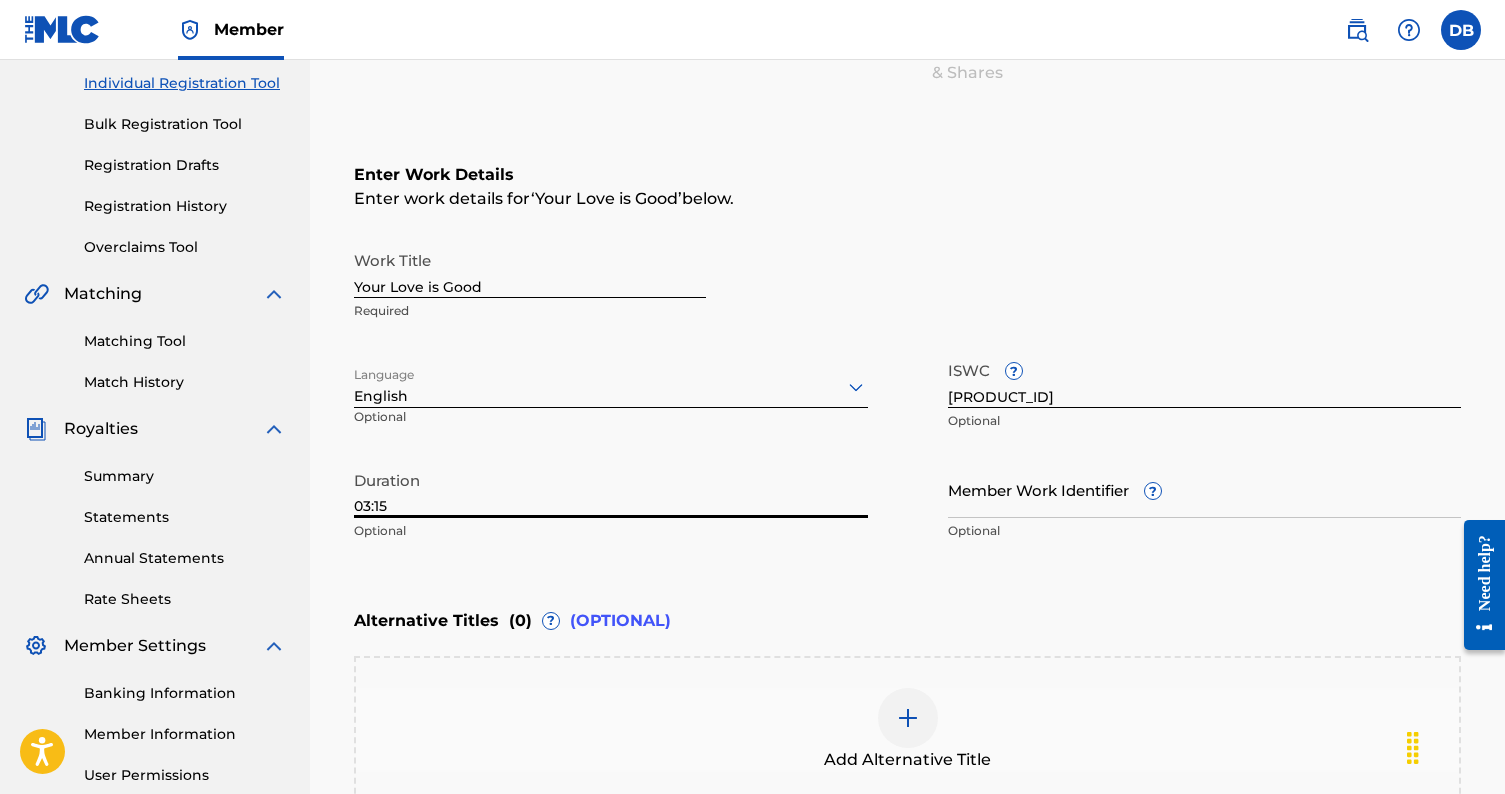 type on "03:15" 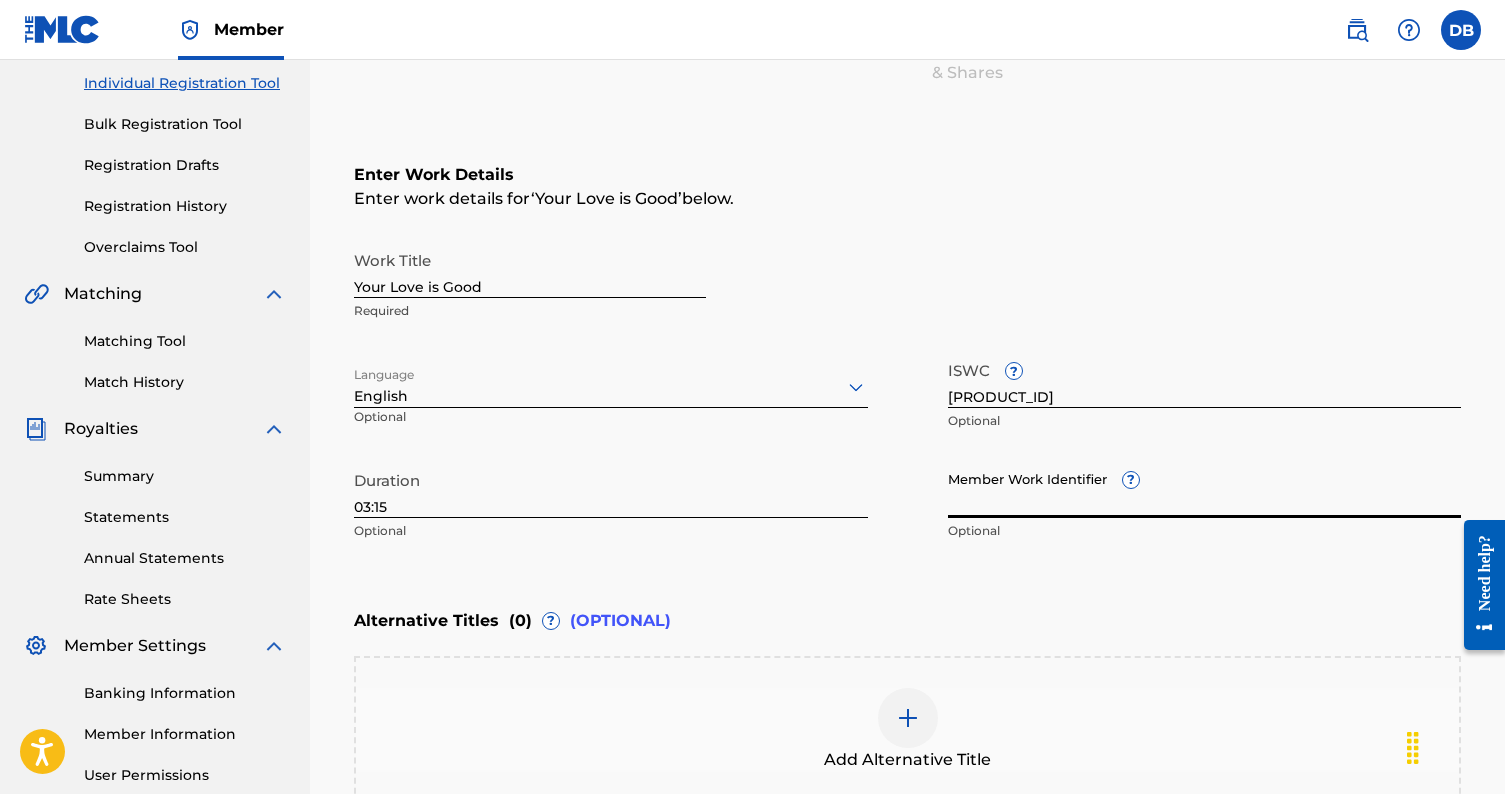 click on "Member Work Identifier   ?" at bounding box center (1205, 489) 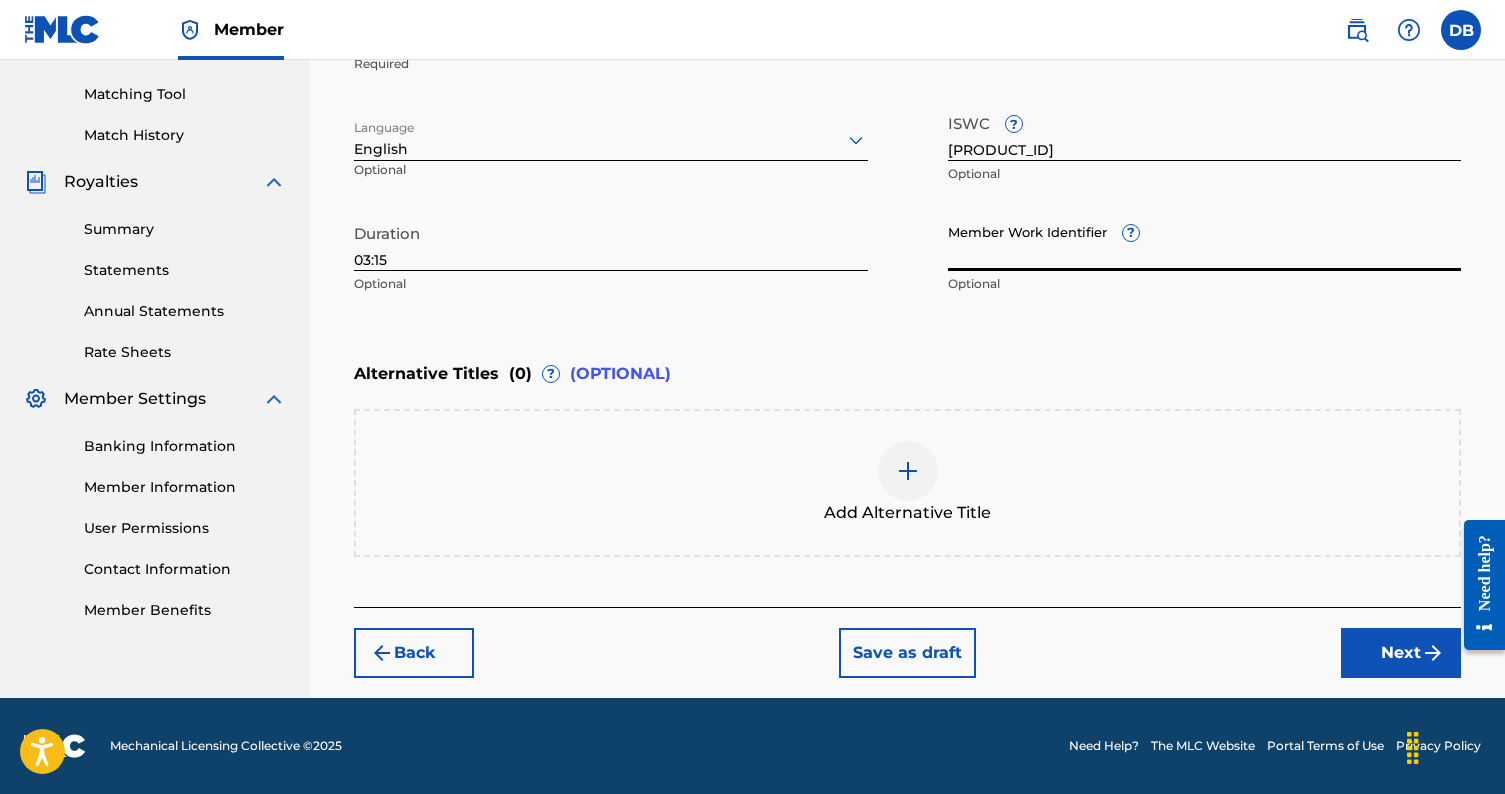 scroll, scrollTop: 499, scrollLeft: 0, axis: vertical 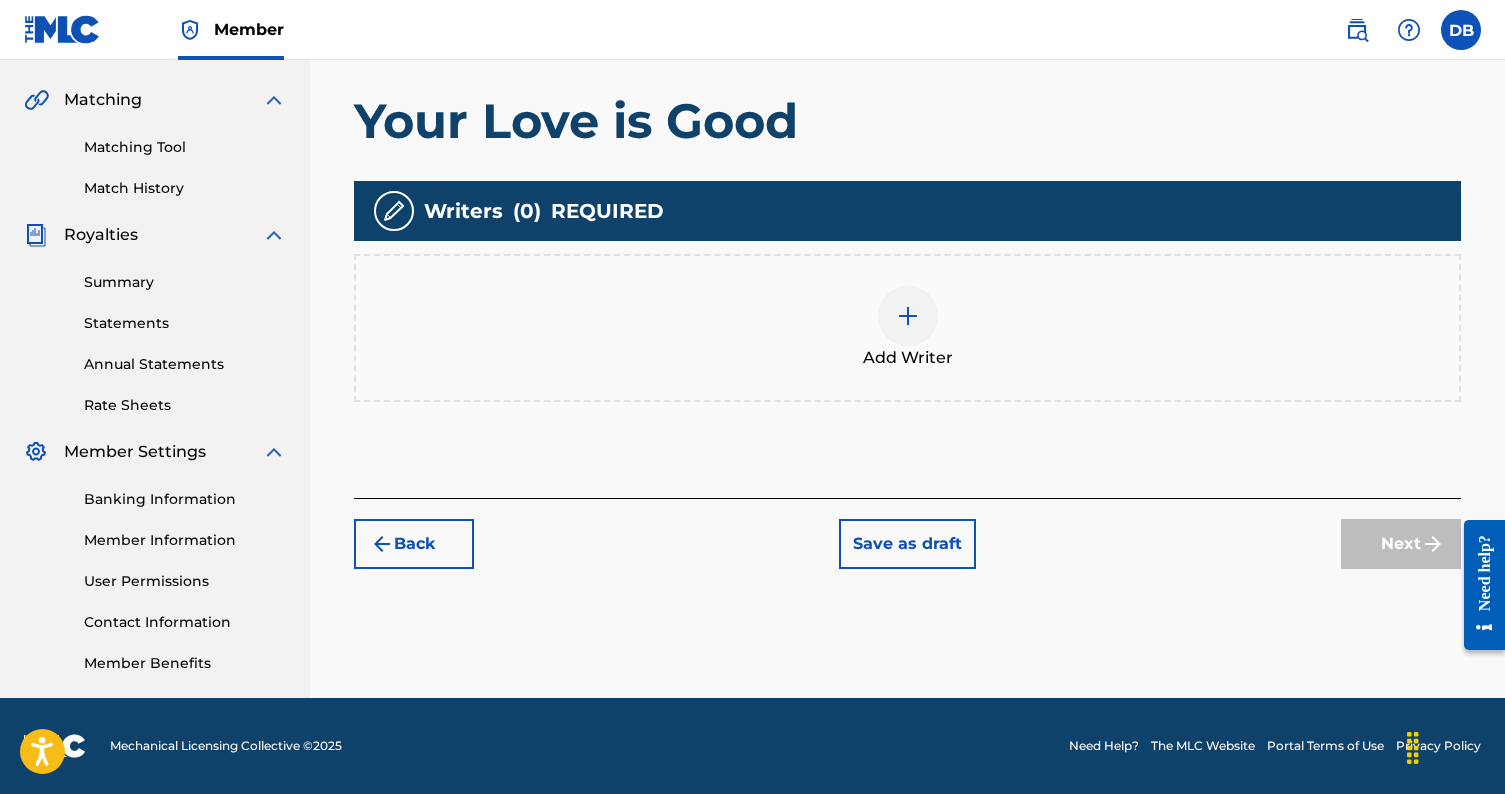 click at bounding box center (908, 316) 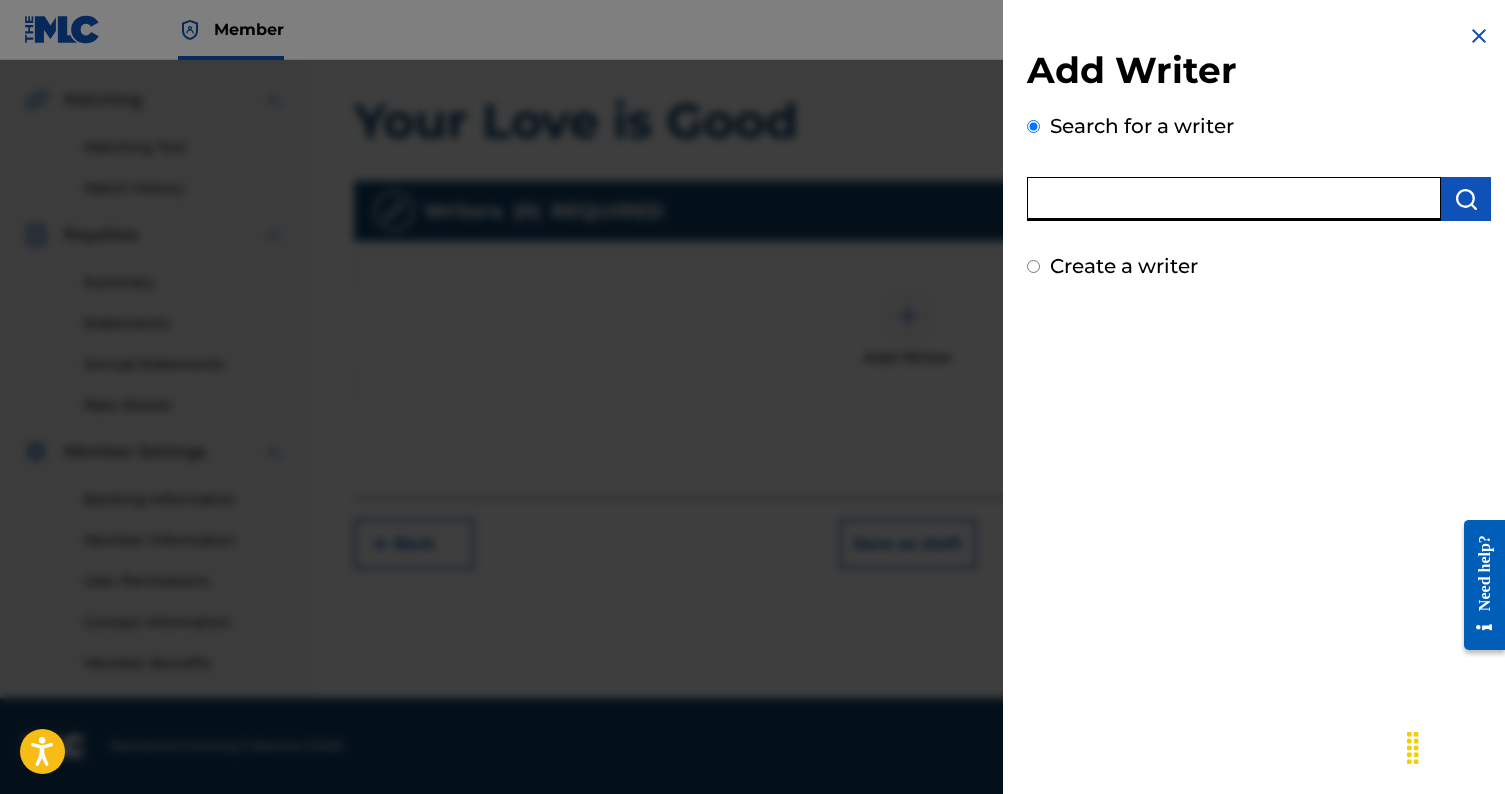 click at bounding box center [1234, 199] 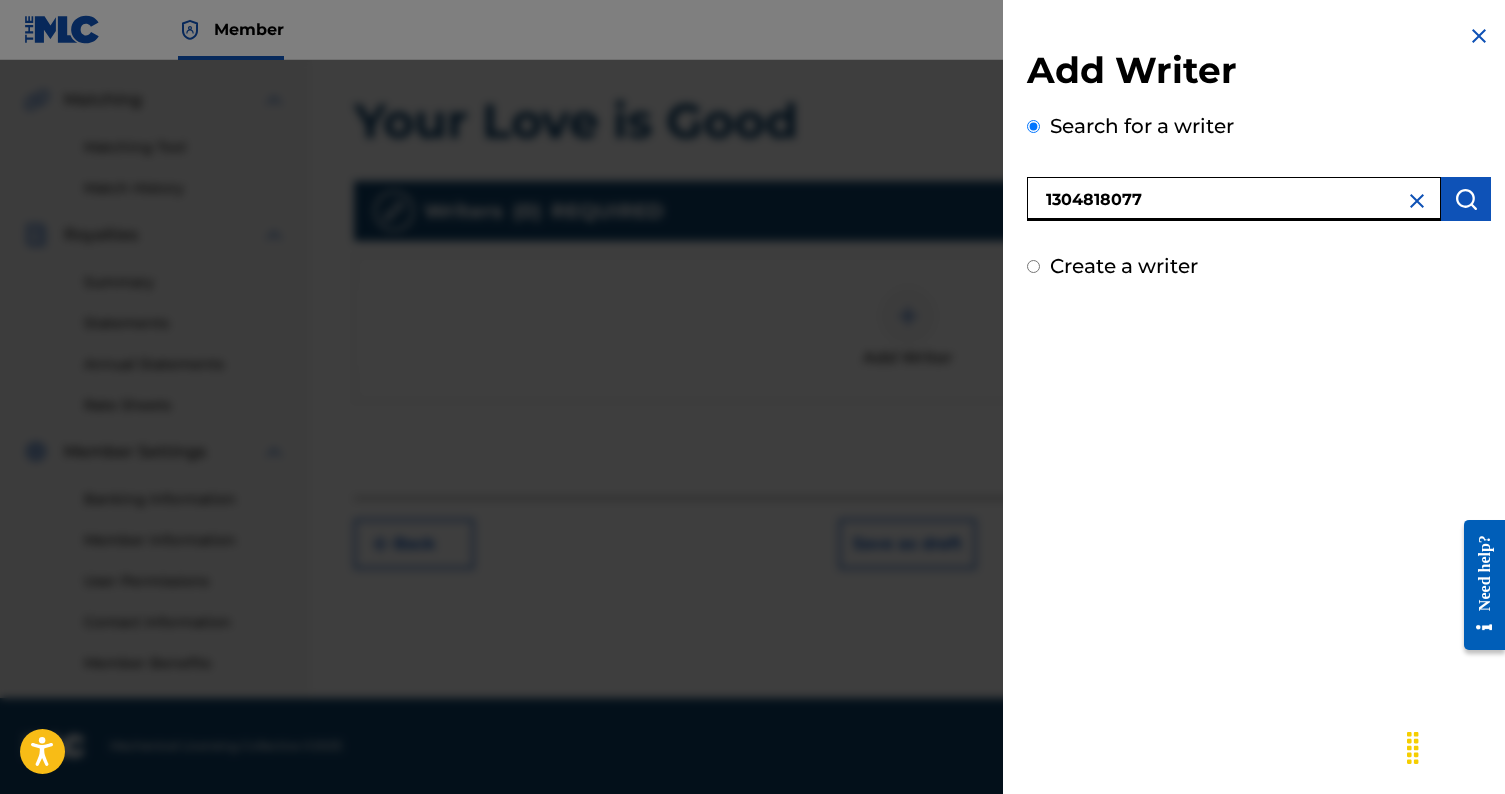 click at bounding box center (1466, 199) 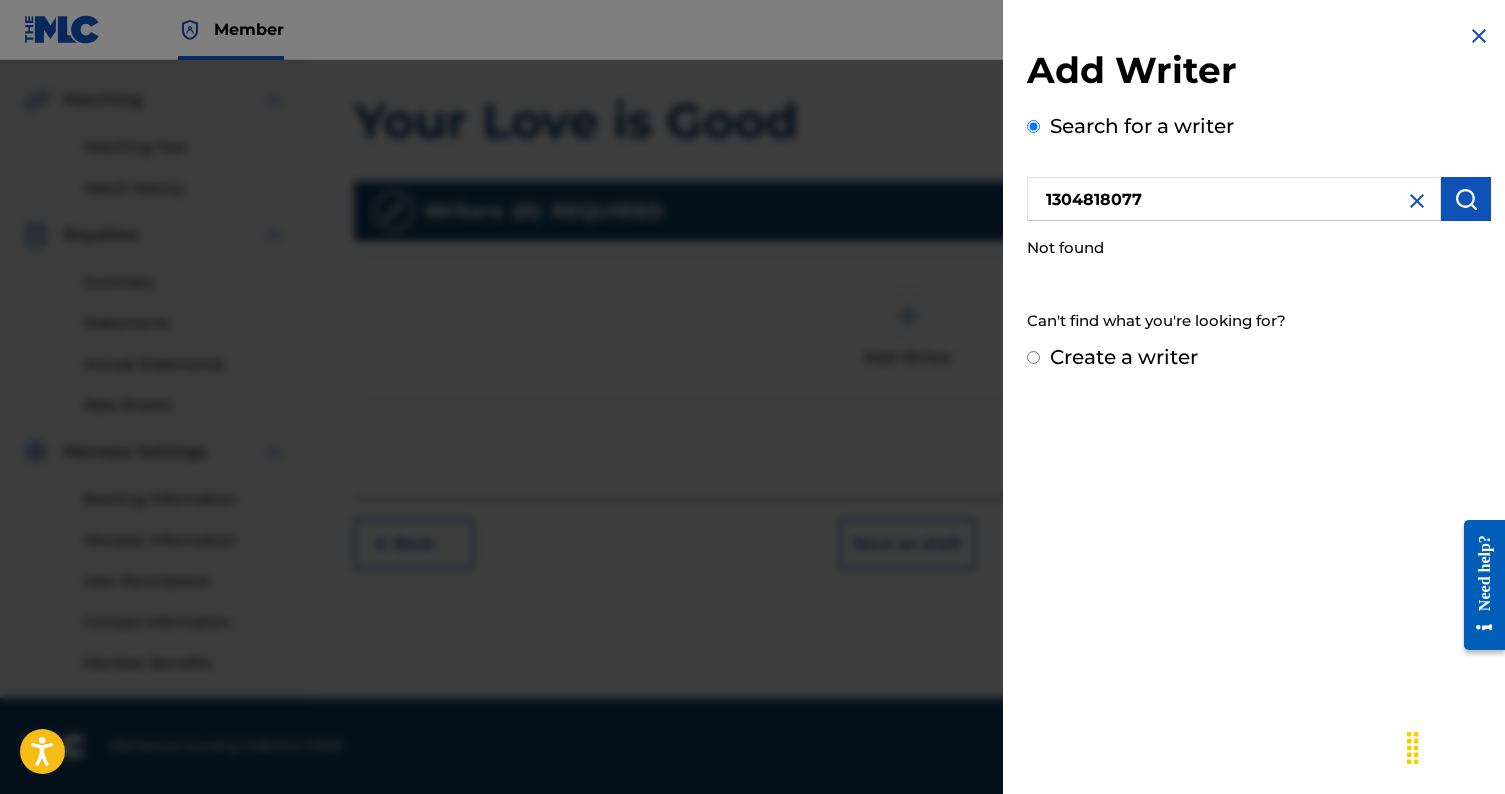 click on "1304818077" at bounding box center (1234, 199) 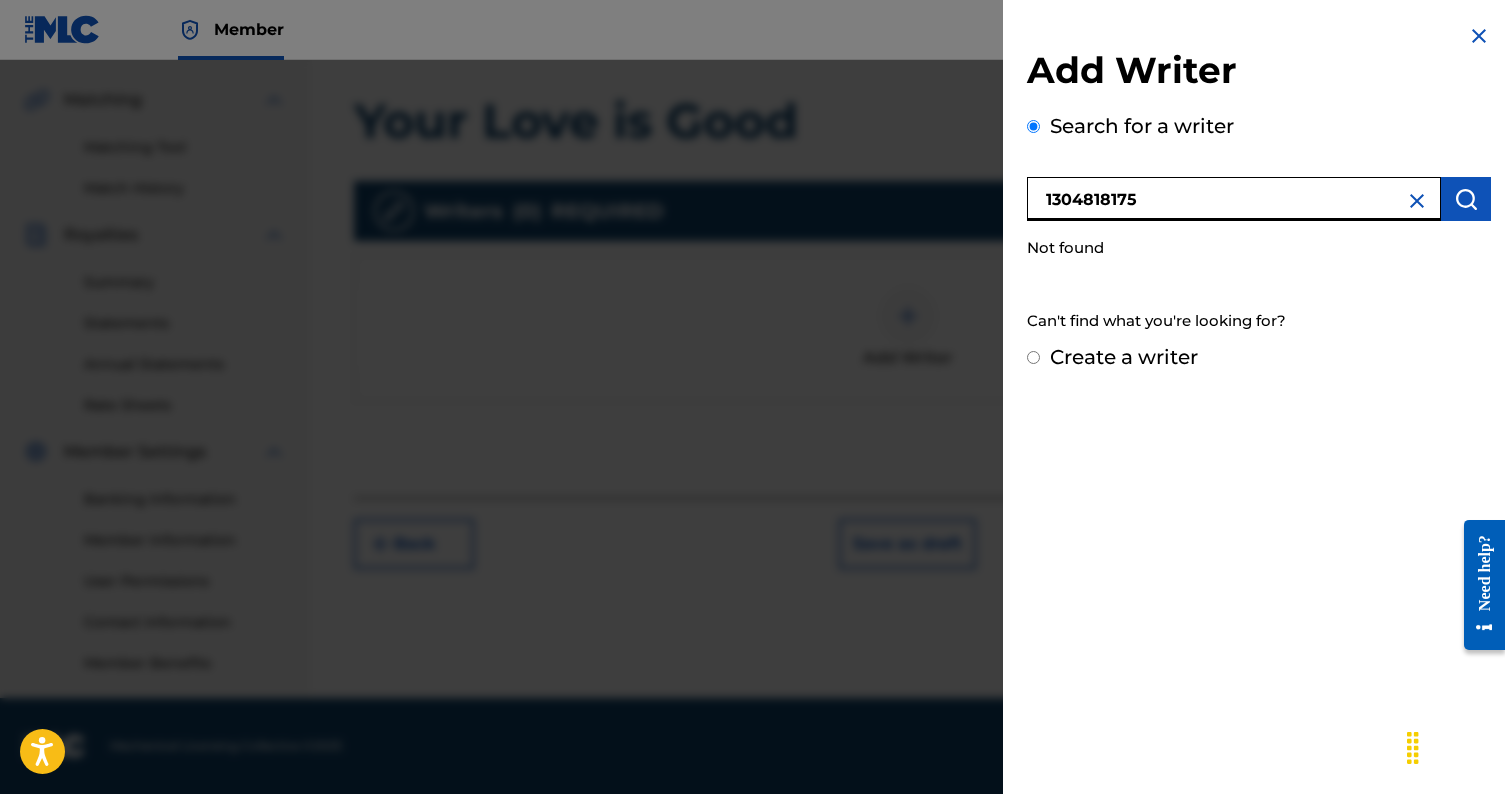 type on "1304818175" 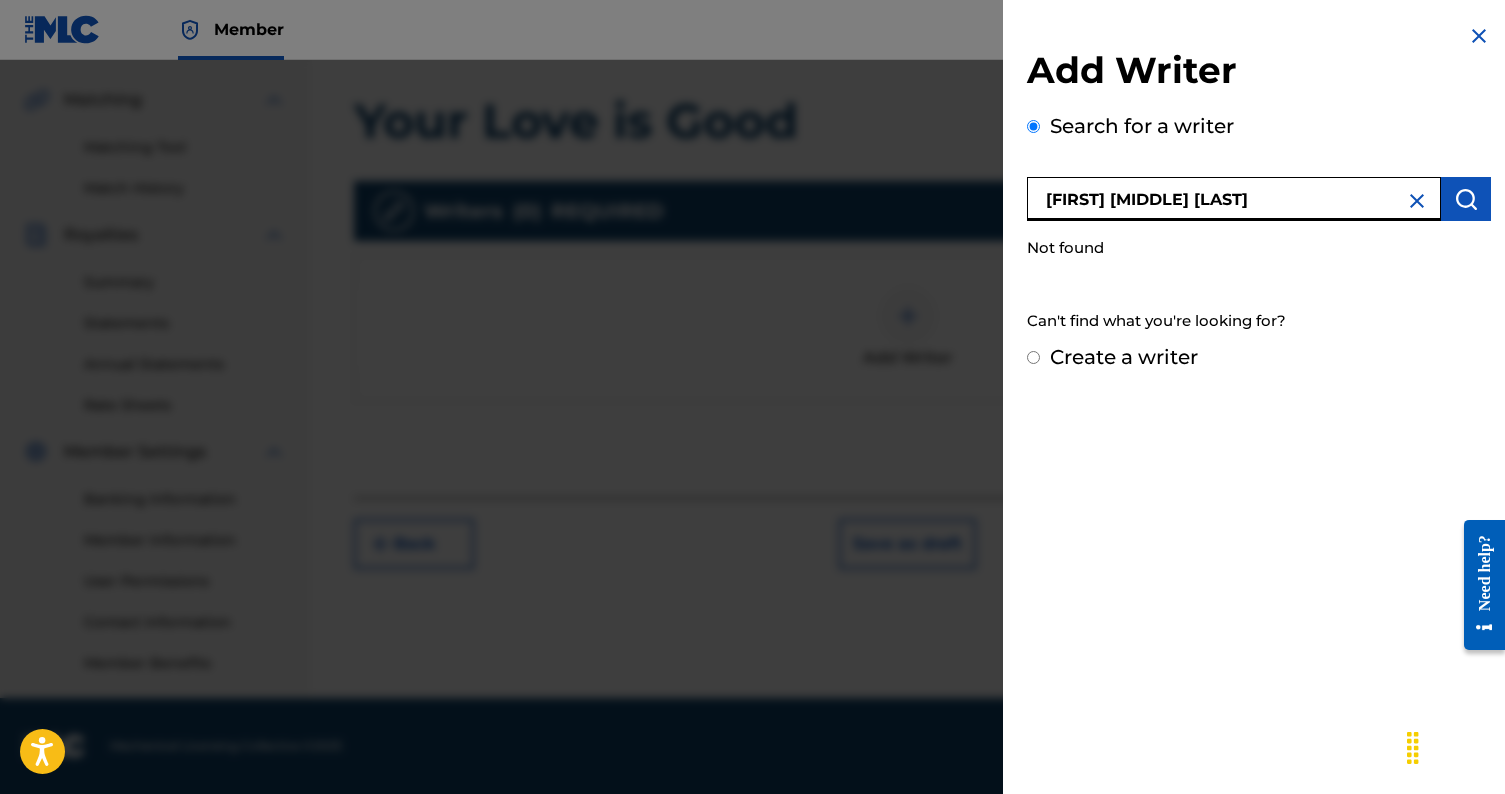 type on "[FIRST] [MIDDLE] [LAST]" 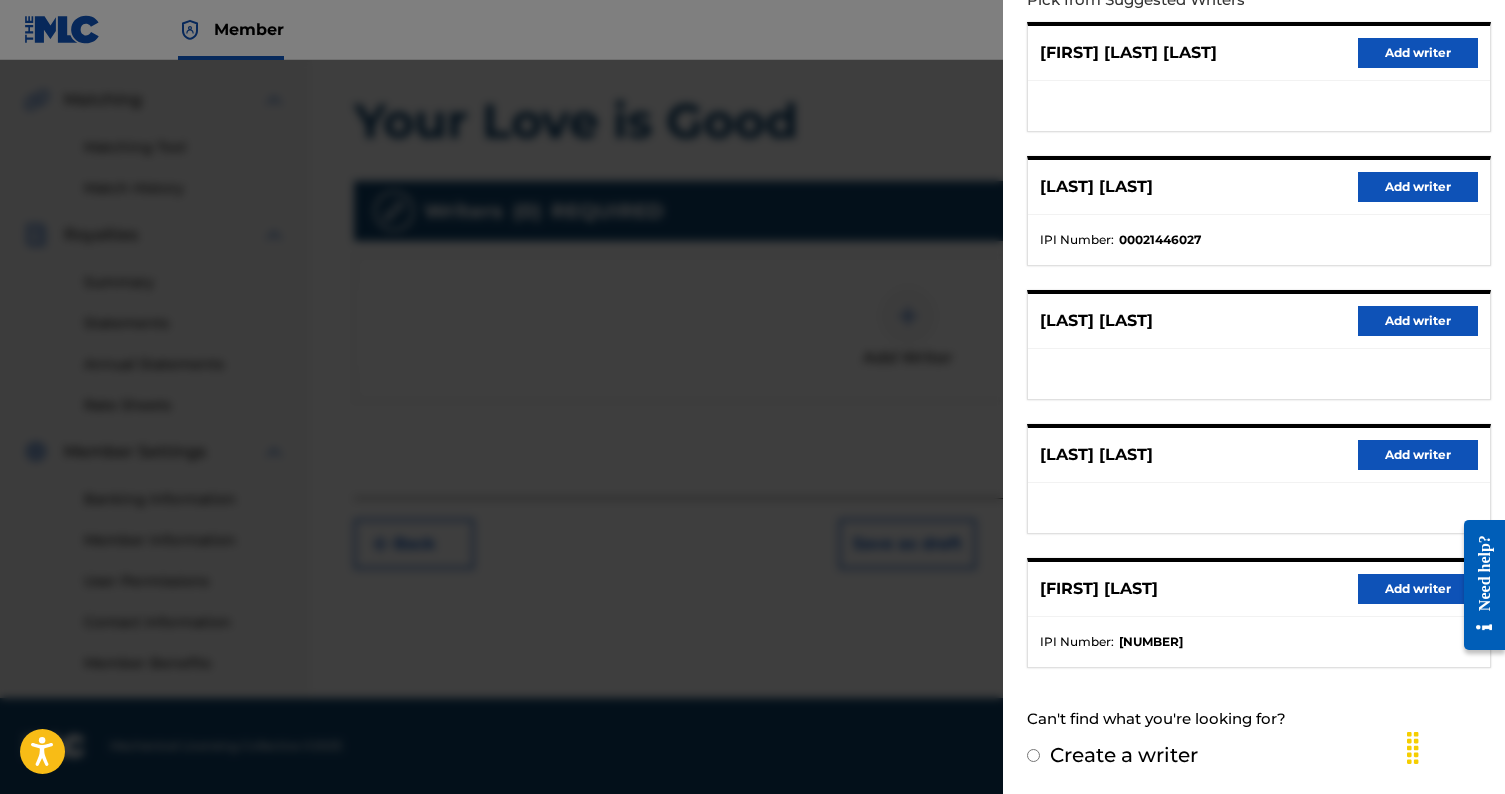 scroll, scrollTop: 247, scrollLeft: 0, axis: vertical 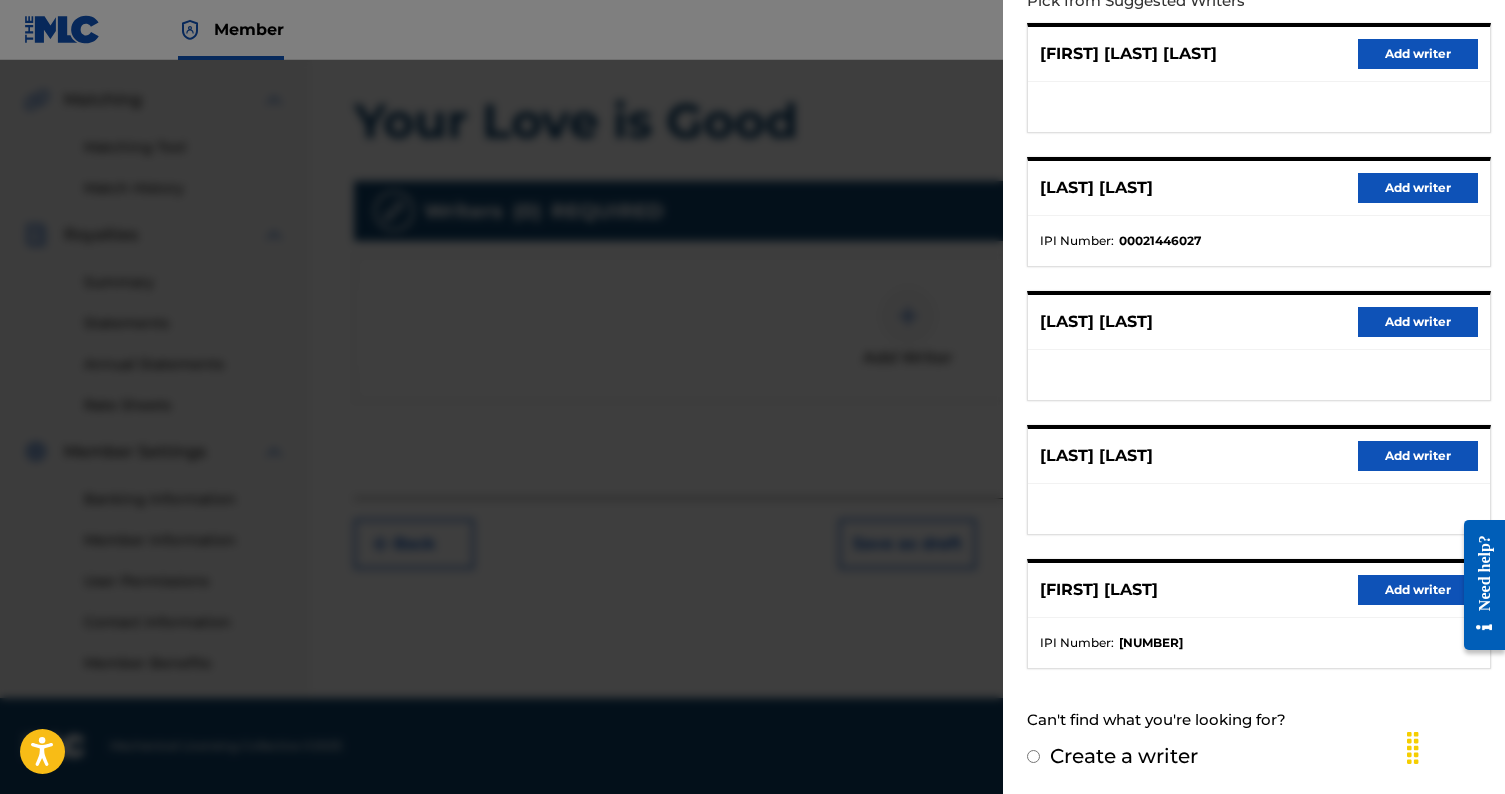 click on "Add writer" at bounding box center [1418, 590] 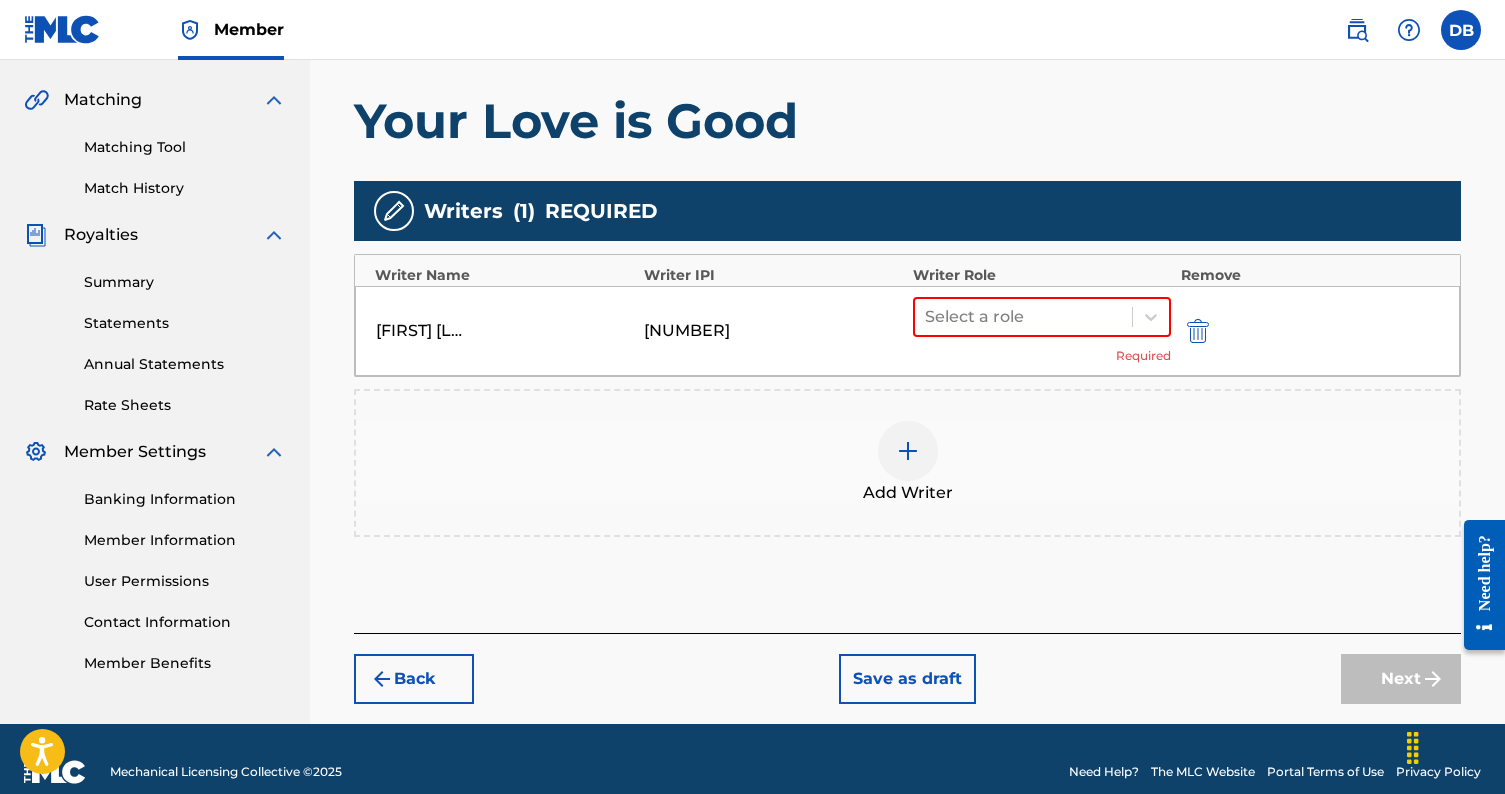 click at bounding box center (908, 451) 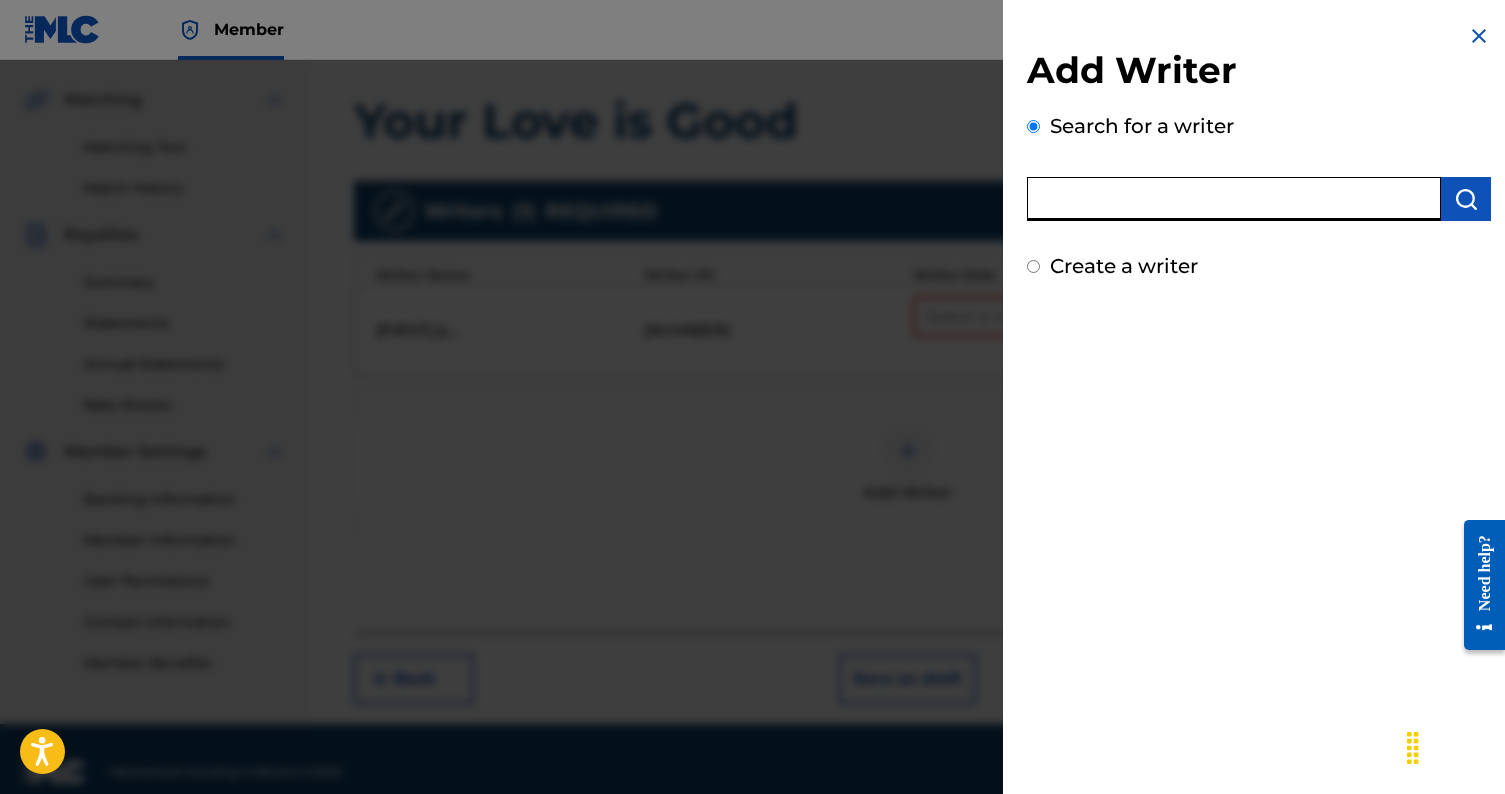 click at bounding box center [1234, 199] 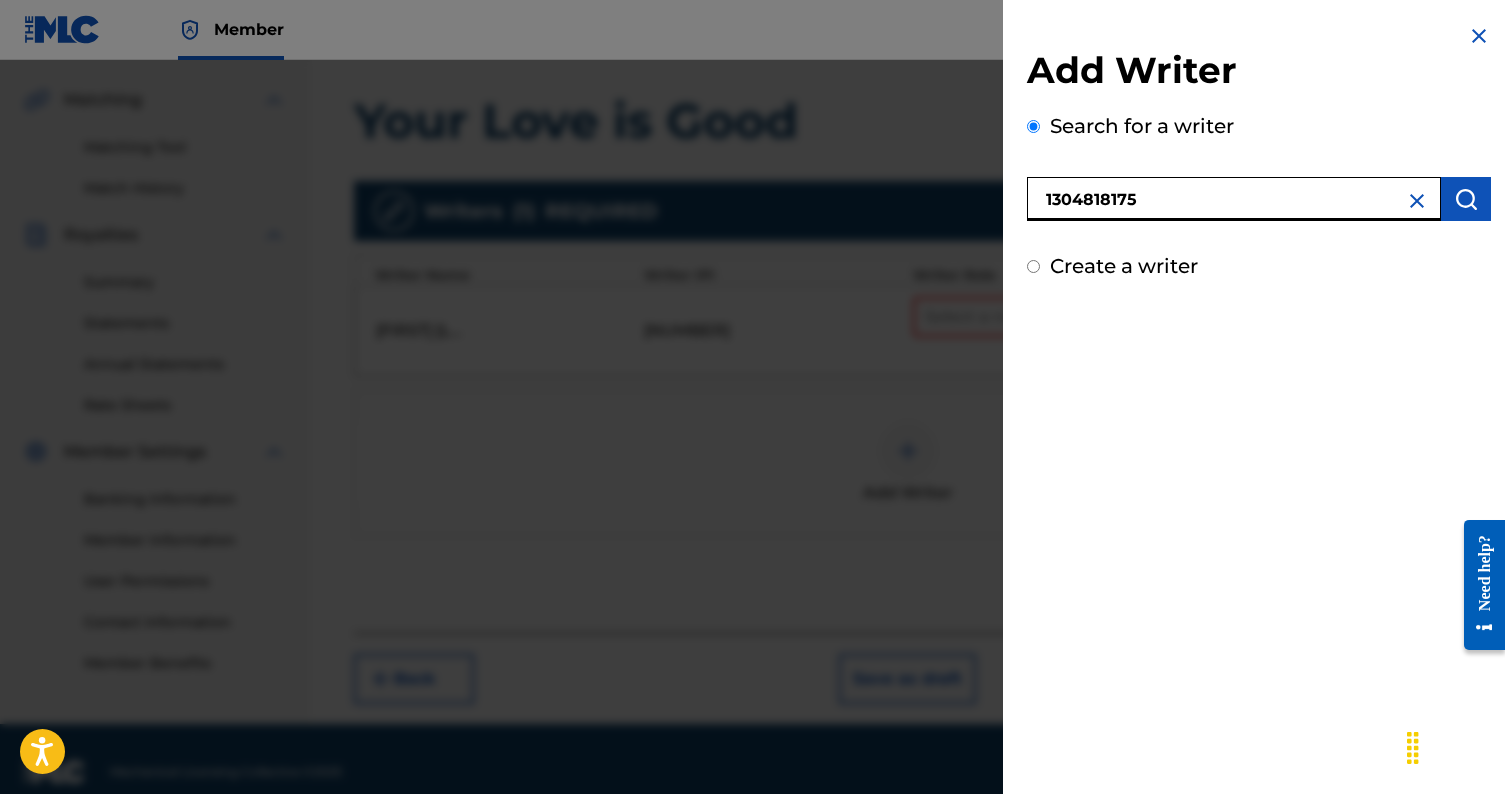 type on "1304818175" 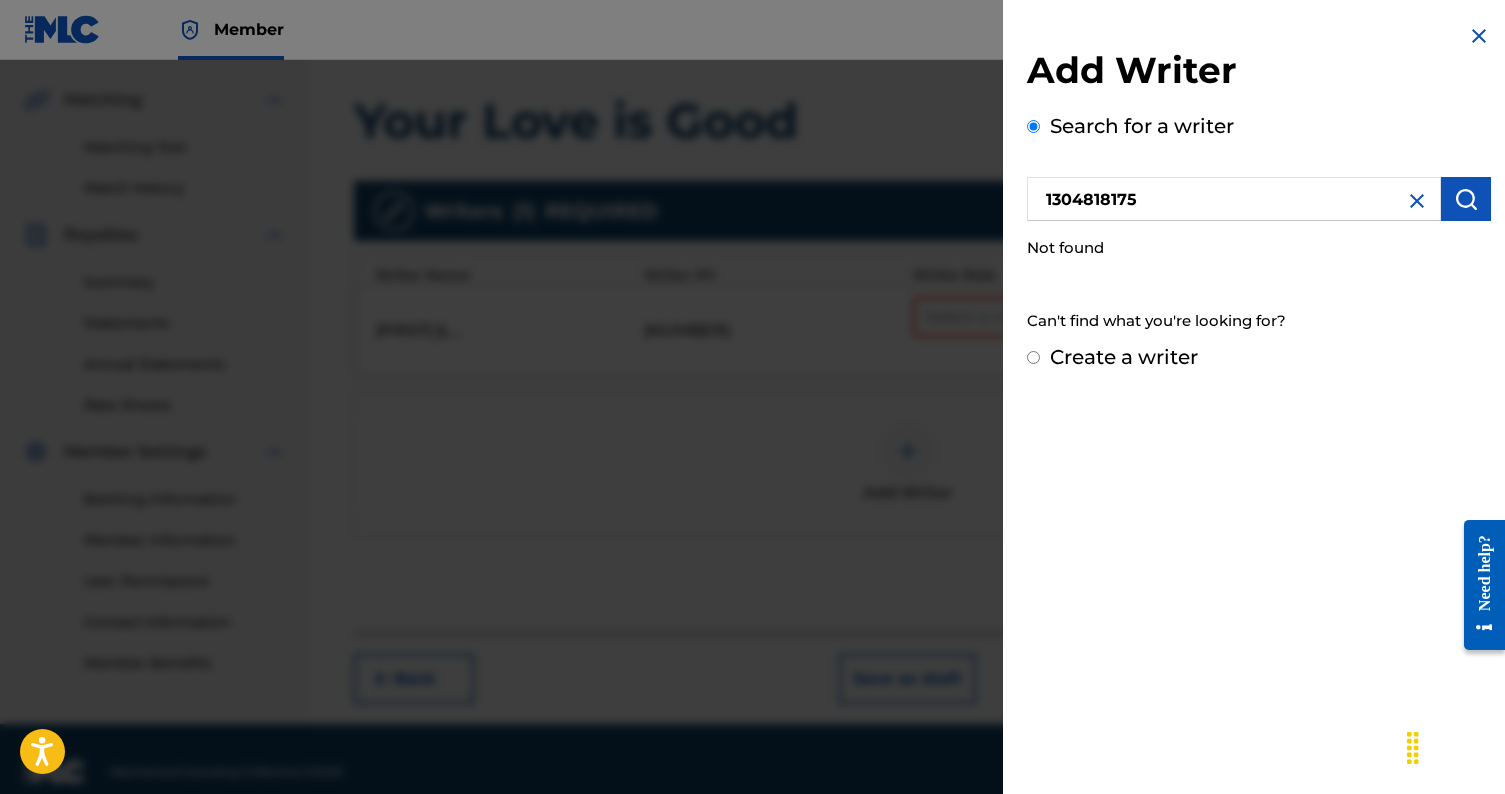 click on "Create a writer" at bounding box center [1124, 357] 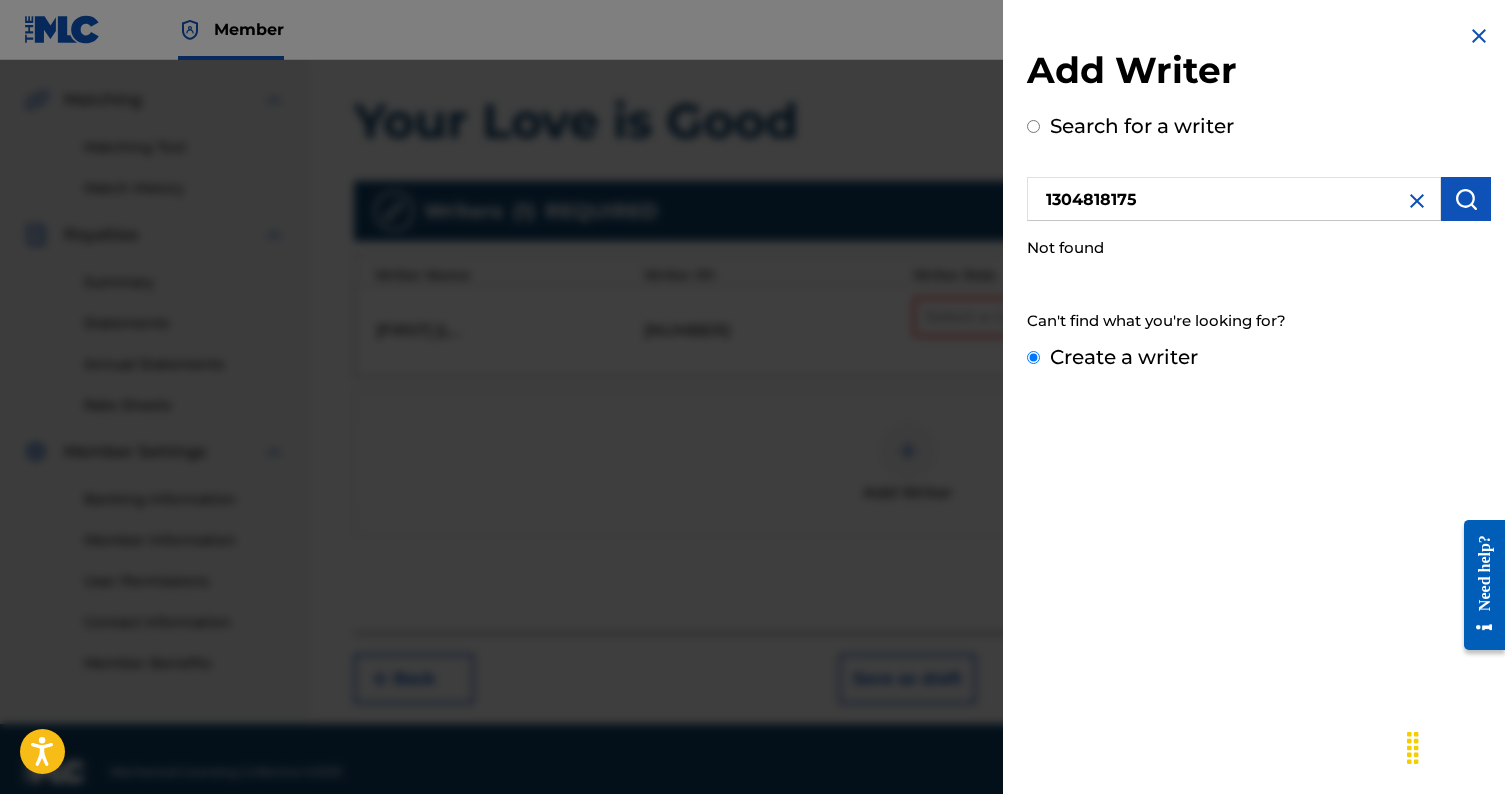 click on "Create a writer" at bounding box center [1033, 357] 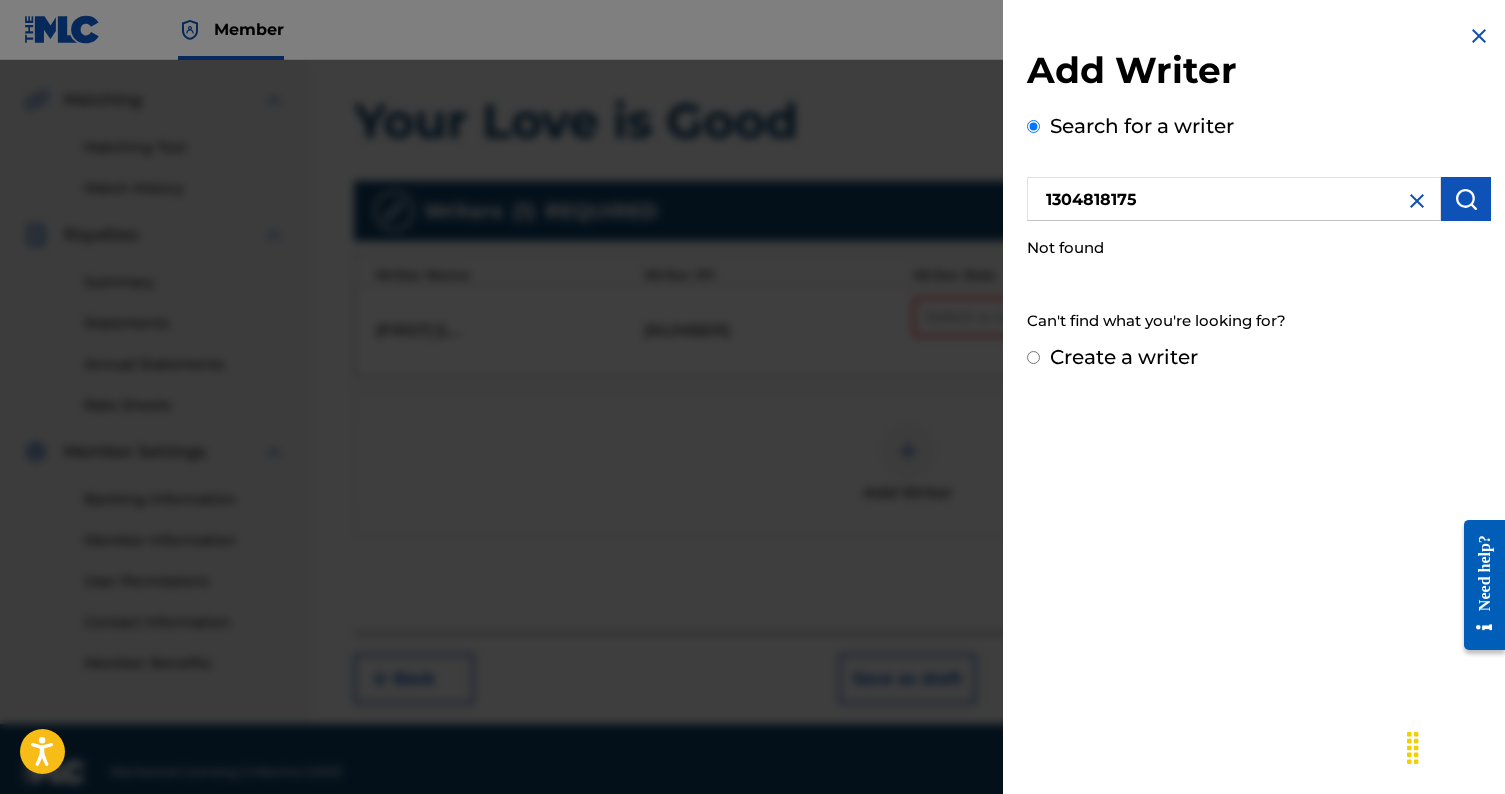 radio on "false" 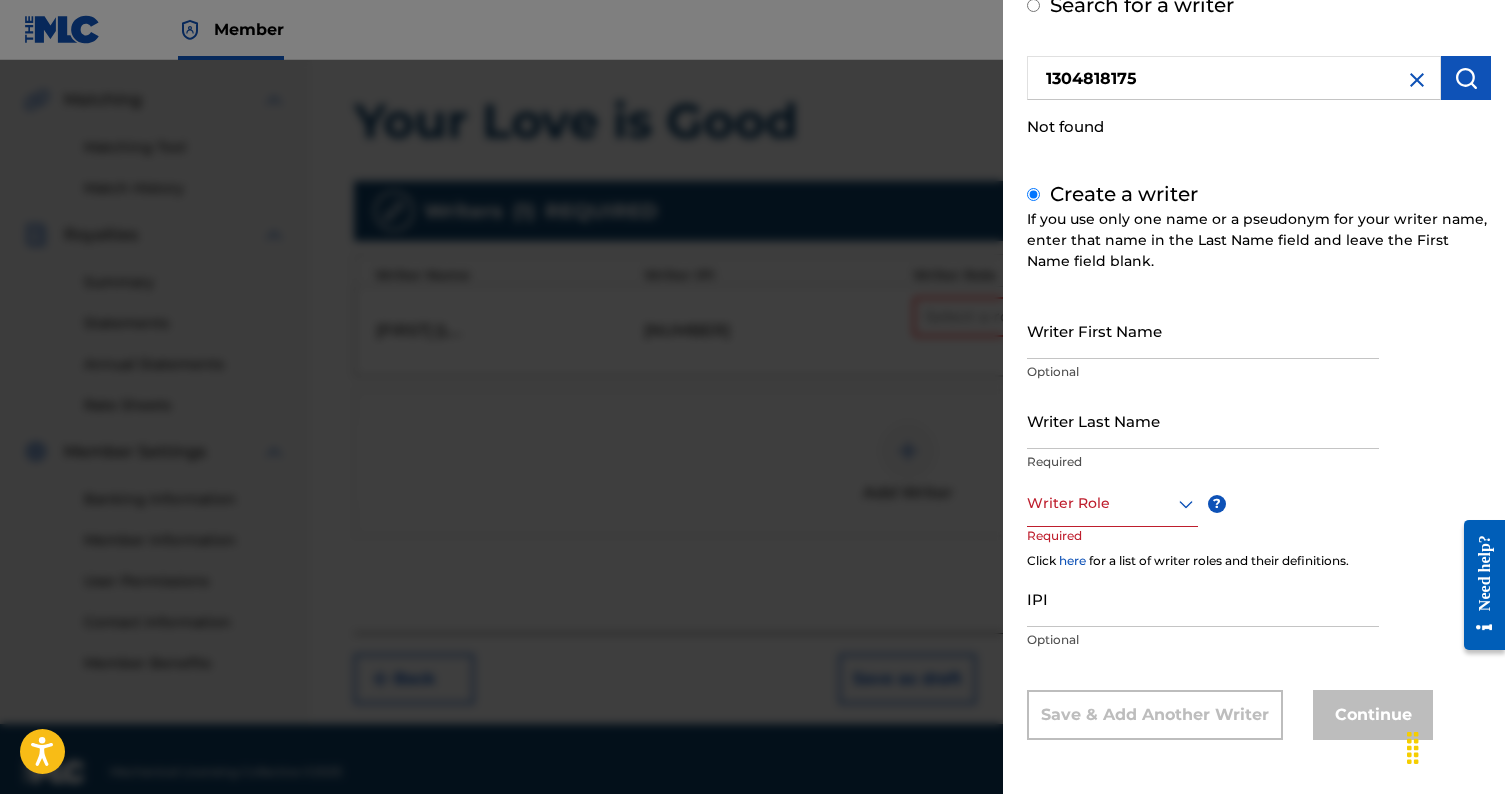 scroll, scrollTop: 120, scrollLeft: 0, axis: vertical 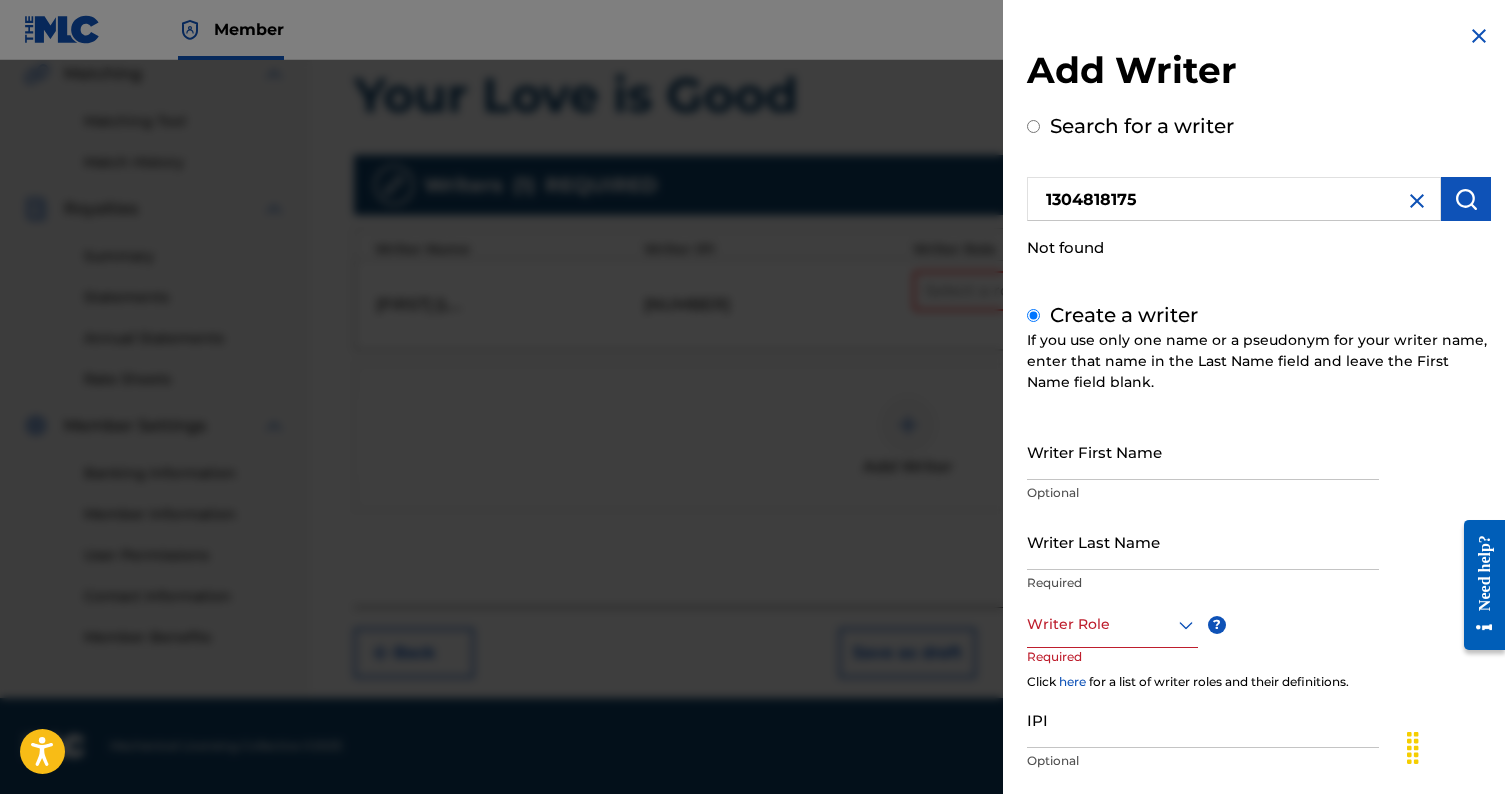click at bounding box center [1479, 36] 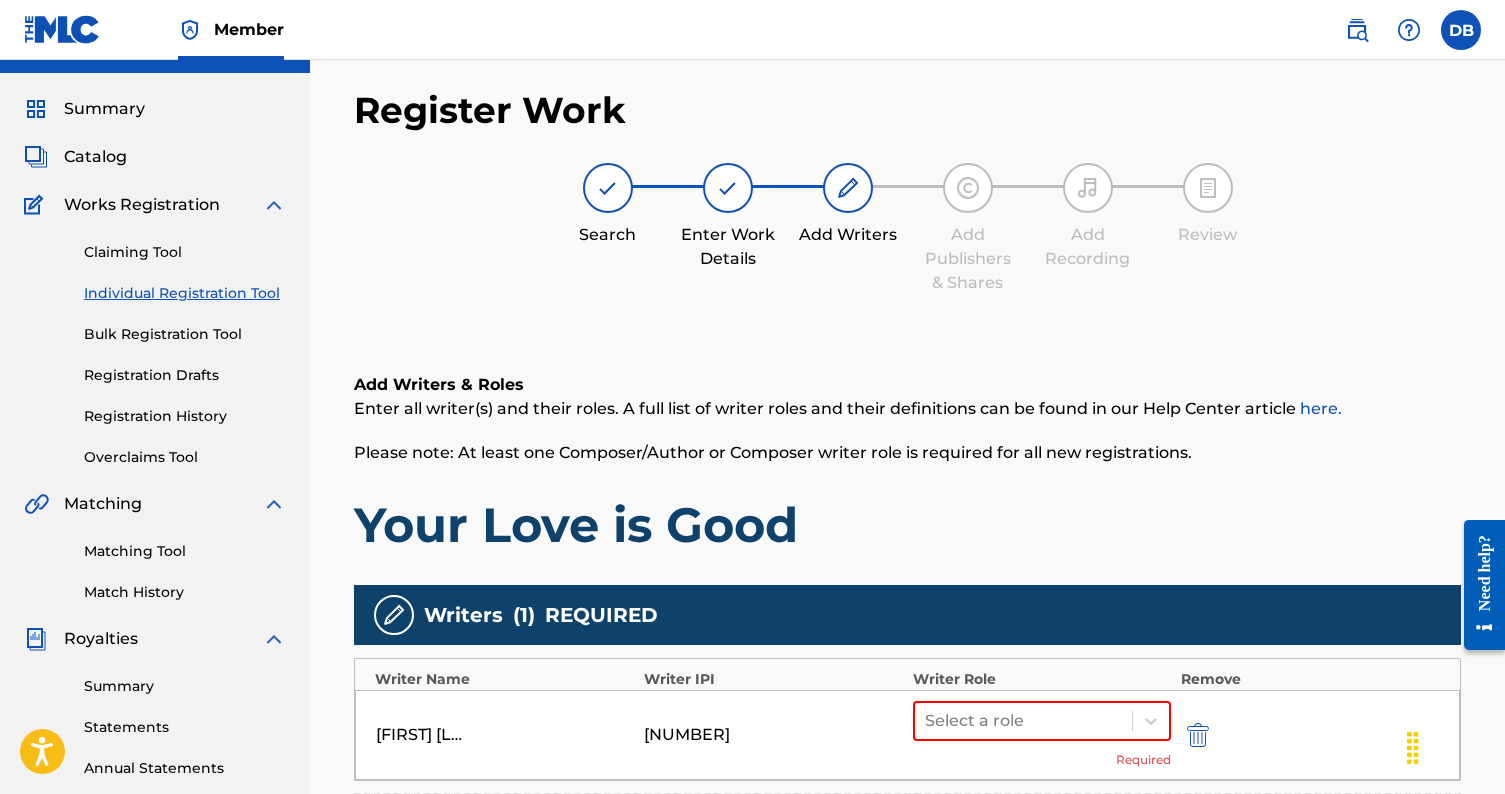 scroll, scrollTop: 38, scrollLeft: 0, axis: vertical 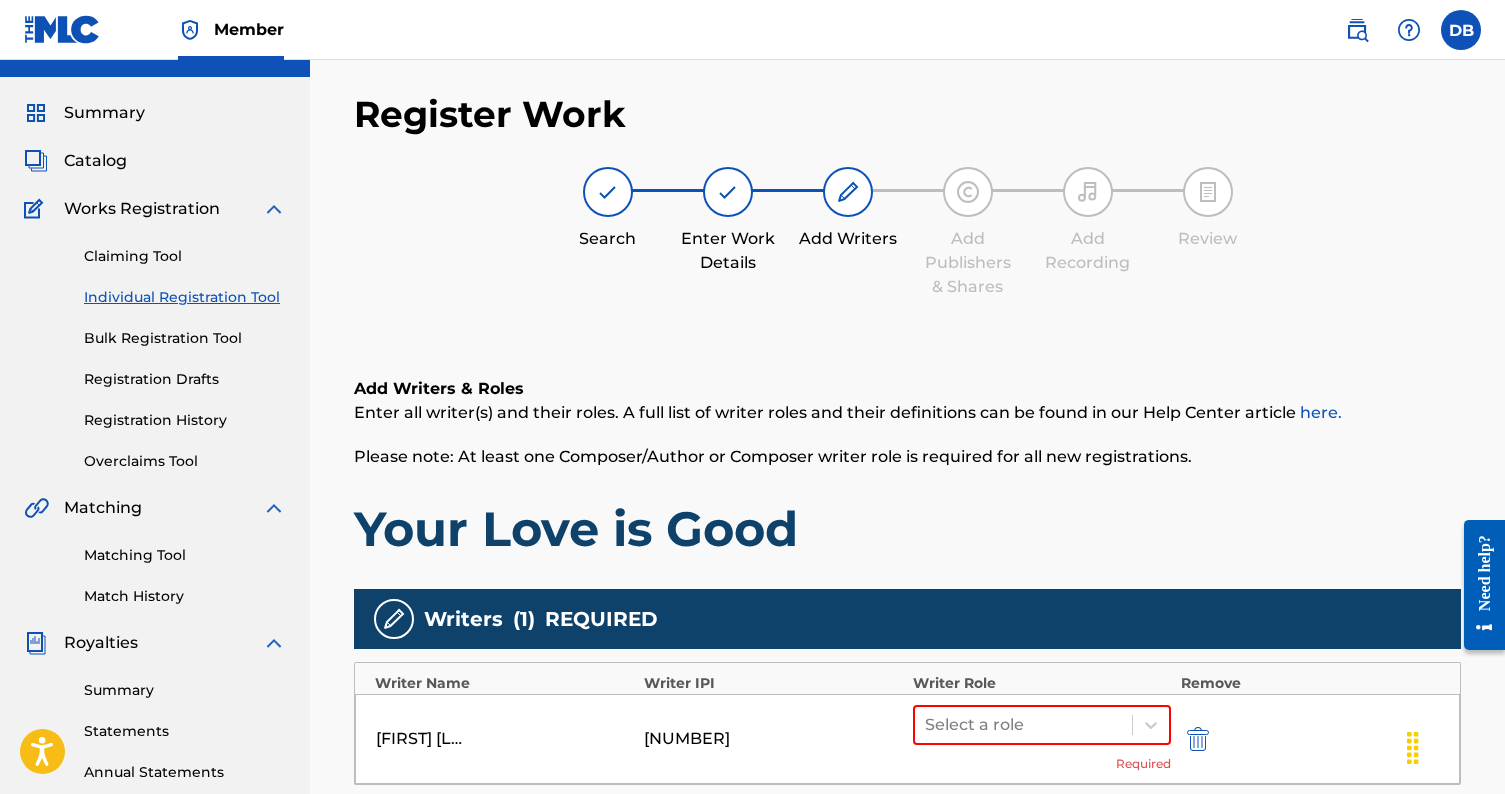 click at bounding box center (728, 192) 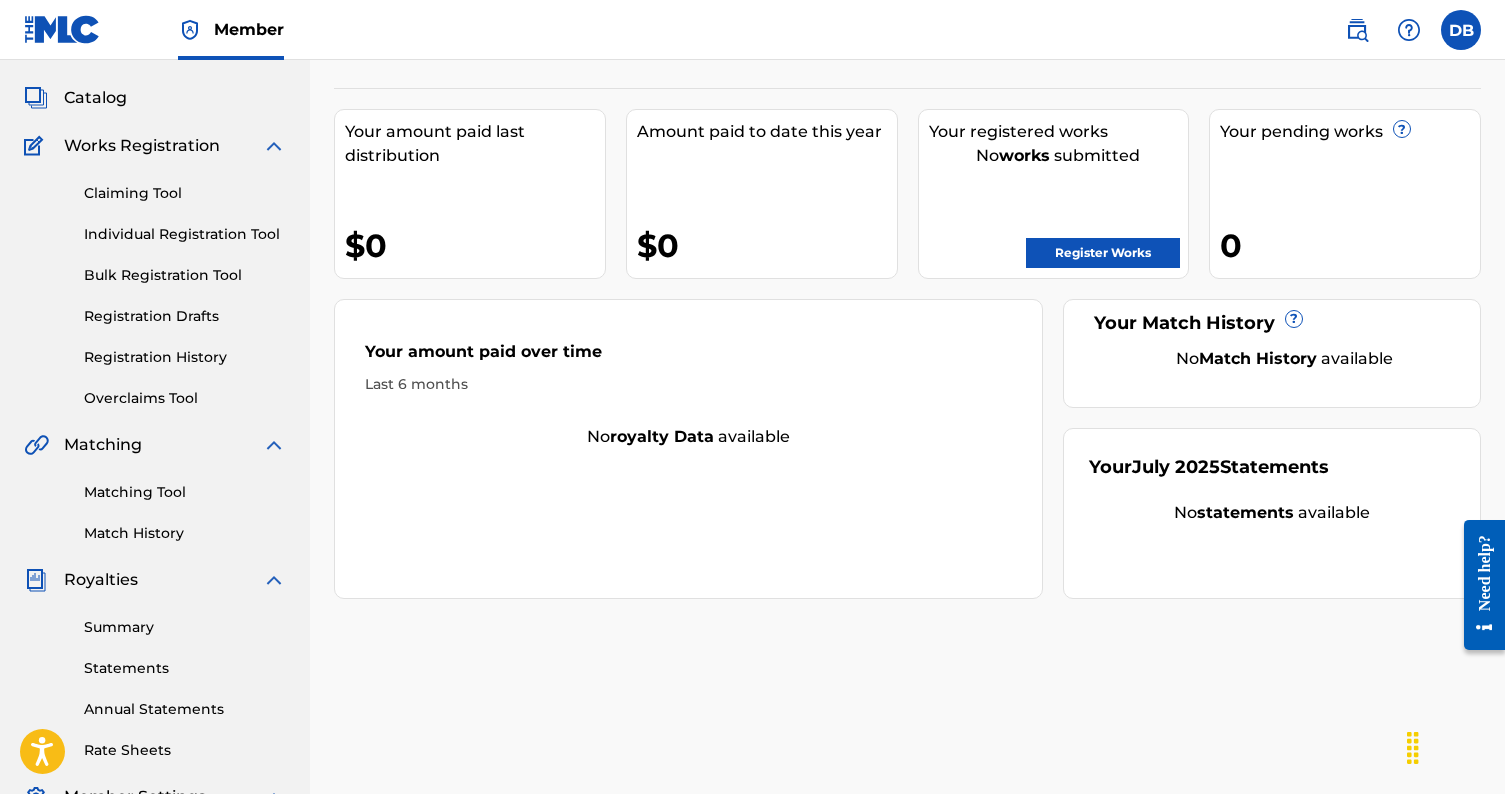 scroll, scrollTop: 100, scrollLeft: 0, axis: vertical 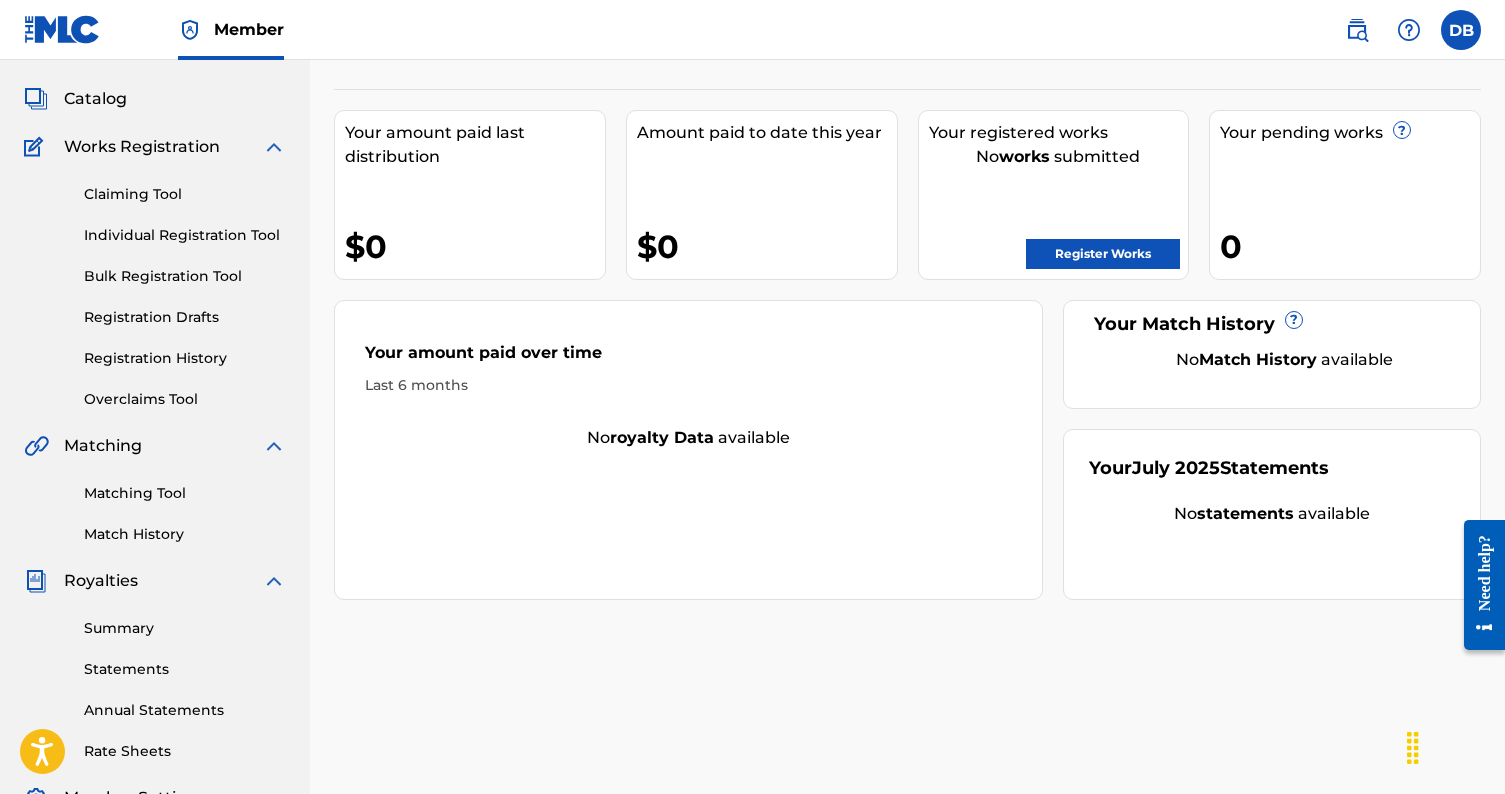 click on "Individual Registration Tool" at bounding box center [185, 235] 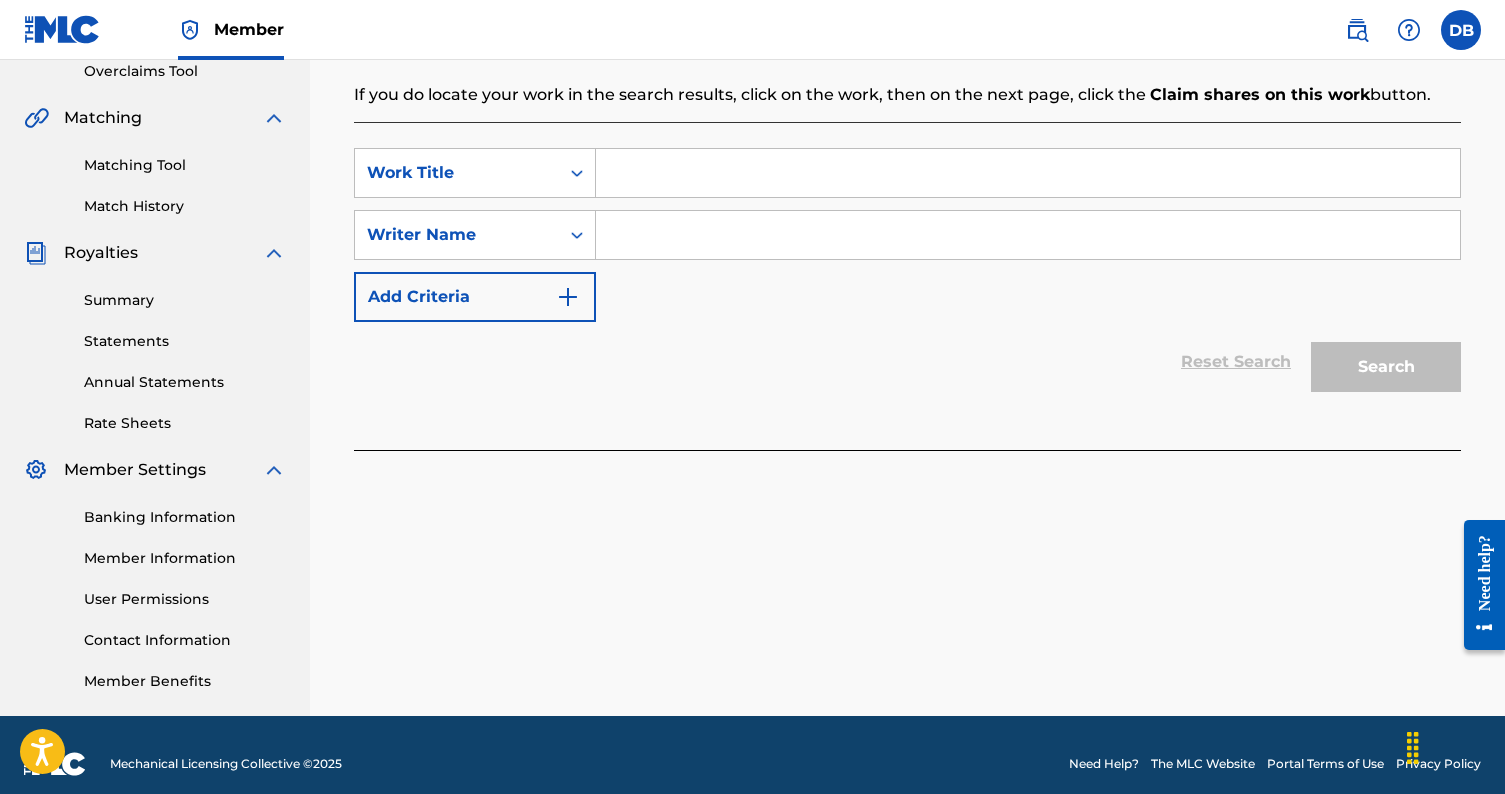 scroll, scrollTop: 435, scrollLeft: 0, axis: vertical 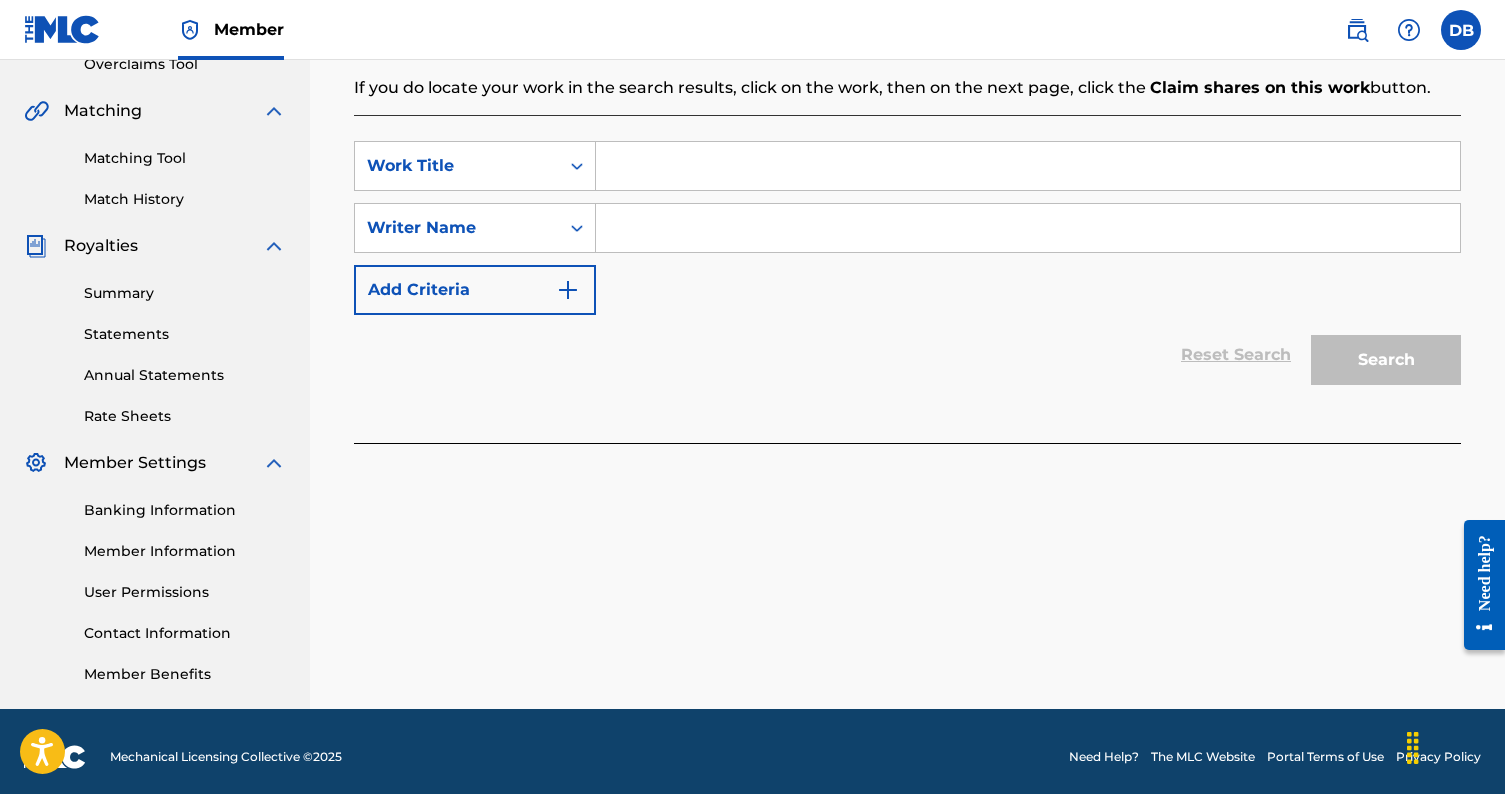 click at bounding box center (1028, 166) 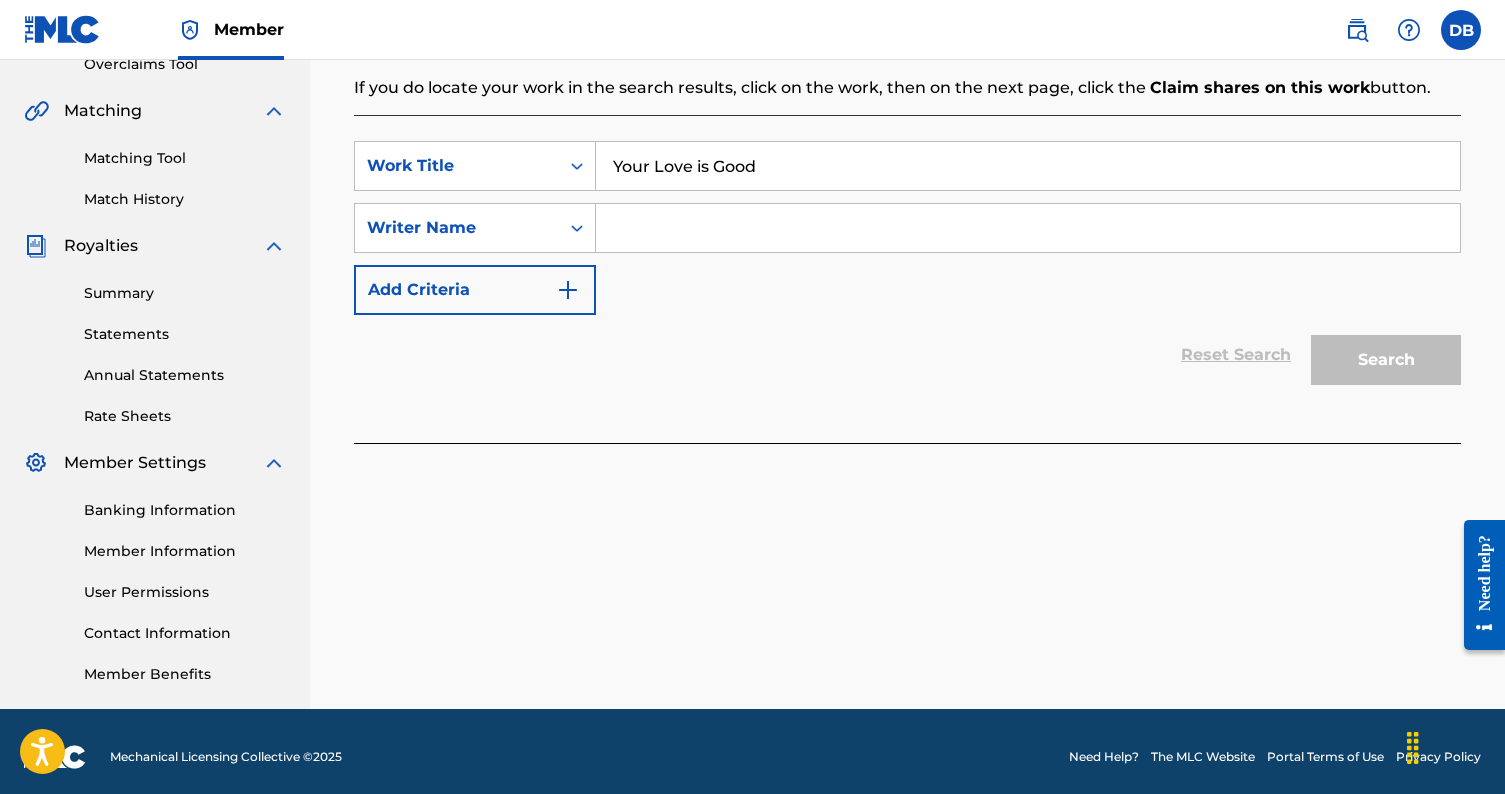 type on "Your Love is Good" 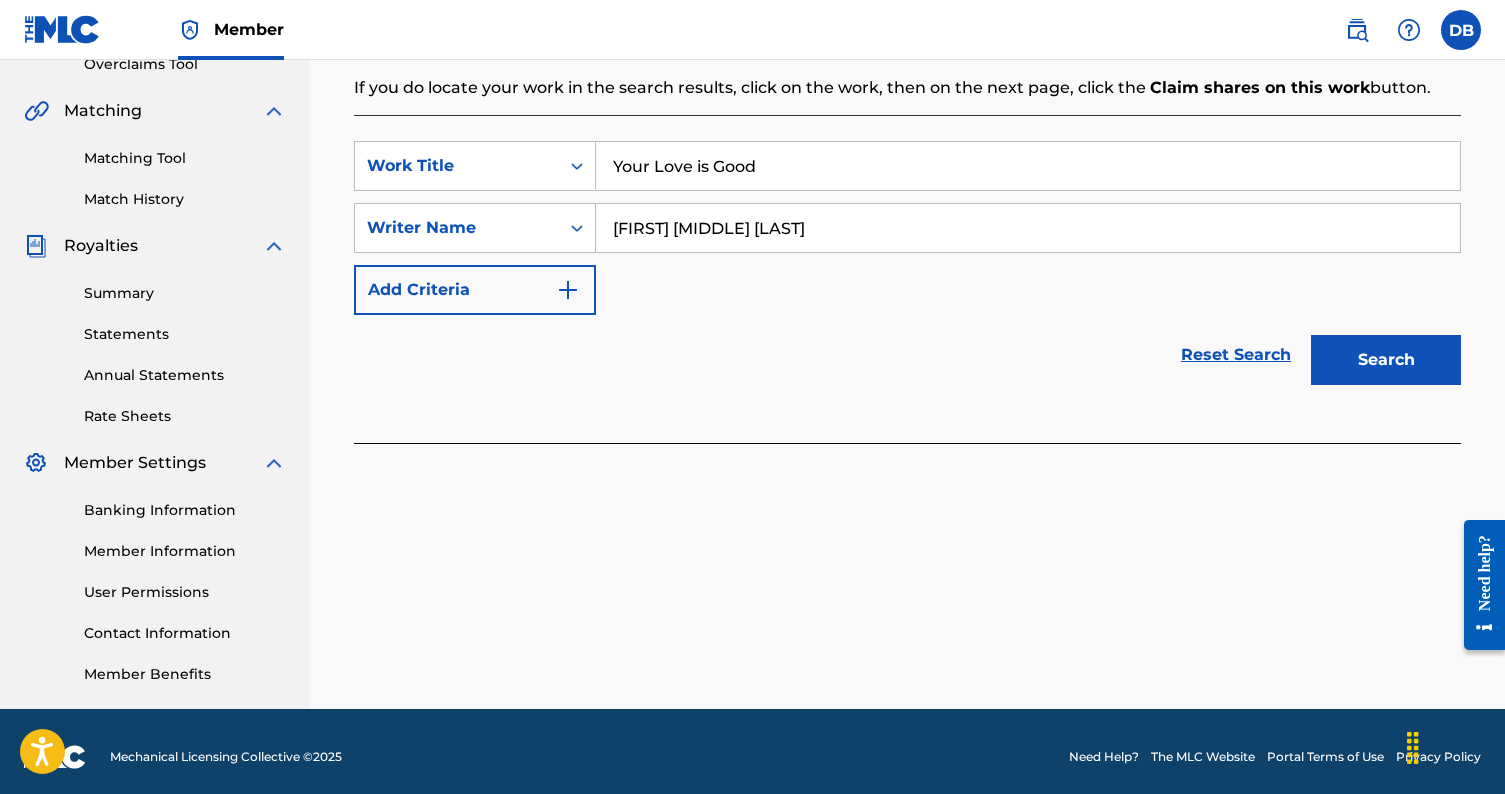 type on "[FIRST] [MIDDLE] [LAST]" 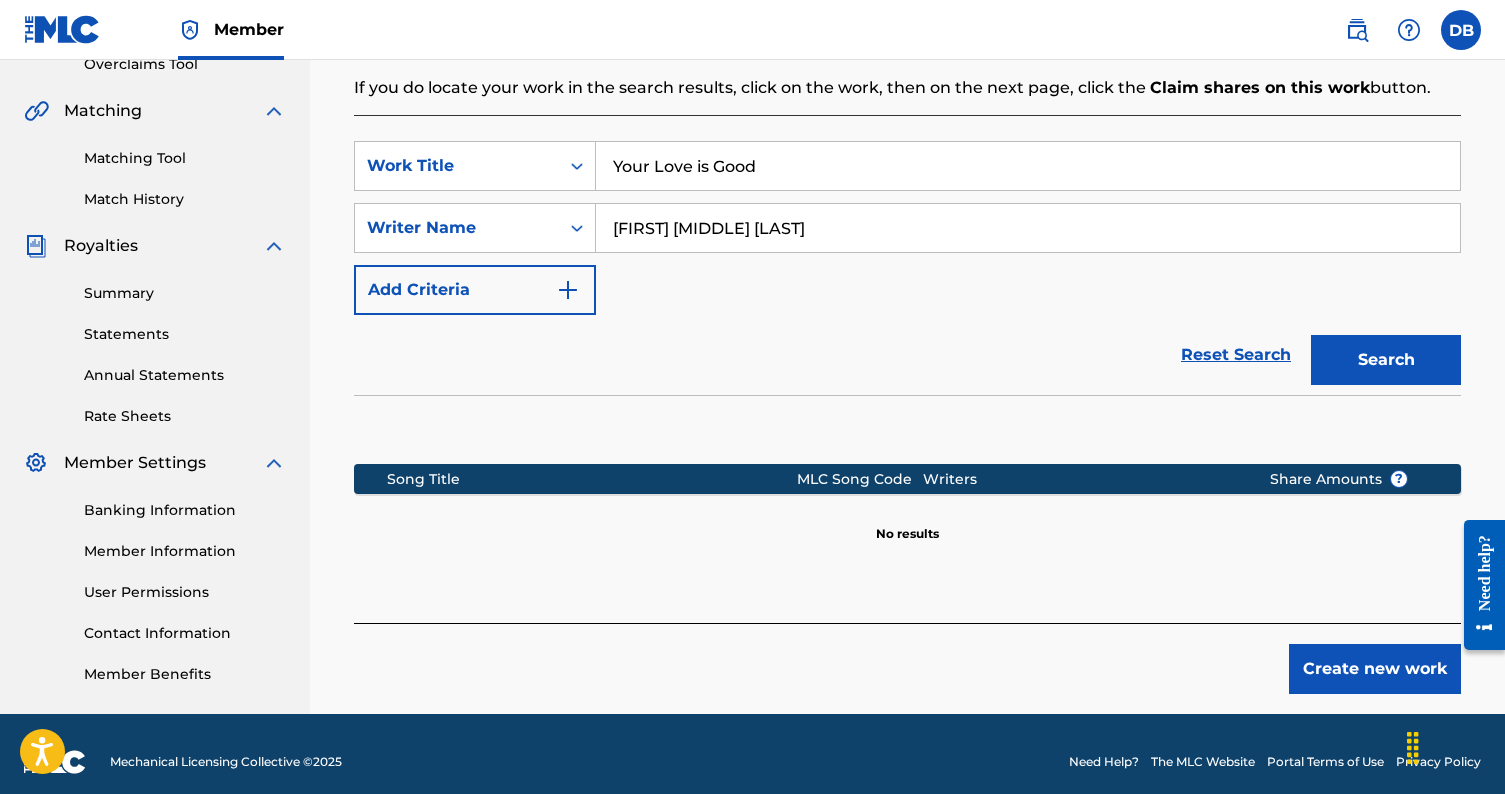 click on "Create new work" at bounding box center (1375, 669) 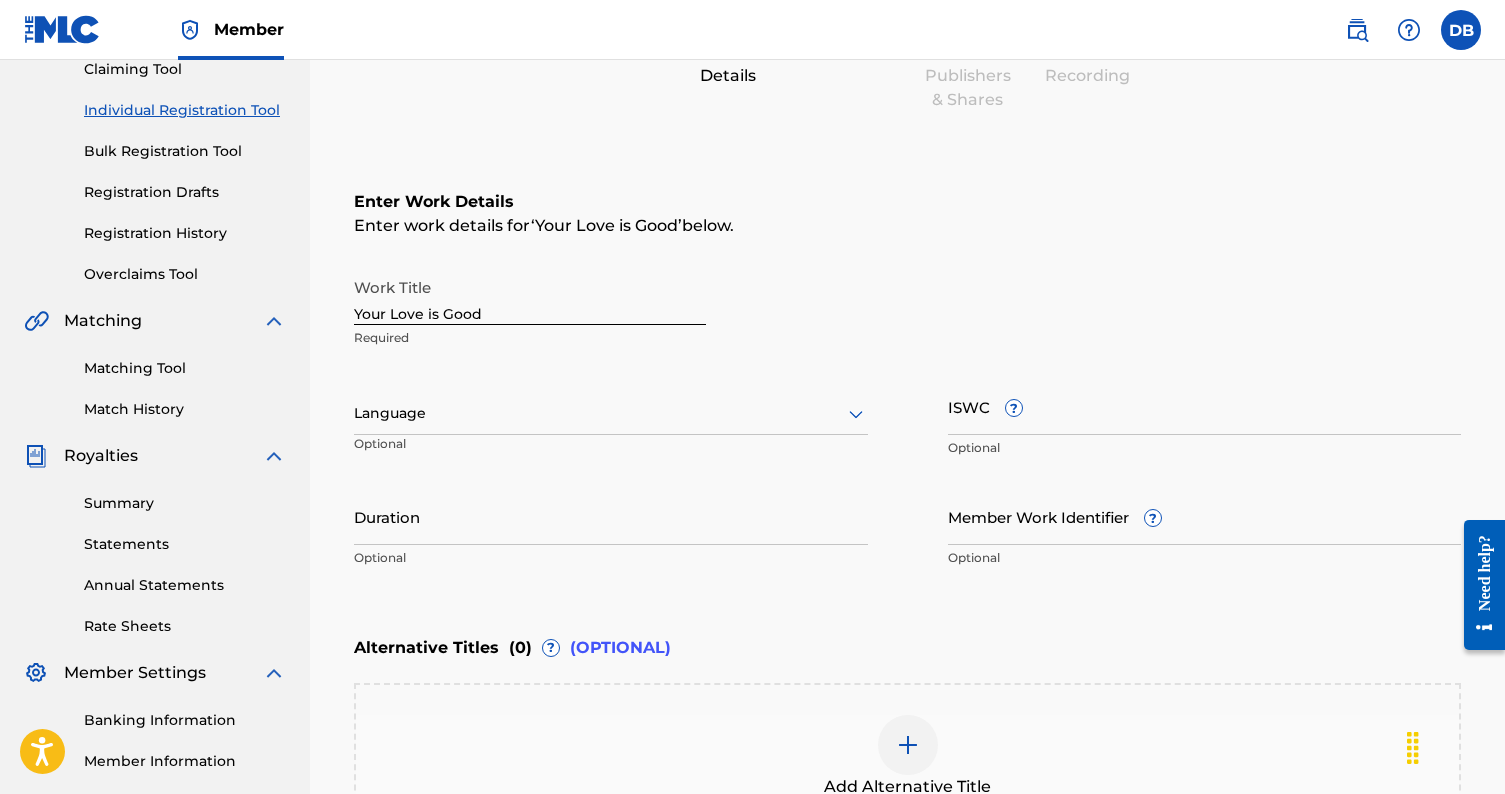 scroll, scrollTop: 226, scrollLeft: 0, axis: vertical 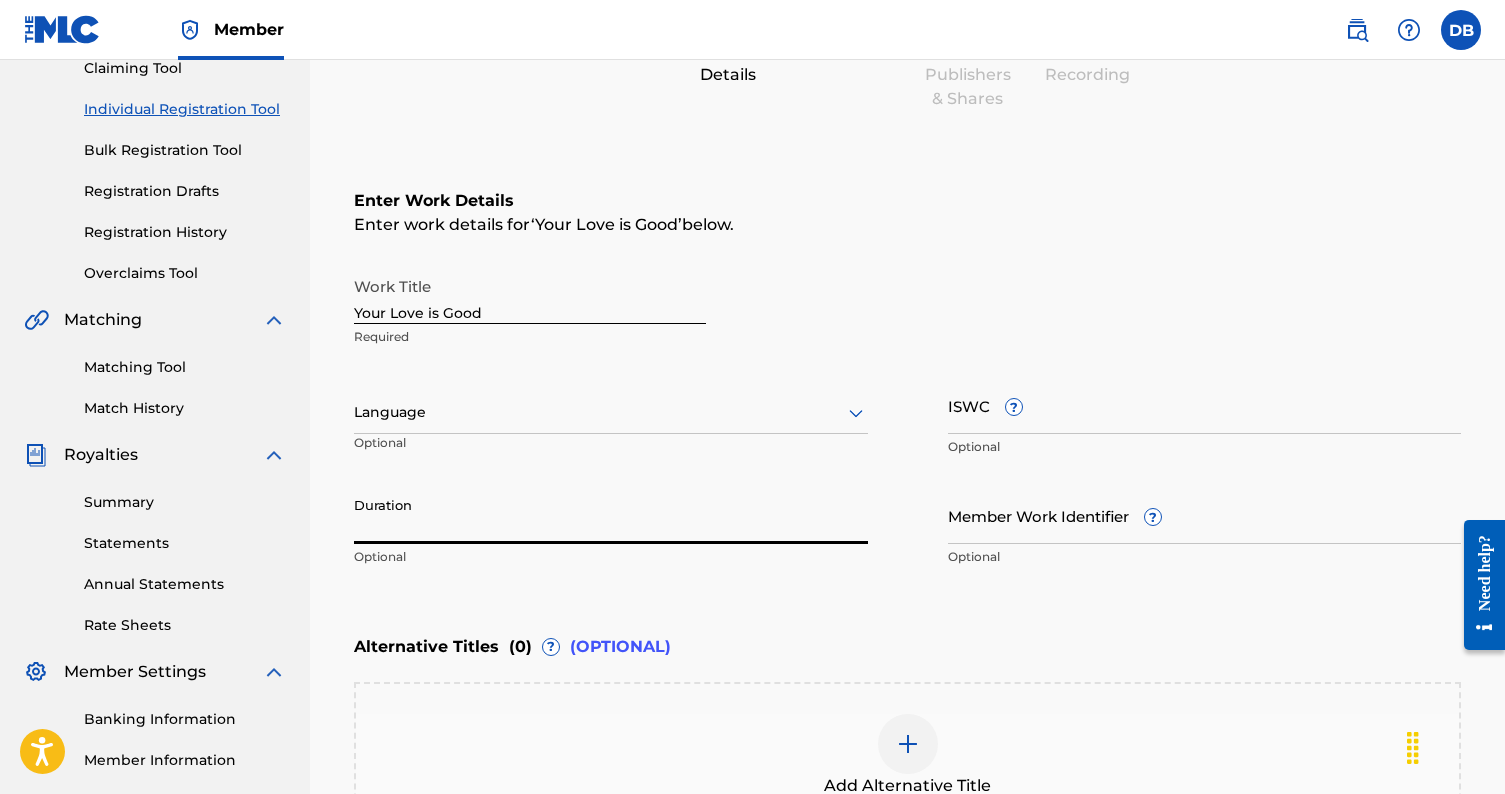 click on "Duration" at bounding box center (611, 515) 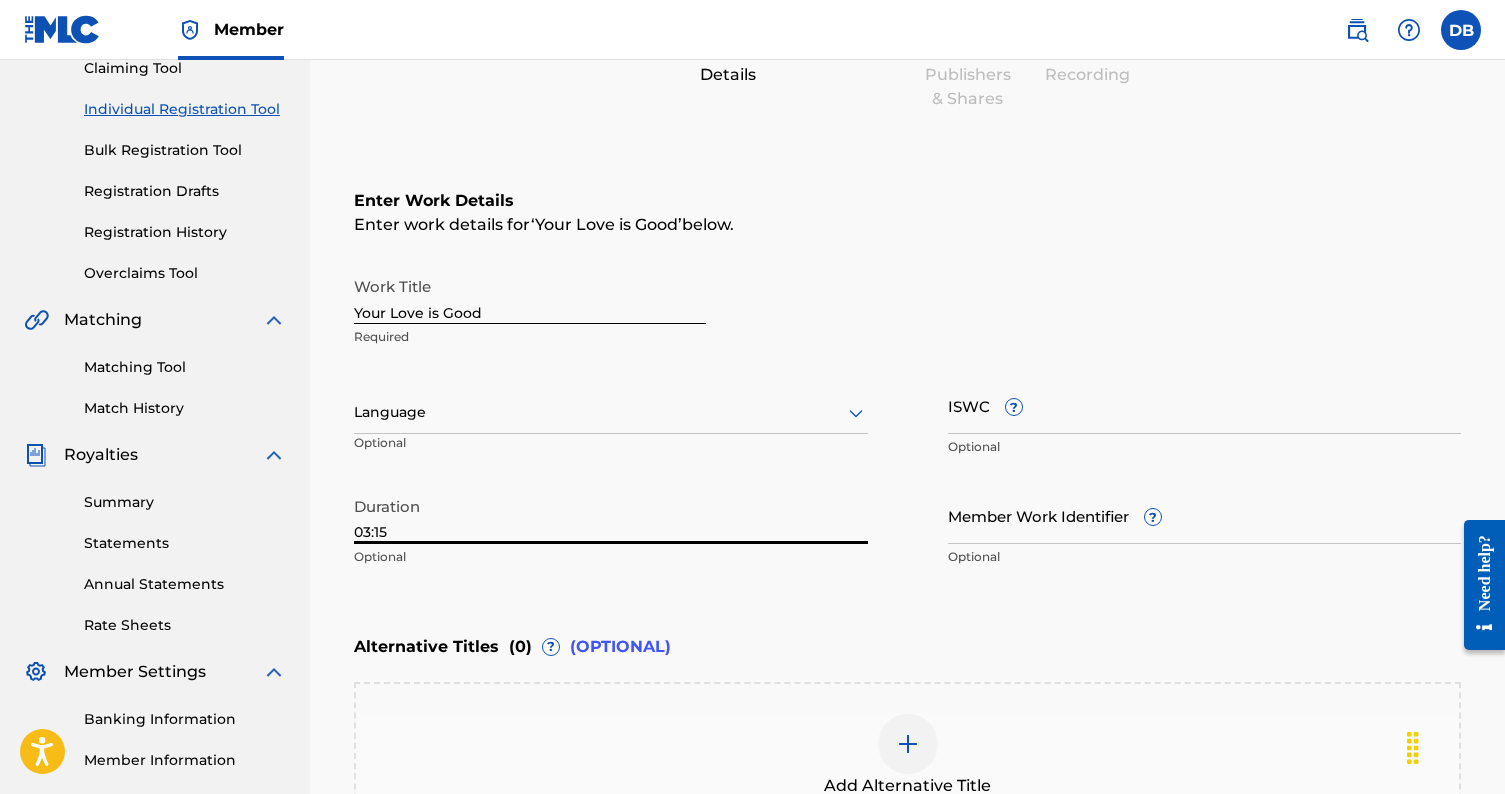 type on "03:15" 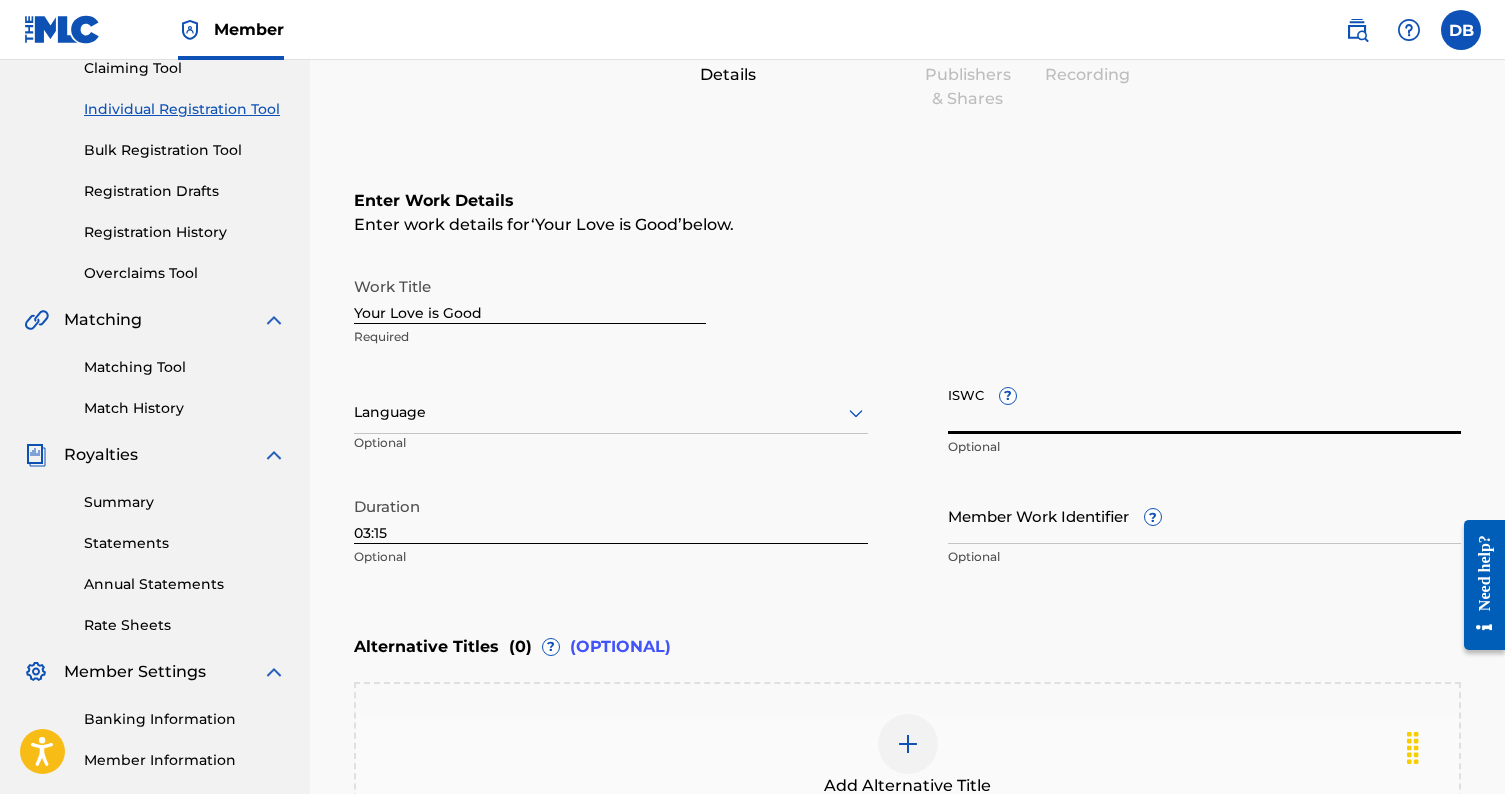 click on "ISWC   ?" at bounding box center (1205, 405) 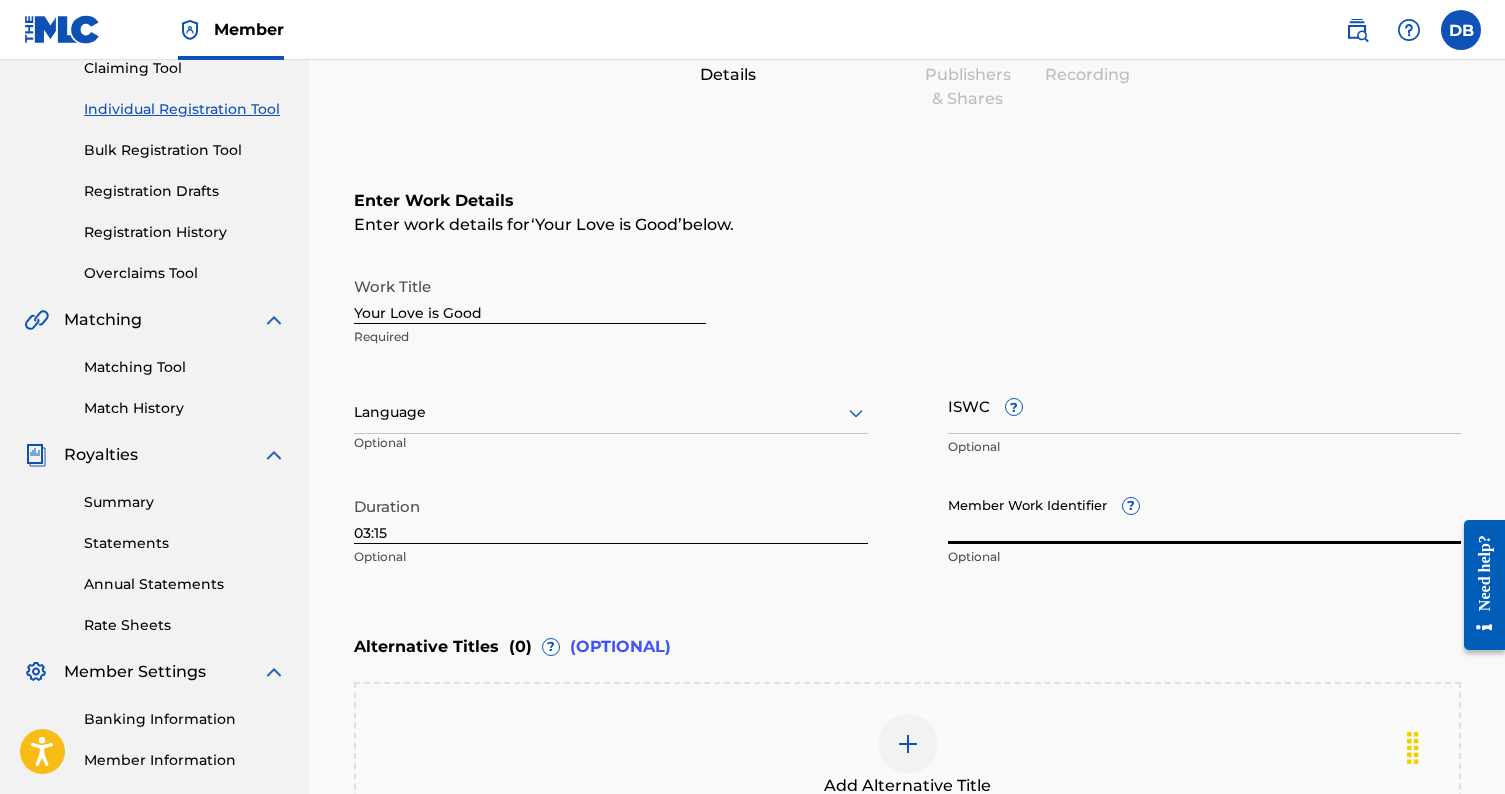 paste on "[NUMBER]" 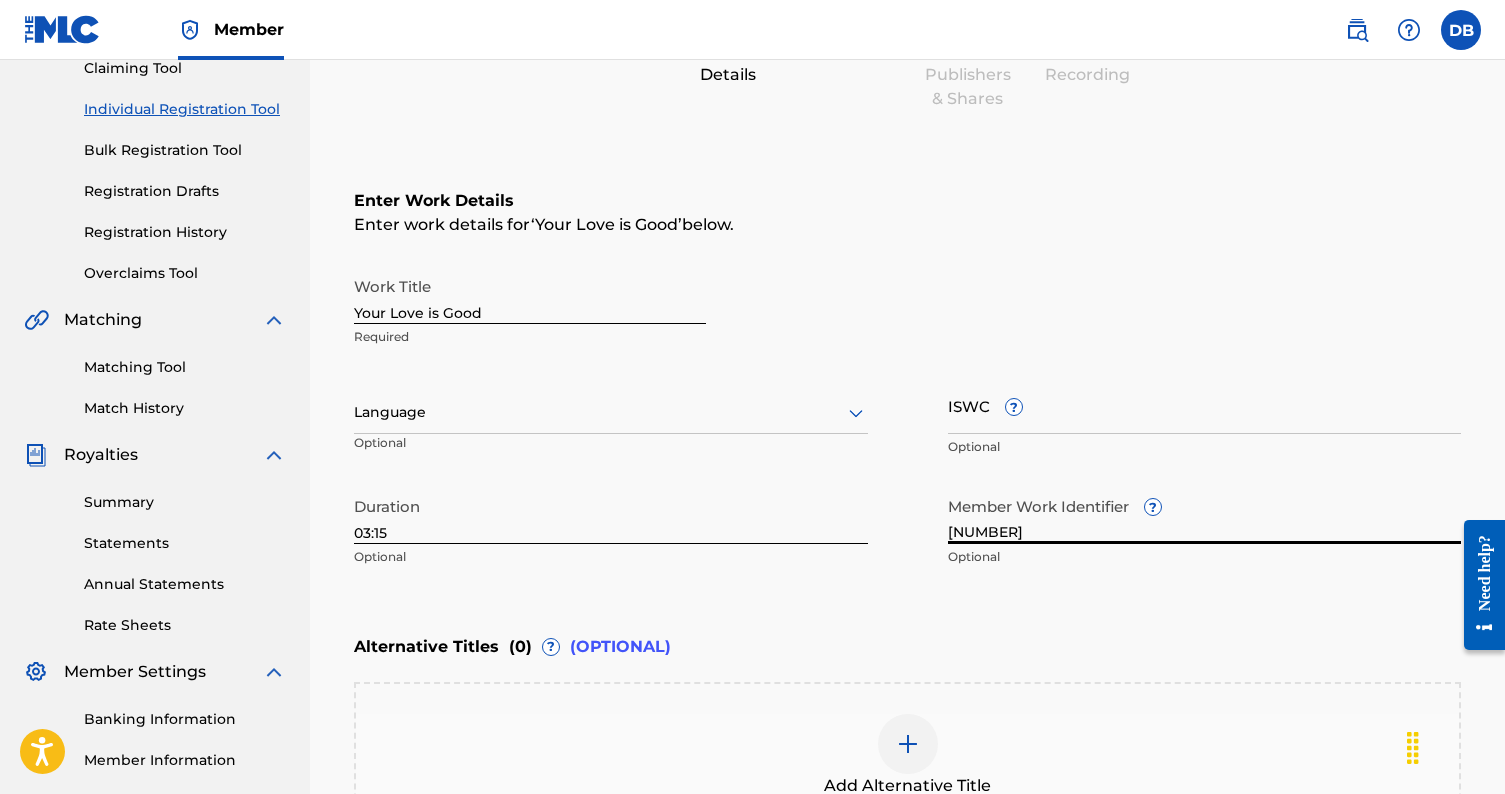 type on "[NUMBER]" 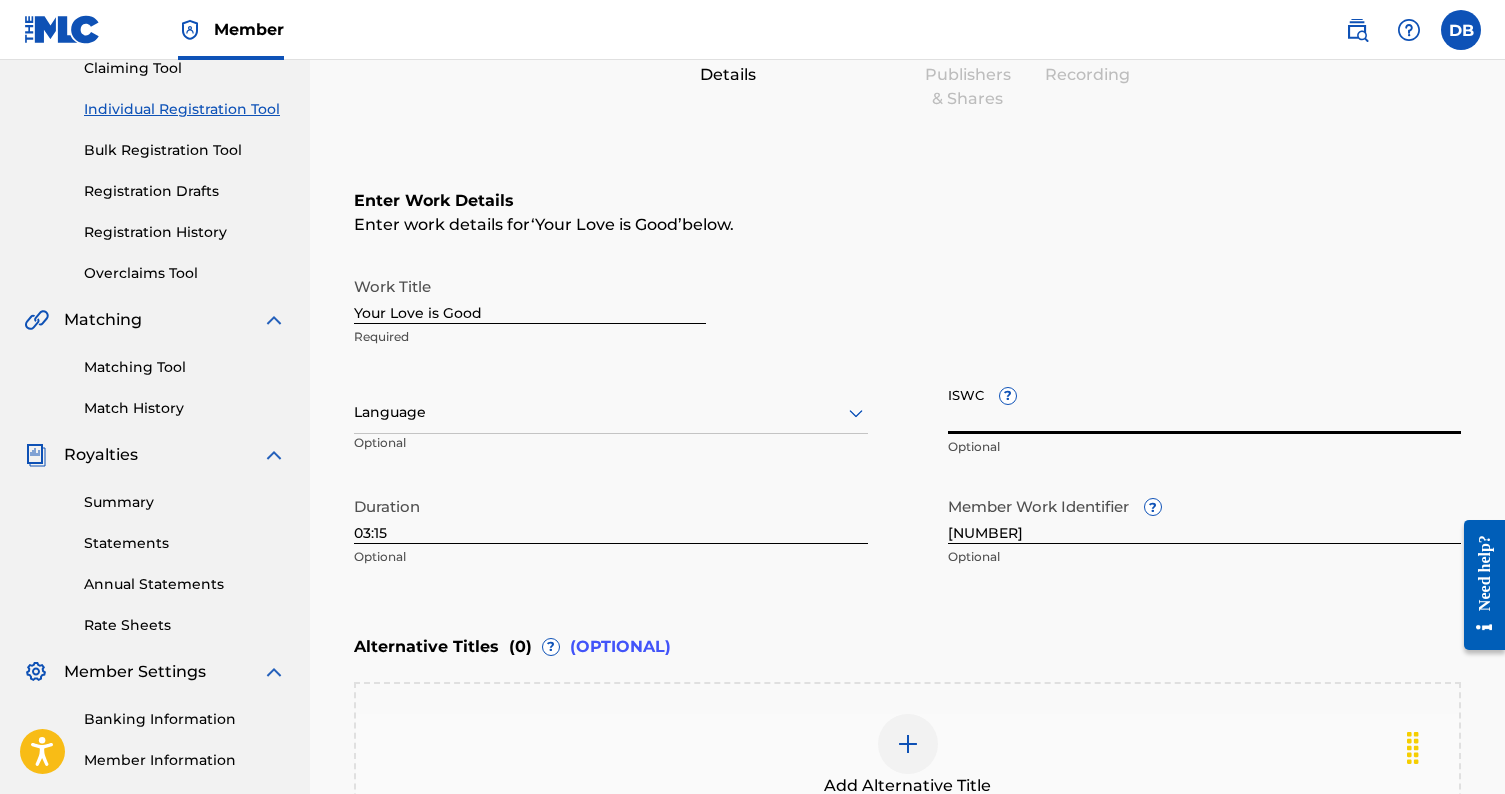 paste on "[PRODUCT_ID]" 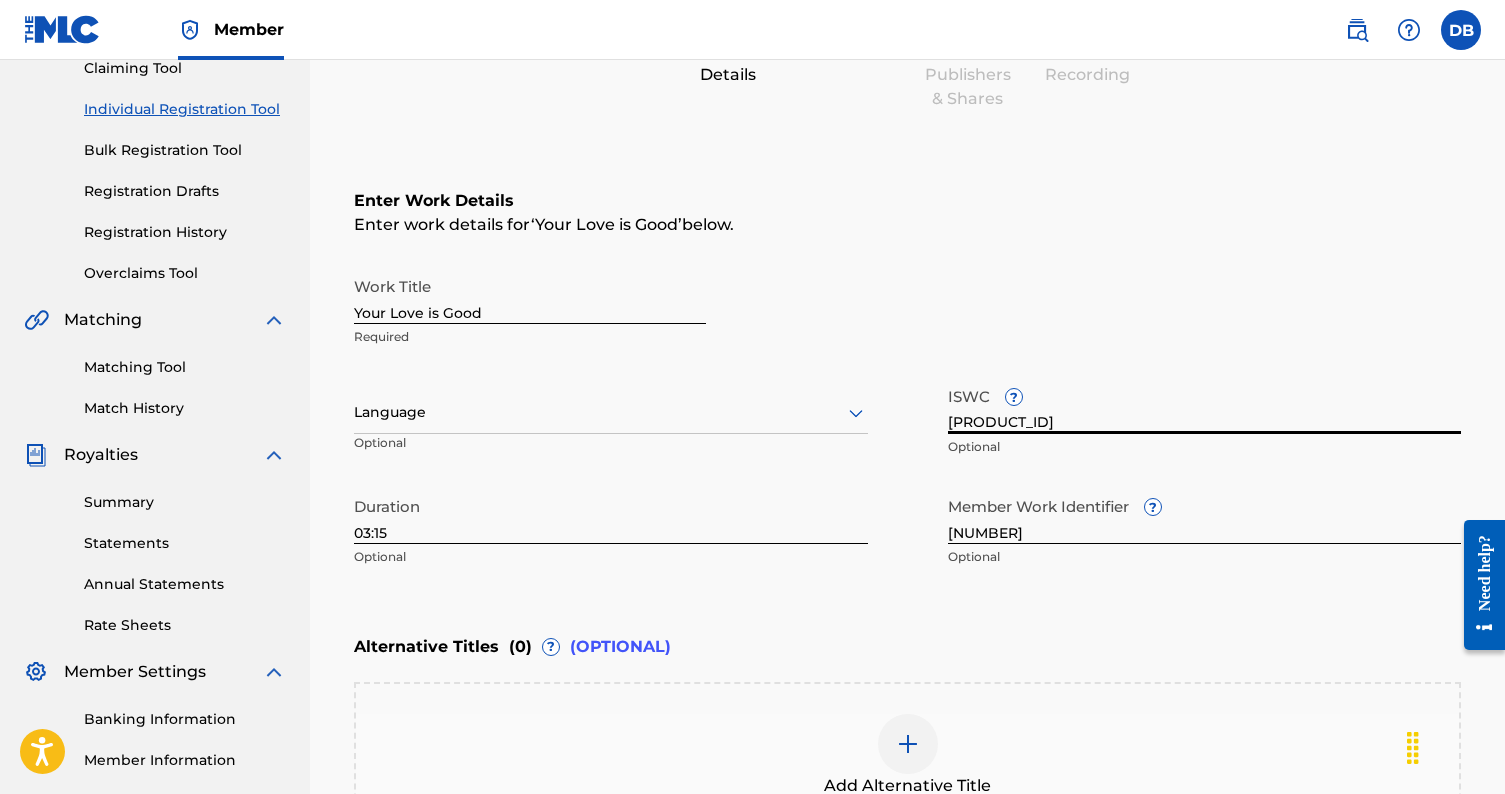 type on "[PRODUCT_ID]" 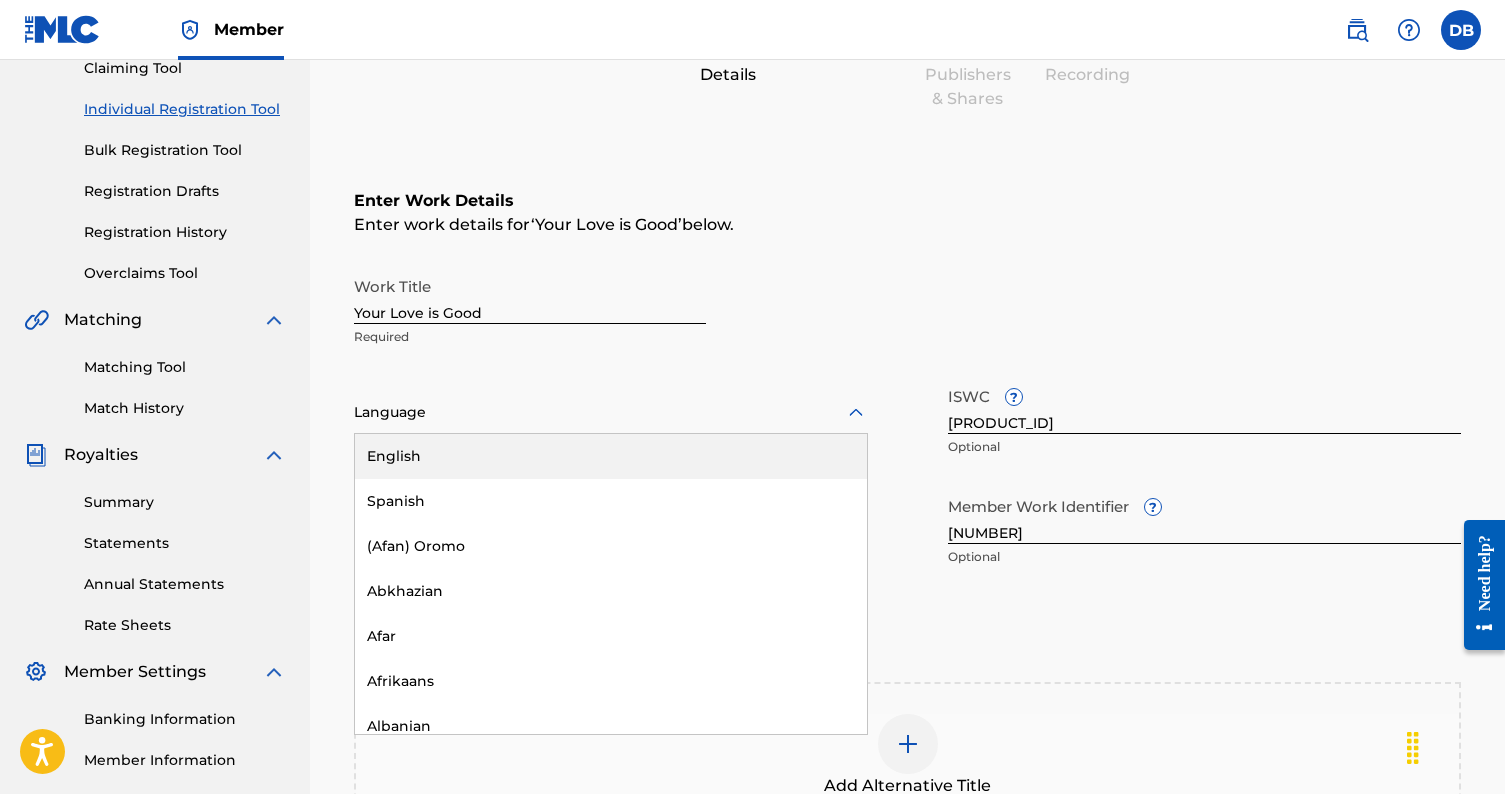 click at bounding box center (611, 412) 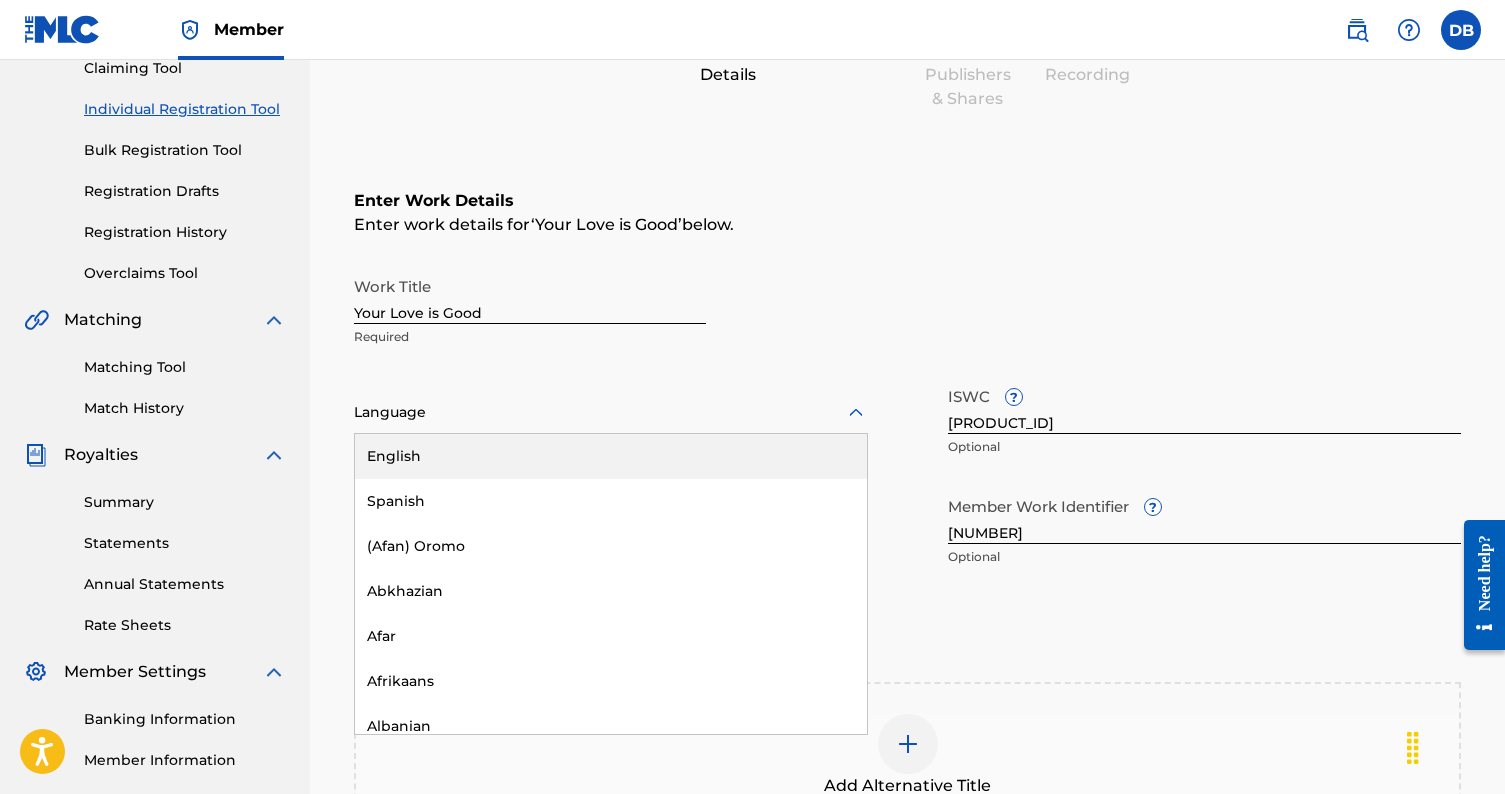 click on "English" at bounding box center (611, 456) 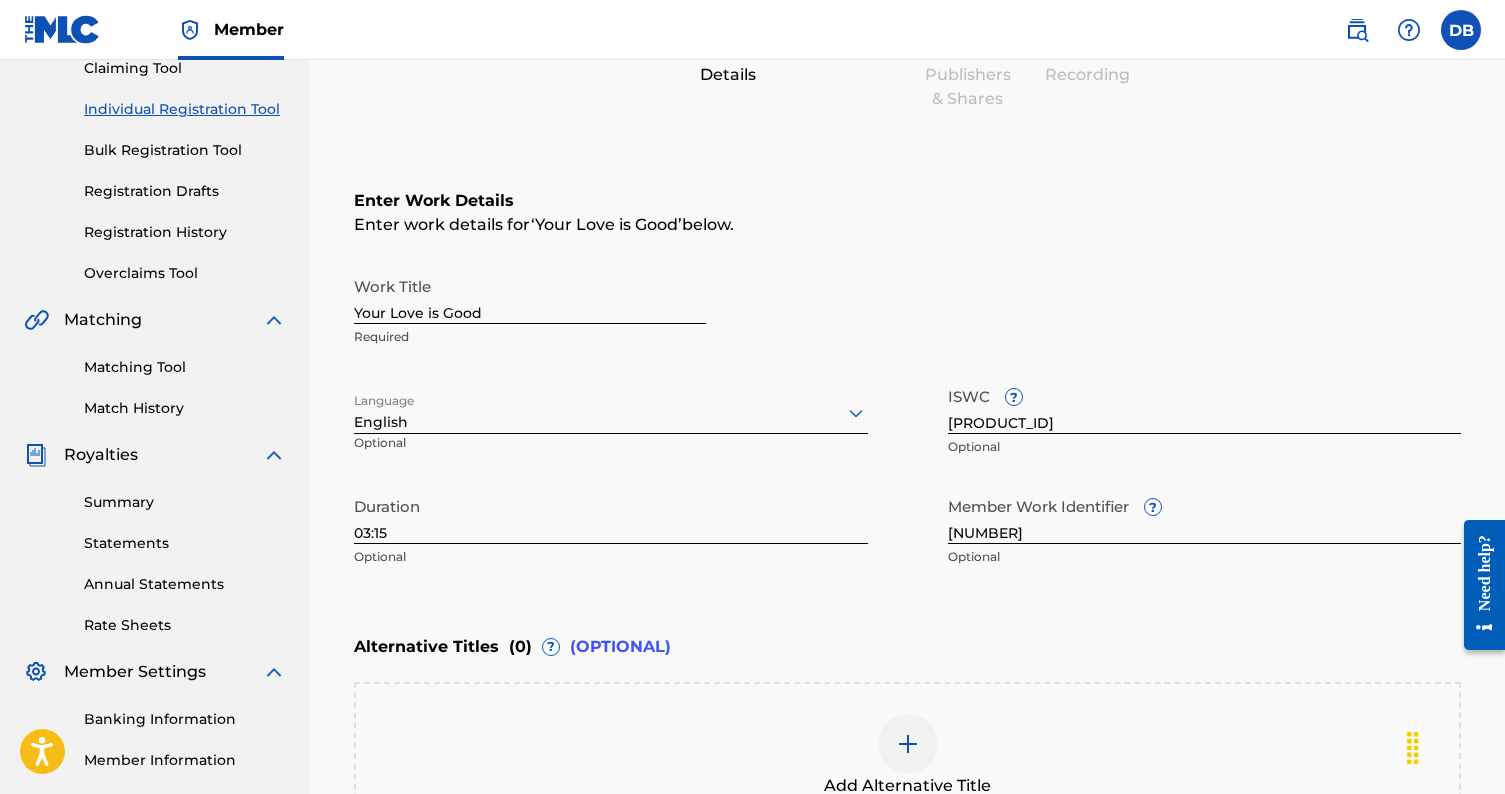 click on "Work Title   Your Love is Good Required" at bounding box center (907, 312) 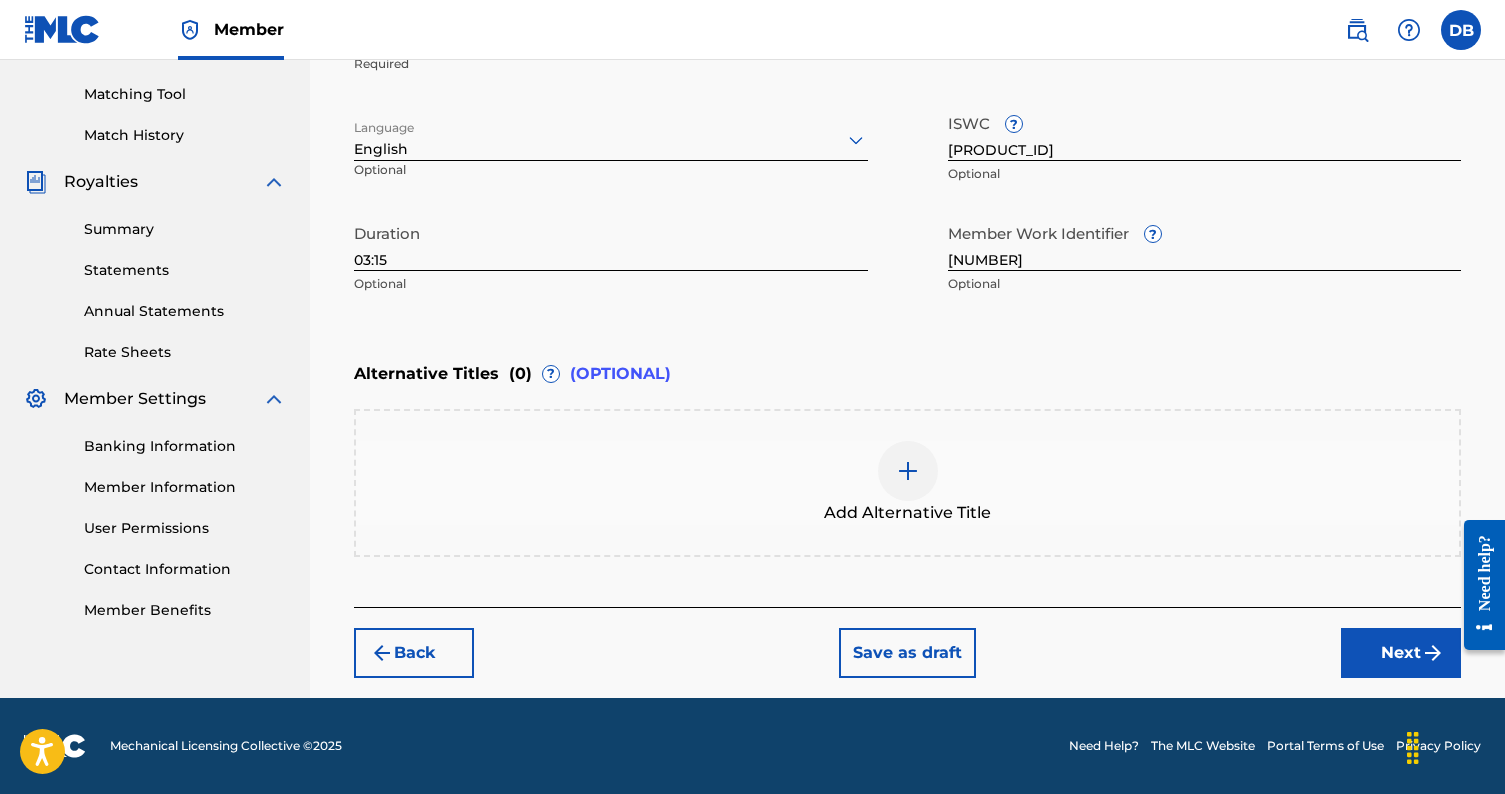 click at bounding box center [1433, 653] 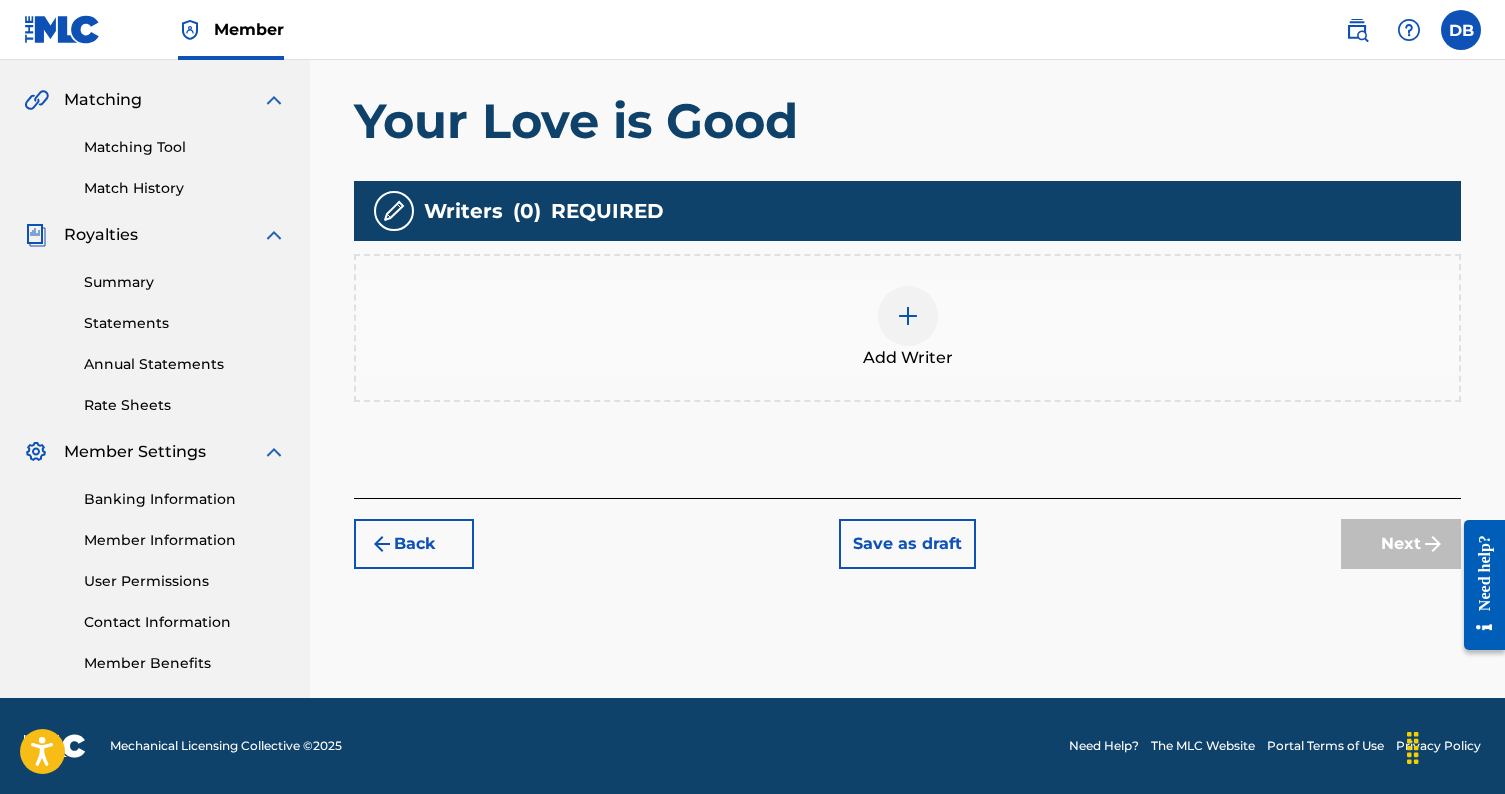 scroll, scrollTop: 446, scrollLeft: 0, axis: vertical 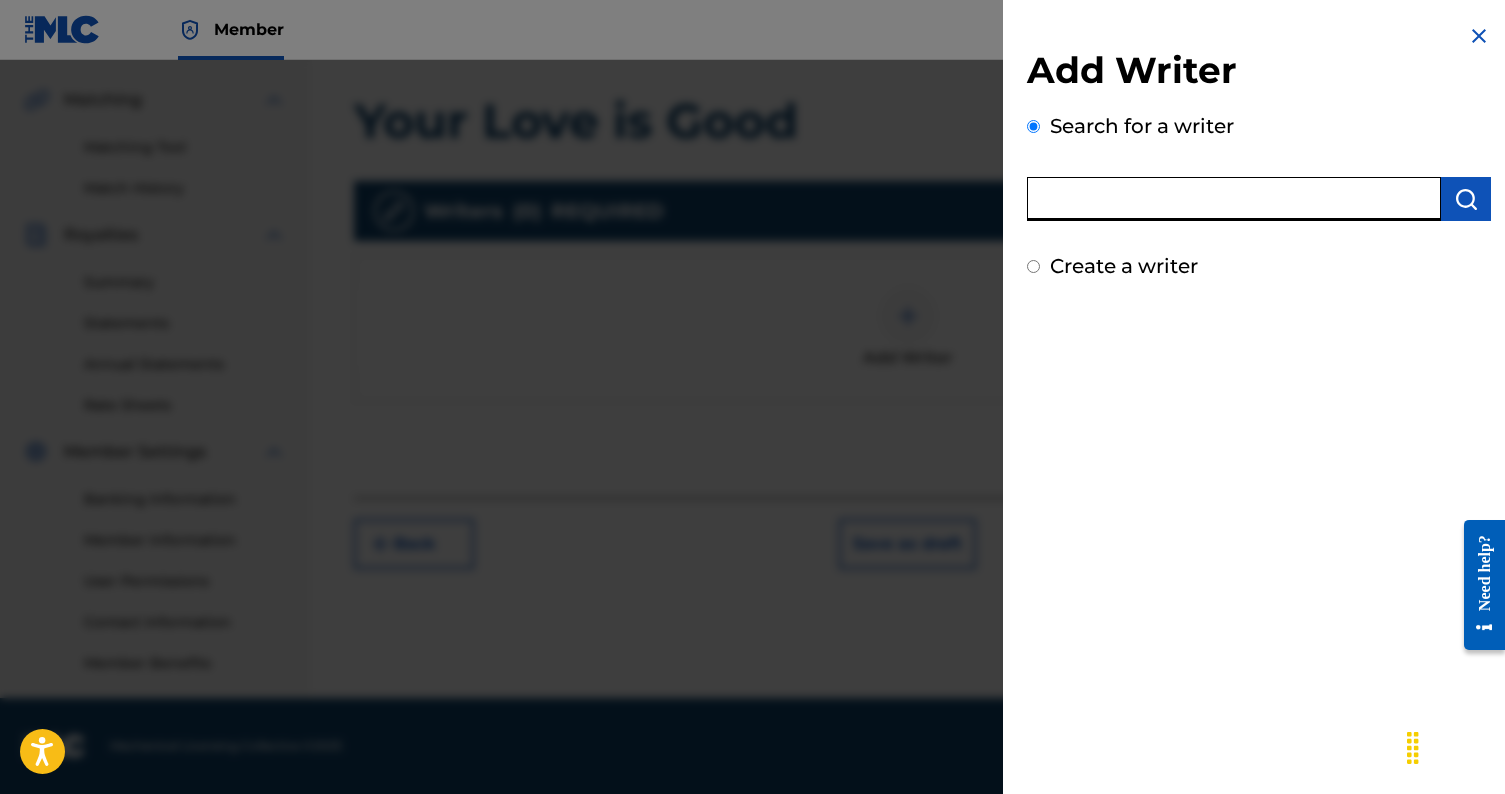 click at bounding box center [1234, 199] 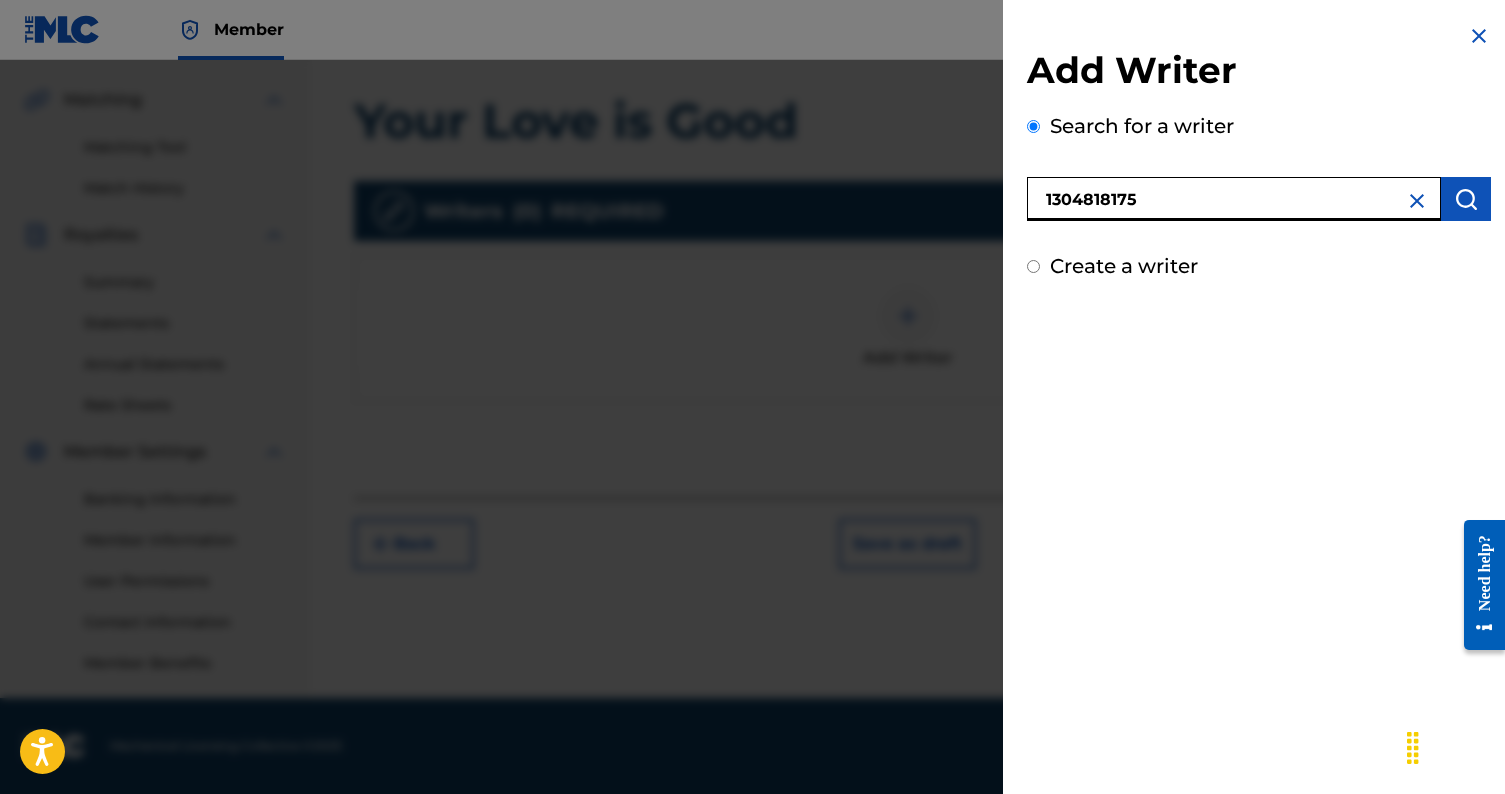 type on "1304818175" 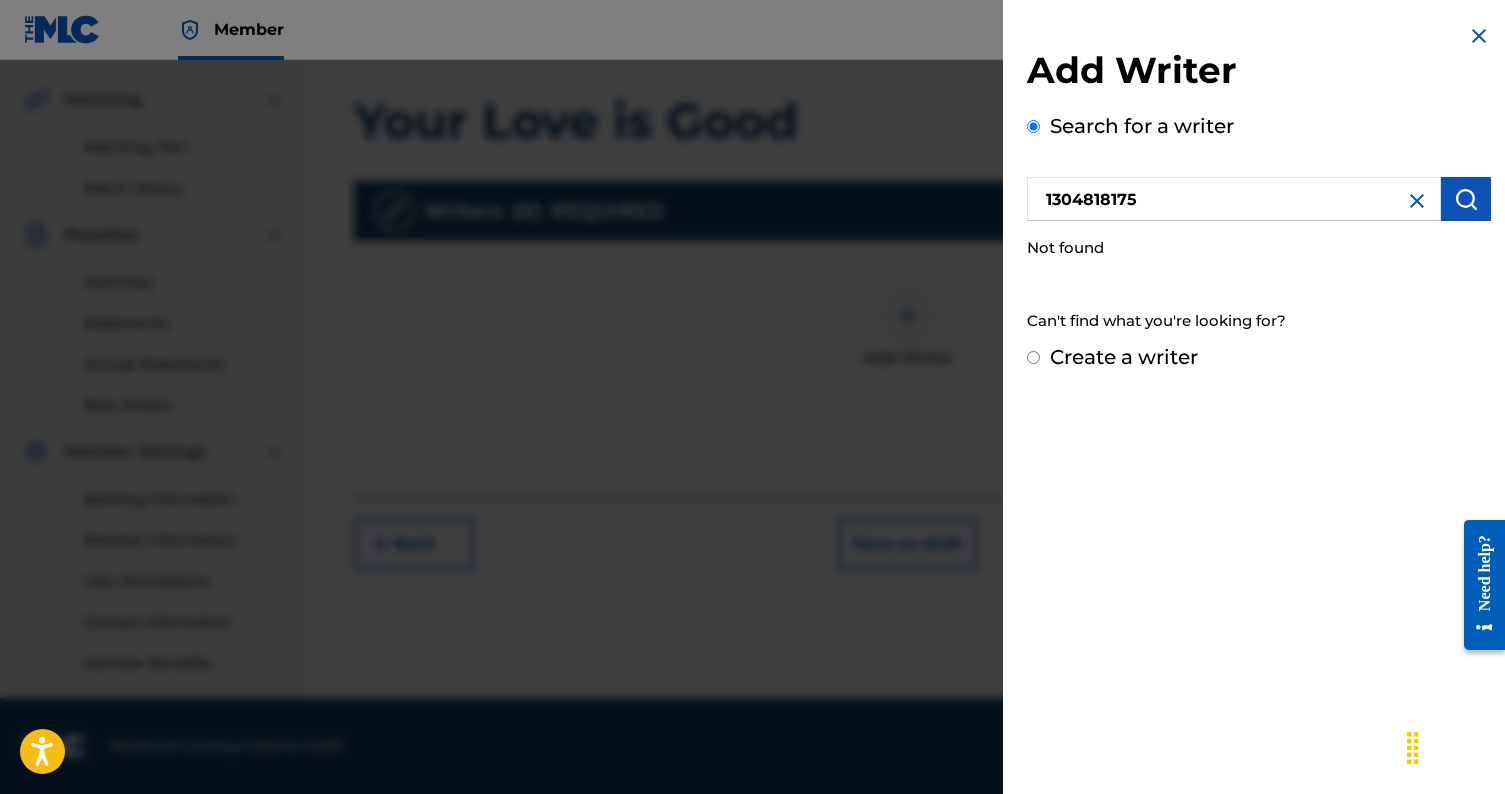 click on "Create a writer" at bounding box center (1124, 357) 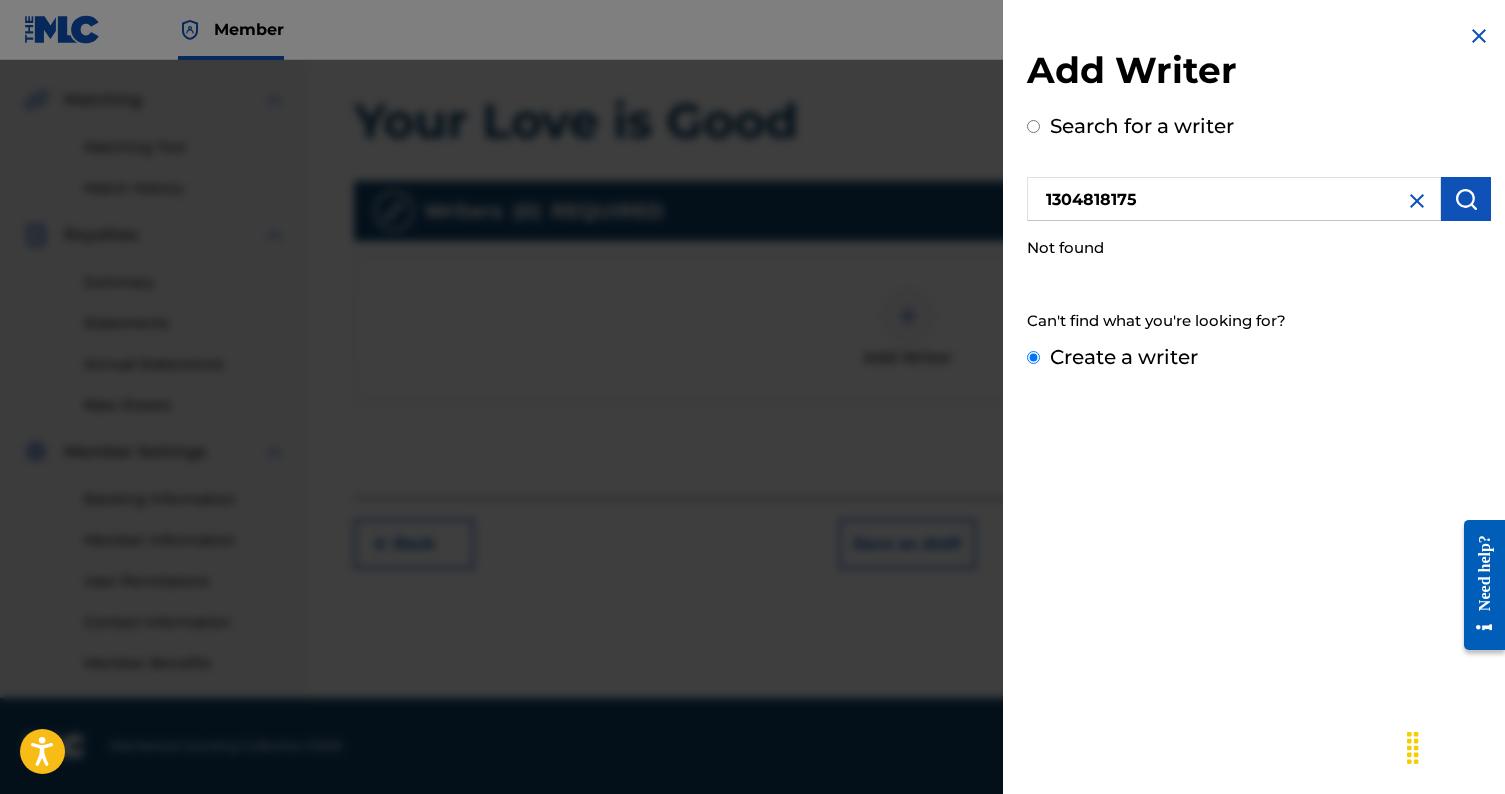 click on "Create a writer" at bounding box center [1033, 357] 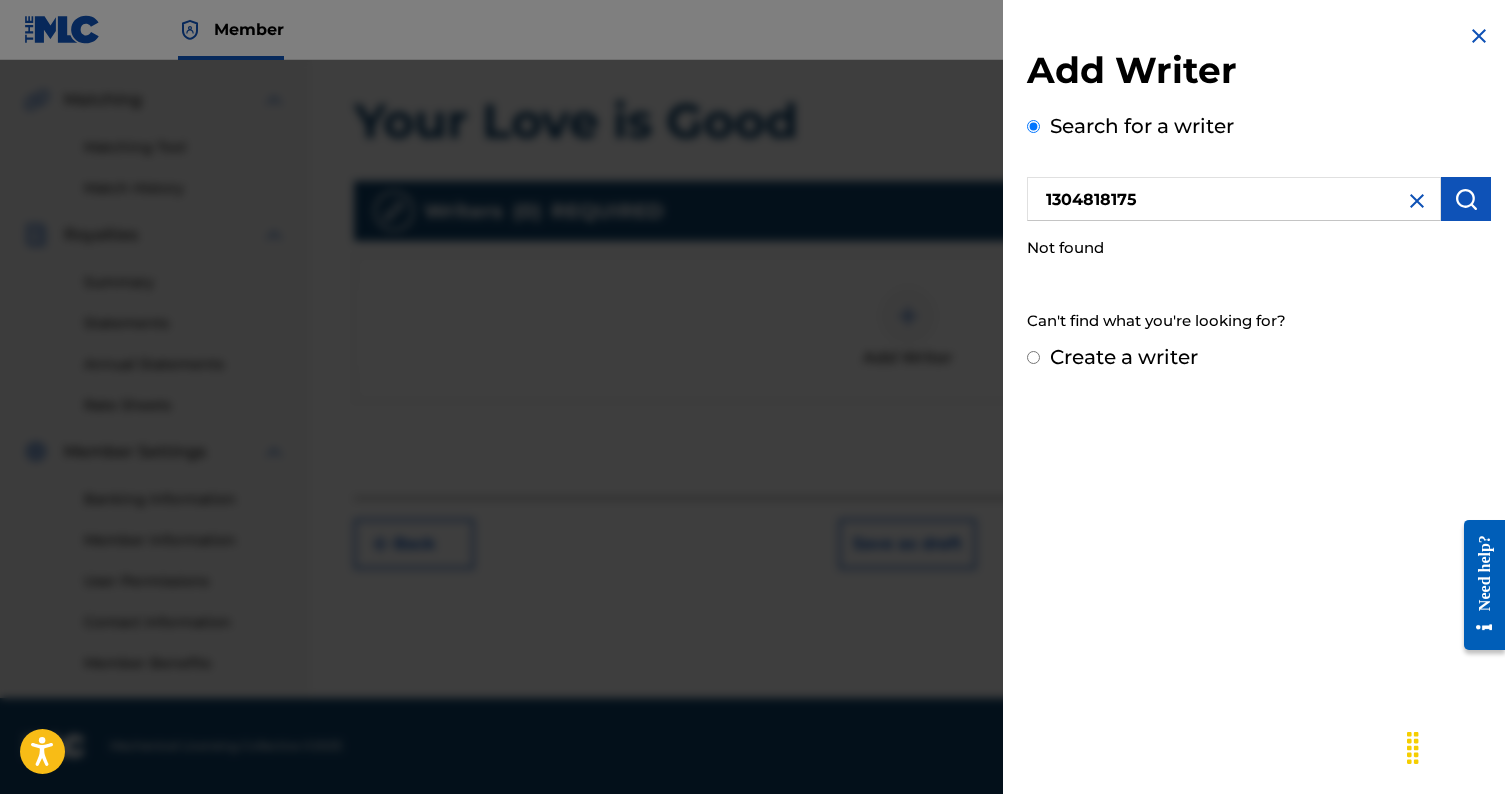radio on "false" 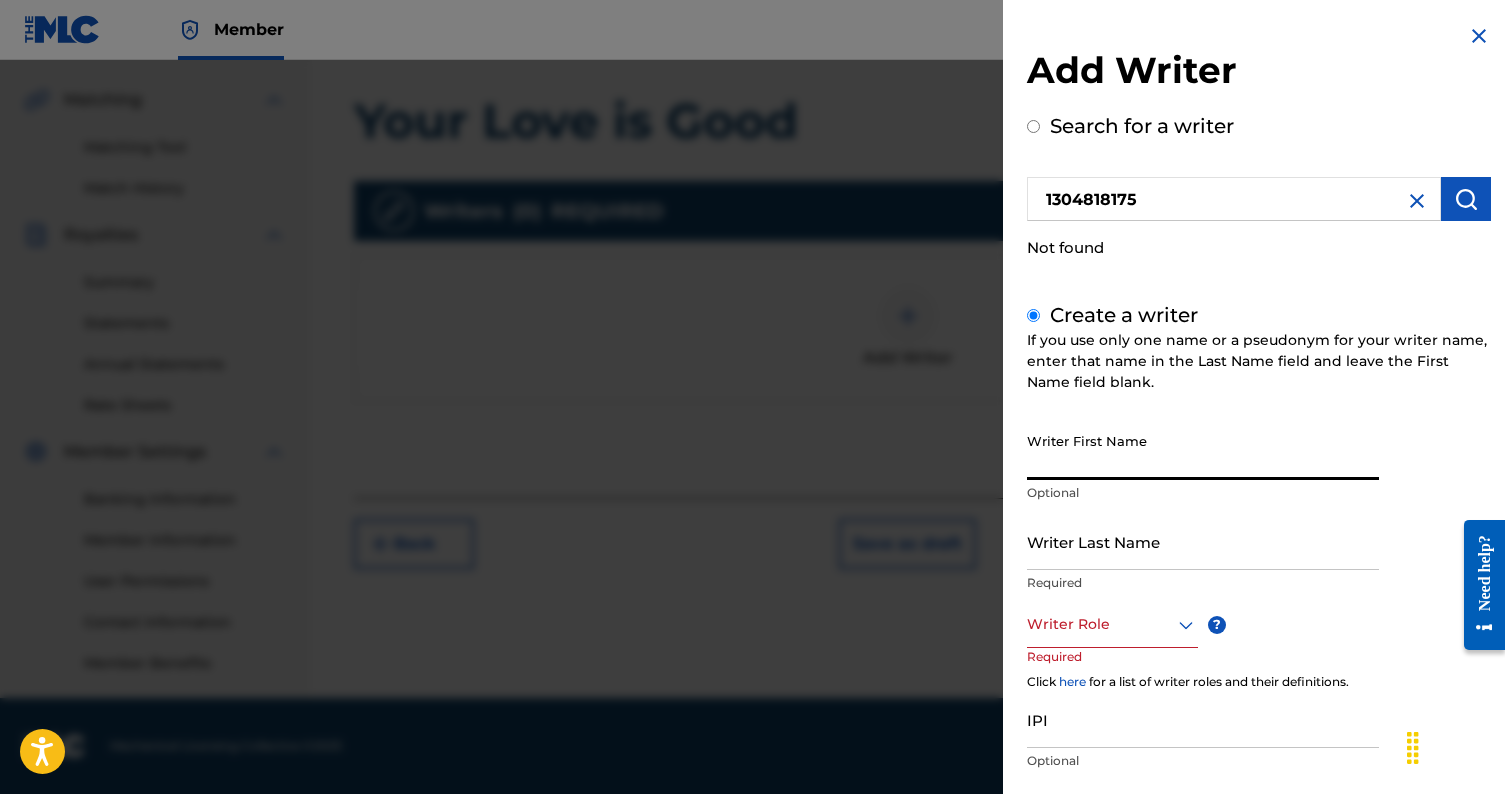 click on "Writer First Name" at bounding box center [1203, 451] 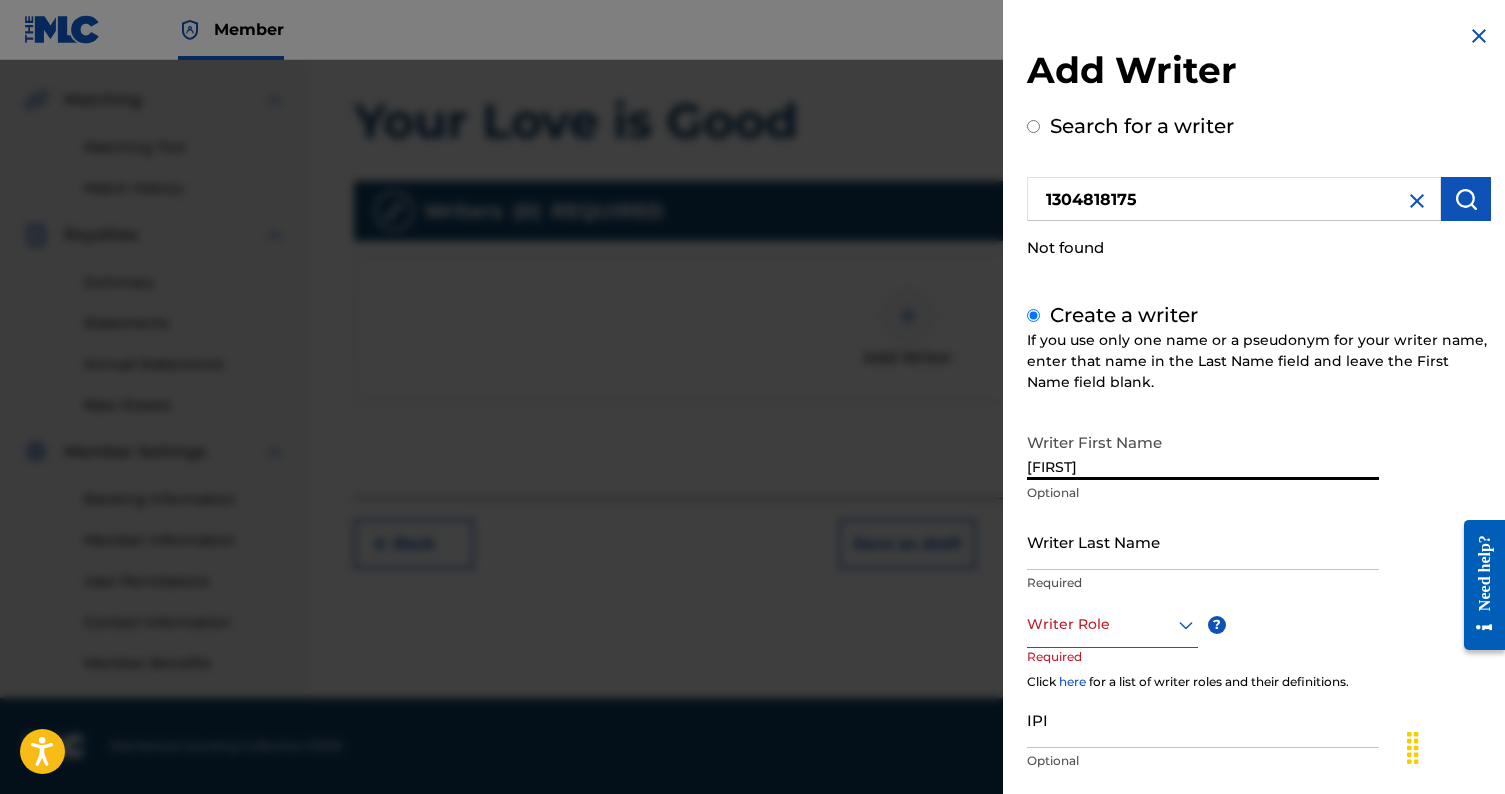 type on "[FIRST]" 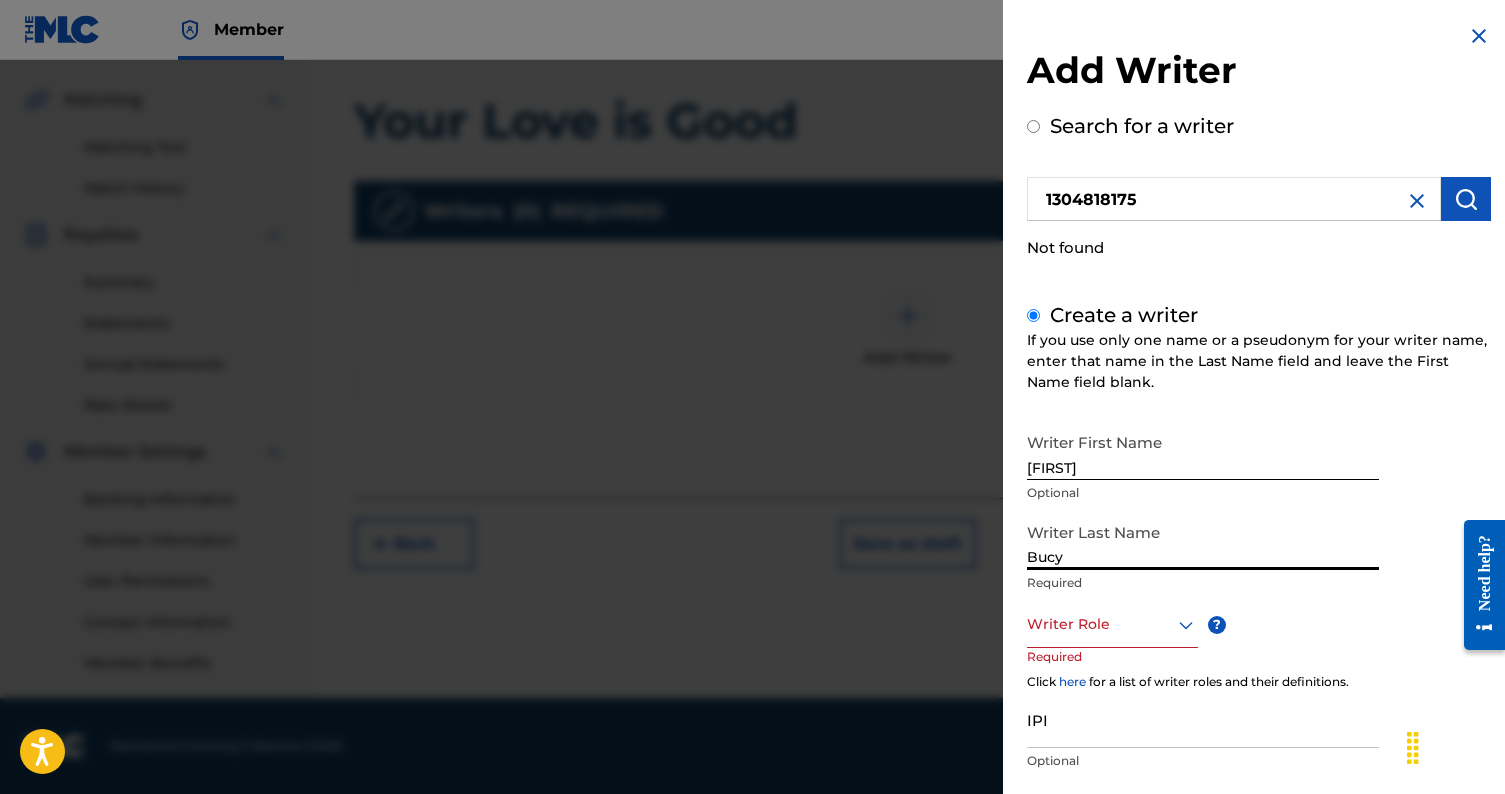 type on "Bucy" 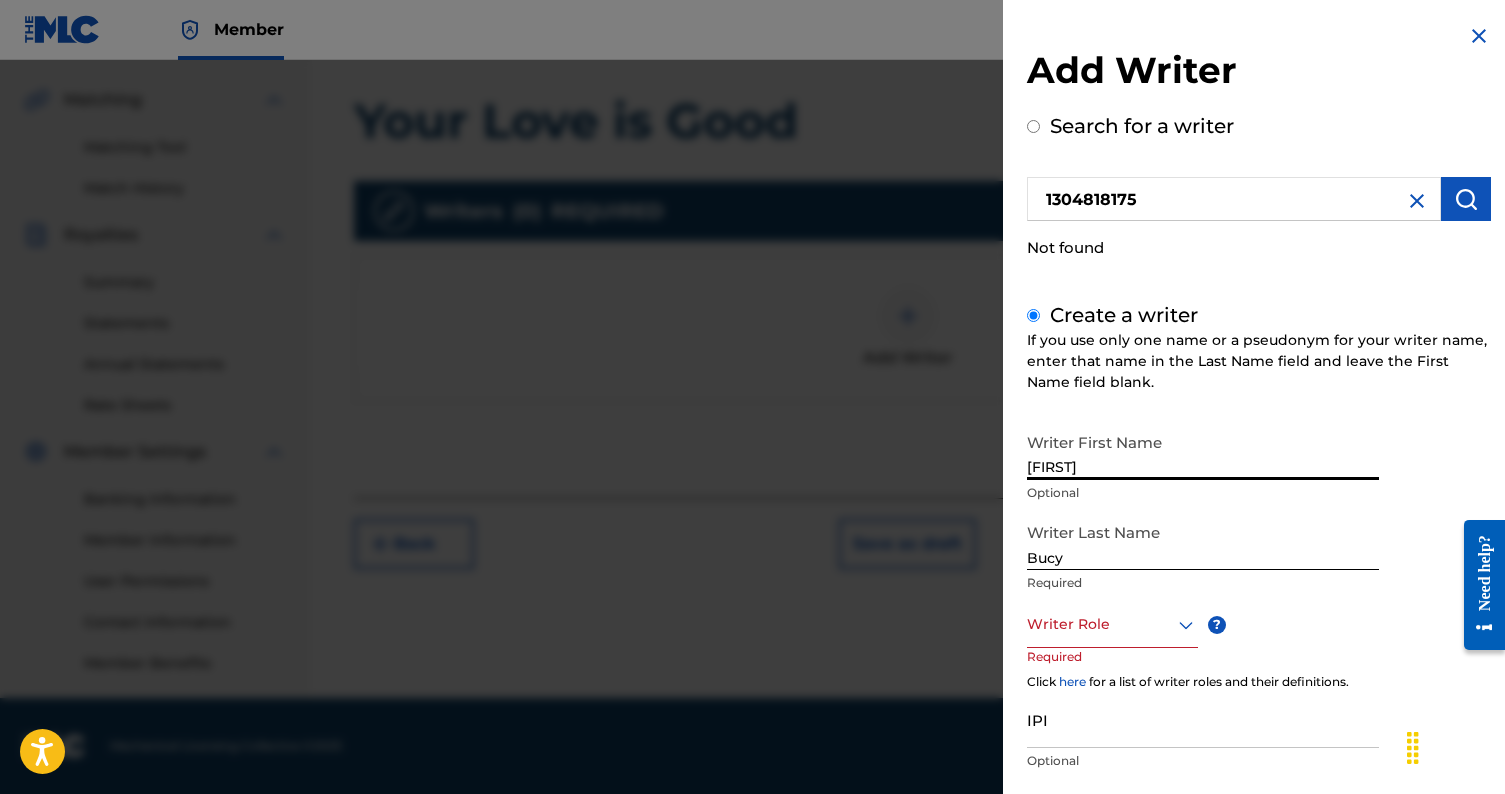 click on "Writer Role" at bounding box center (1112, 625) 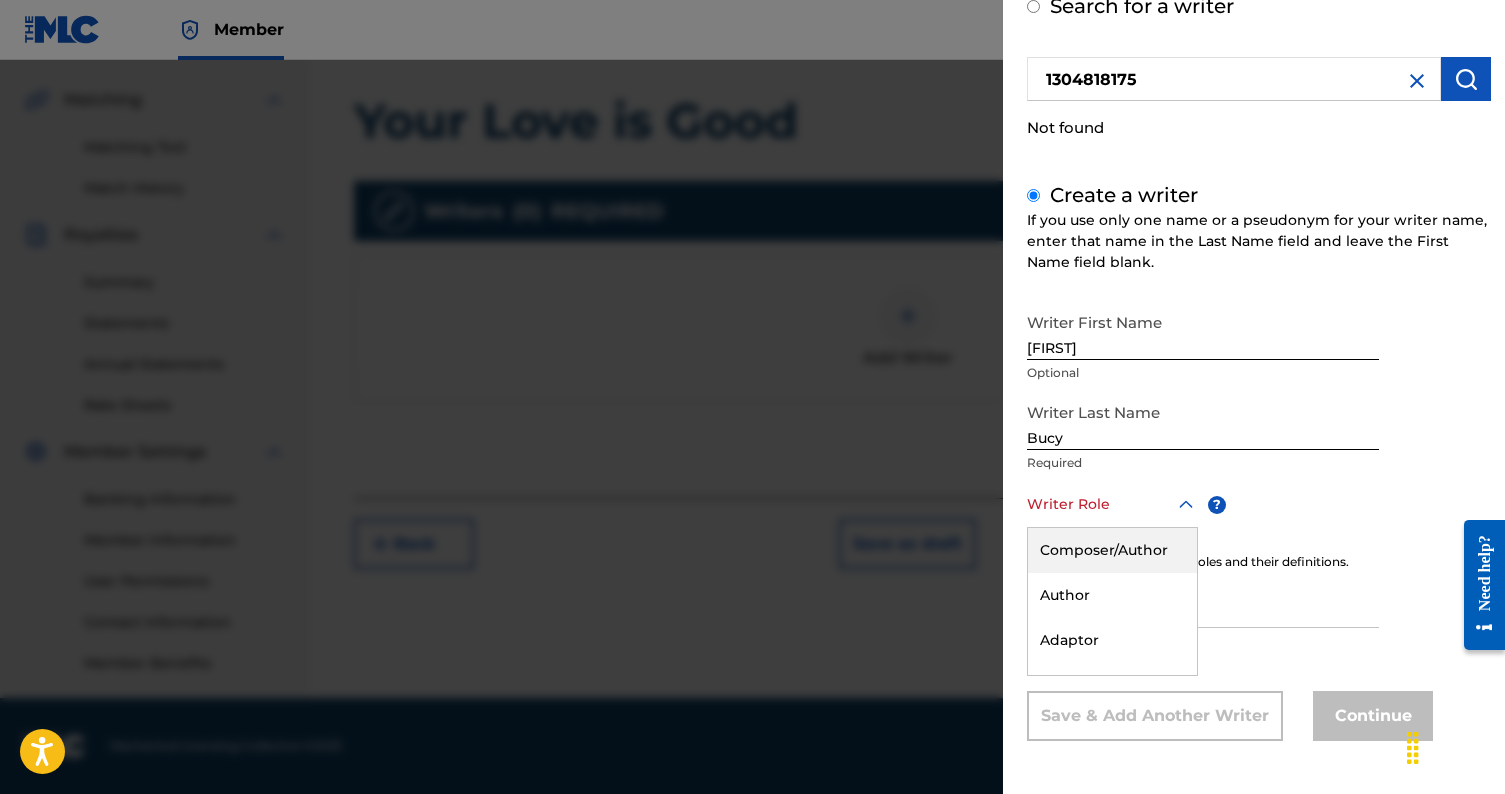 scroll, scrollTop: 120, scrollLeft: 0, axis: vertical 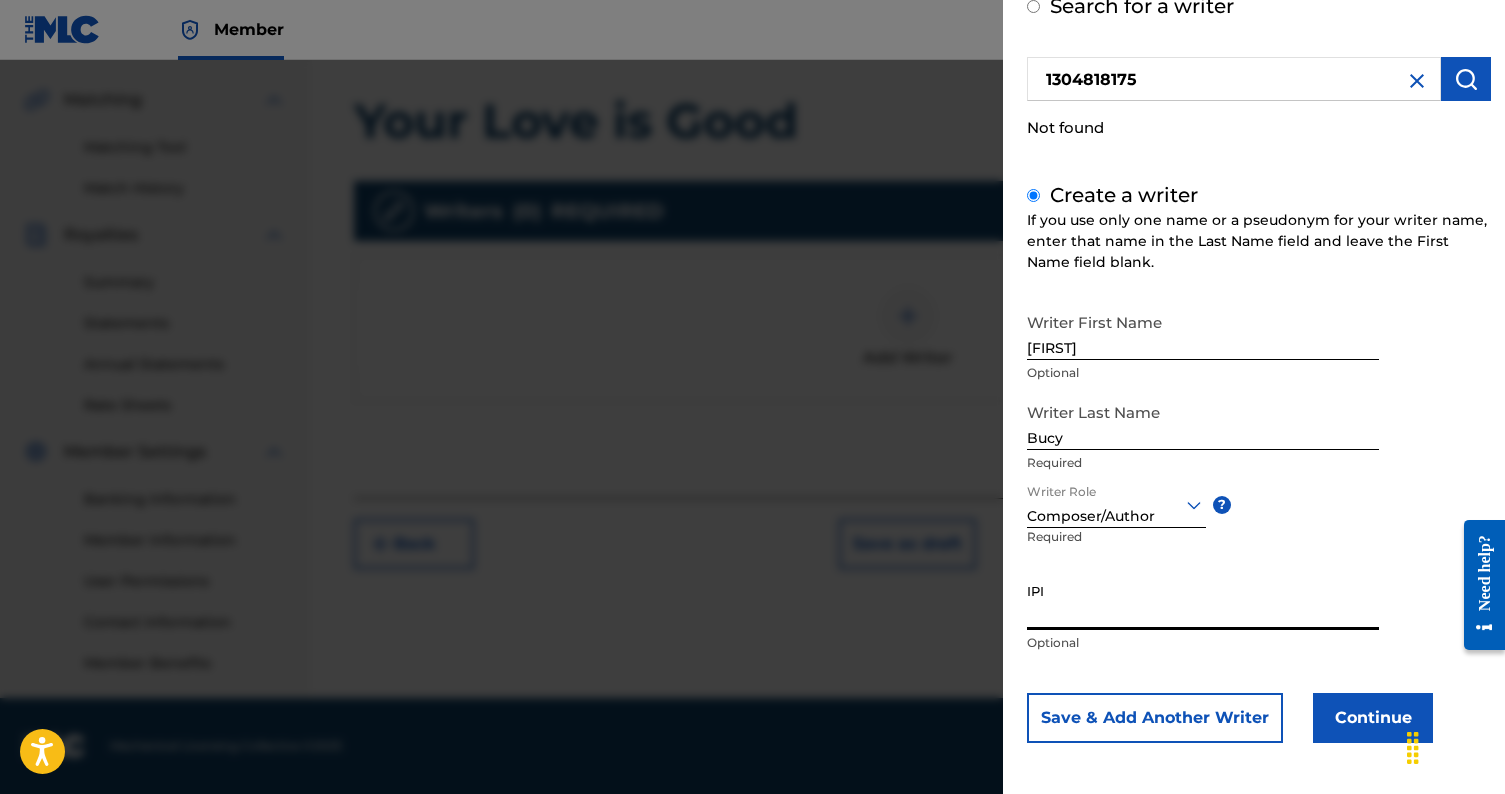 click on "IPI" at bounding box center (1203, 601) 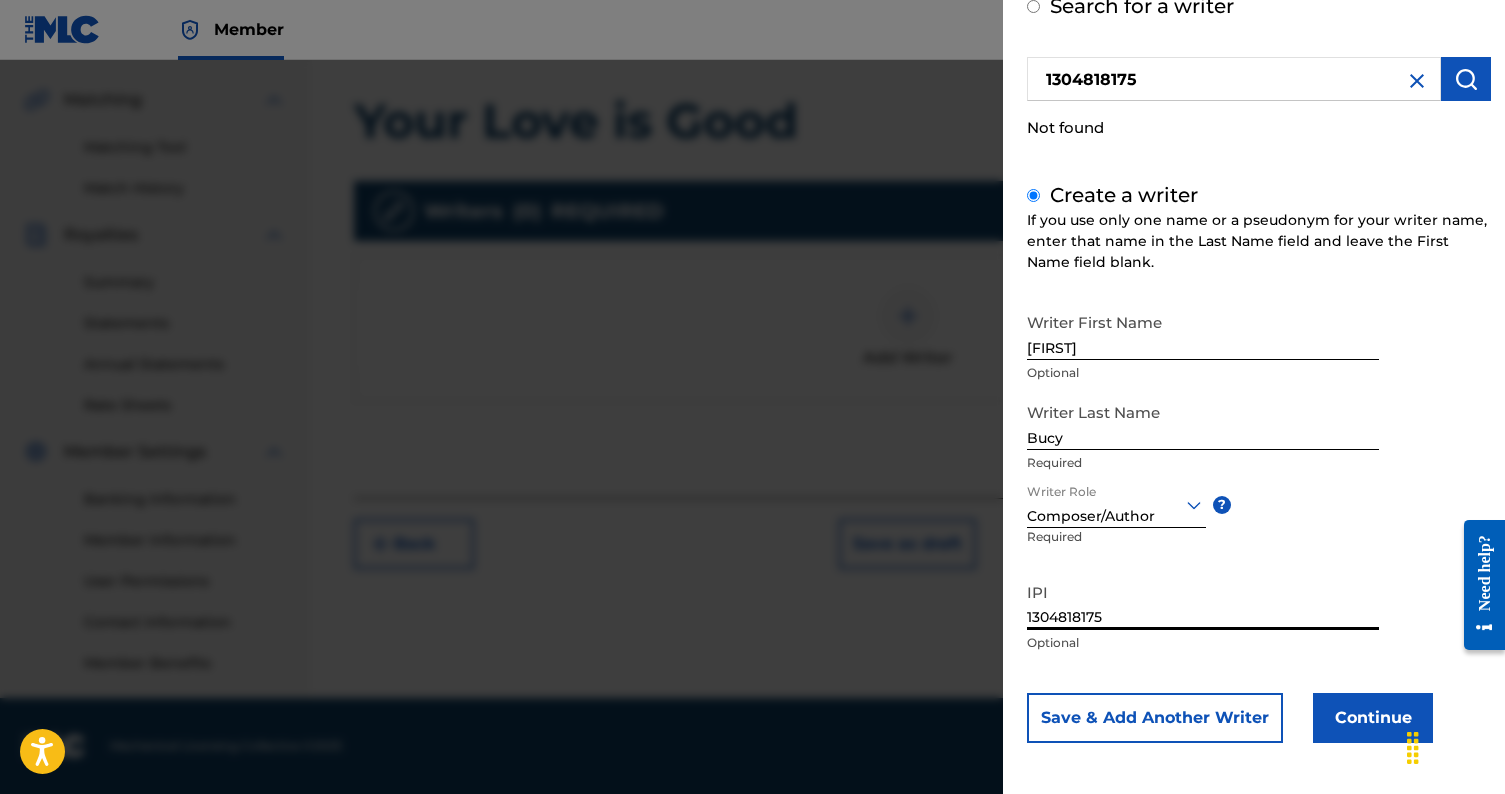 type on "1304818175" 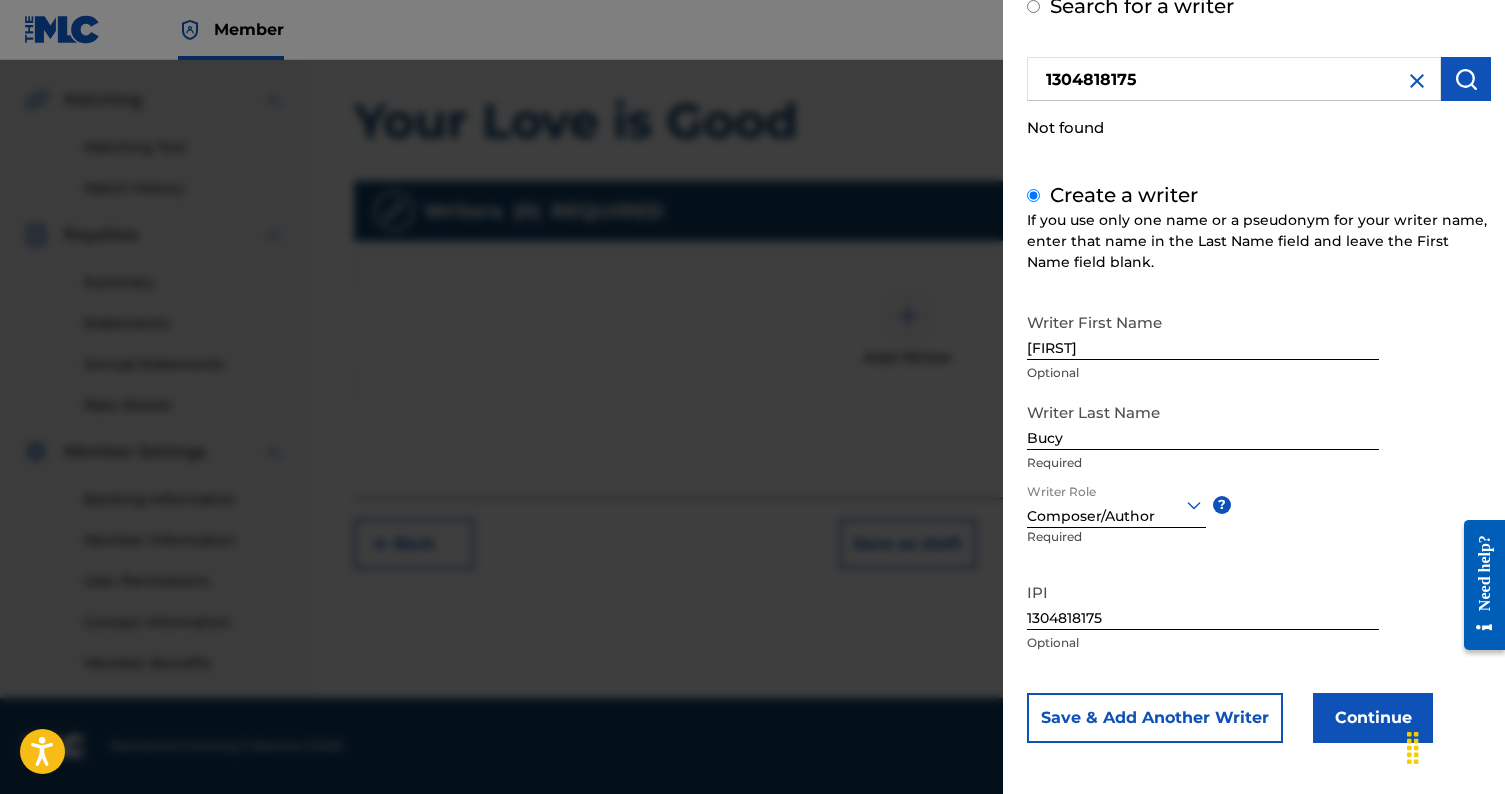 click on "Continue" at bounding box center (1373, 718) 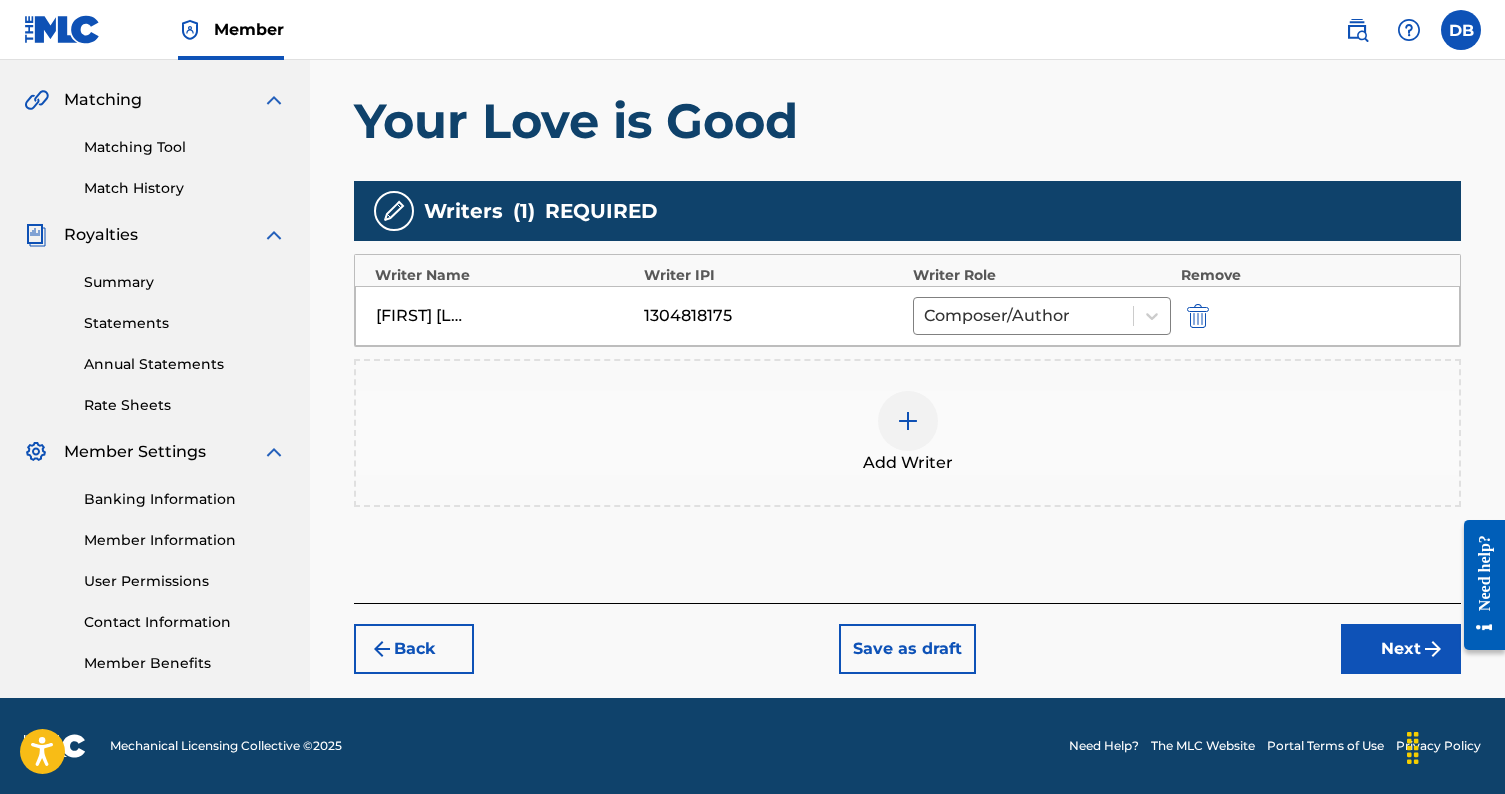 click on "Next" at bounding box center (1401, 649) 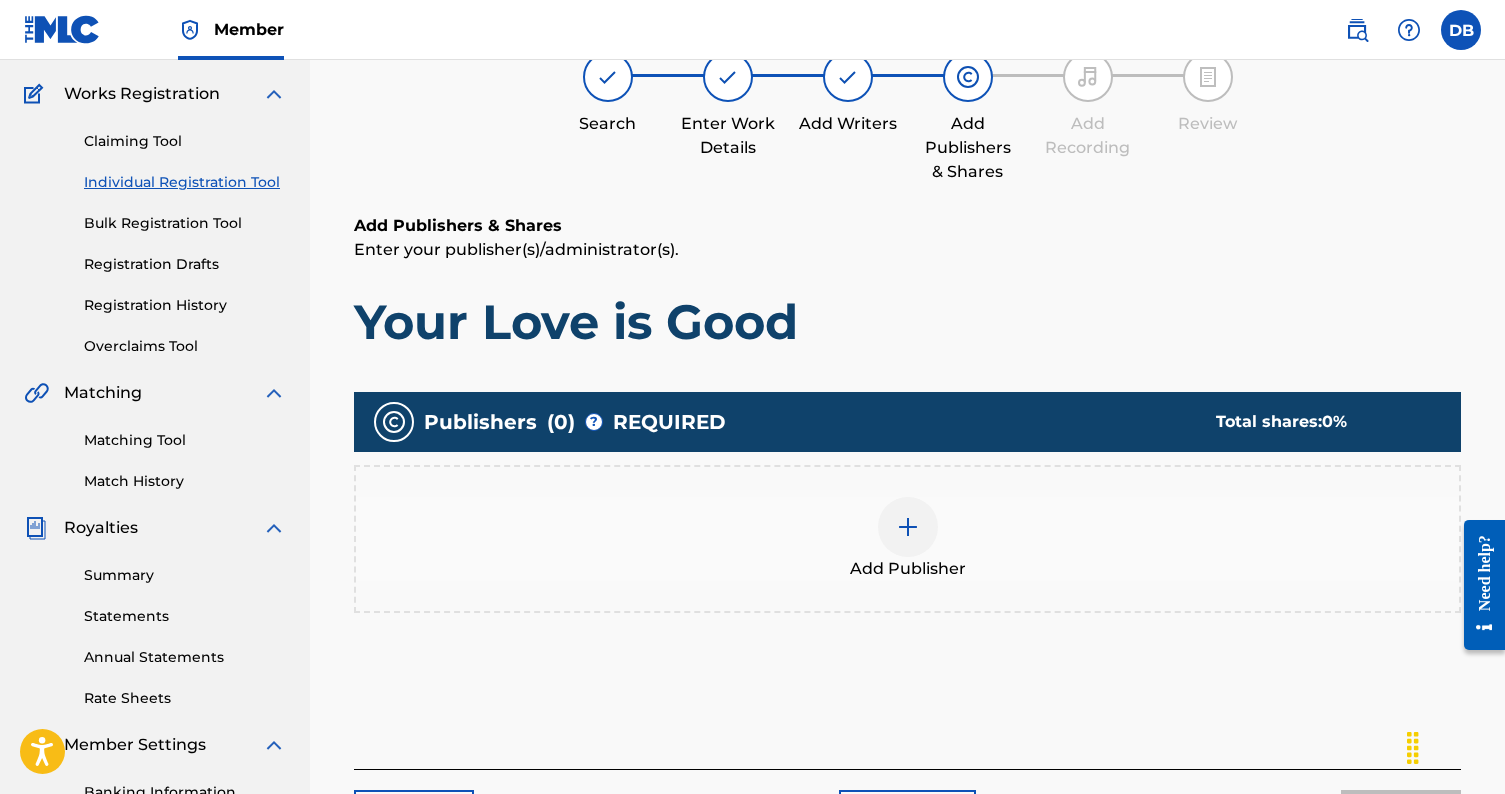 scroll, scrollTop: 90, scrollLeft: 0, axis: vertical 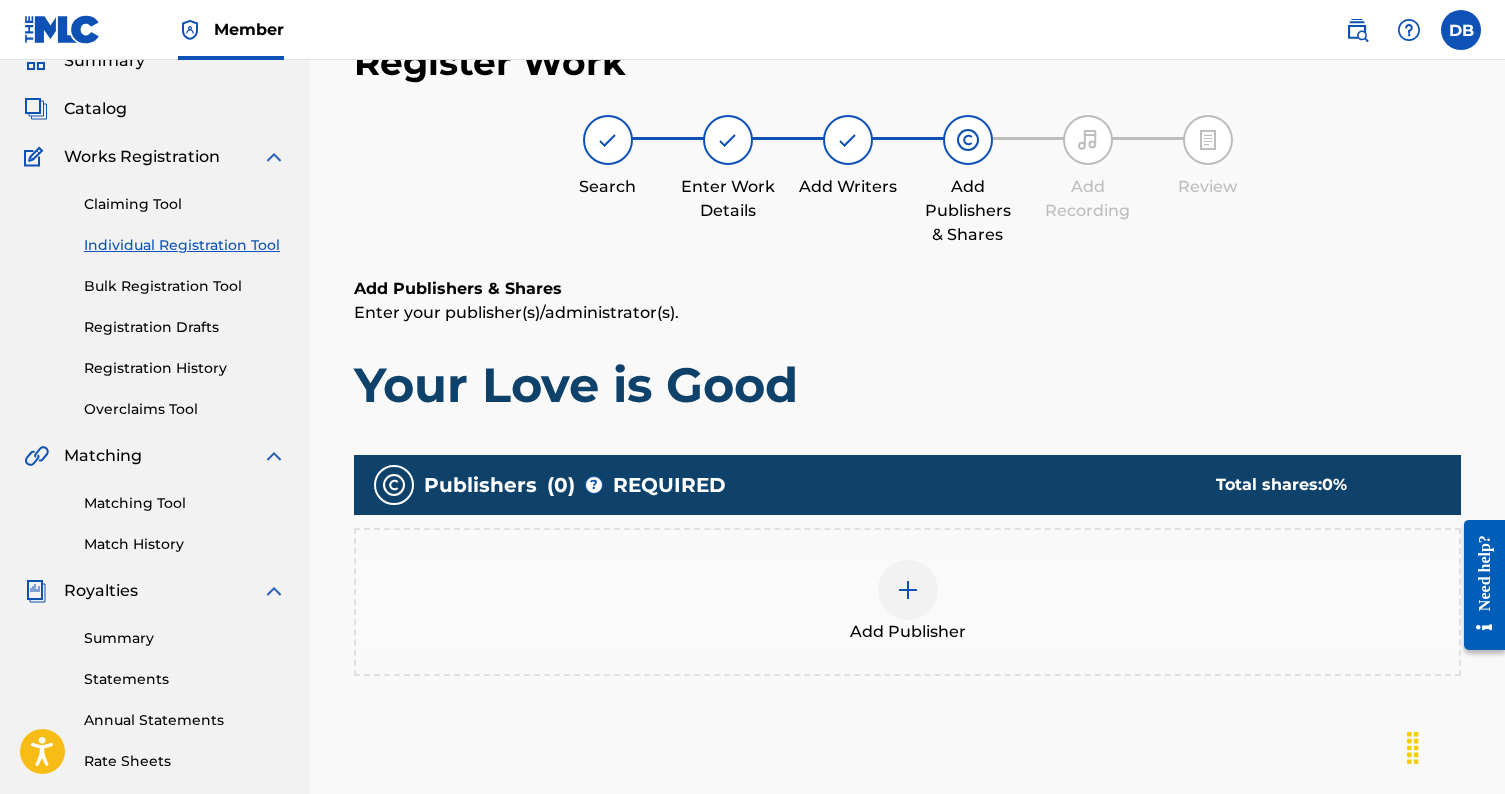 click at bounding box center (908, 590) 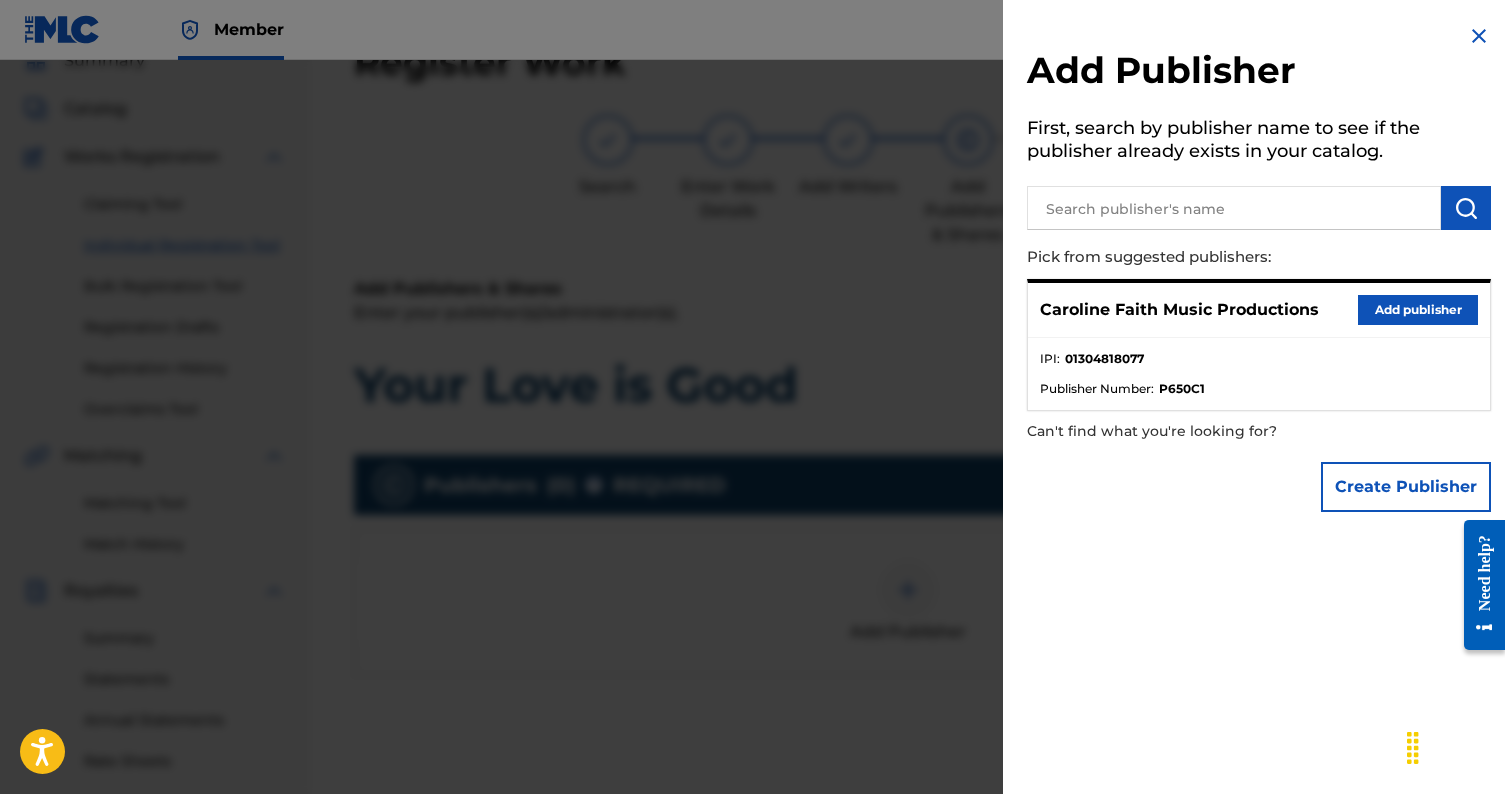 click at bounding box center [1234, 208] 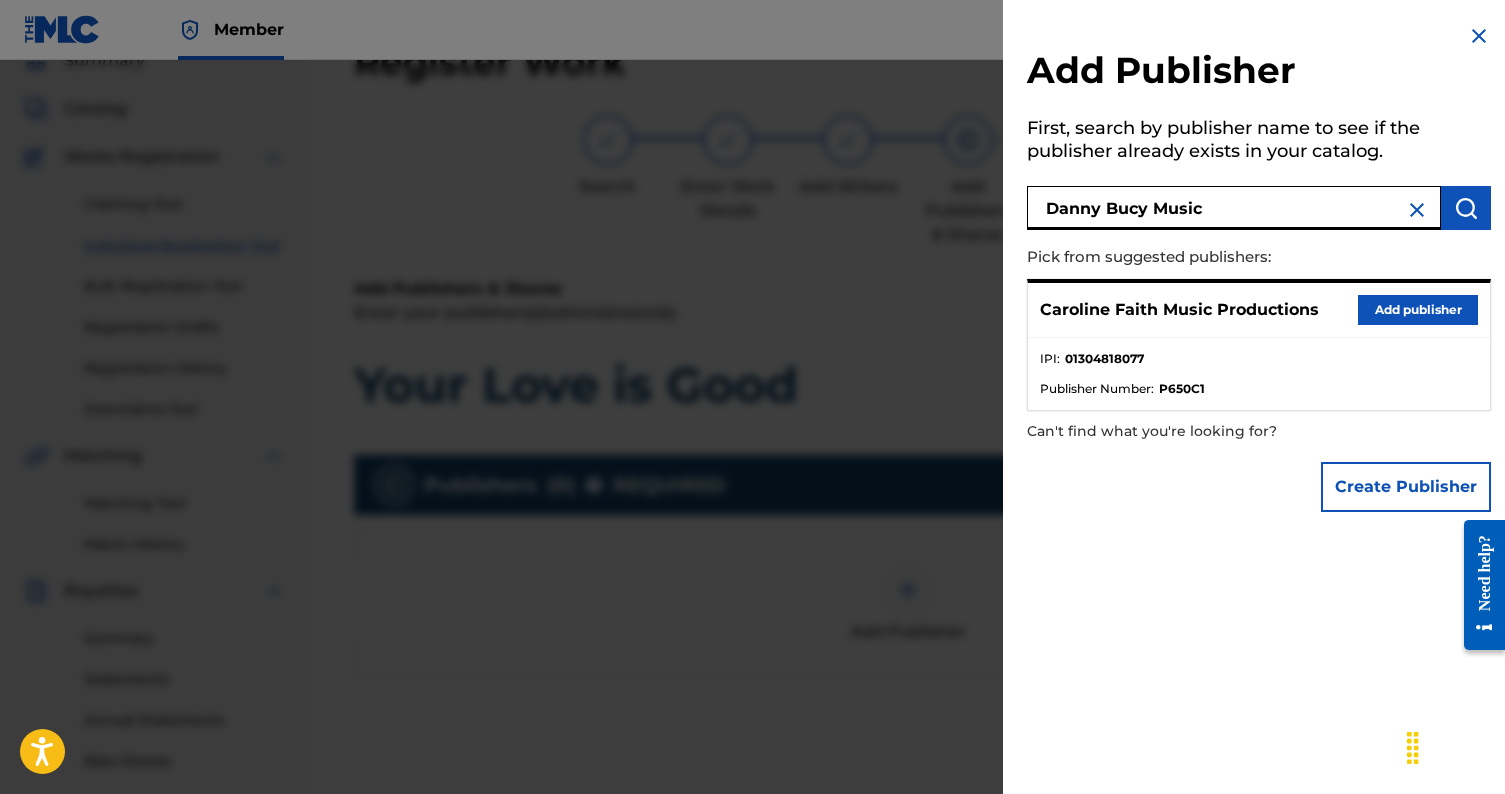 type on "Danny Bucy Music" 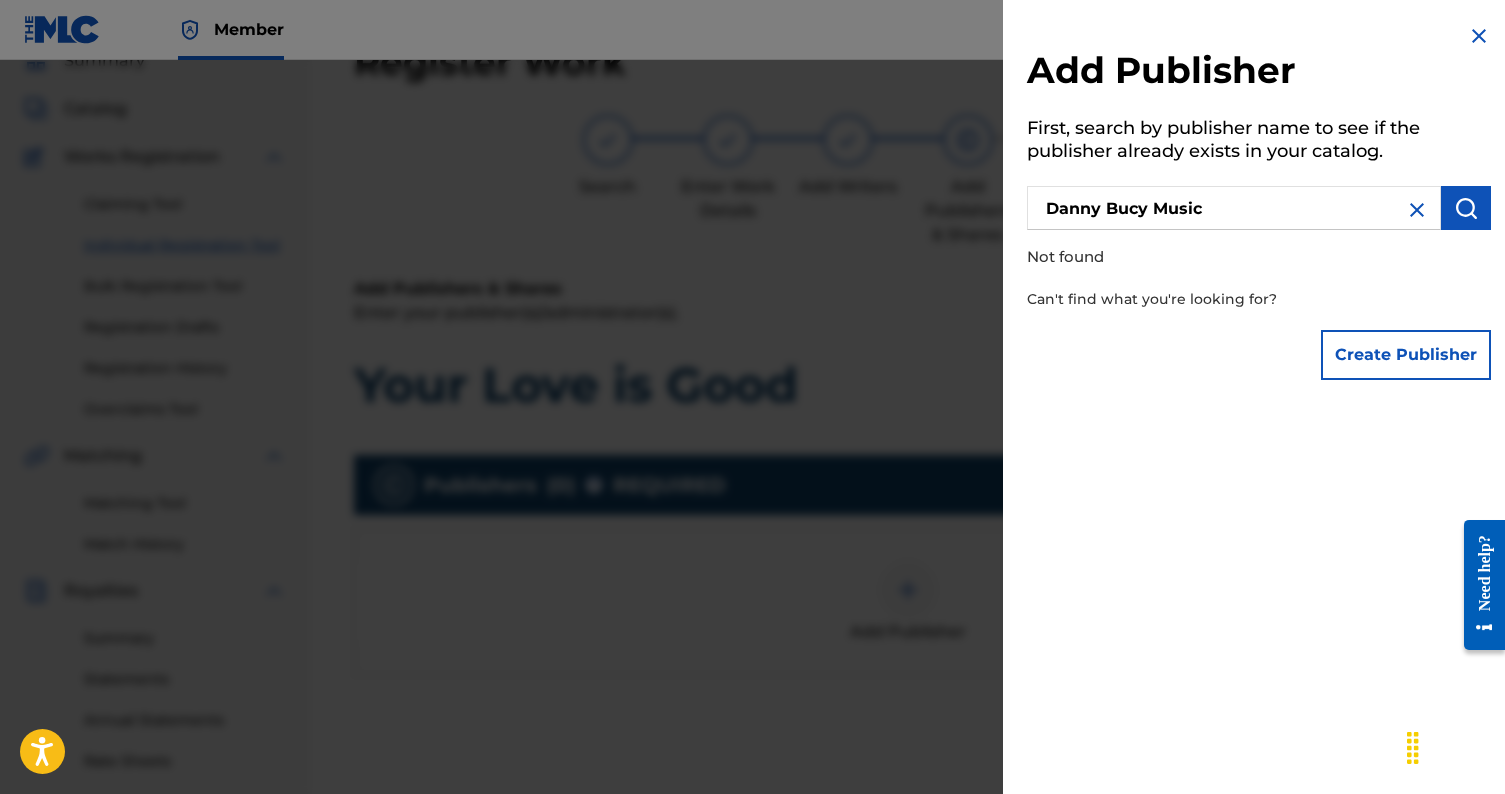 click on "Create Publisher" at bounding box center (1406, 355) 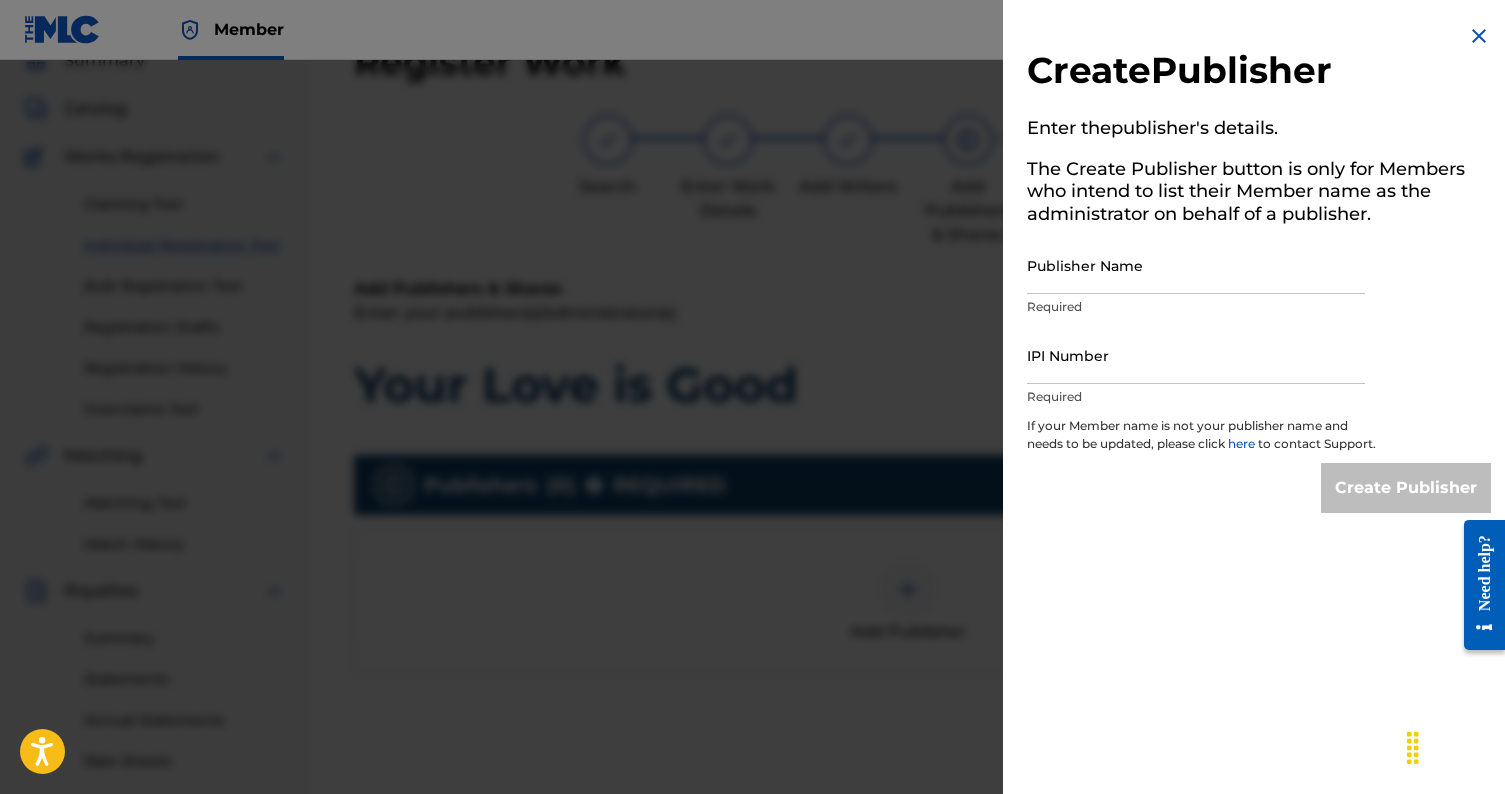 click on "Publisher Name" at bounding box center (1196, 265) 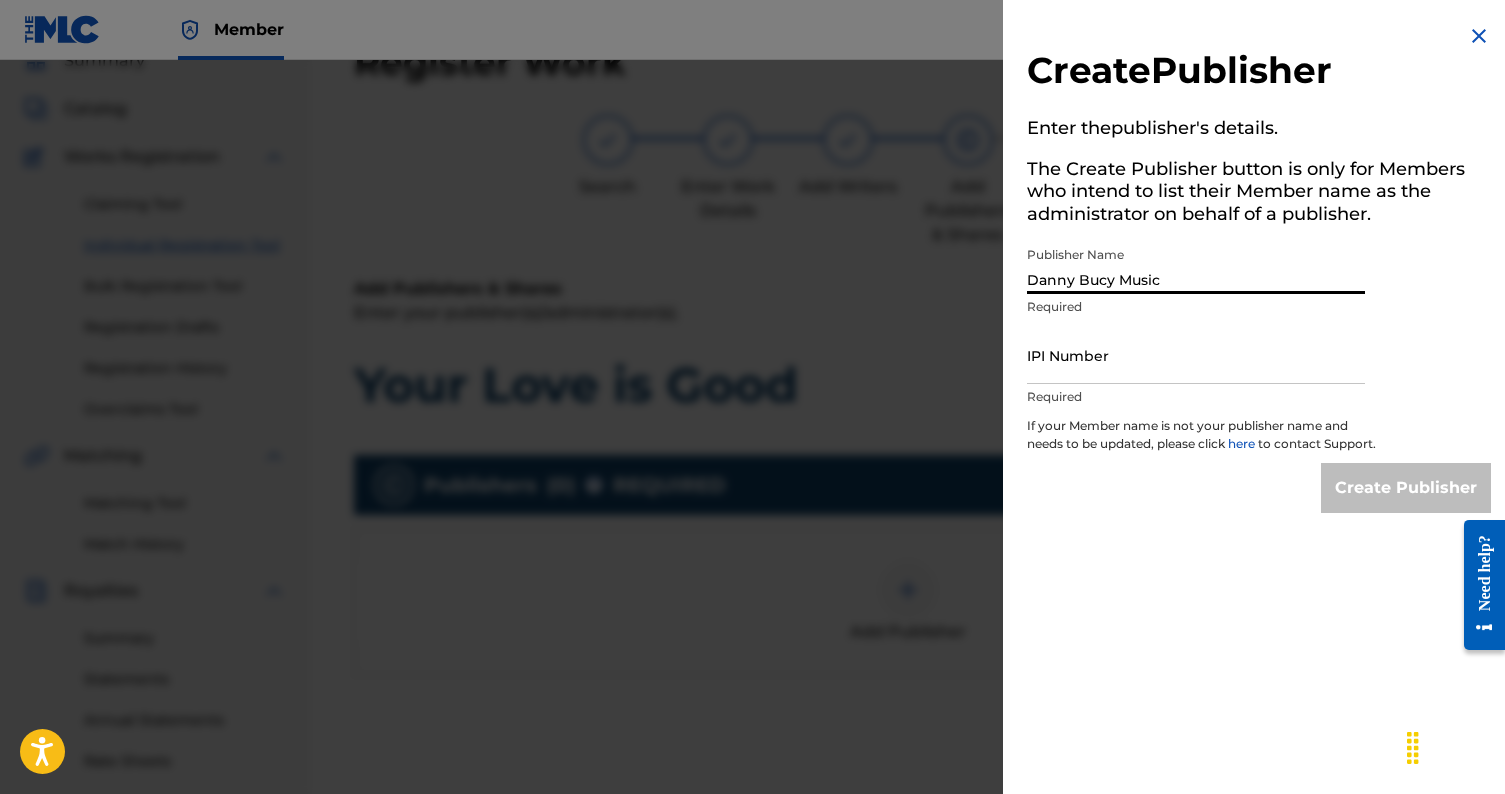 type on "Danny Bucy Music" 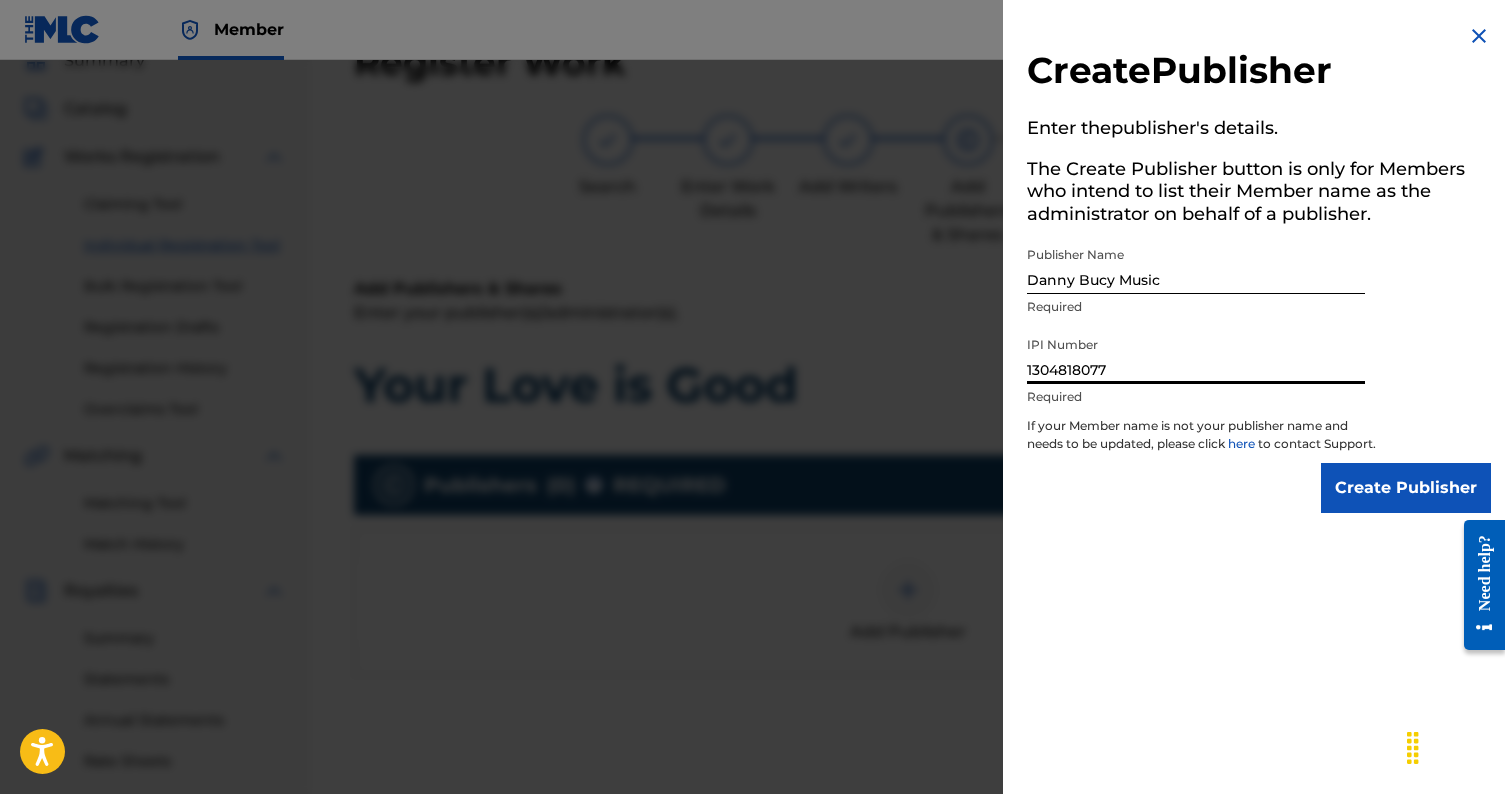 type on "1304818077" 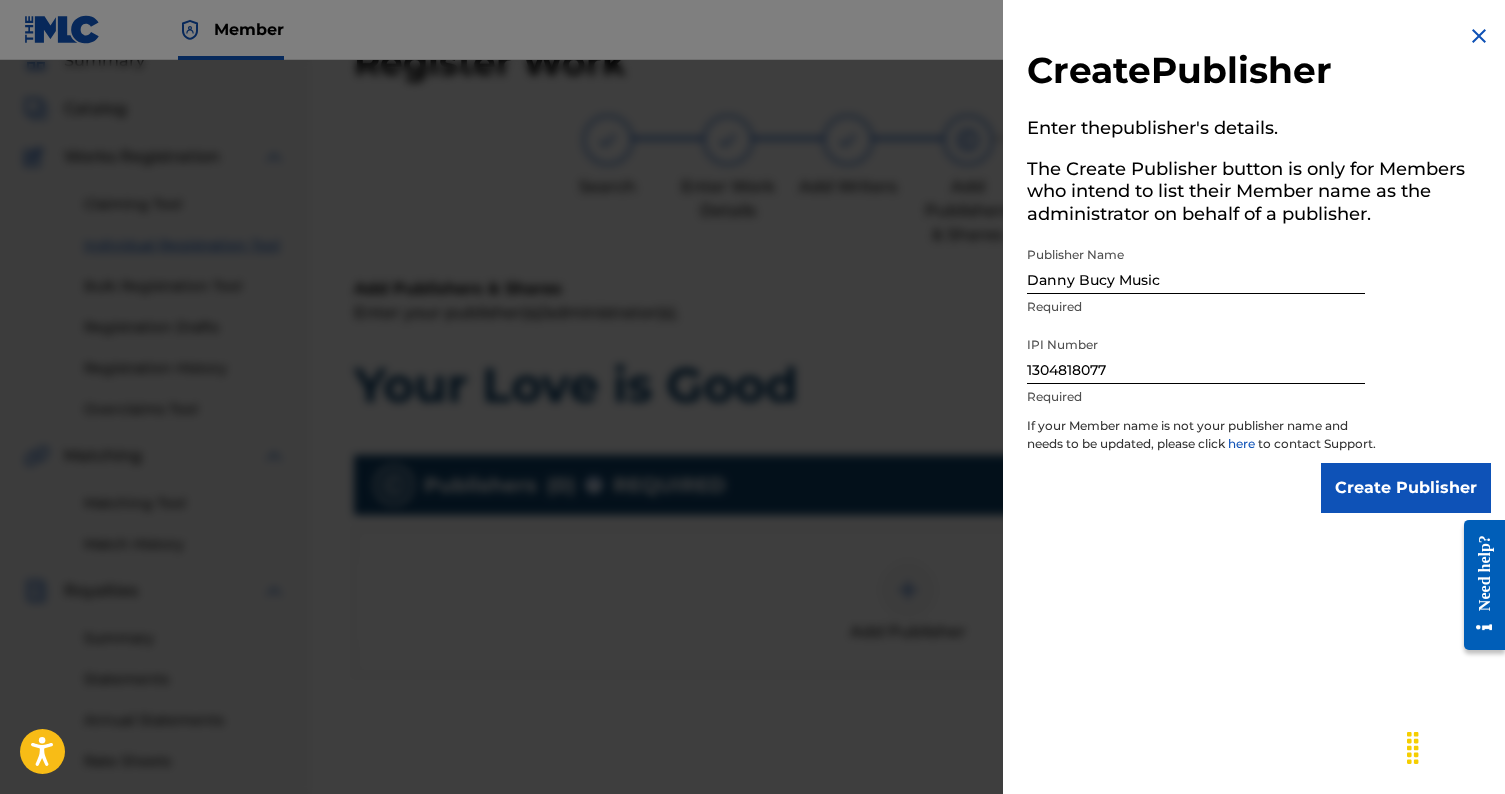 click on "Create Publisher" at bounding box center (1406, 488) 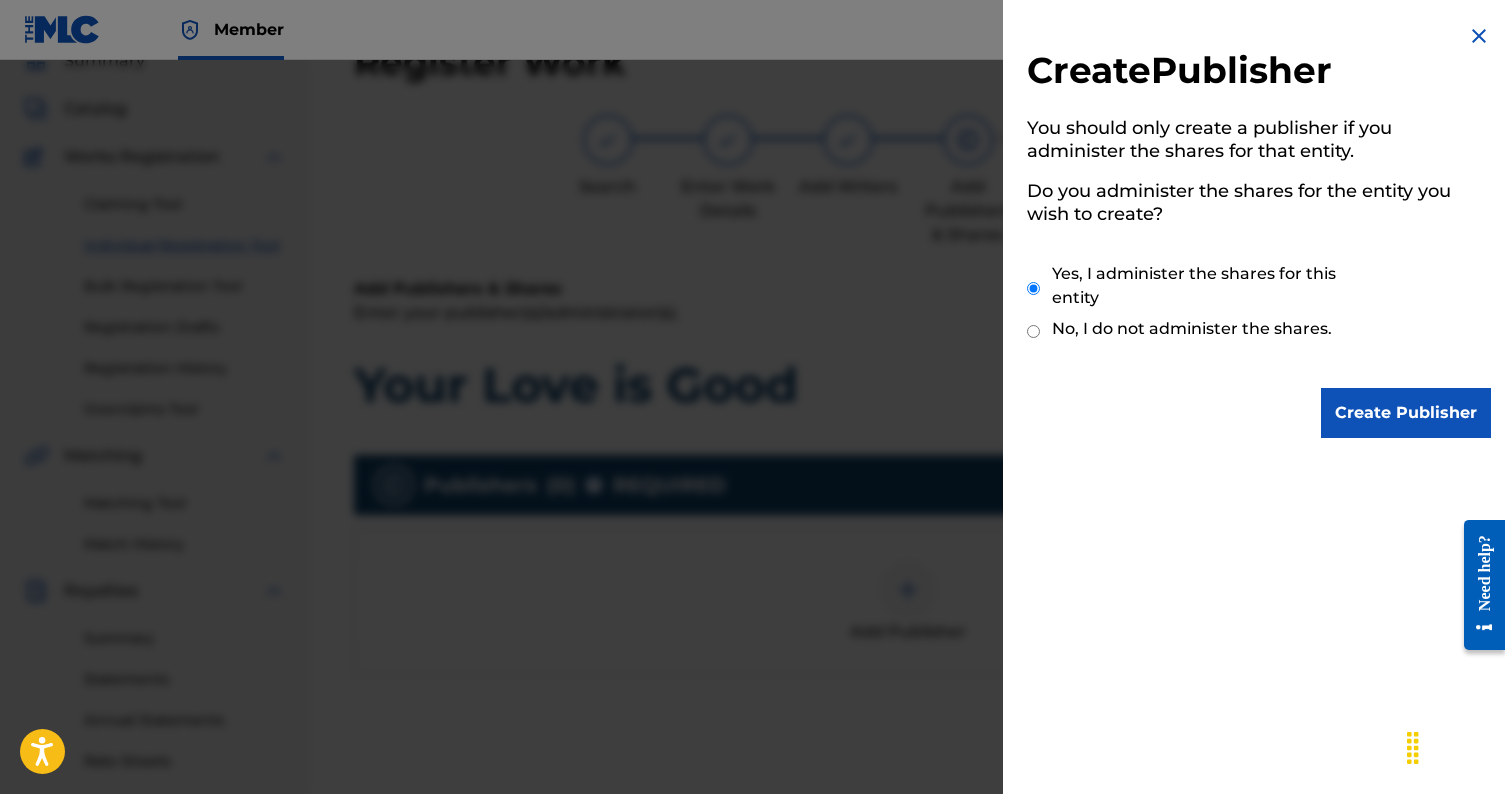 click on "Create Publisher" at bounding box center (1406, 413) 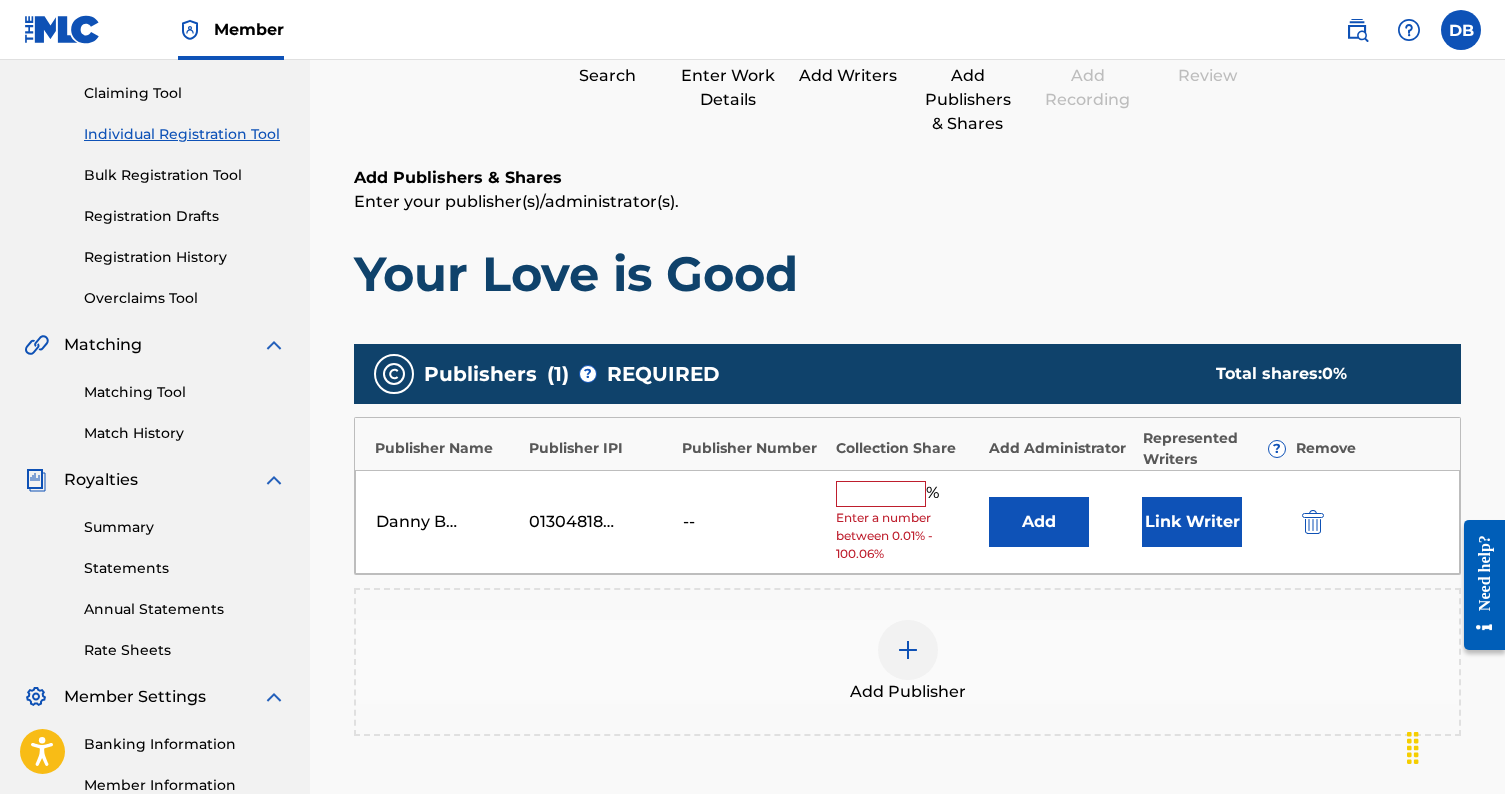 scroll, scrollTop: 212, scrollLeft: 0, axis: vertical 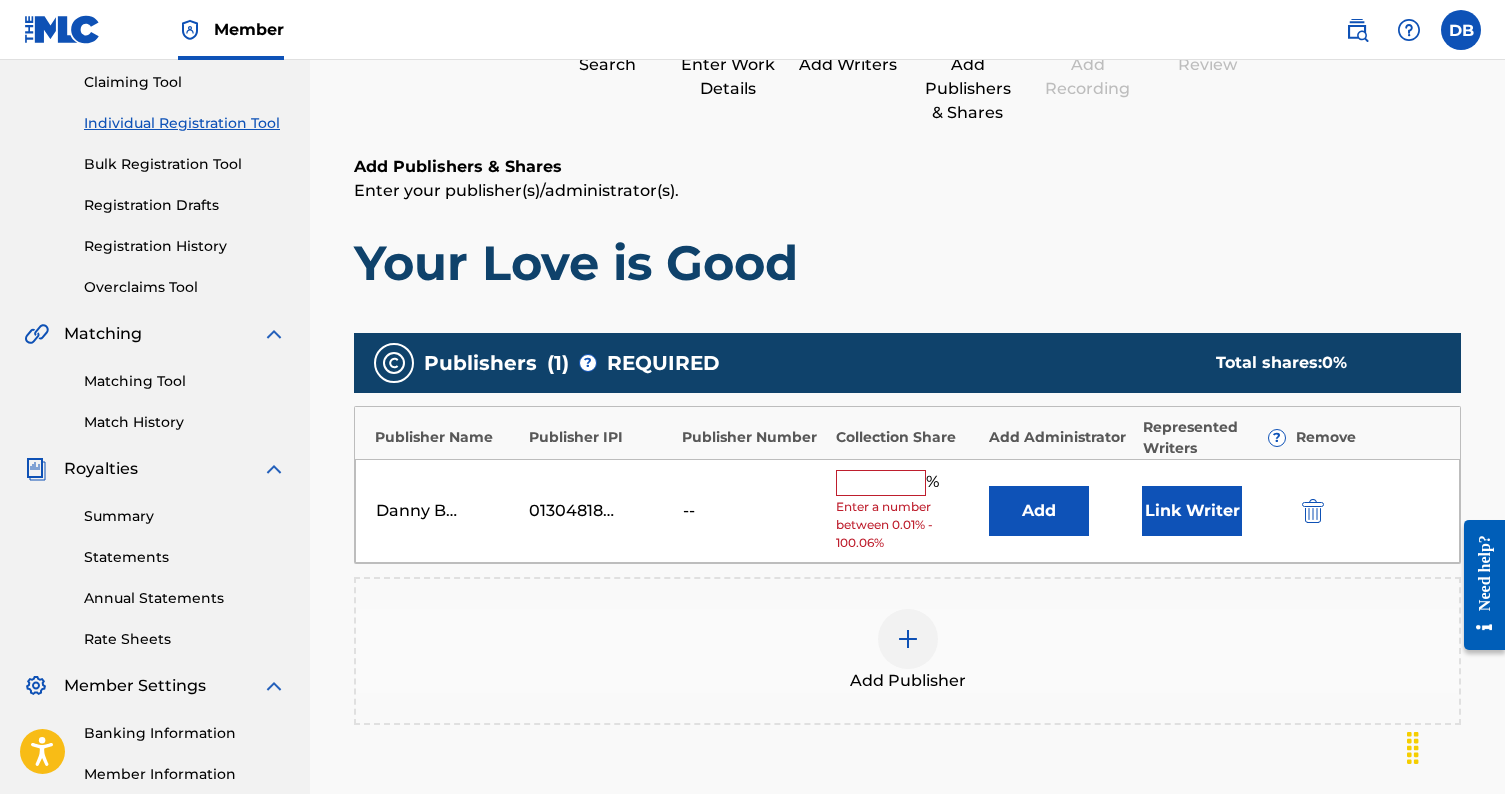 click at bounding box center (881, 483) 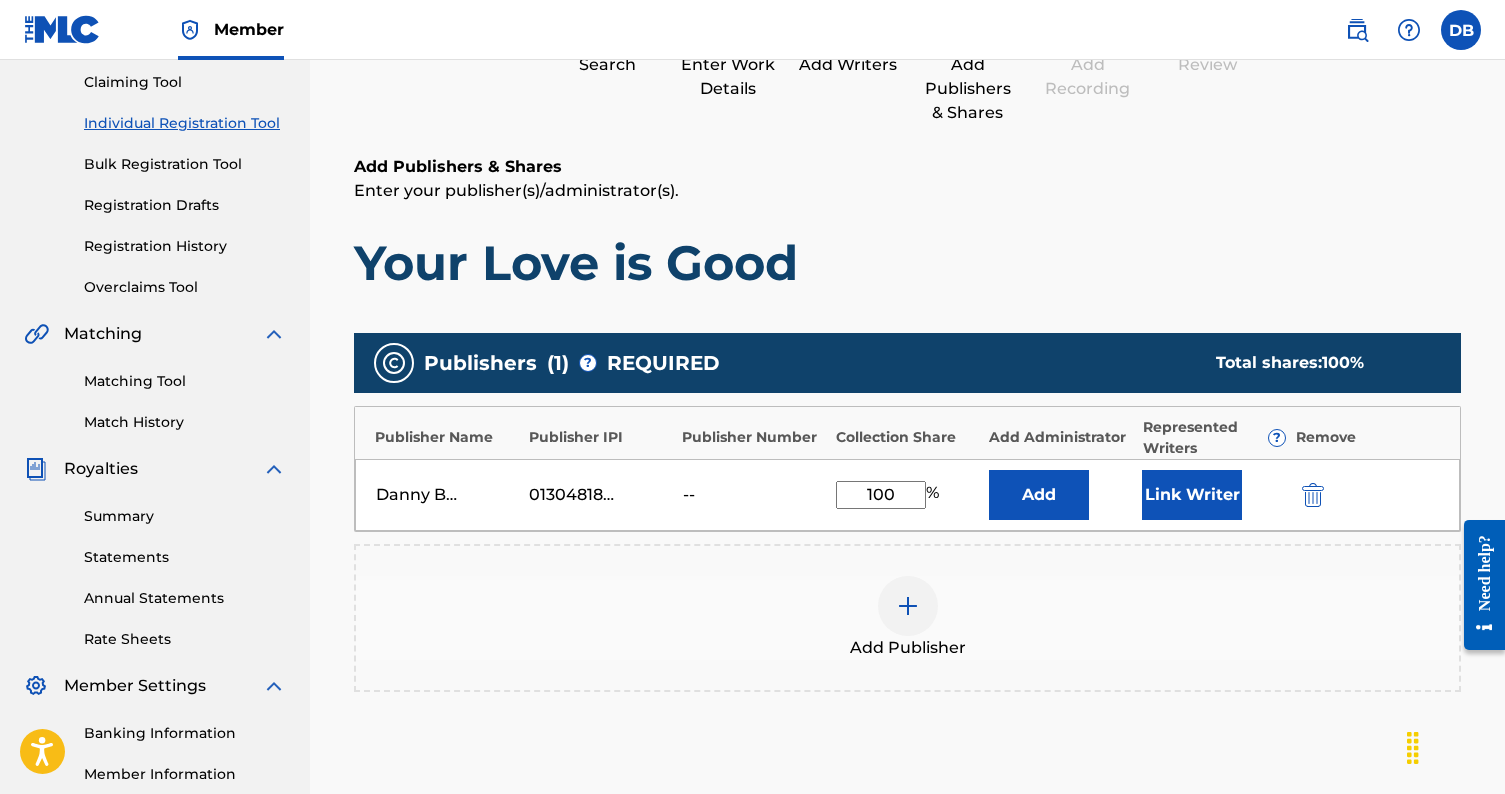 click on "Link Writer" at bounding box center [1192, 495] 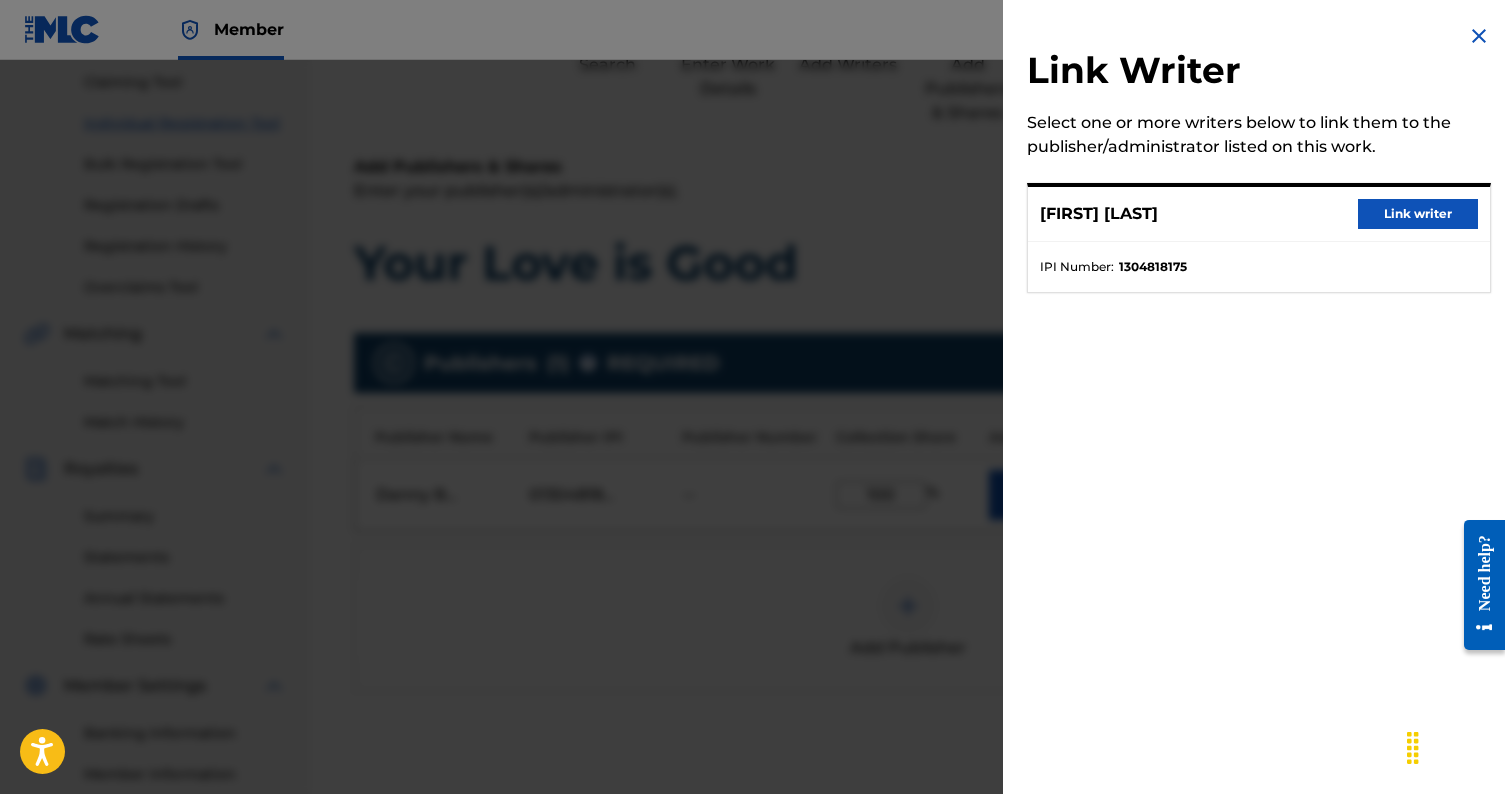 click on "Link writer" at bounding box center (1418, 214) 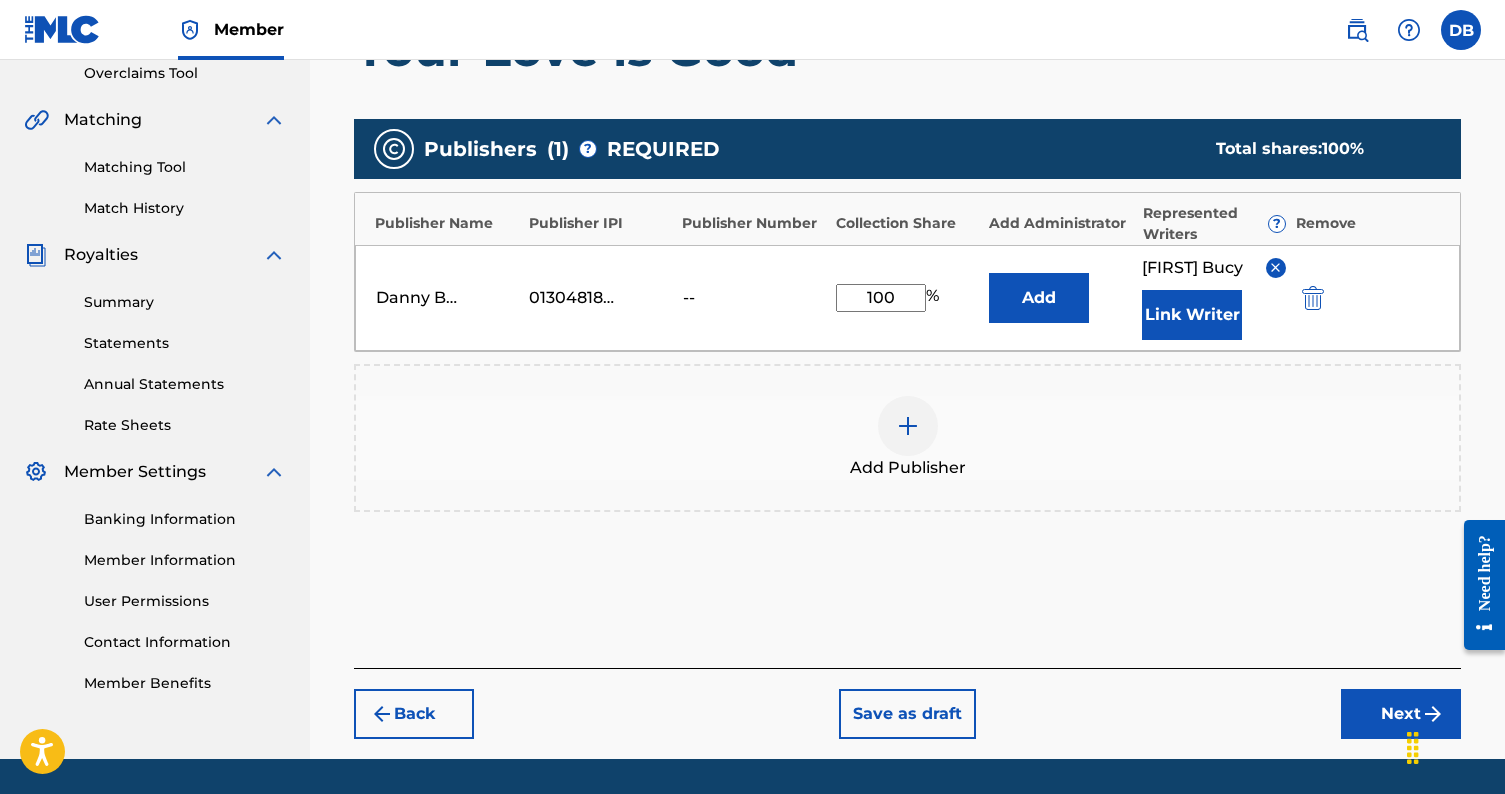 scroll, scrollTop: 448, scrollLeft: 0, axis: vertical 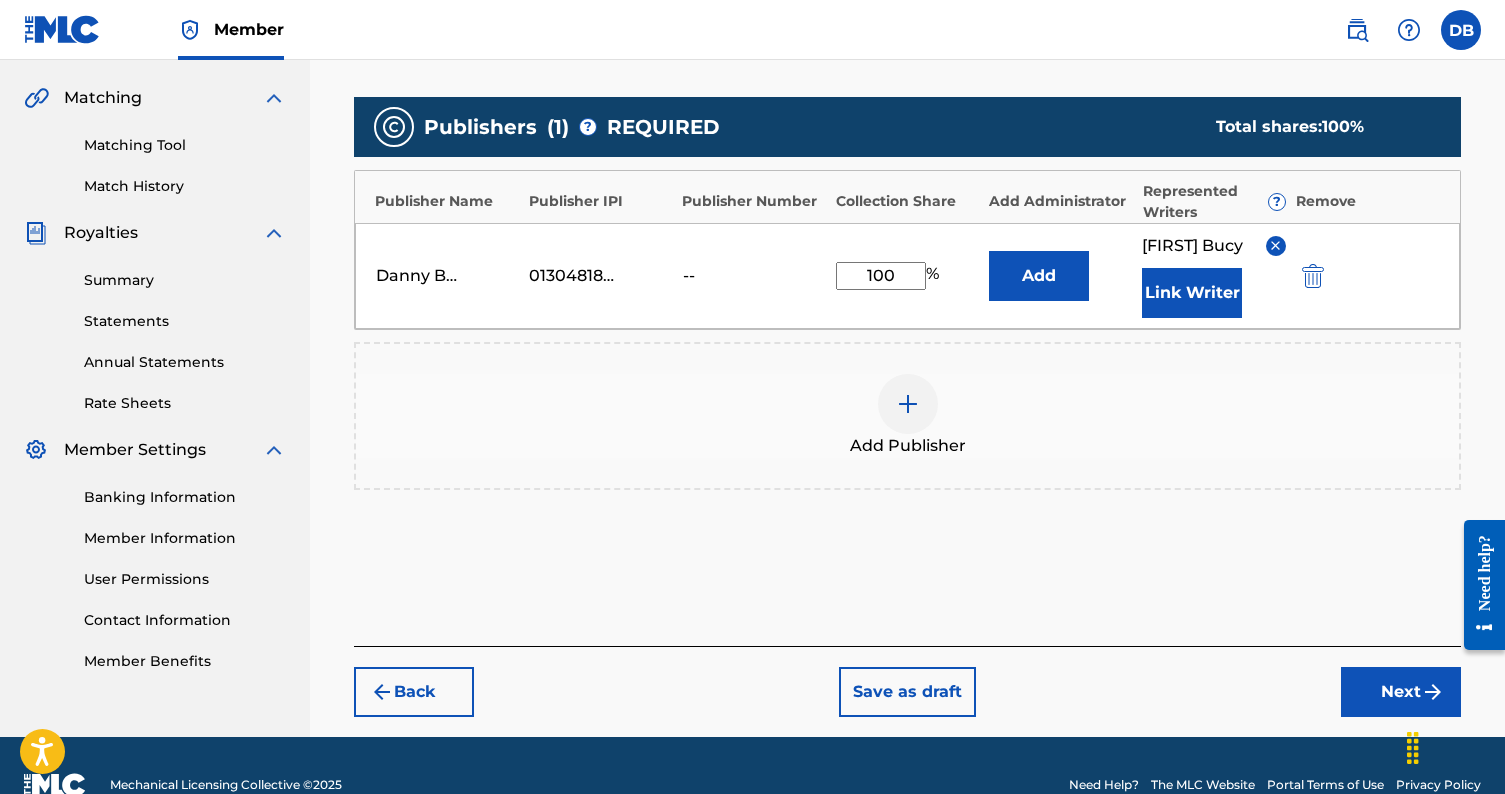 drag, startPoint x: 893, startPoint y: 278, endPoint x: 847, endPoint y: 277, distance: 46.010868 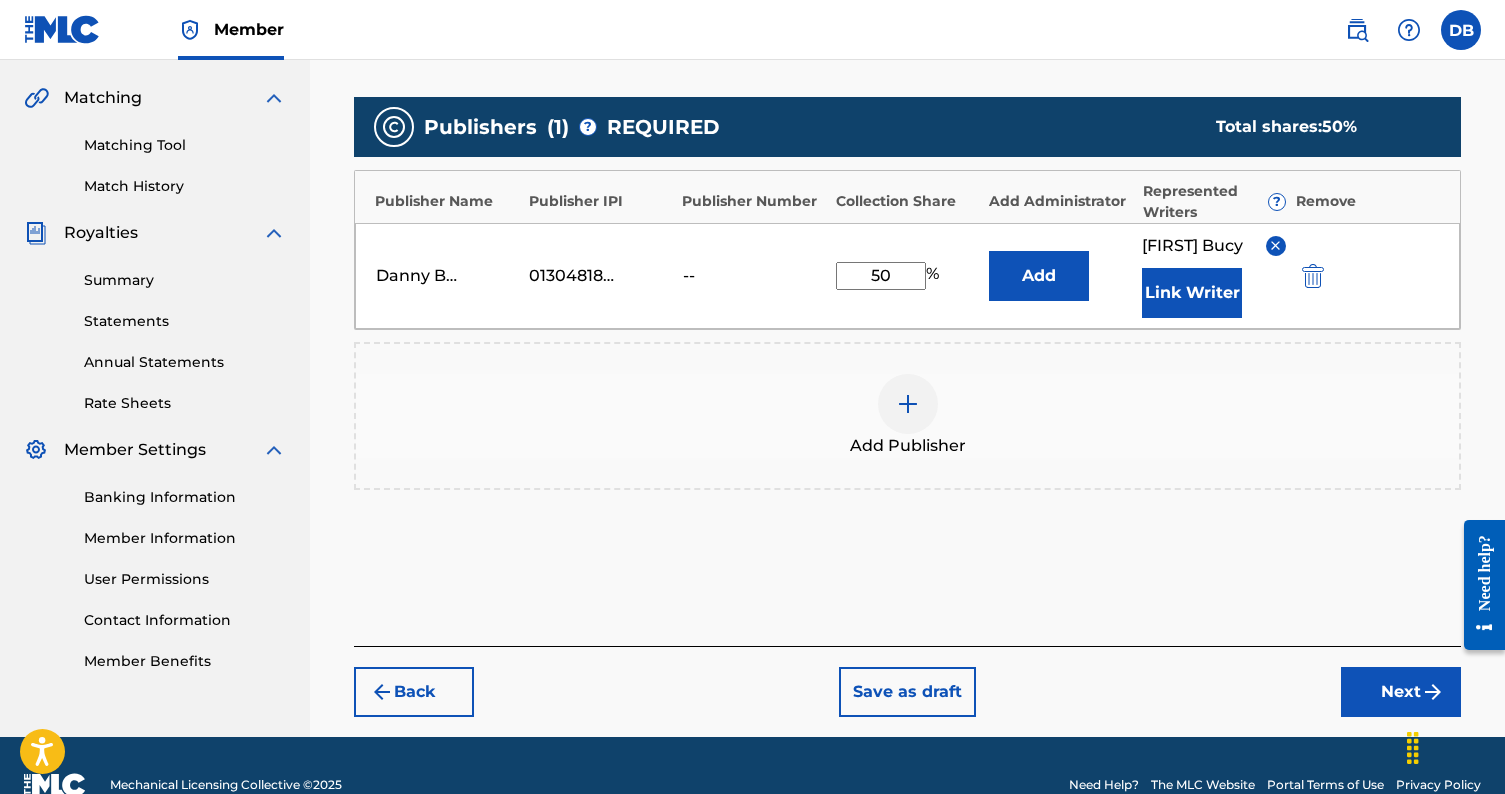 click on "Add [FIRST] [LAST] Link Writer" at bounding box center (907, 276) 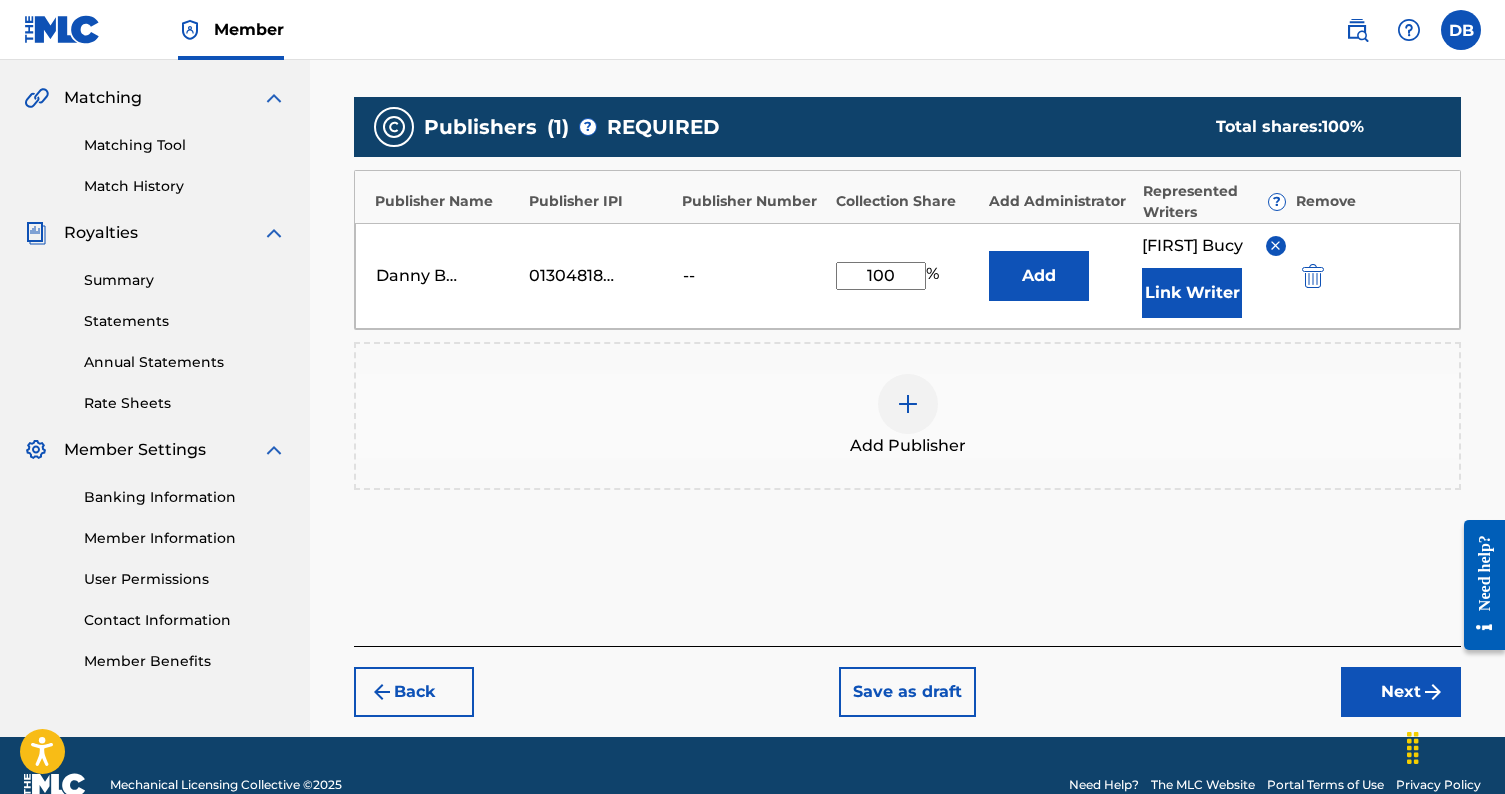 type on "100" 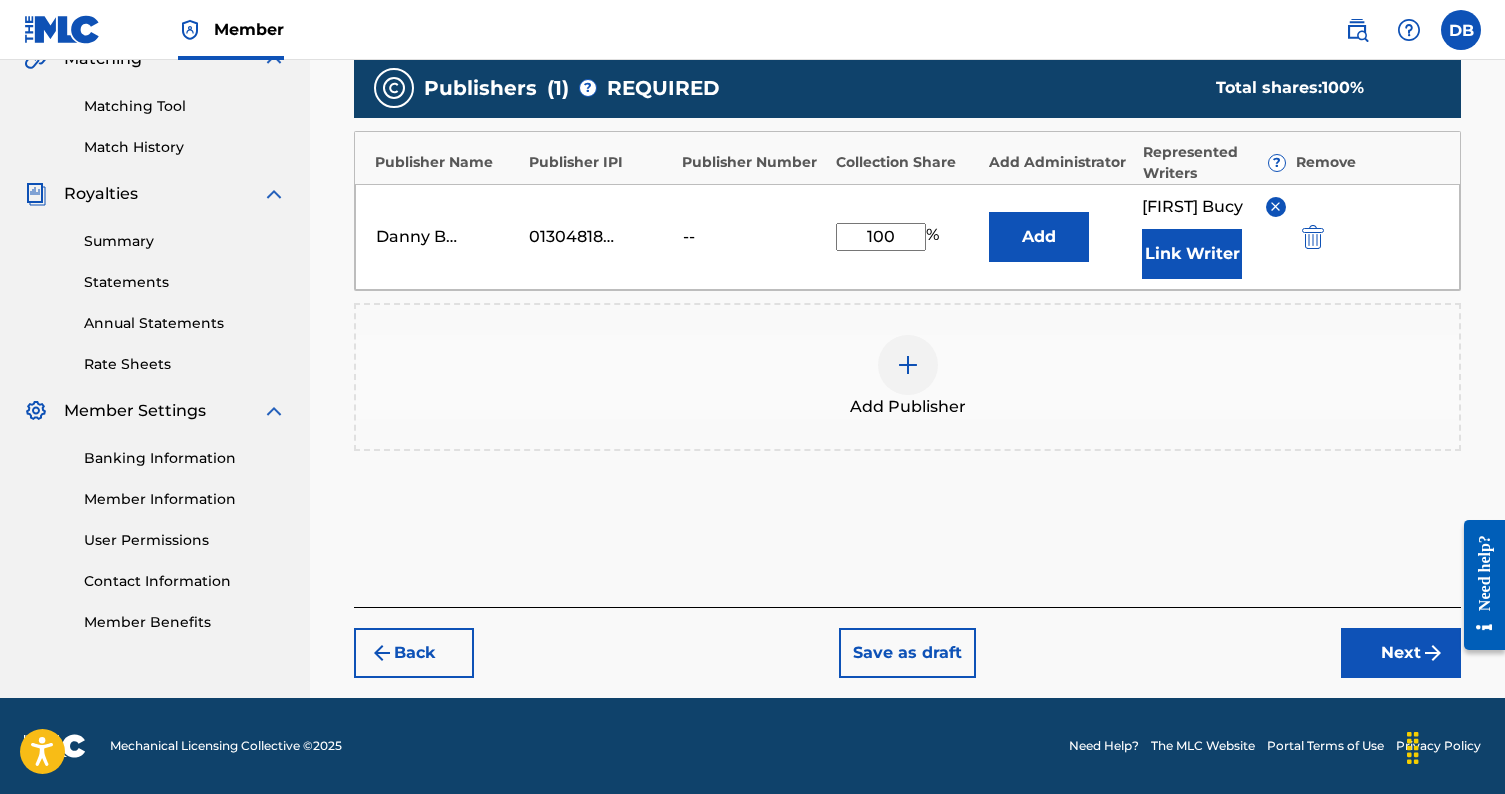 scroll, scrollTop: 487, scrollLeft: 0, axis: vertical 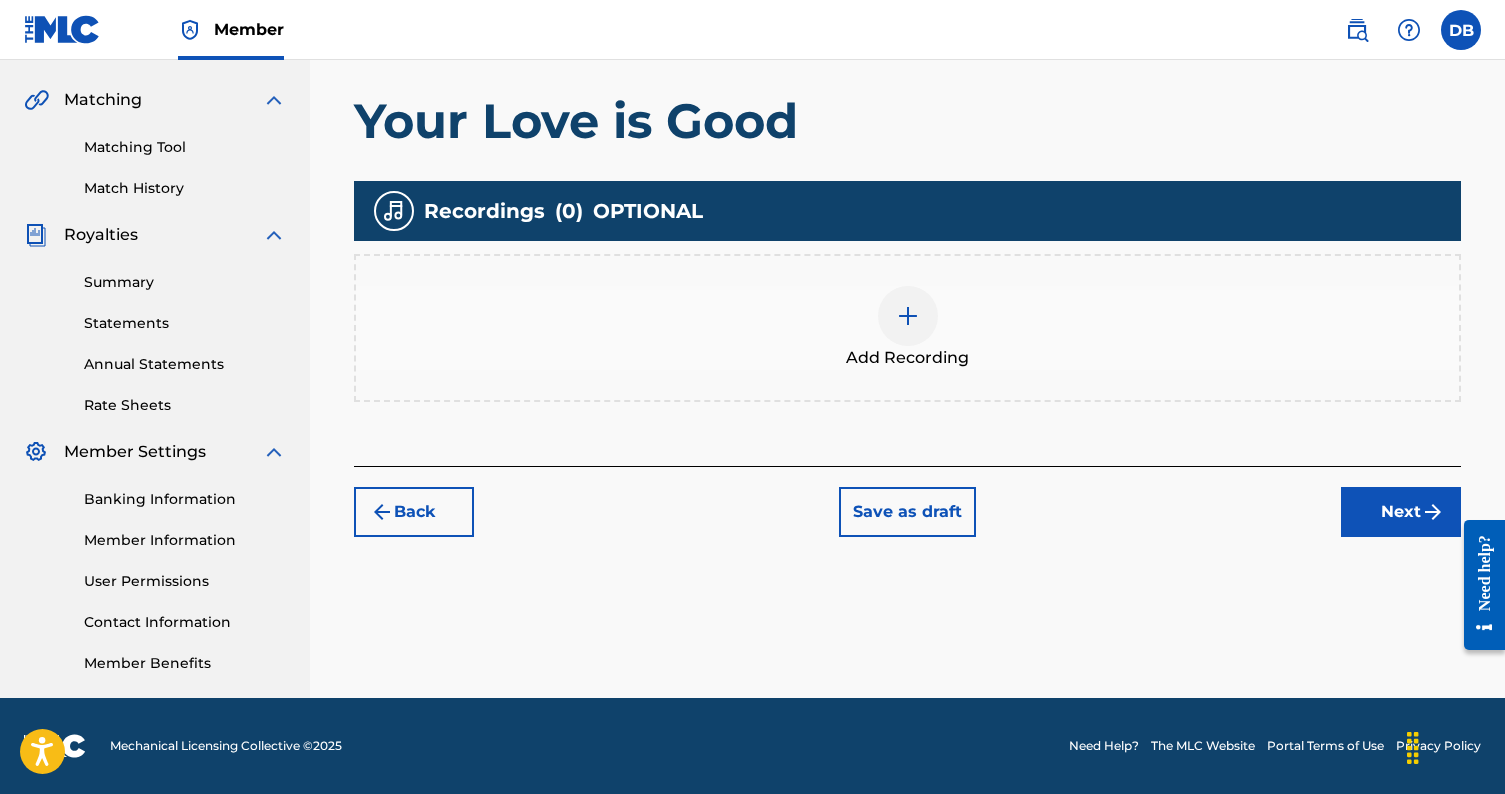 click at bounding box center [908, 316] 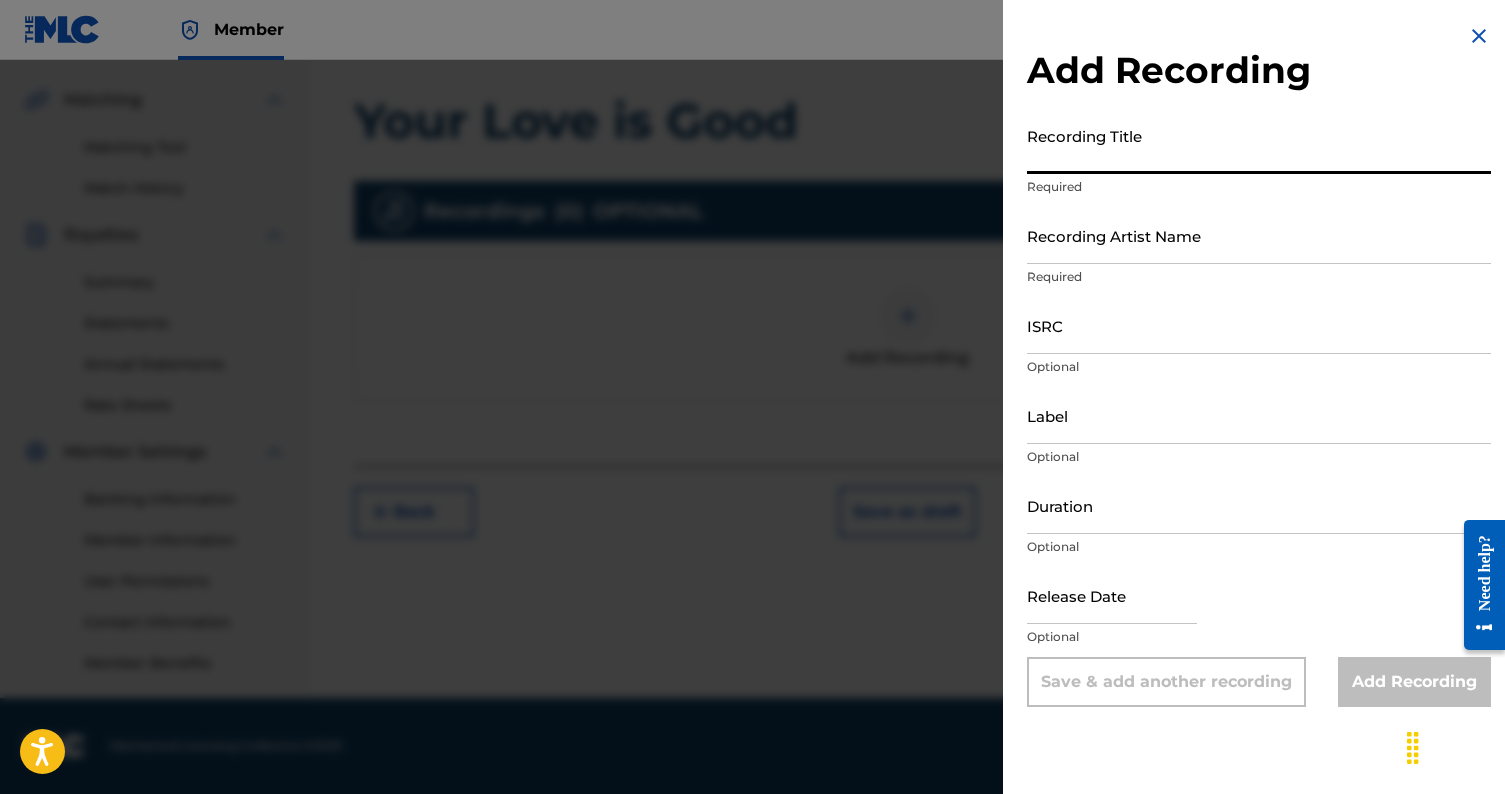 click on "Recording Title" at bounding box center [1259, 145] 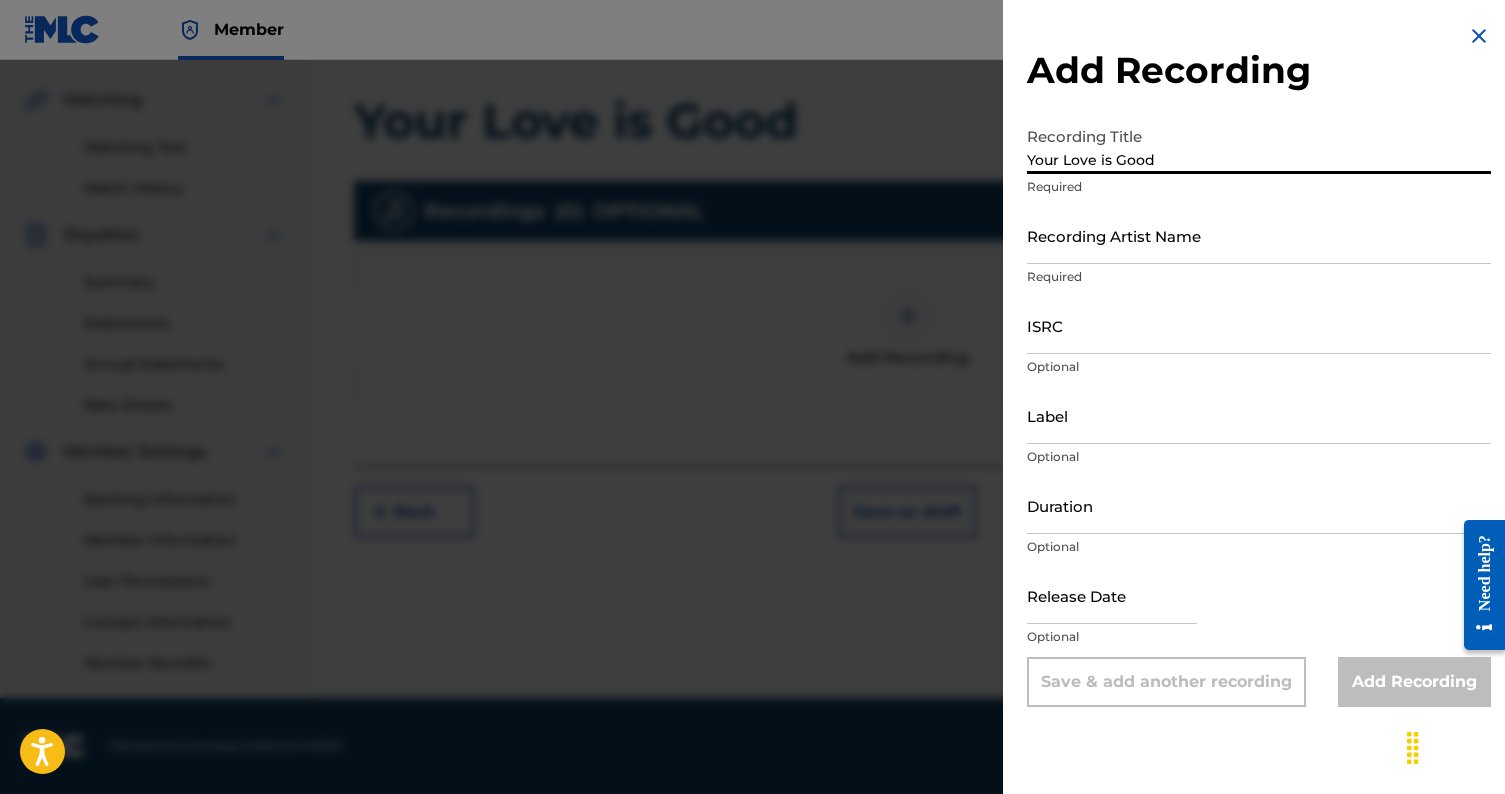 type on "Your Love is Good" 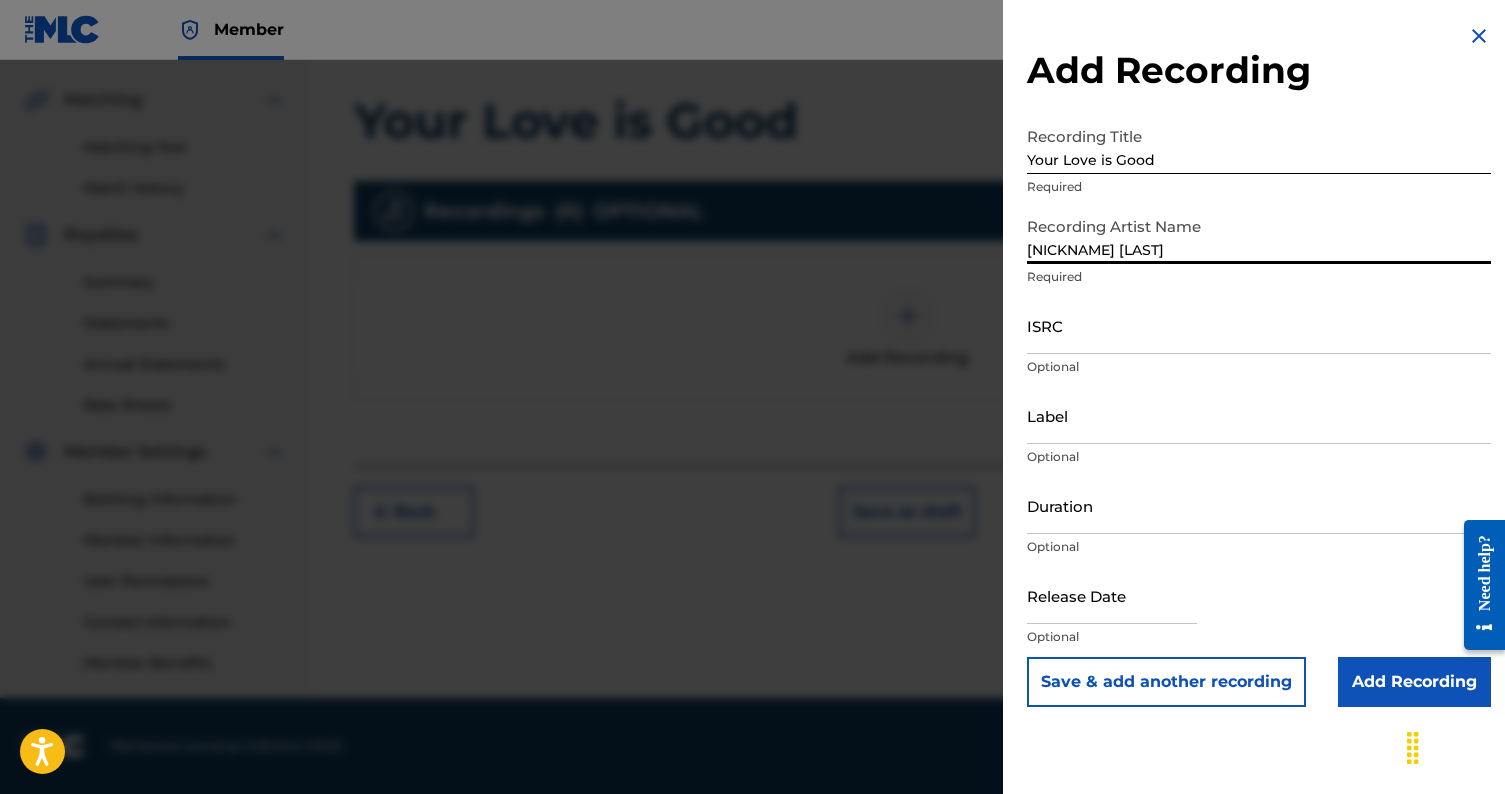 type on "[NICKNAME] [LAST]" 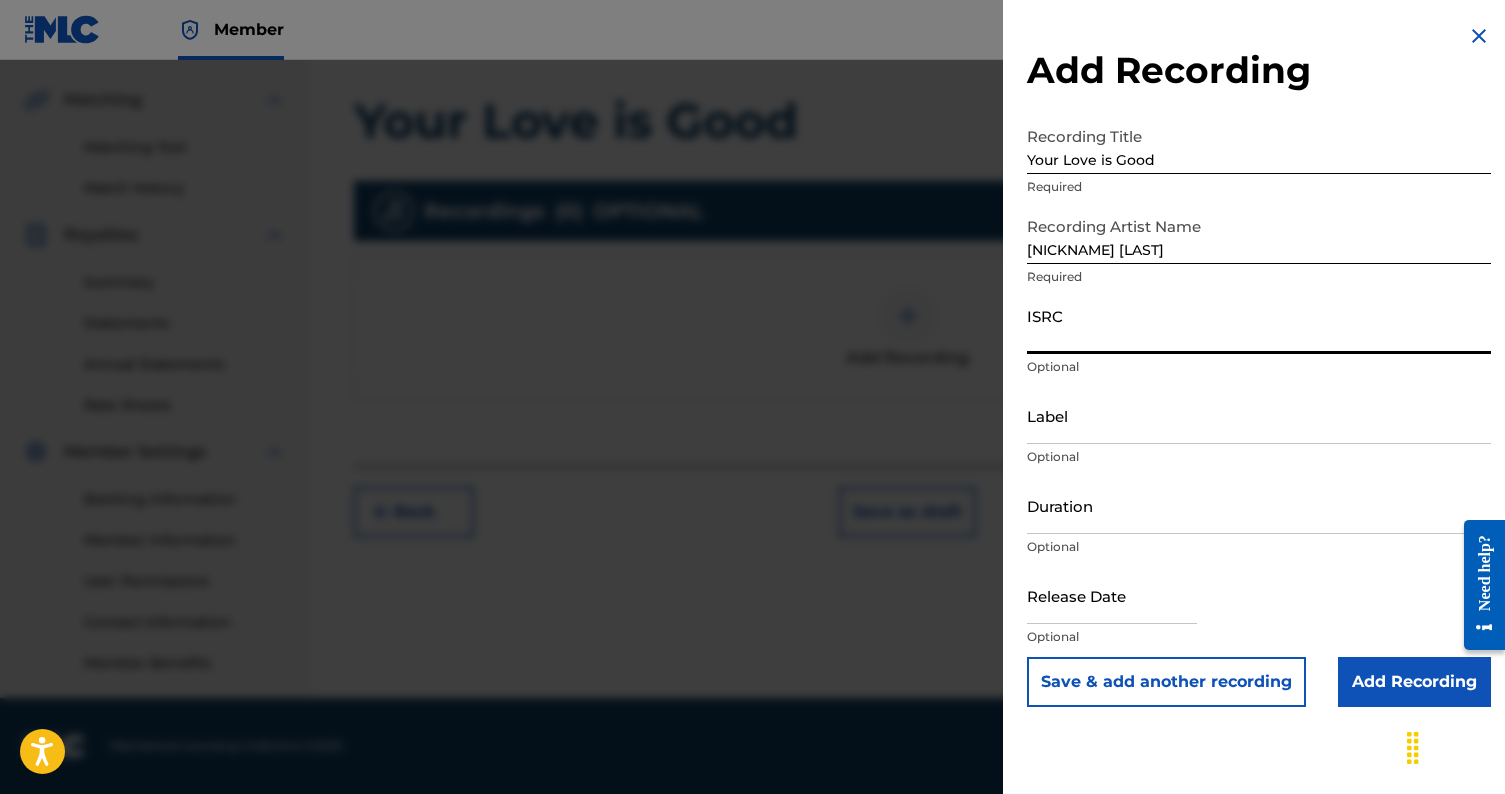 paste on "QZFZ32414121" 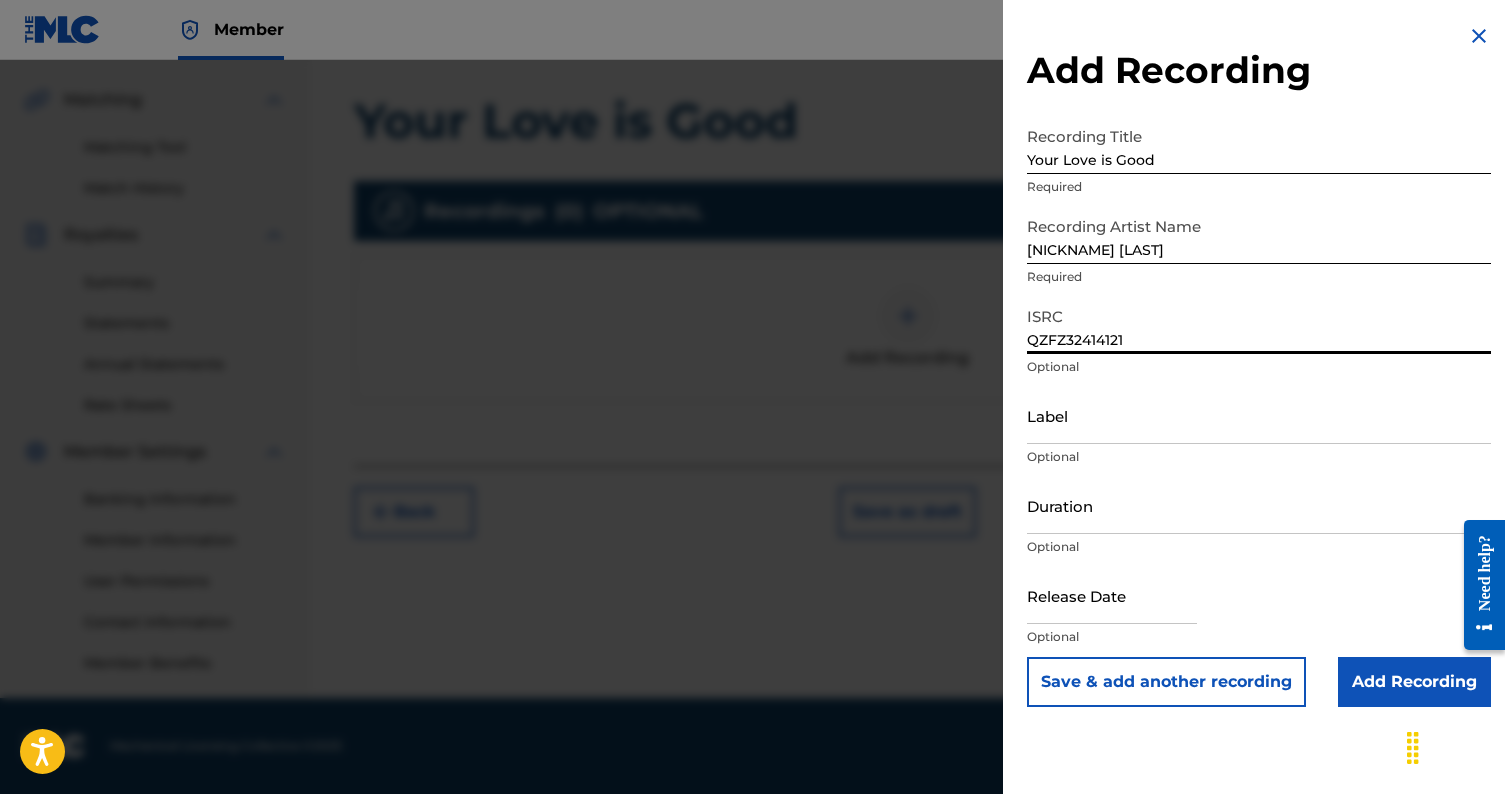 type on "QZFZ32414121" 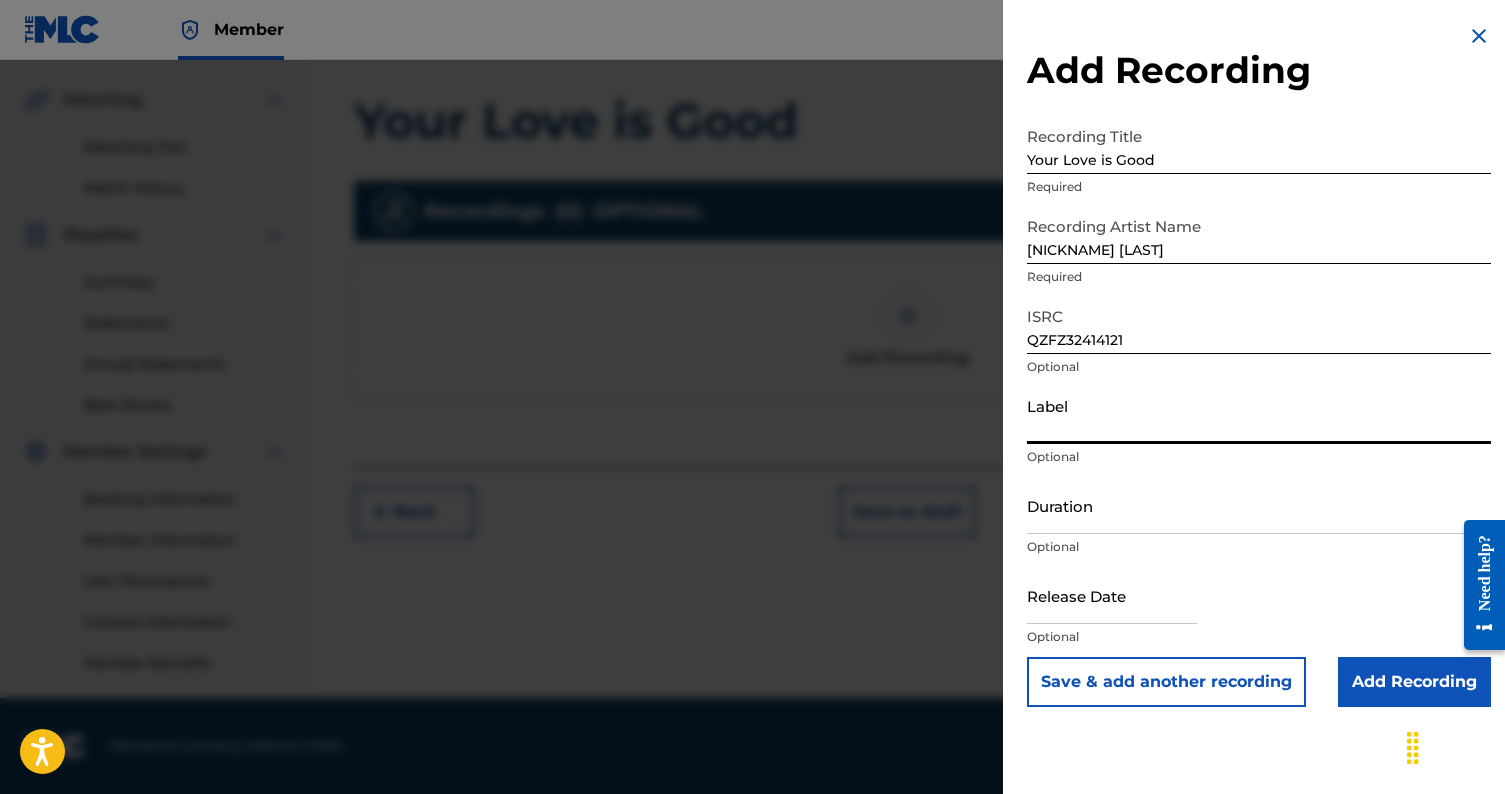 click on "Label" at bounding box center (1259, 415) 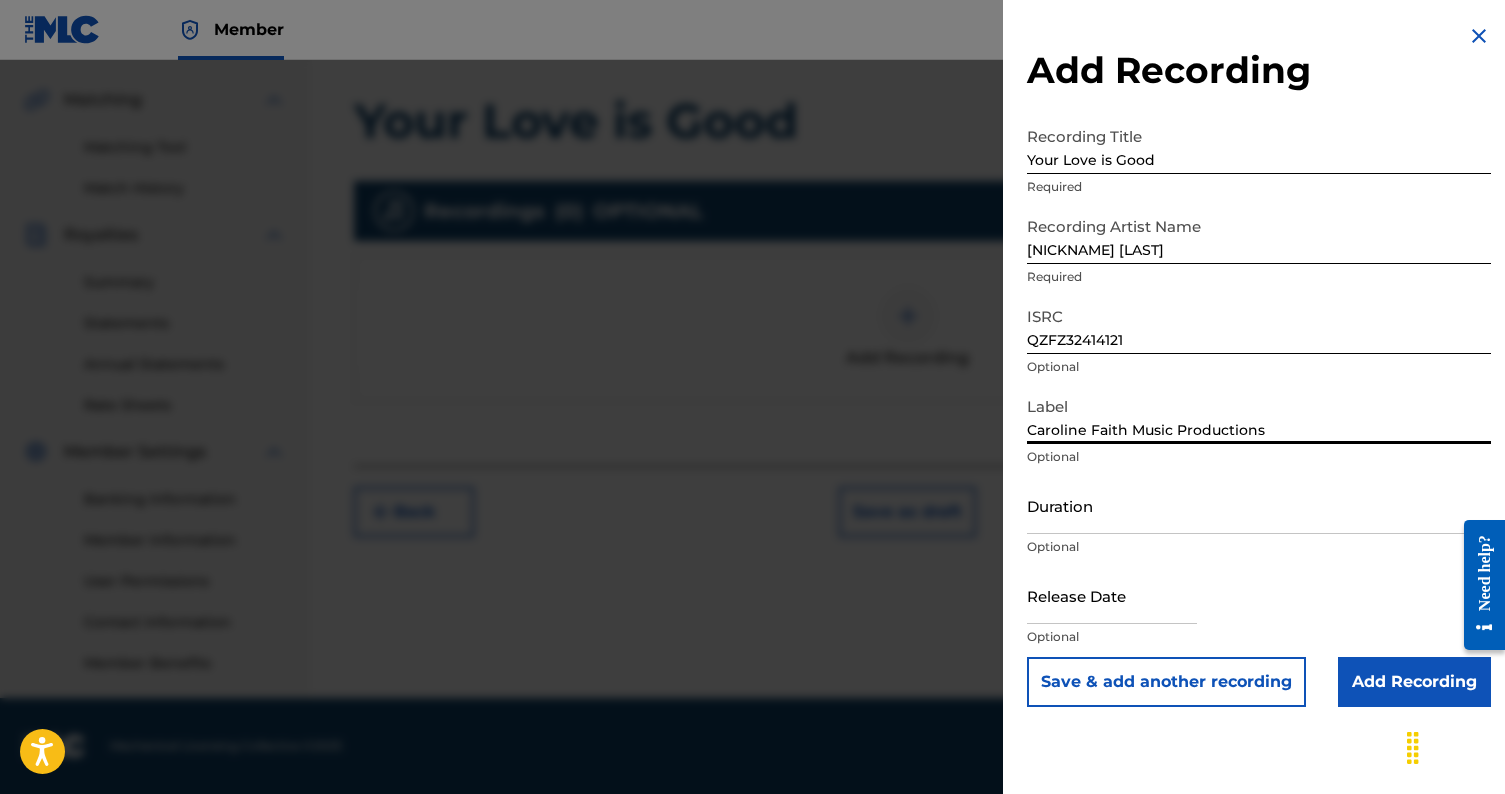 type on "Caroline Faith Music Productions" 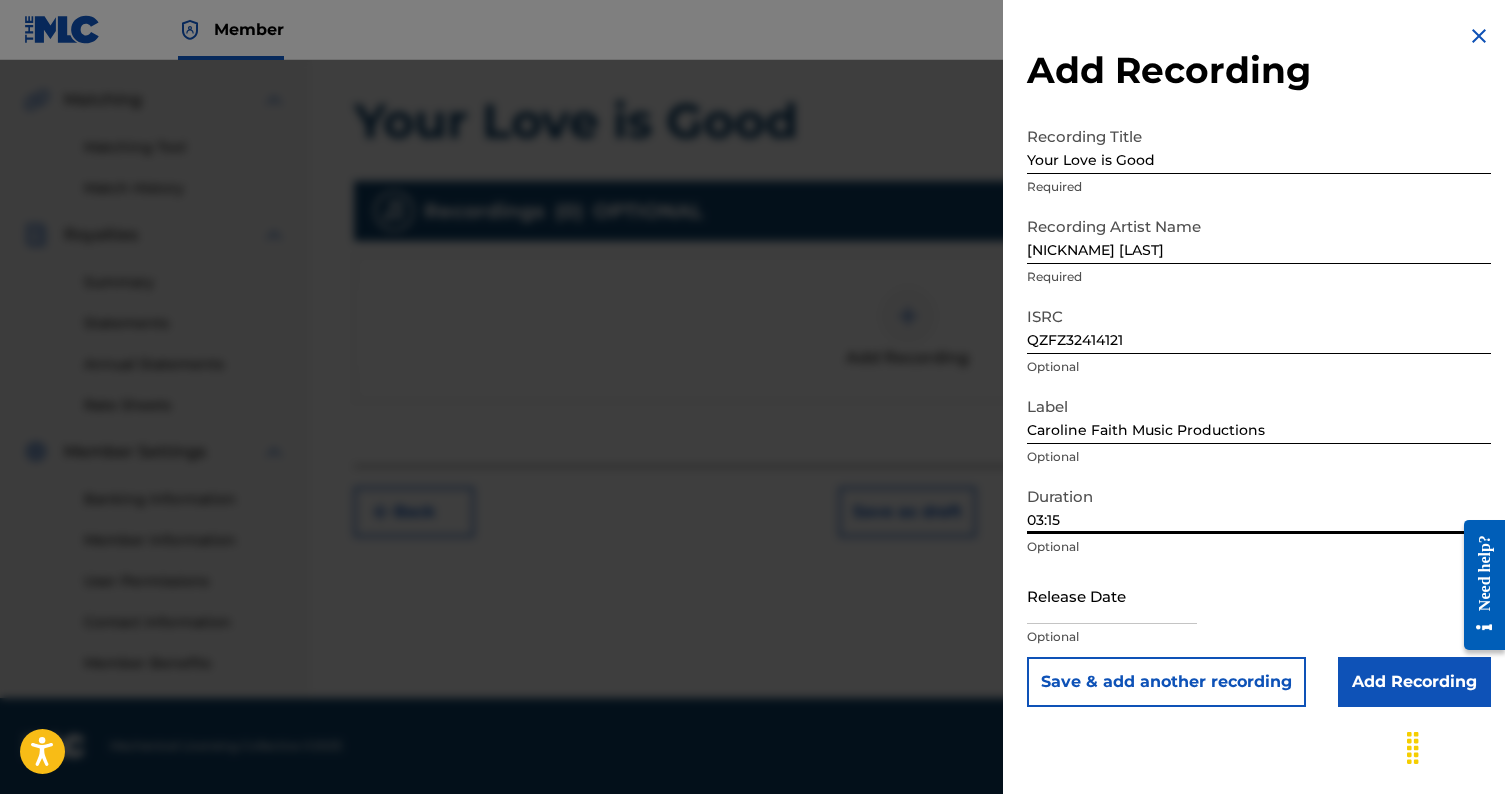 type on "03:15" 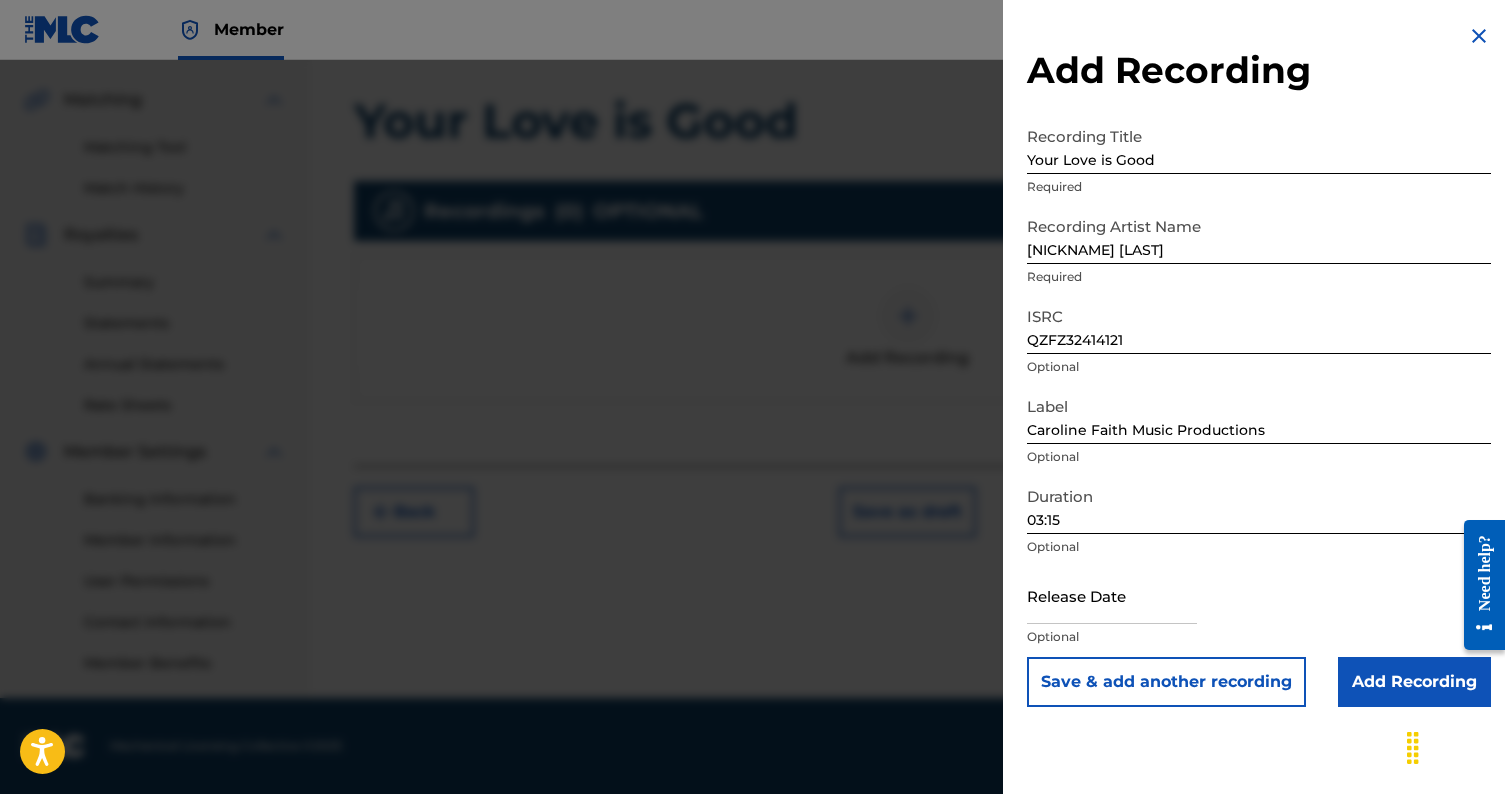click at bounding box center [1112, 595] 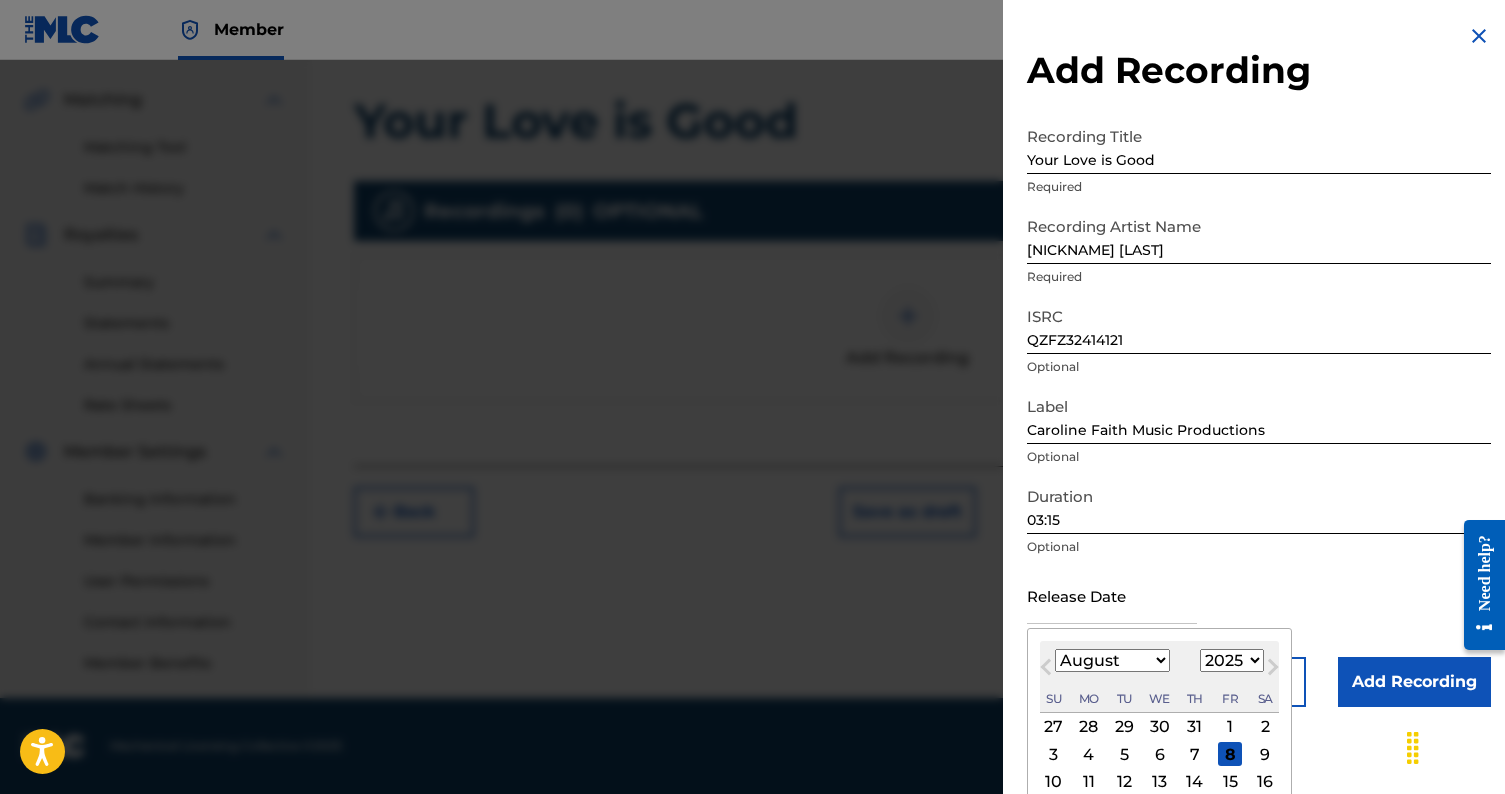 select on "2024" 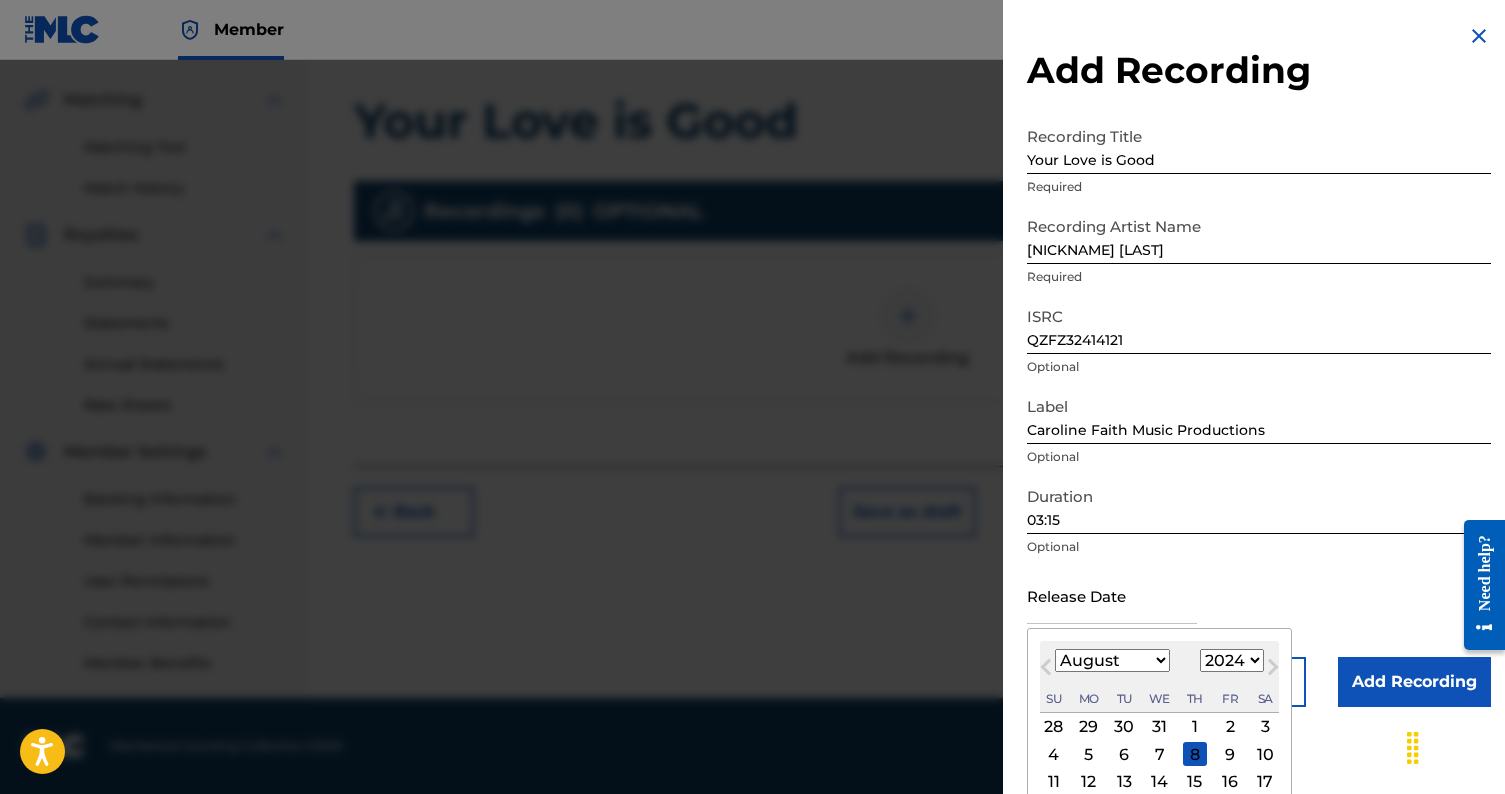 select on "0" 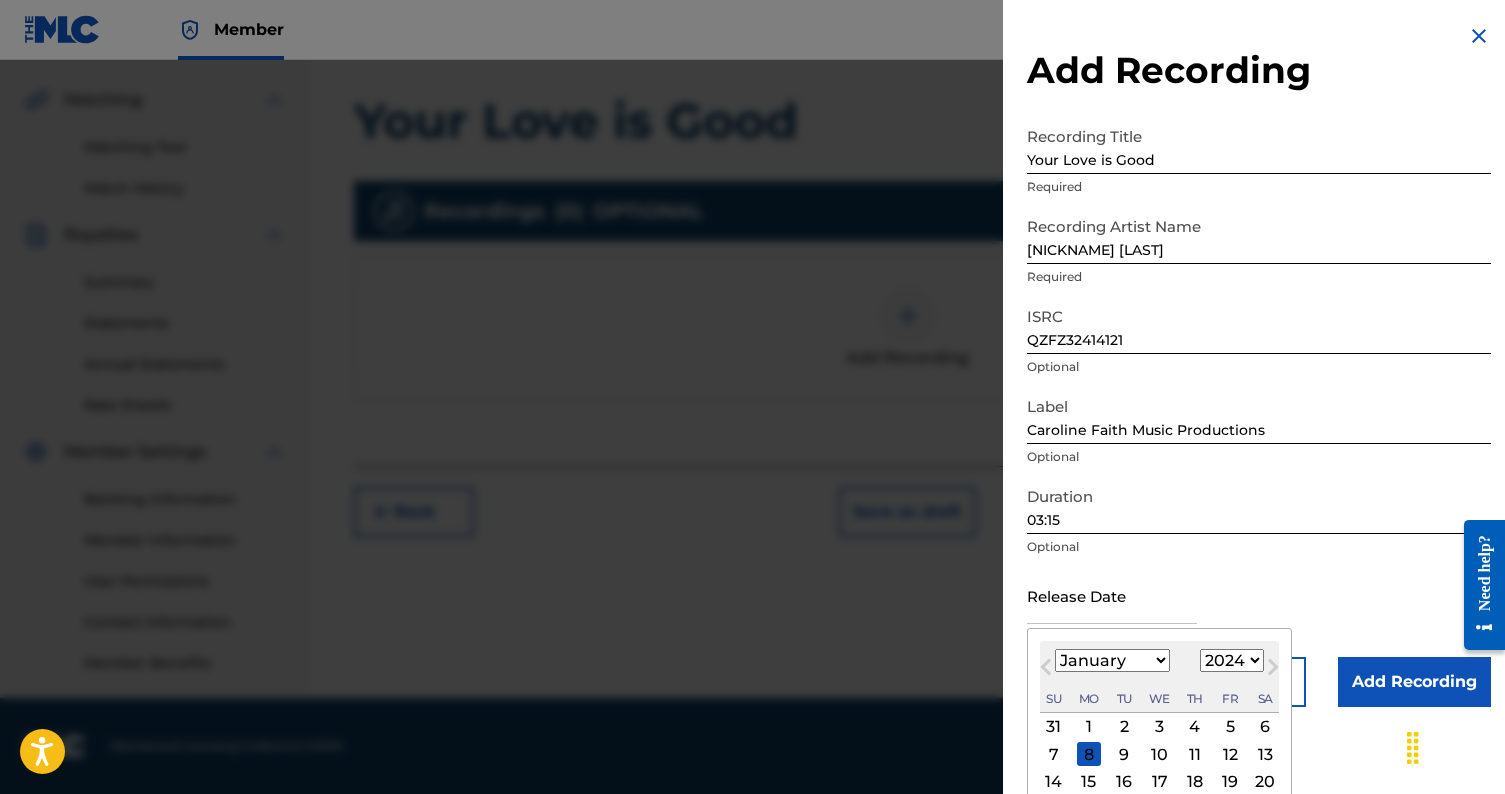 click on "15" at bounding box center [1089, 782] 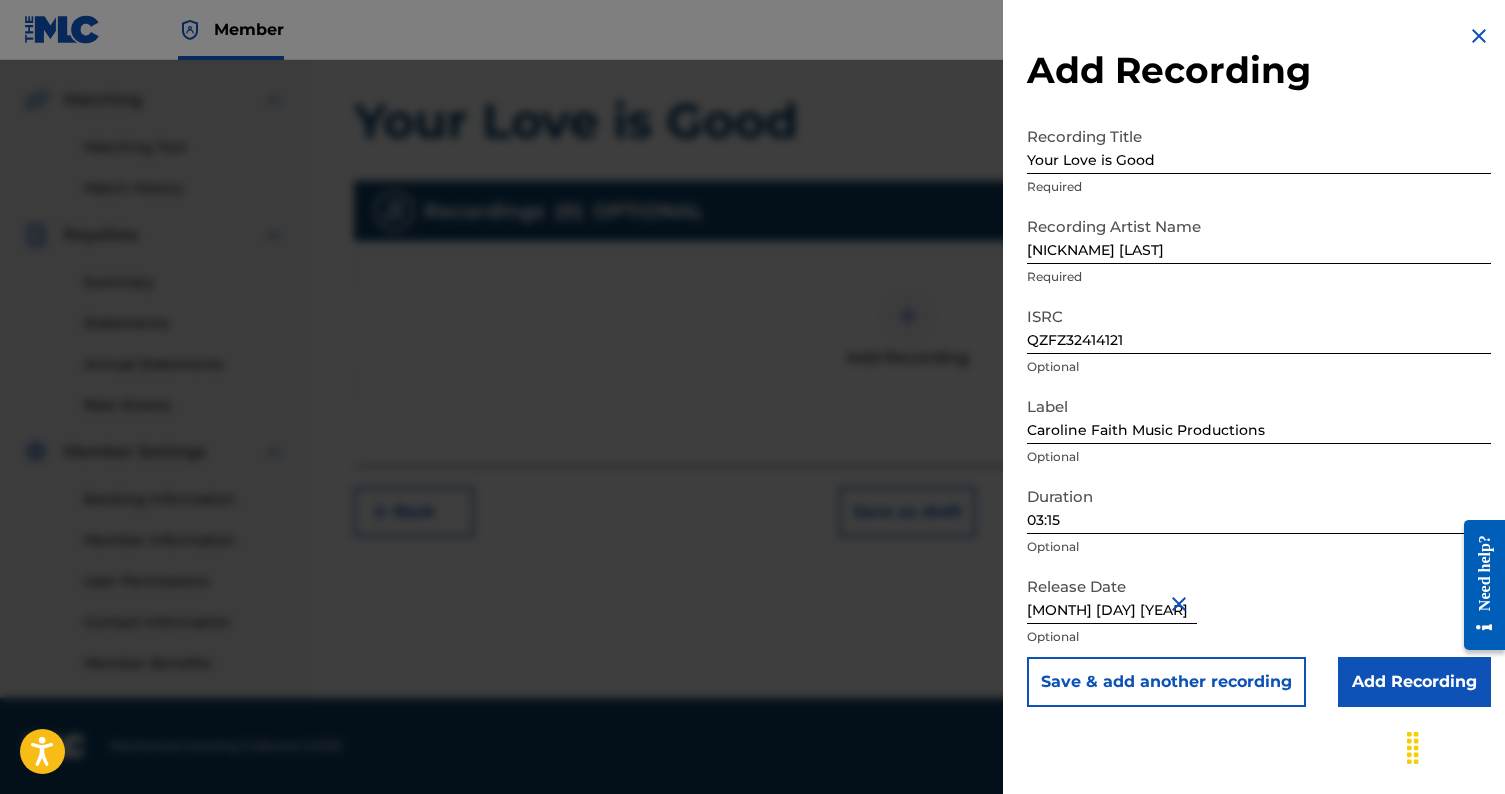 click on "Add Recording" at bounding box center (1414, 682) 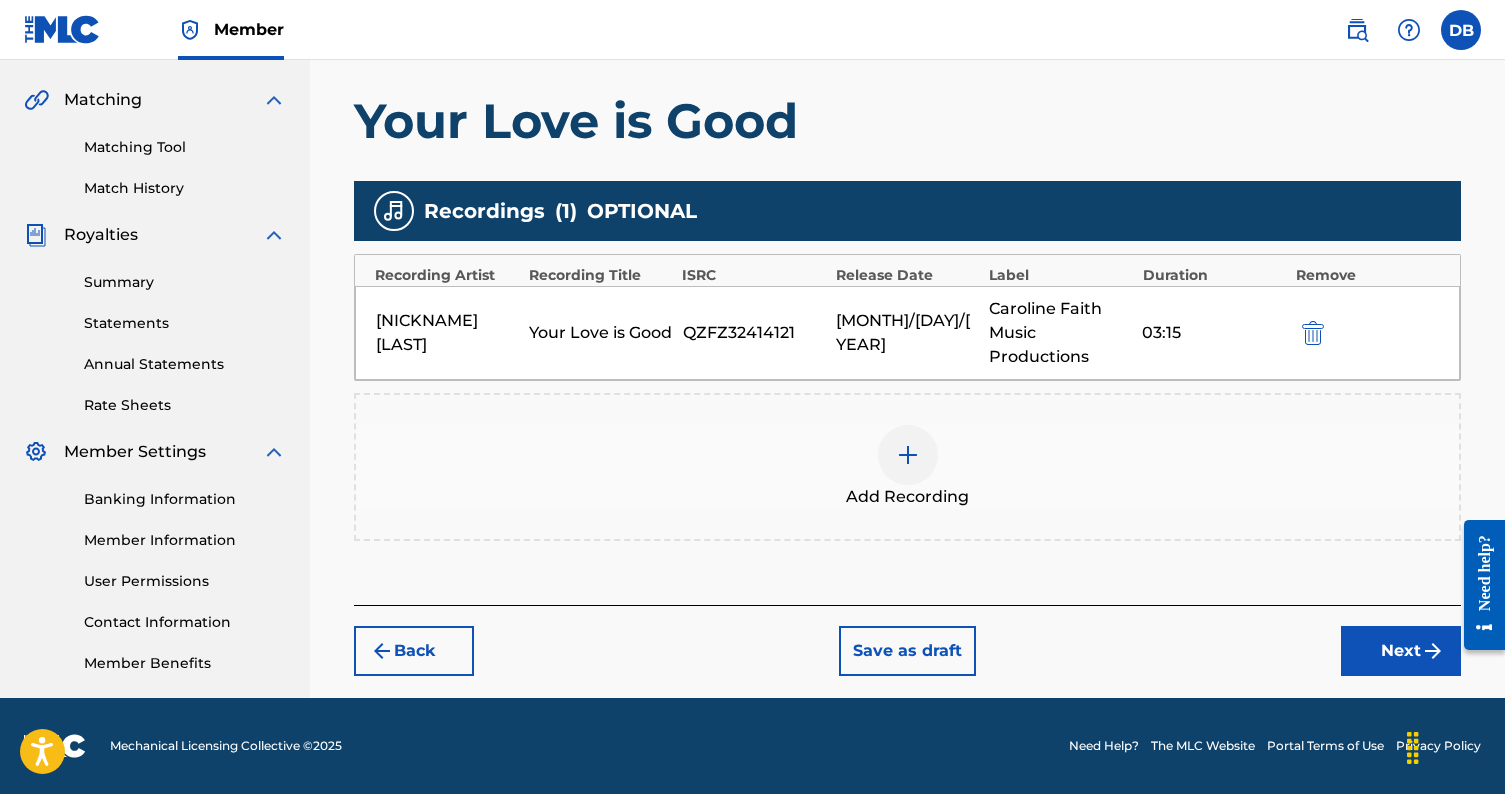 click on "Next" at bounding box center [1401, 651] 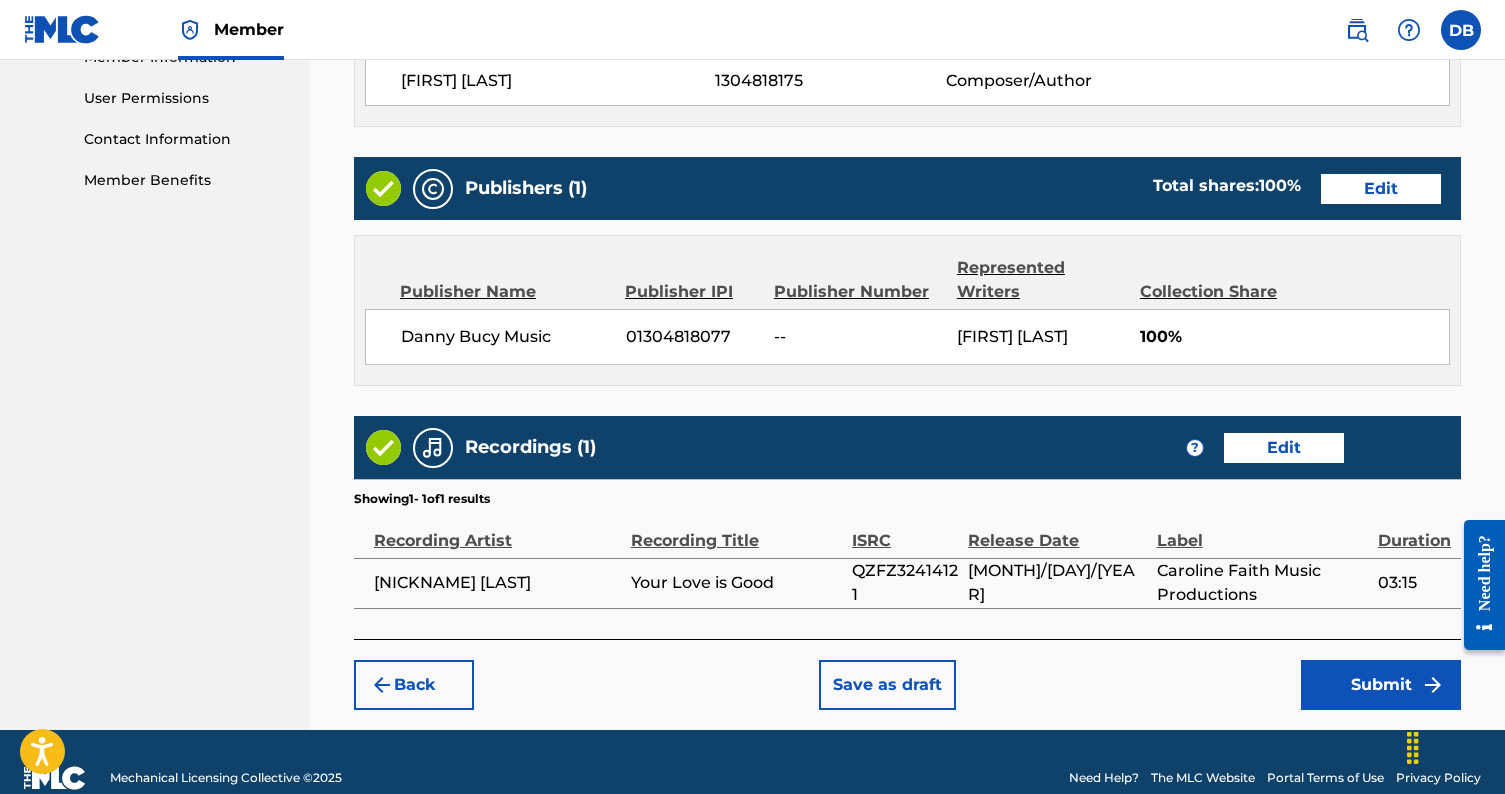 scroll, scrollTop: 956, scrollLeft: 0, axis: vertical 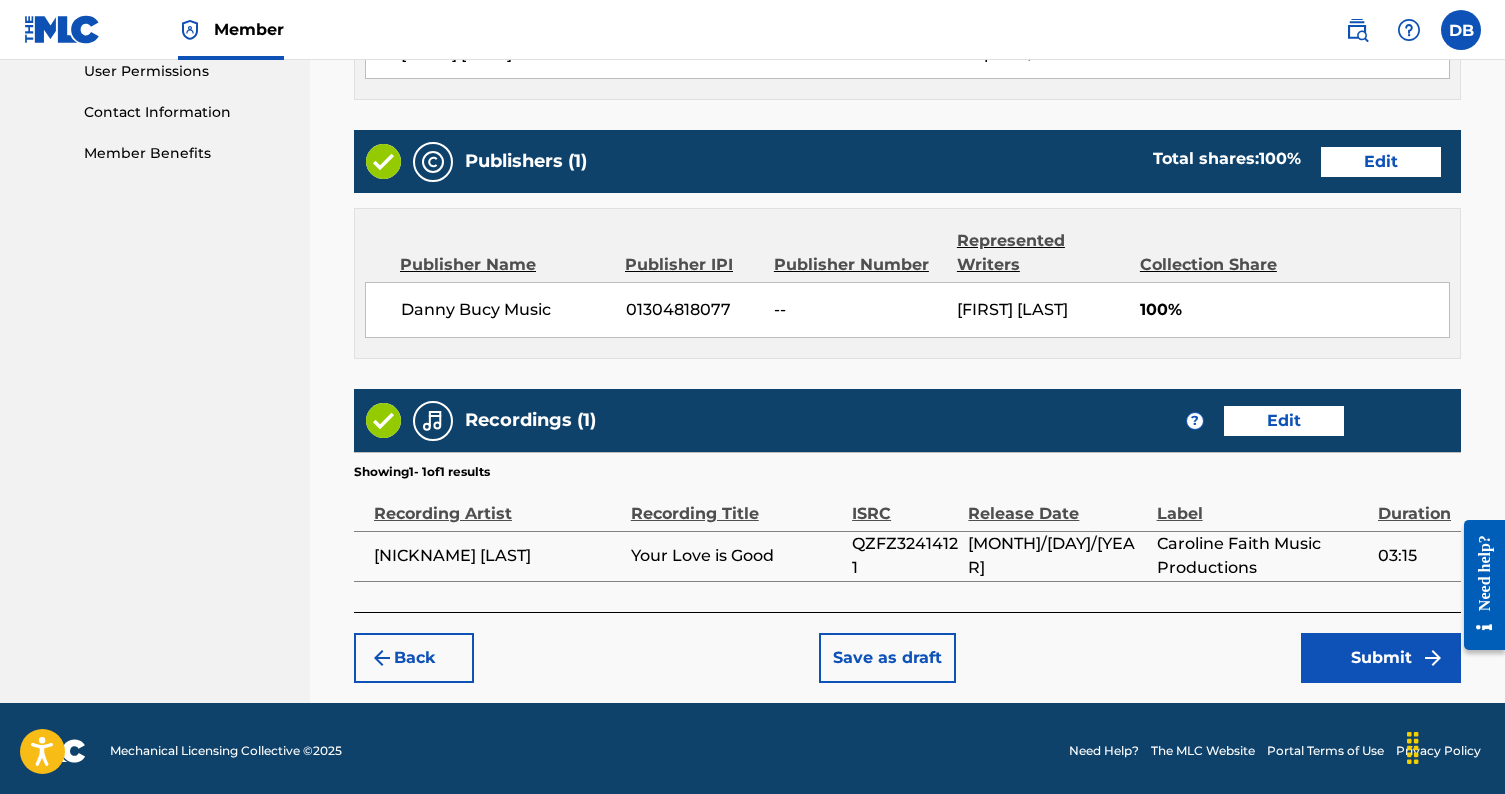 click on "Submit" at bounding box center [1381, 658] 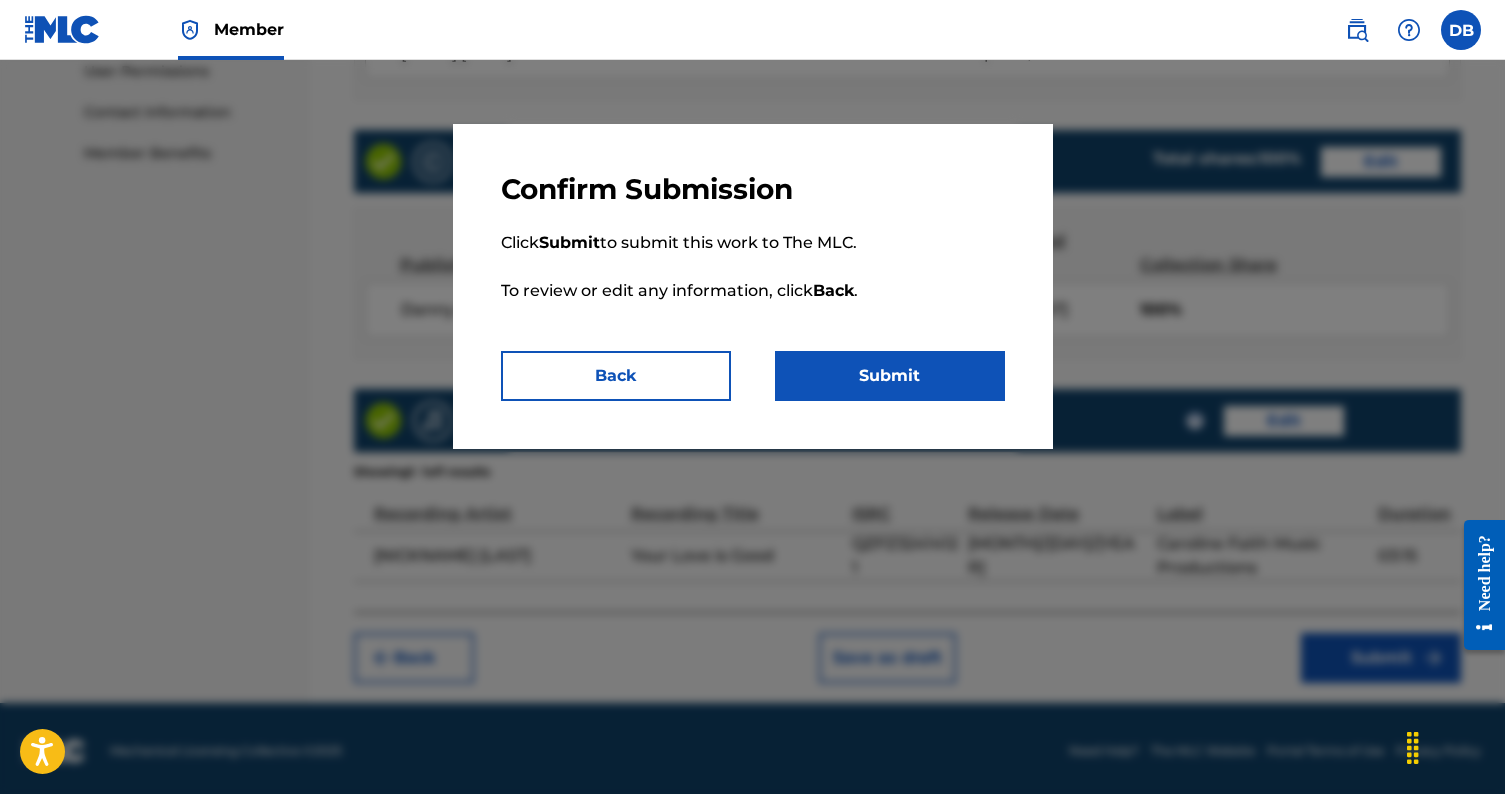 click on "Submit" at bounding box center [890, 376] 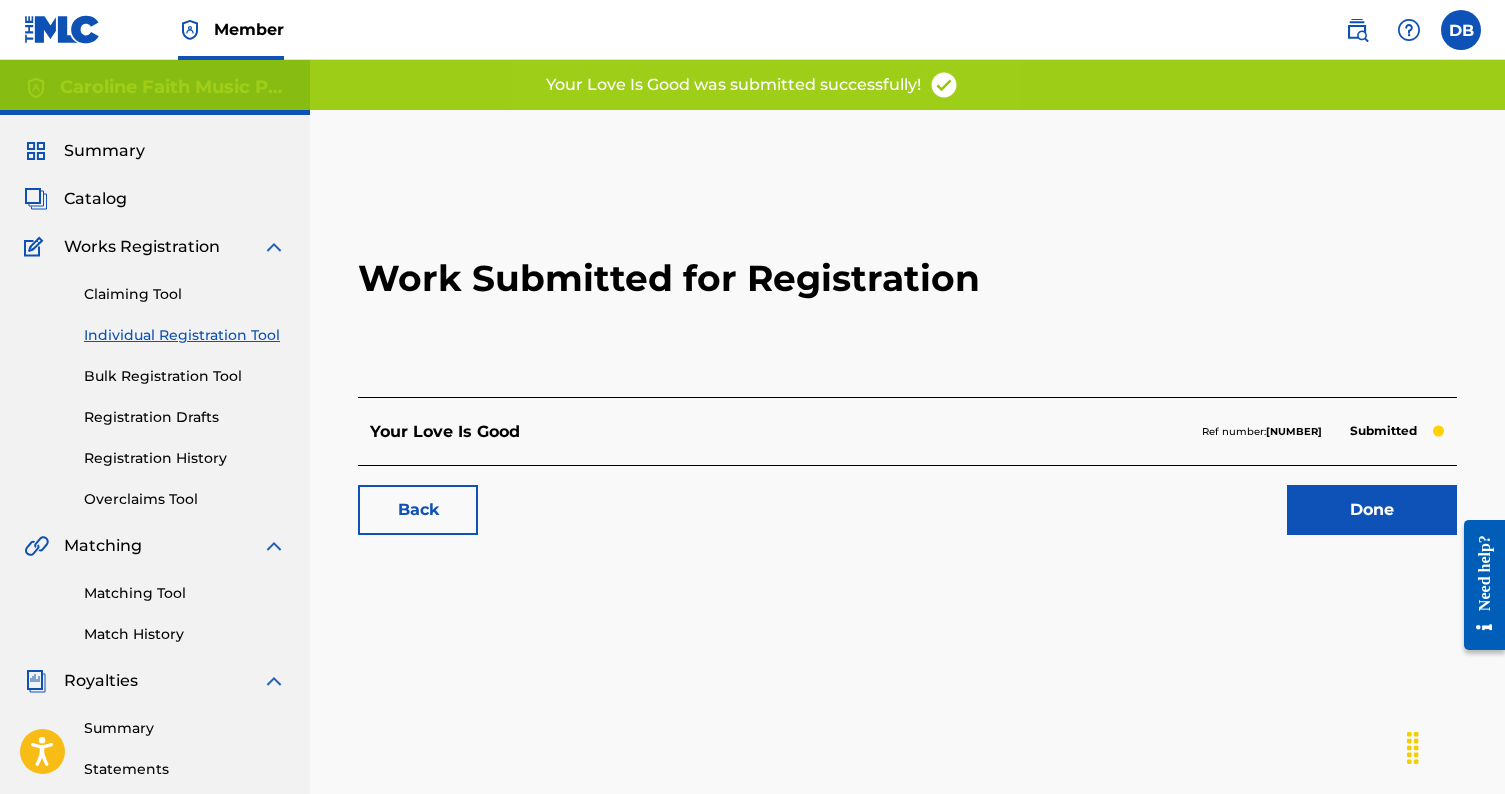 click on "Done" at bounding box center (1372, 510) 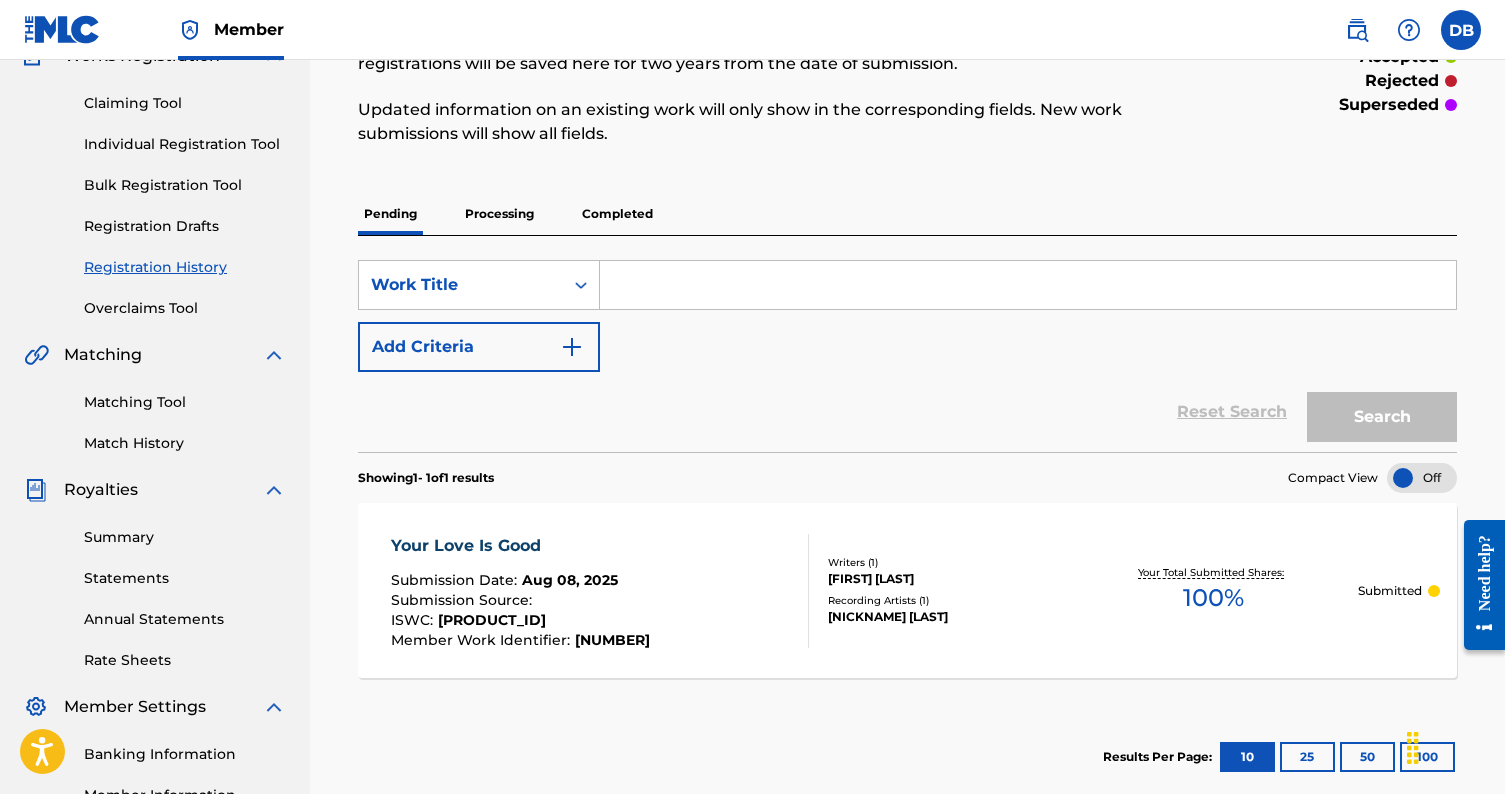 scroll, scrollTop: 179, scrollLeft: 0, axis: vertical 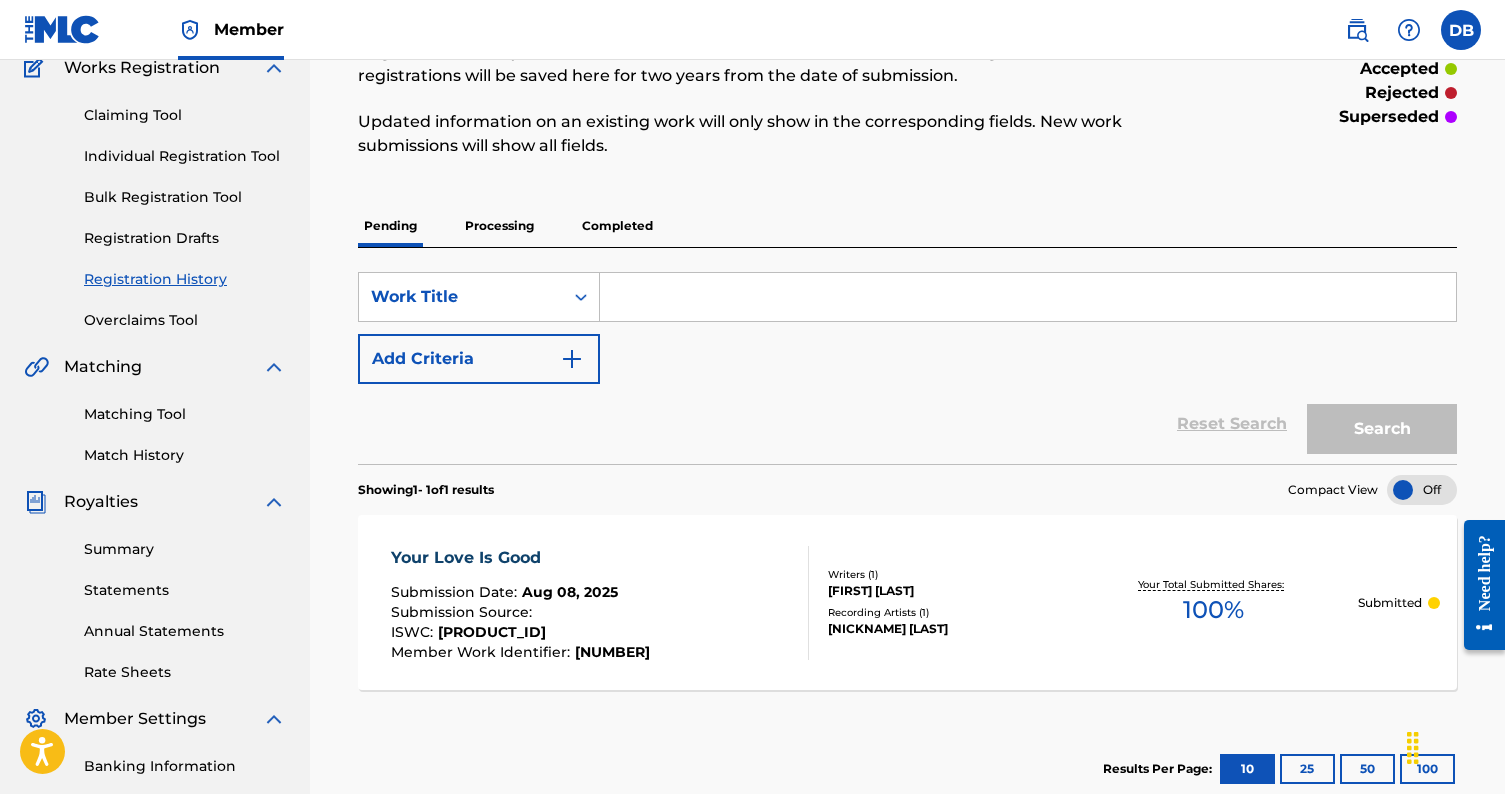 click on "Completed" at bounding box center (617, 226) 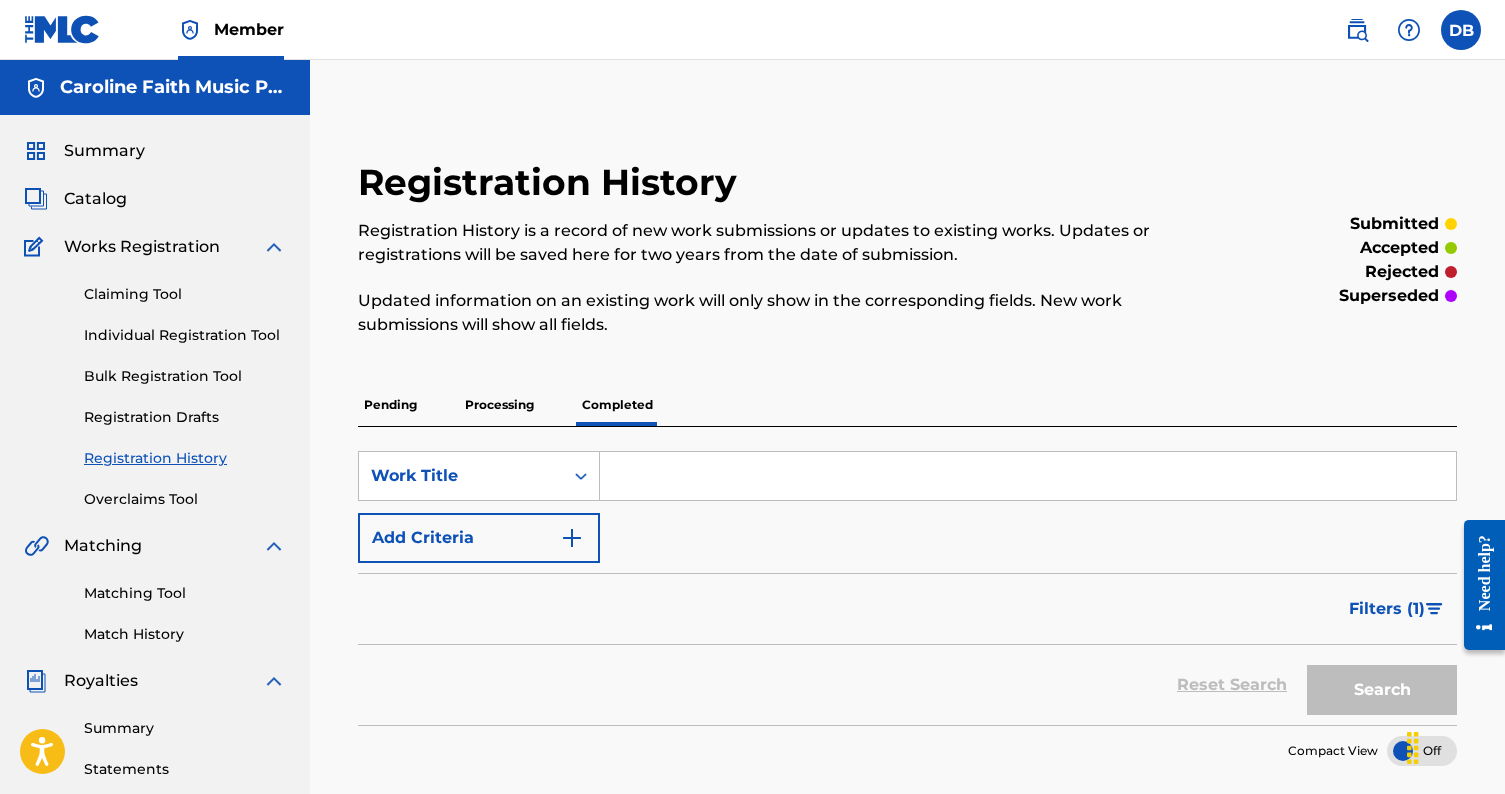 click on "Processing" at bounding box center (499, 405) 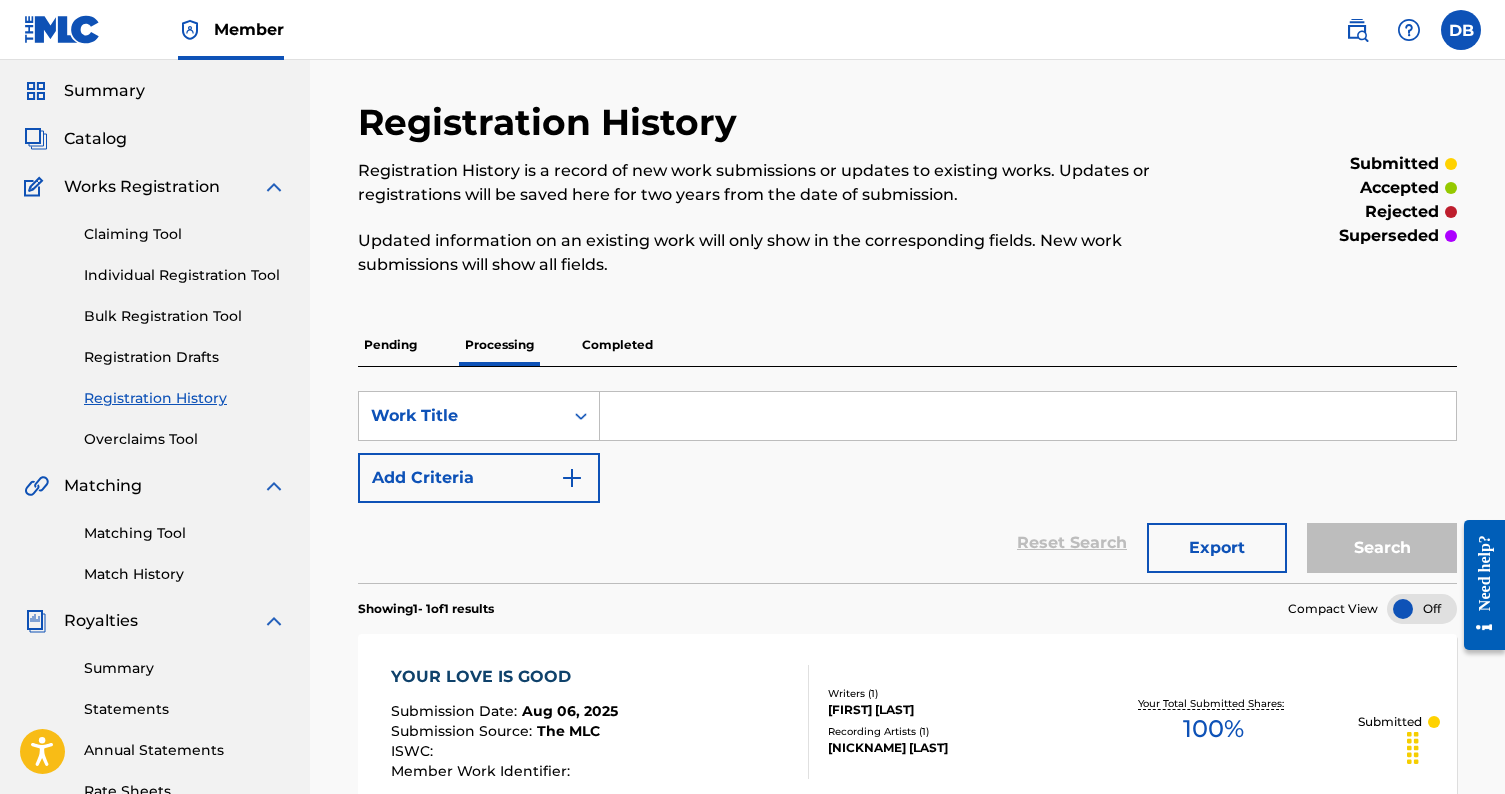 scroll, scrollTop: 35, scrollLeft: 0, axis: vertical 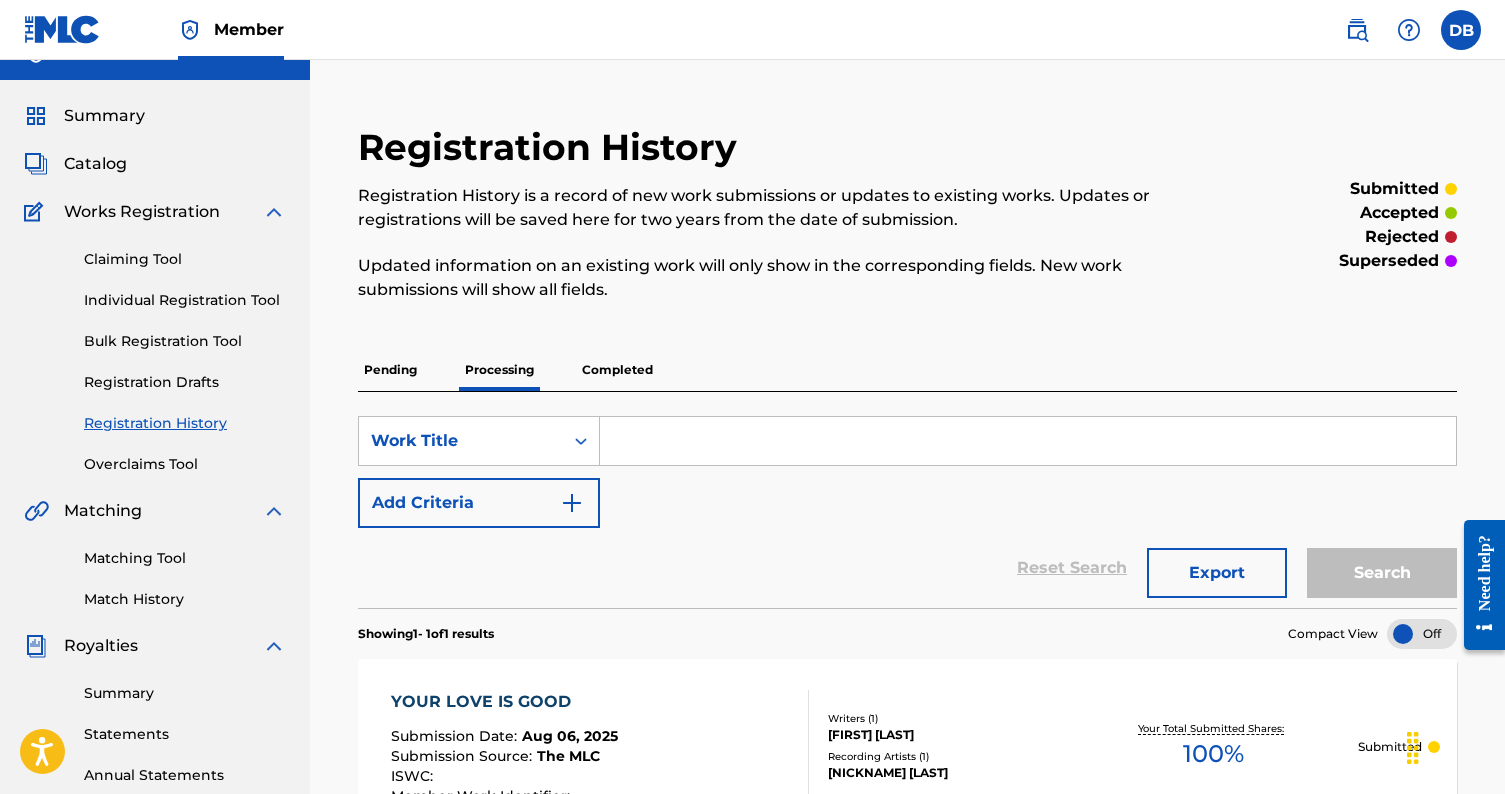 click on "Individual Registration Tool" at bounding box center (185, 300) 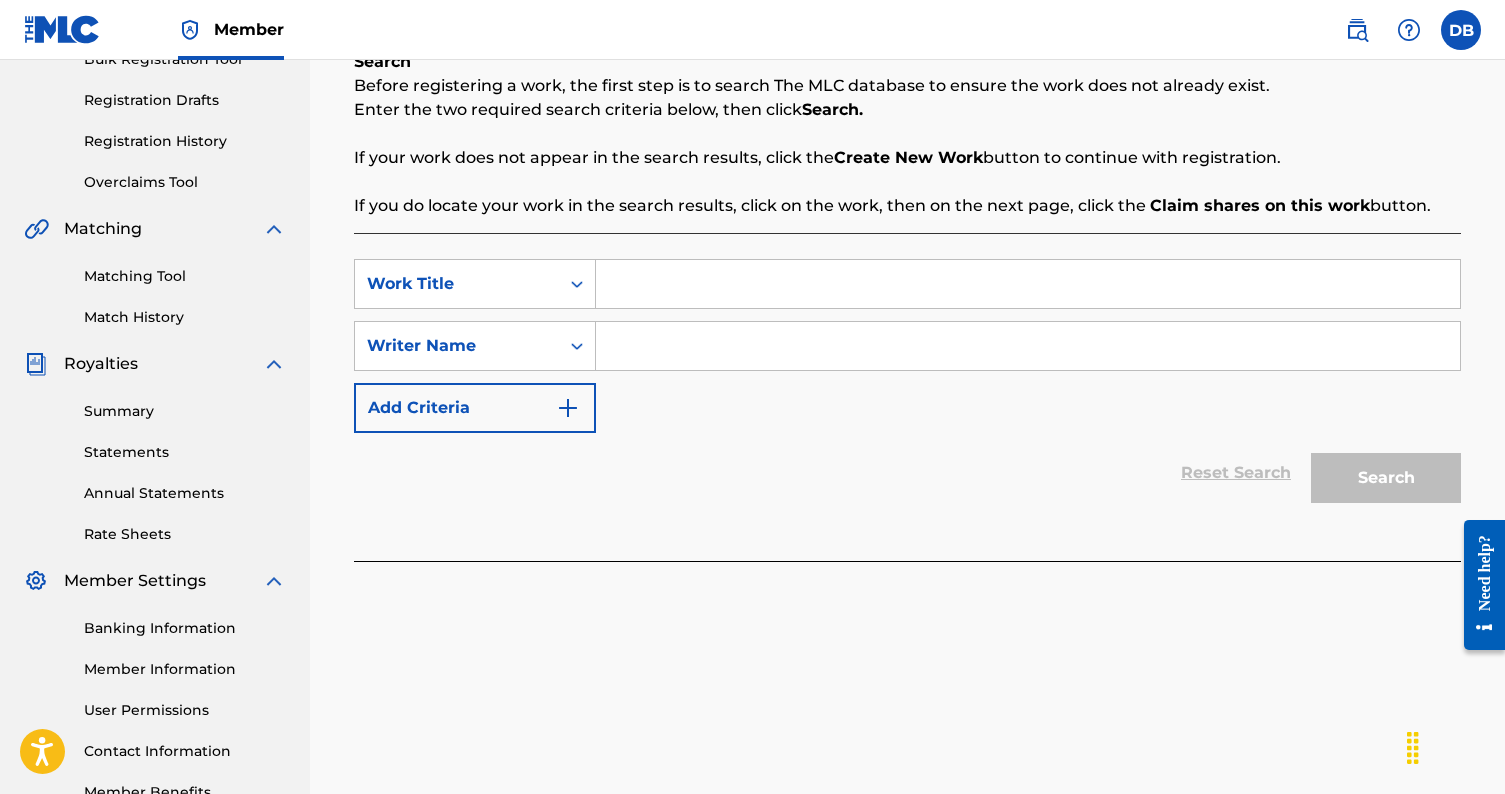 scroll, scrollTop: 319, scrollLeft: 0, axis: vertical 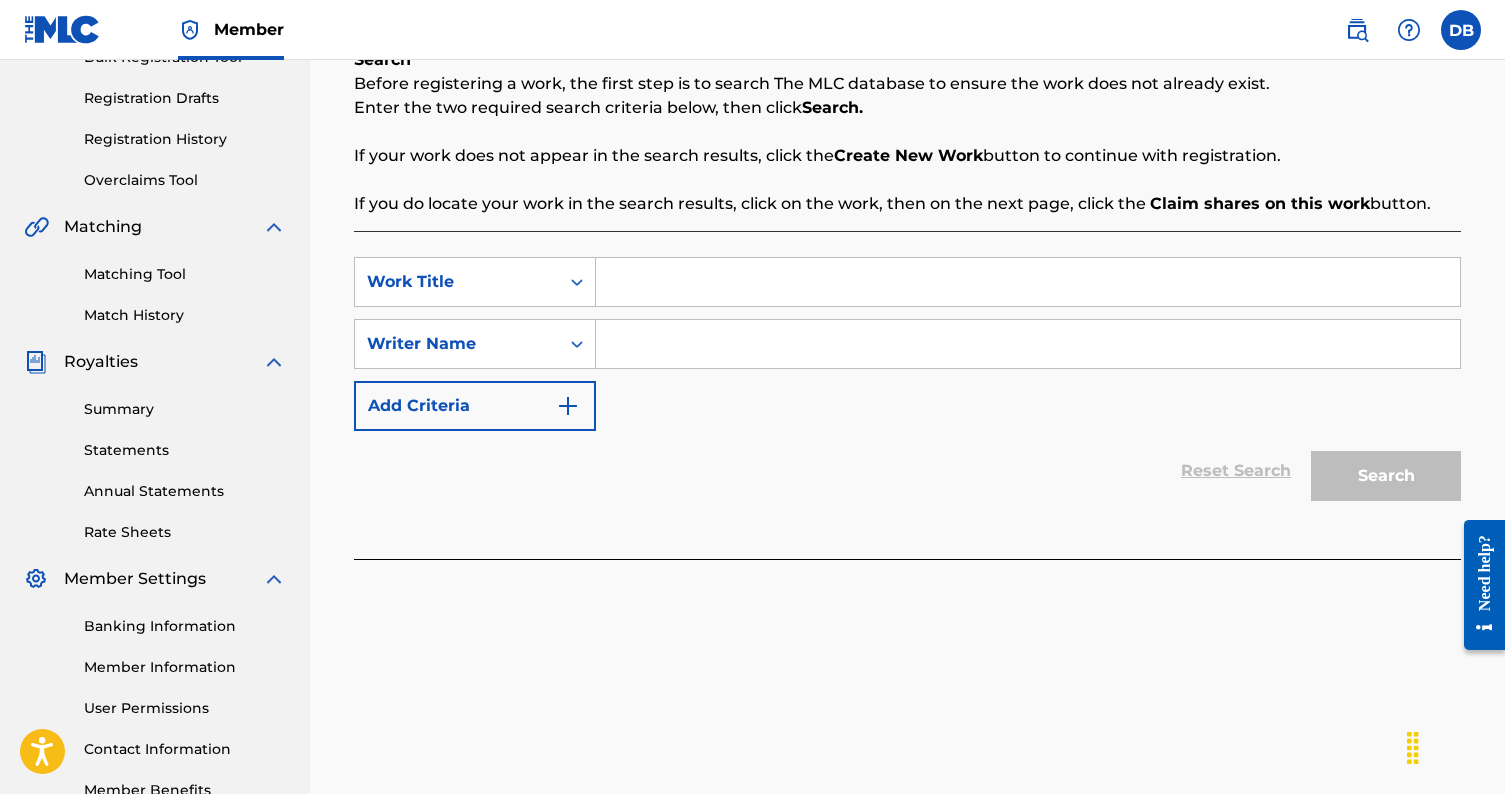 click at bounding box center [1028, 282] 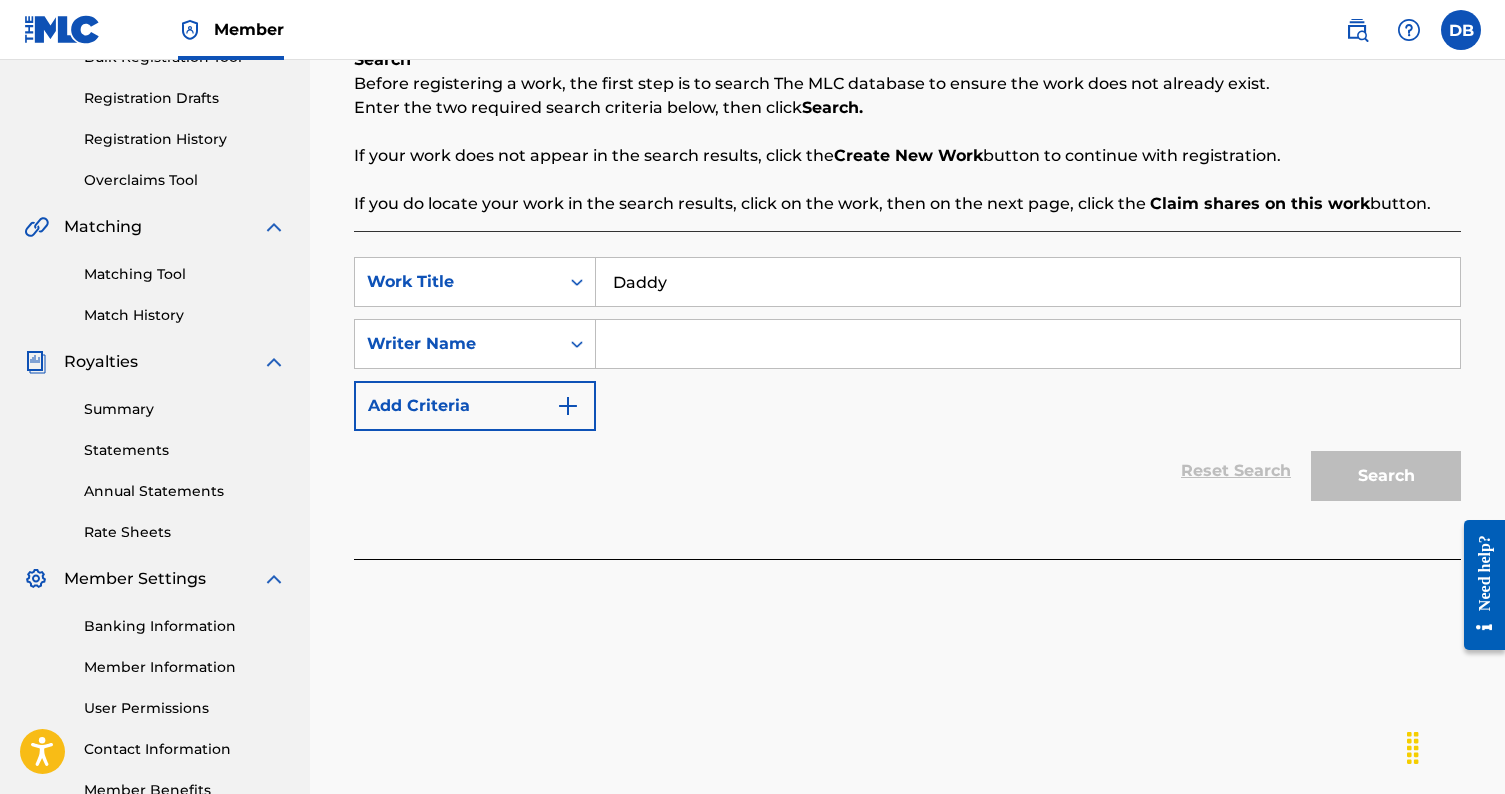 type on "Daddy" 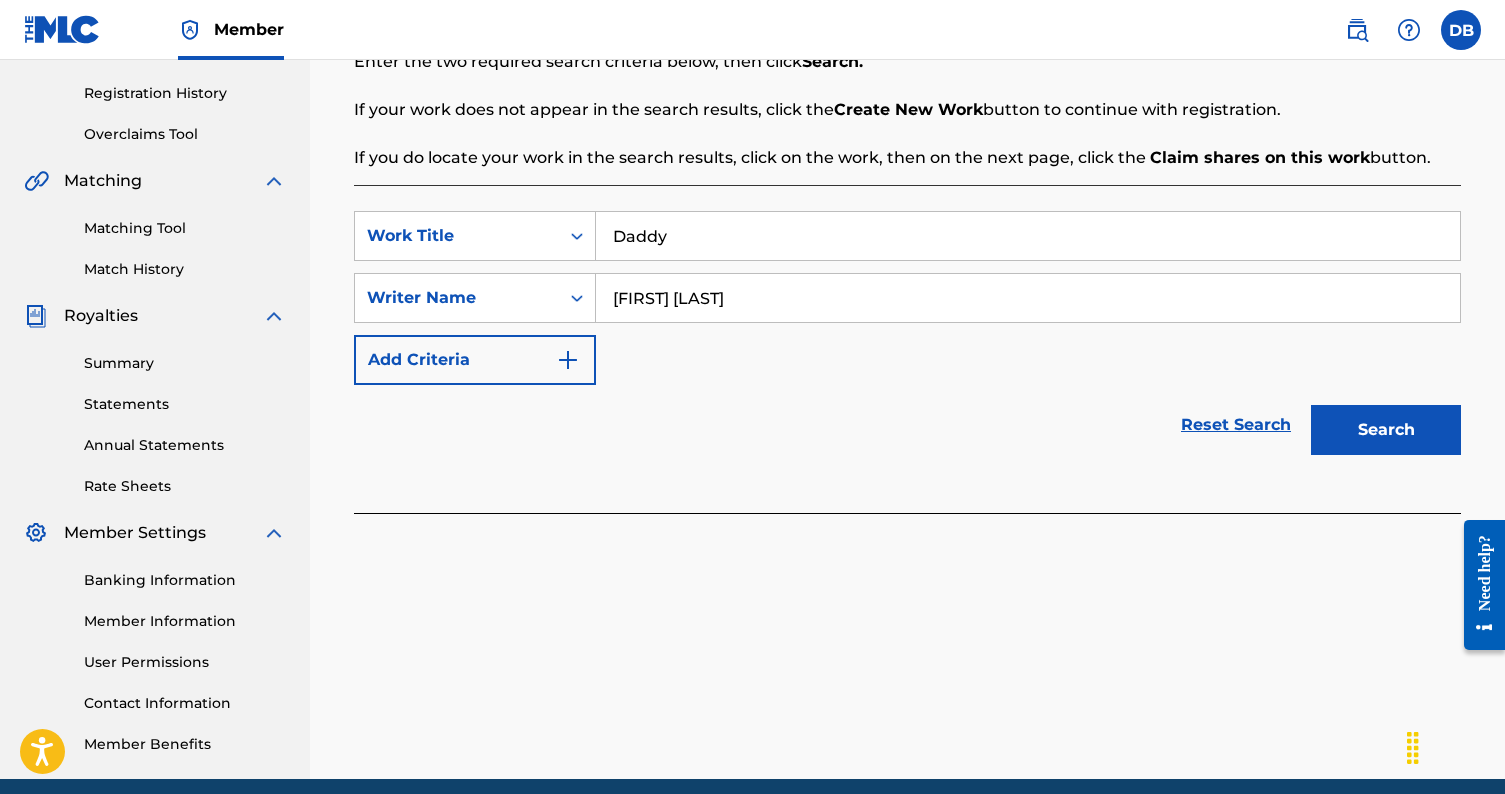 scroll, scrollTop: 365, scrollLeft: 0, axis: vertical 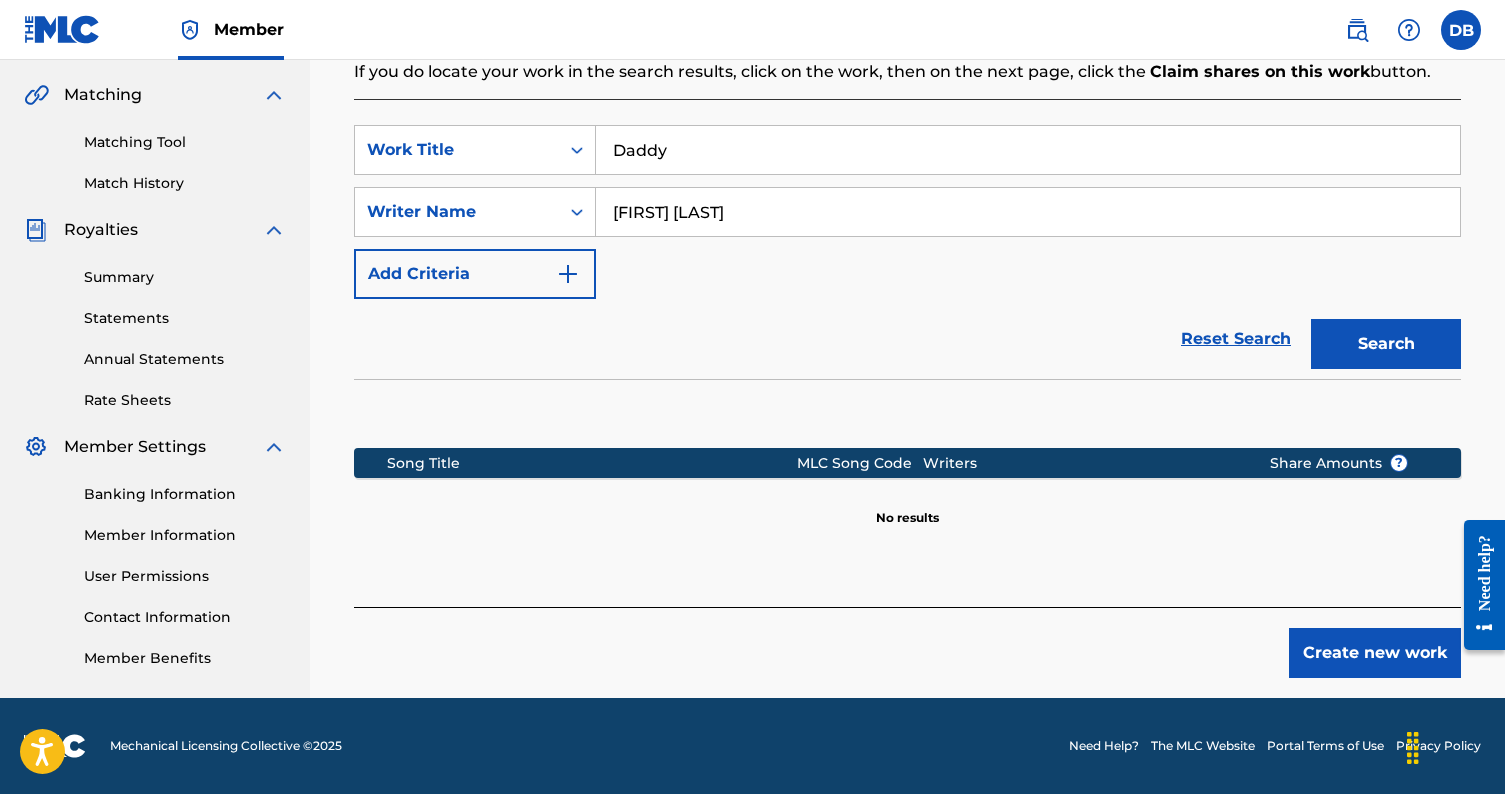 click on "Create new work" at bounding box center (1375, 653) 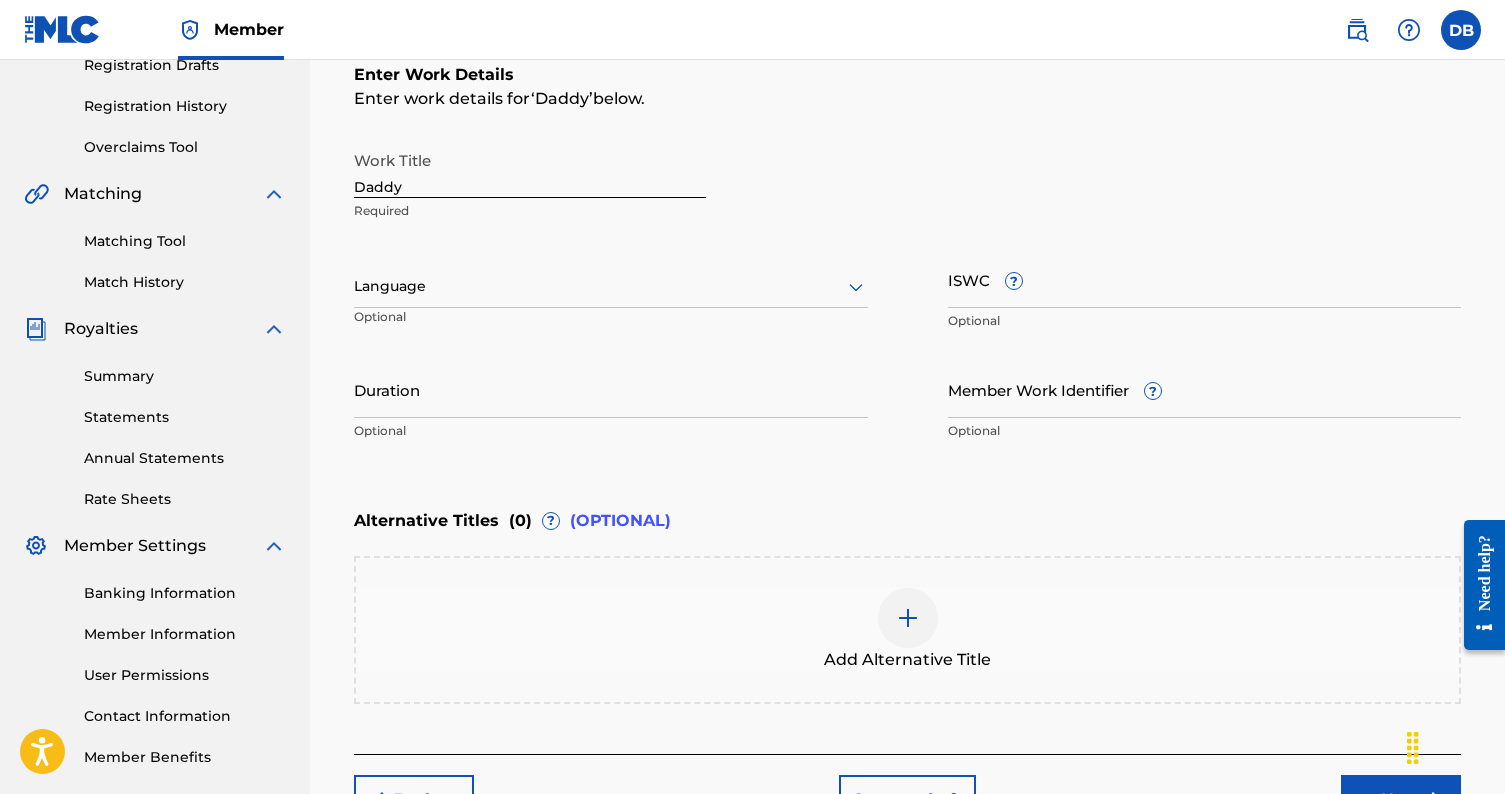scroll, scrollTop: 351, scrollLeft: 0, axis: vertical 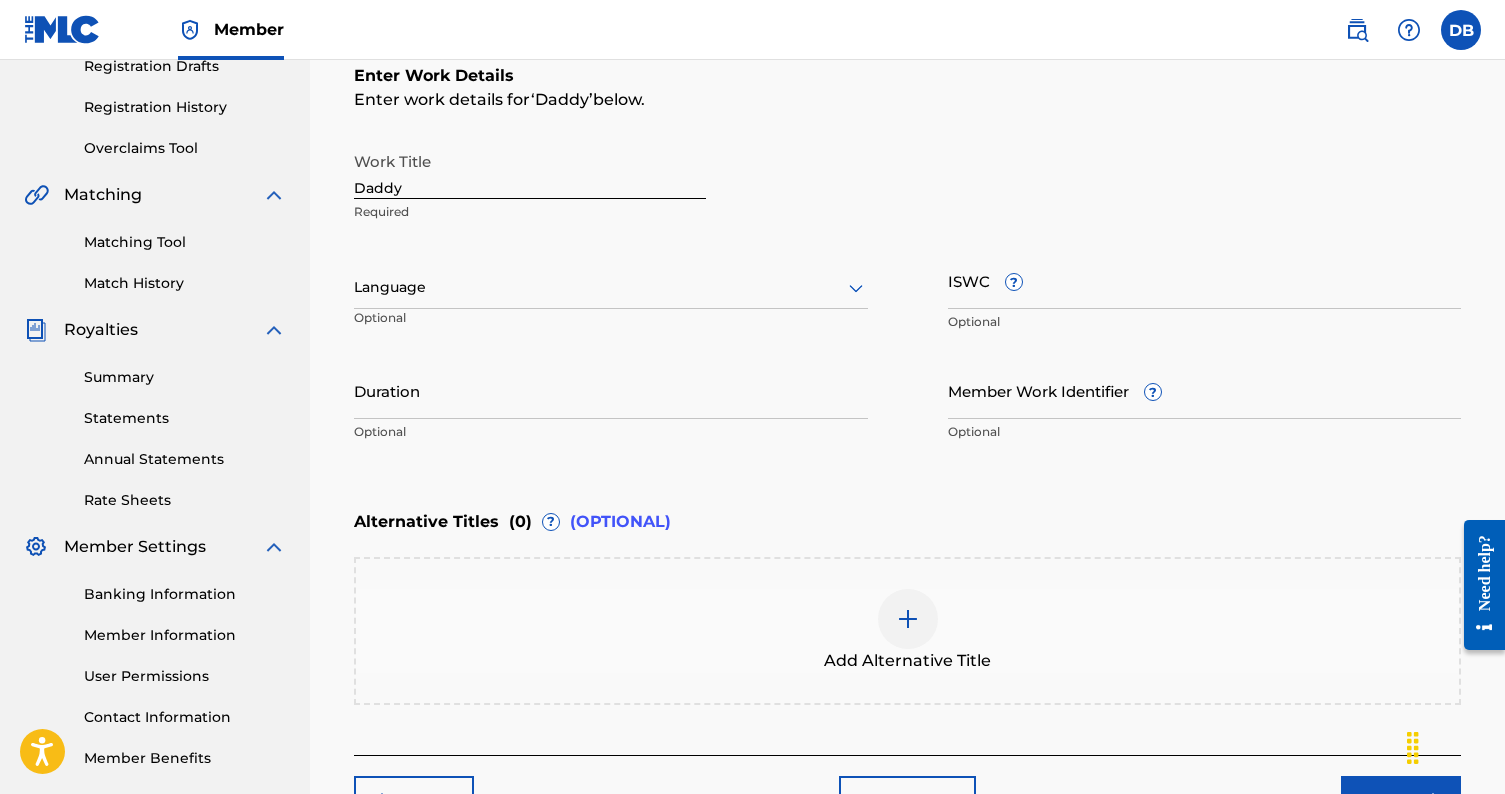 click at bounding box center (611, 287) 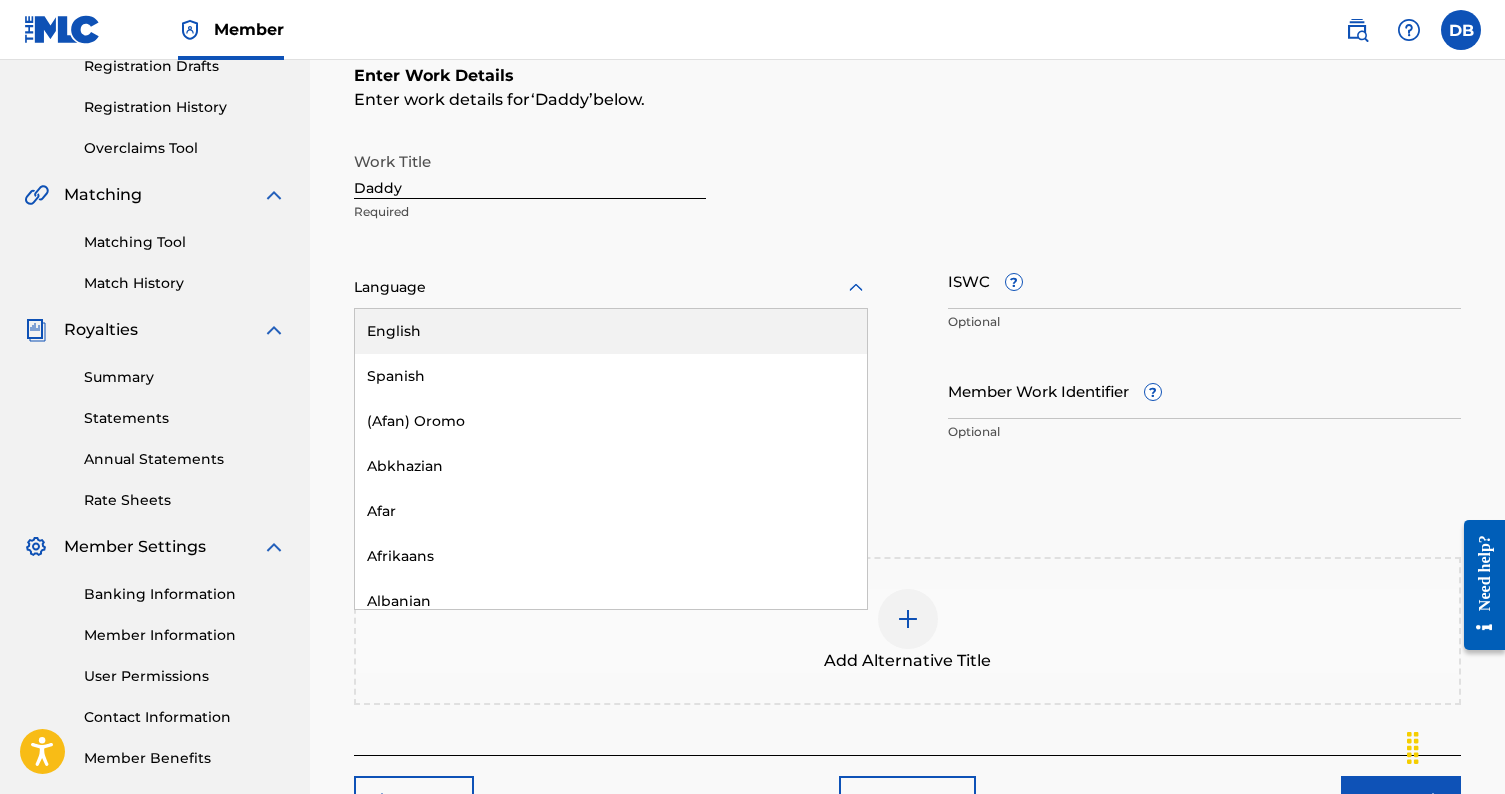click on "English" at bounding box center (611, 331) 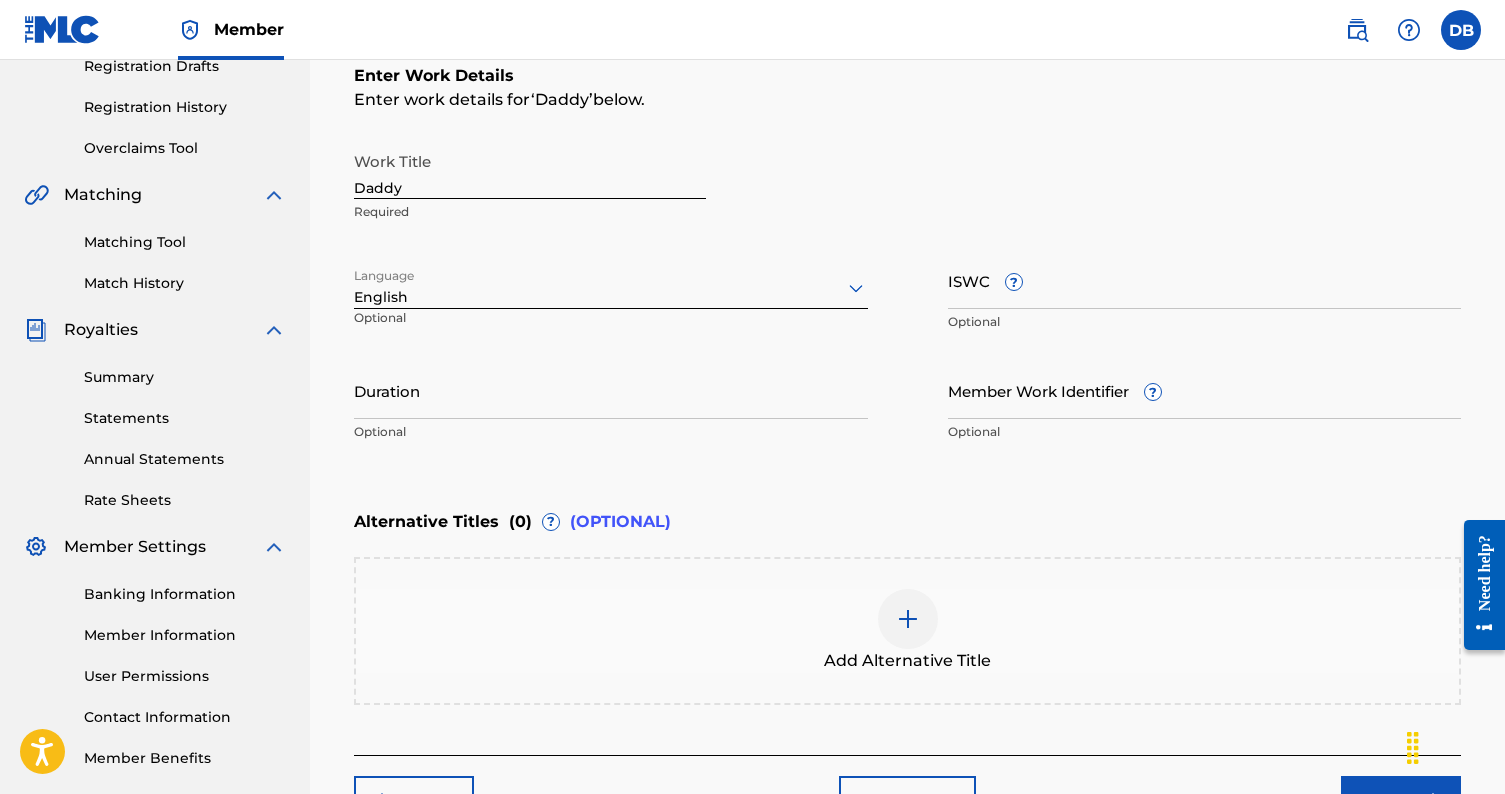 click on "ISWC   ?" at bounding box center (1205, 280) 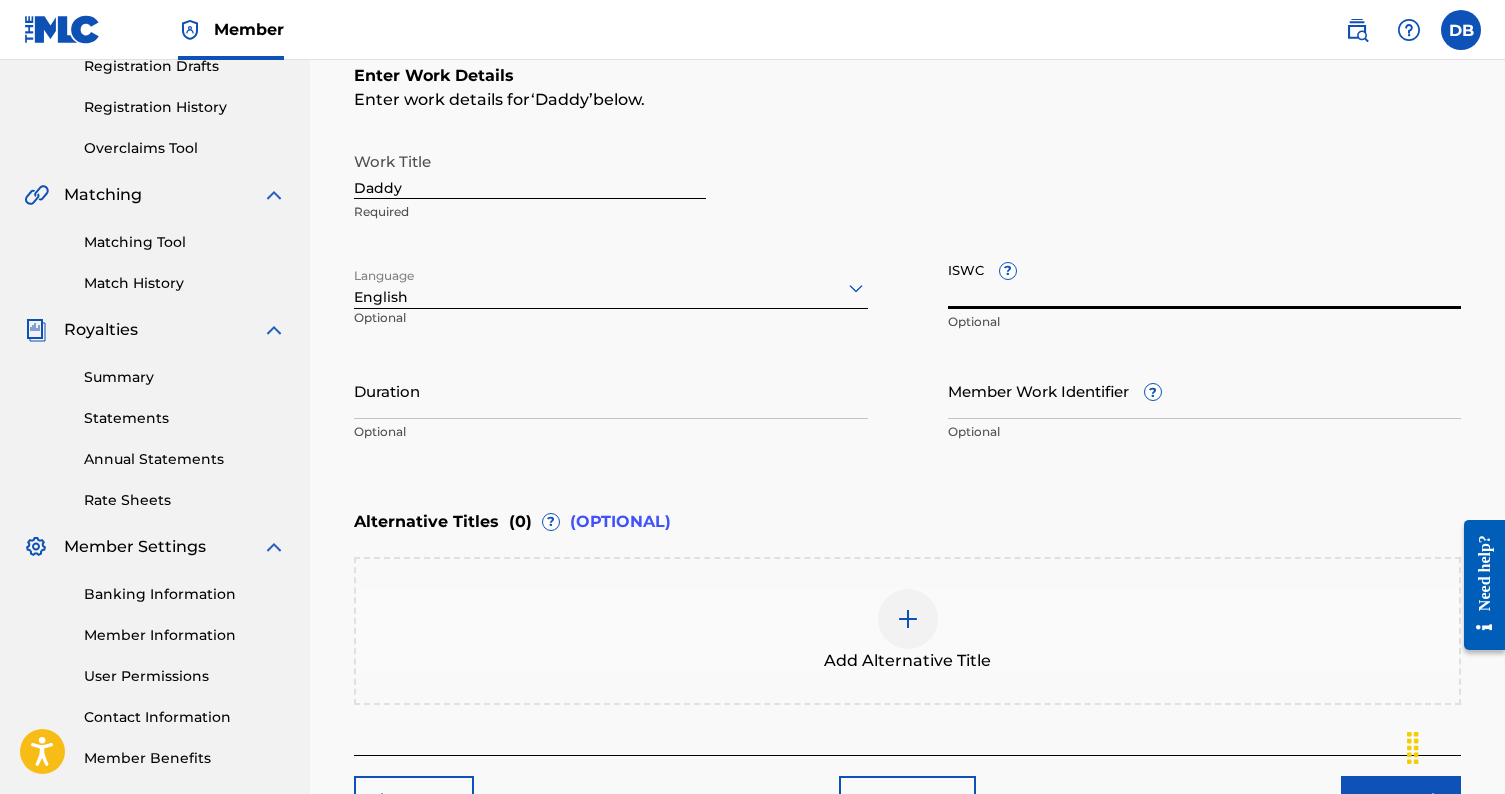 paste on "[PRODUCT_ID]" 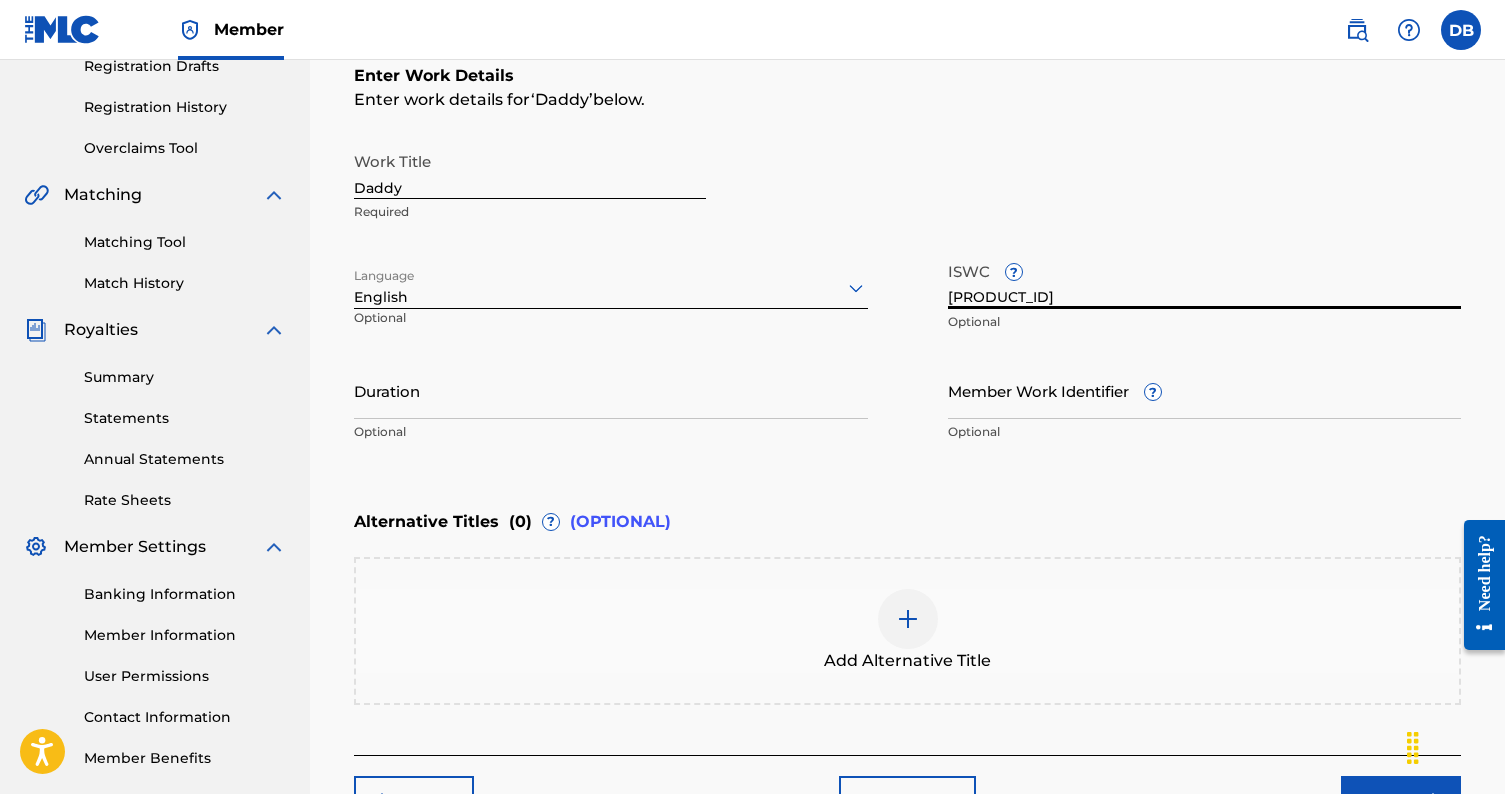 type on "[PRODUCT_ID]" 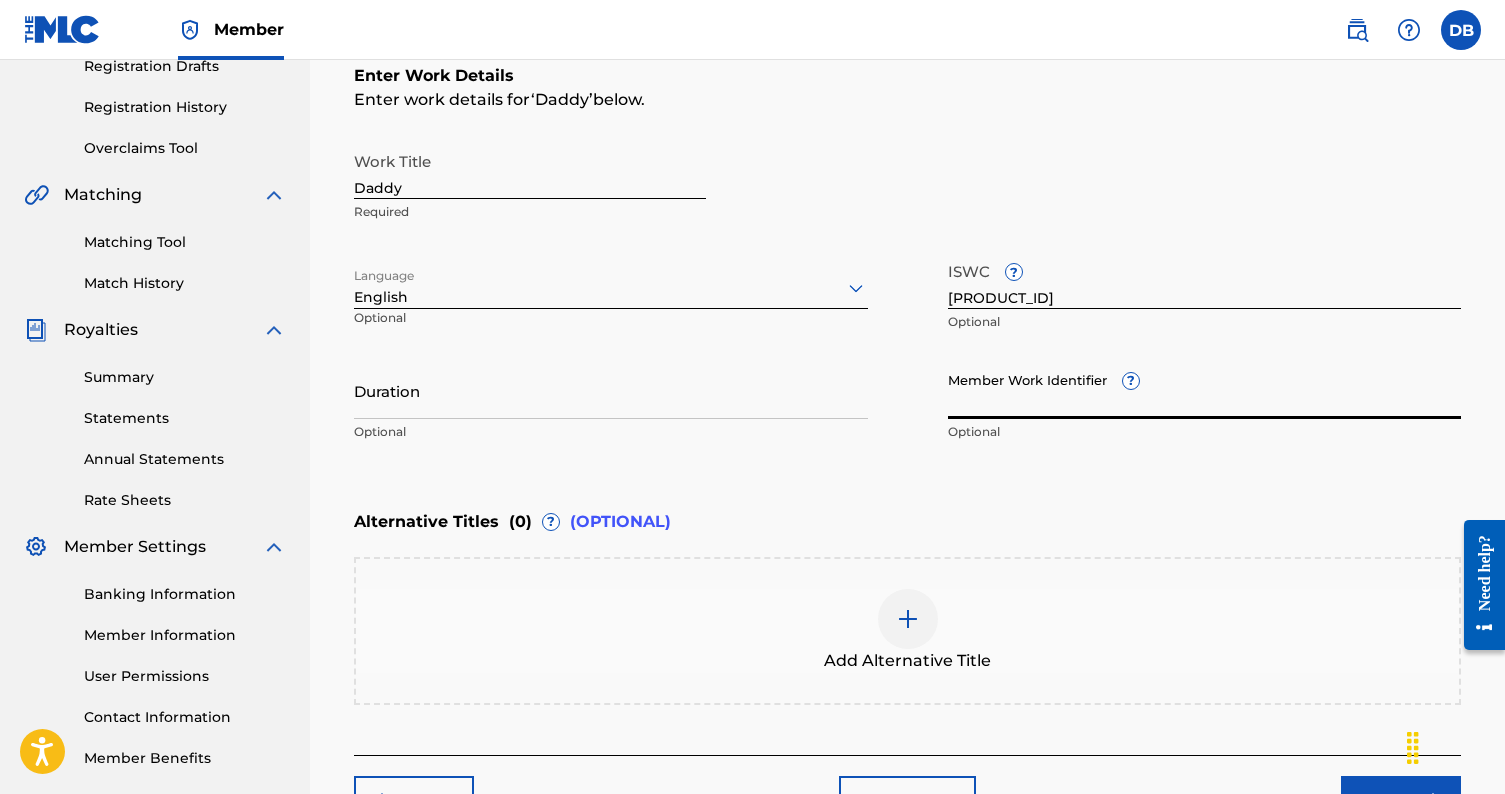 click on "Member Work Identifier   ?" at bounding box center (1205, 390) 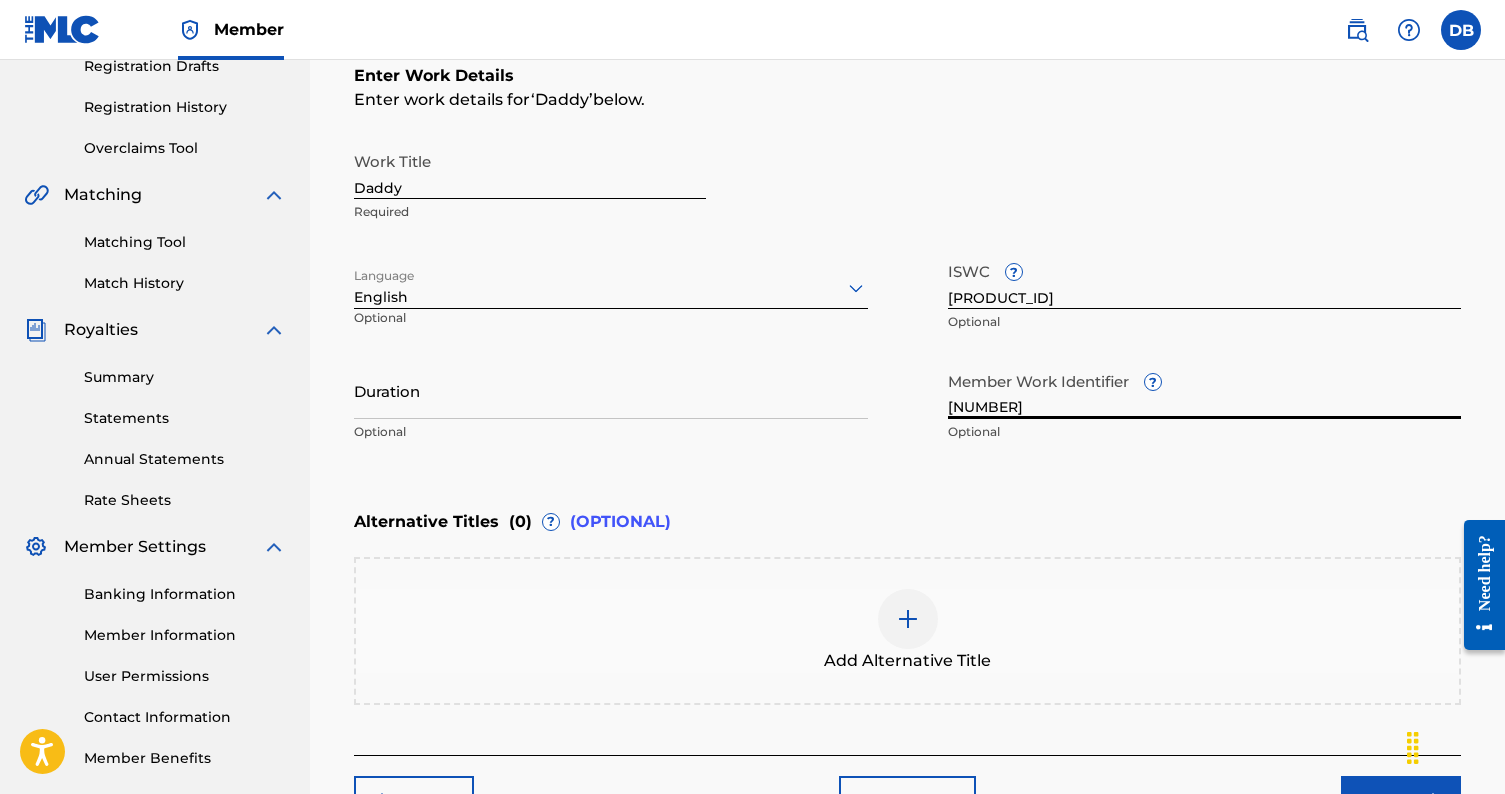 type on "[NUMBER]" 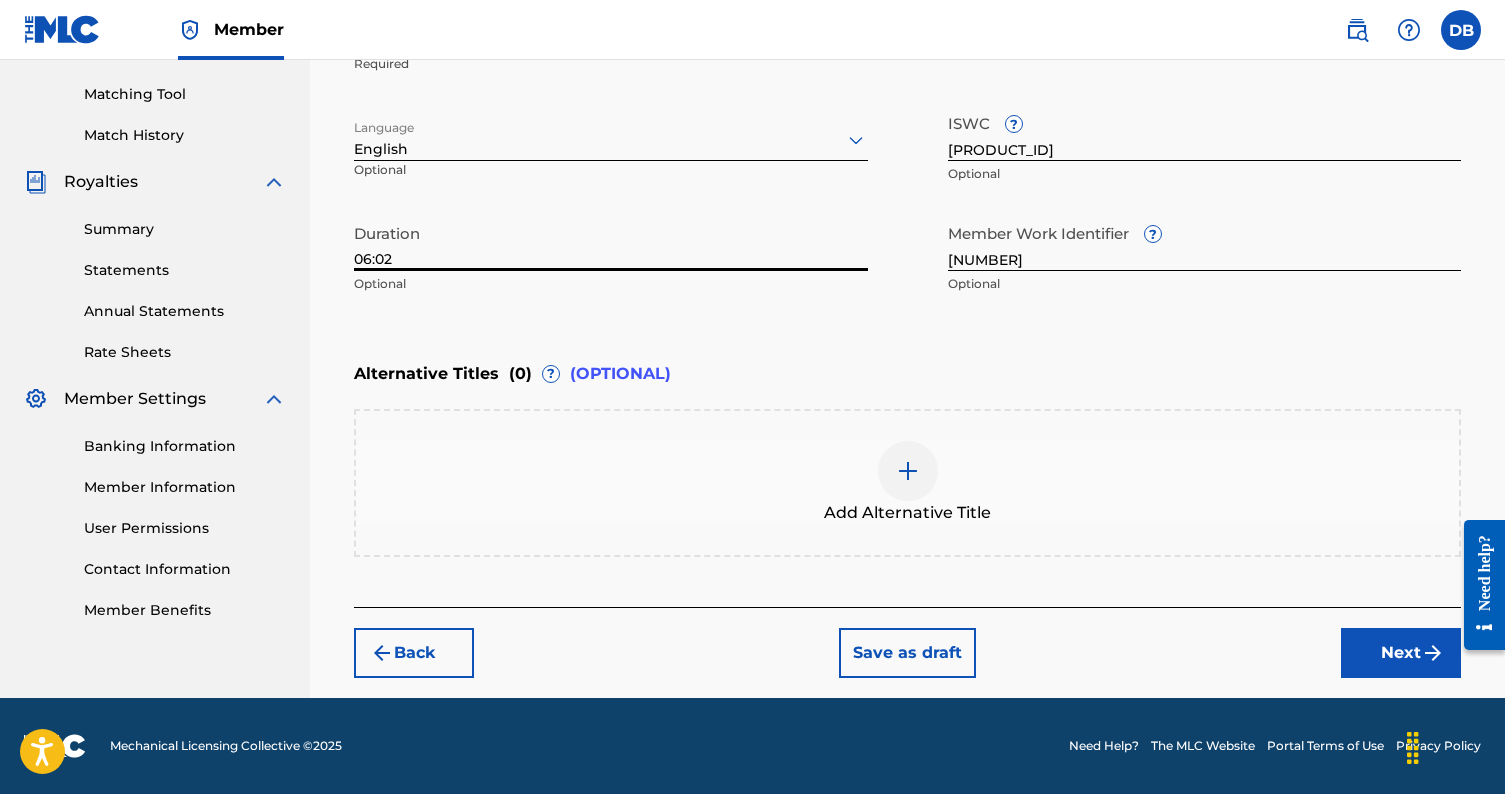 scroll, scrollTop: 499, scrollLeft: 0, axis: vertical 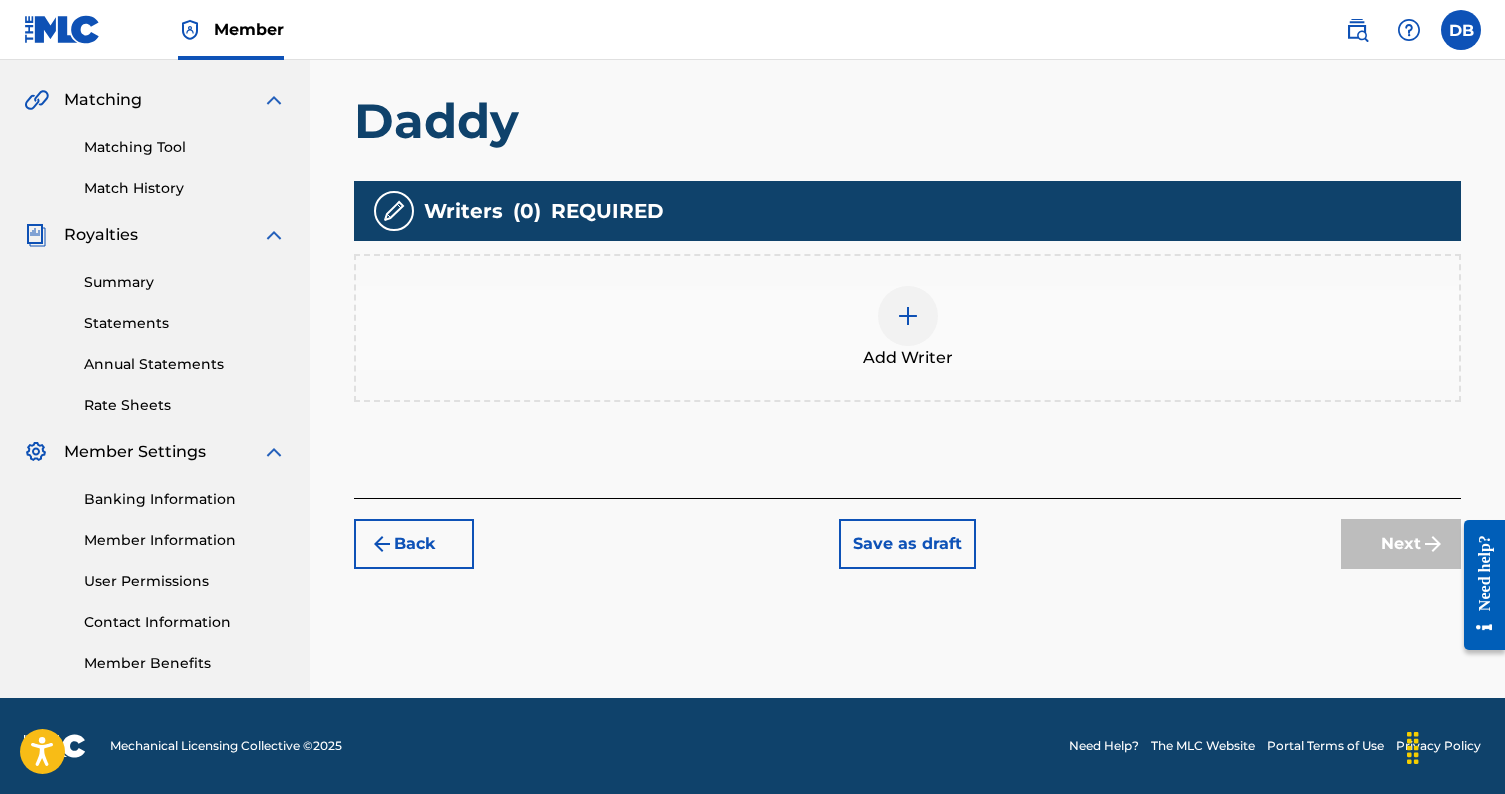 click at bounding box center (908, 316) 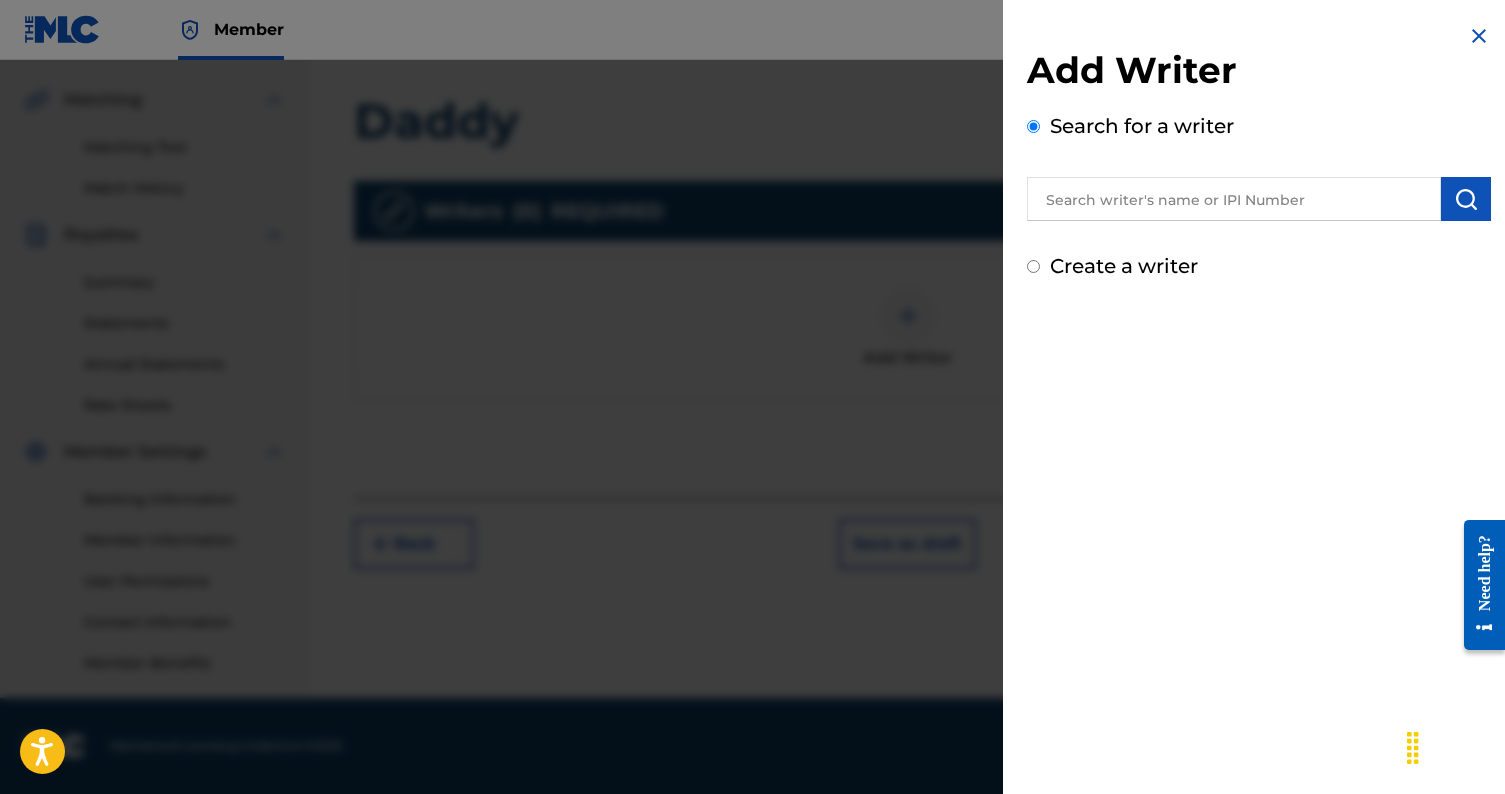 click at bounding box center (1234, 199) 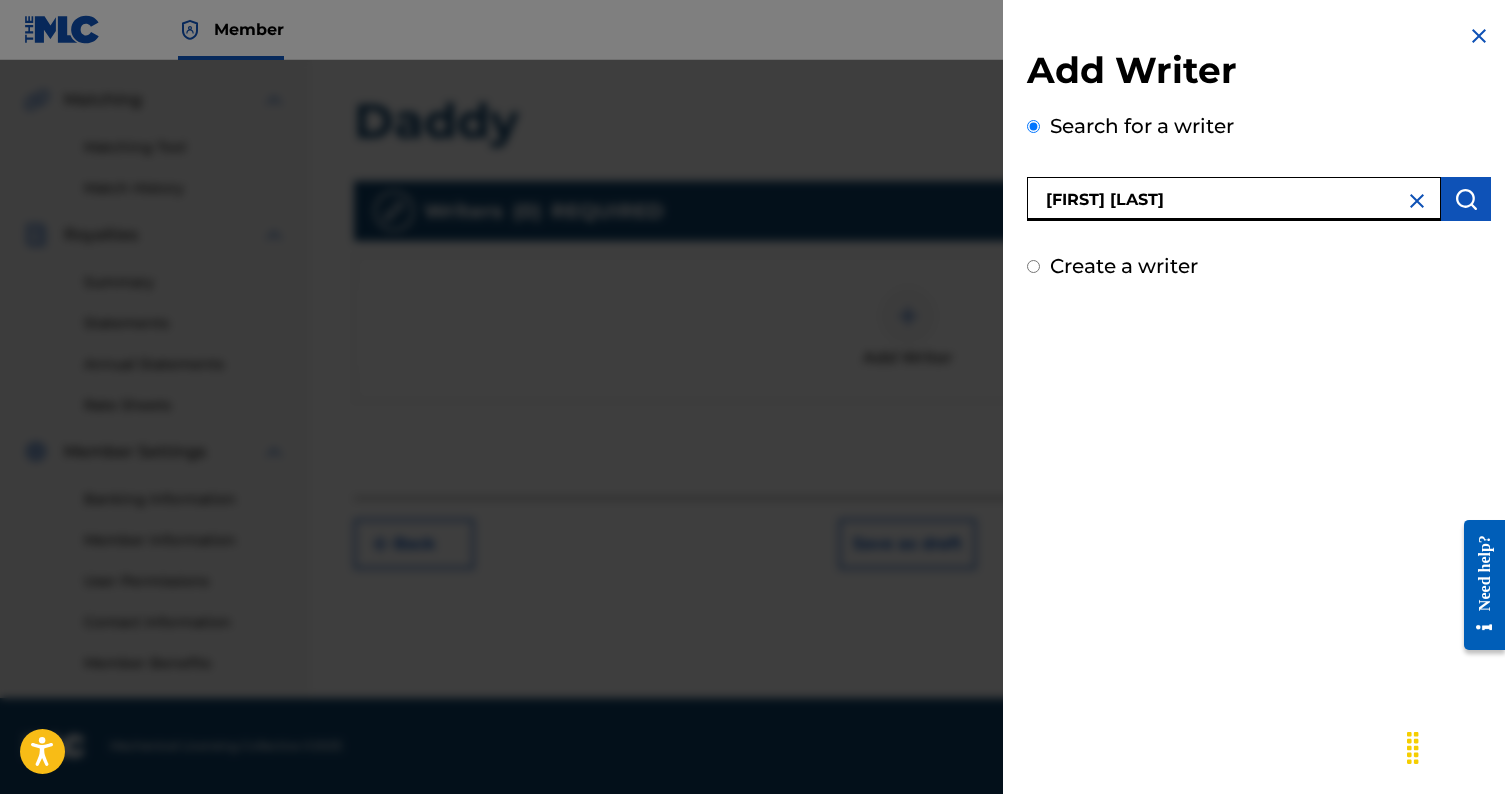 type on "[FIRST] [LAST]" 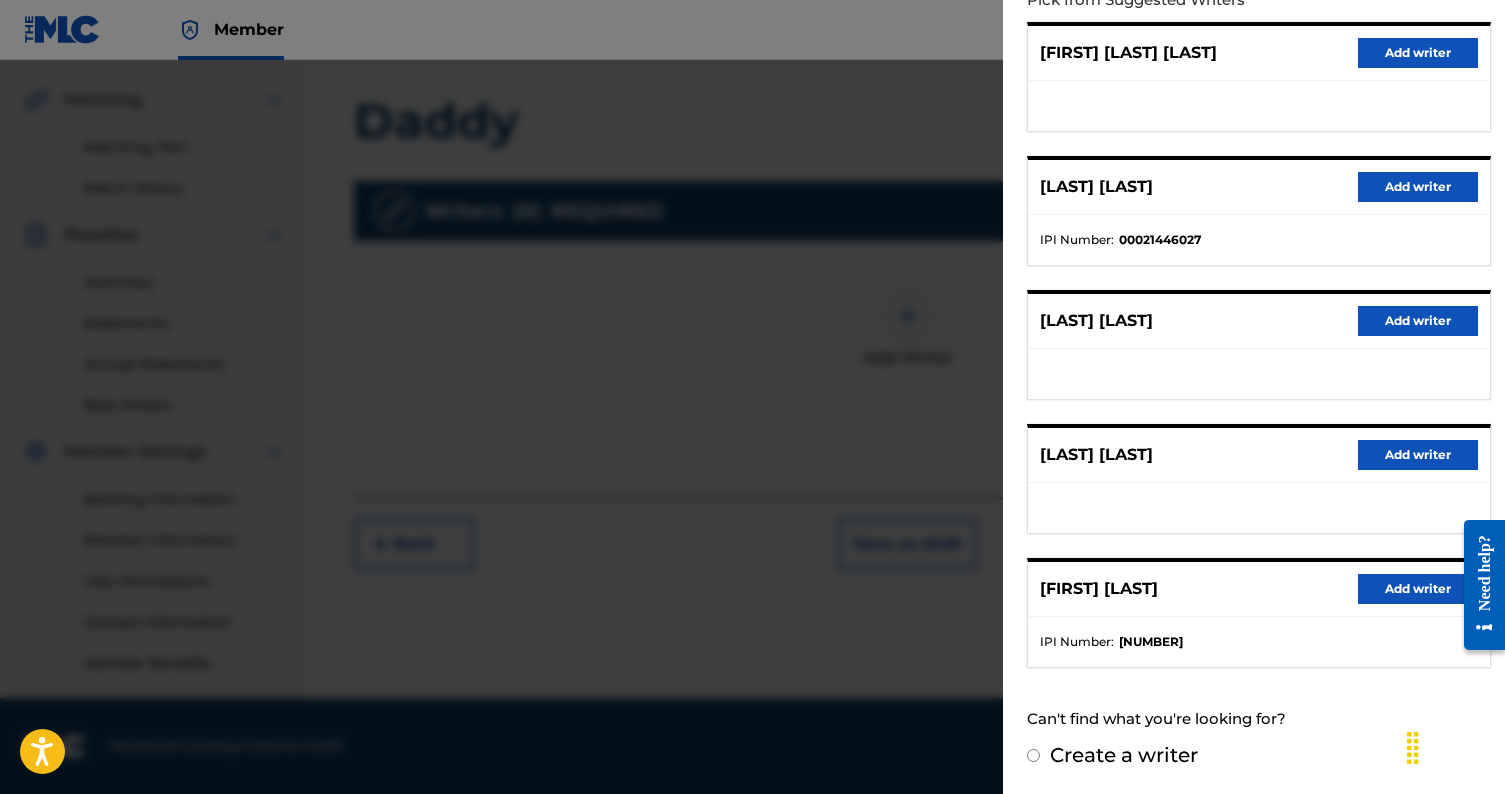 scroll, scrollTop: 247, scrollLeft: 0, axis: vertical 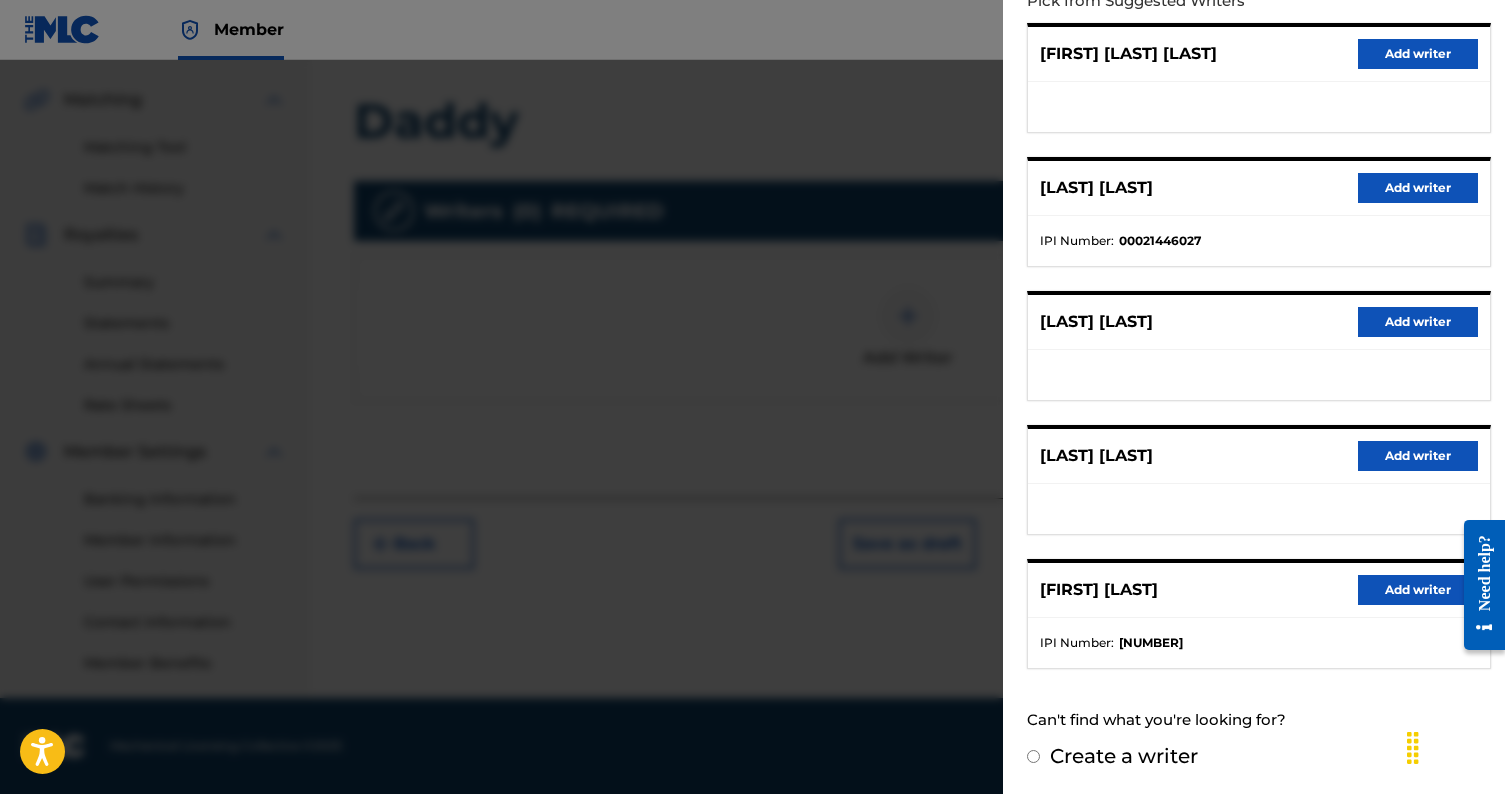 click on "Add writer" at bounding box center [1418, 590] 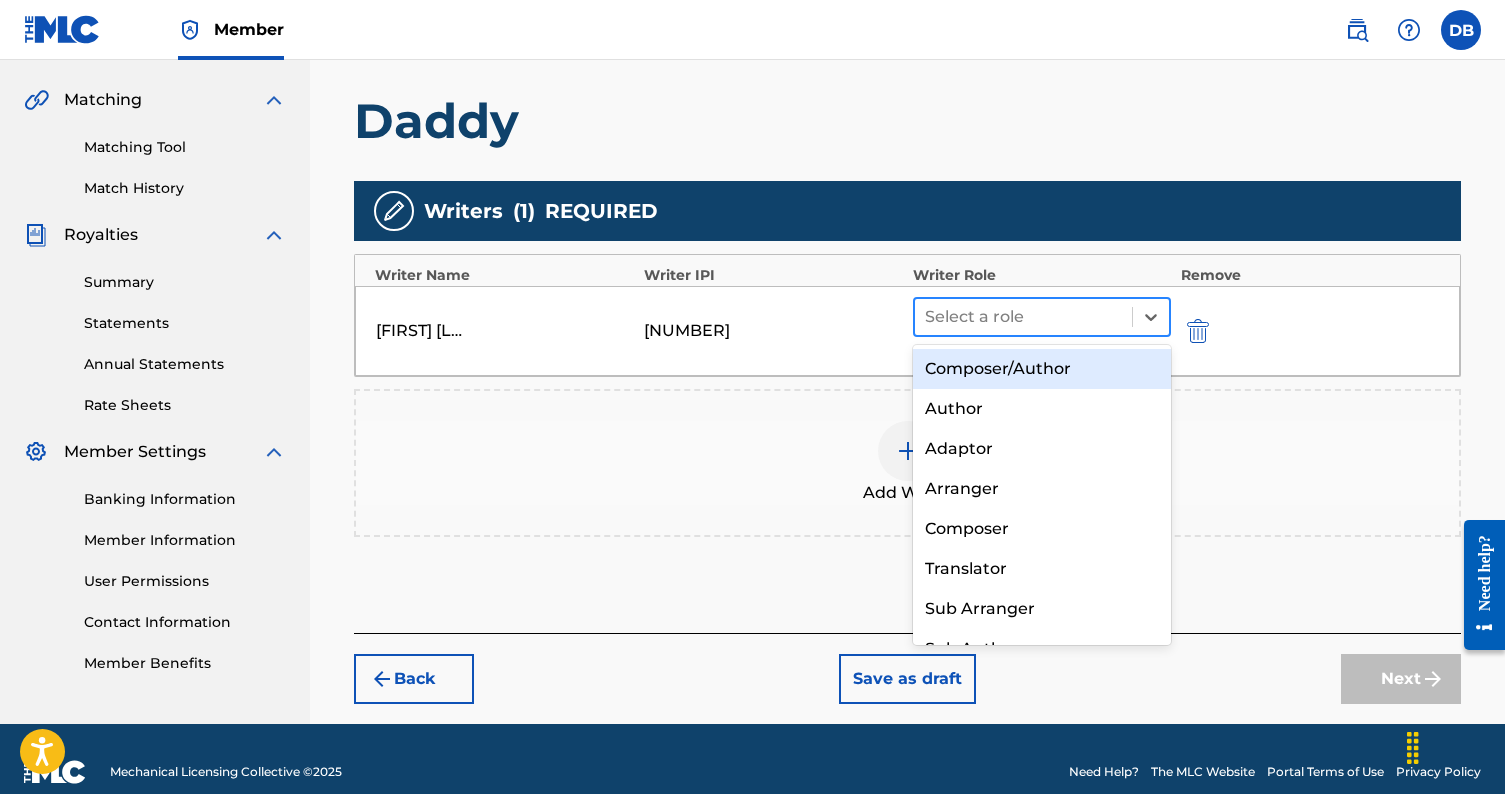 click at bounding box center (1023, 317) 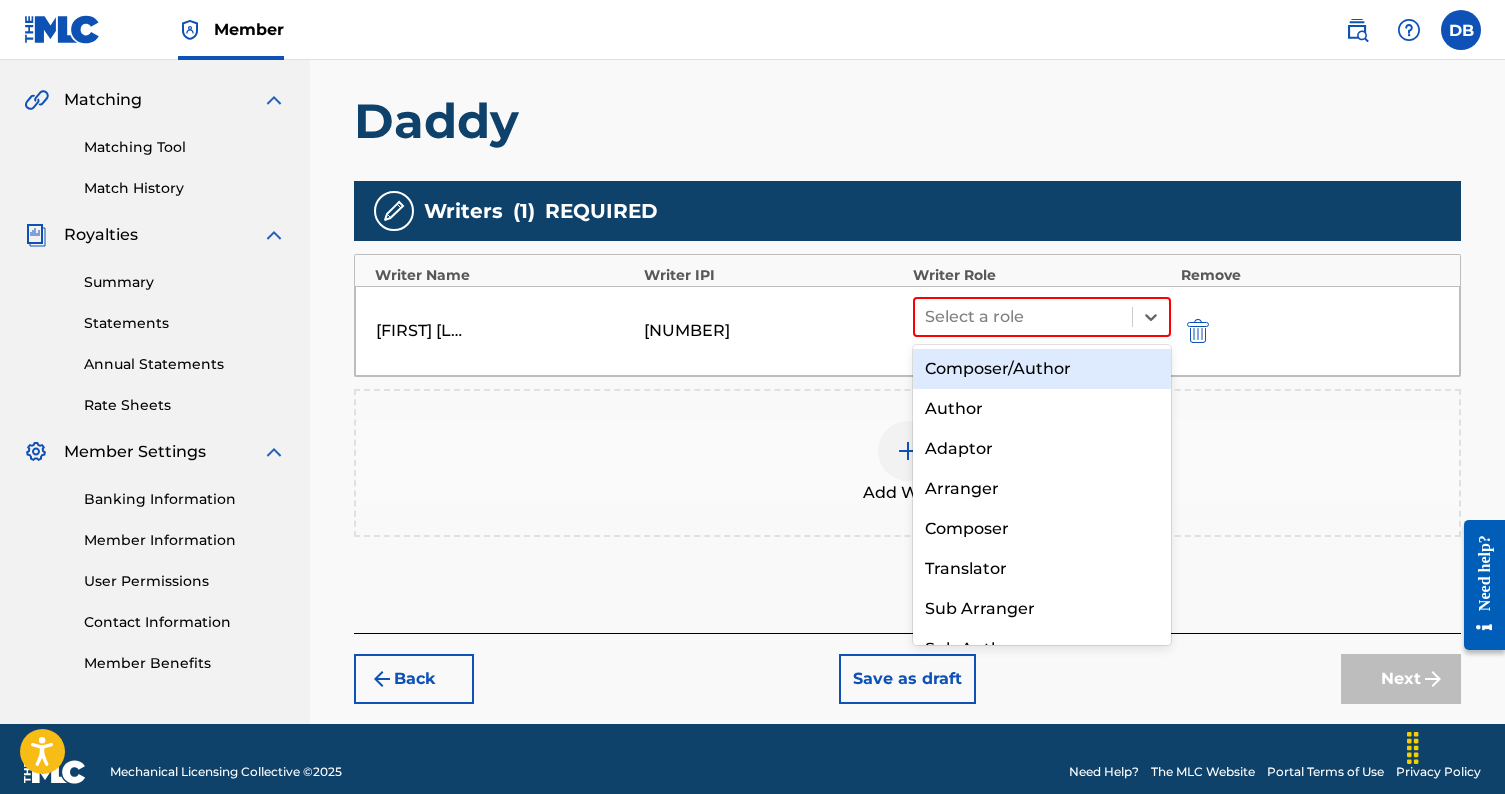 click on "Composer/Author" at bounding box center (1042, 369) 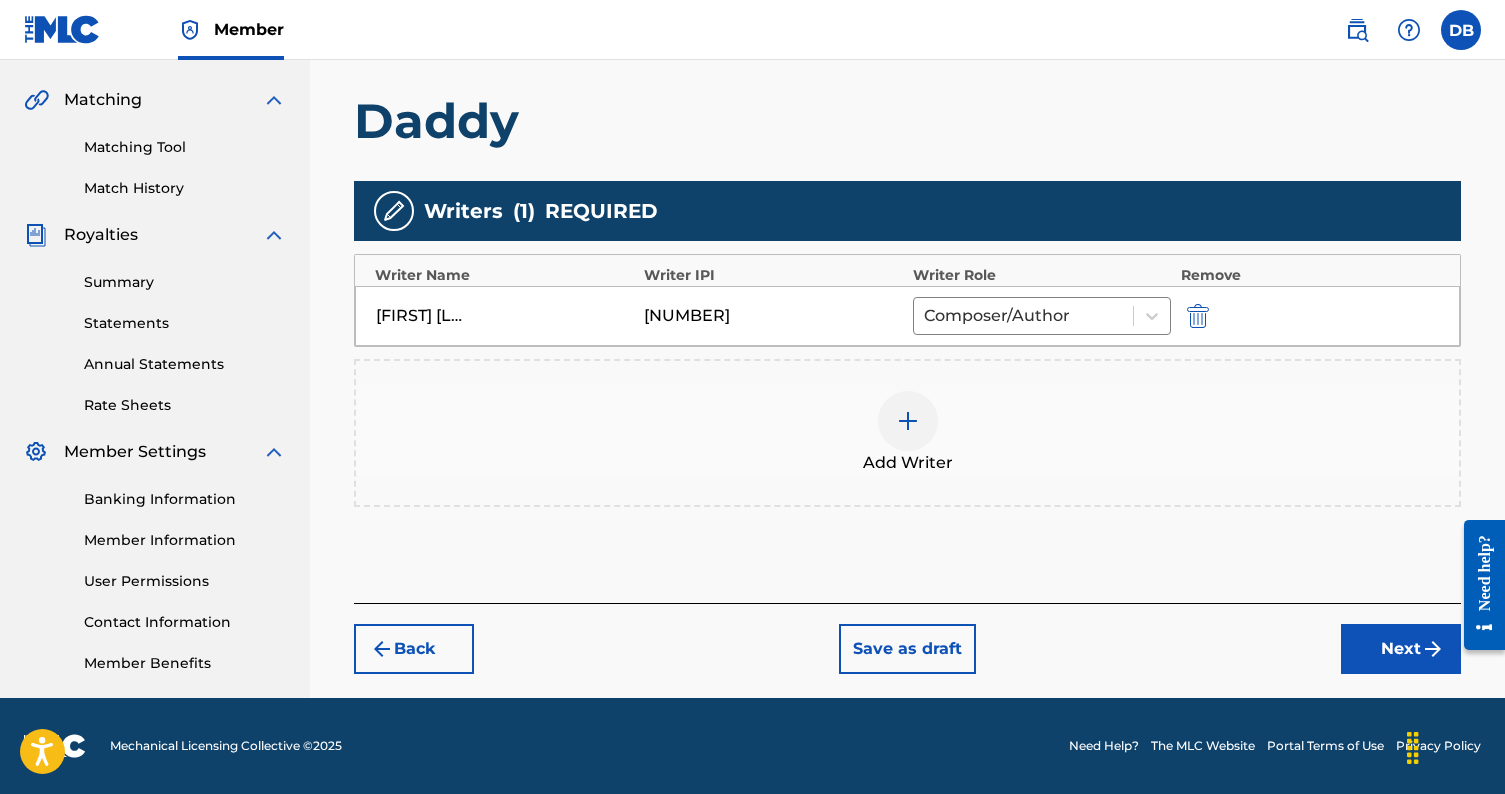 click on "Next" at bounding box center [1401, 649] 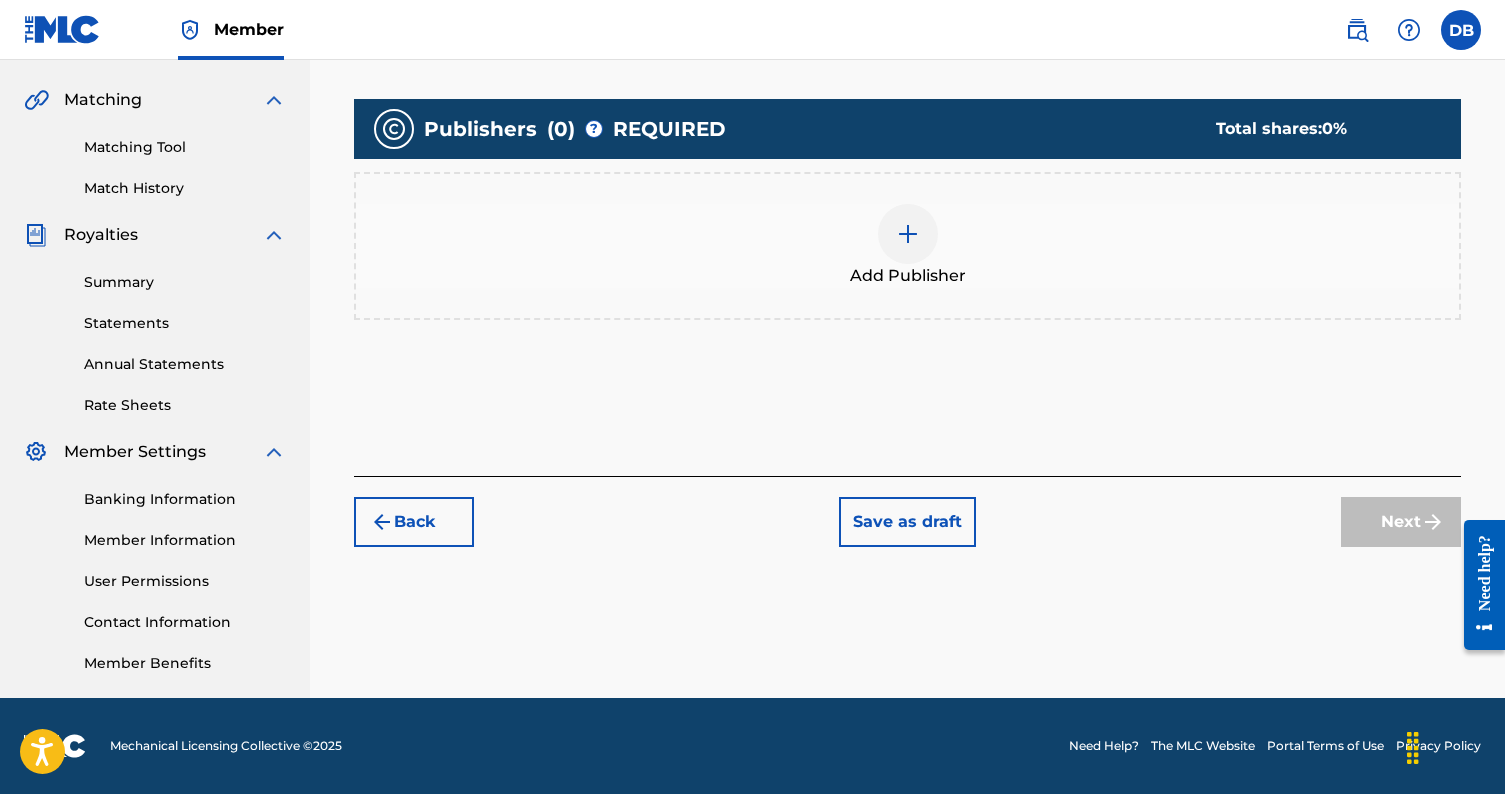 scroll, scrollTop: 90, scrollLeft: 0, axis: vertical 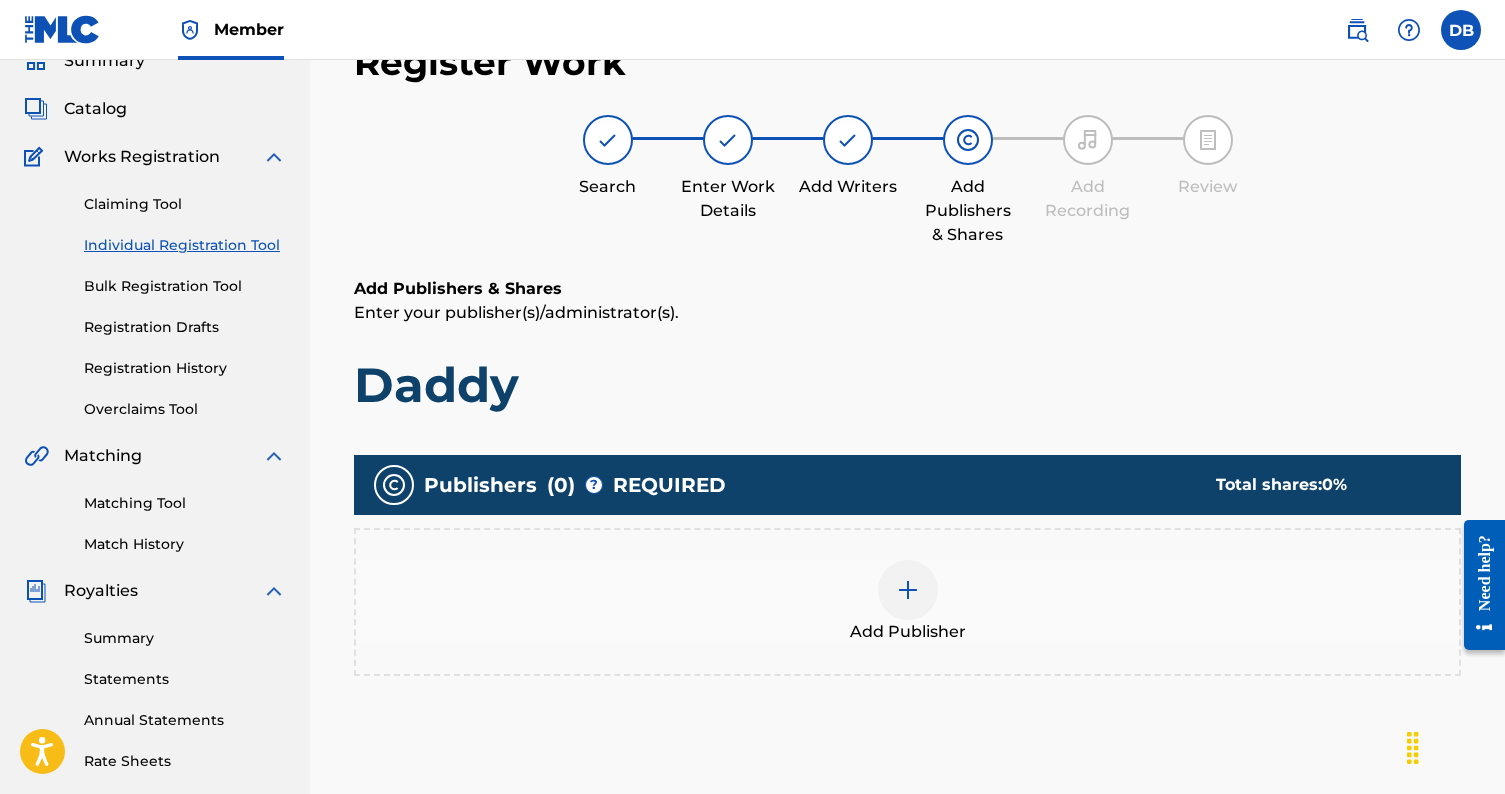 click at bounding box center [908, 590] 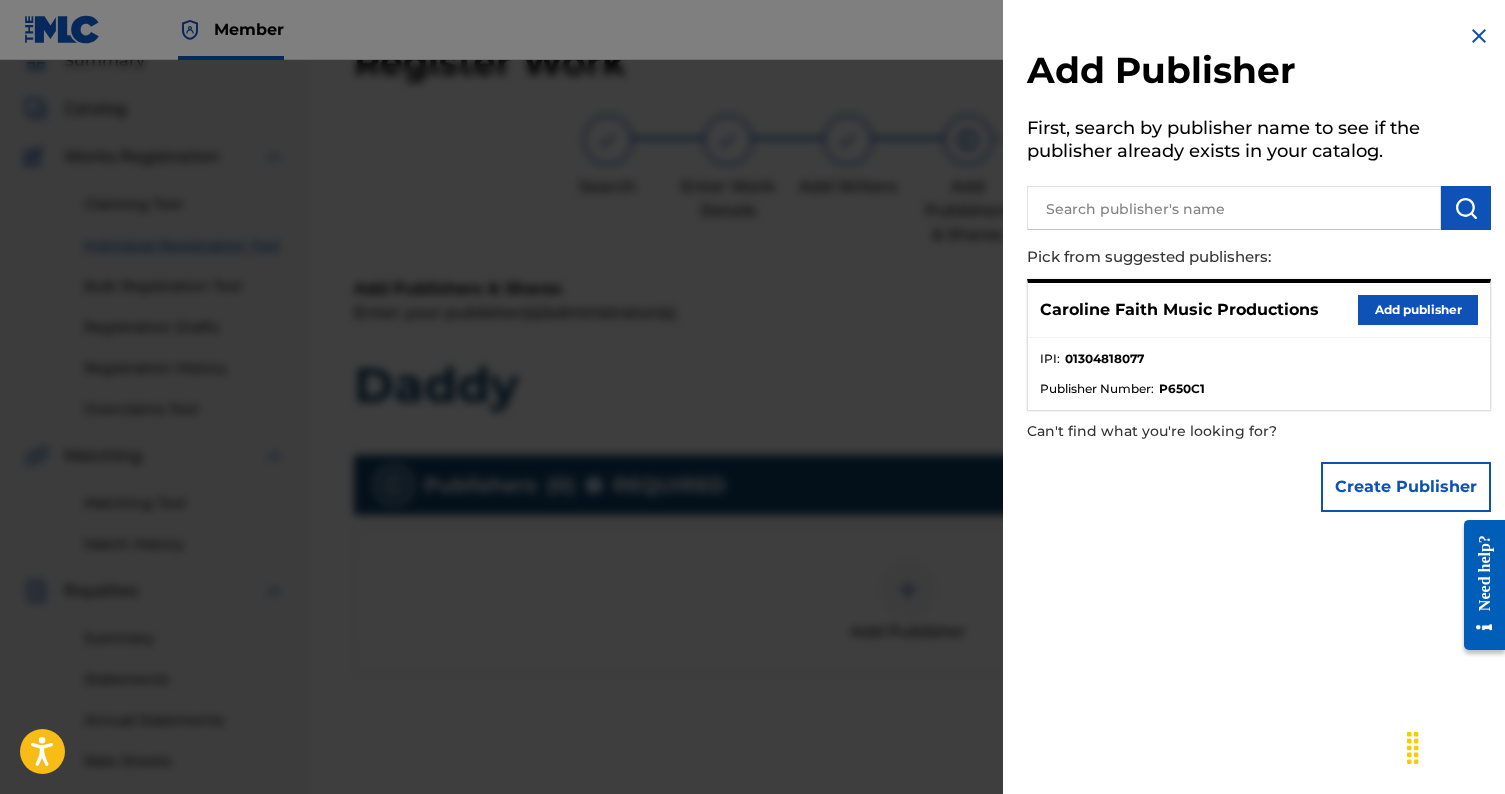 click at bounding box center [1234, 208] 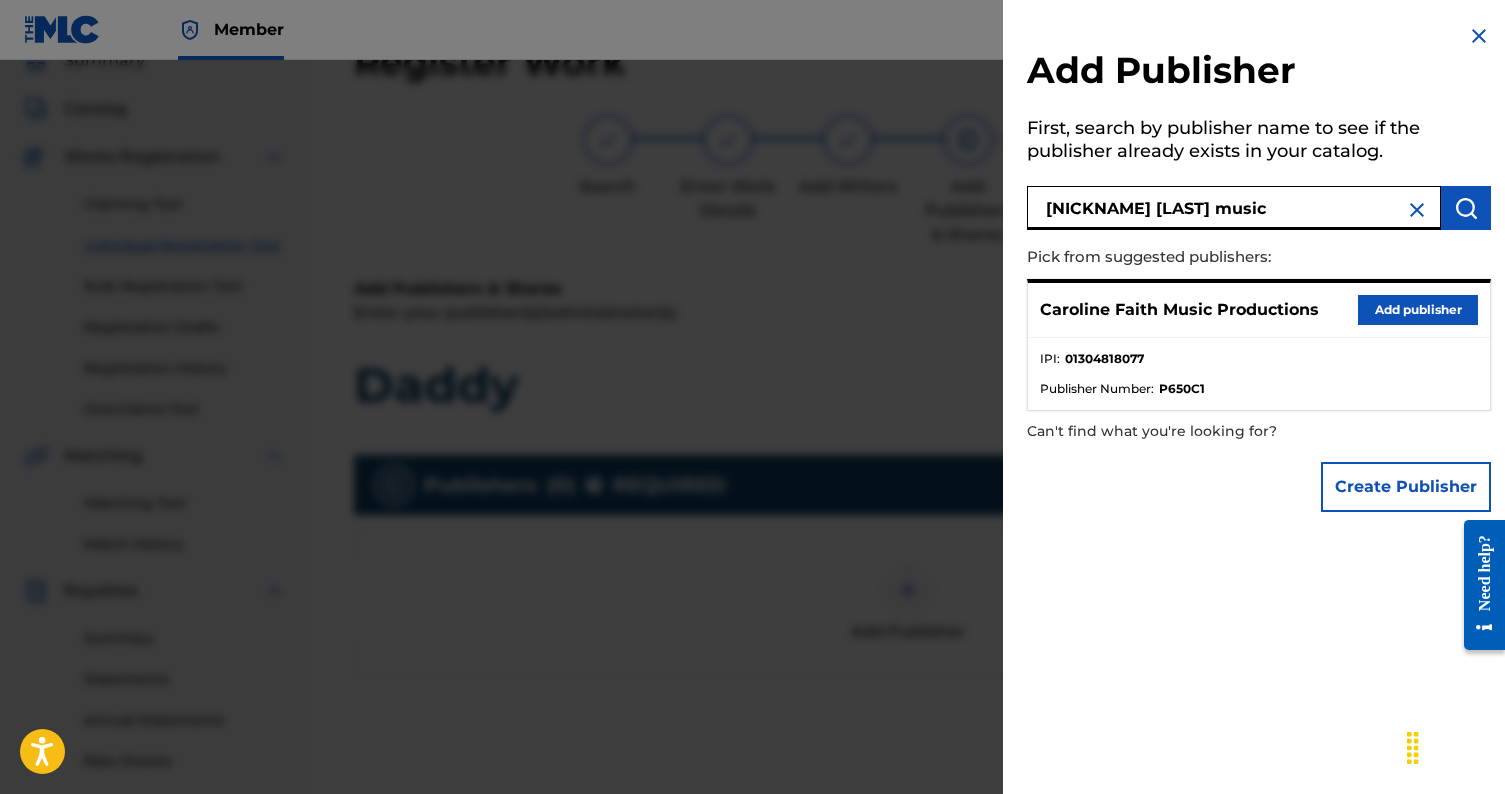 type on "[NICKNAME] [LAST] music" 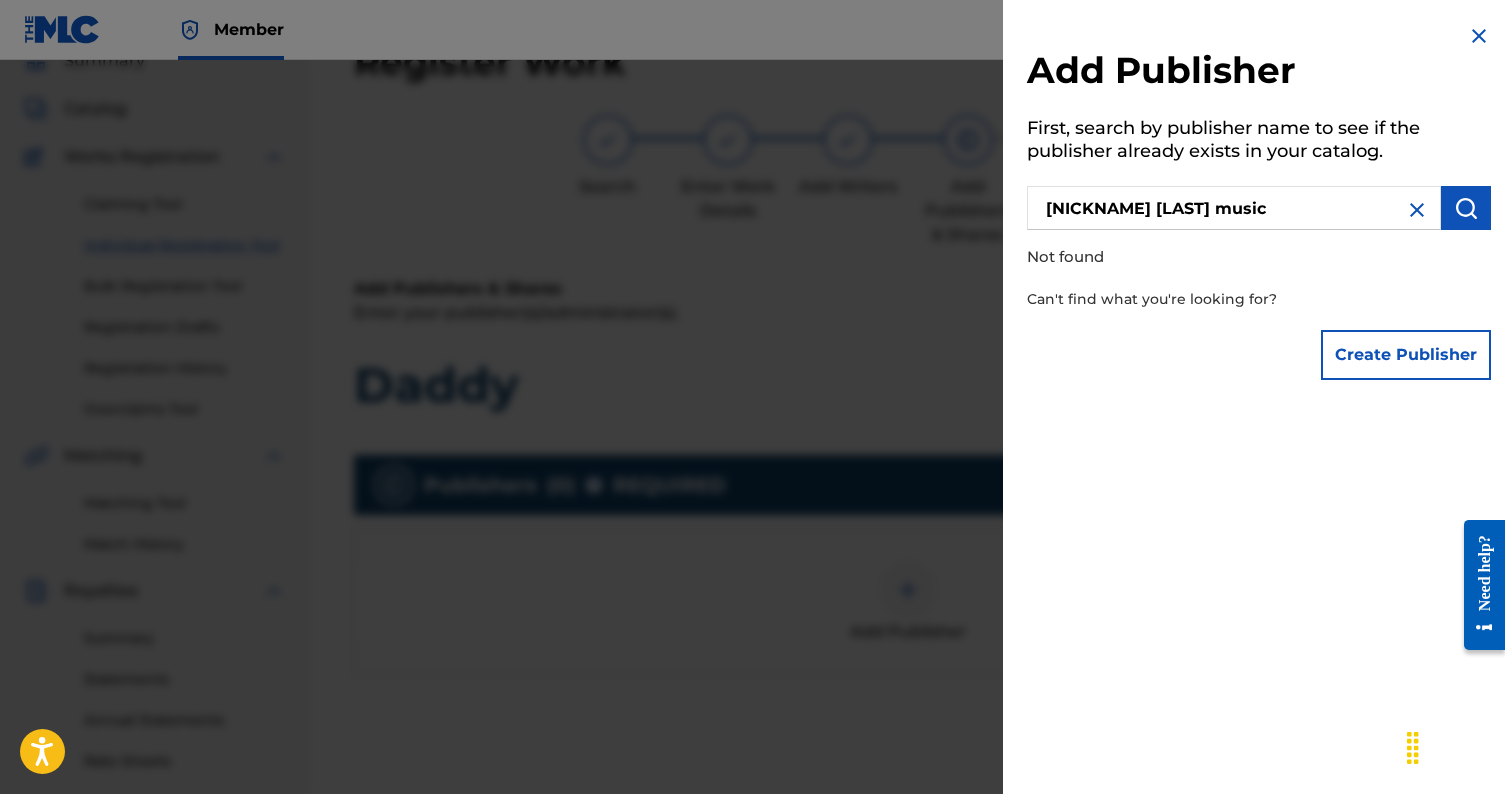 click on "Create Publisher" at bounding box center [1406, 355] 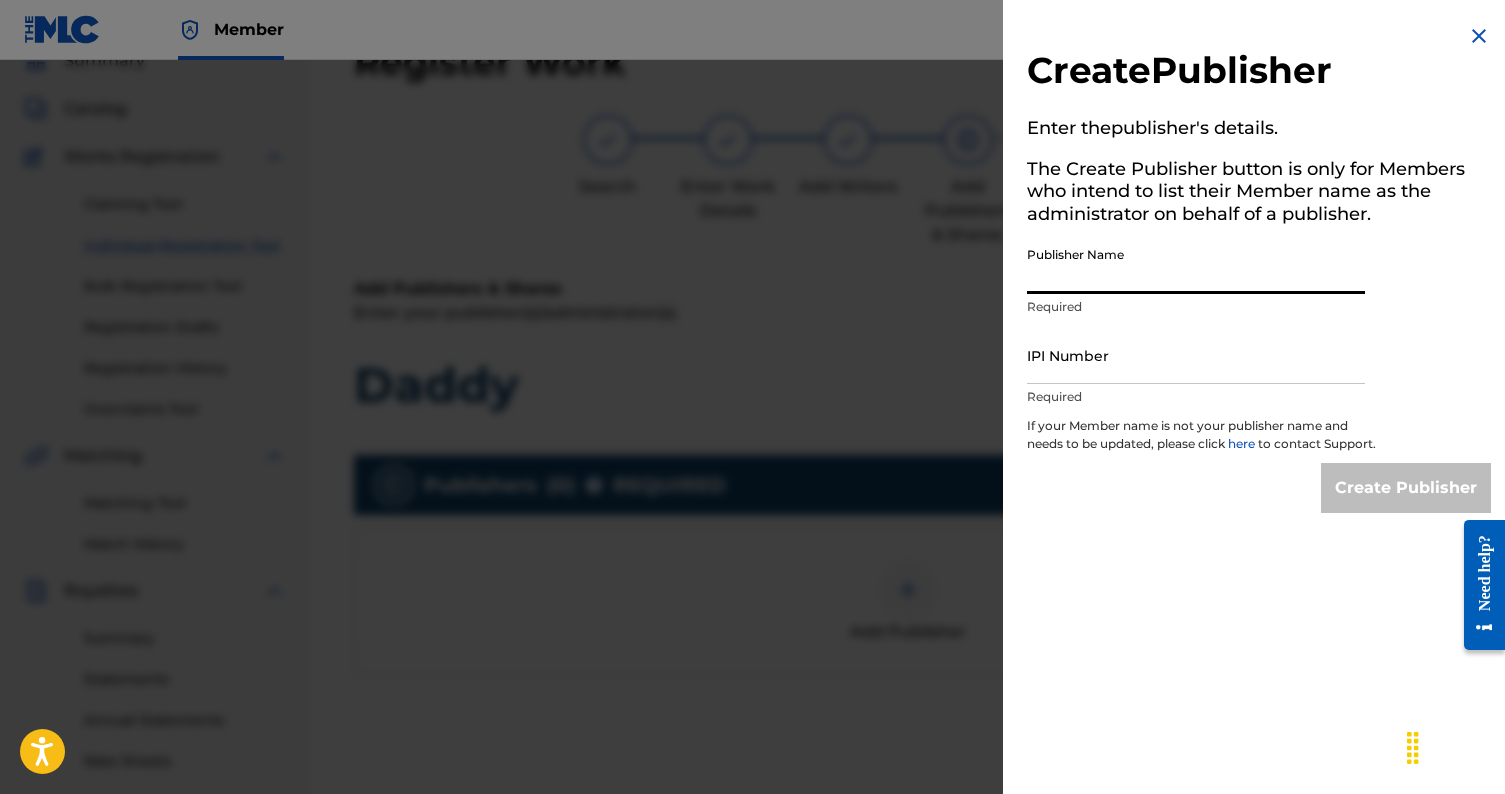 click on "Publisher Name" at bounding box center (1196, 265) 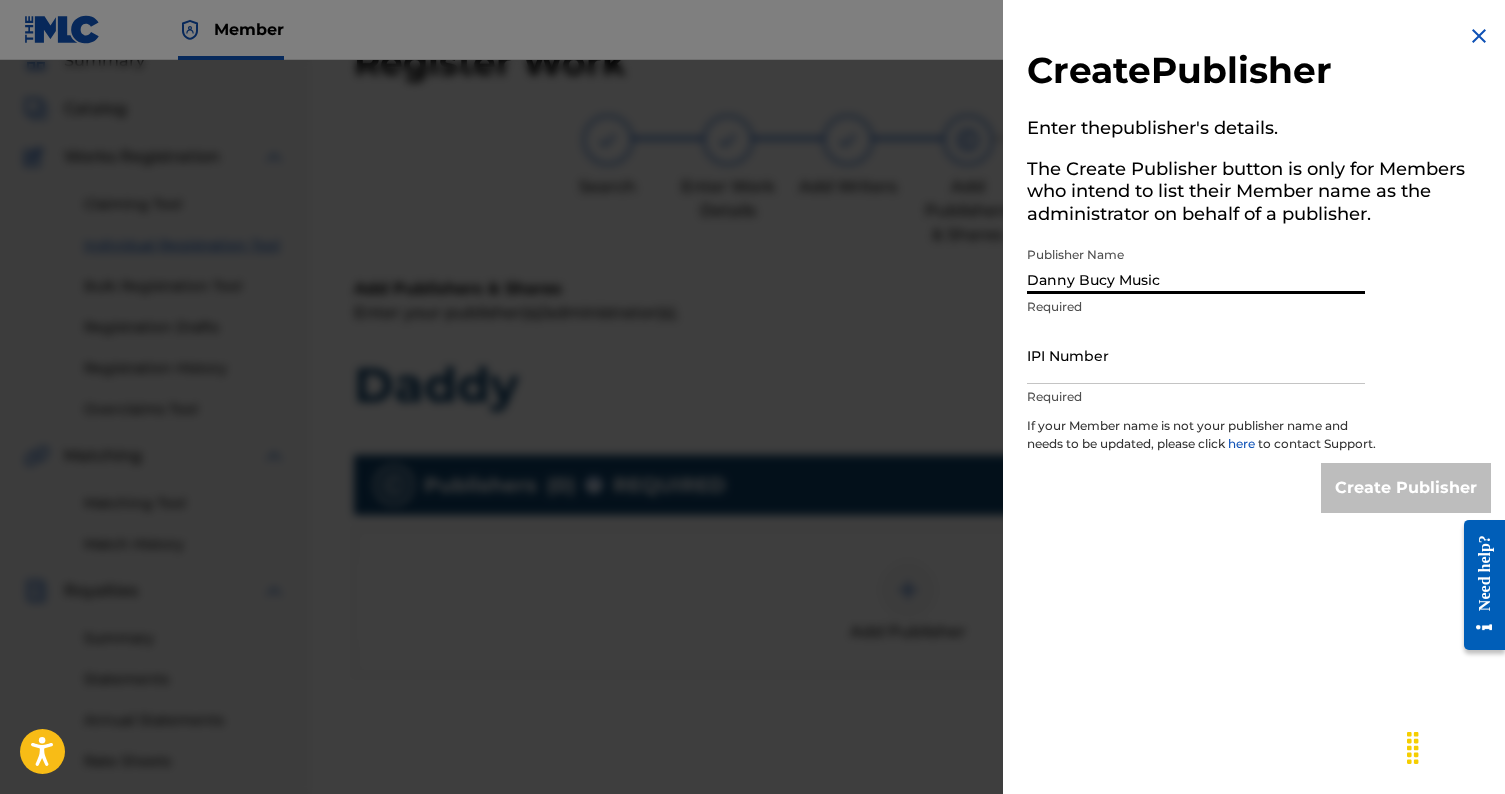 type on "Danny Bucy Music" 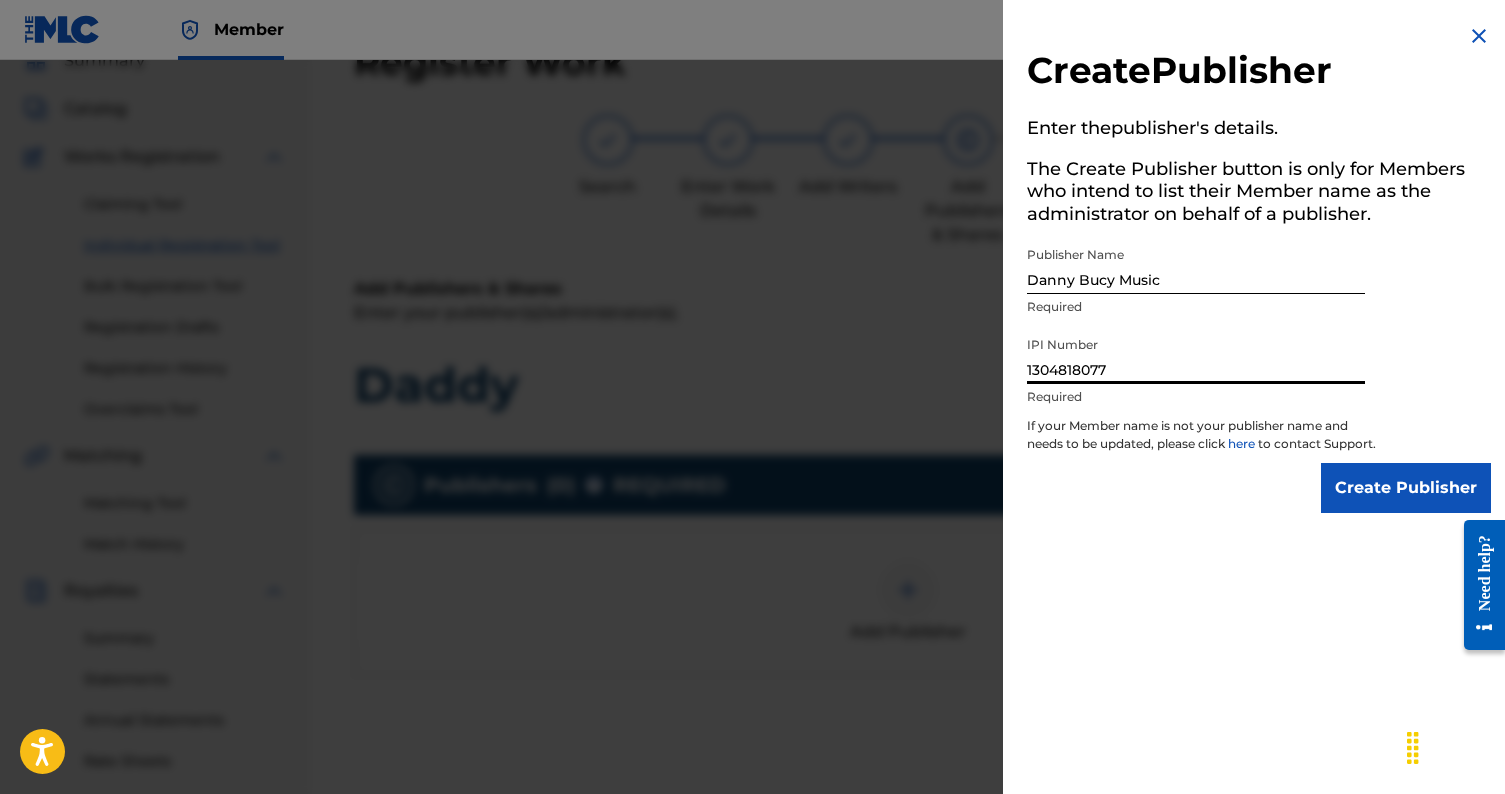 type on "1304818077" 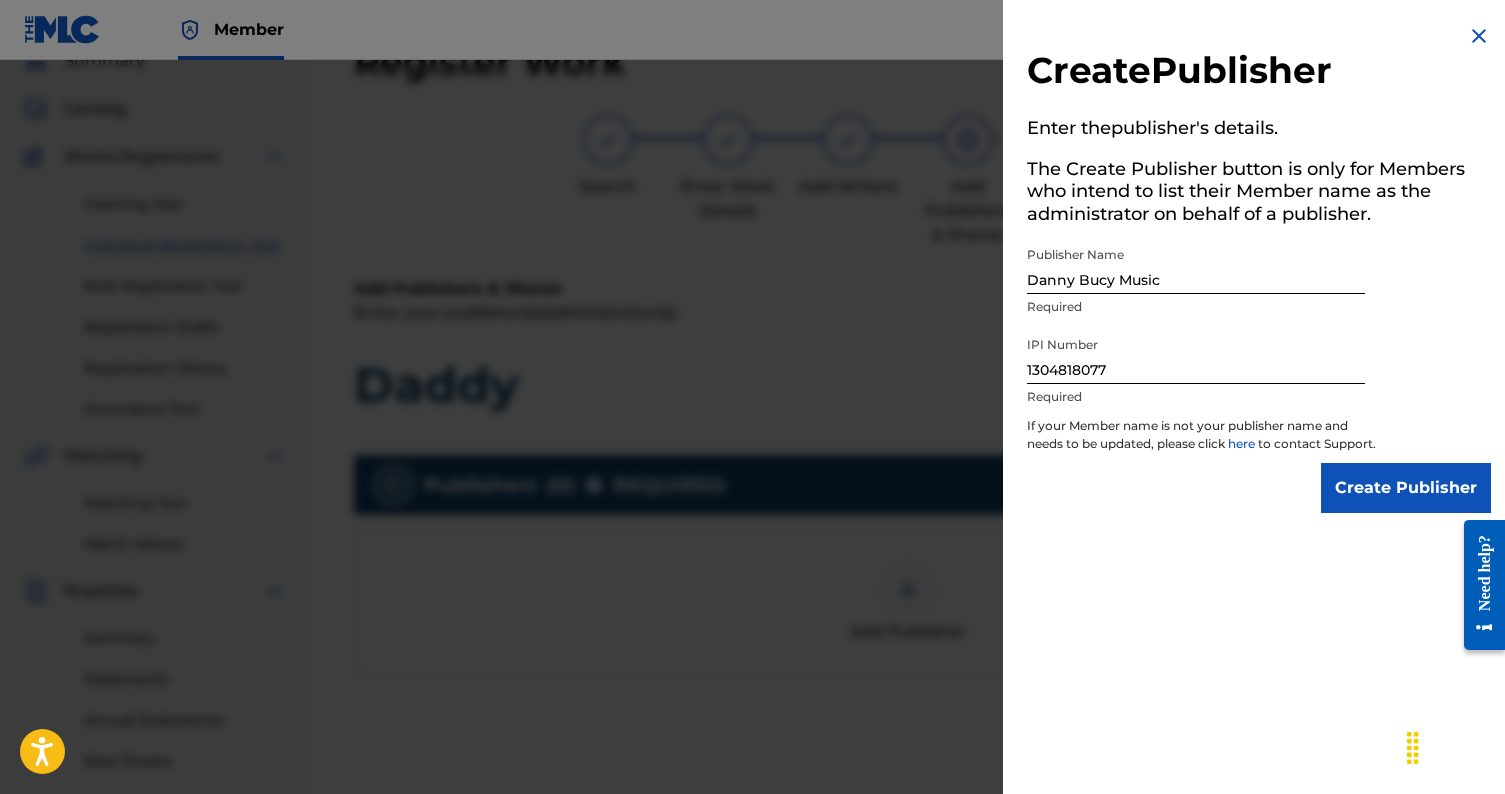 click on "Create Publisher" at bounding box center (1406, 488) 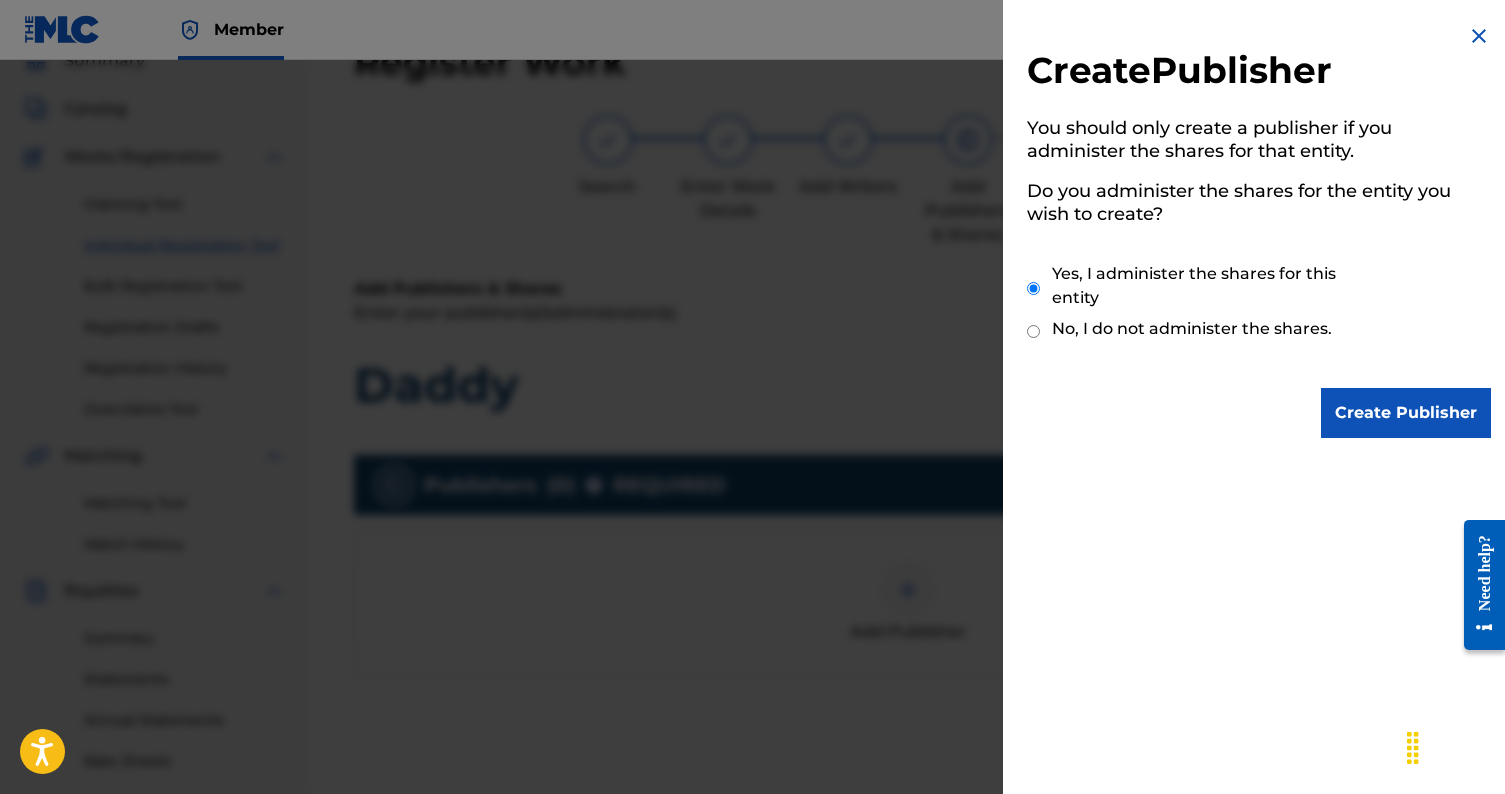 click on "Create Publisher" at bounding box center [1406, 413] 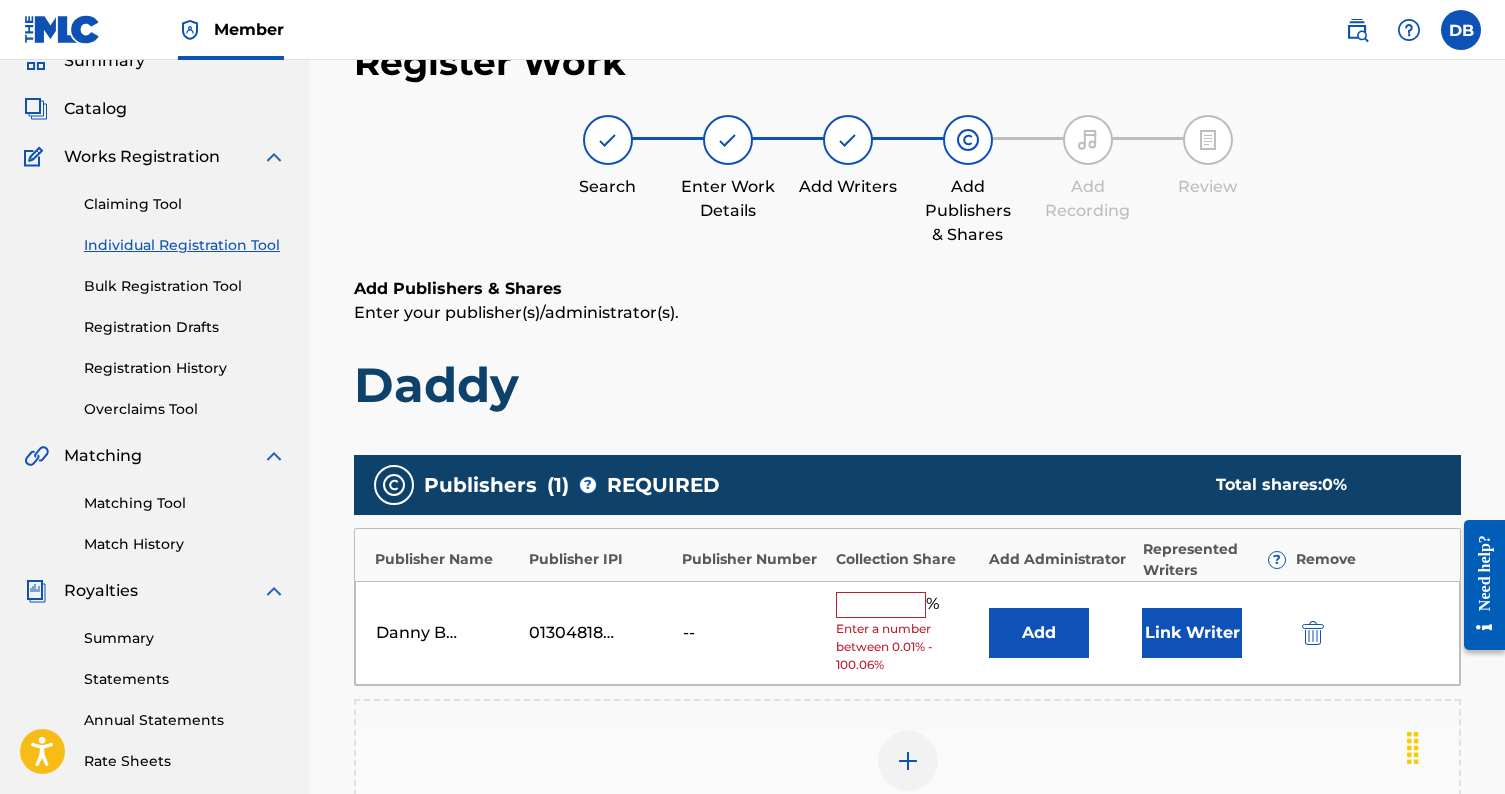click at bounding box center [881, 605] 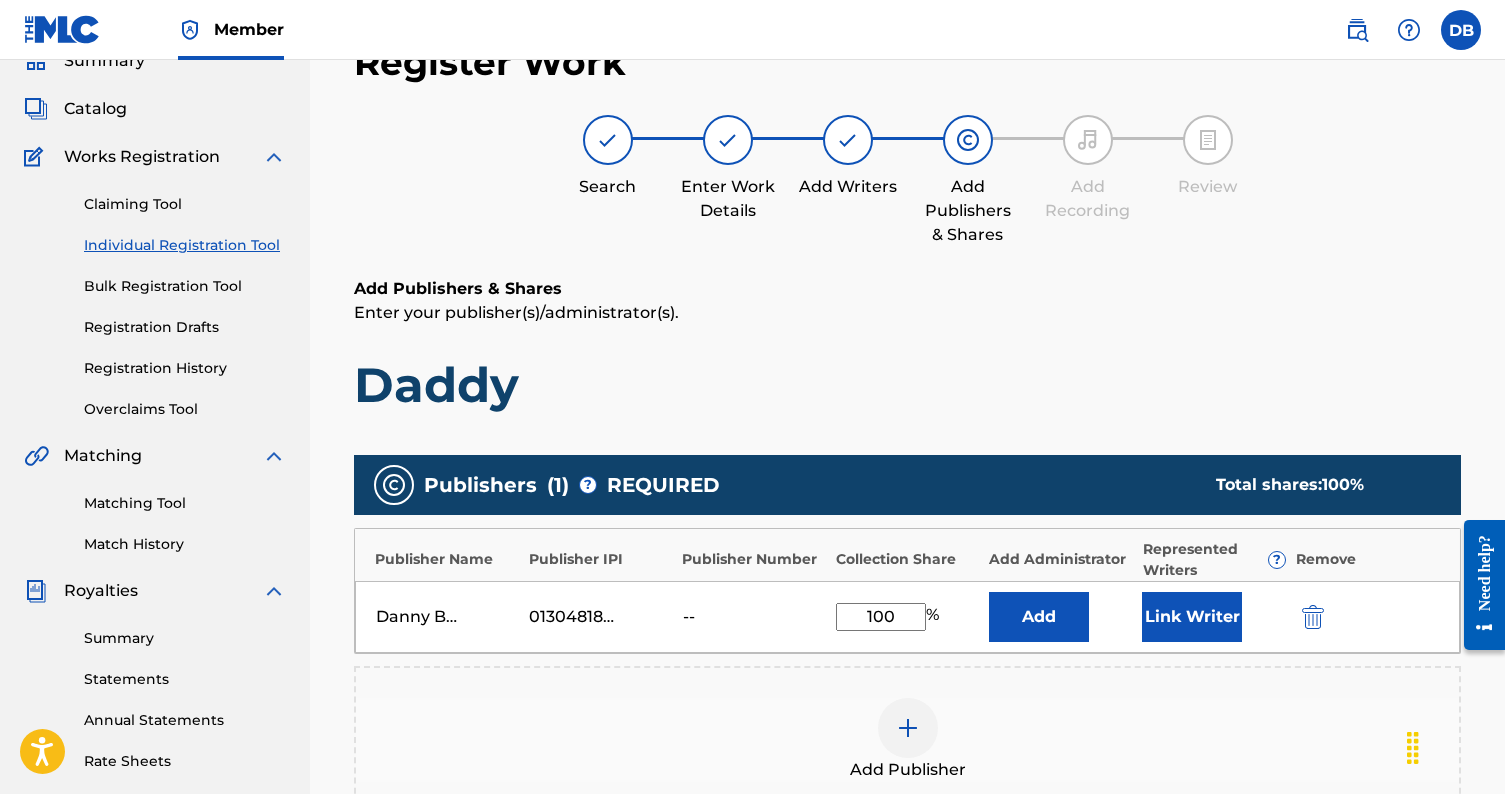 type on "100" 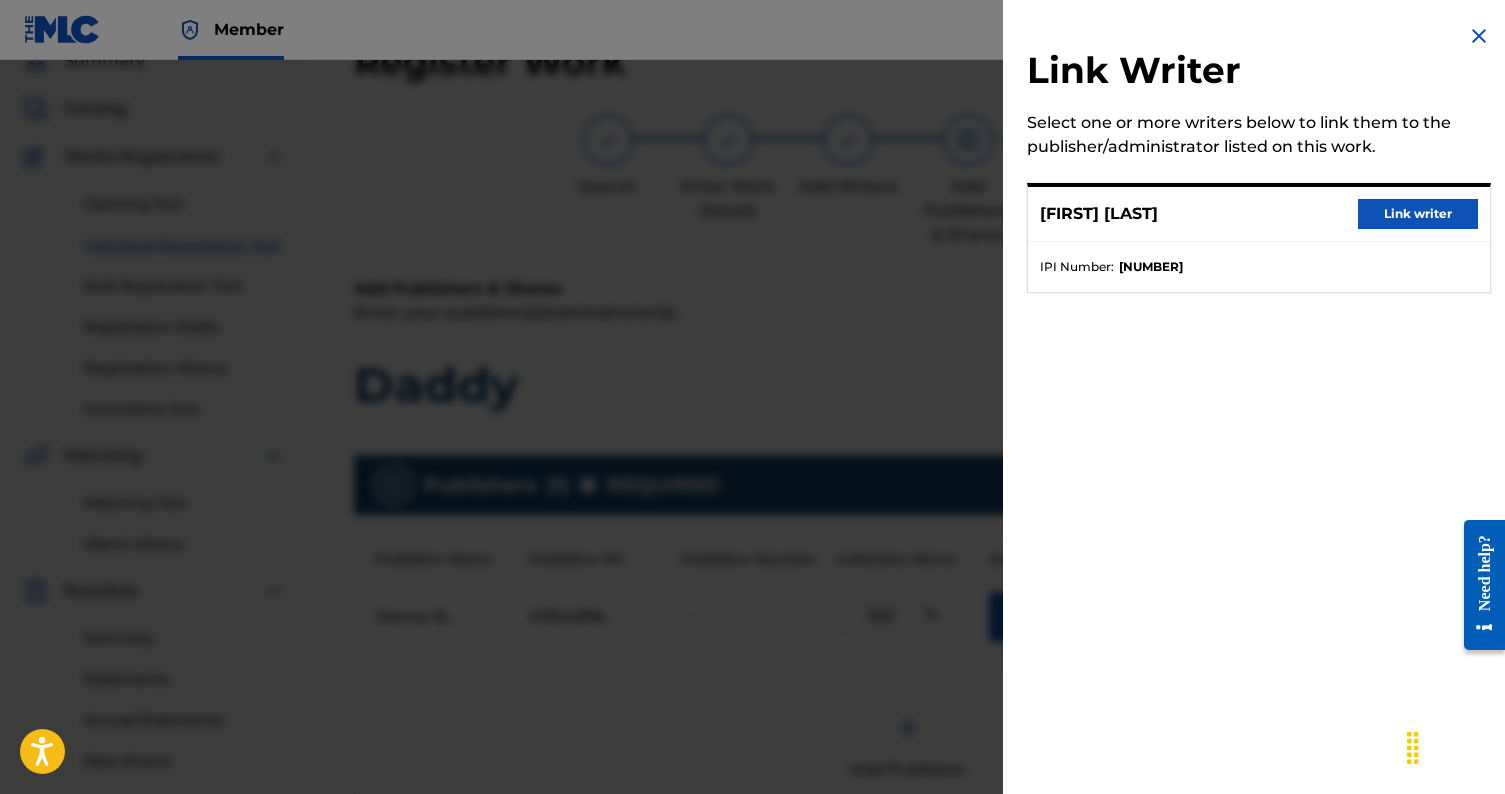 click on "Link writer" at bounding box center [1418, 214] 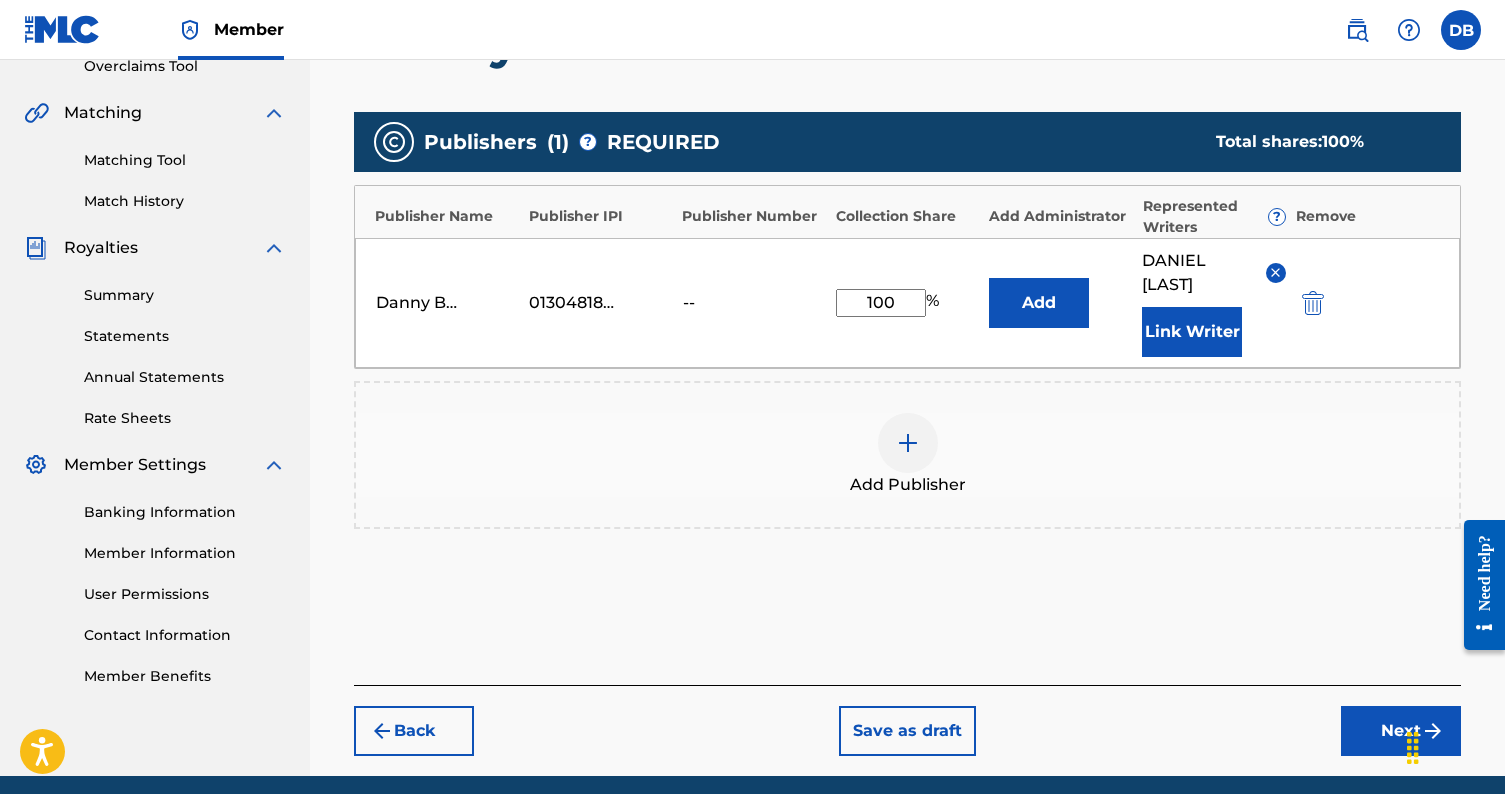 scroll, scrollTop: 499, scrollLeft: 0, axis: vertical 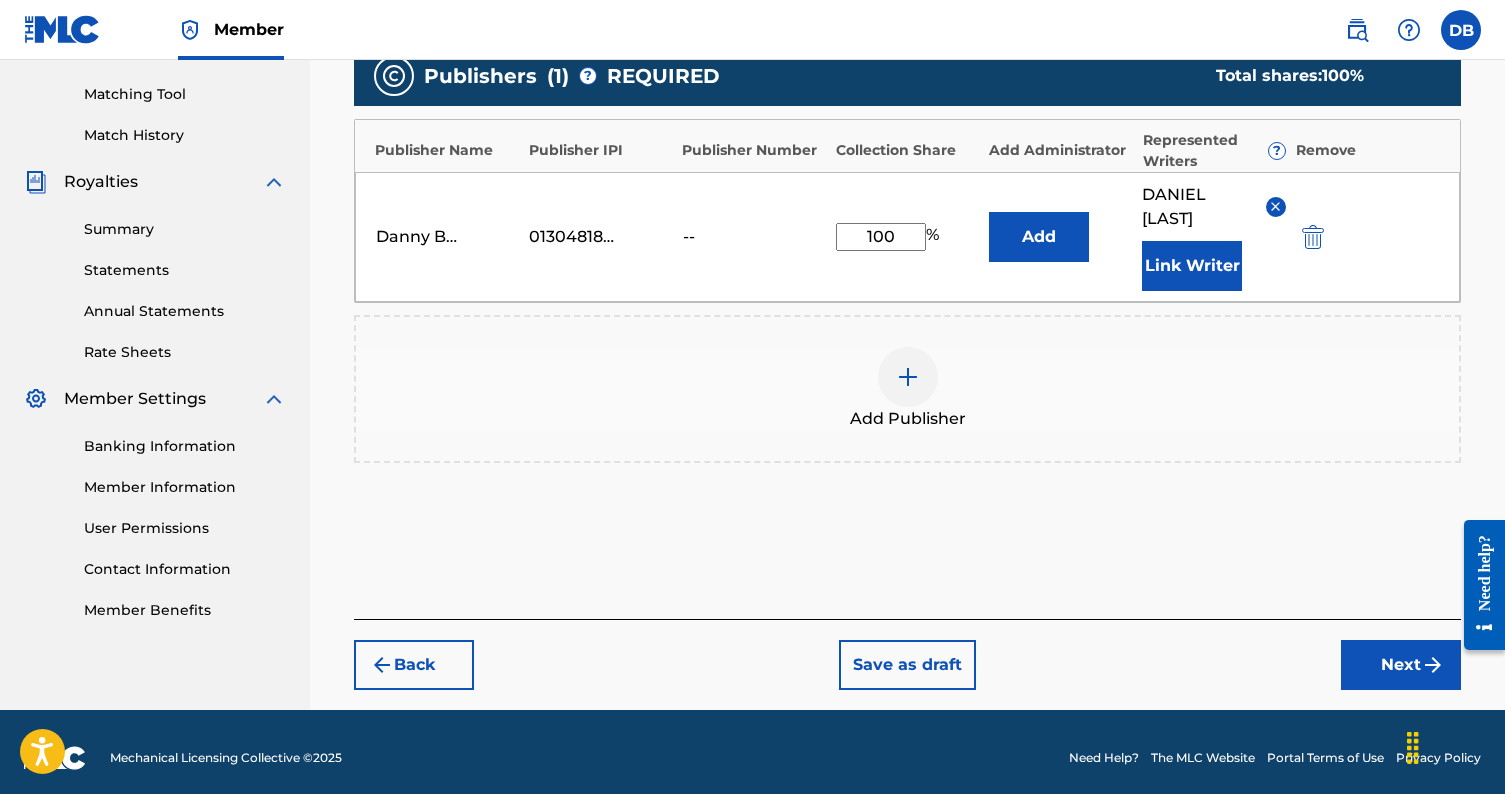 click on "Next" at bounding box center (1401, 665) 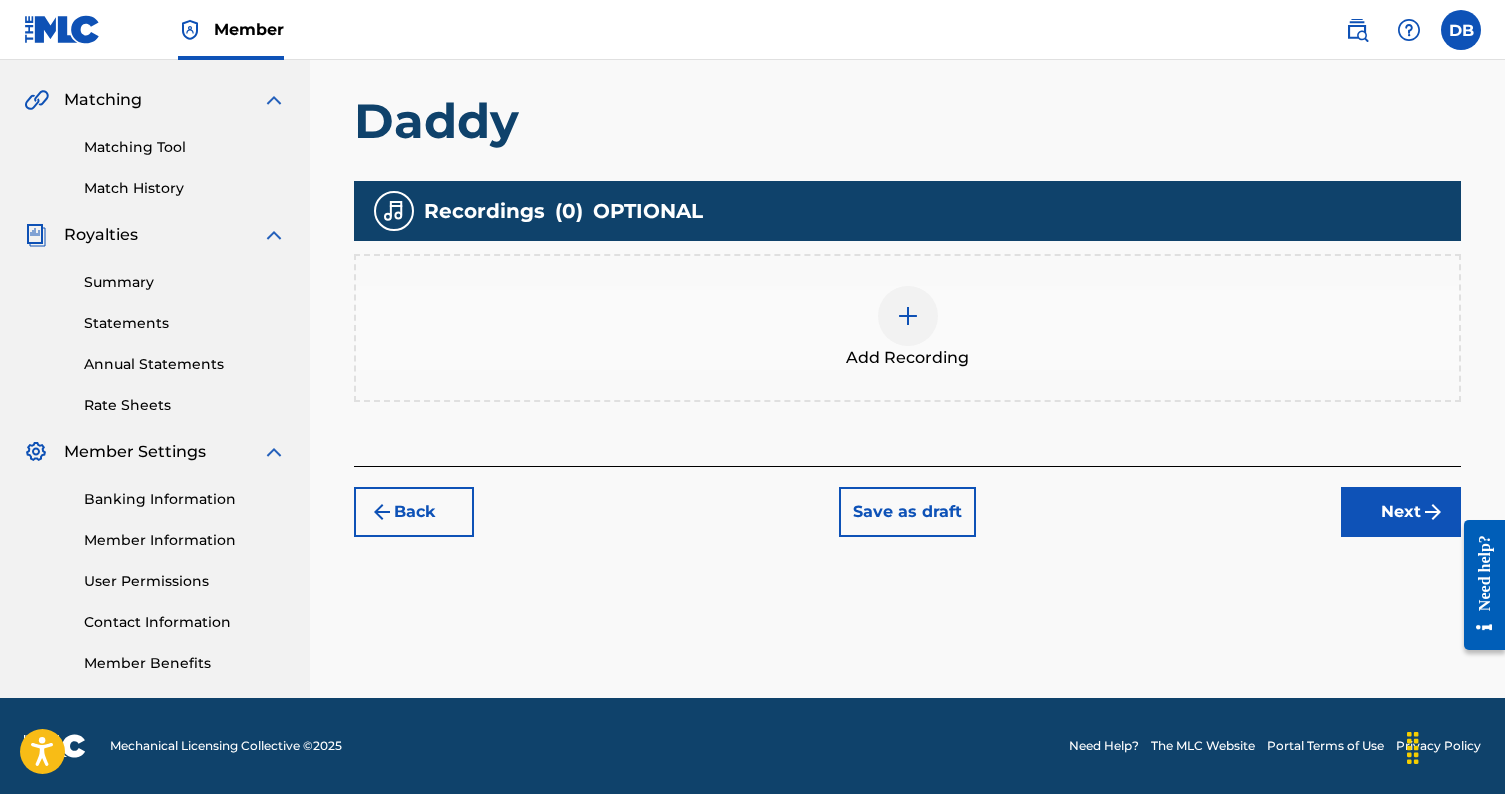 scroll, scrollTop: 446, scrollLeft: 0, axis: vertical 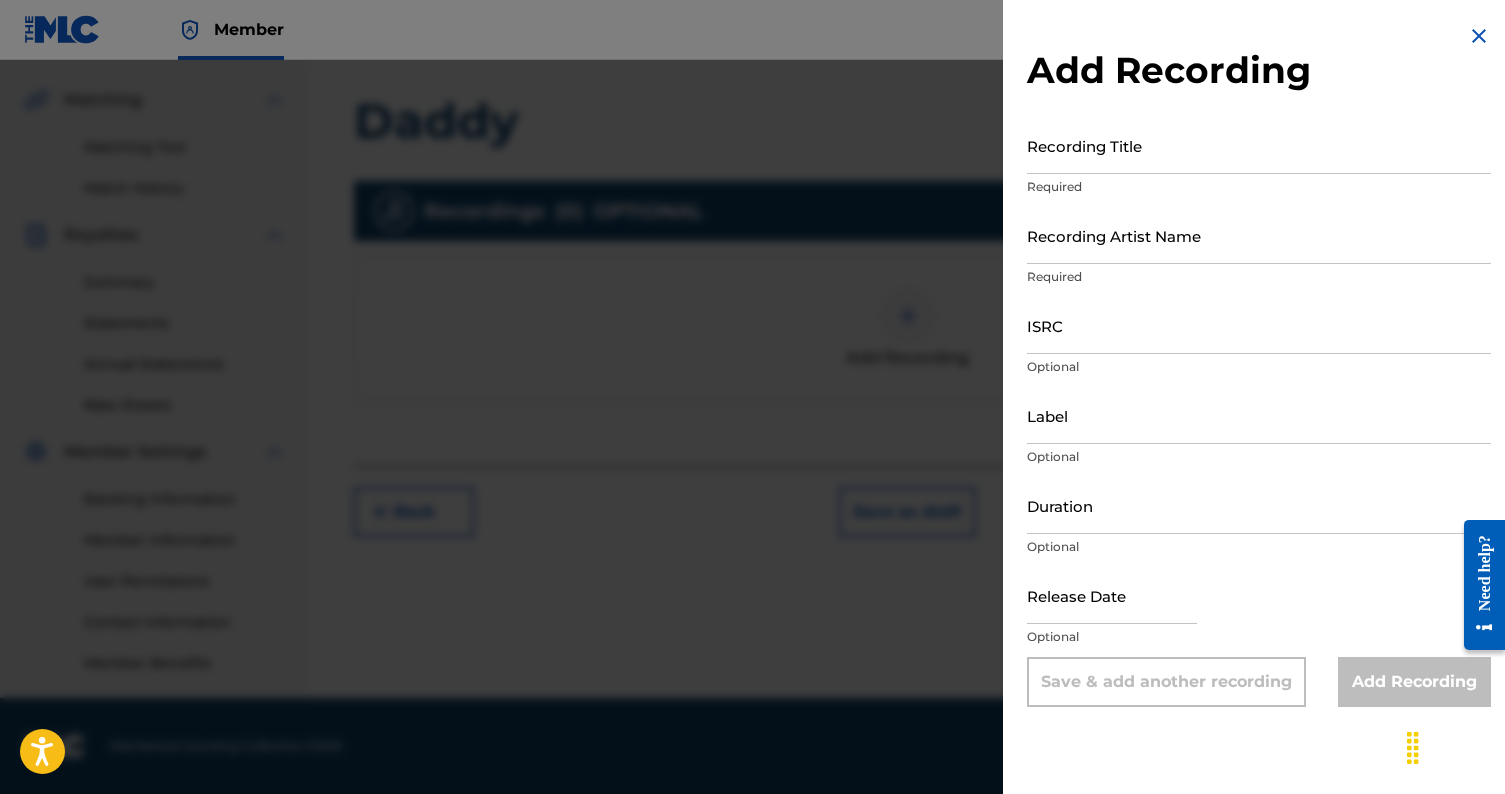 click on "Recording Title" at bounding box center (1259, 145) 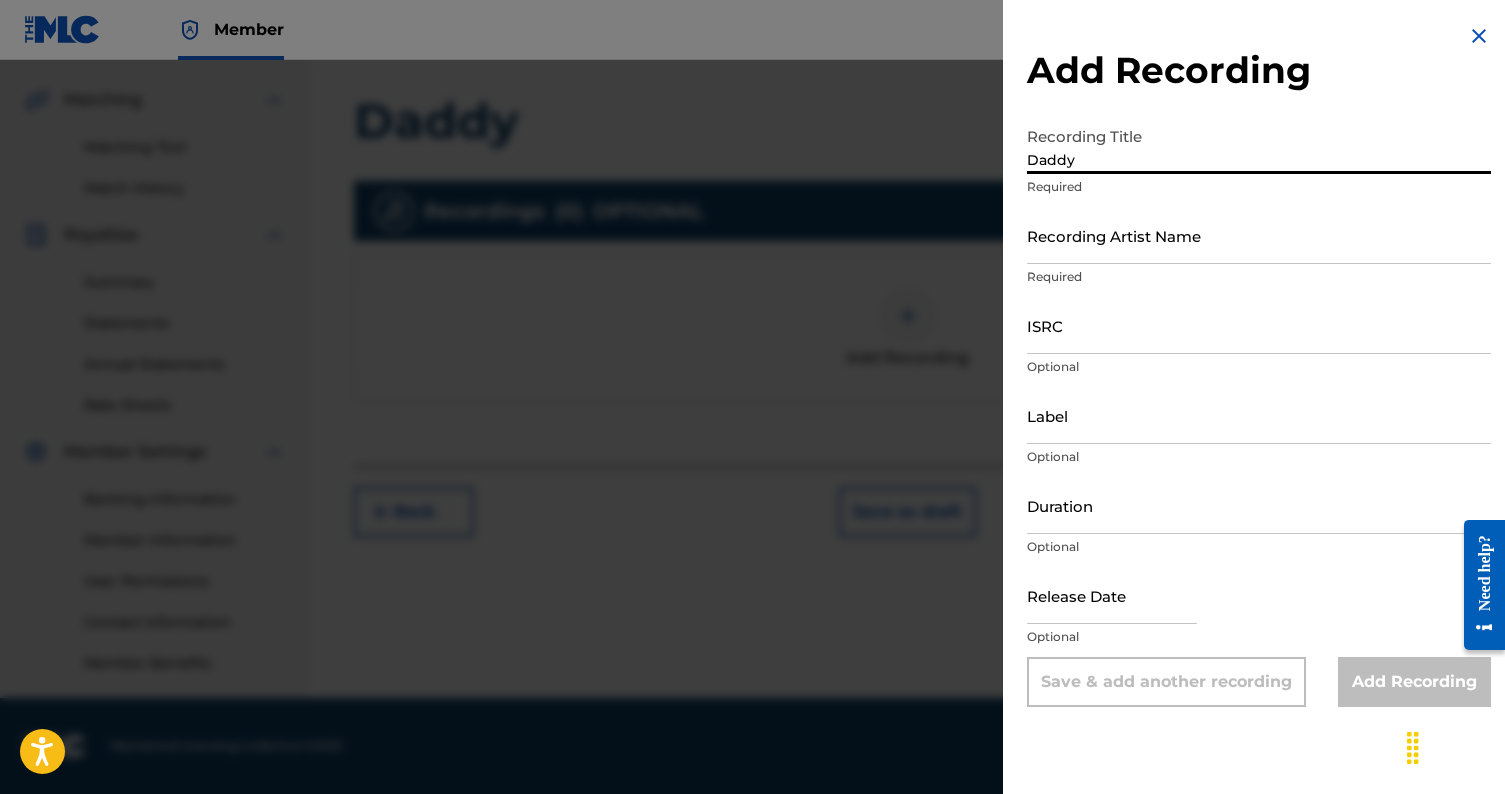 type on "Daddy" 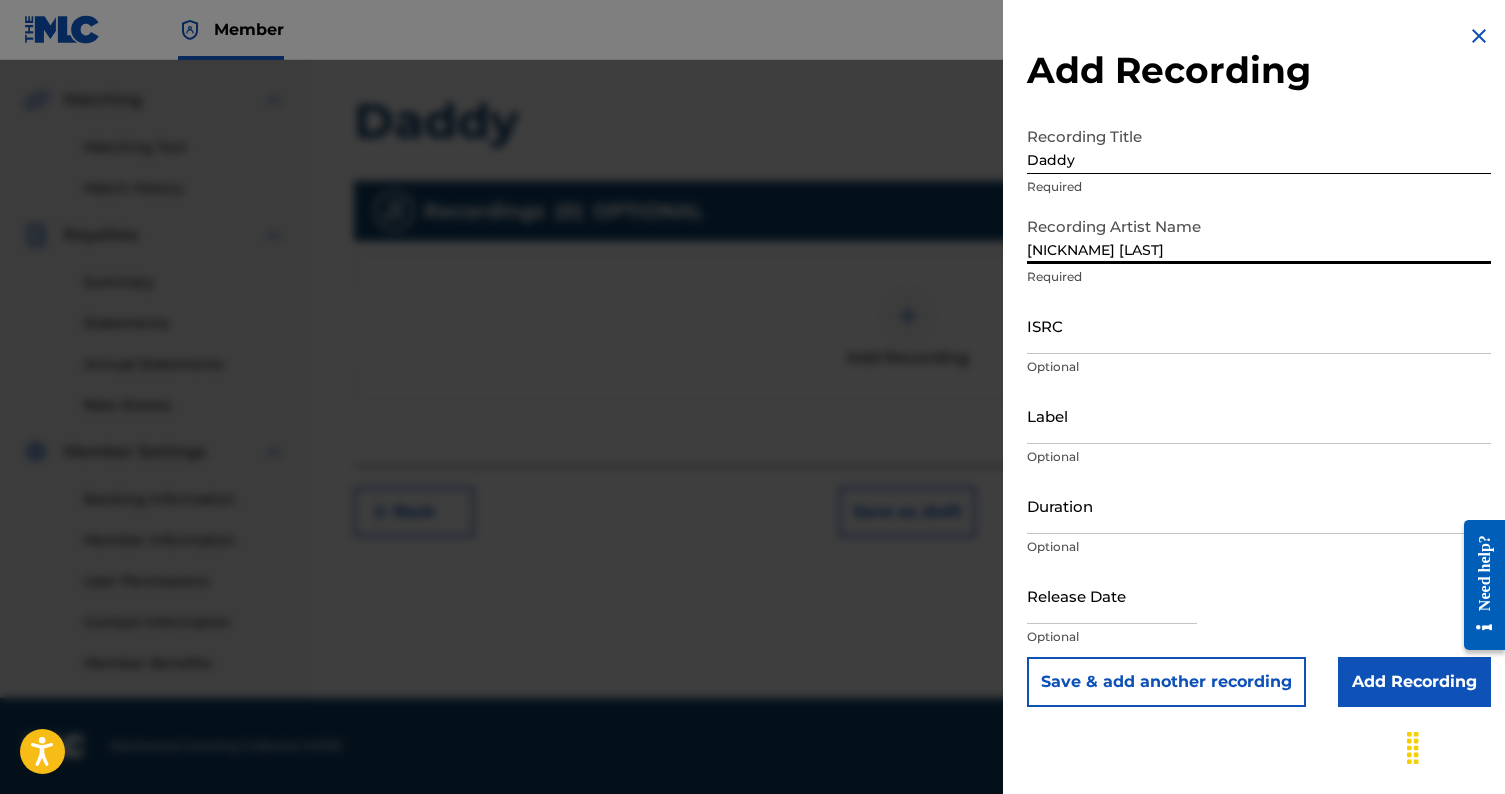 type on "[NICKNAME] [LAST]" 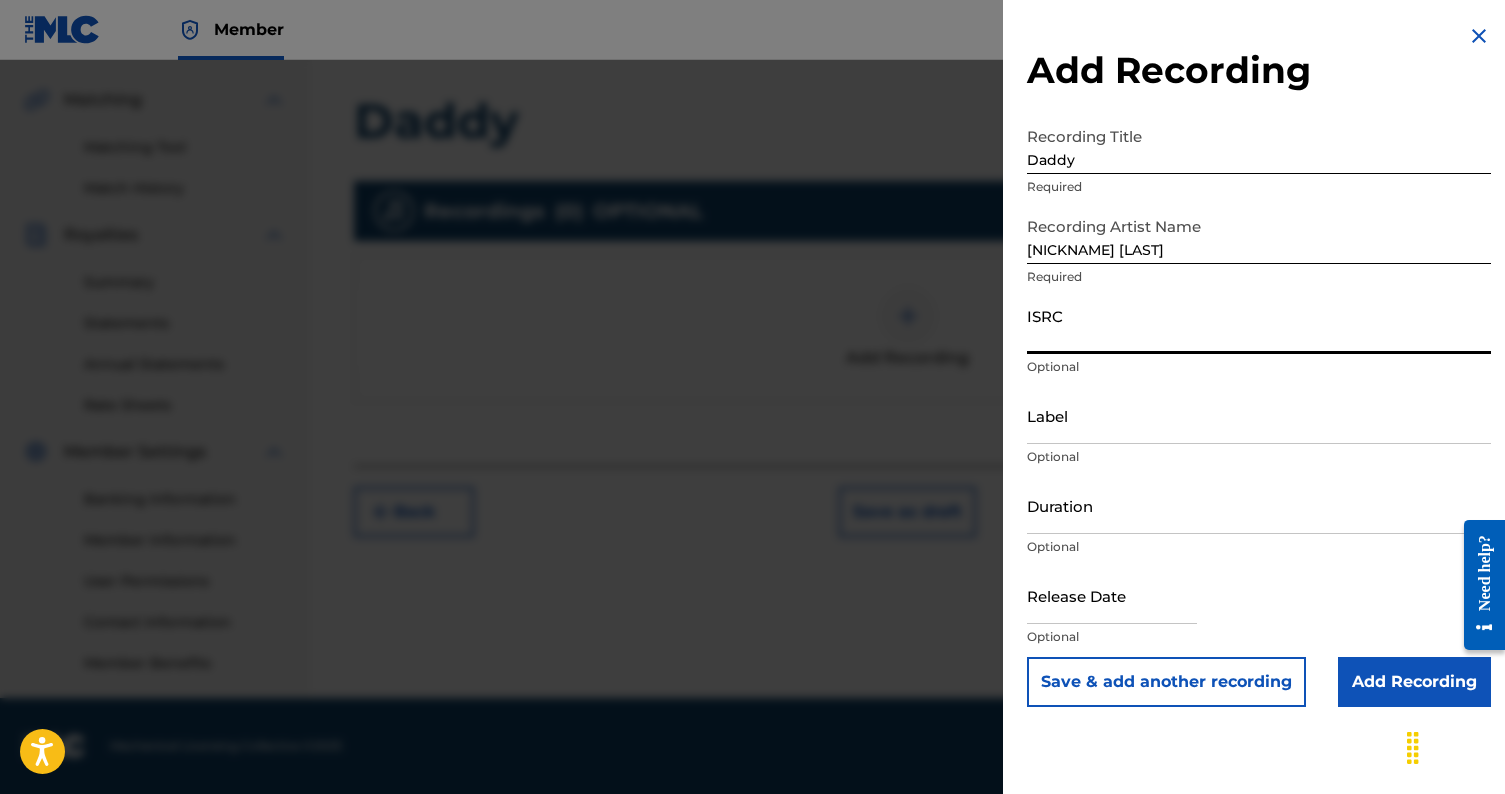 paste on "QZFZ72442919" 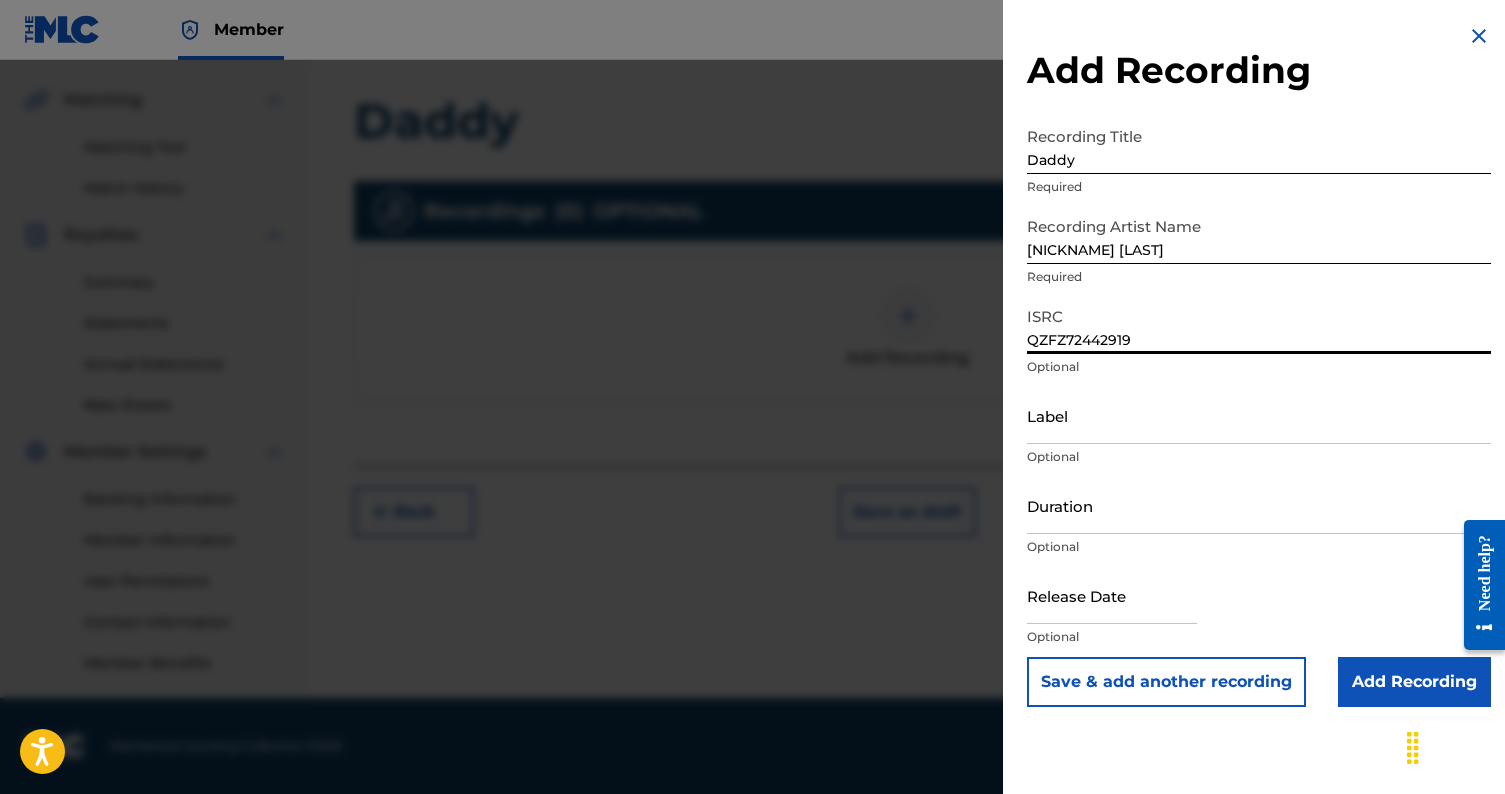 type on "QZFZ72442919" 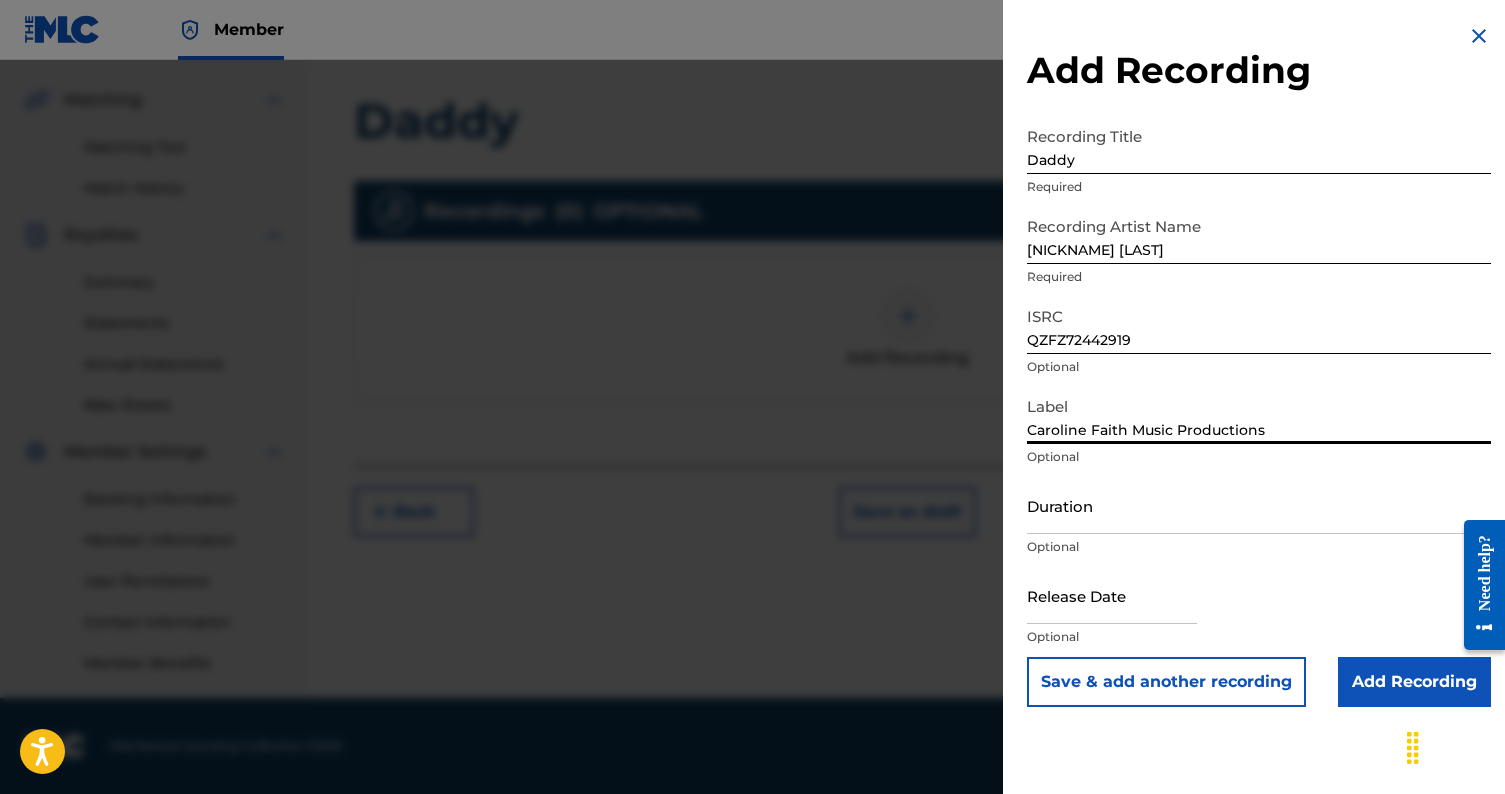 type on "Caroline Faith Music Productions" 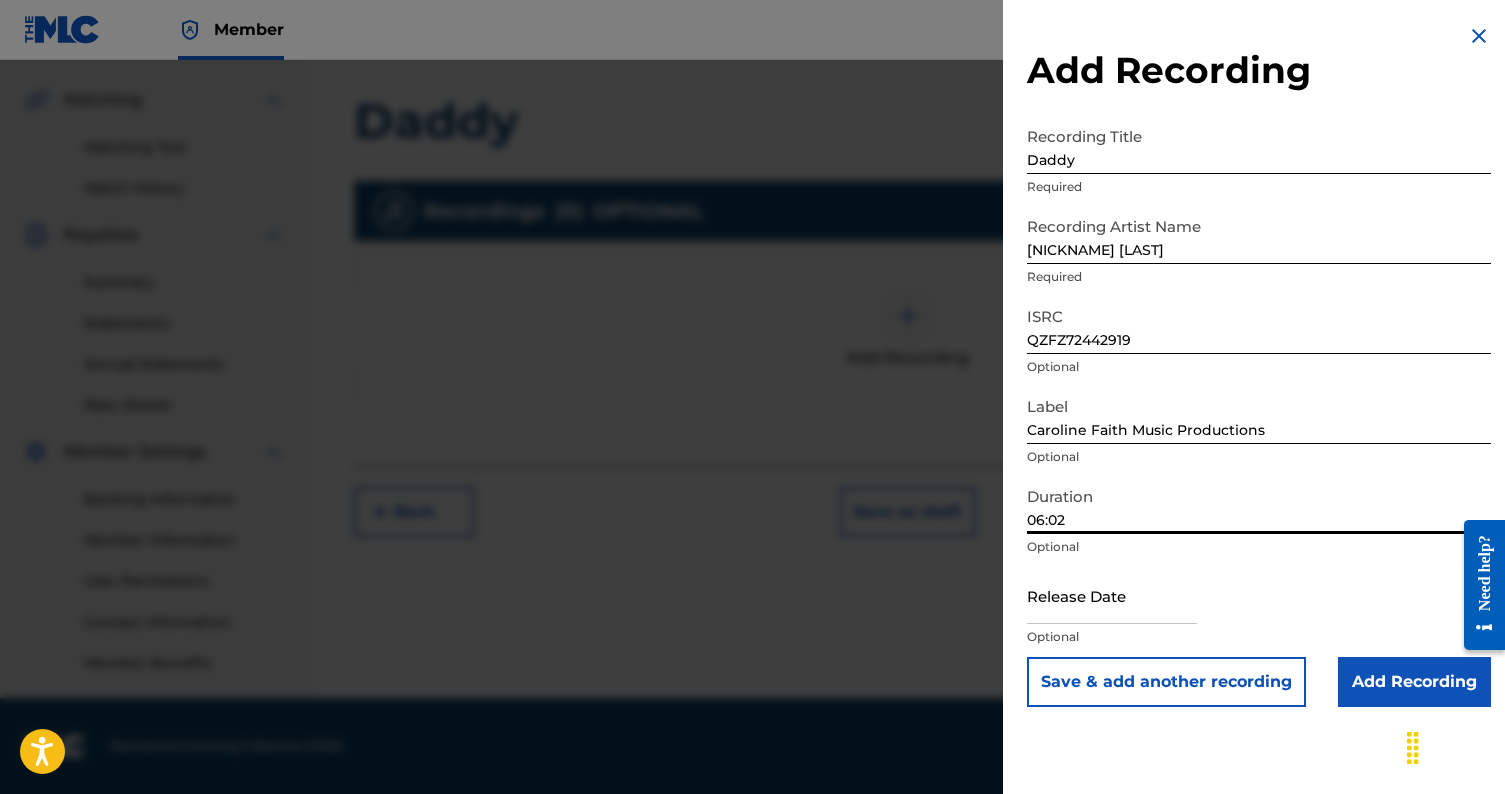 type on "06:02" 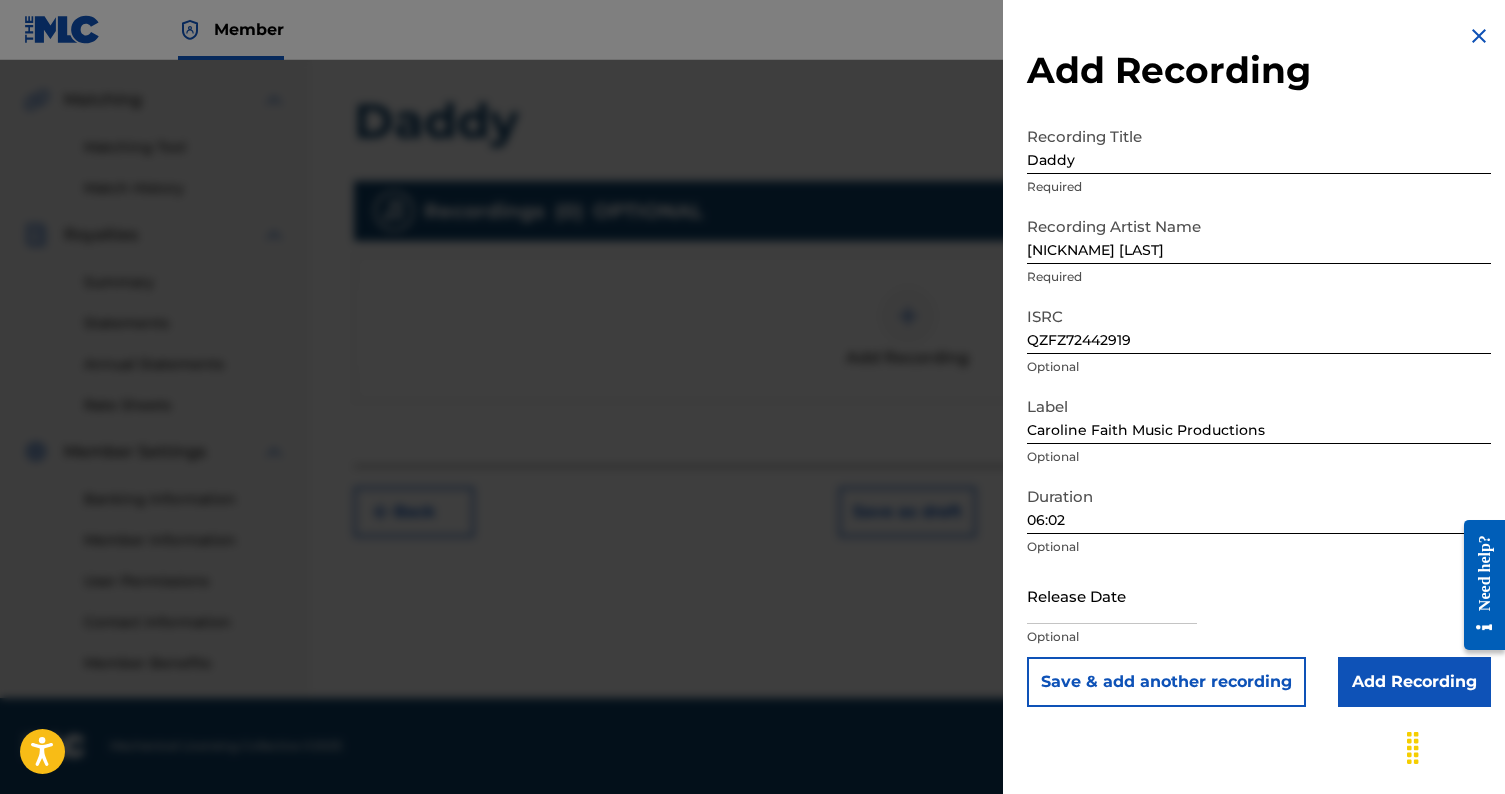 click at bounding box center [1112, 595] 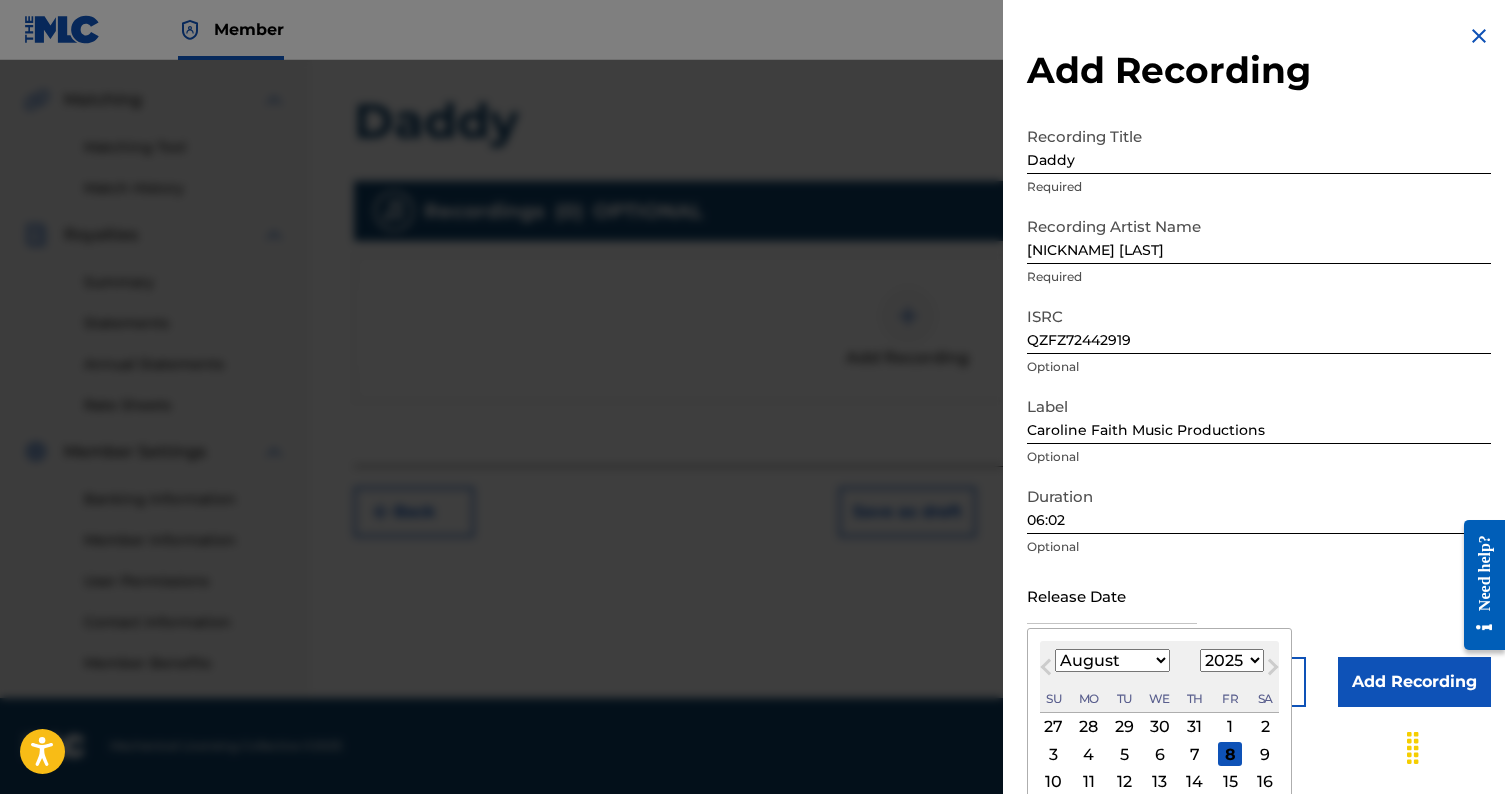 select on "2024" 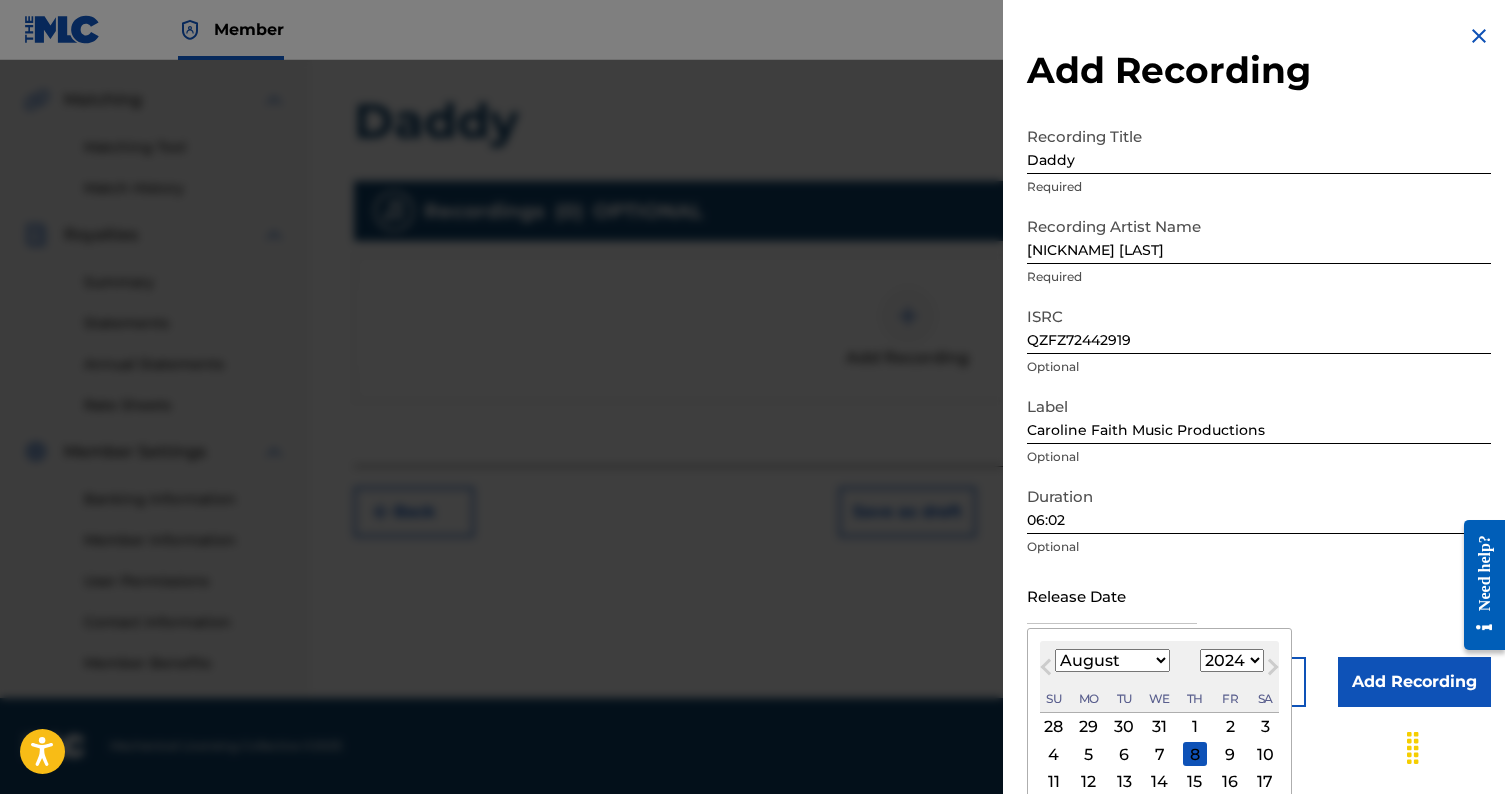 select on "1" 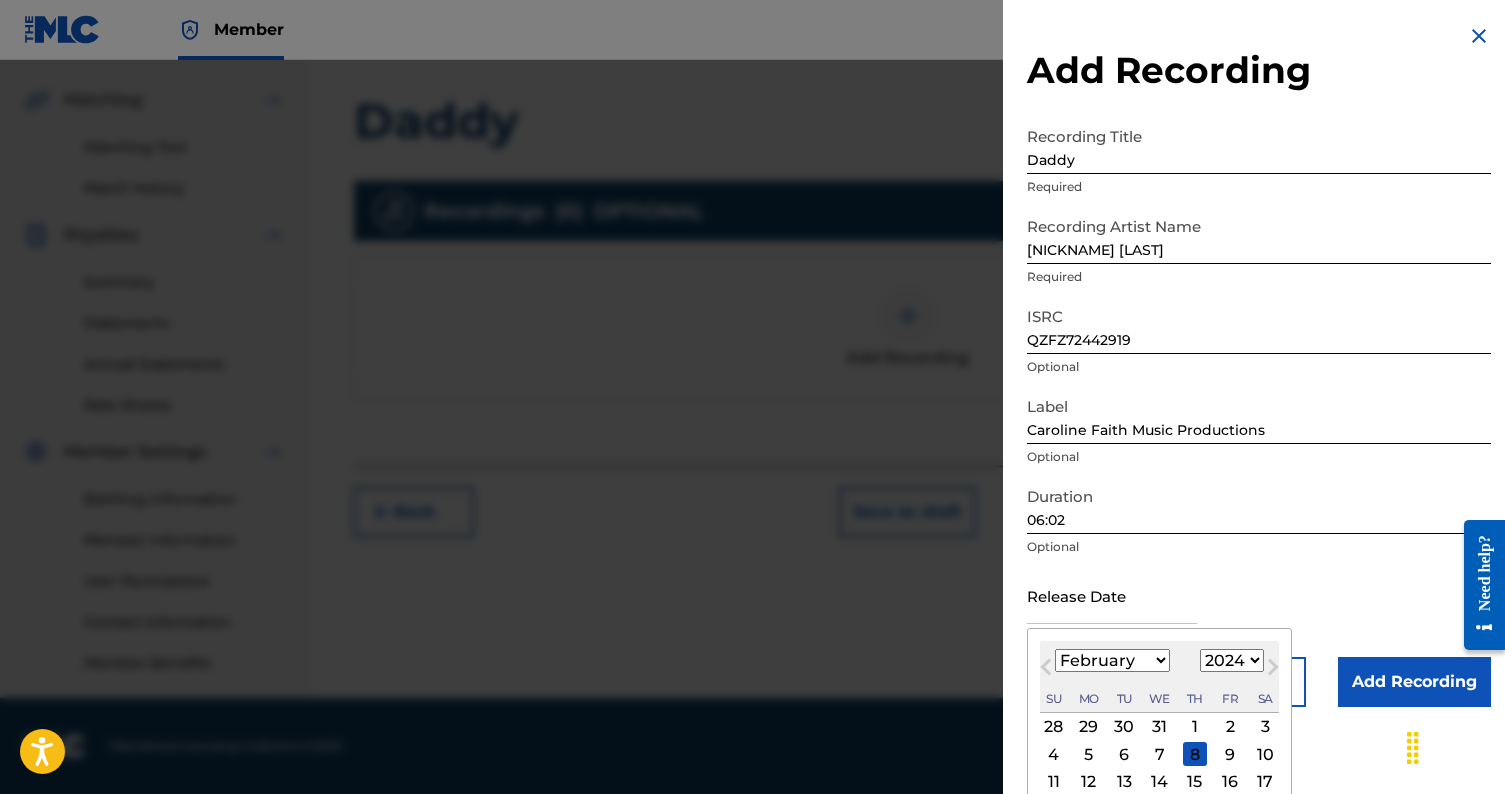 click on "2" at bounding box center [1230, 727] 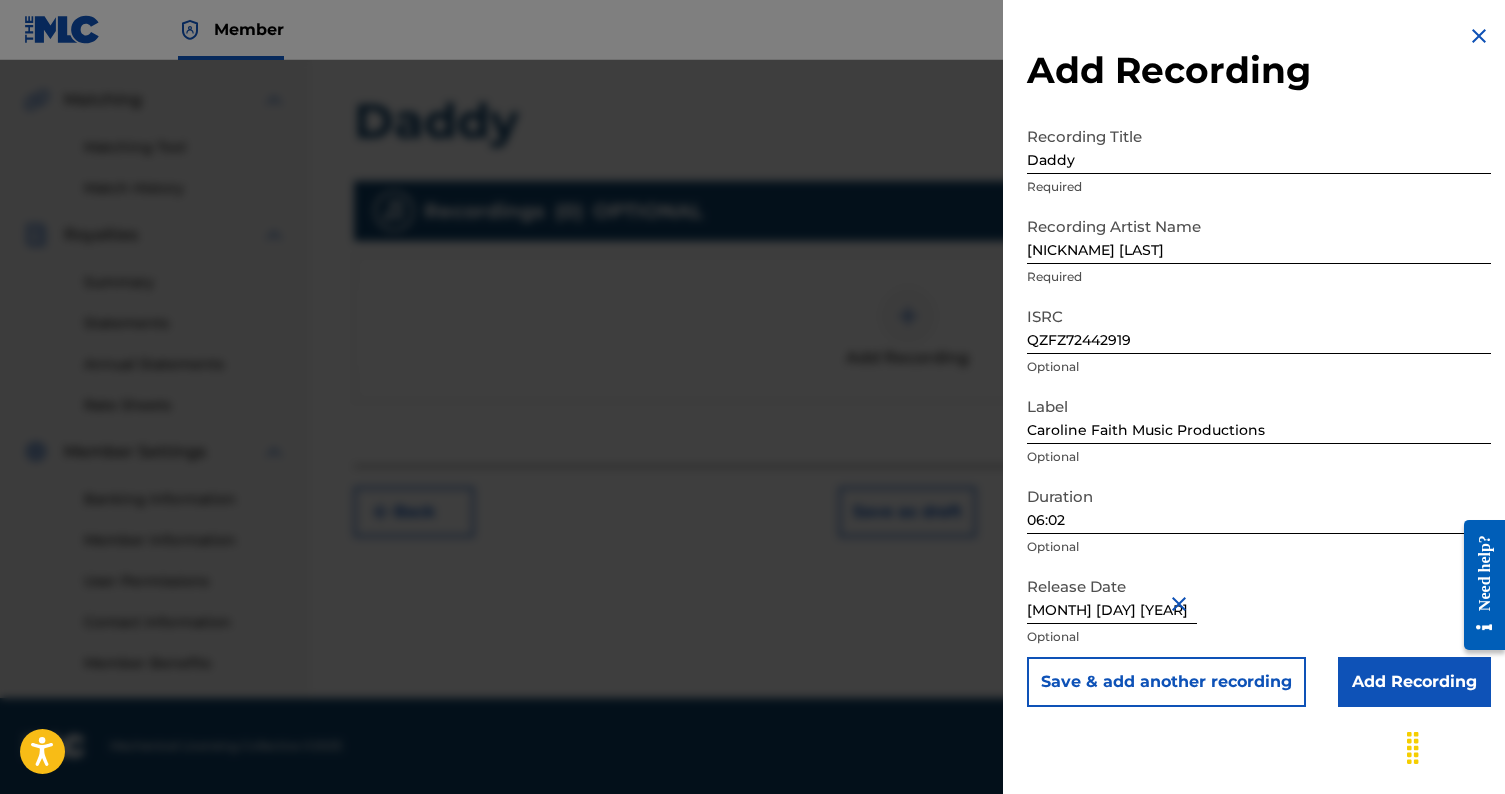 type on "[MONTH] [DAY] [YEAR]" 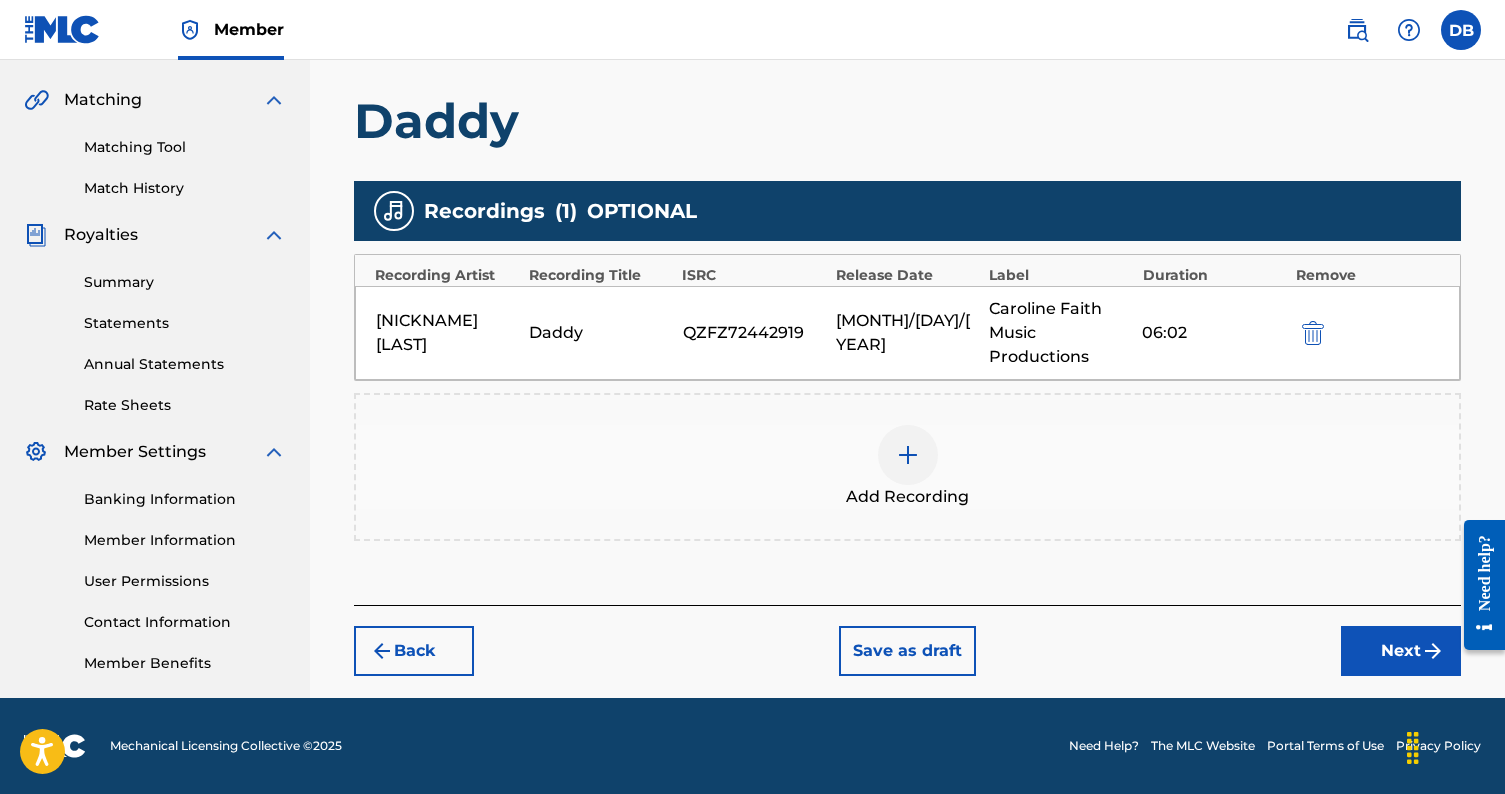 click on "Next" at bounding box center [1401, 651] 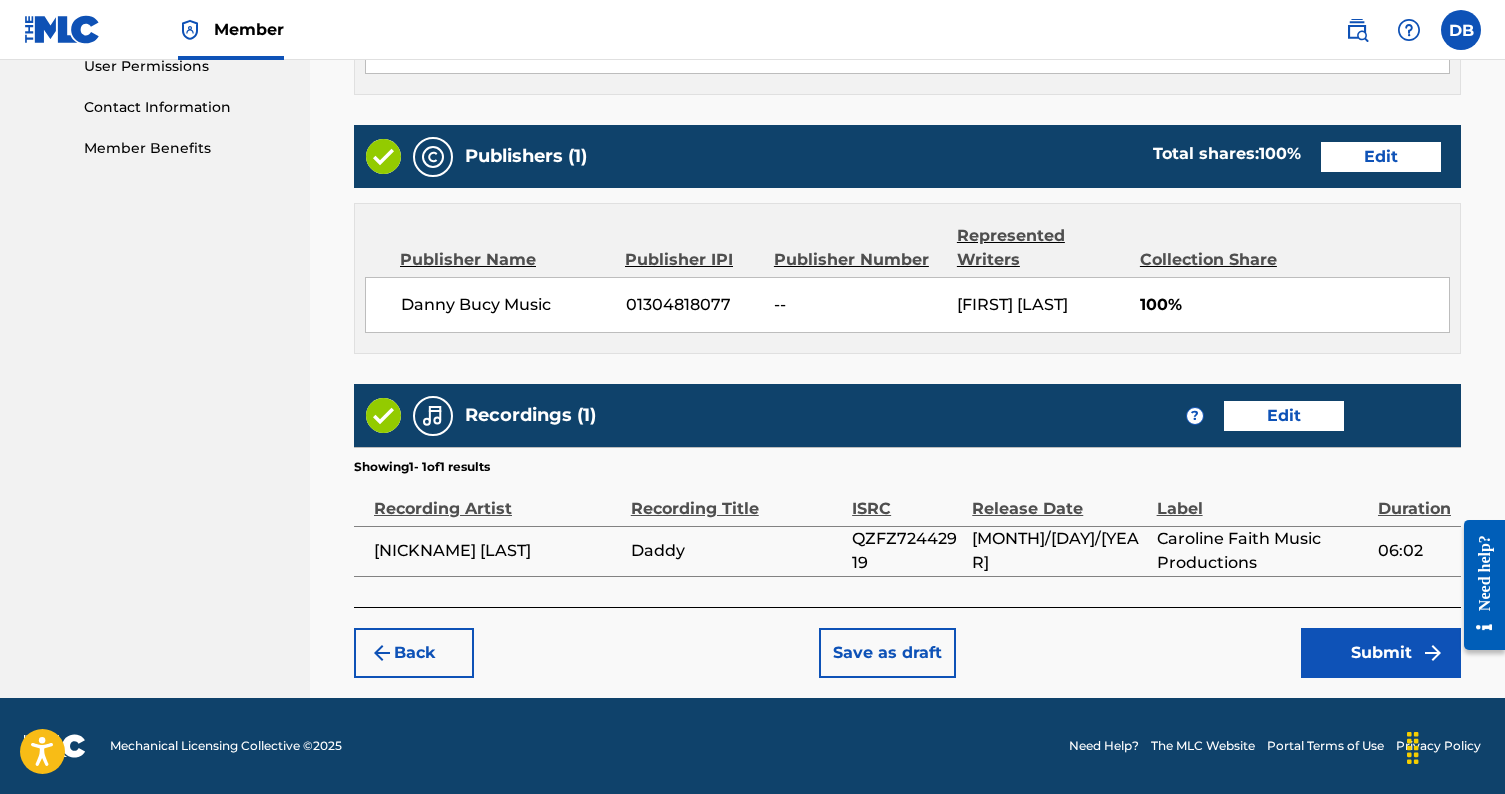 scroll, scrollTop: 960, scrollLeft: 0, axis: vertical 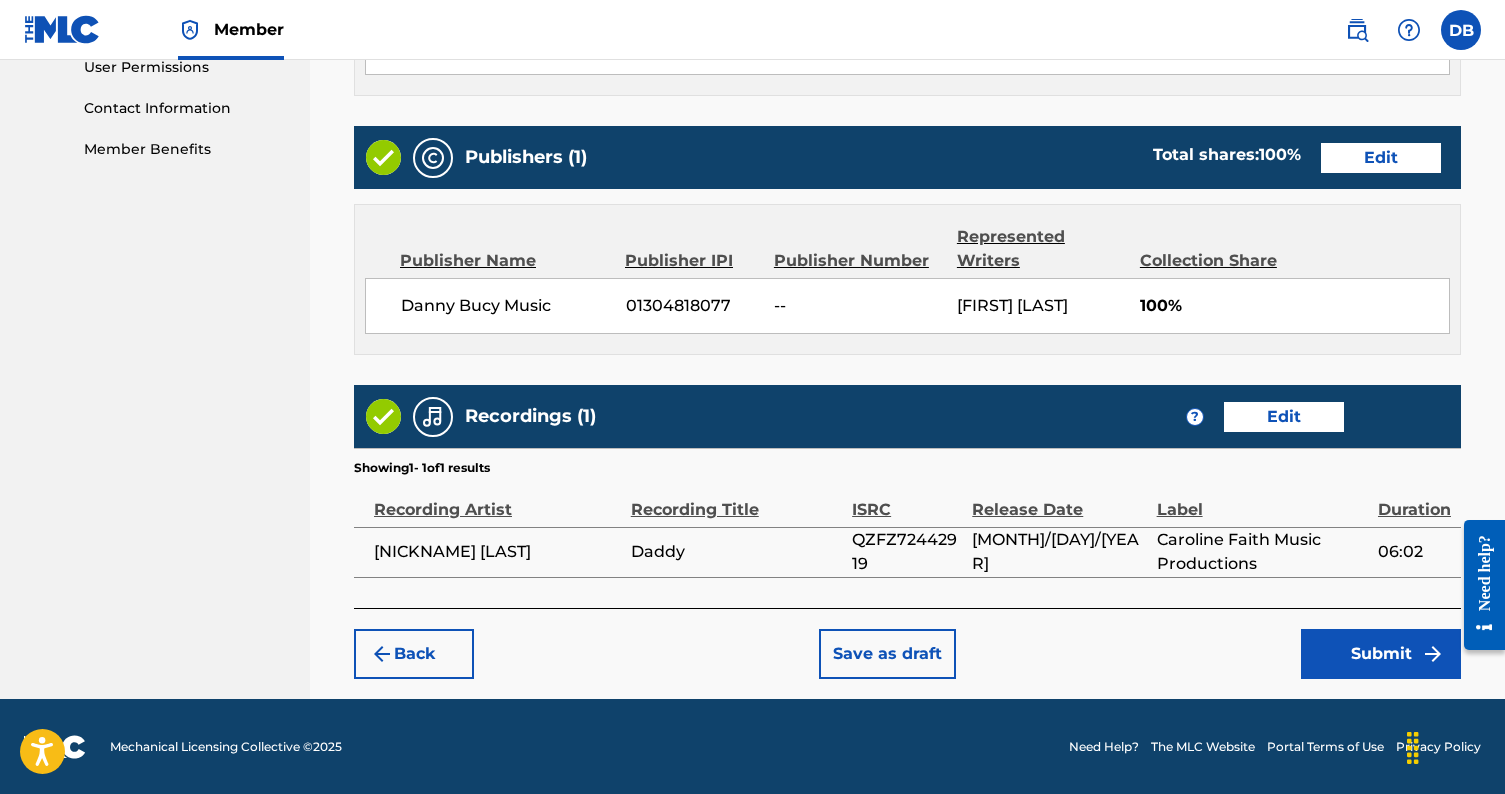 click on "Submit" at bounding box center (1381, 654) 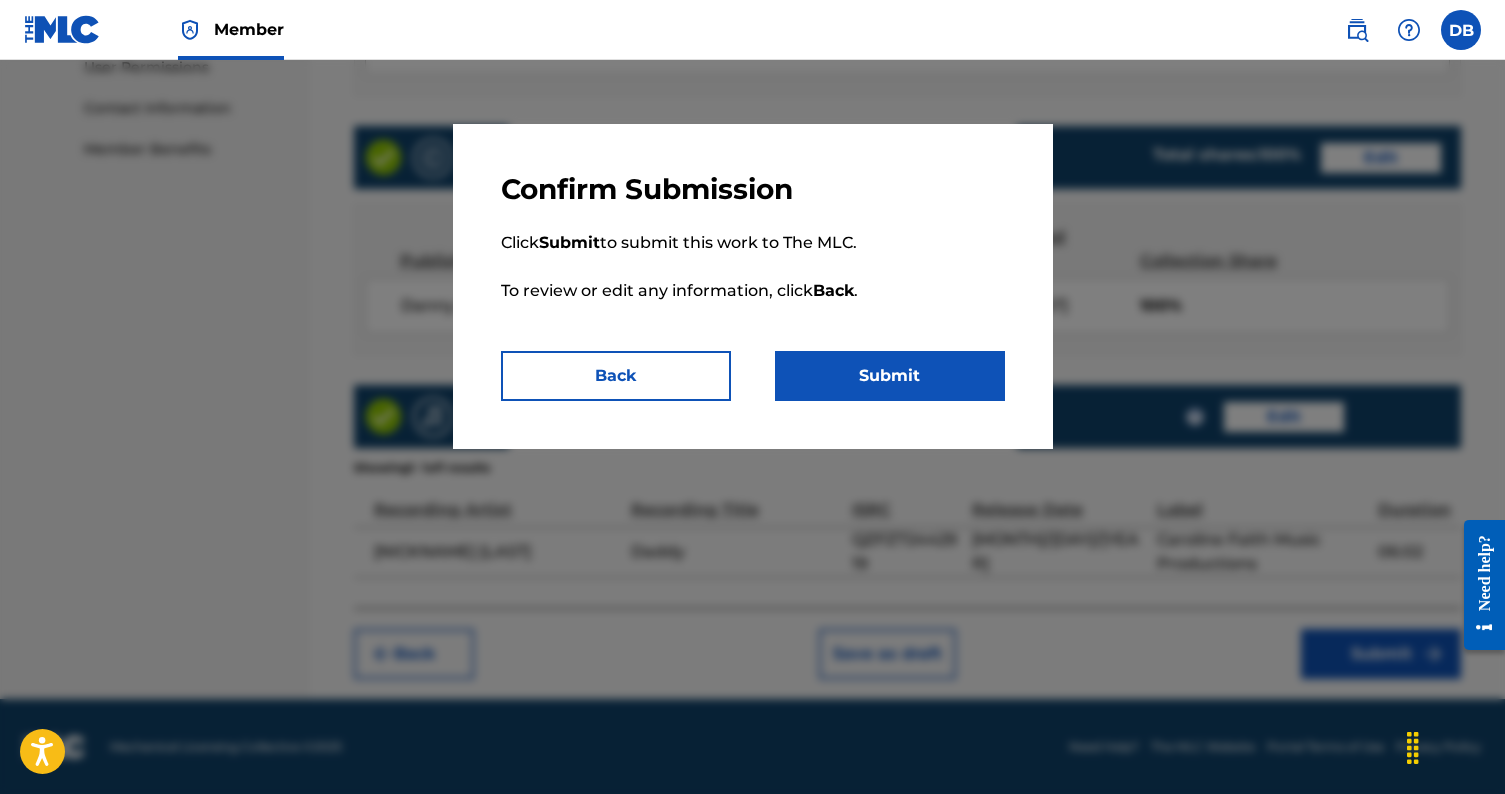 click on "Submit" at bounding box center (890, 376) 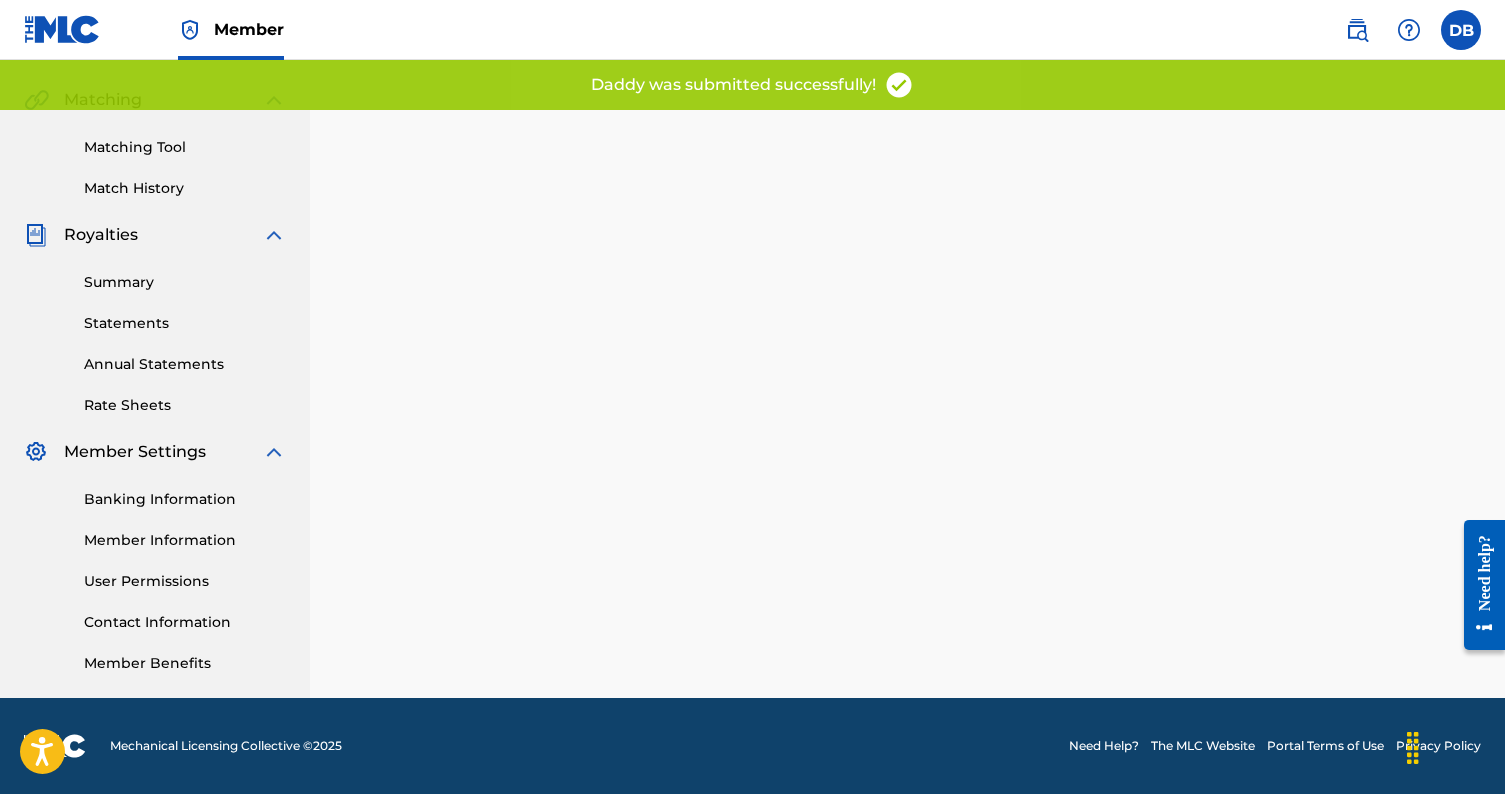 scroll, scrollTop: 0, scrollLeft: 0, axis: both 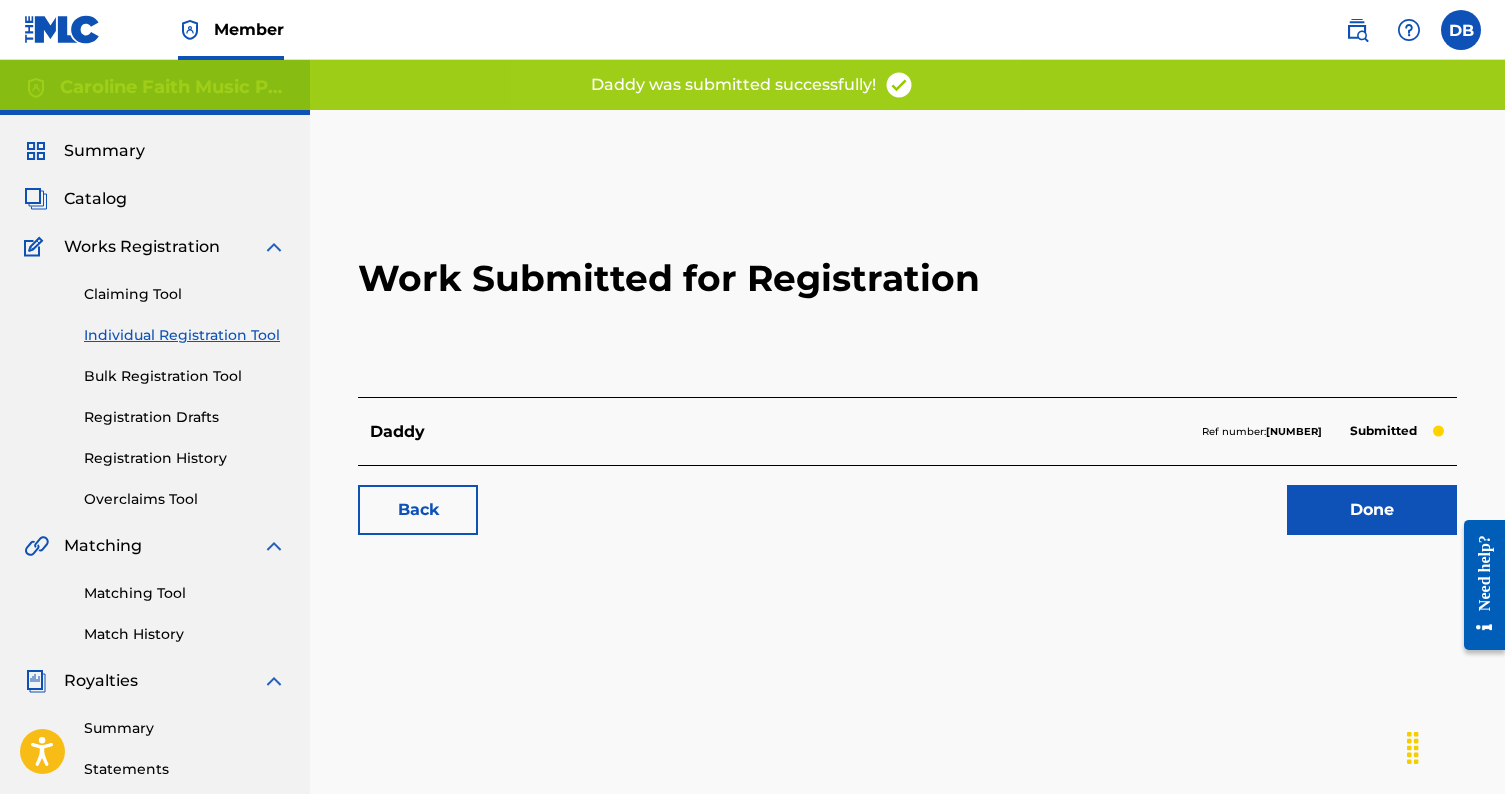 click on "Done" at bounding box center [1372, 510] 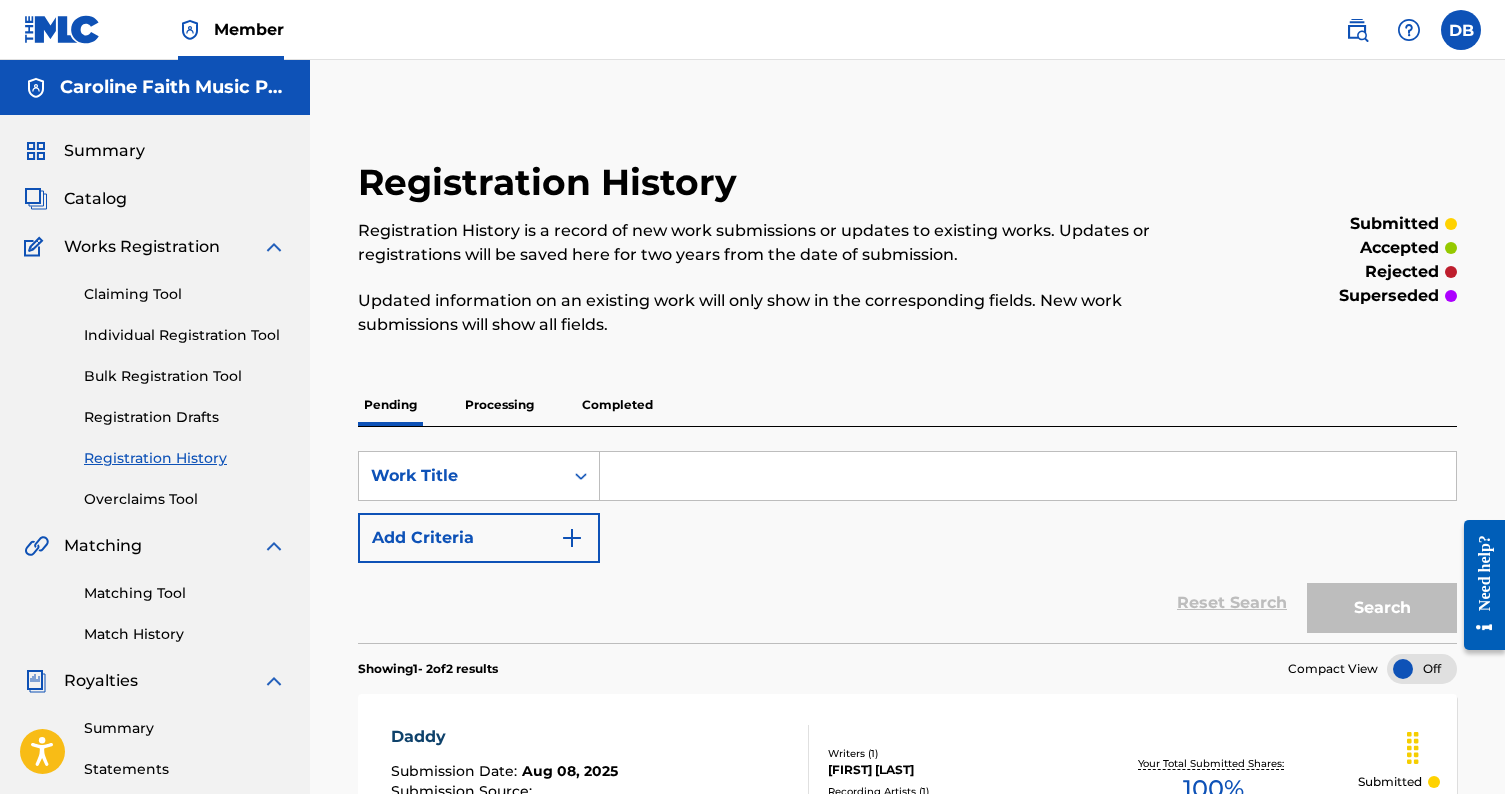 click at bounding box center (1028, 476) 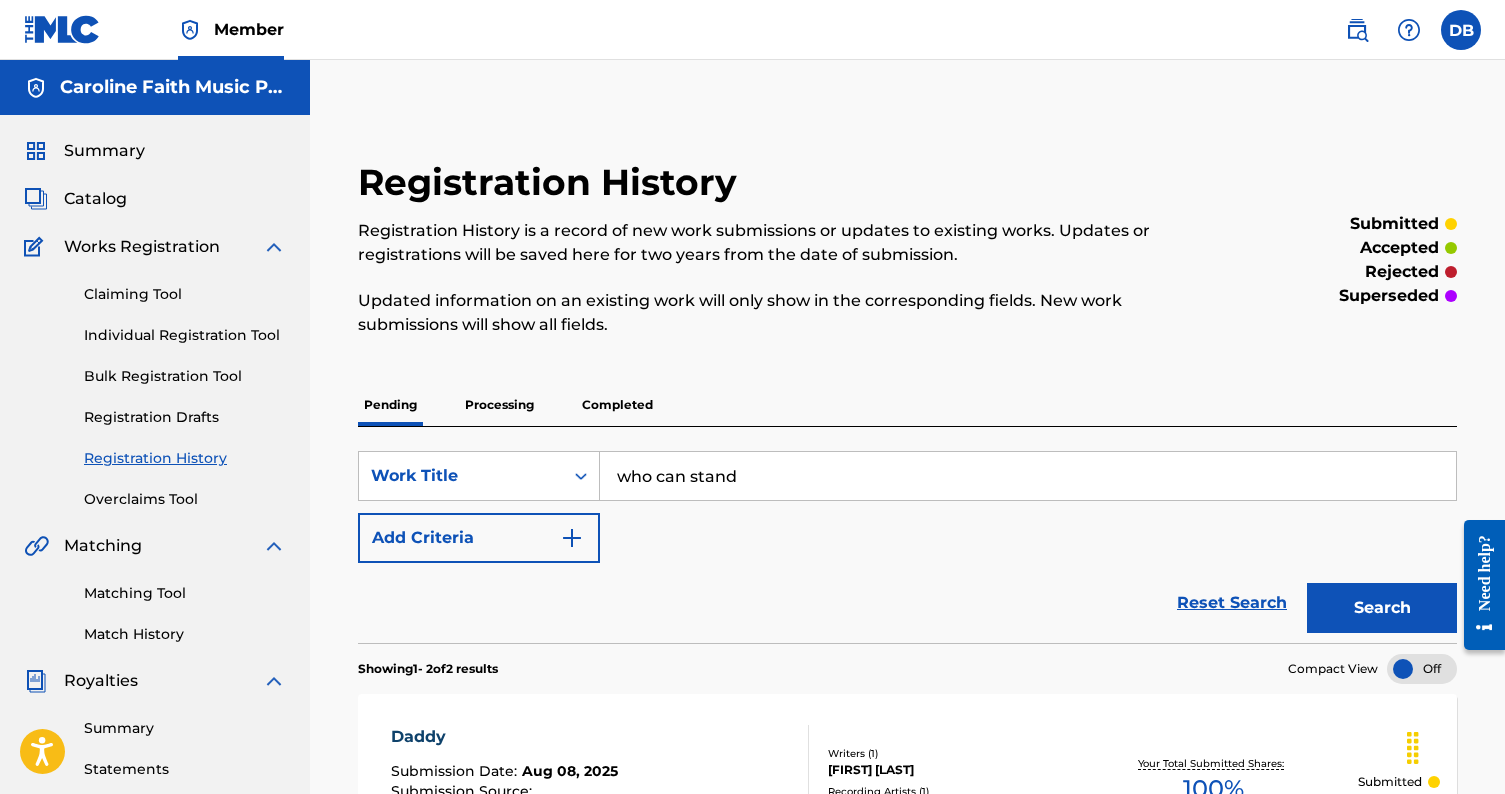 type on "who can stand" 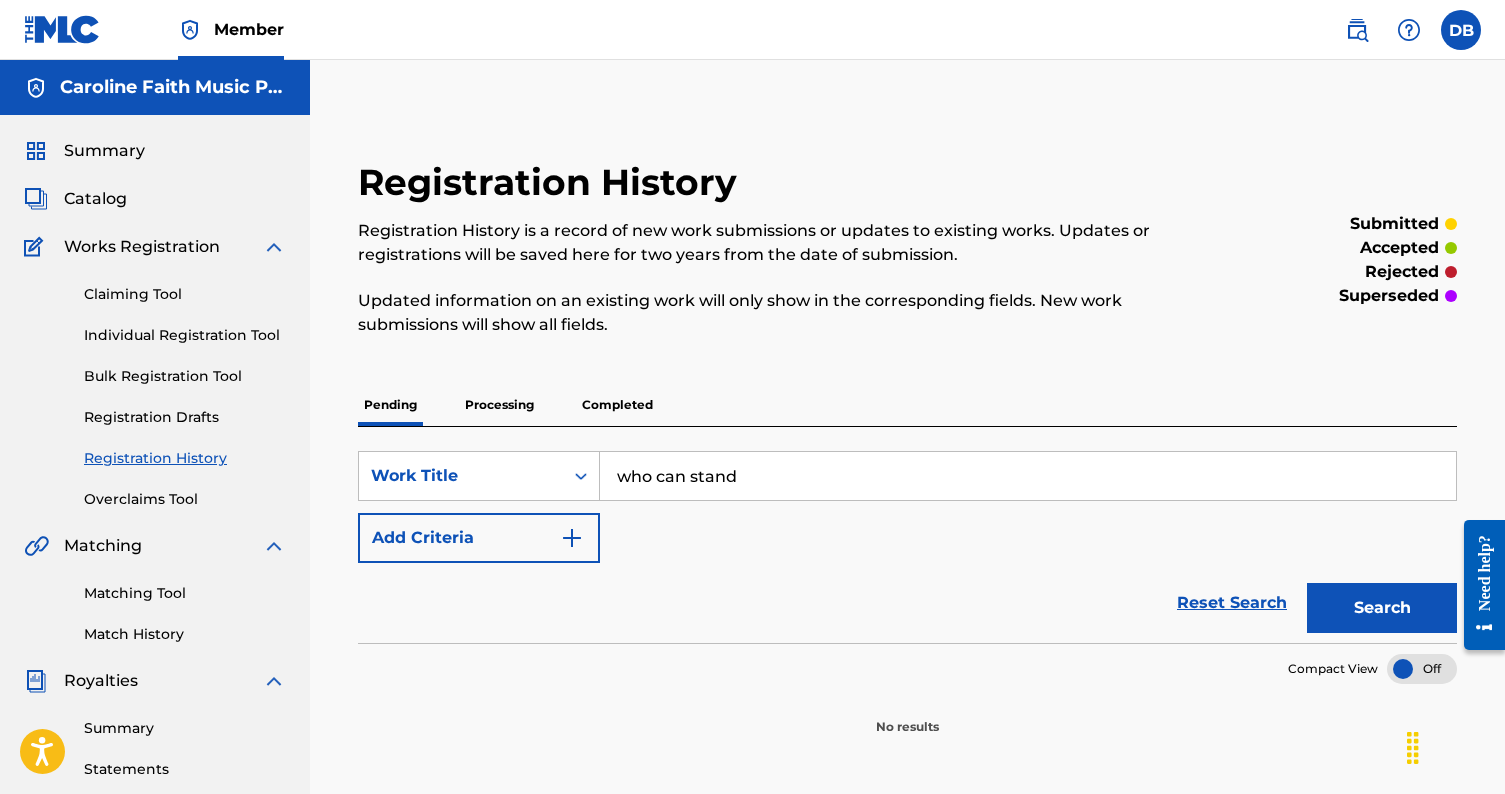 click at bounding box center [572, 538] 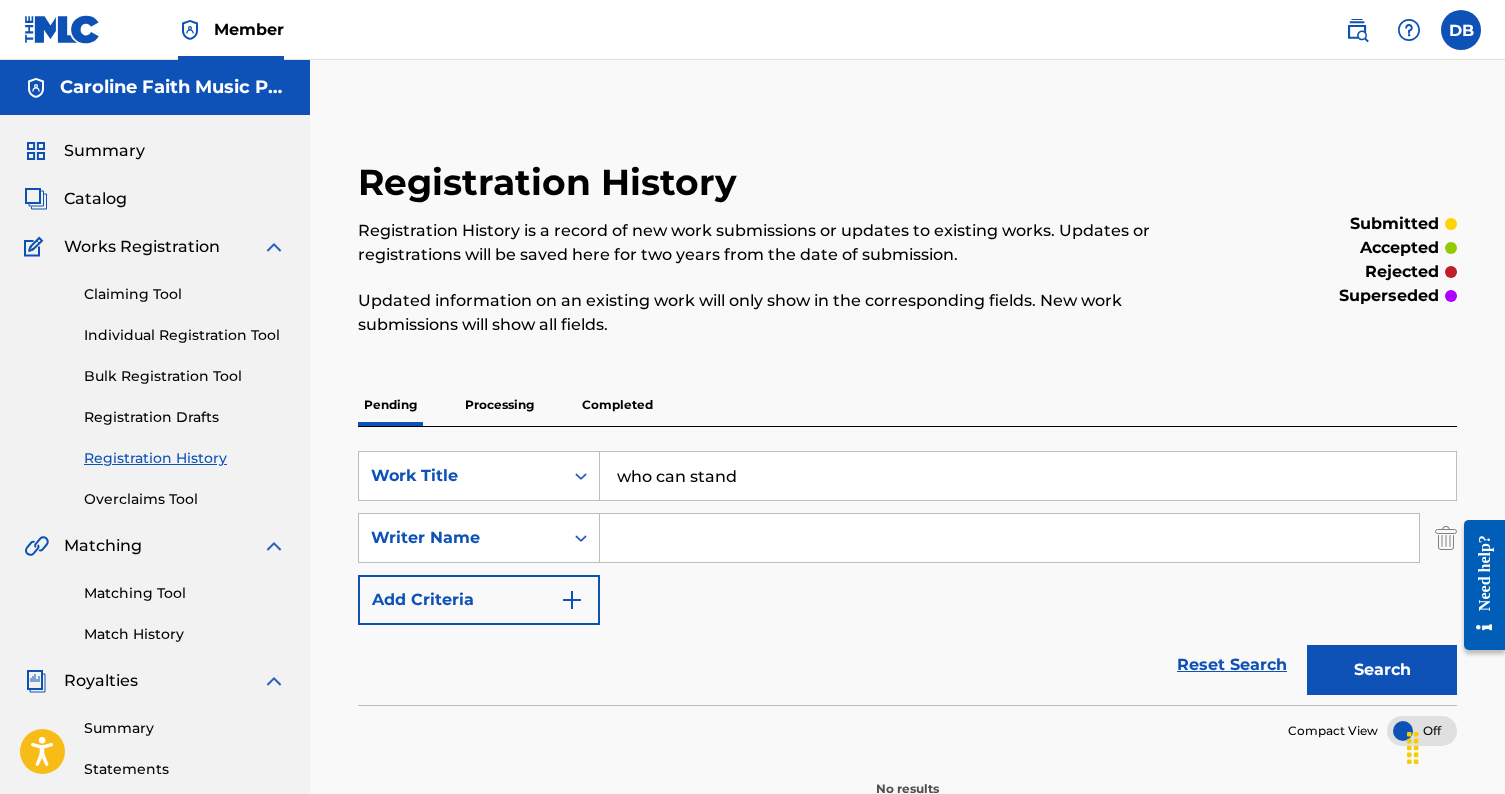 click at bounding box center (1009, 538) 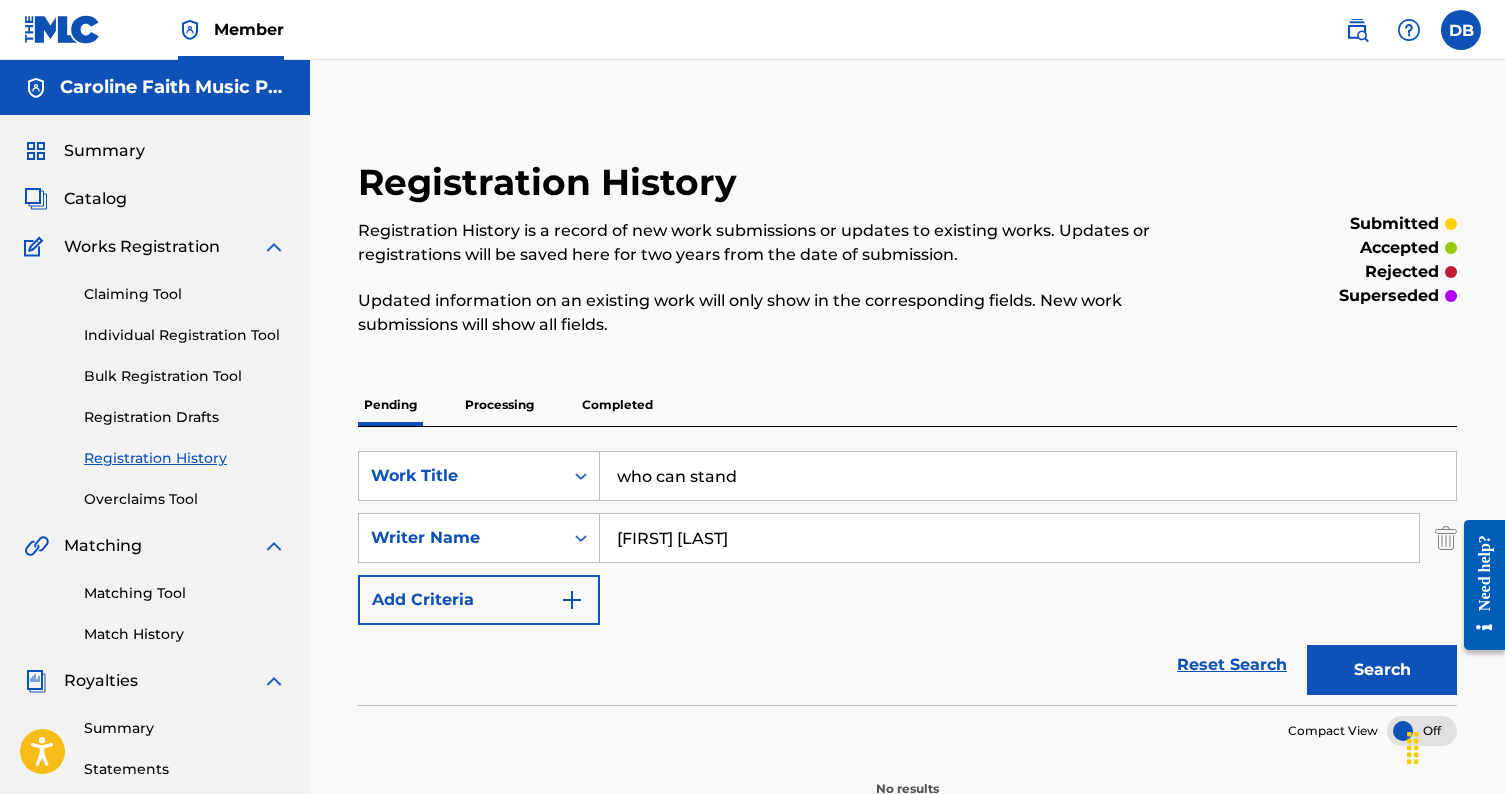 type on "[FIRST] [LAST]" 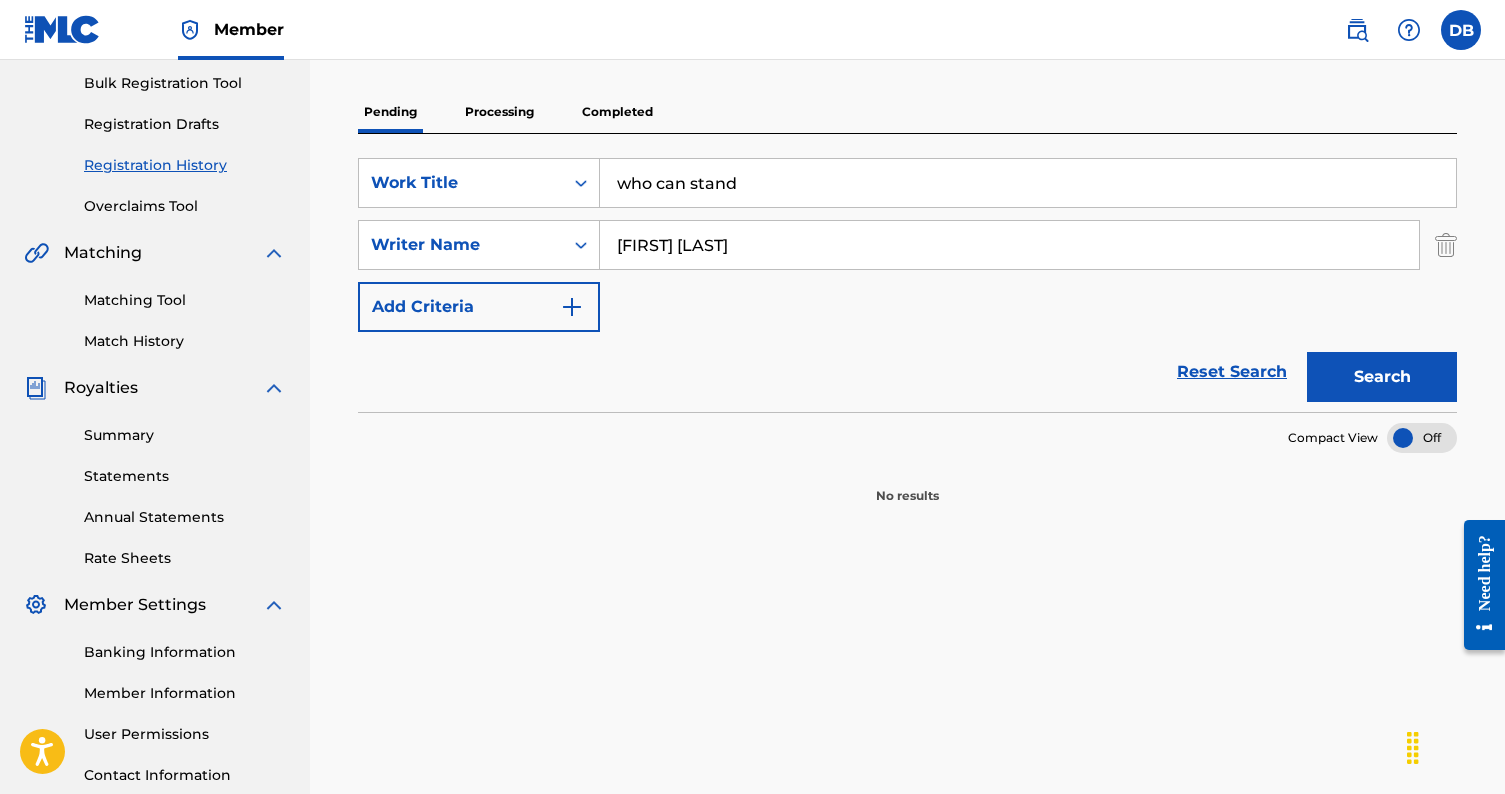 scroll, scrollTop: 312, scrollLeft: 0, axis: vertical 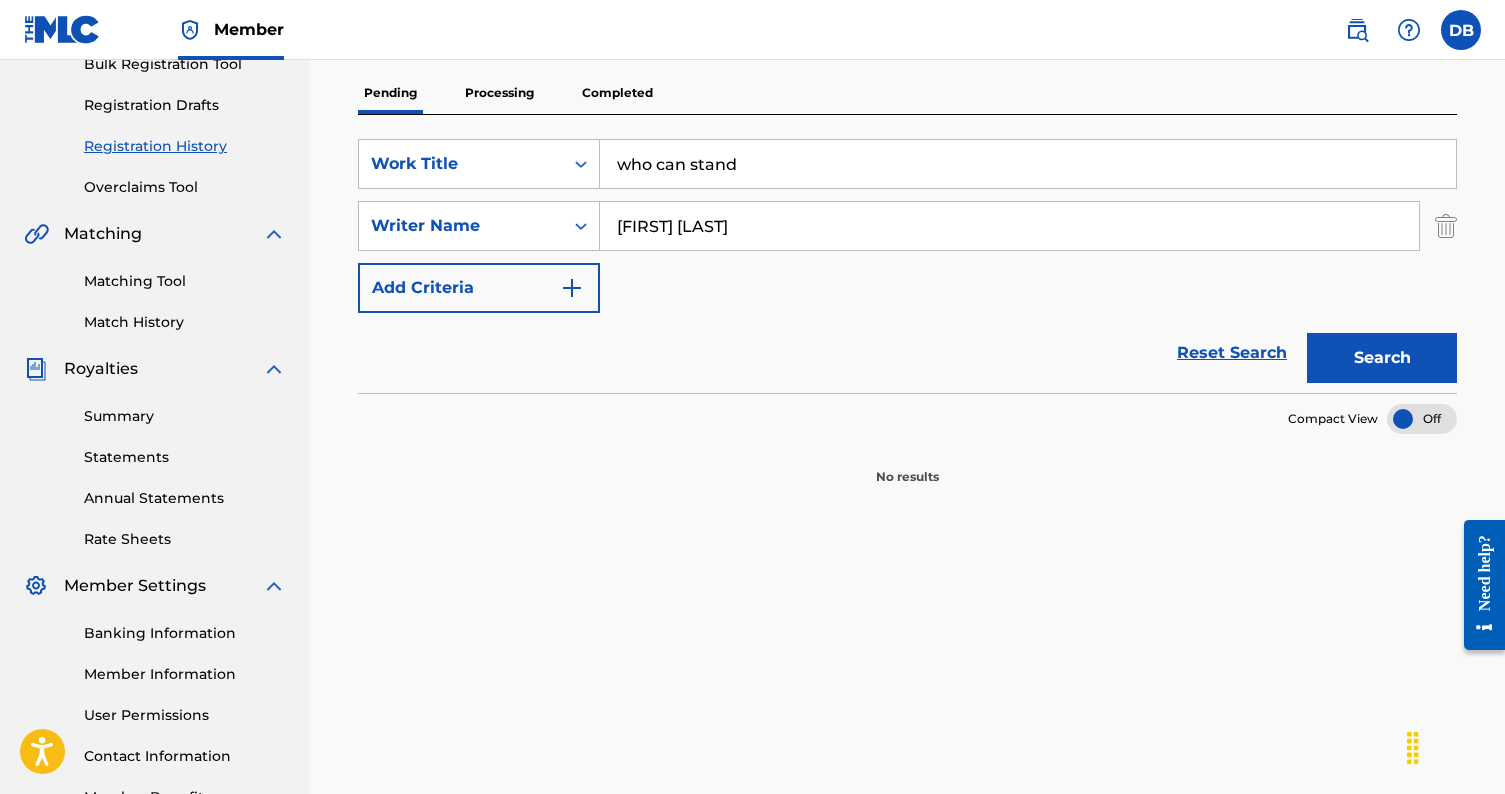 click on "Search" at bounding box center (1382, 358) 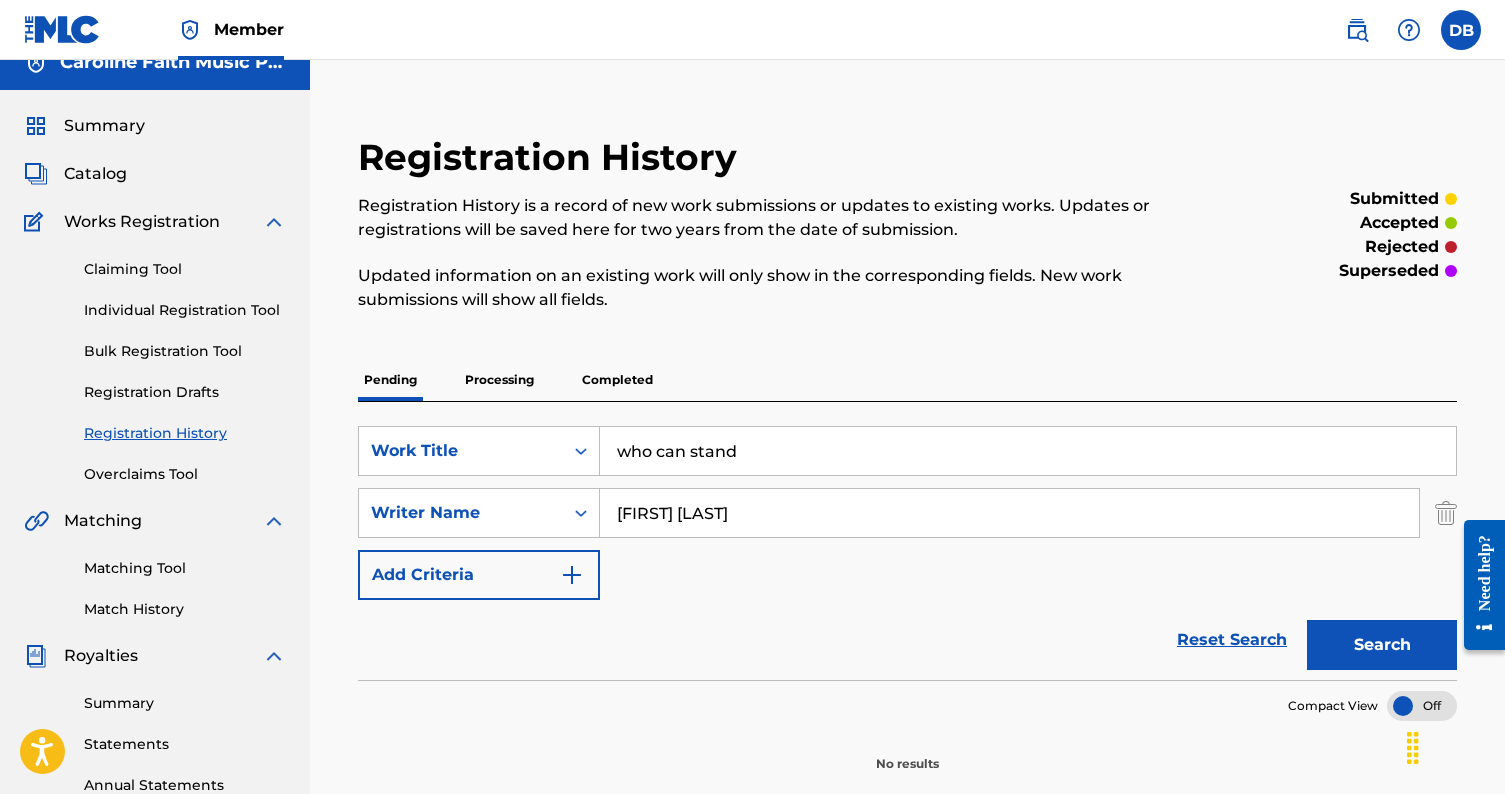 scroll, scrollTop: 20, scrollLeft: 0, axis: vertical 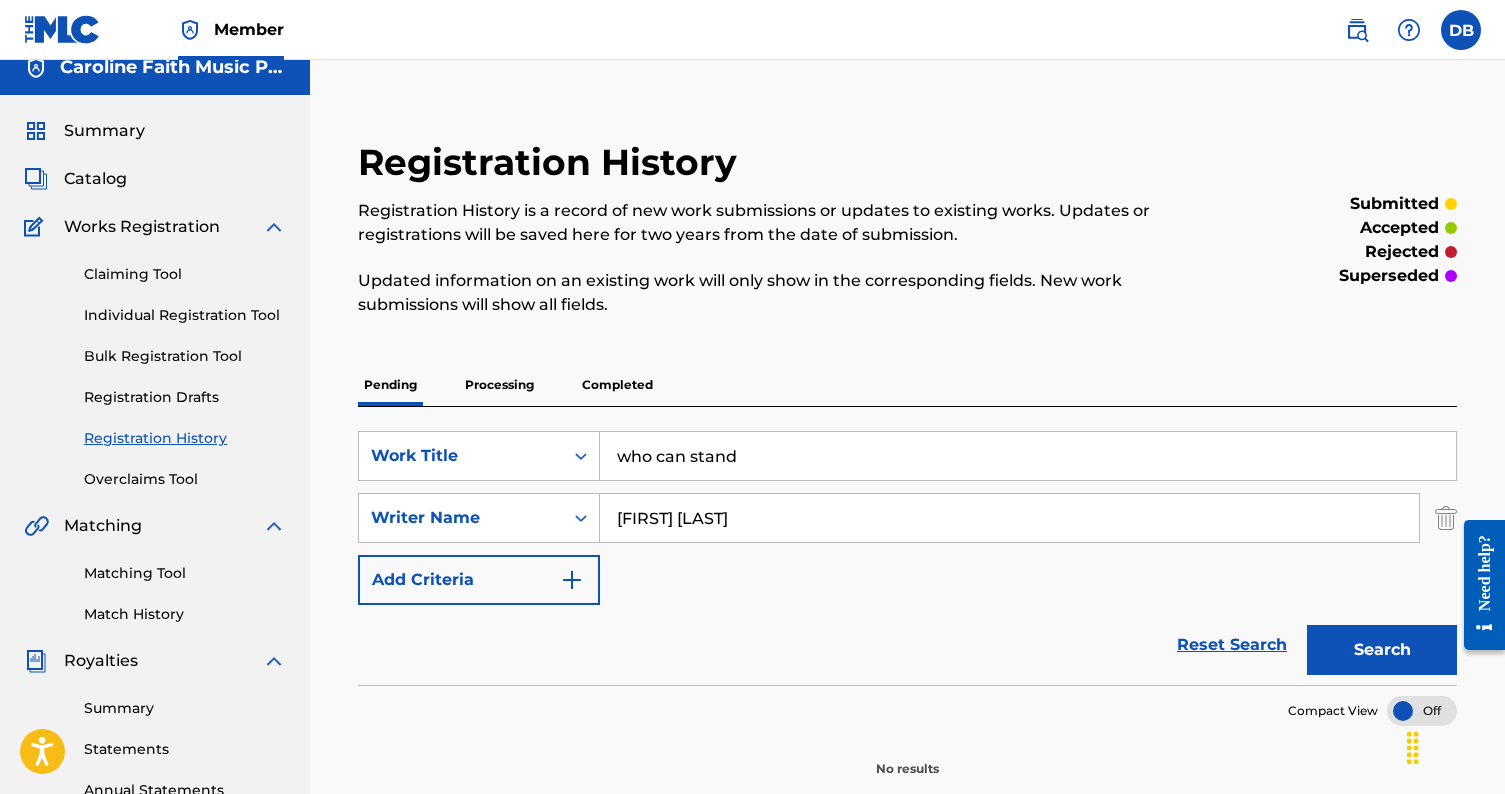 click on "Individual Registration Tool" at bounding box center [185, 315] 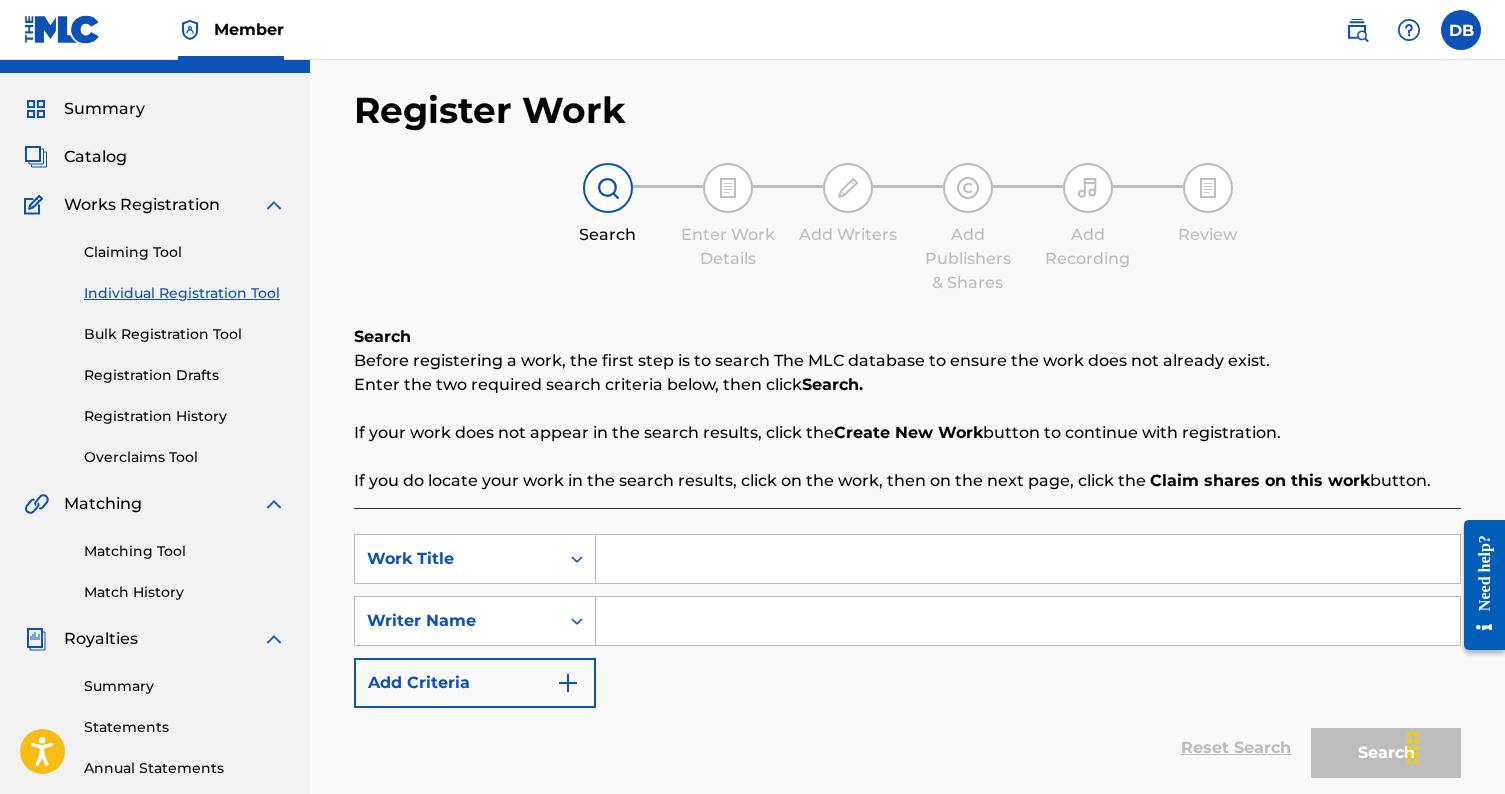 scroll, scrollTop: 73, scrollLeft: 0, axis: vertical 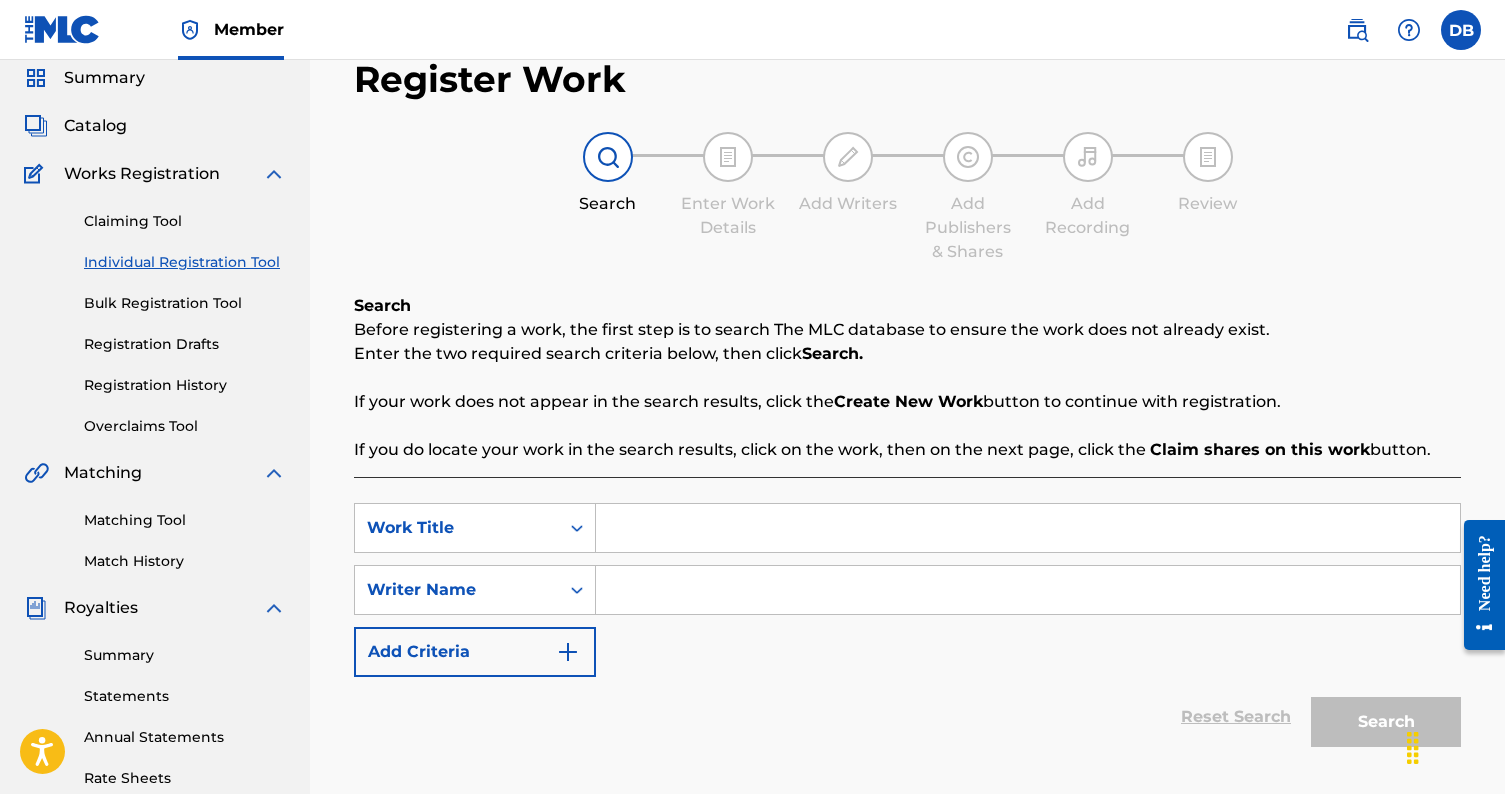 click at bounding box center (1028, 528) 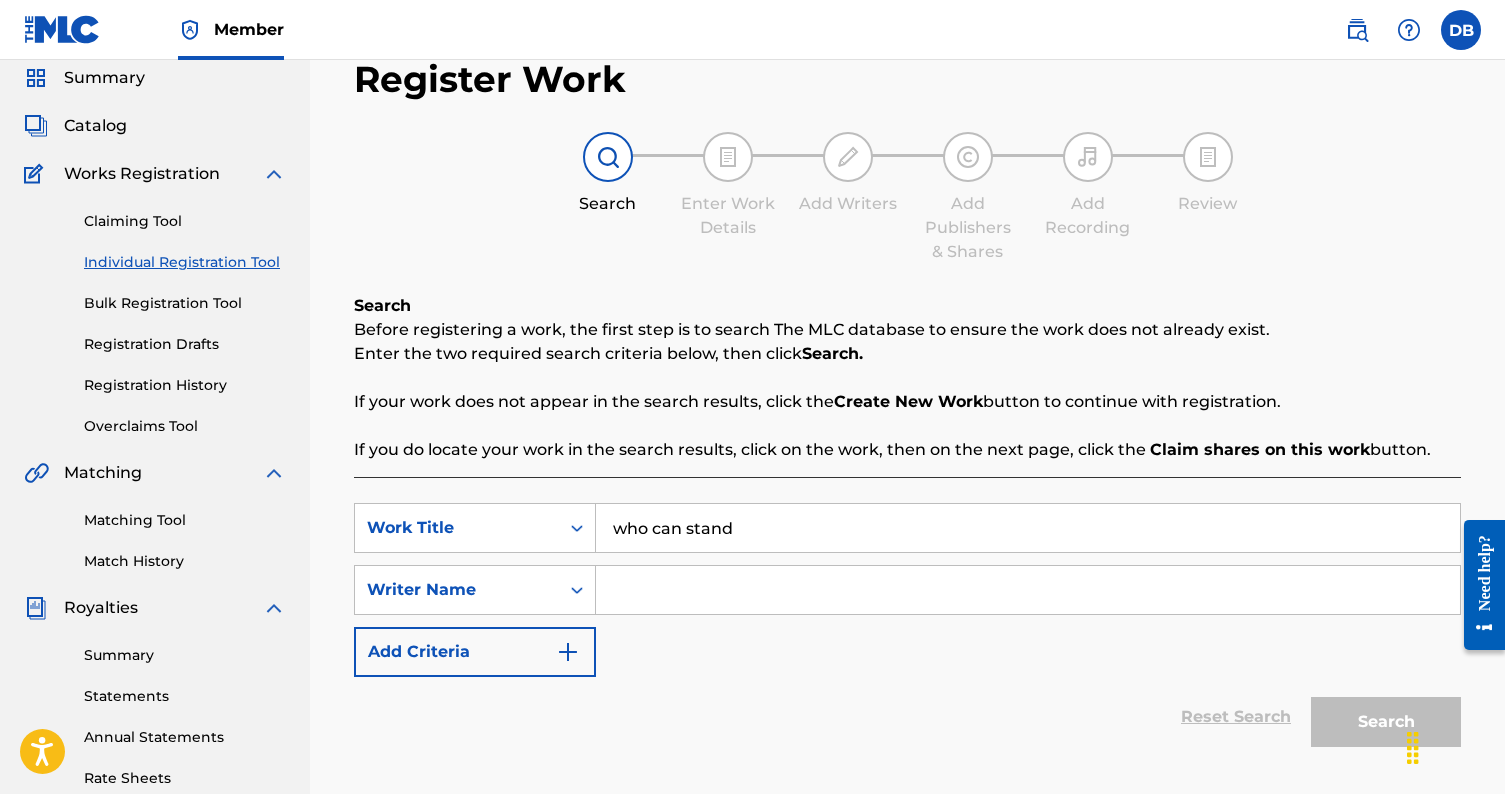 type on "who can stand" 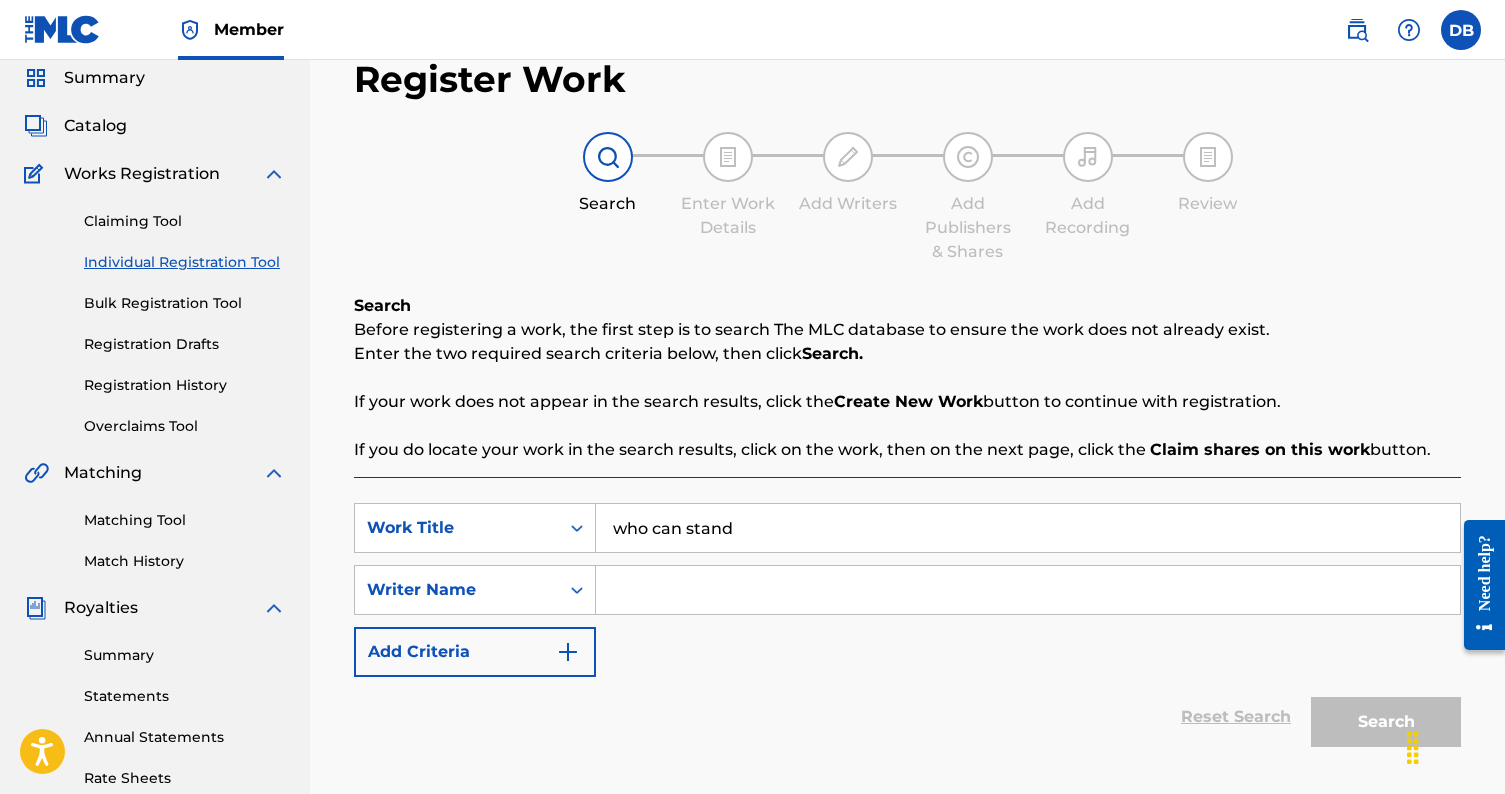 click at bounding box center [1028, 590] 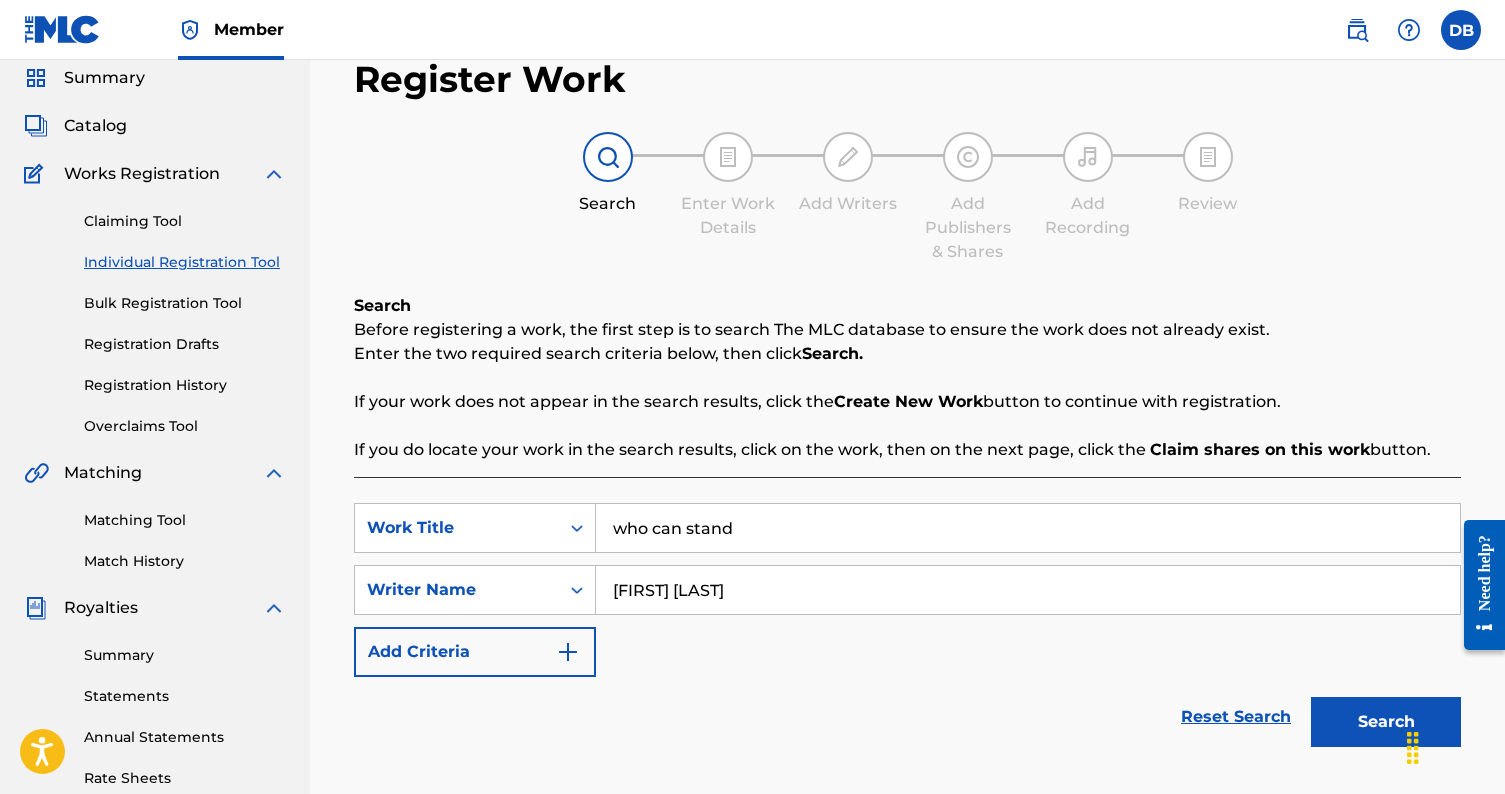 type on "[FIRST] [LAST]" 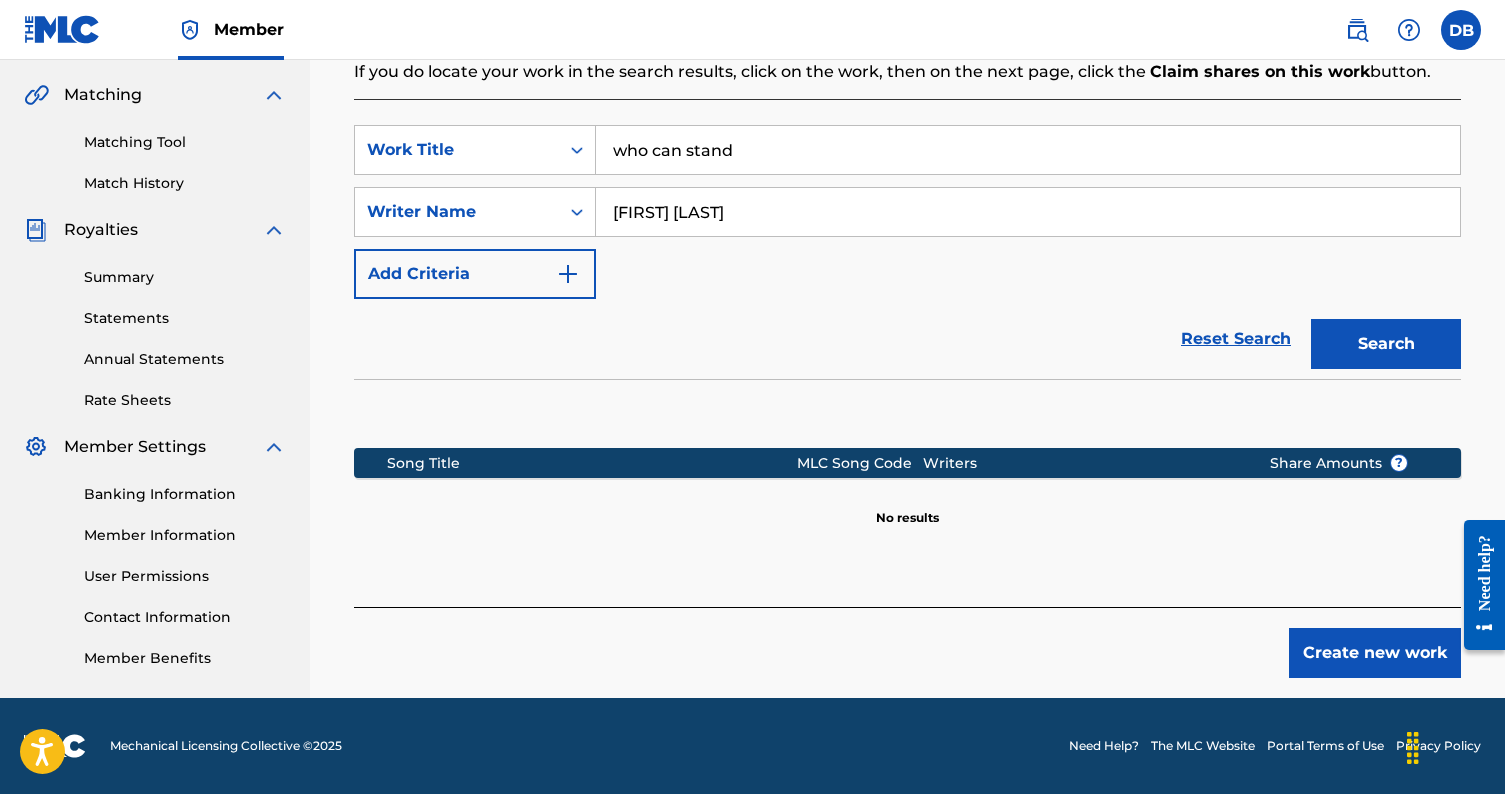 scroll, scrollTop: 451, scrollLeft: 0, axis: vertical 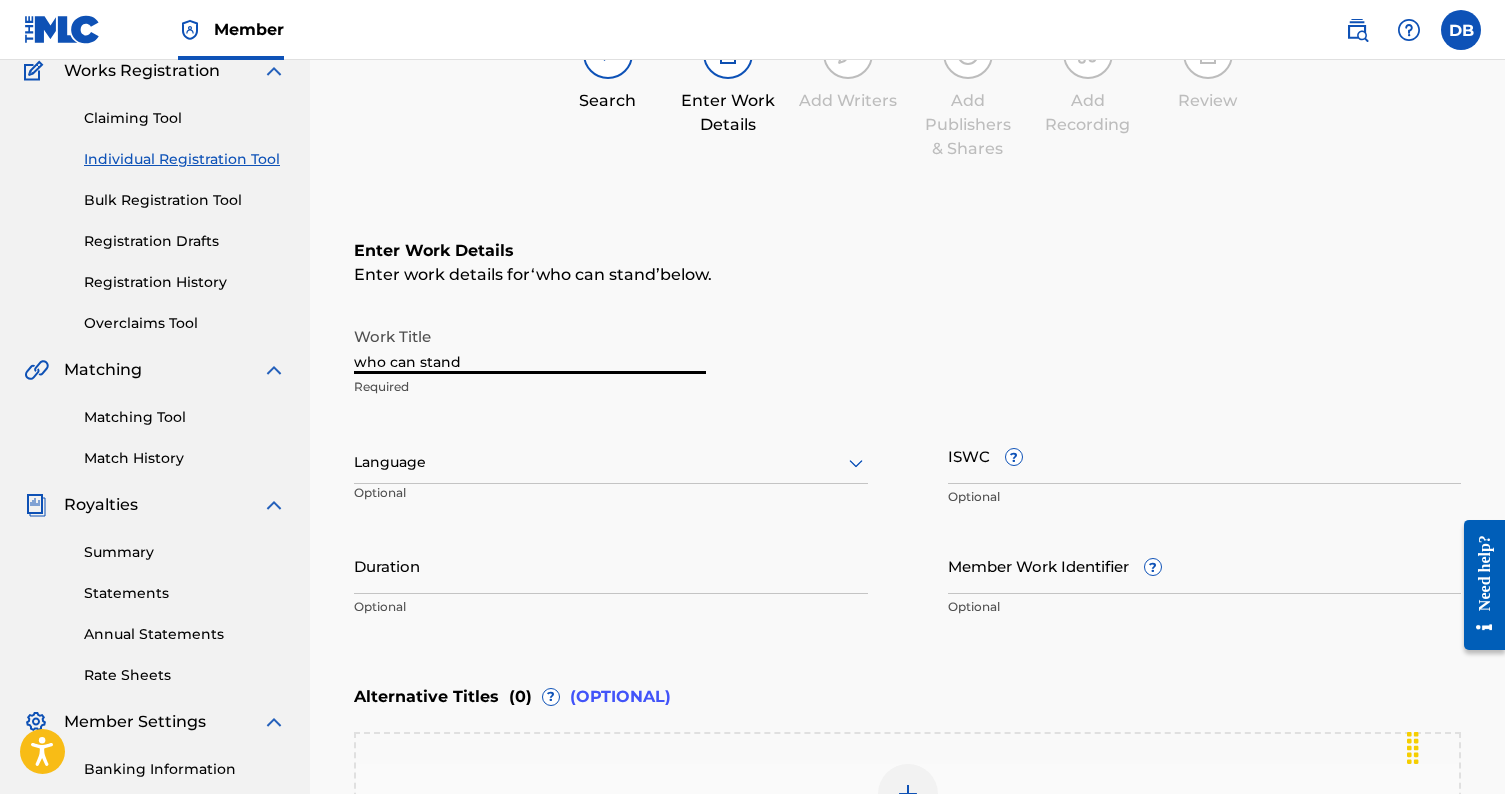 click on "who can stand" at bounding box center [530, 345] 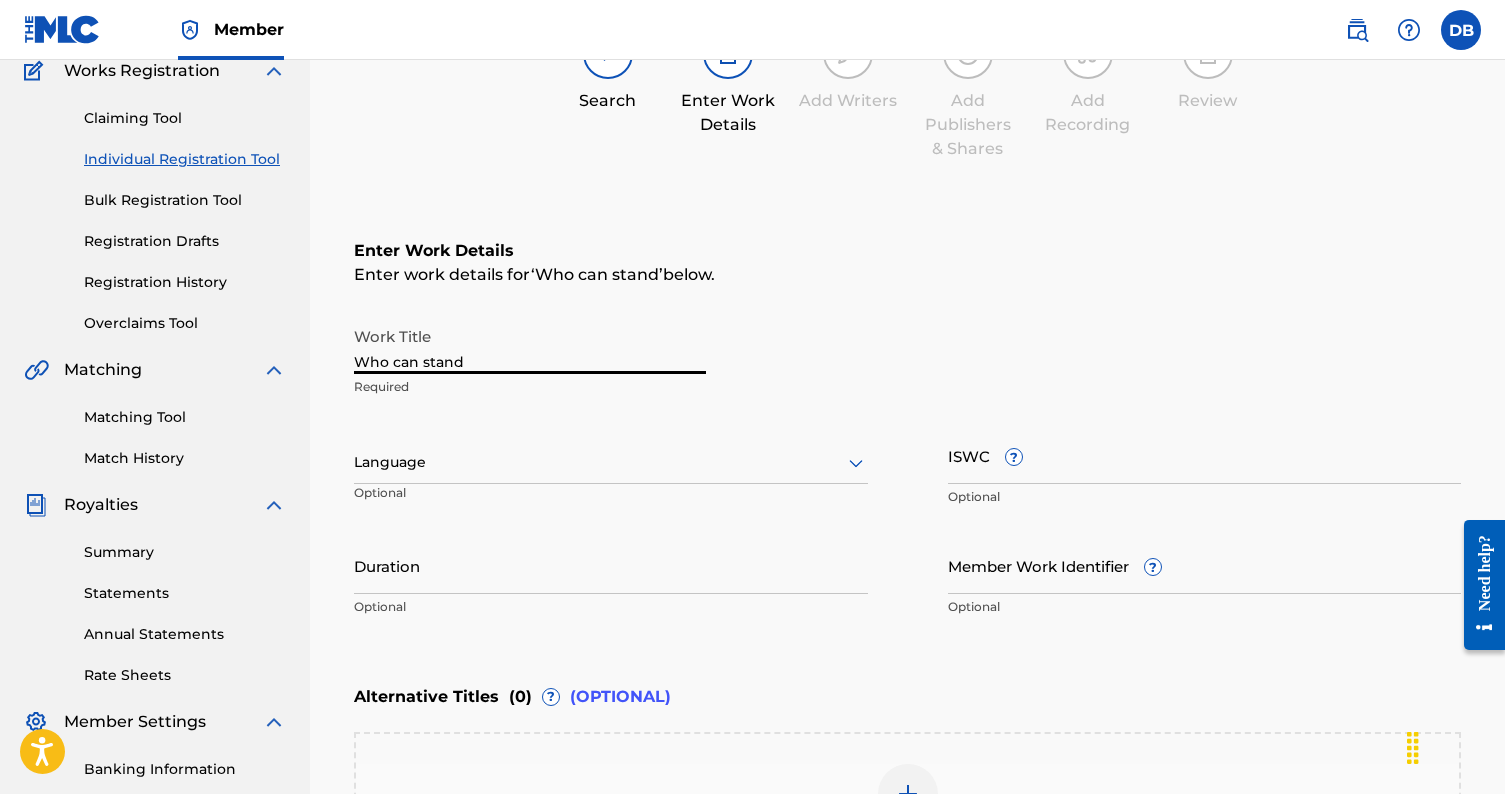 click on "Who can stand" at bounding box center (530, 345) 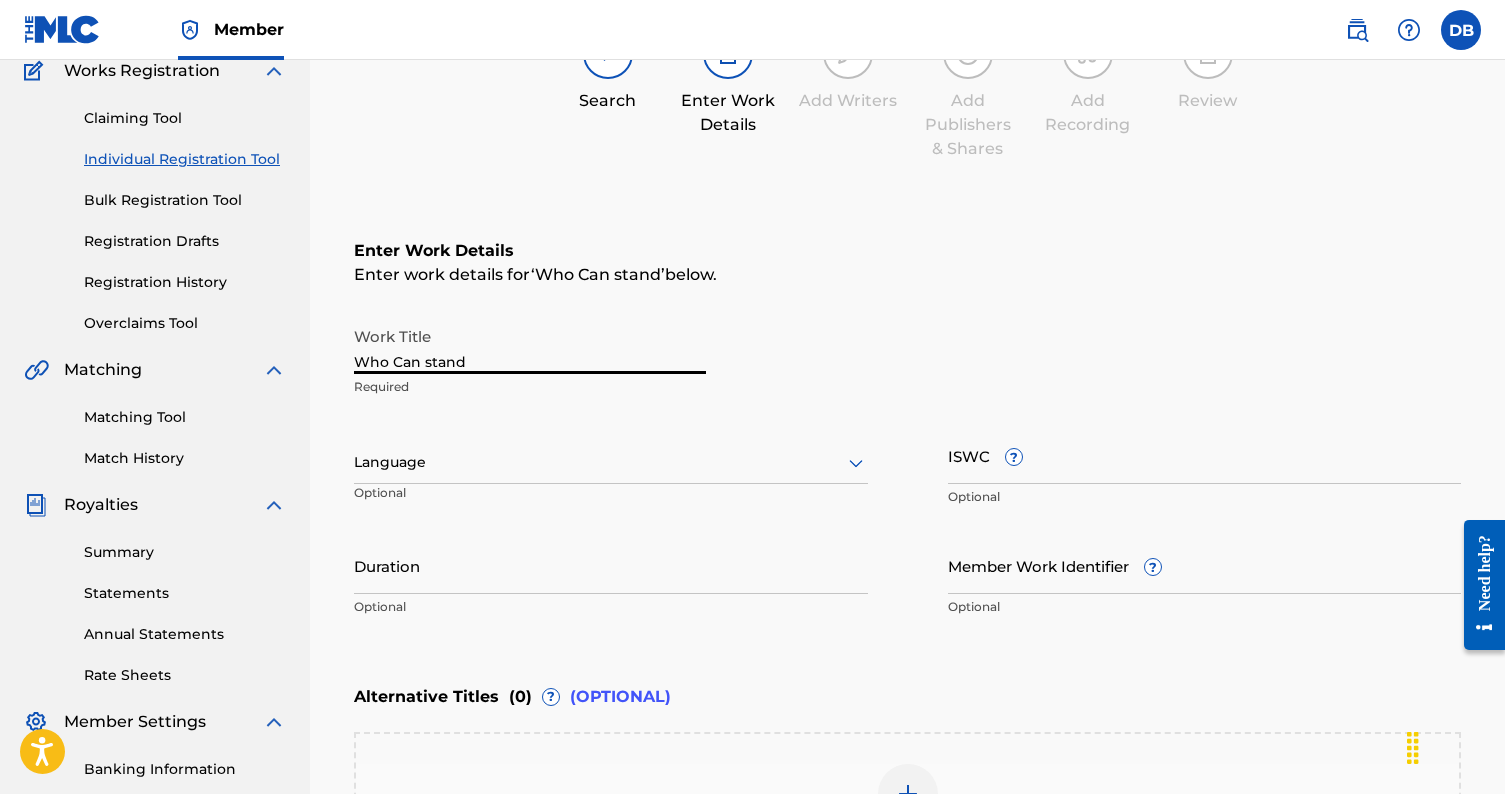 click on "Who Can stand" at bounding box center [530, 345] 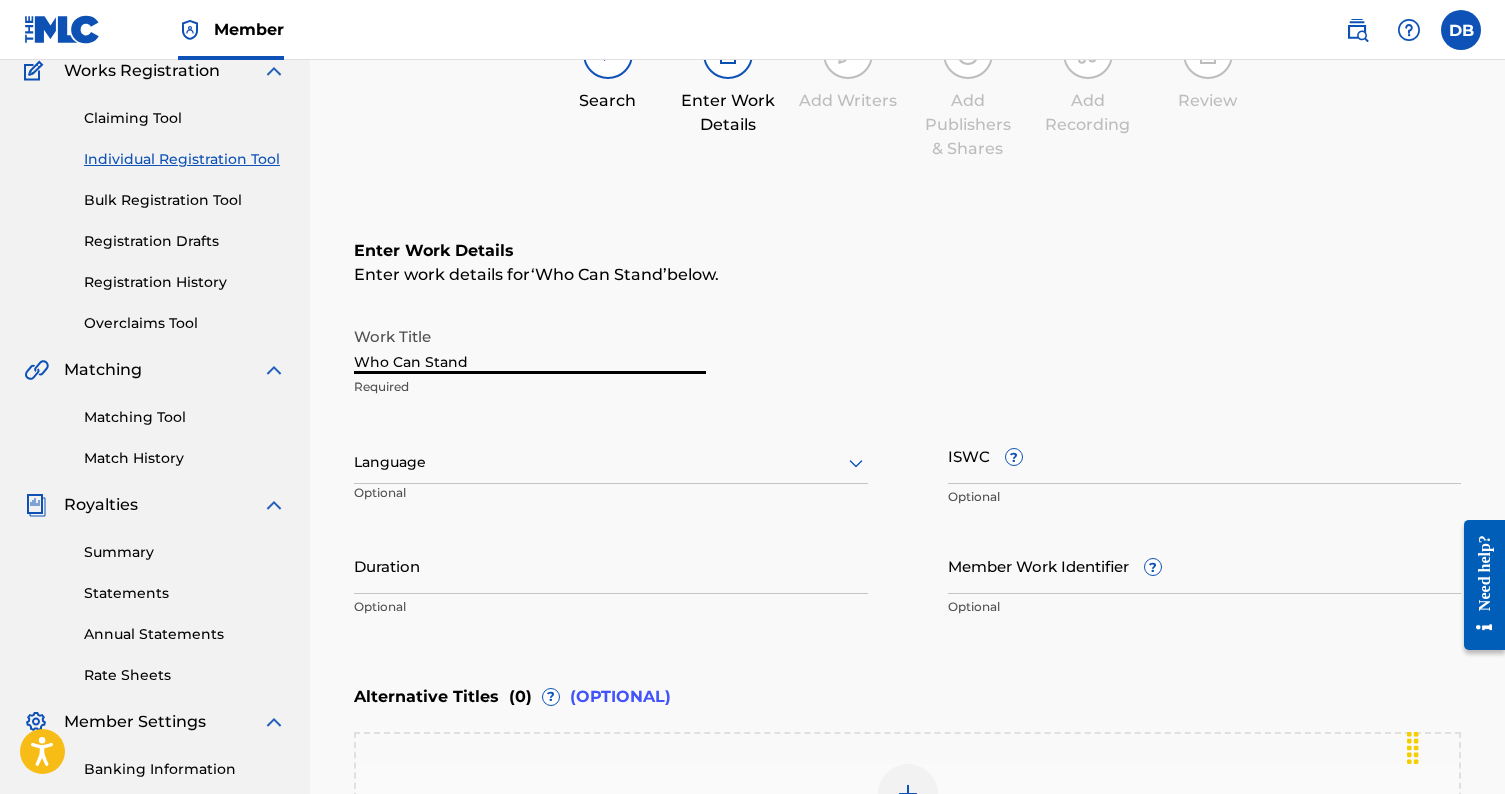 type on "Who Can Stand" 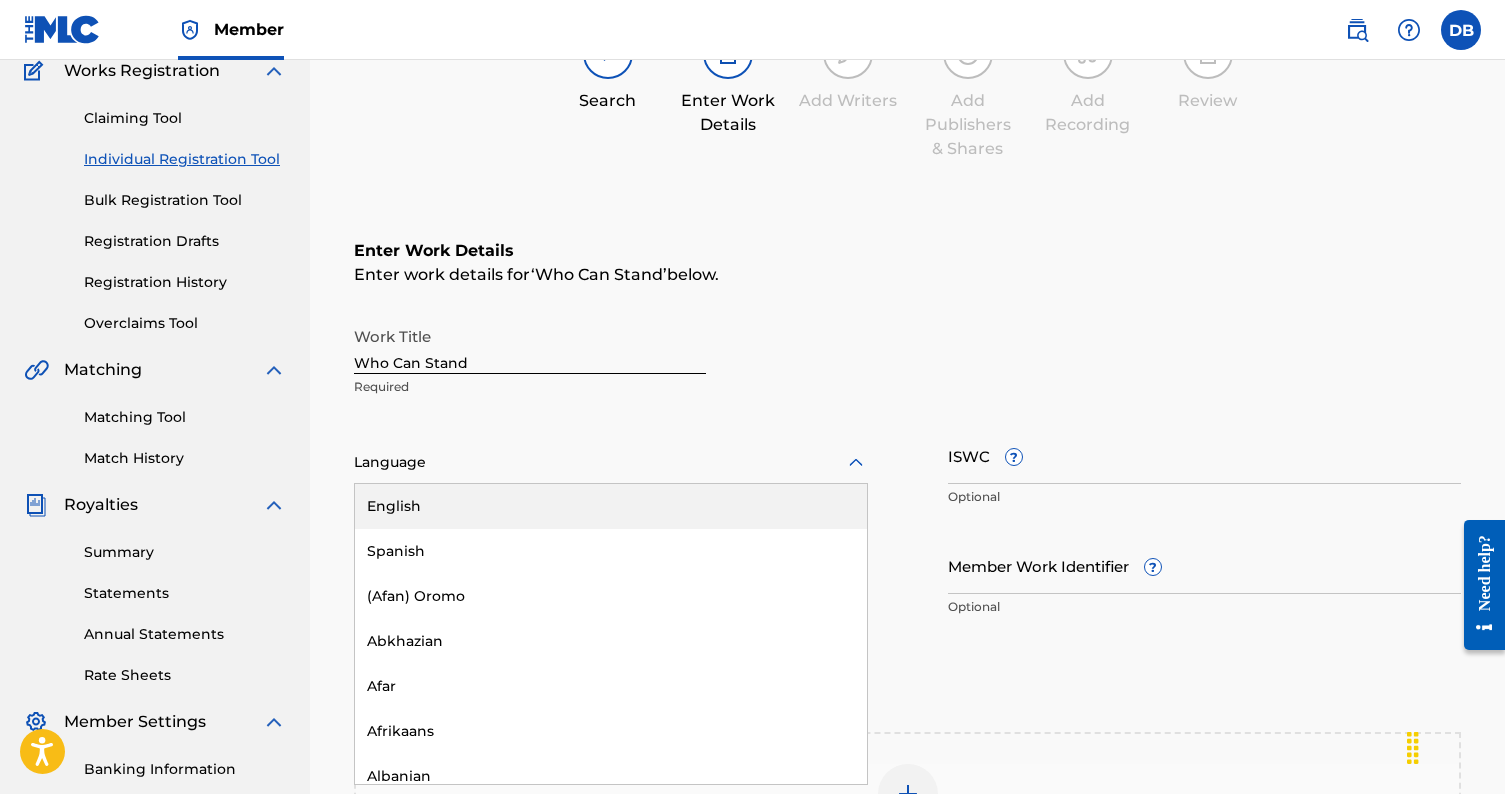 click at bounding box center [611, 462] 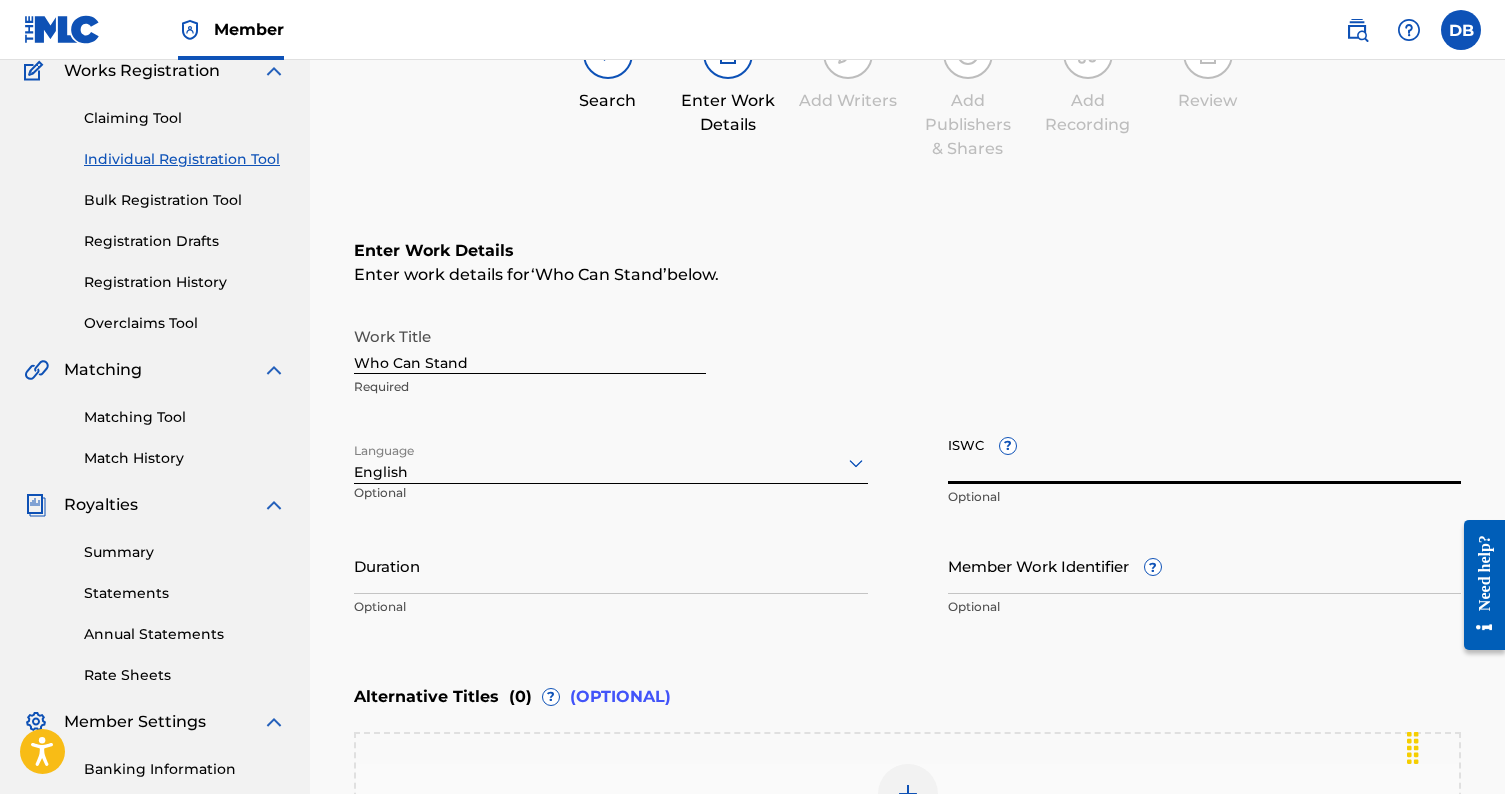 click on "ISWC   ?" at bounding box center (1205, 455) 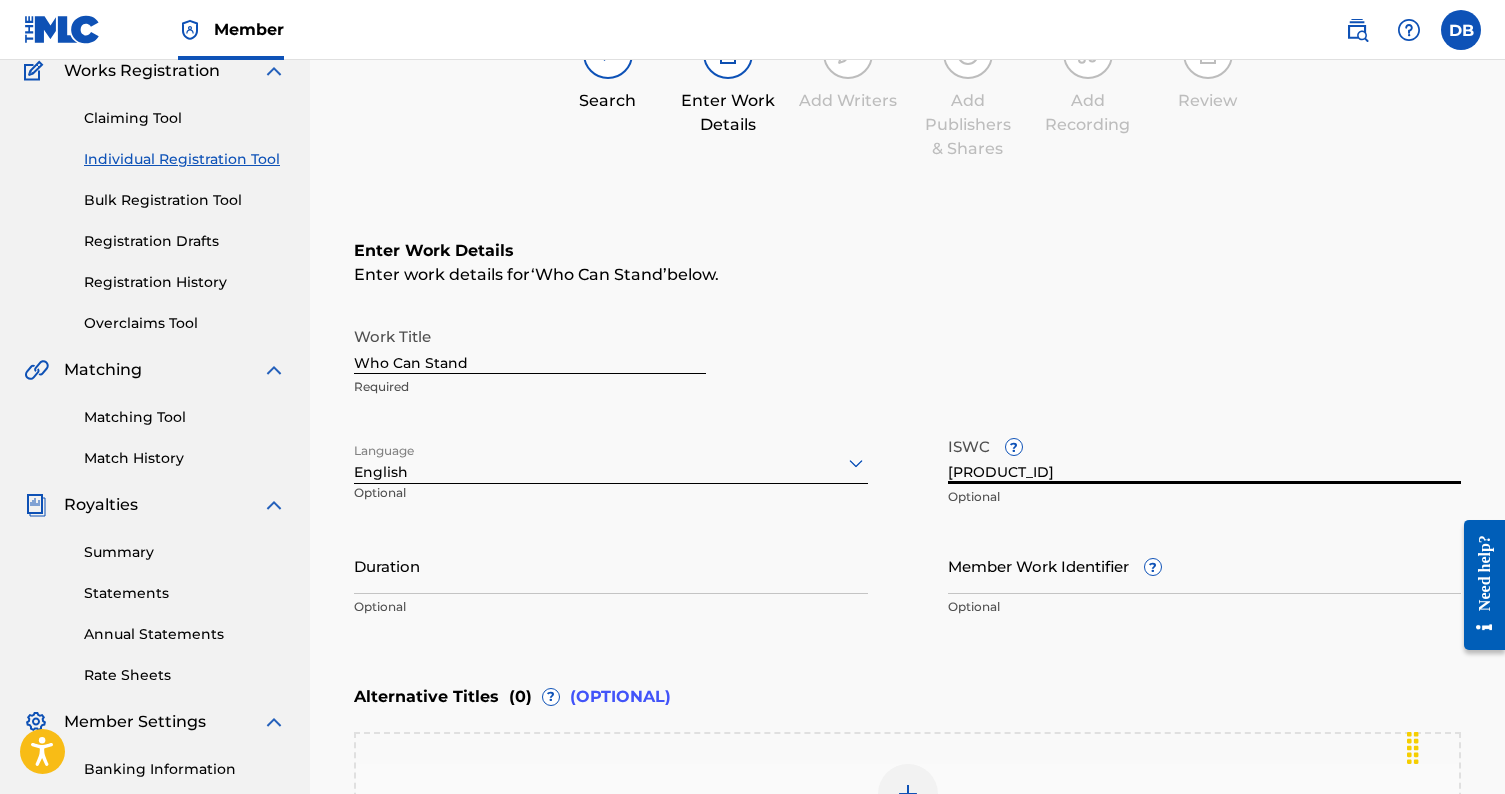 type on "[PRODUCT_ID]" 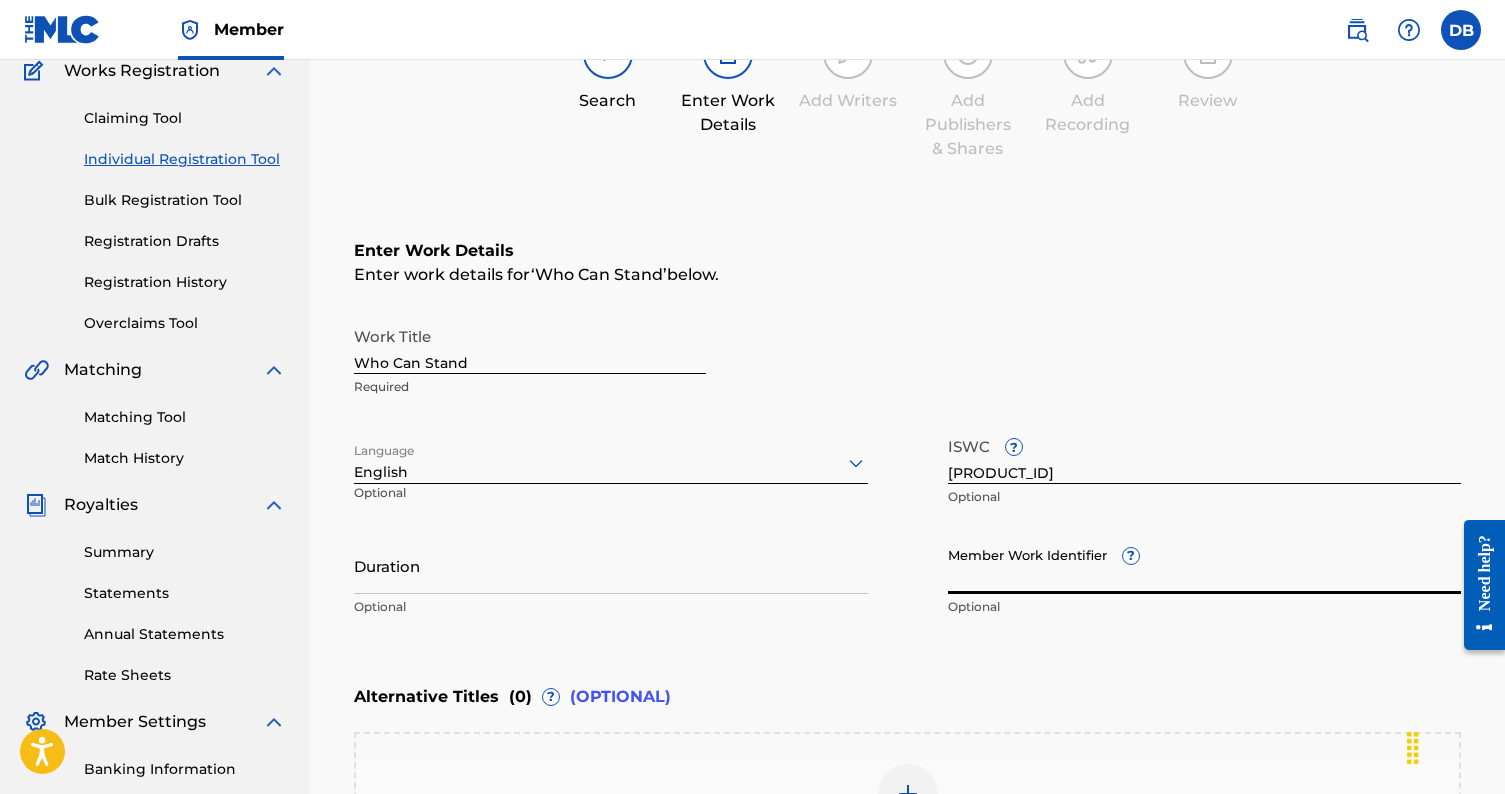 click on "Member Work Identifier   ?" at bounding box center (1205, 565) 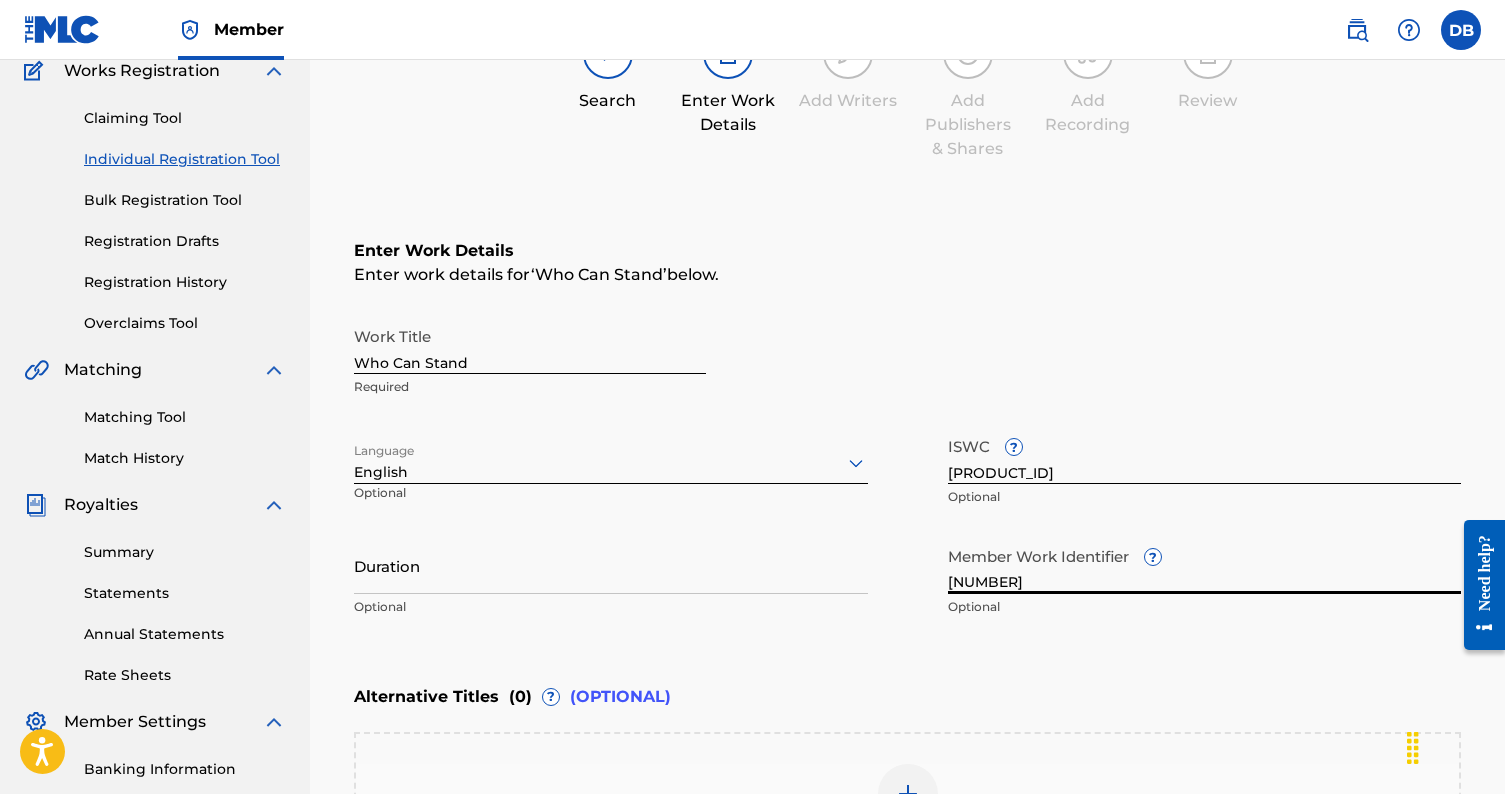 type on "[NUMBER]" 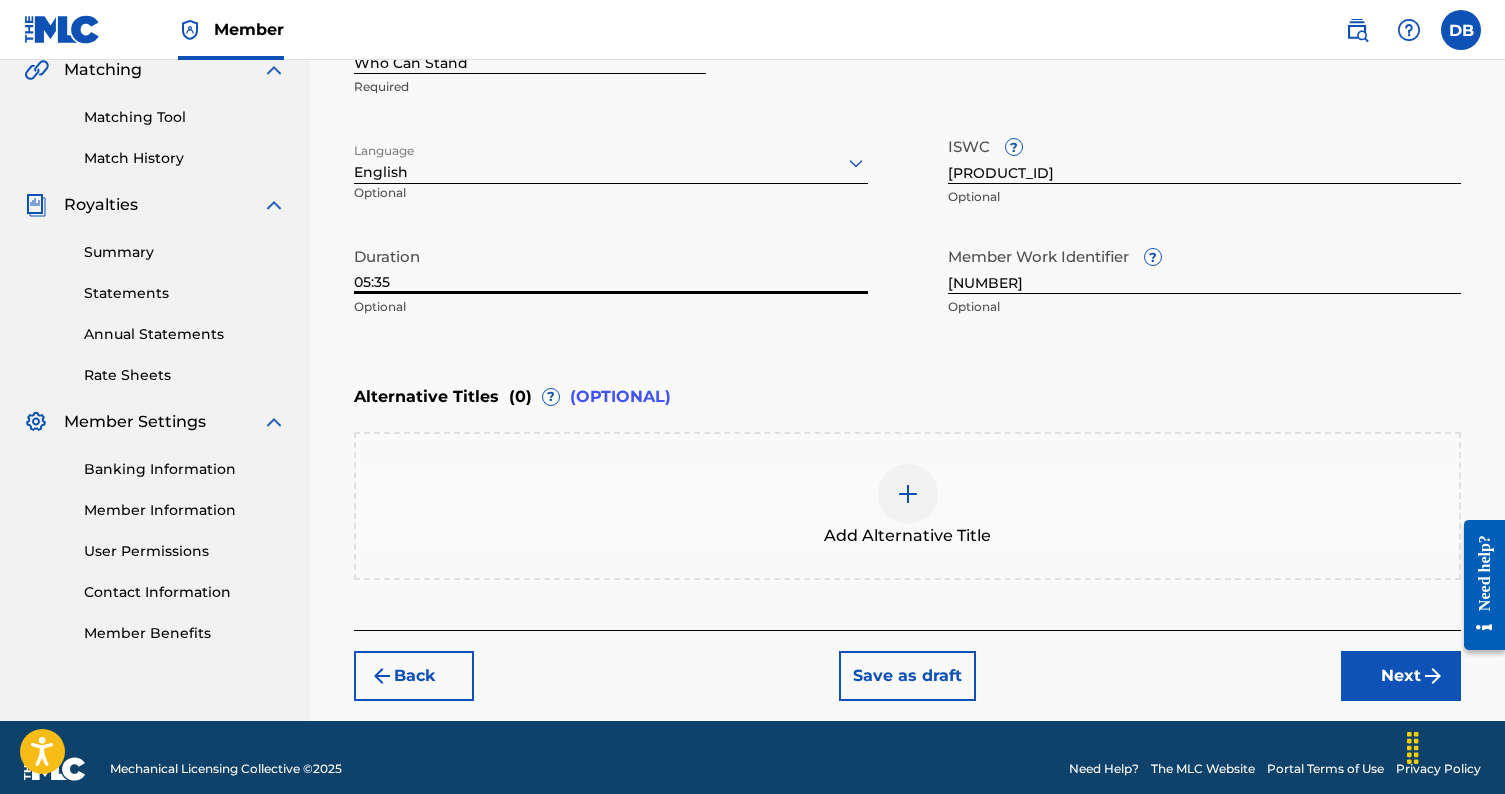 scroll, scrollTop: 499, scrollLeft: 0, axis: vertical 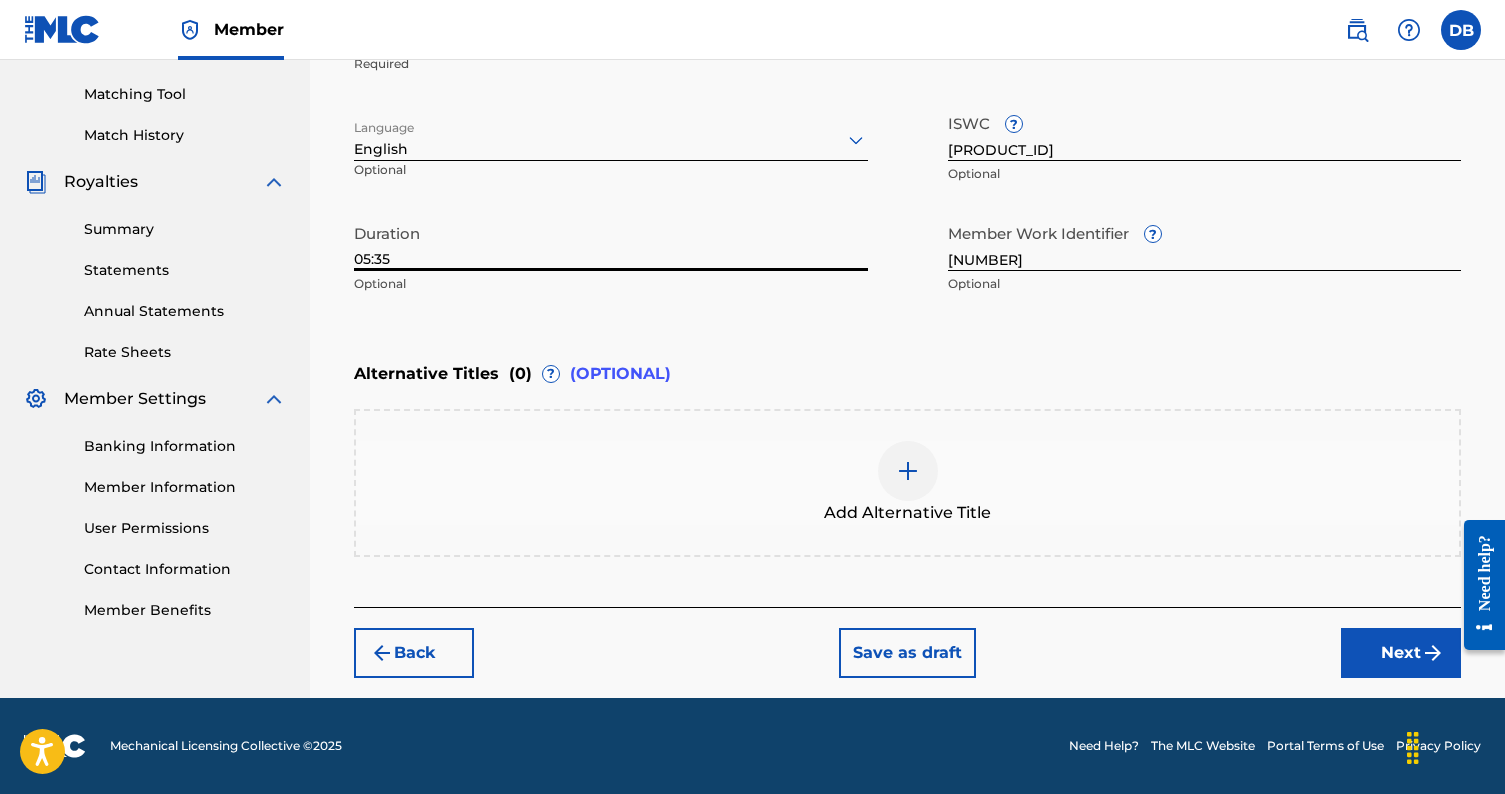 type on "05:35" 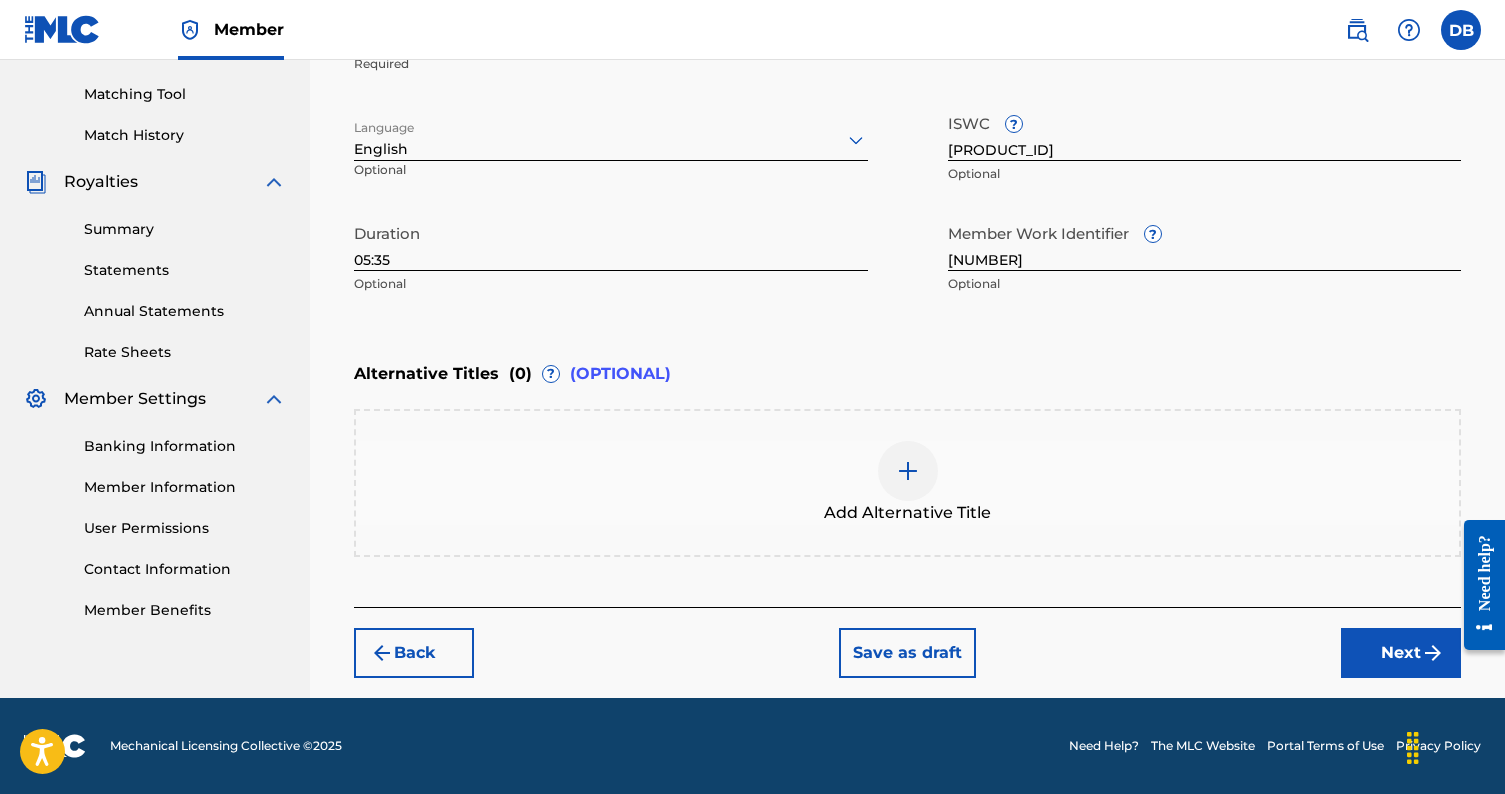click at bounding box center [1433, 653] 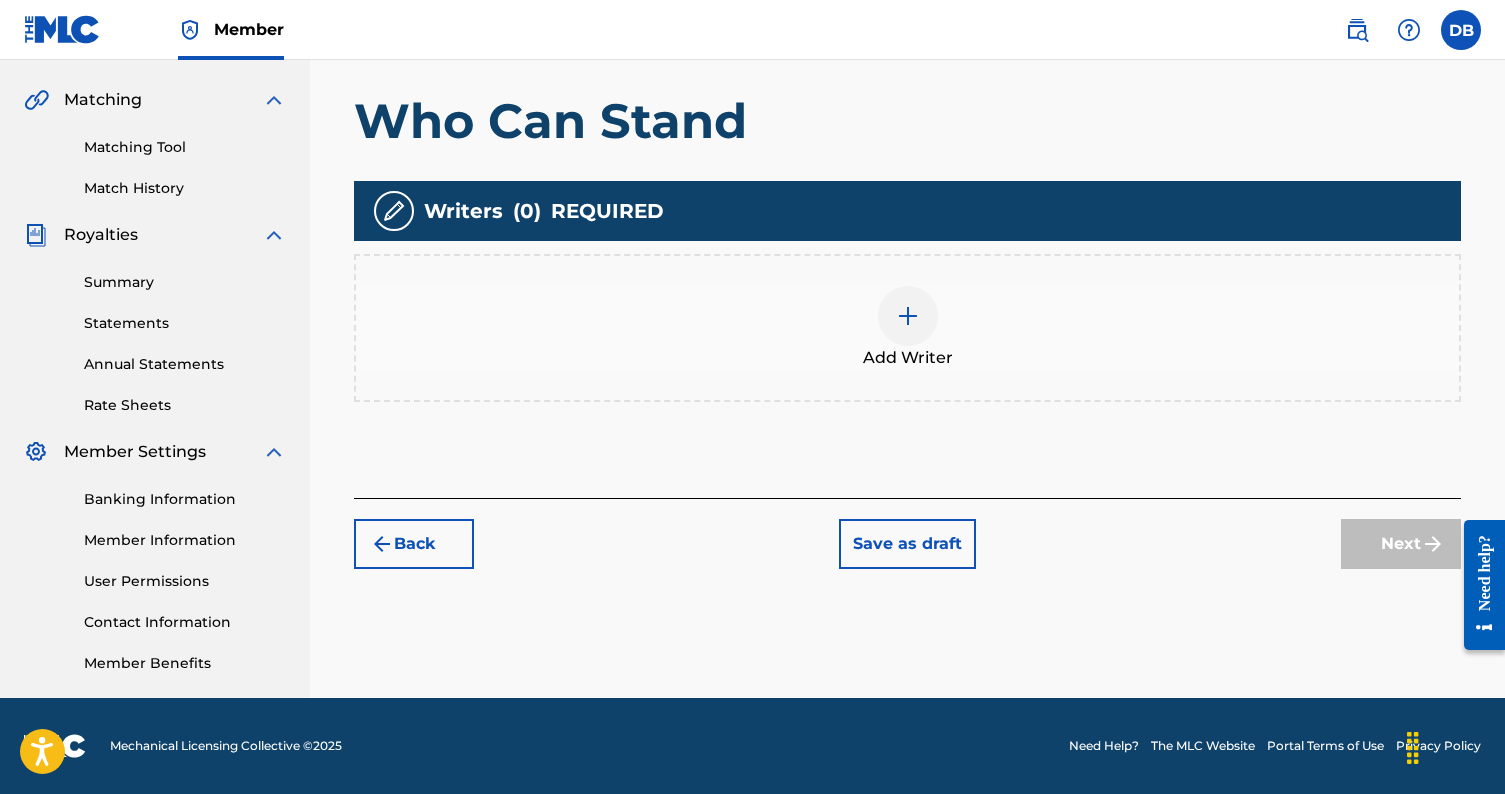 click at bounding box center [908, 316] 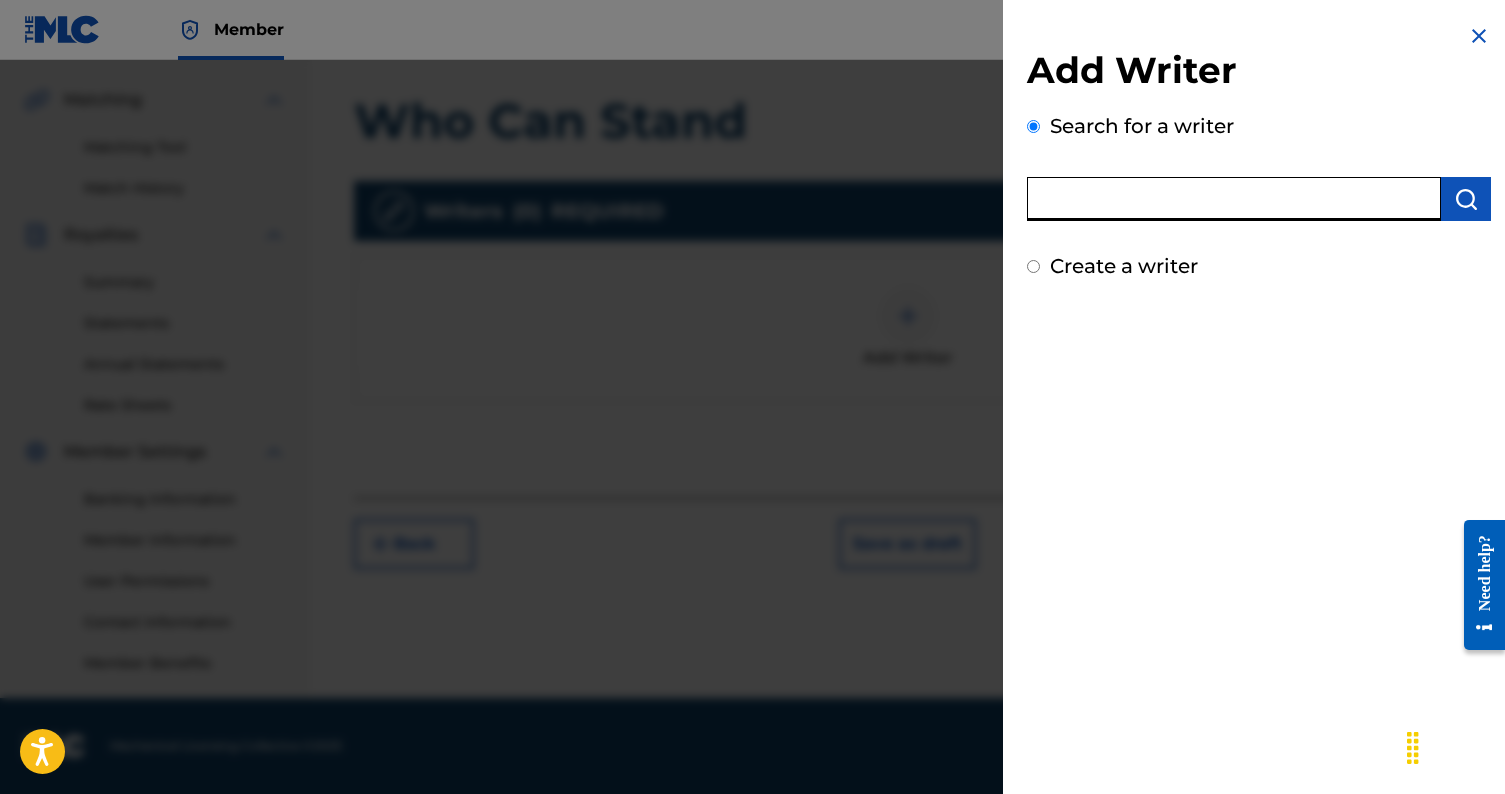click at bounding box center [1234, 199] 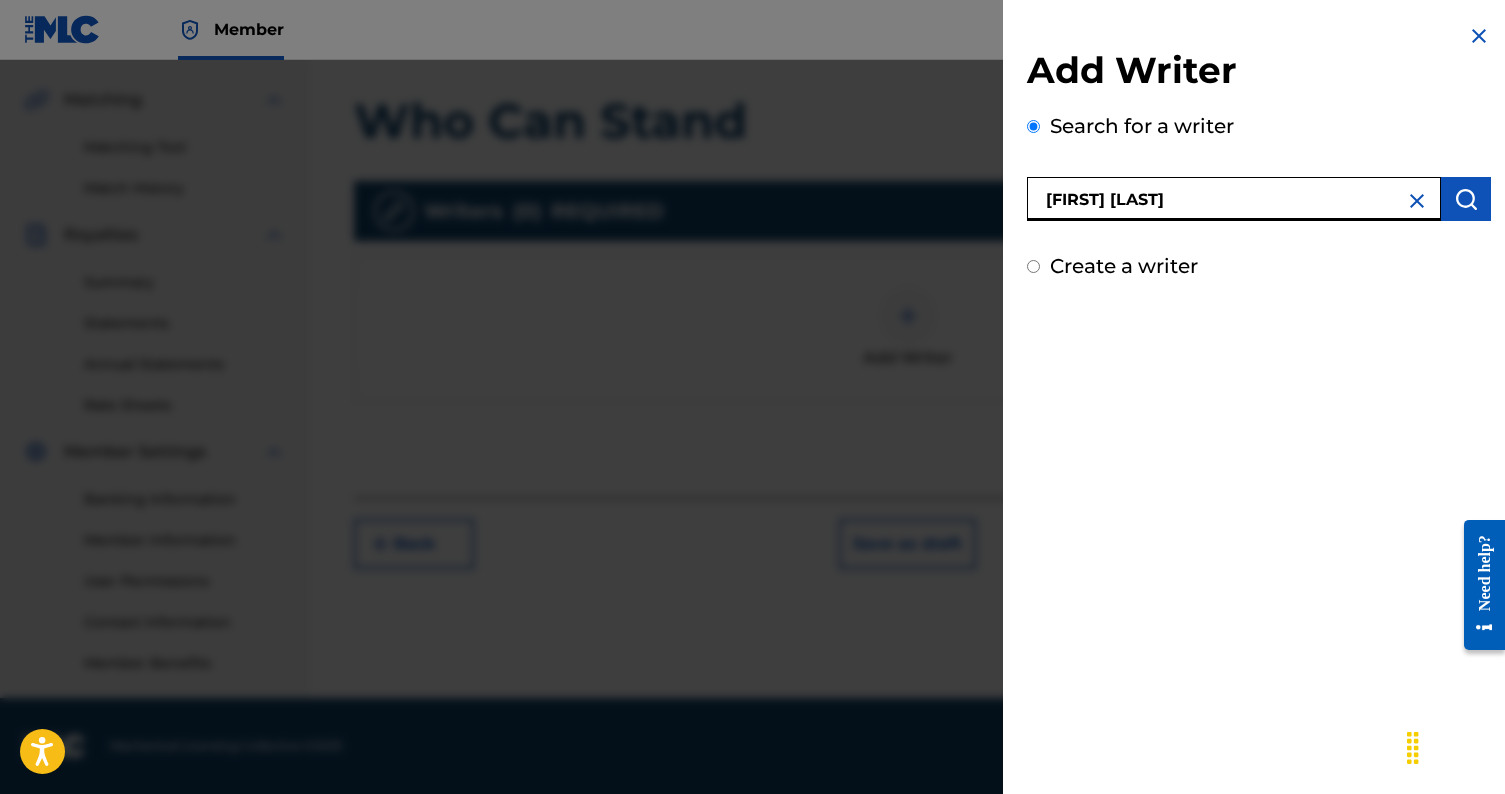 type on "[FIRST] [LAST]" 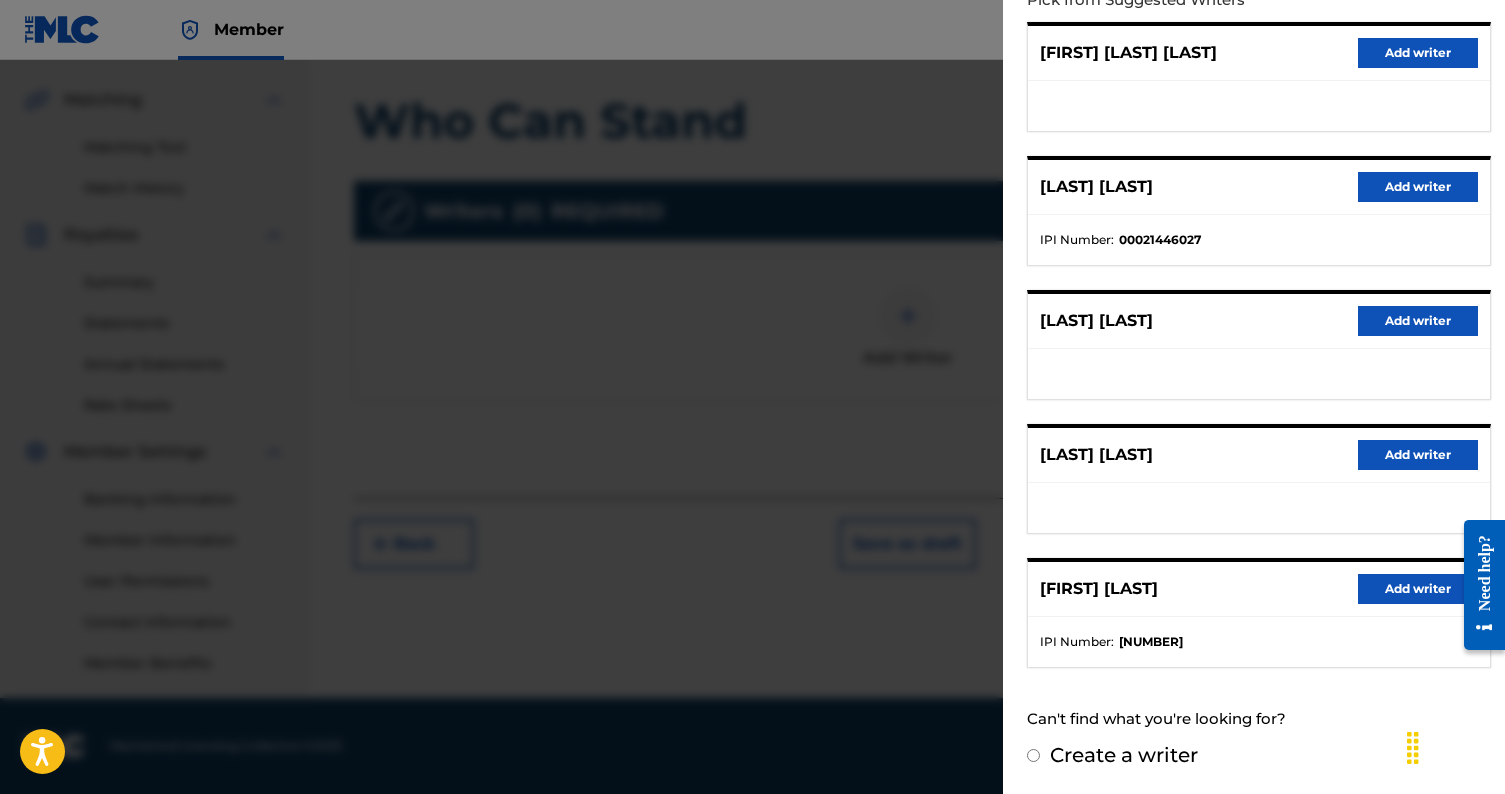 scroll, scrollTop: 247, scrollLeft: 0, axis: vertical 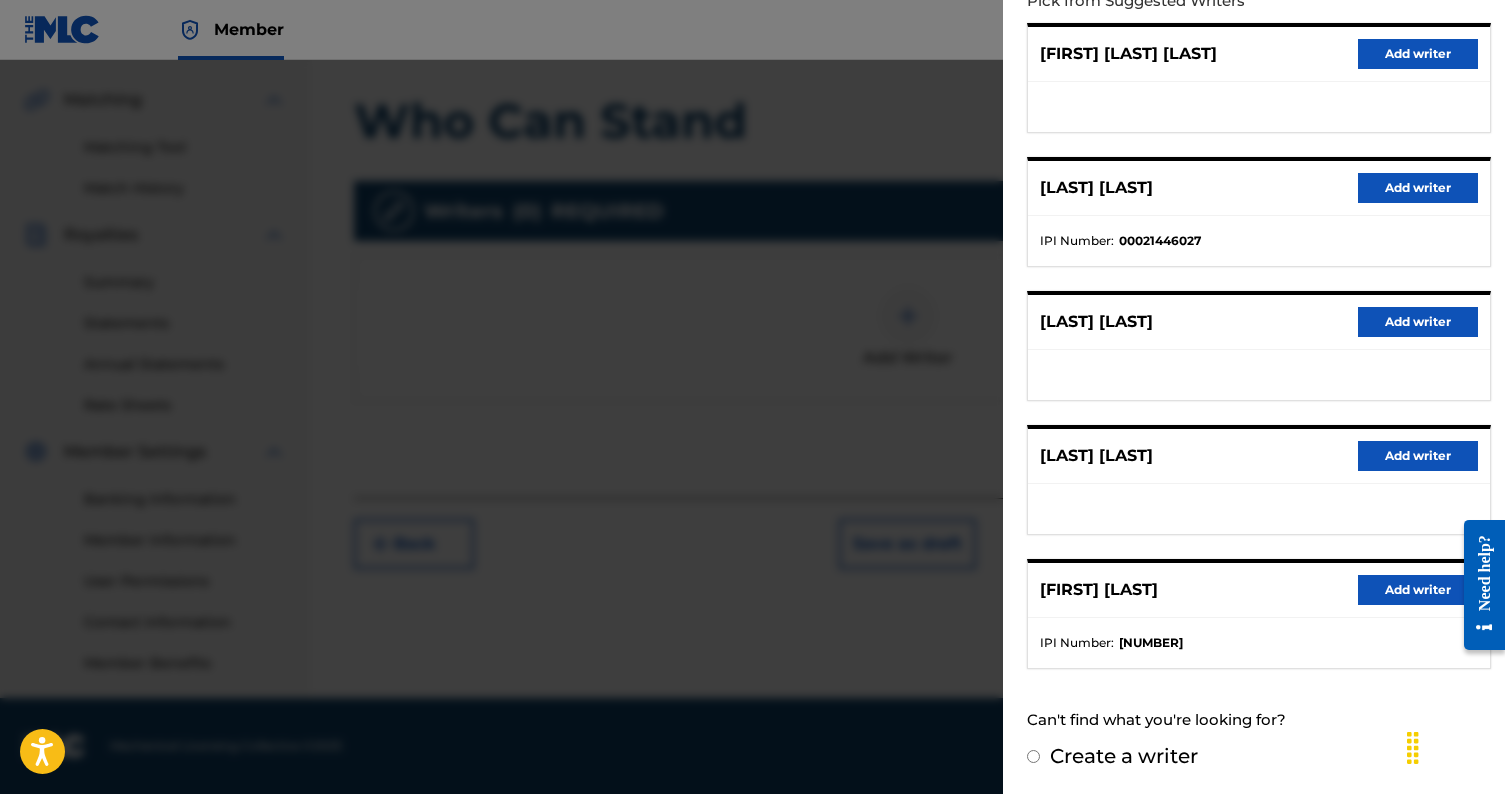 click on "Add writer" at bounding box center [1418, 590] 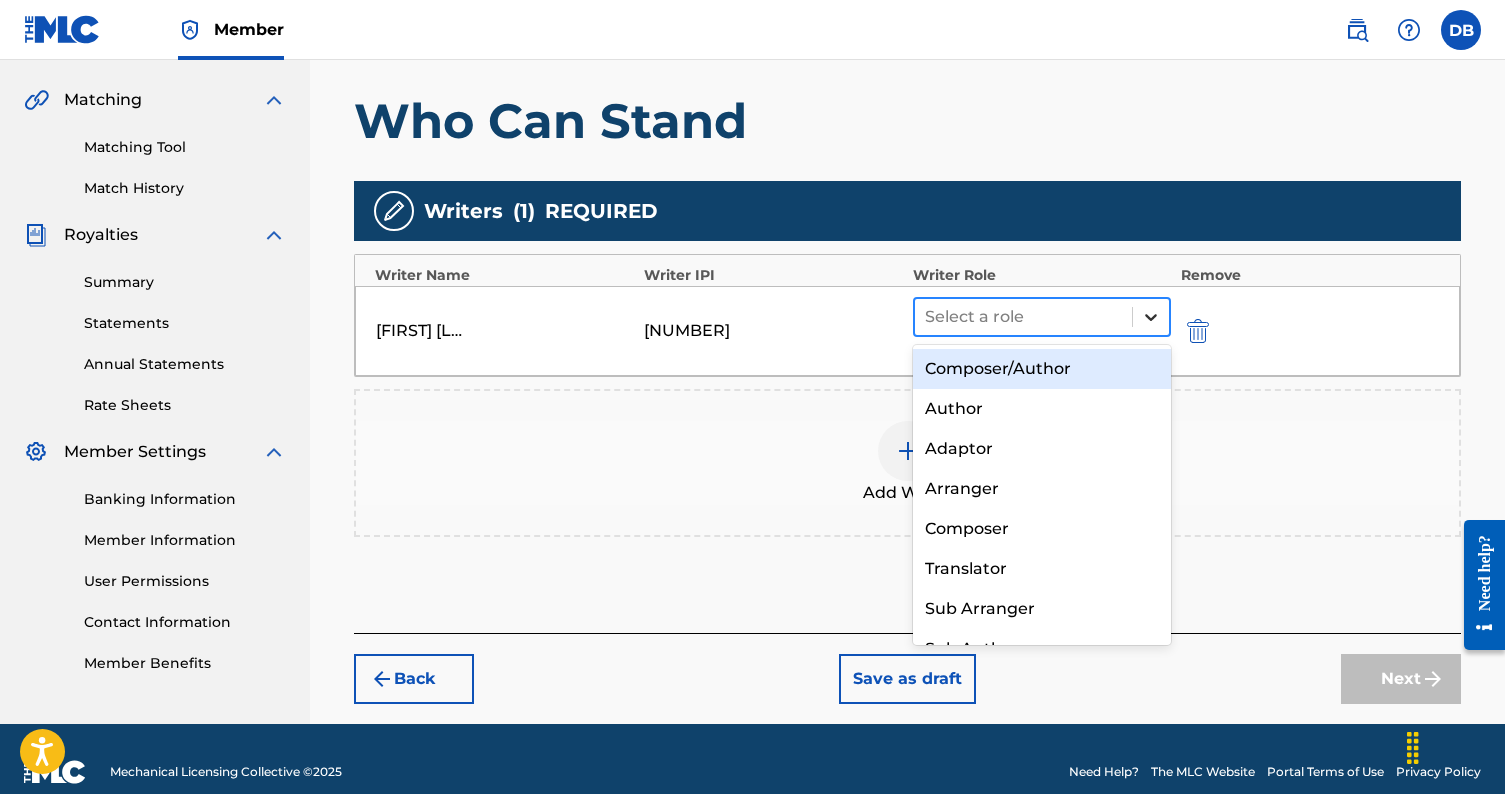 click 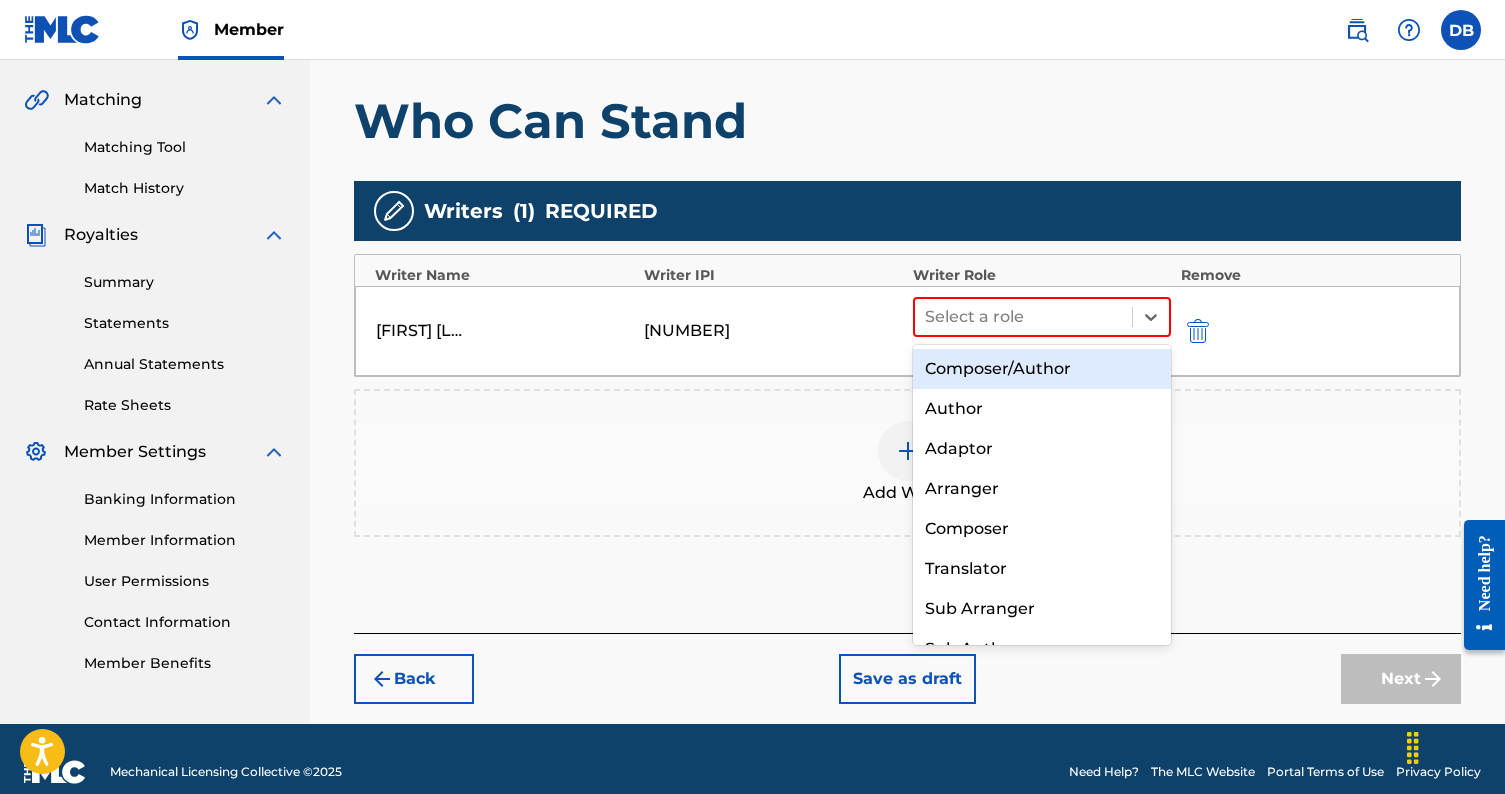 click on "Composer/Author" at bounding box center [1042, 369] 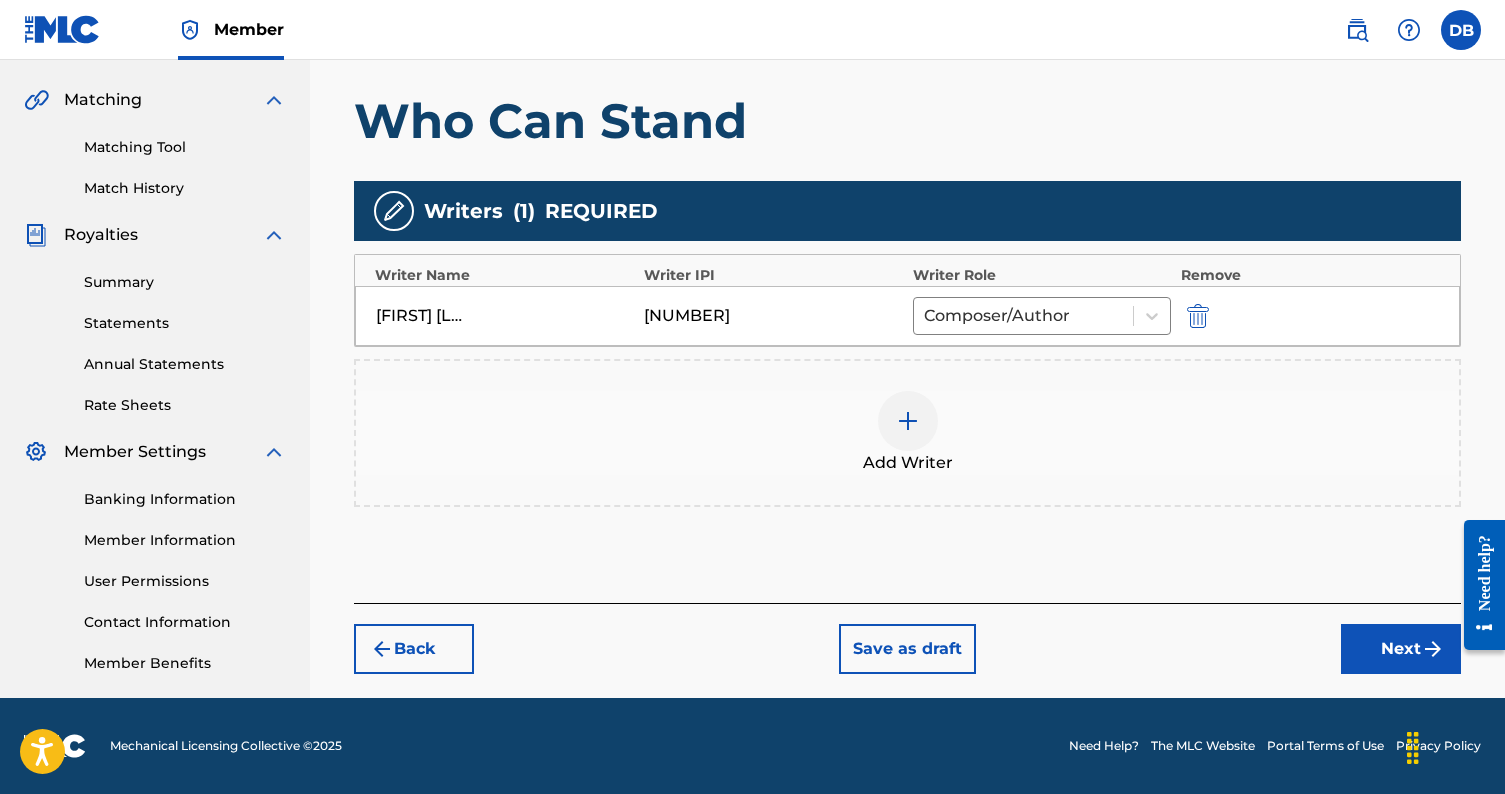 click on "Next" at bounding box center [1401, 649] 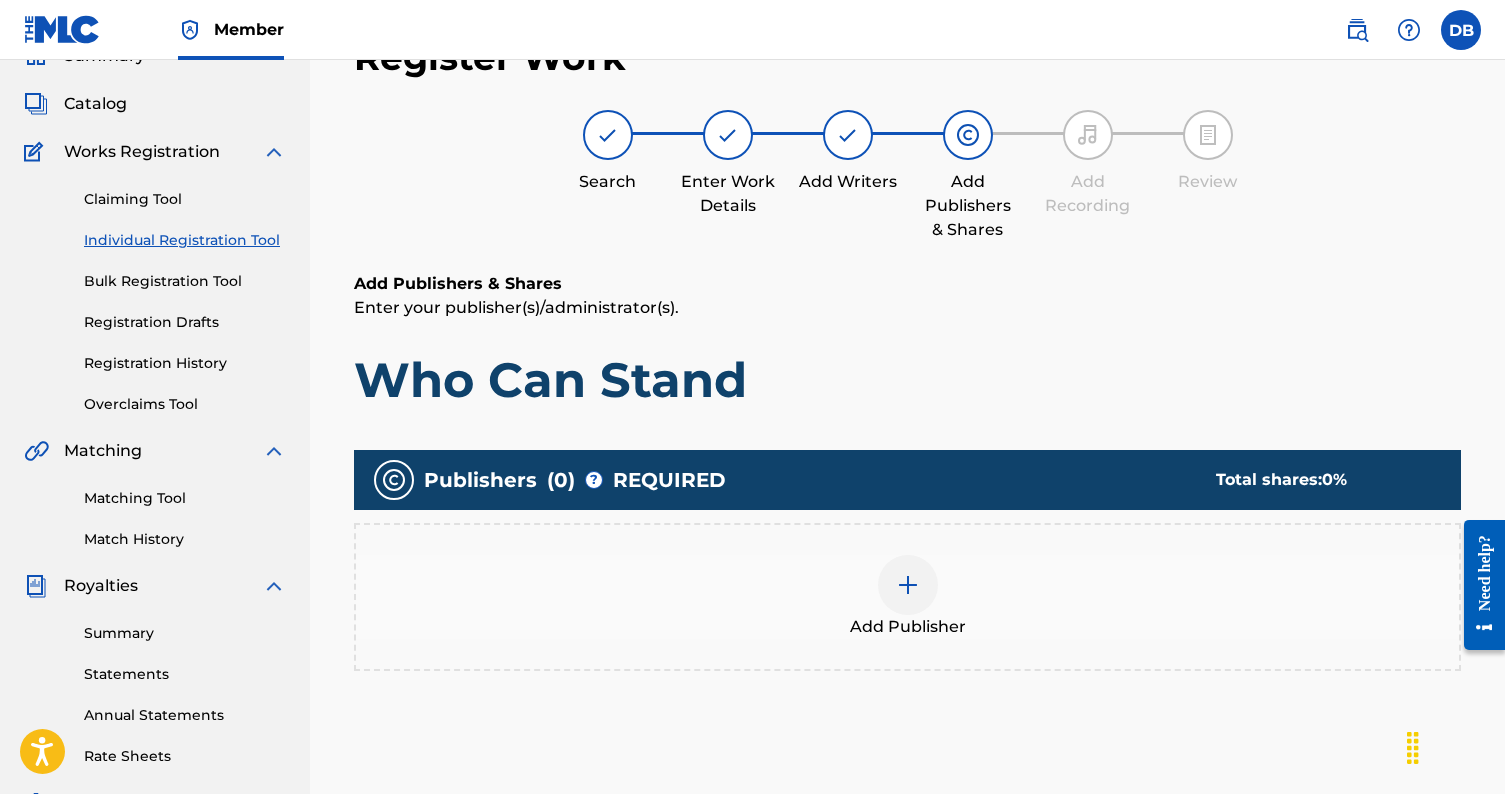 scroll, scrollTop: 90, scrollLeft: 0, axis: vertical 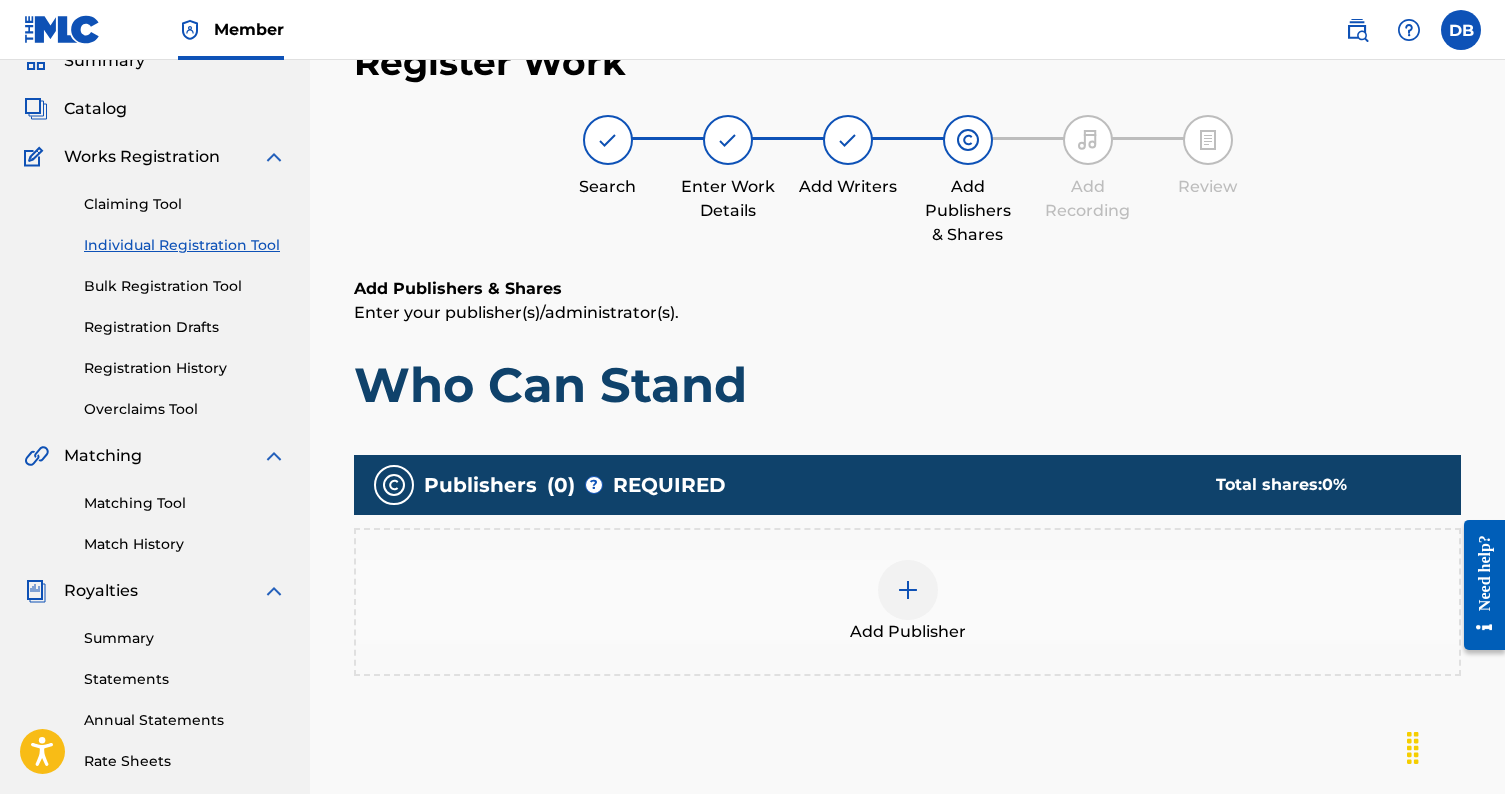 click at bounding box center (908, 590) 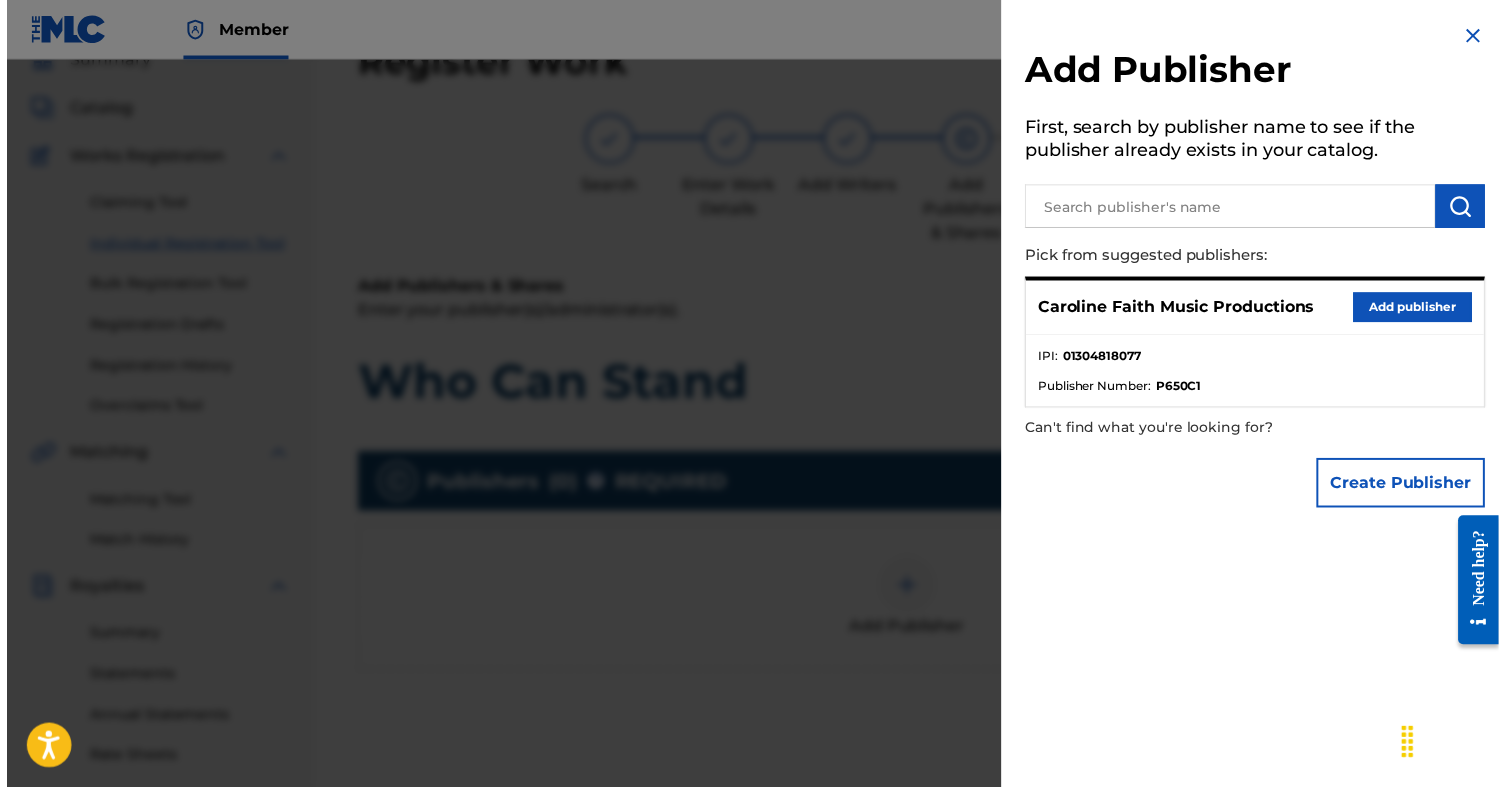 scroll, scrollTop: 82, scrollLeft: 0, axis: vertical 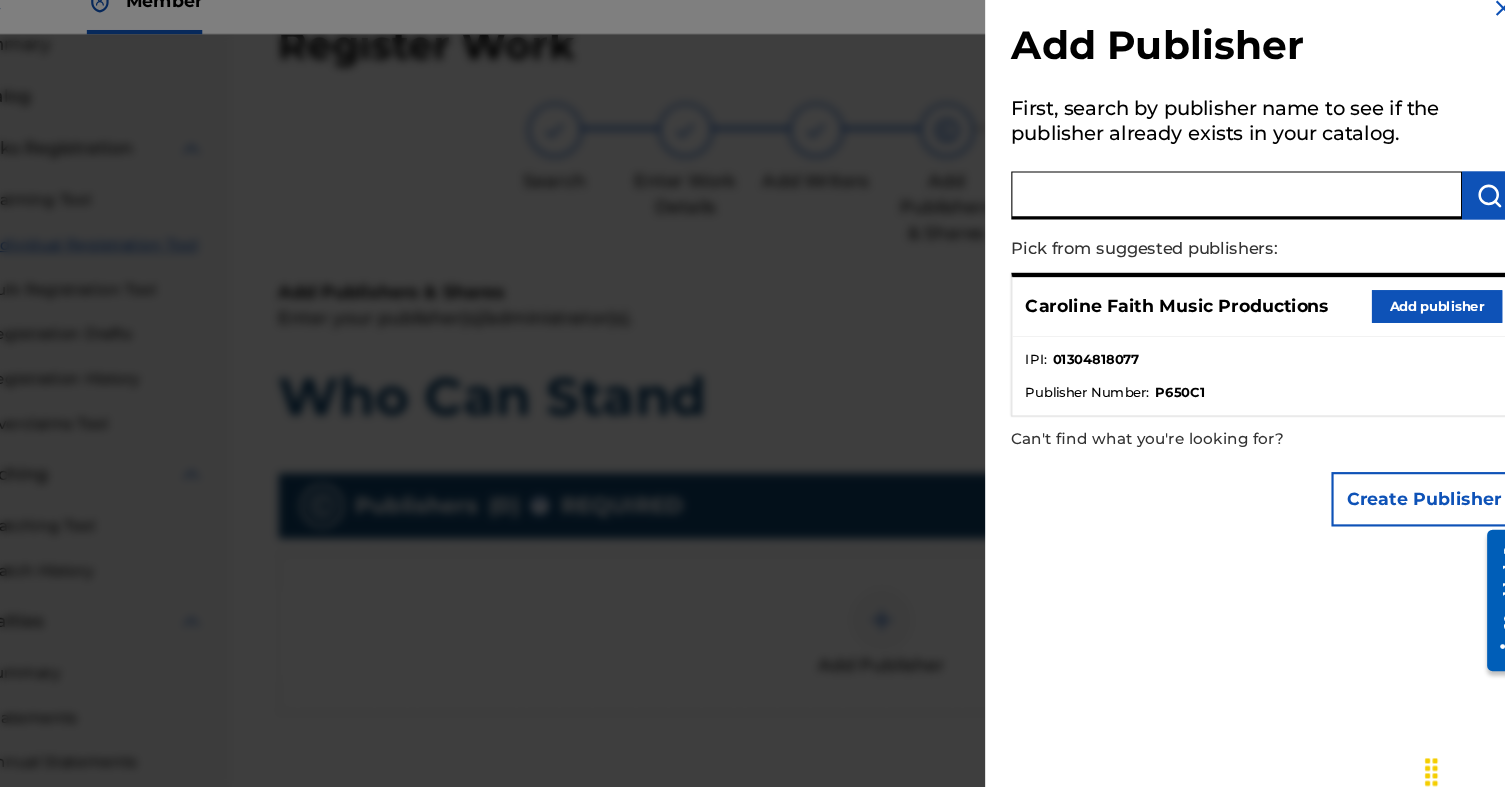 click at bounding box center [1234, 208] 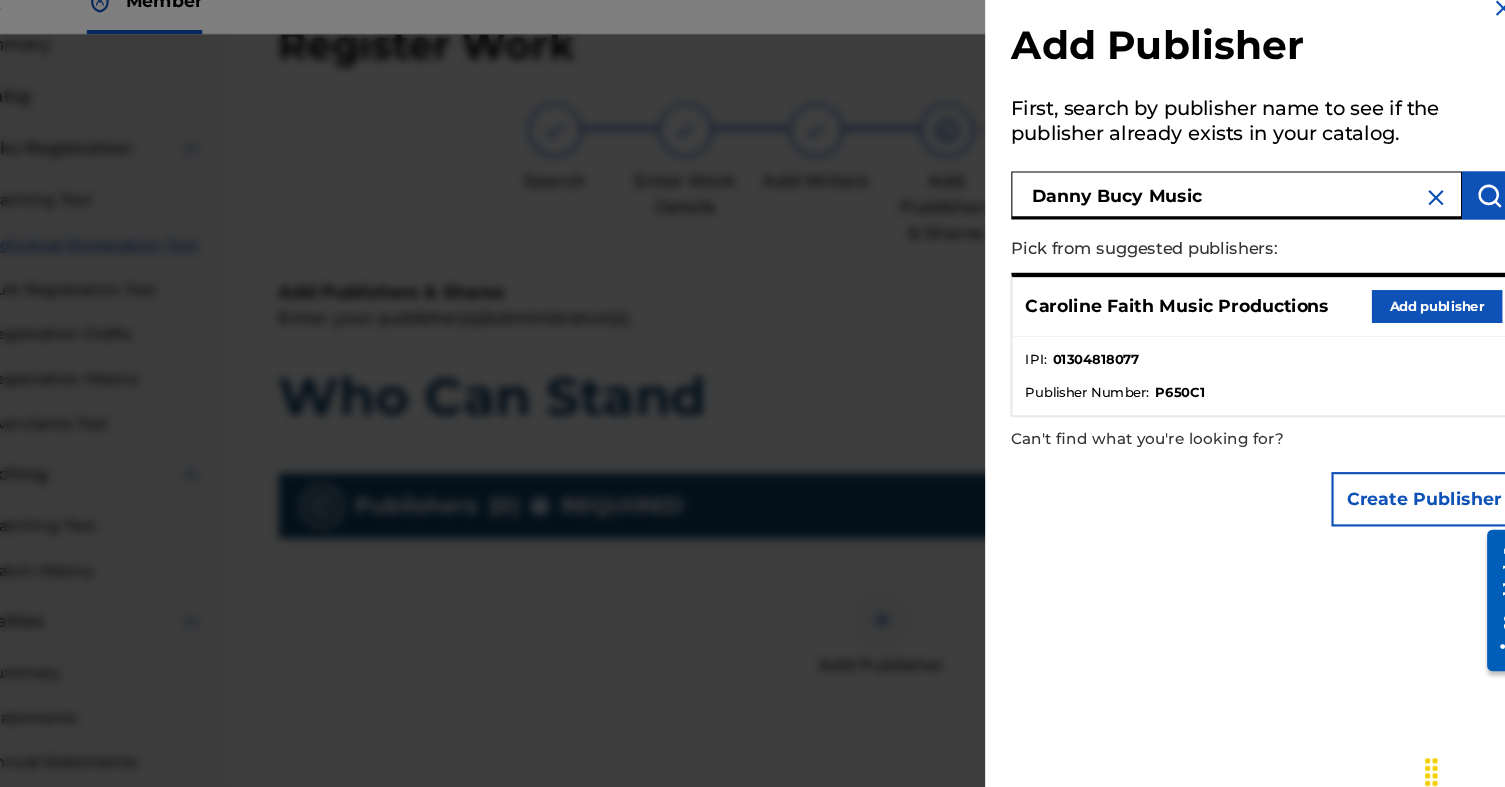 type on "Danny Bucy Music" 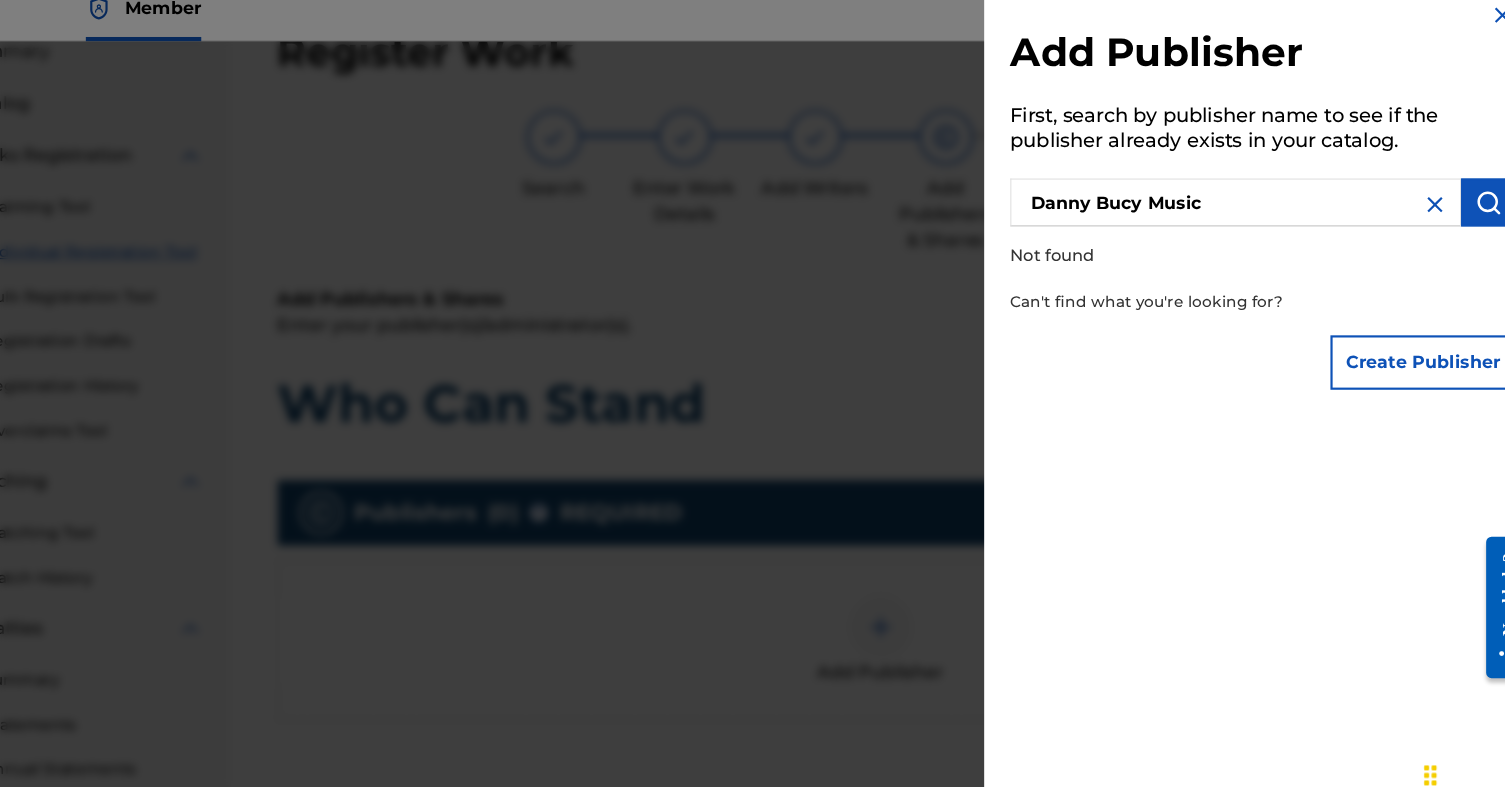click on "Create Publisher" at bounding box center (1406, 355) 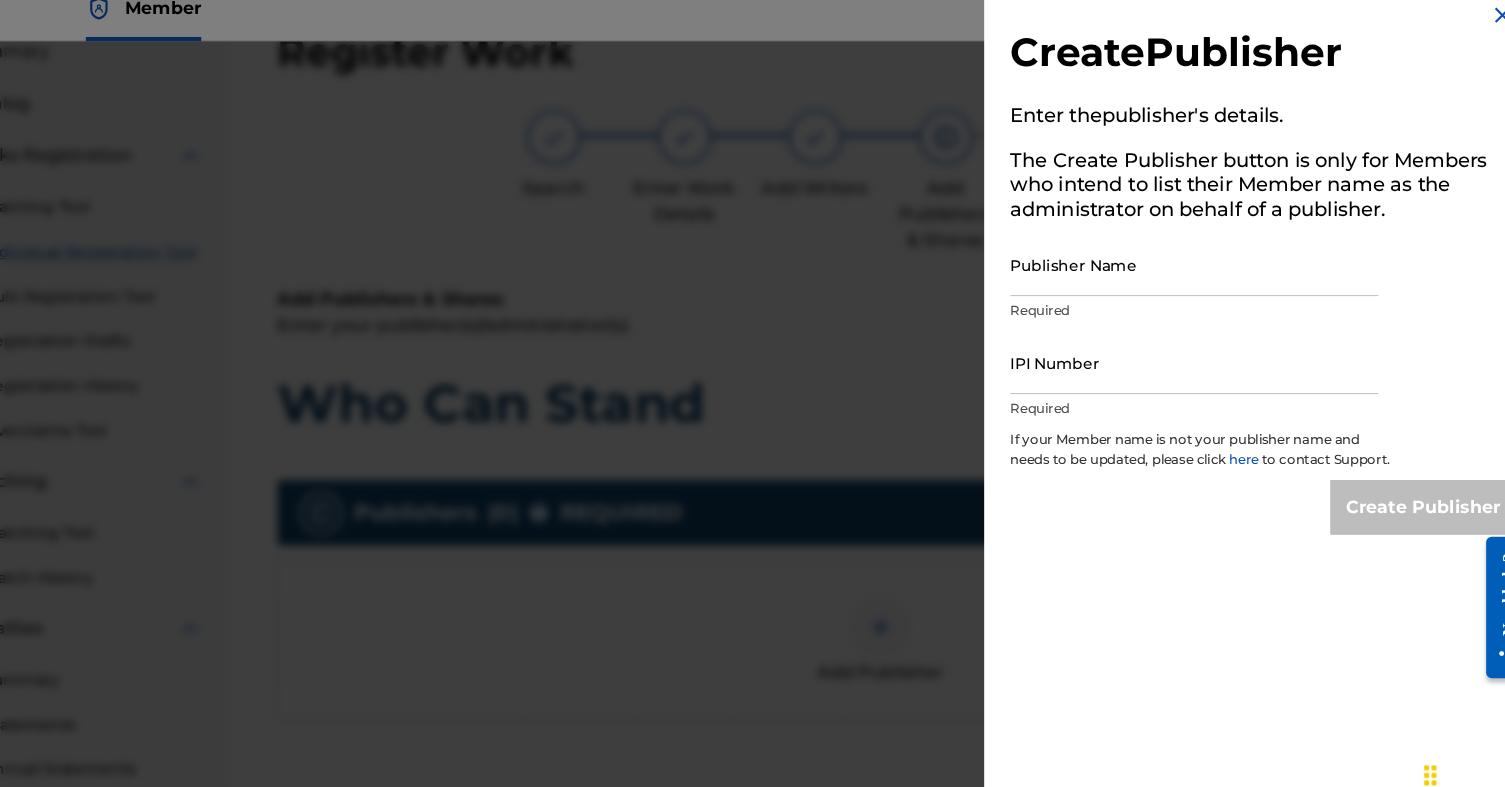 click on "Publisher Name" at bounding box center [1196, 265] 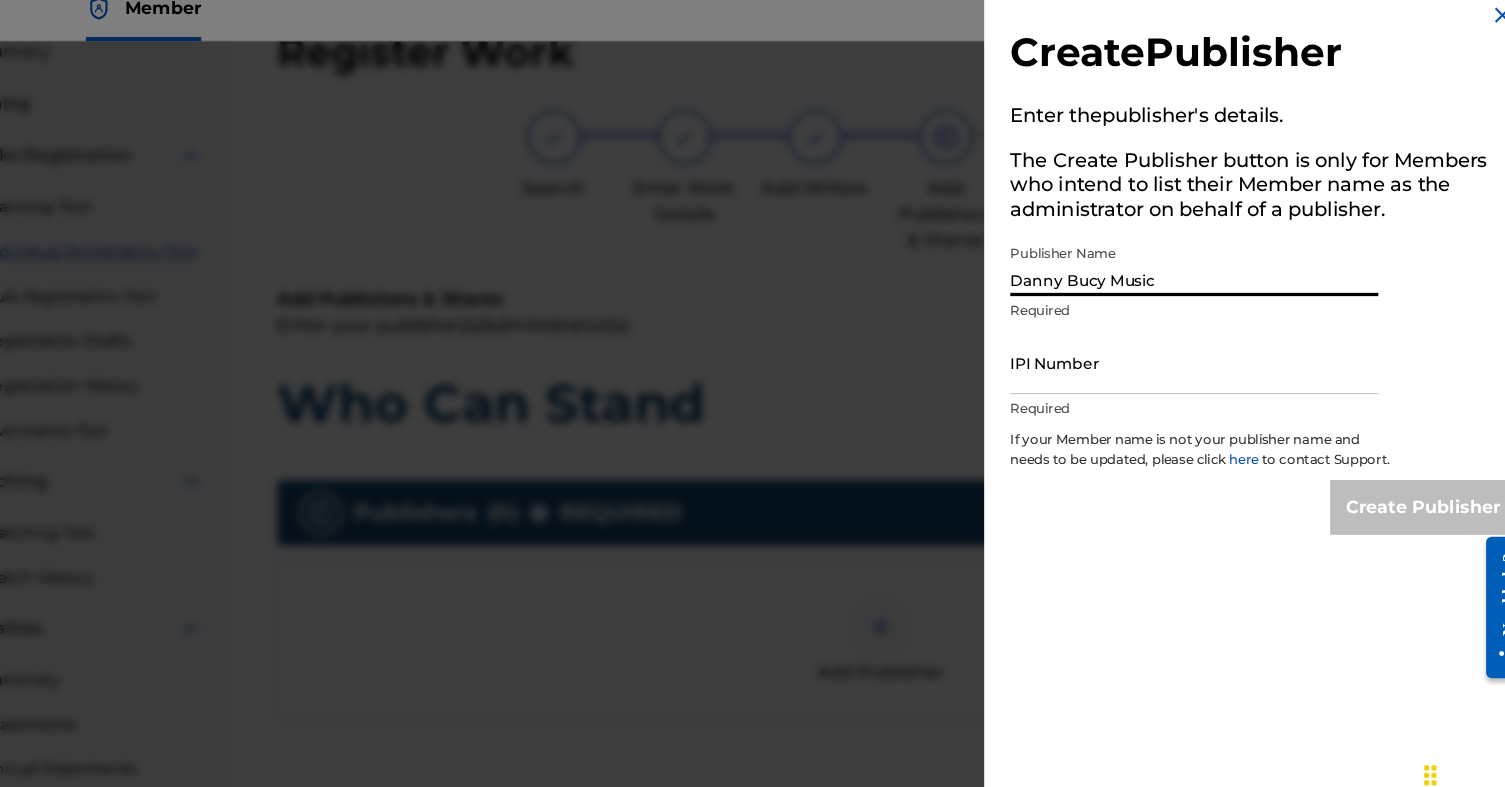 type on "Danny Bucy Music" 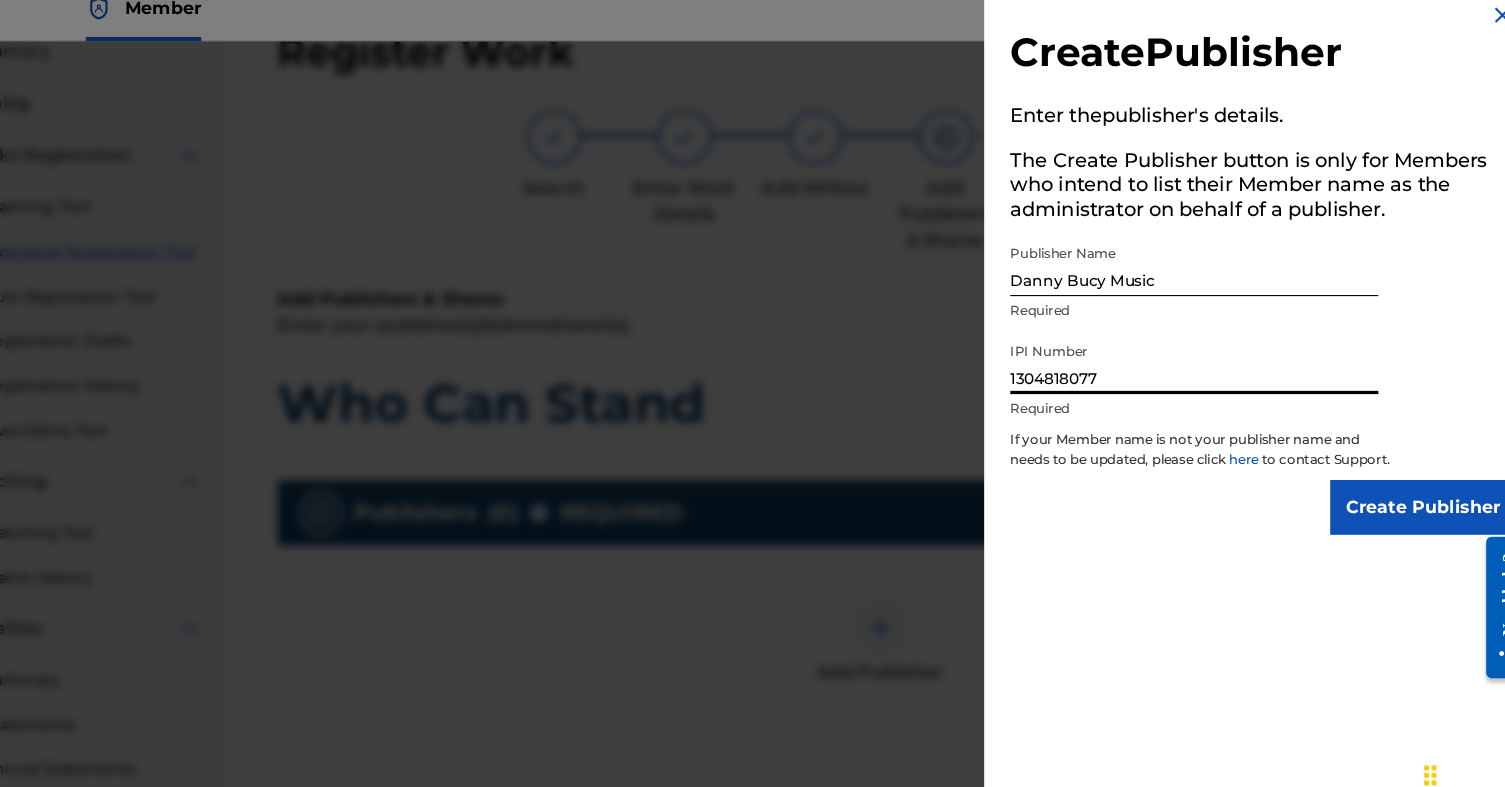 type on "1304818077" 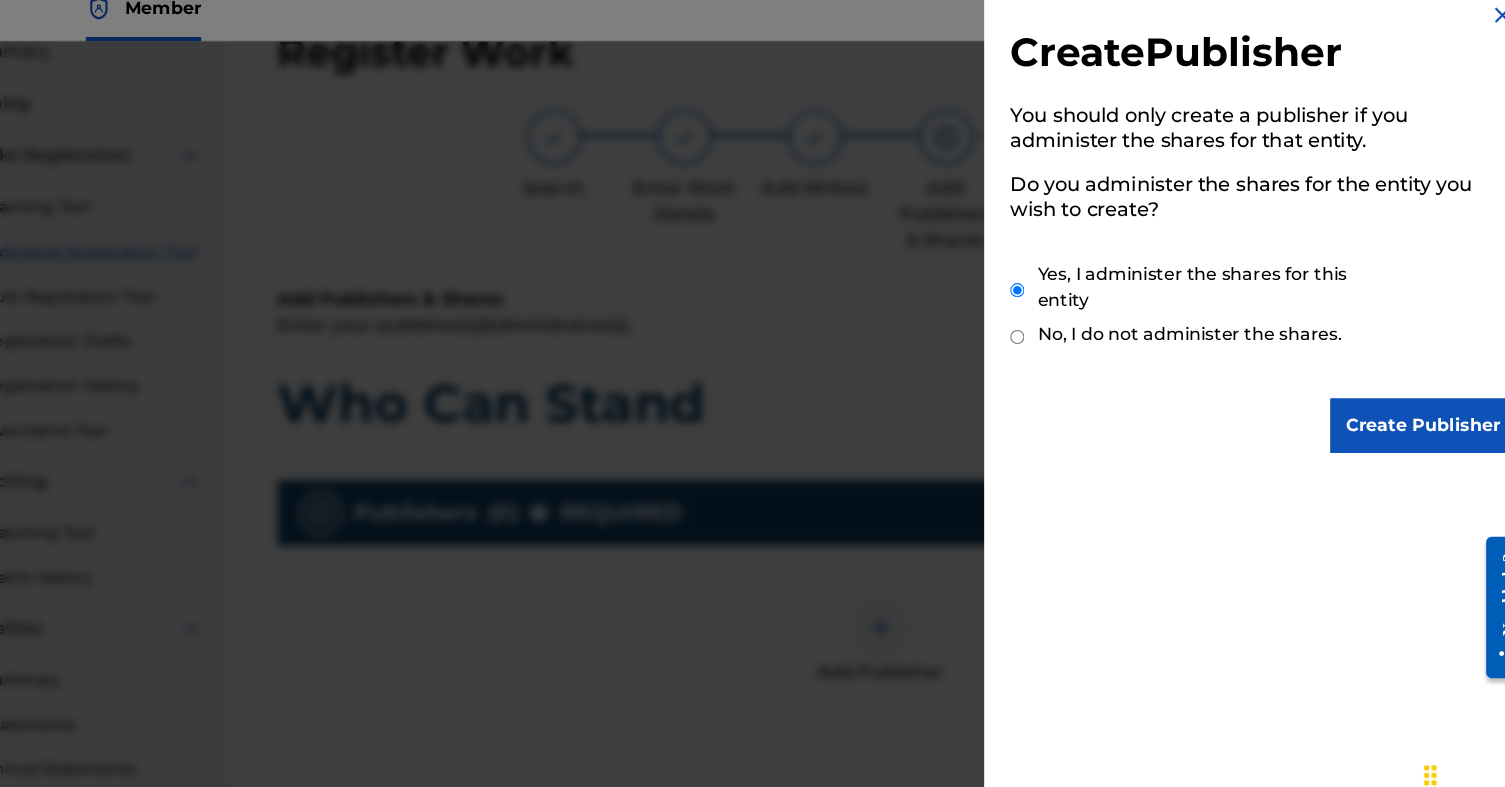 click on "Create Publisher" at bounding box center (1406, 413) 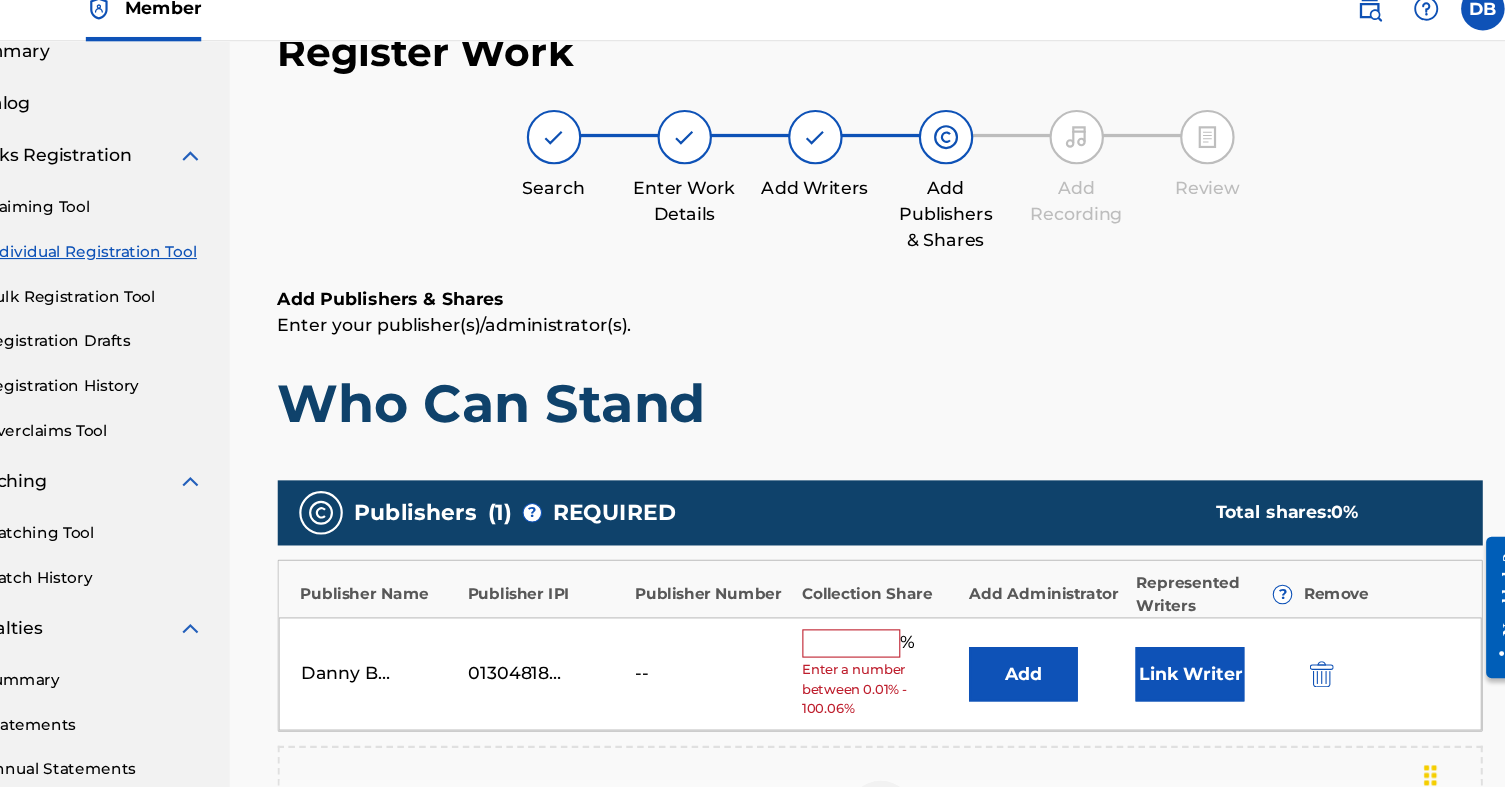 click at bounding box center [881, 613] 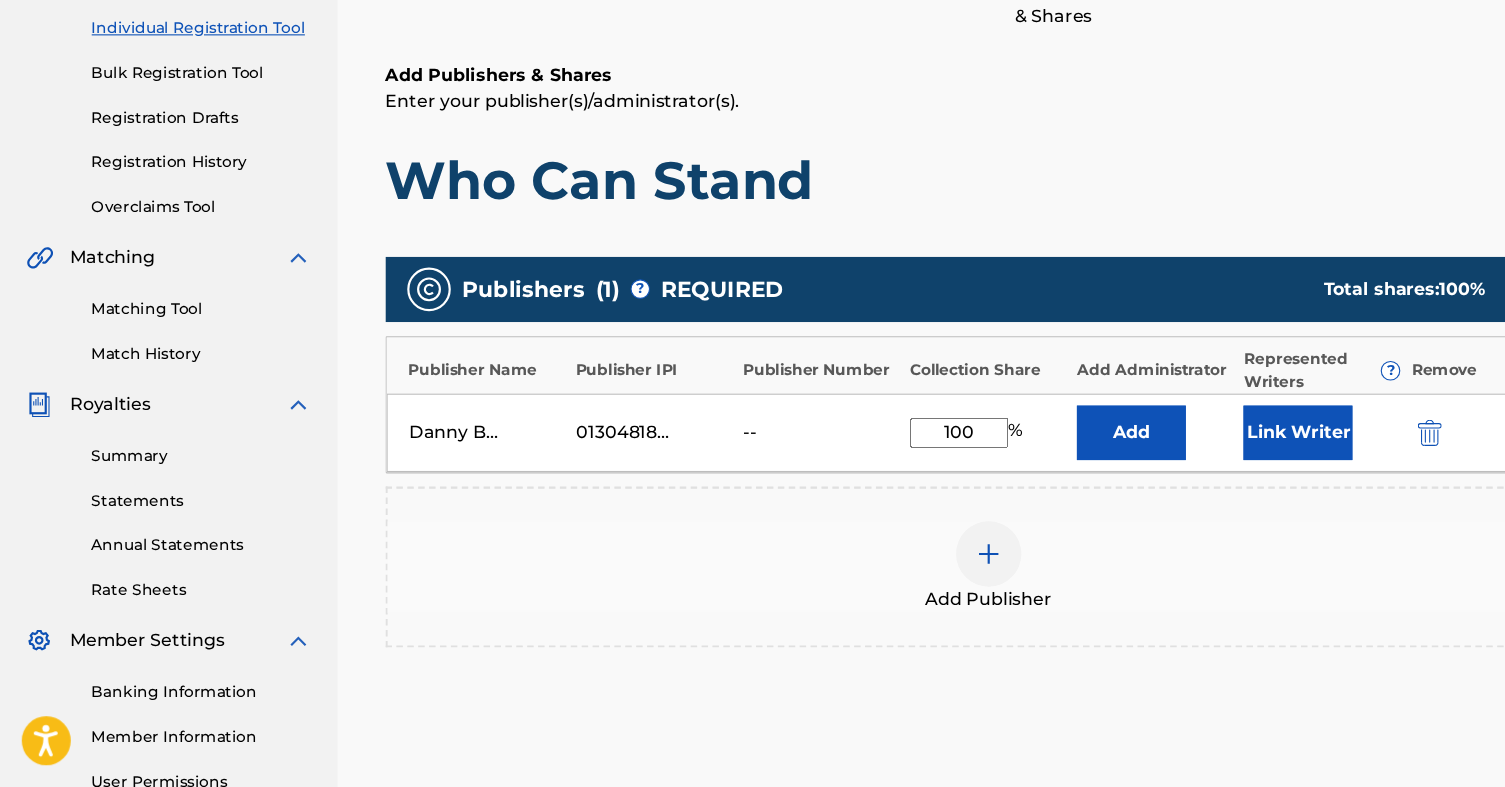 scroll, scrollTop: 249, scrollLeft: 0, axis: vertical 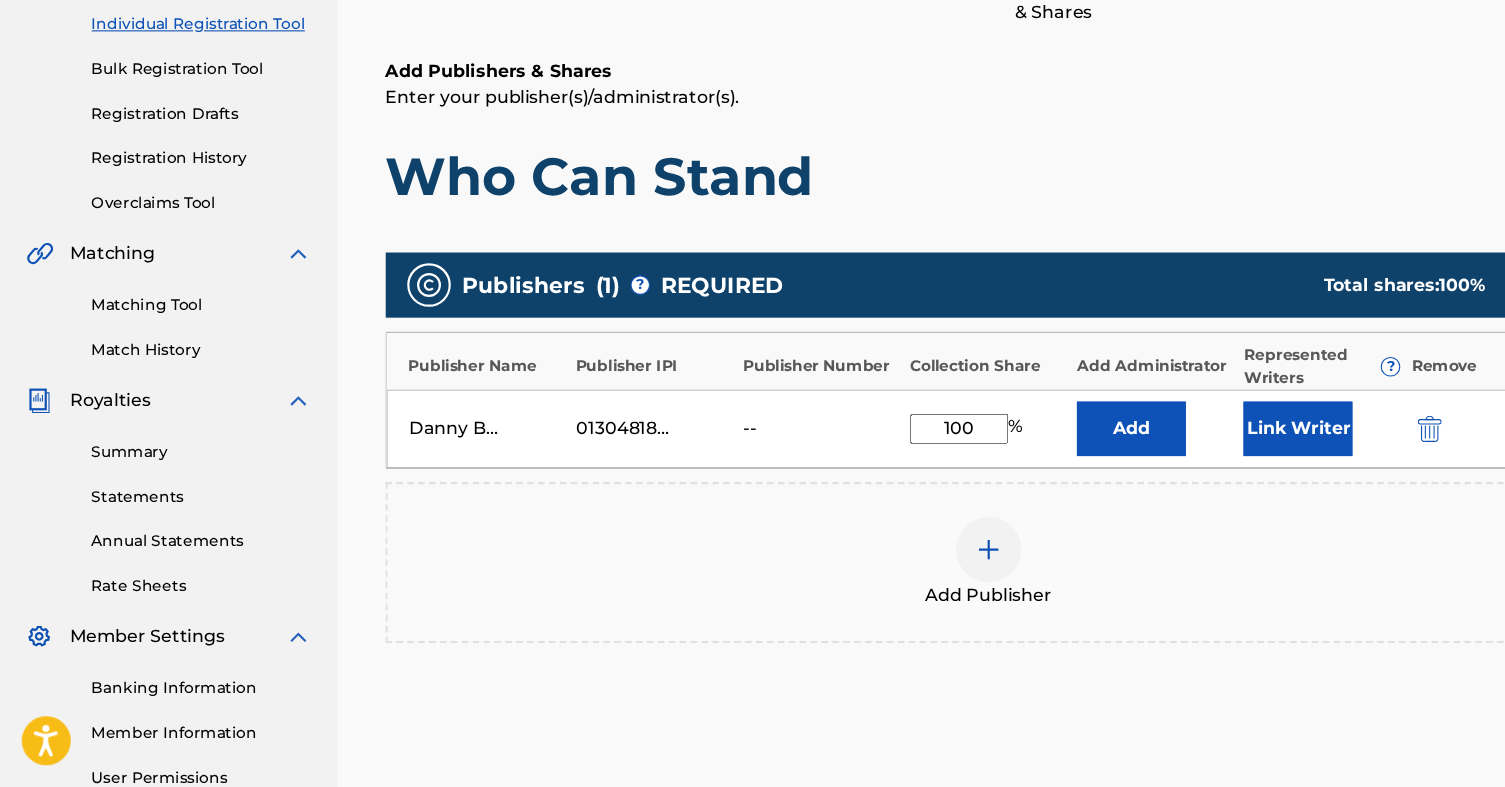 type on "100" 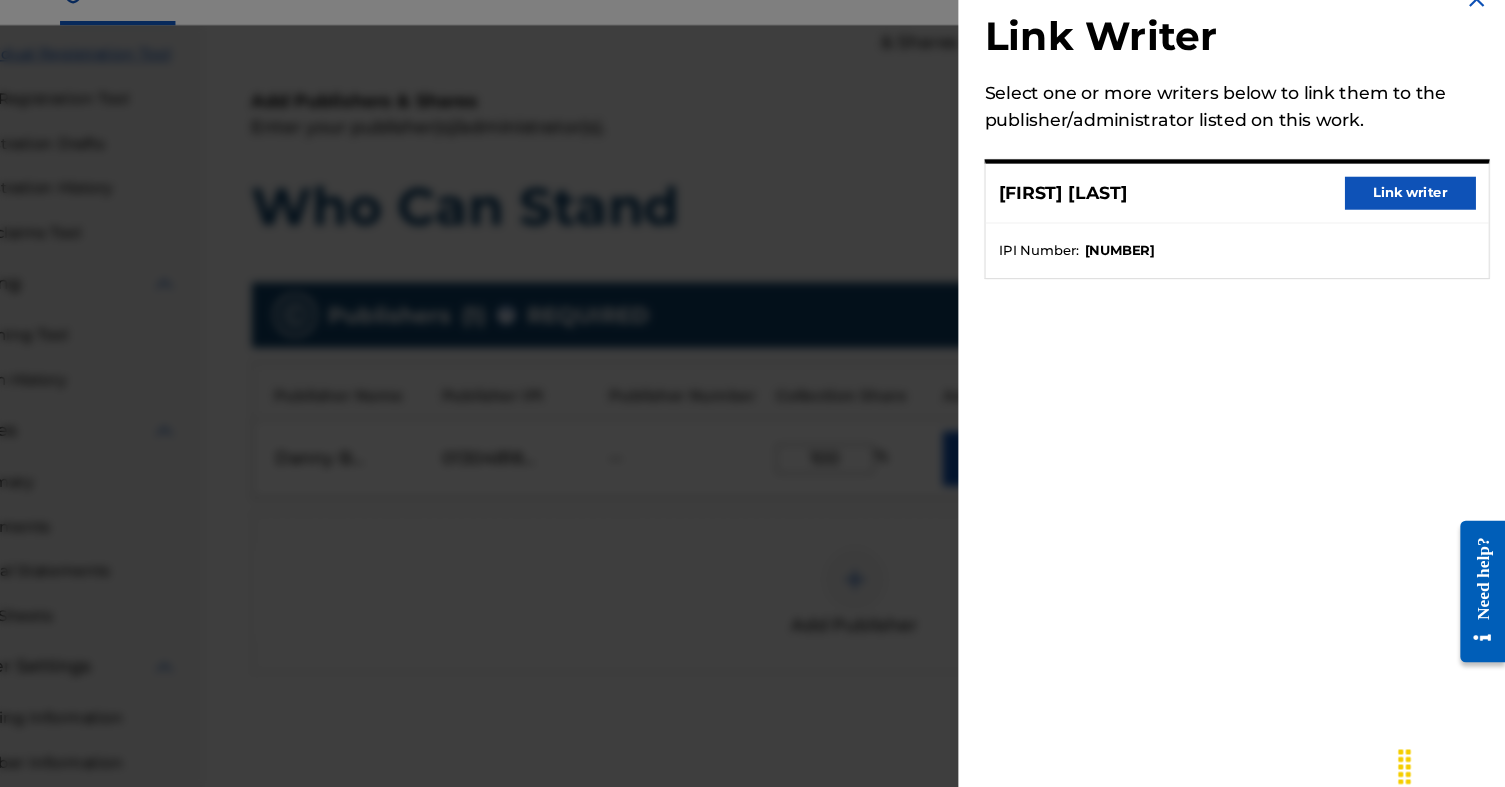 scroll, scrollTop: 249, scrollLeft: 0, axis: vertical 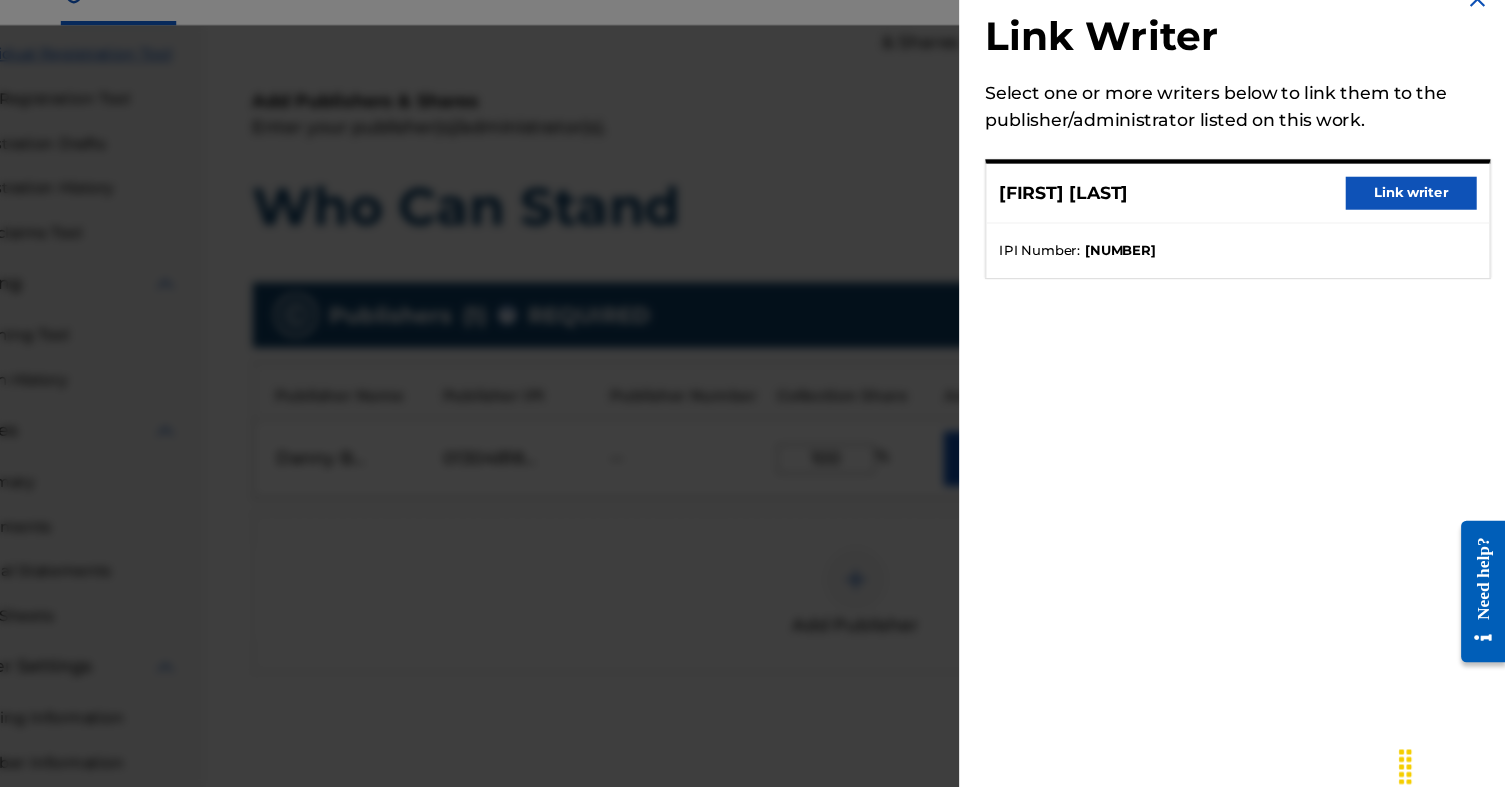 click on "Link writer" at bounding box center [1418, 214] 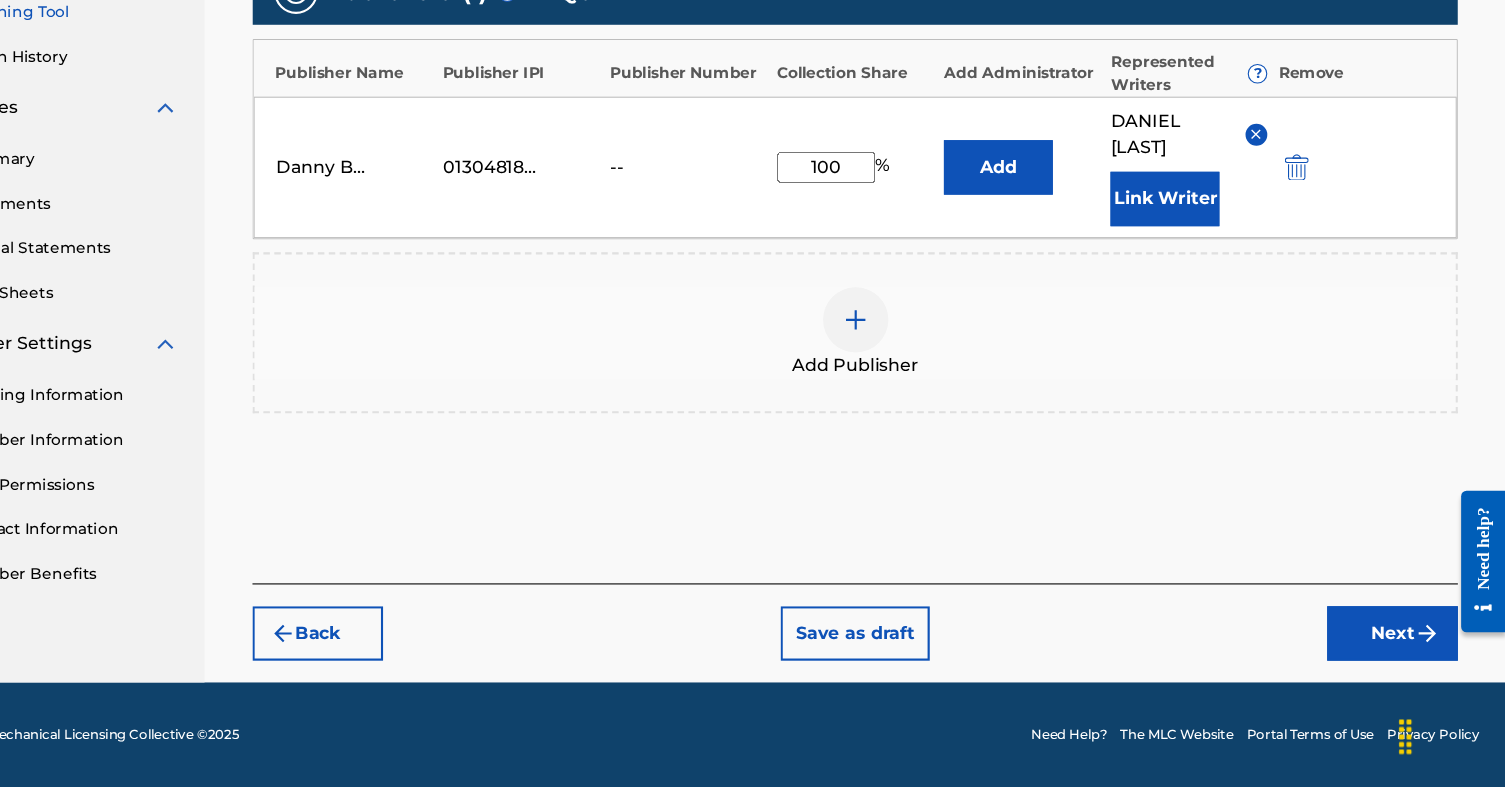 scroll, scrollTop: 518, scrollLeft: 0, axis: vertical 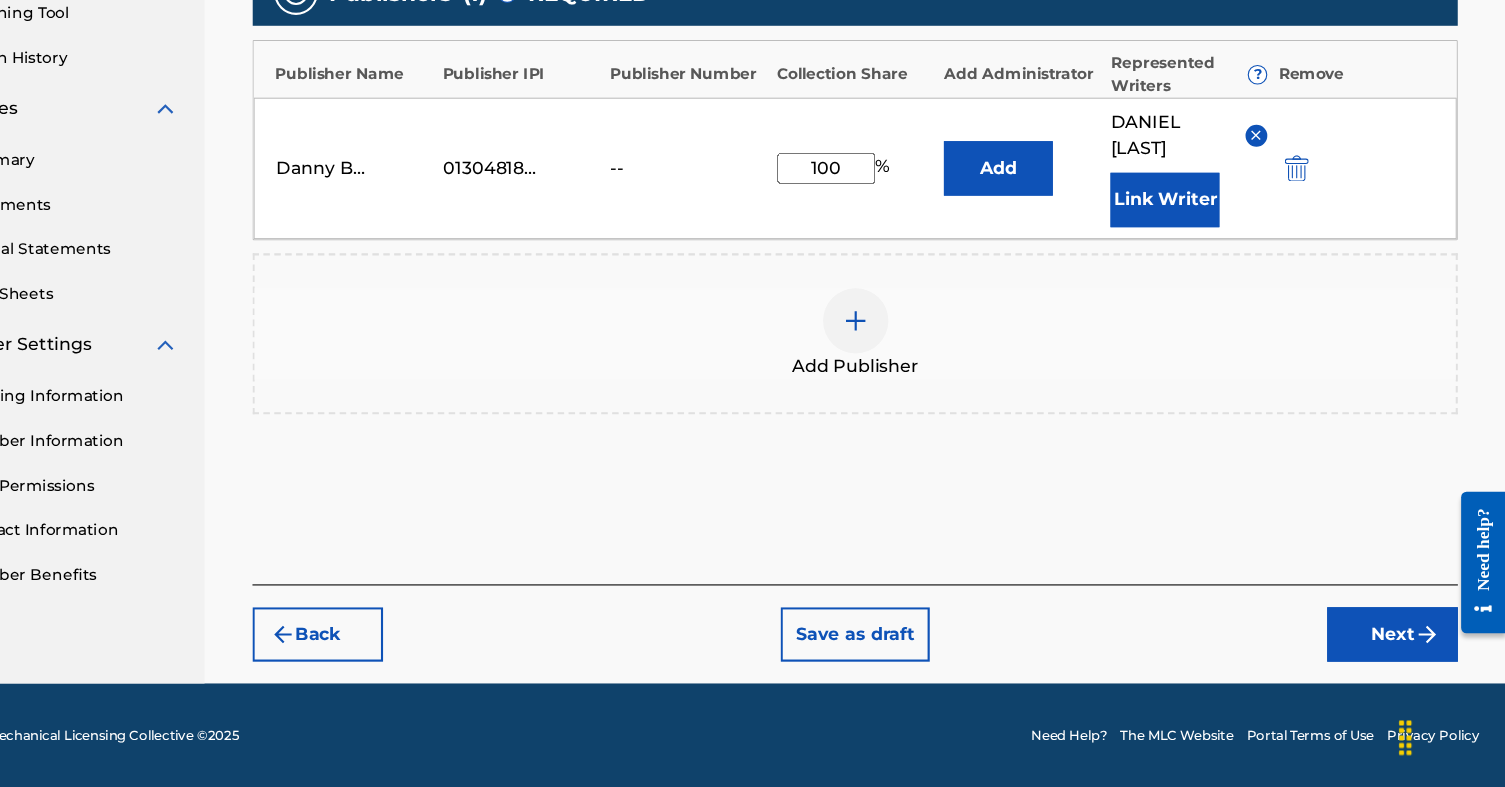 click on "Next" at bounding box center (1401, 646) 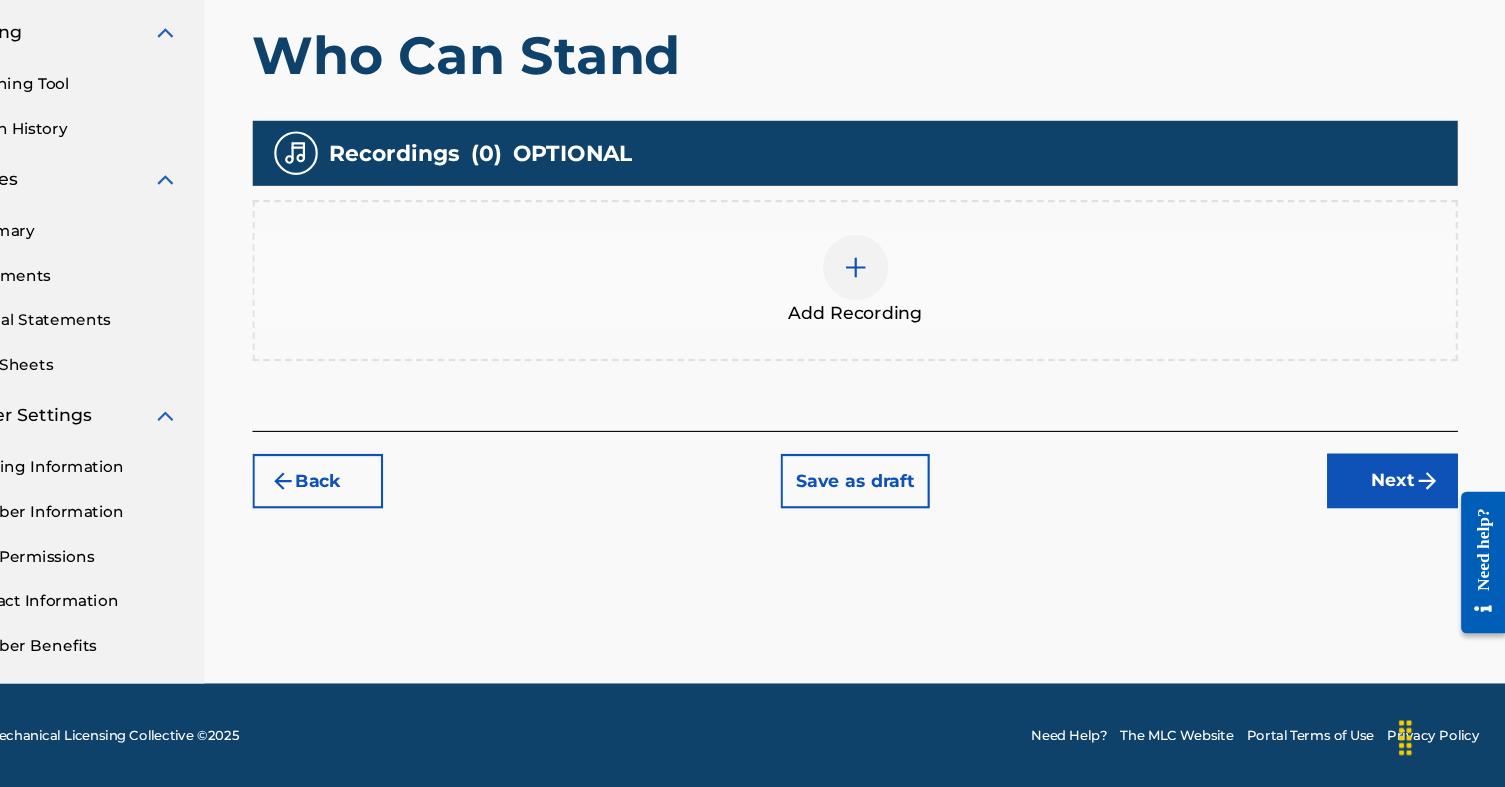 scroll, scrollTop: 453, scrollLeft: 0, axis: vertical 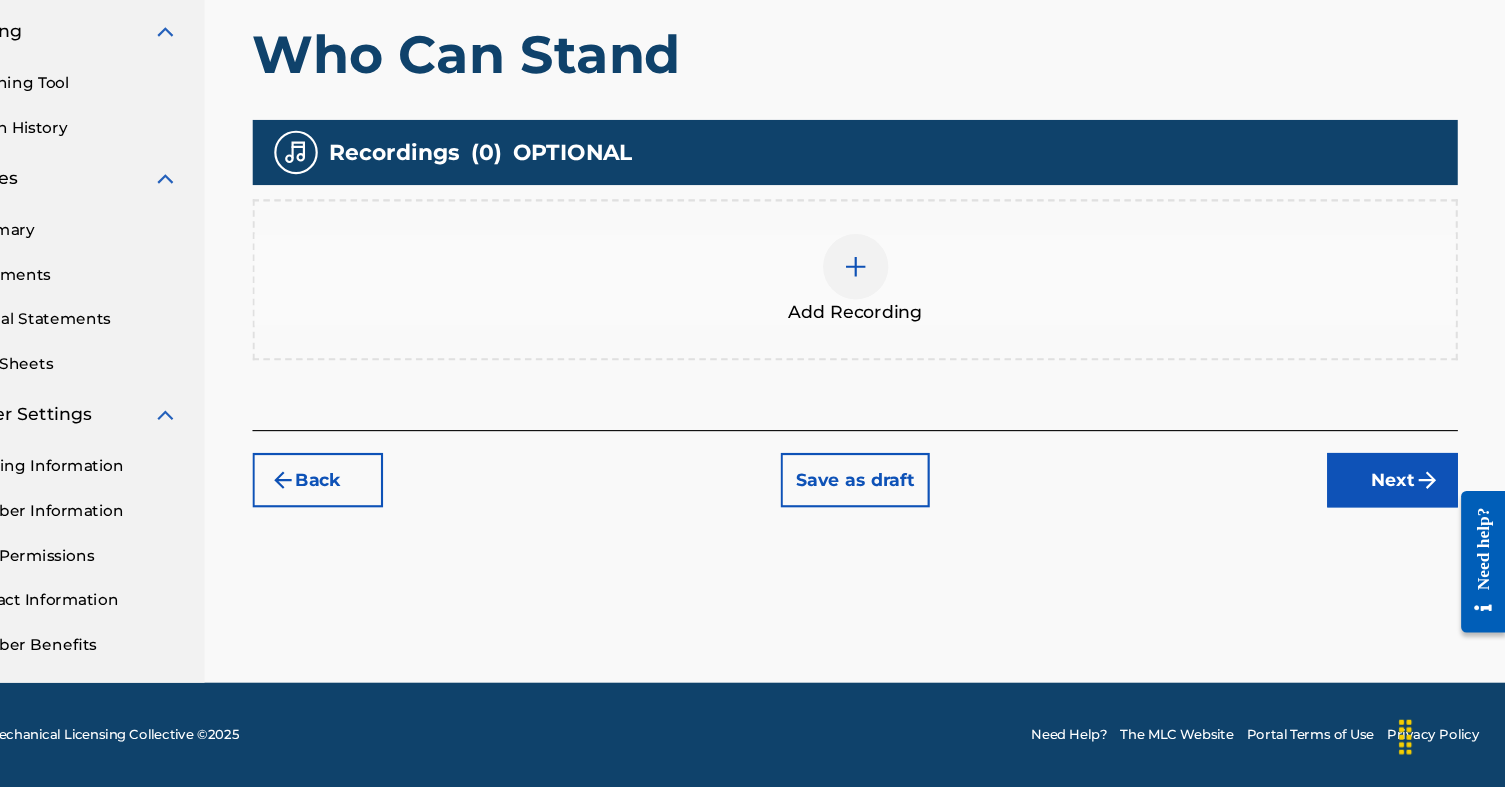 click at bounding box center [908, 309] 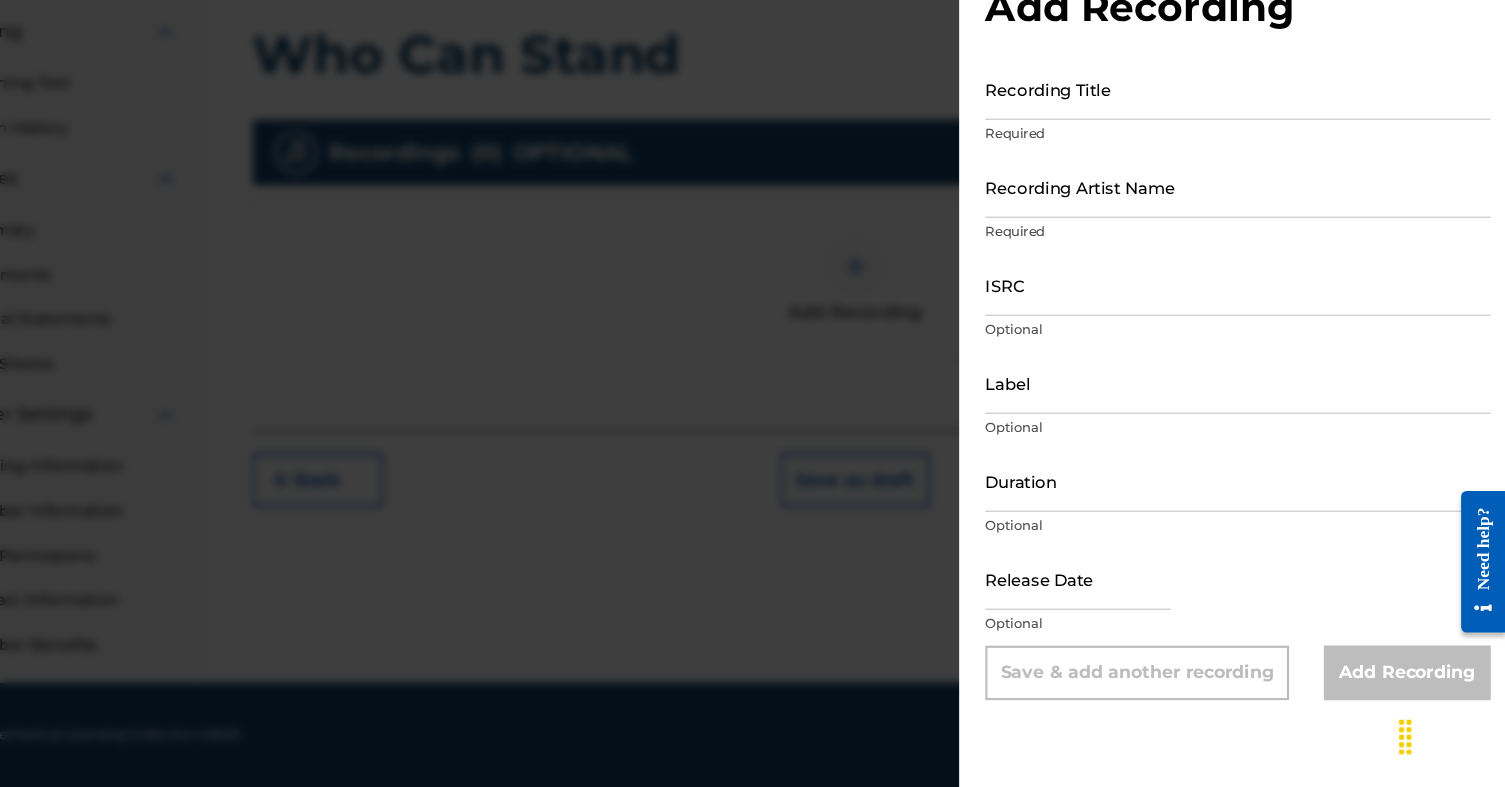 click on "Recording Title" at bounding box center (1259, 145) 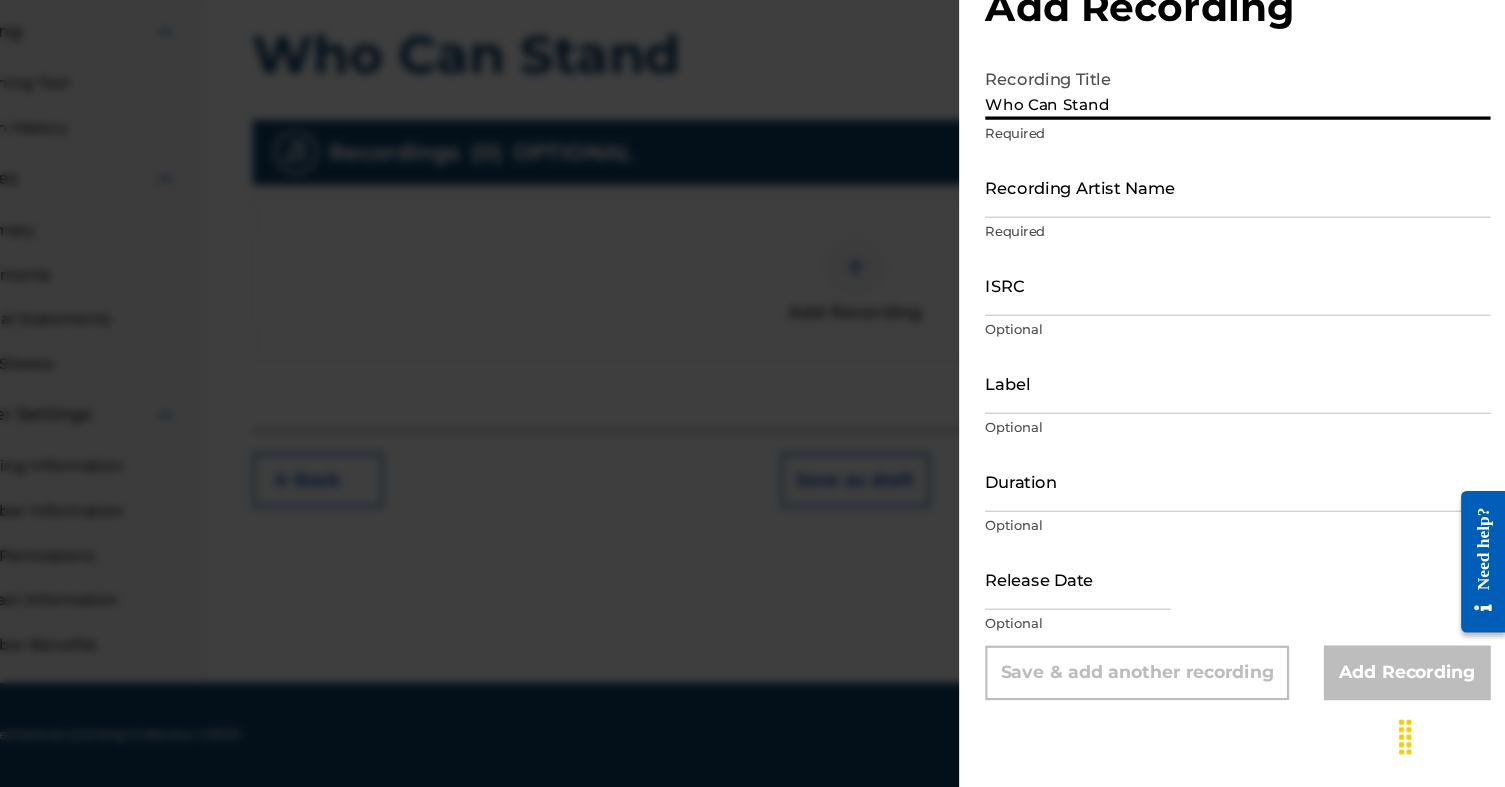 type on "Who Can Stand" 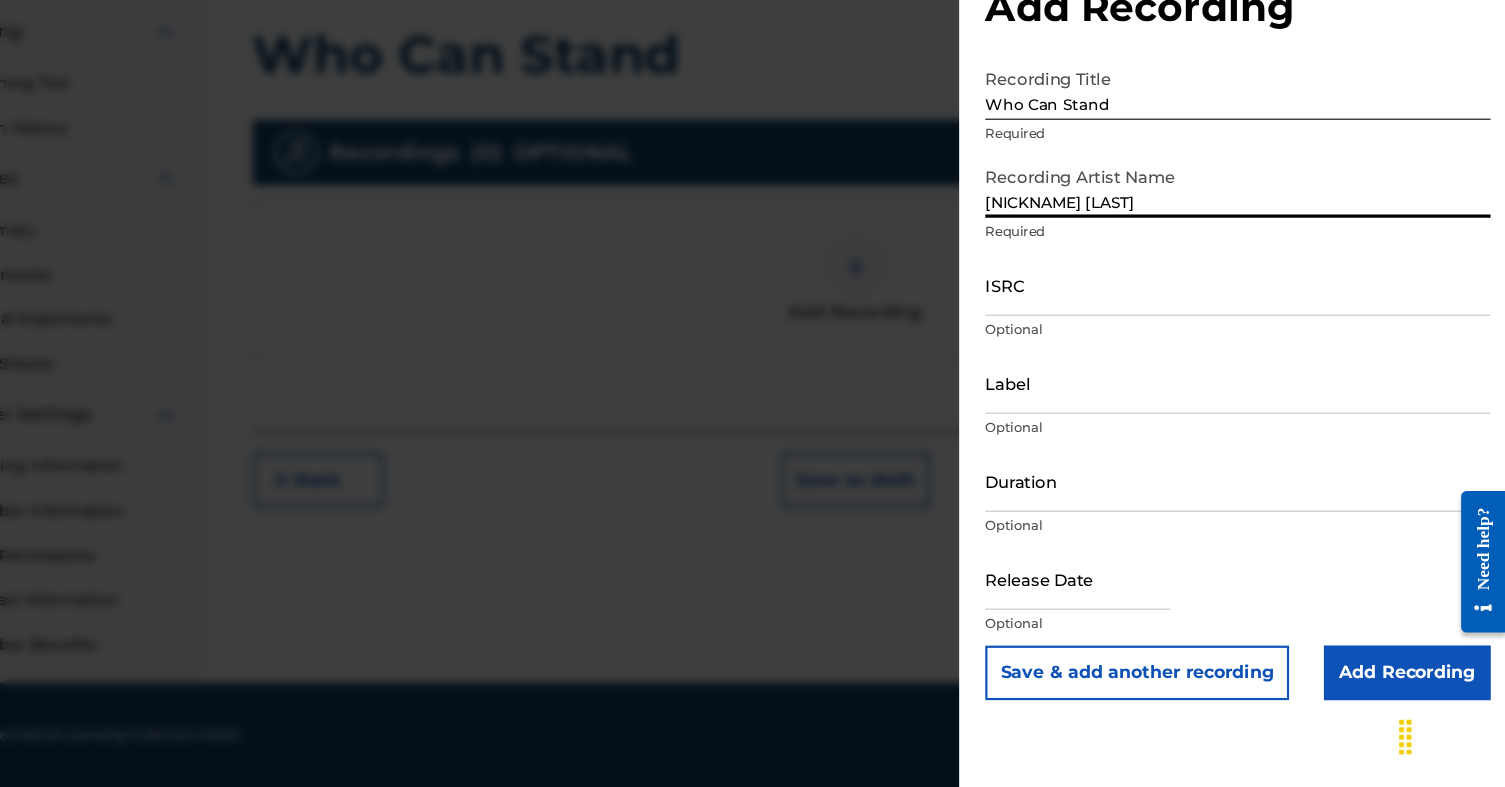 type on "[NICKNAME] [LAST]" 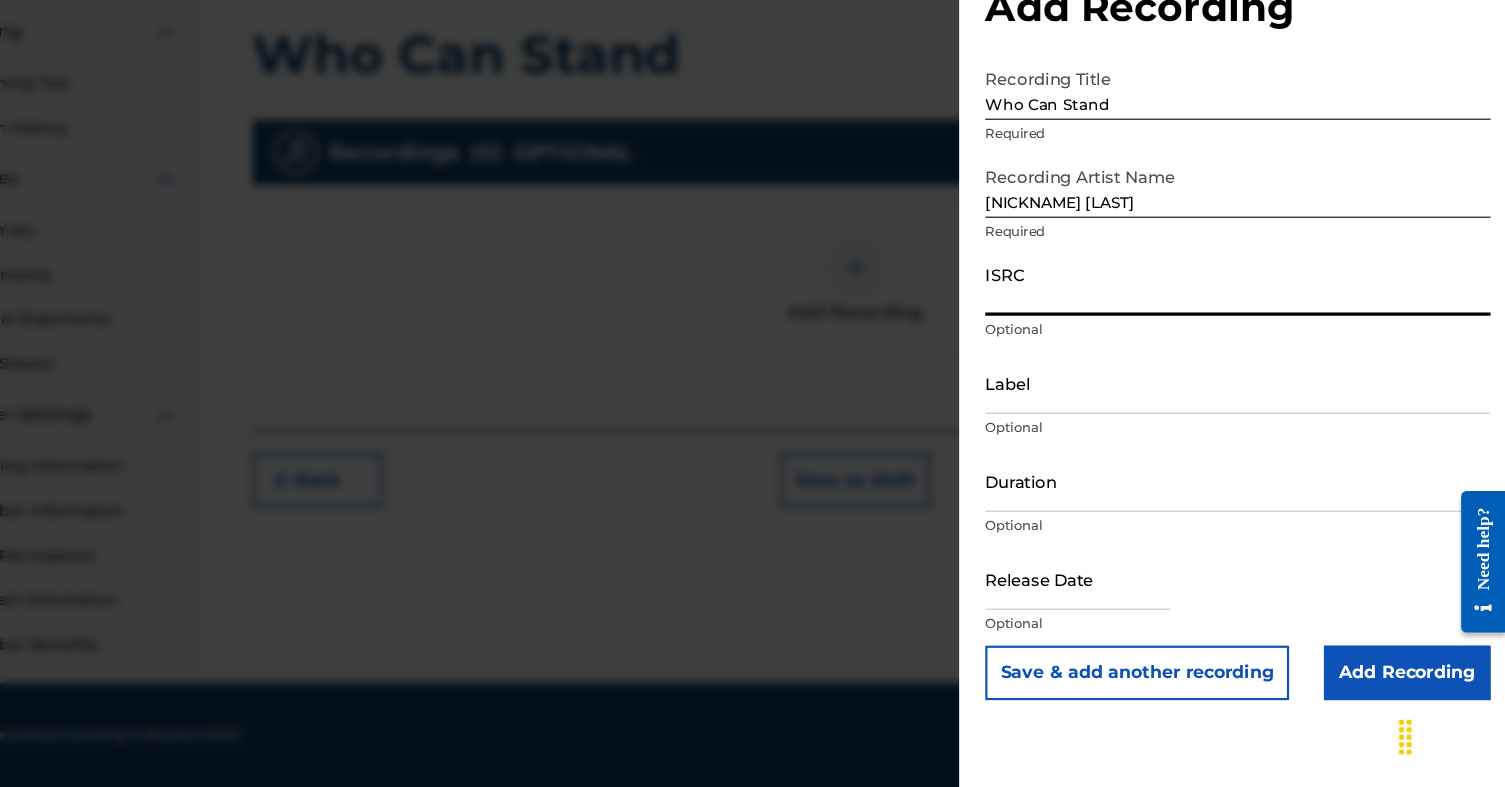 paste on "QZDA72472872" 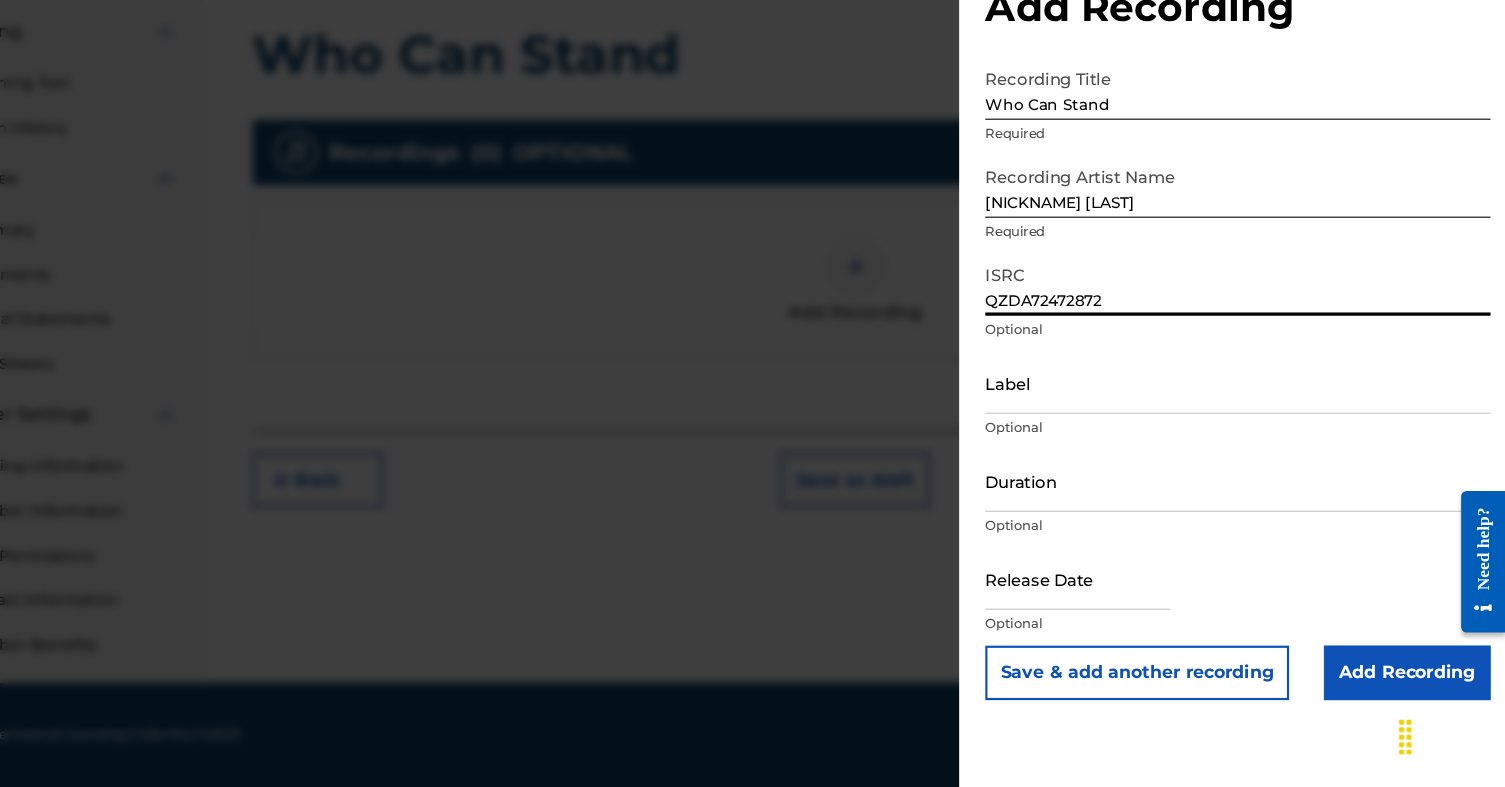 type on "QZDA72472872" 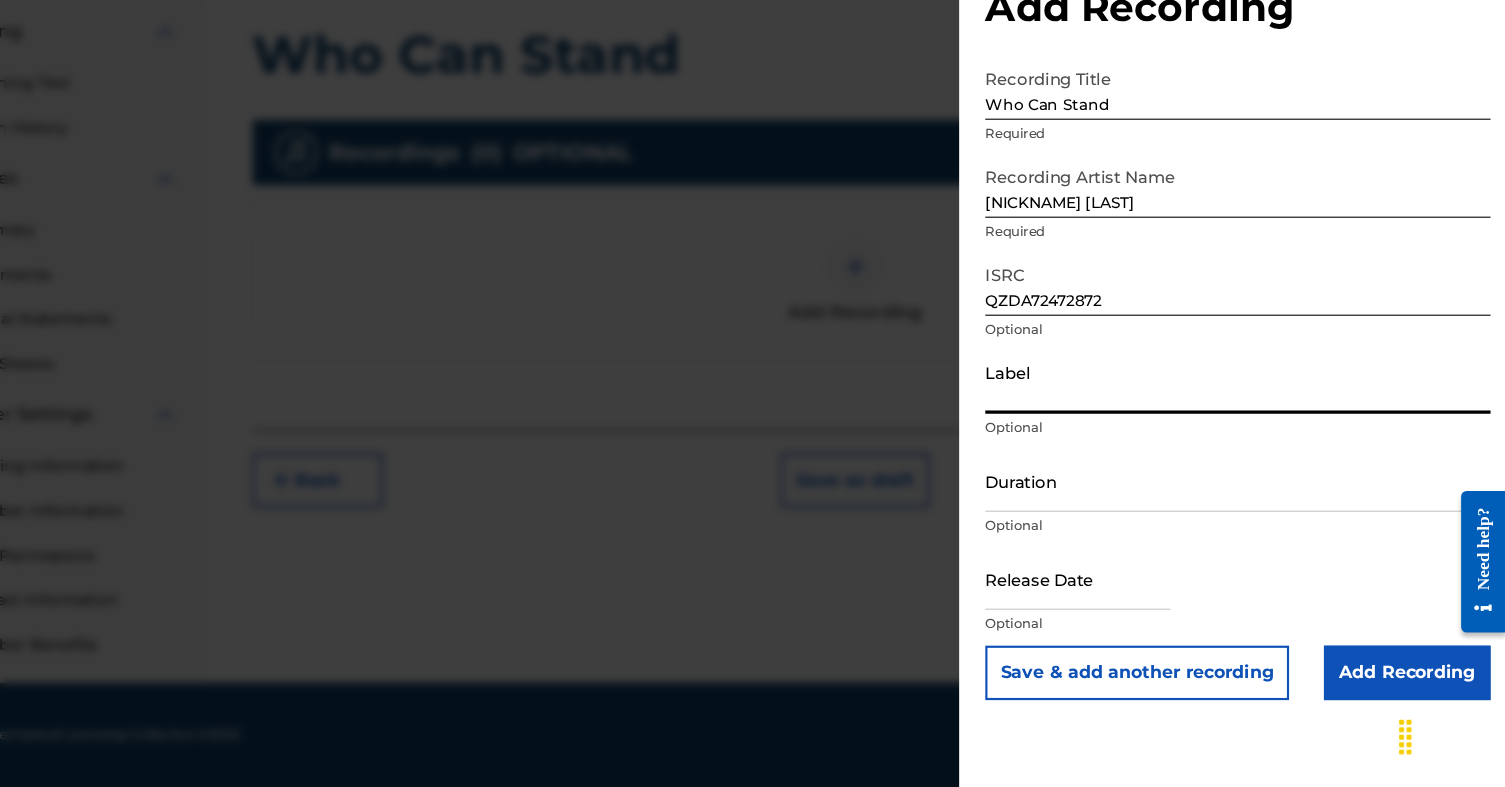 click on "Label" at bounding box center [1259, 415] 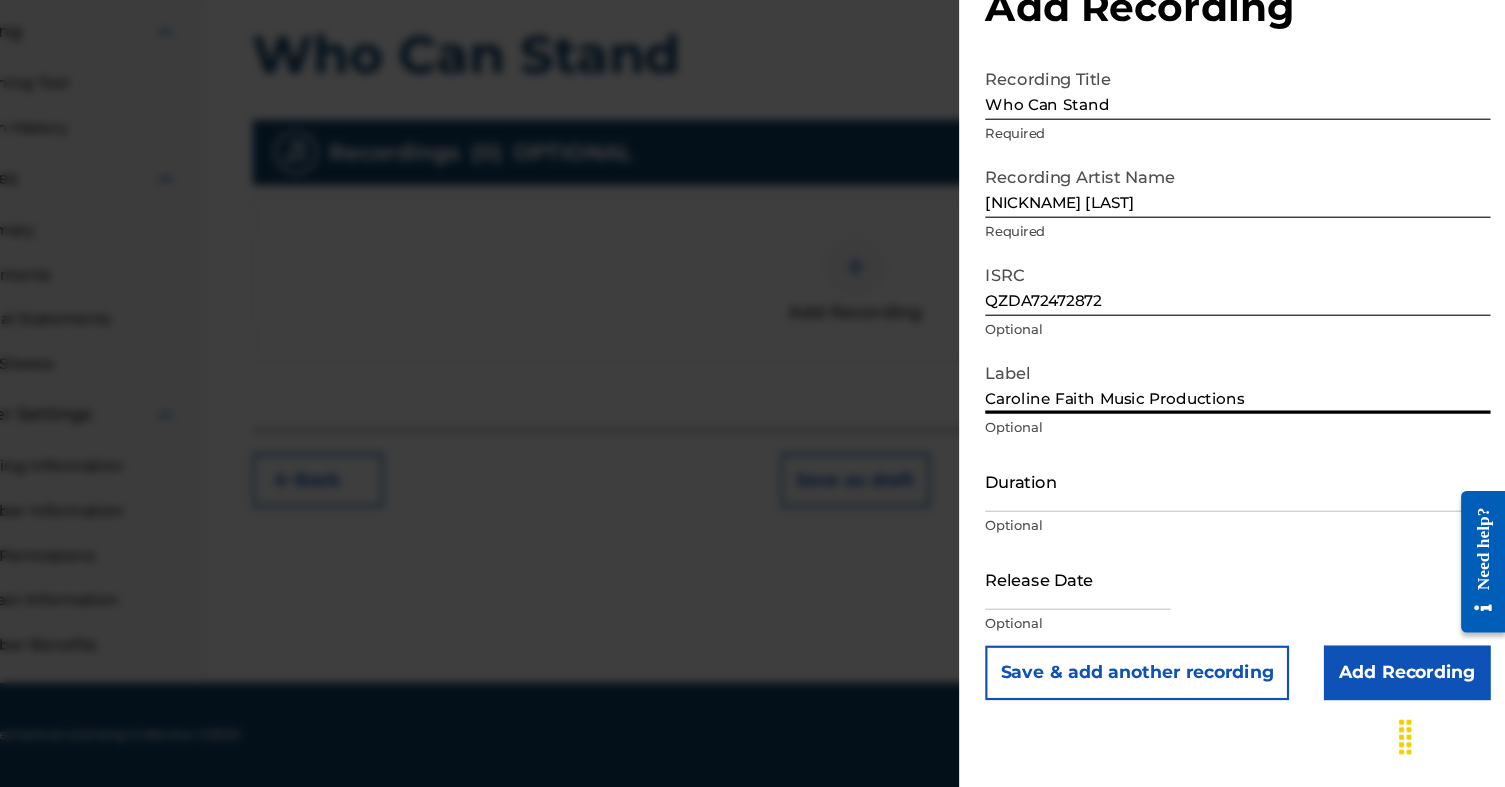 type on "Caroline Faith Music Productions" 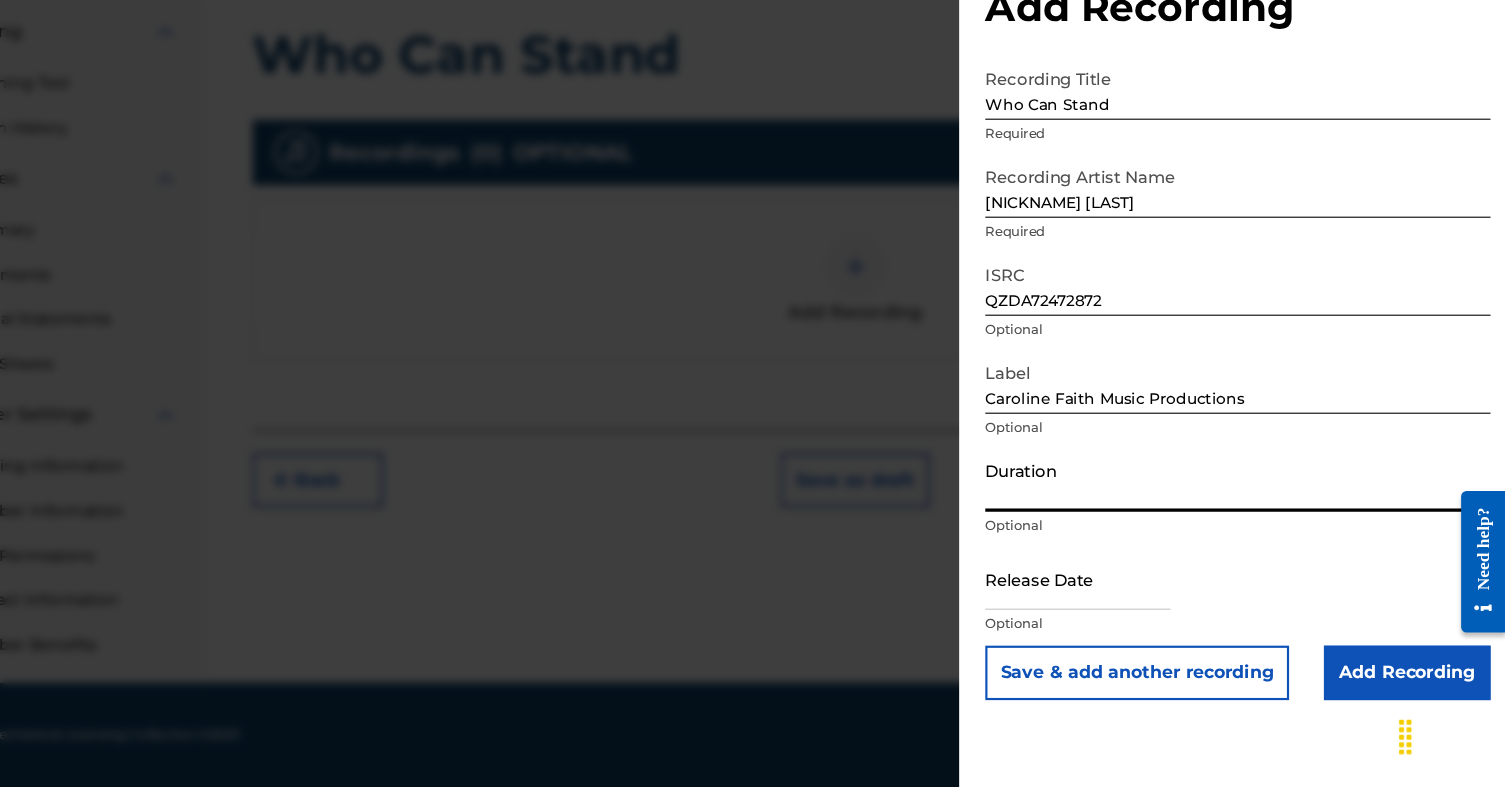 click on "Duration" at bounding box center (1259, 505) 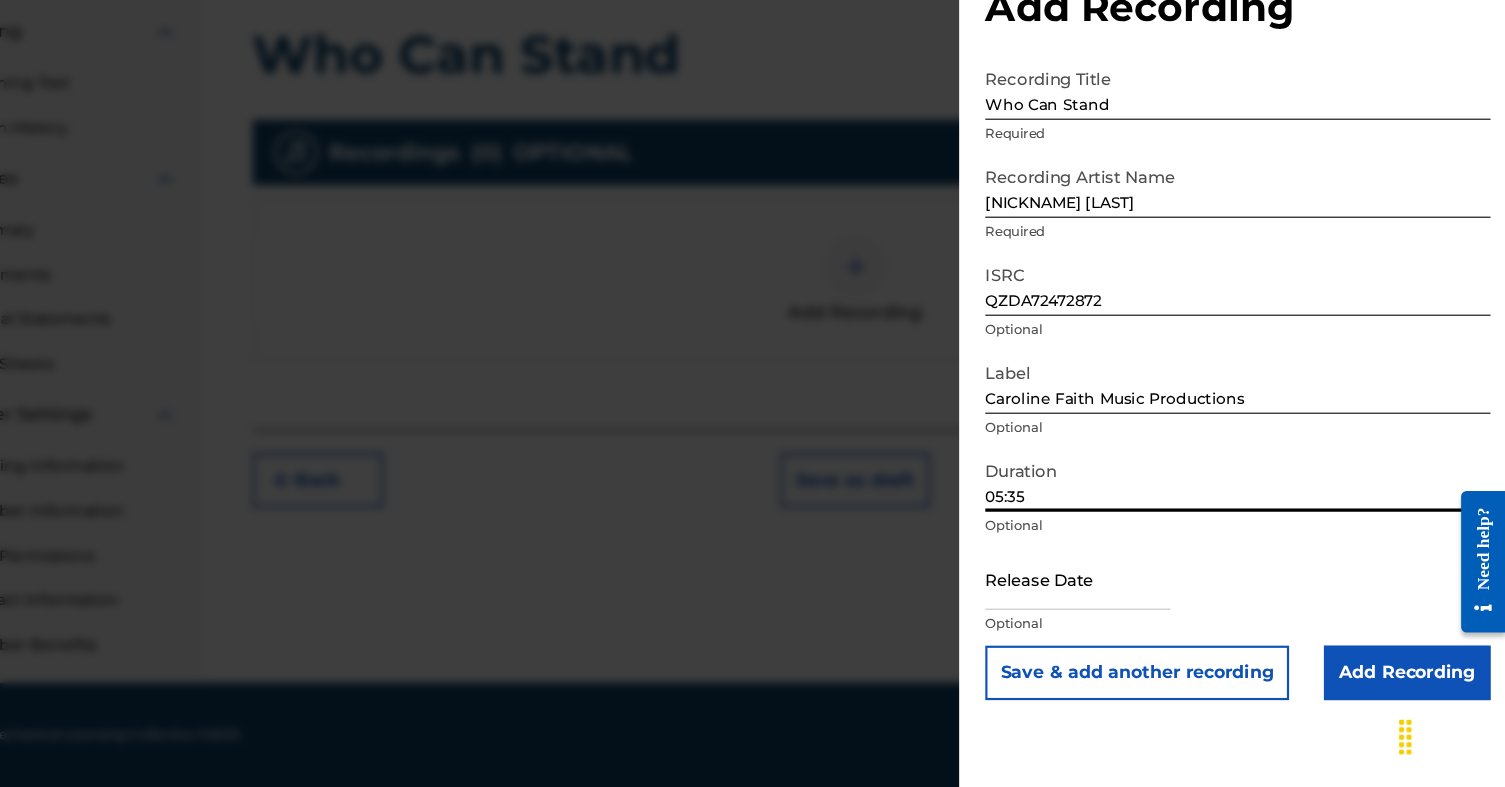 type on "05:35" 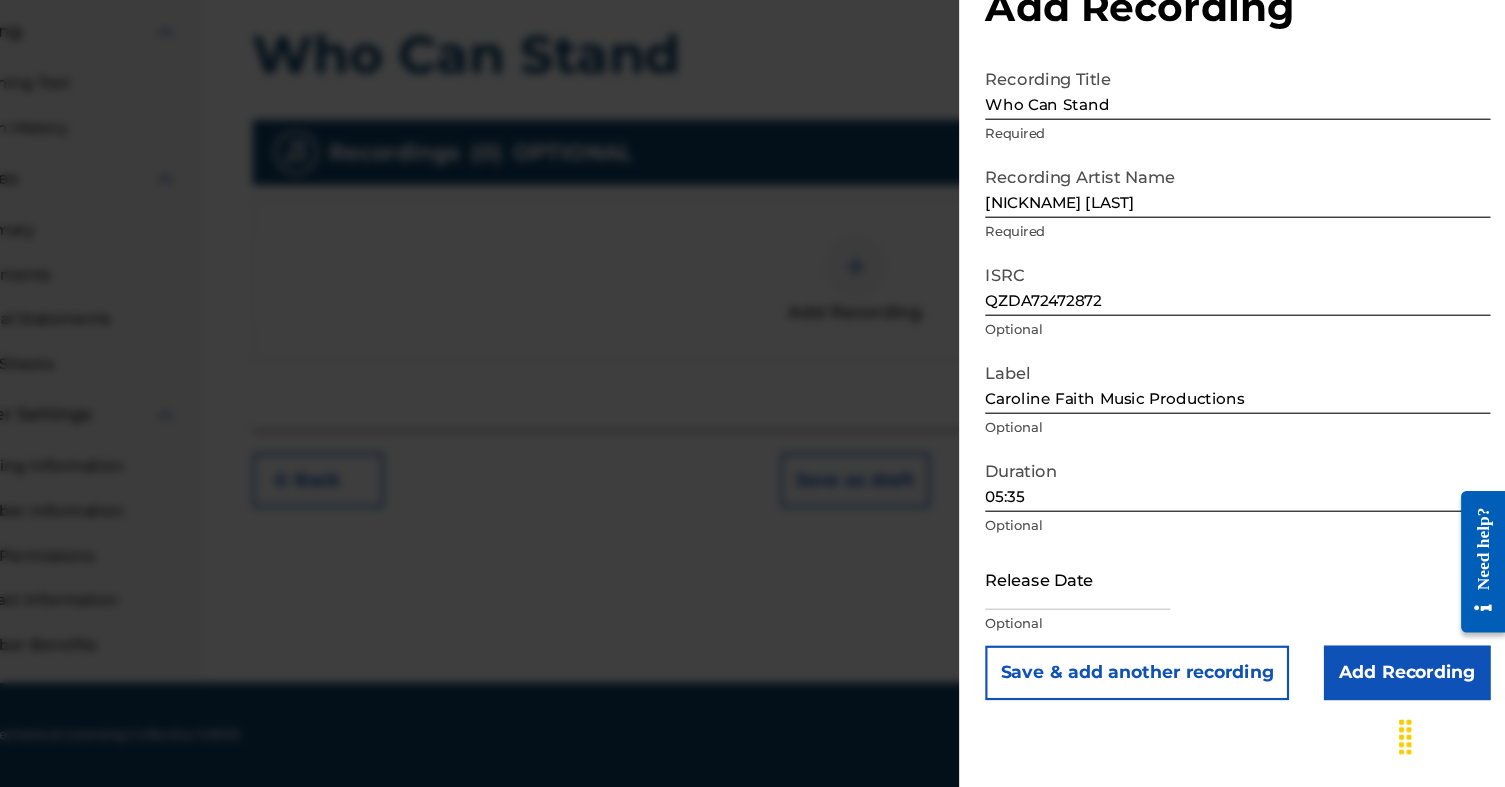 click at bounding box center (1112, 595) 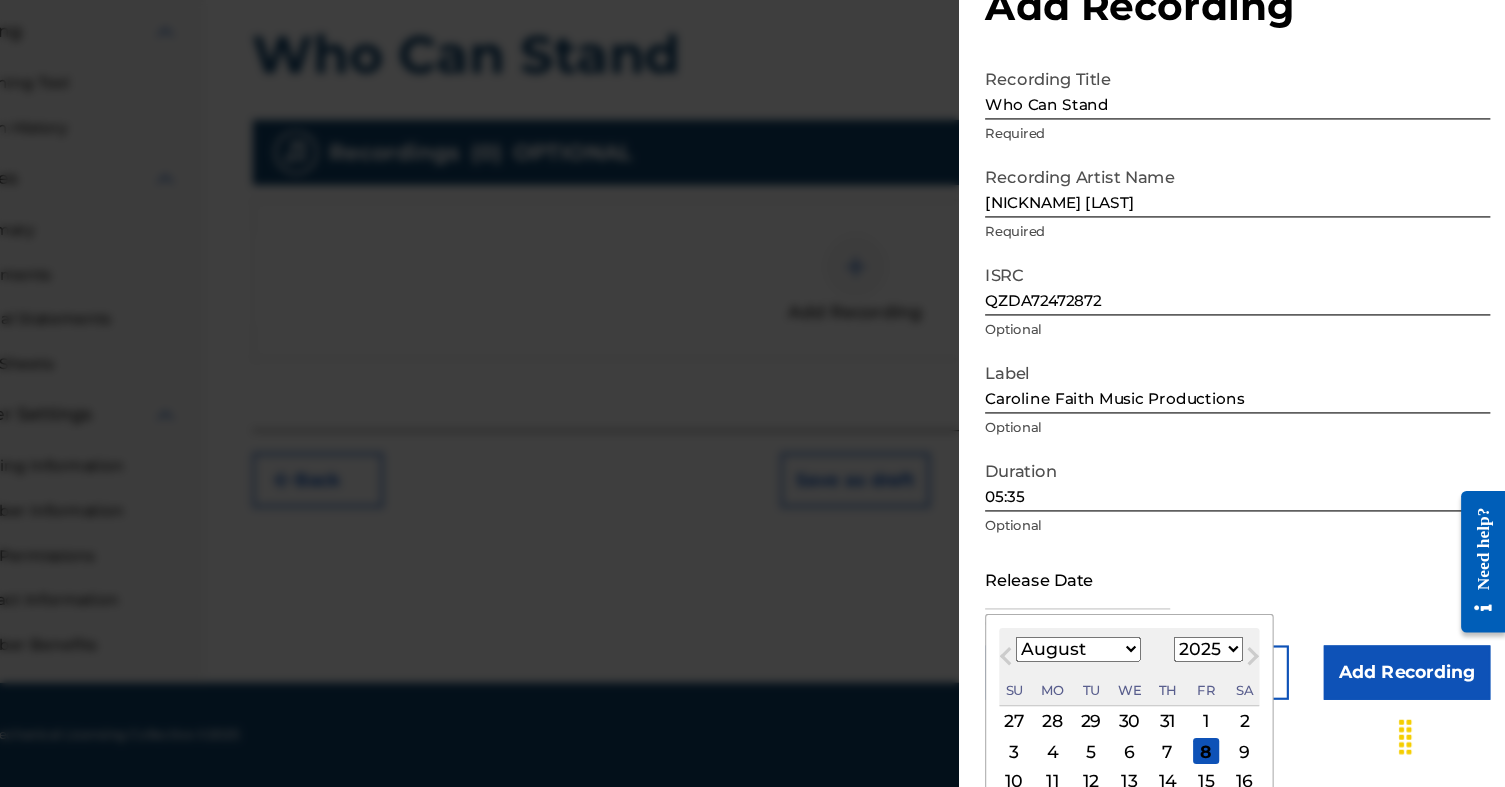 select on "2024" 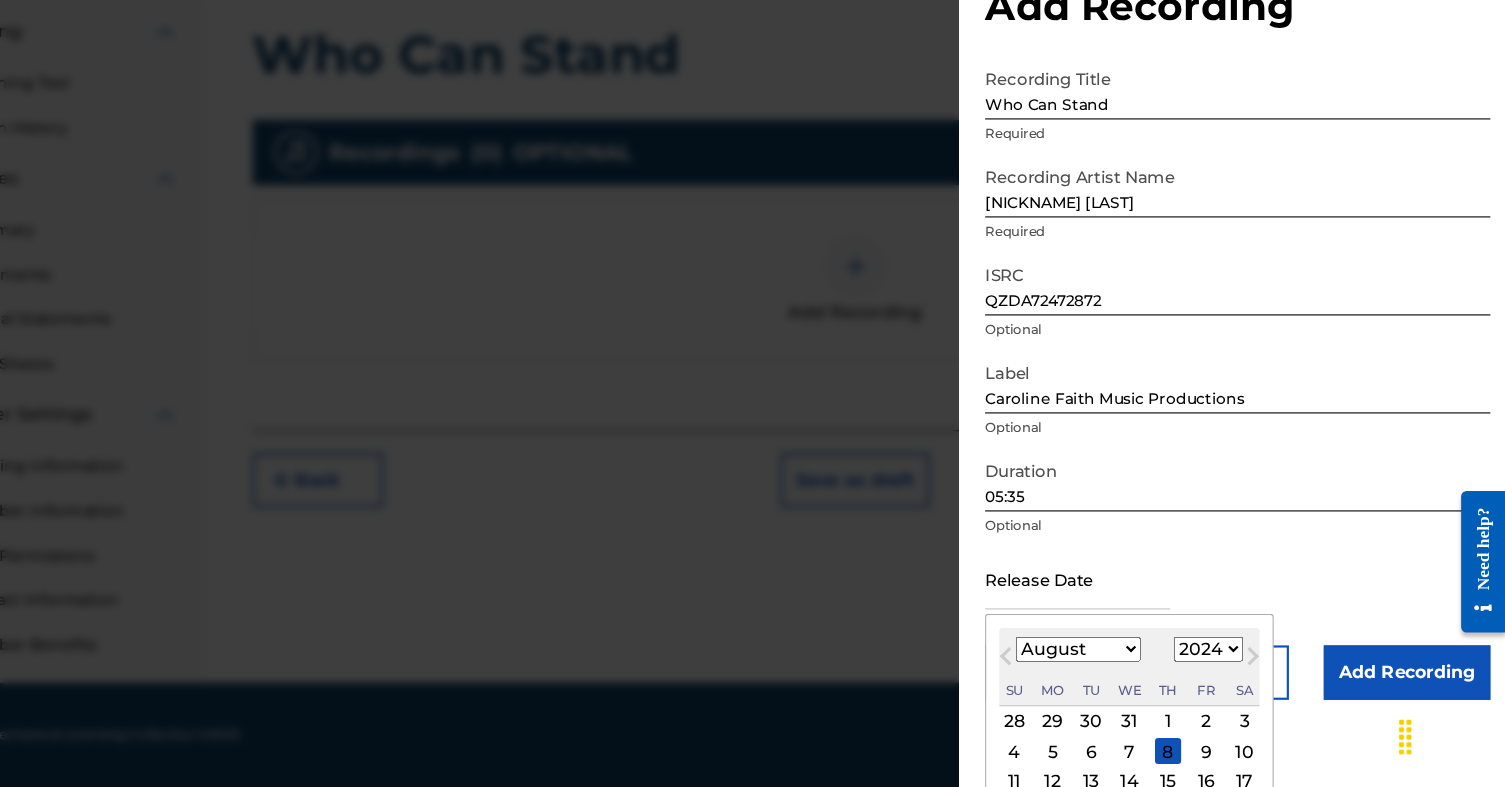 select on "1" 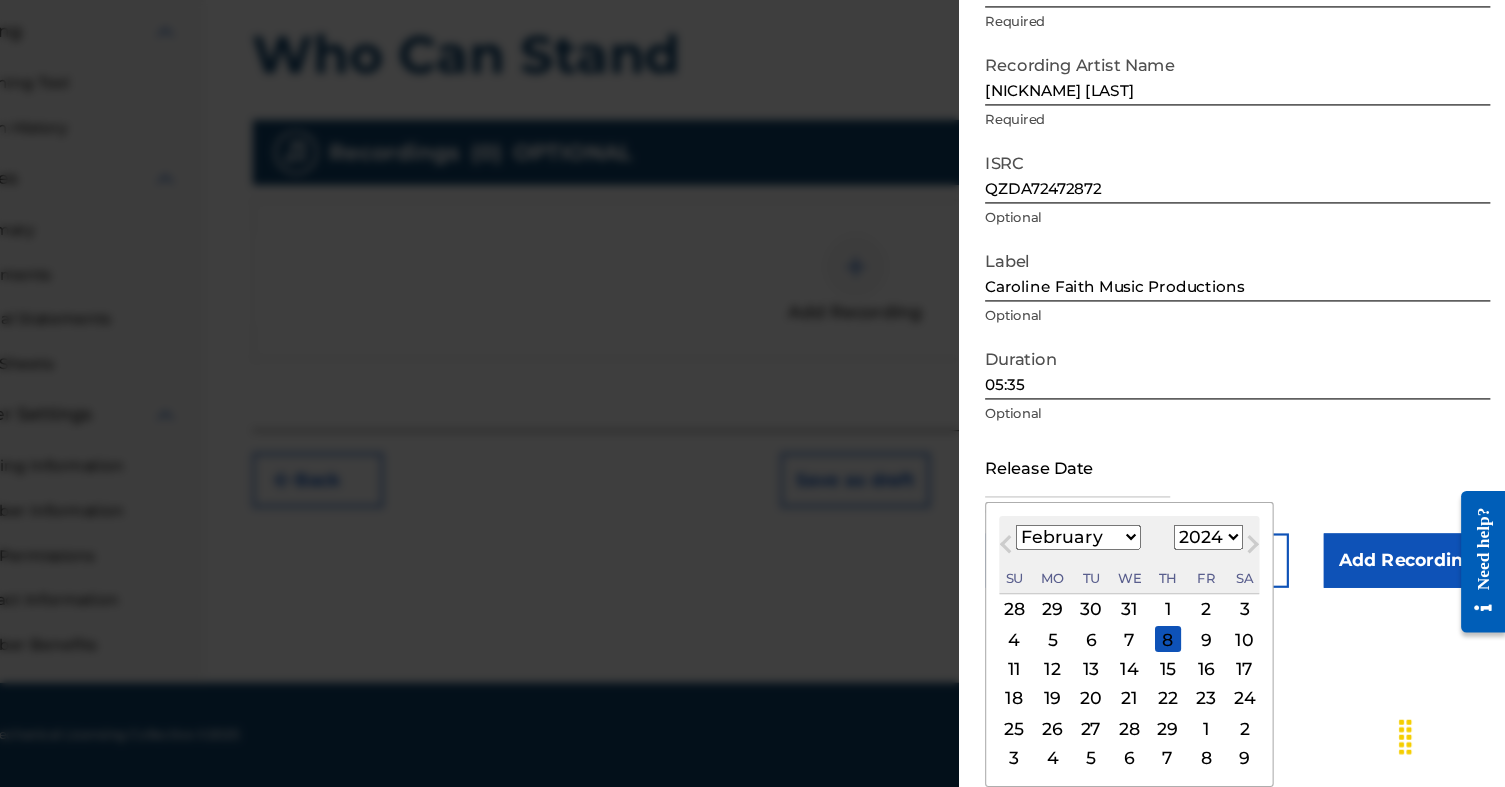 scroll, scrollTop: 103, scrollLeft: 0, axis: vertical 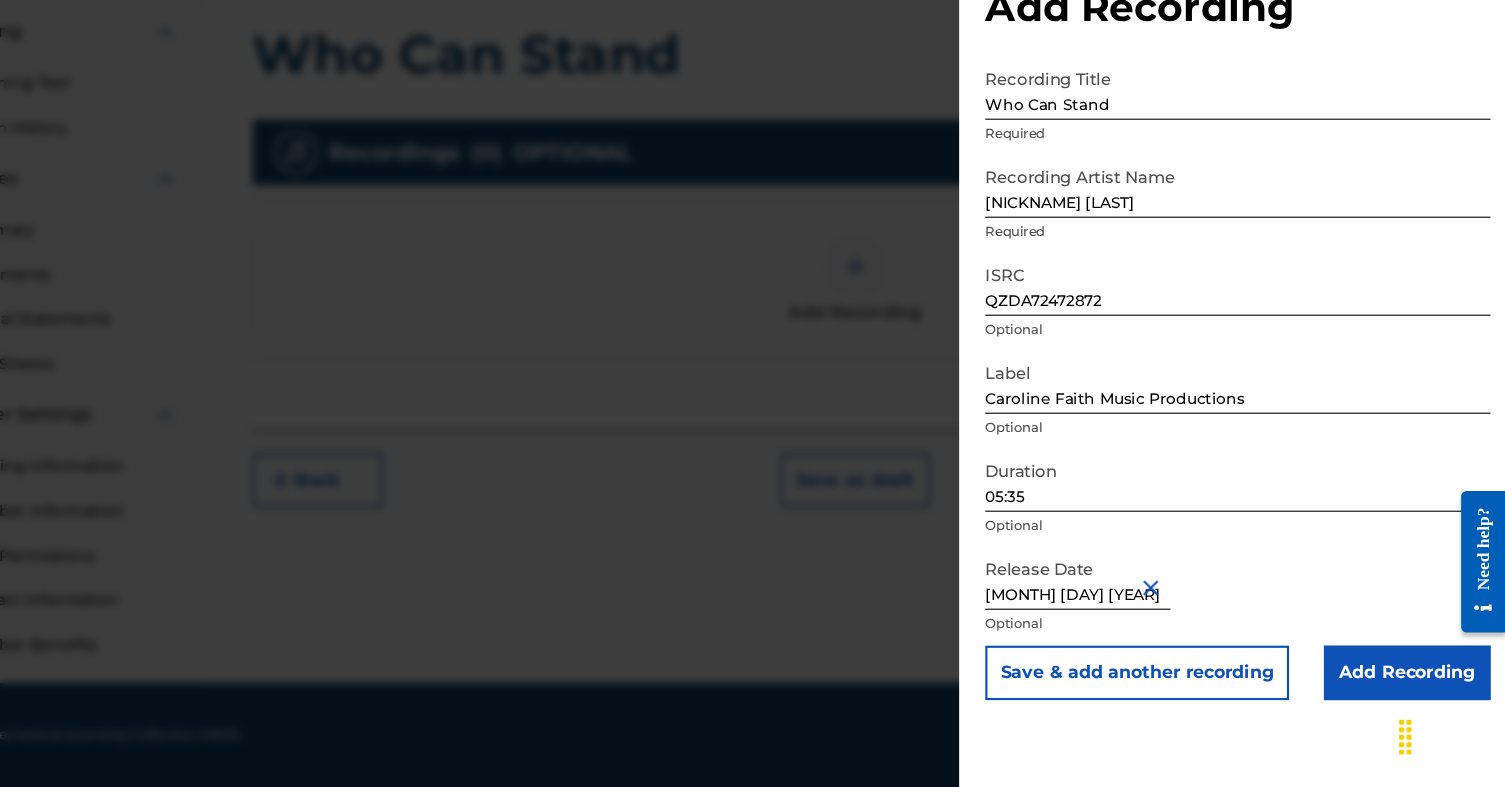 click on "Add Recording" at bounding box center [1414, 682] 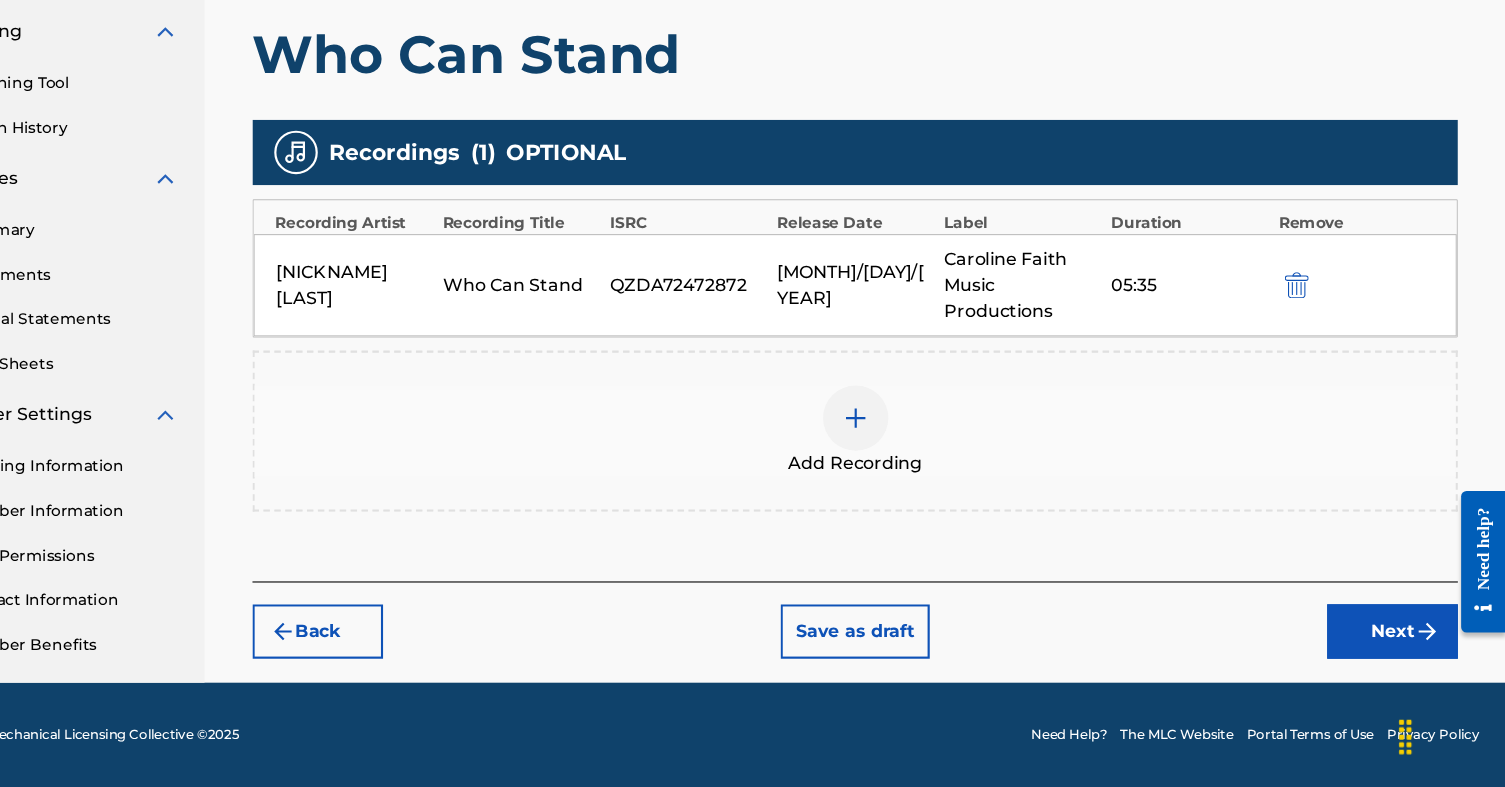 click on "Next" at bounding box center (1401, 644) 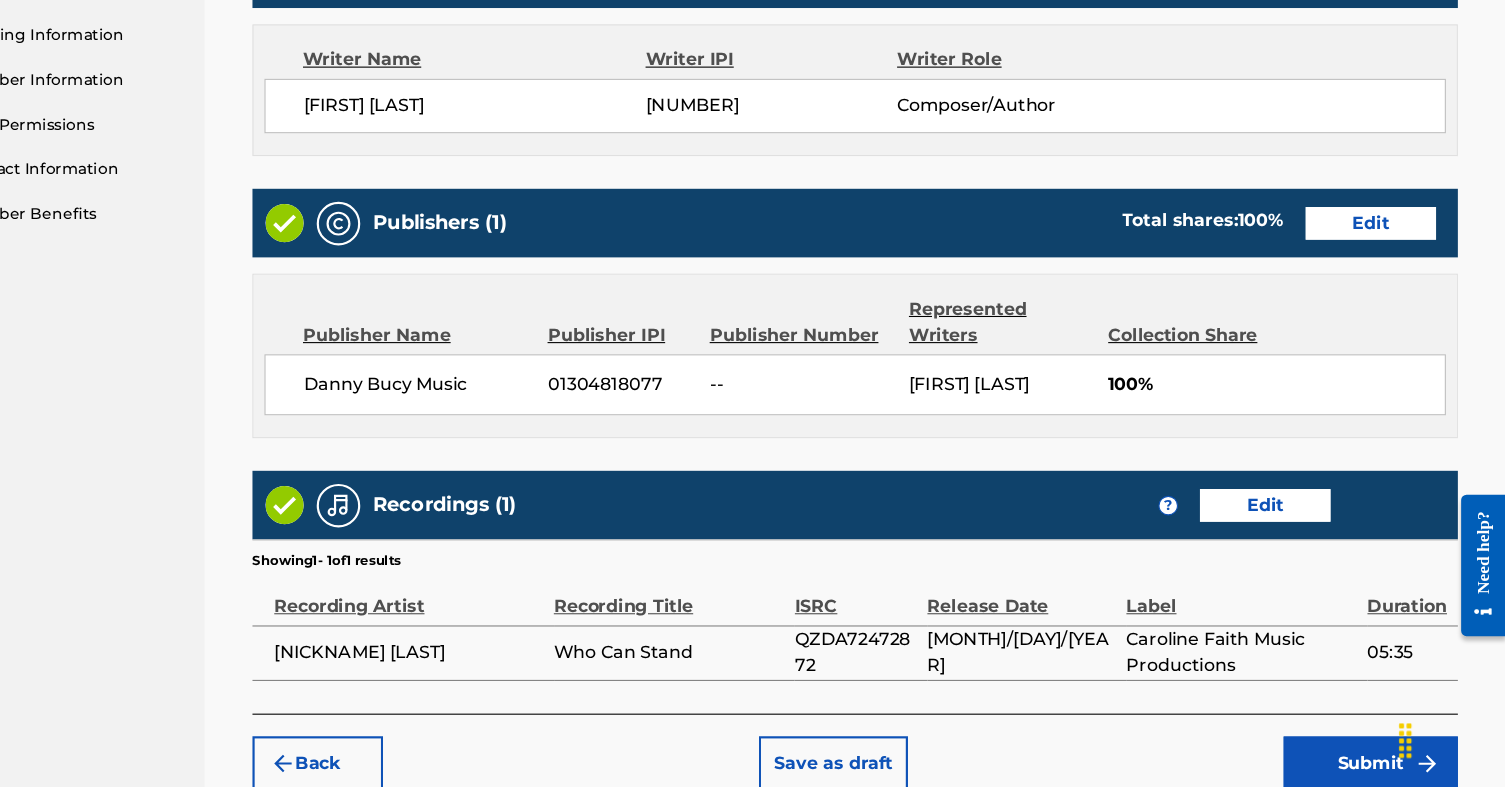 scroll, scrollTop: 856, scrollLeft: 0, axis: vertical 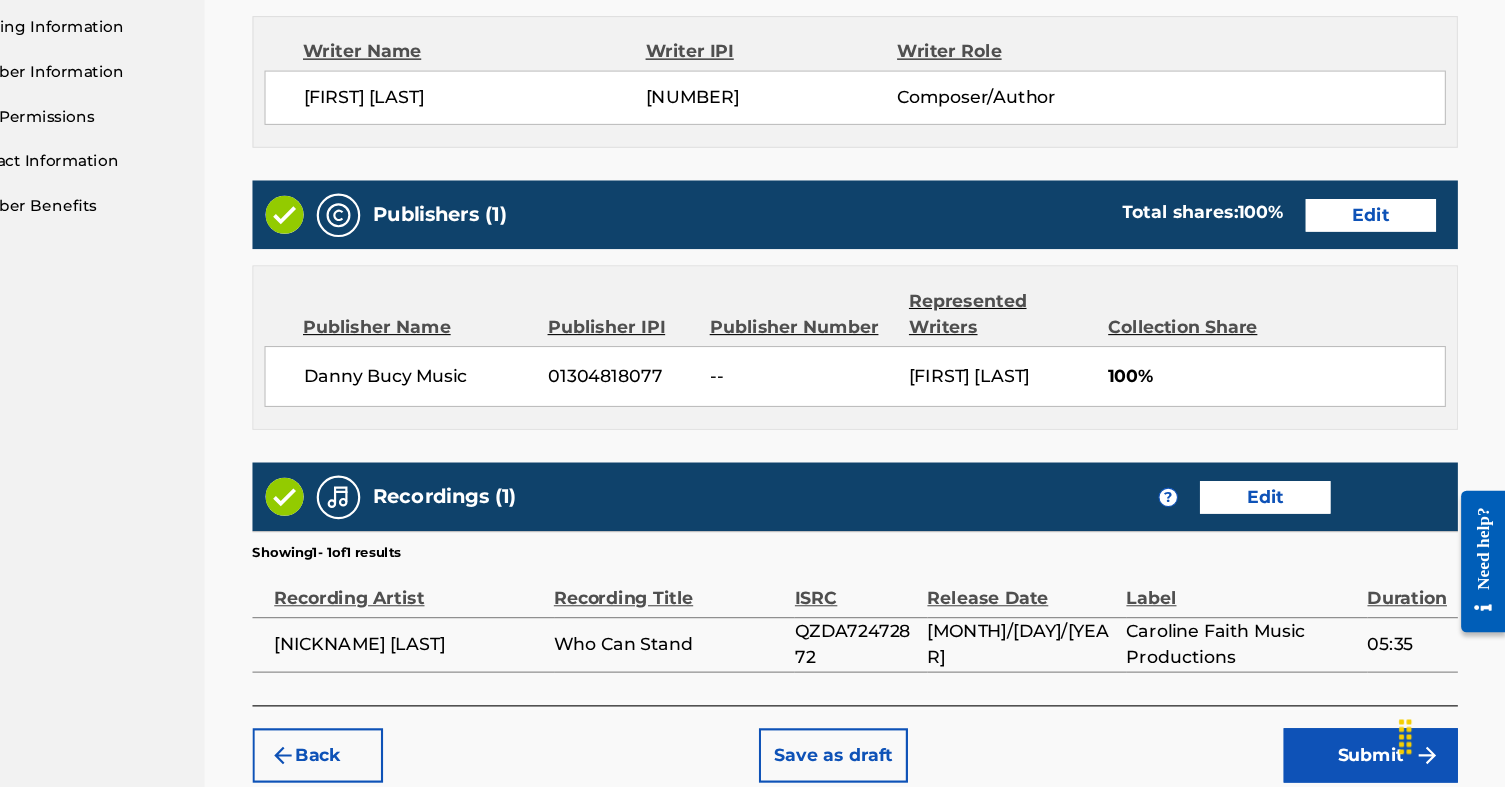 click on "Submit" at bounding box center [1381, 758] 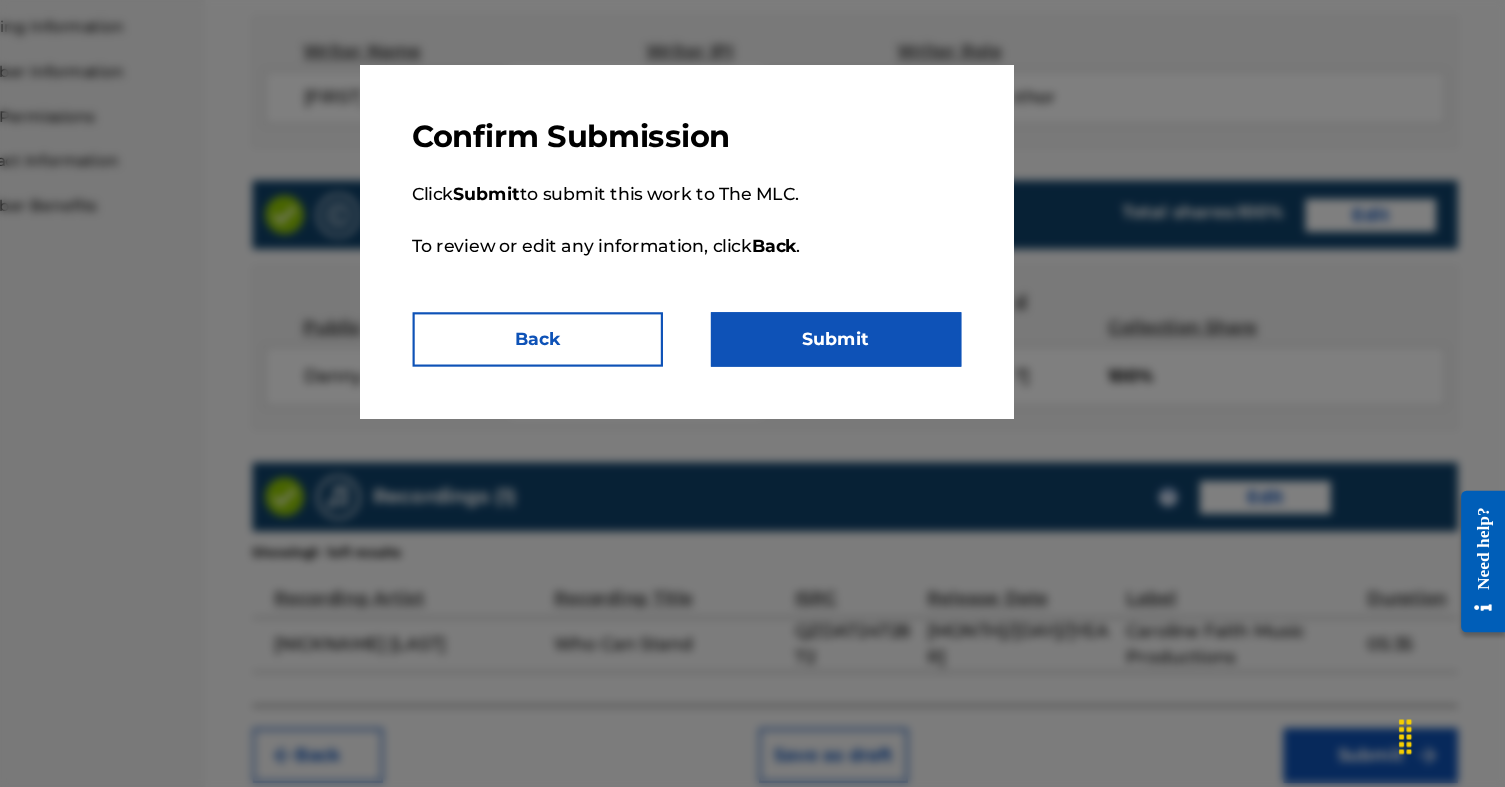 click on "Submit" at bounding box center [890, 376] 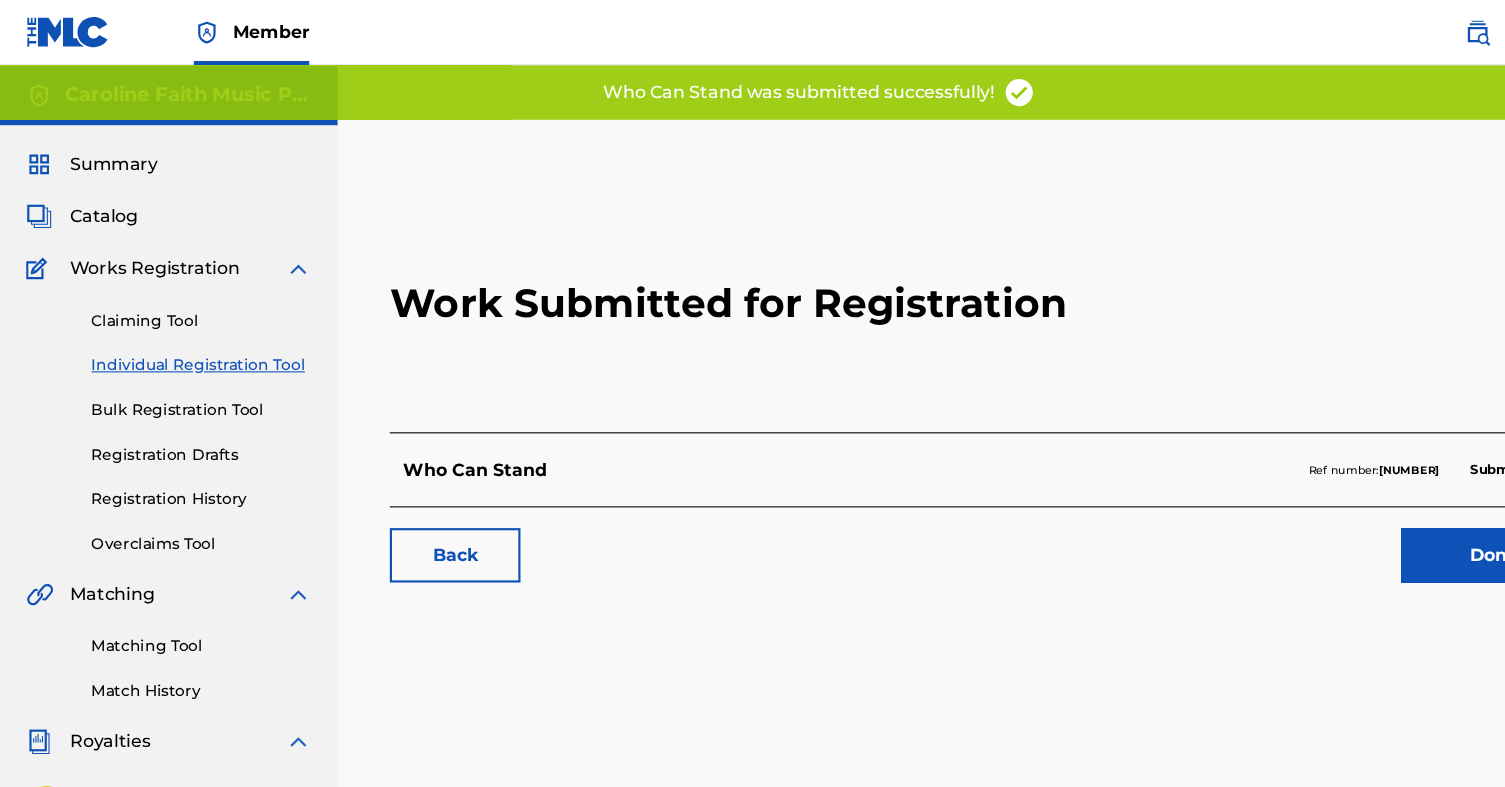 click on "Done" at bounding box center [1372, 510] 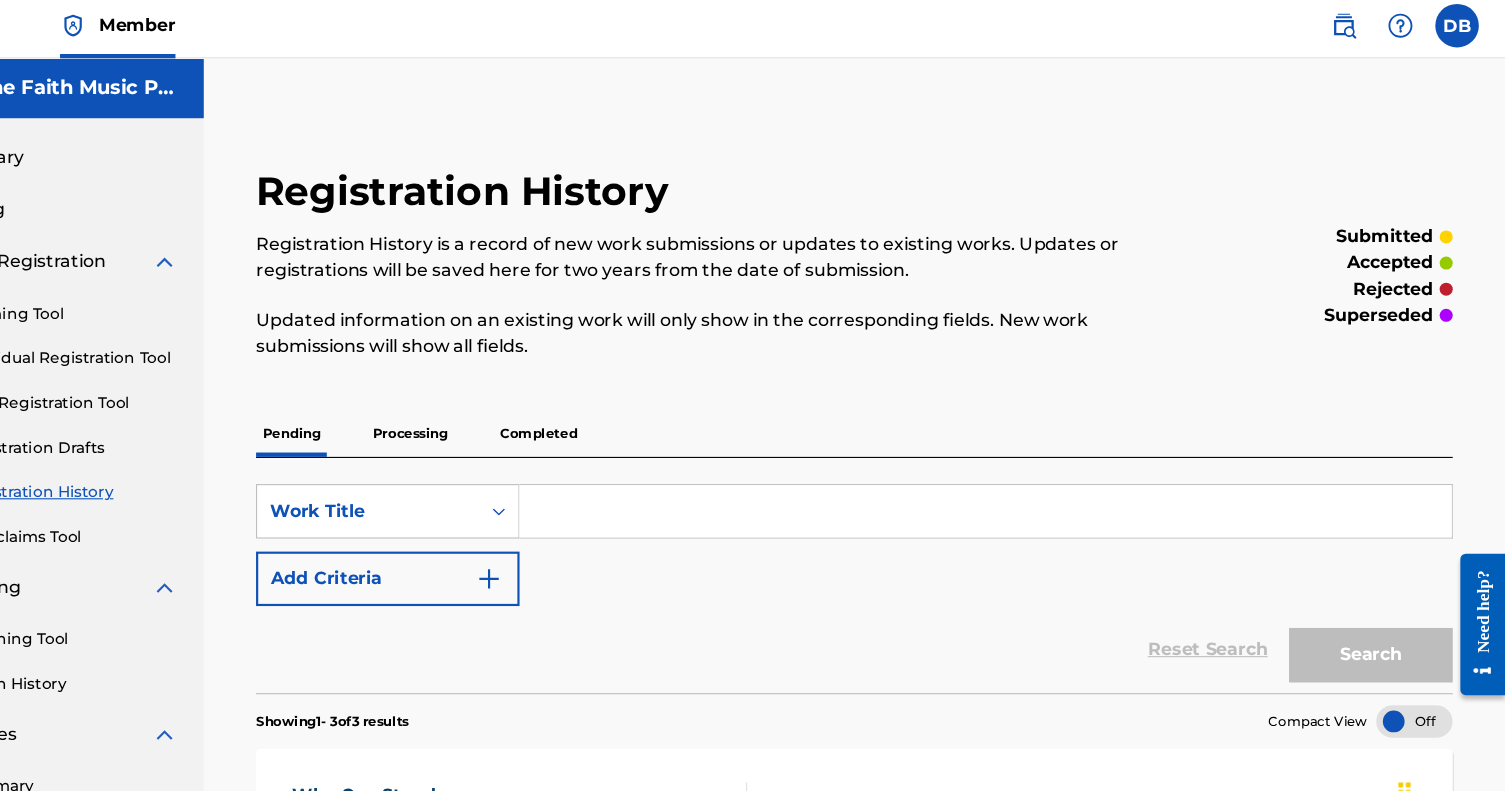scroll, scrollTop: 0, scrollLeft: 0, axis: both 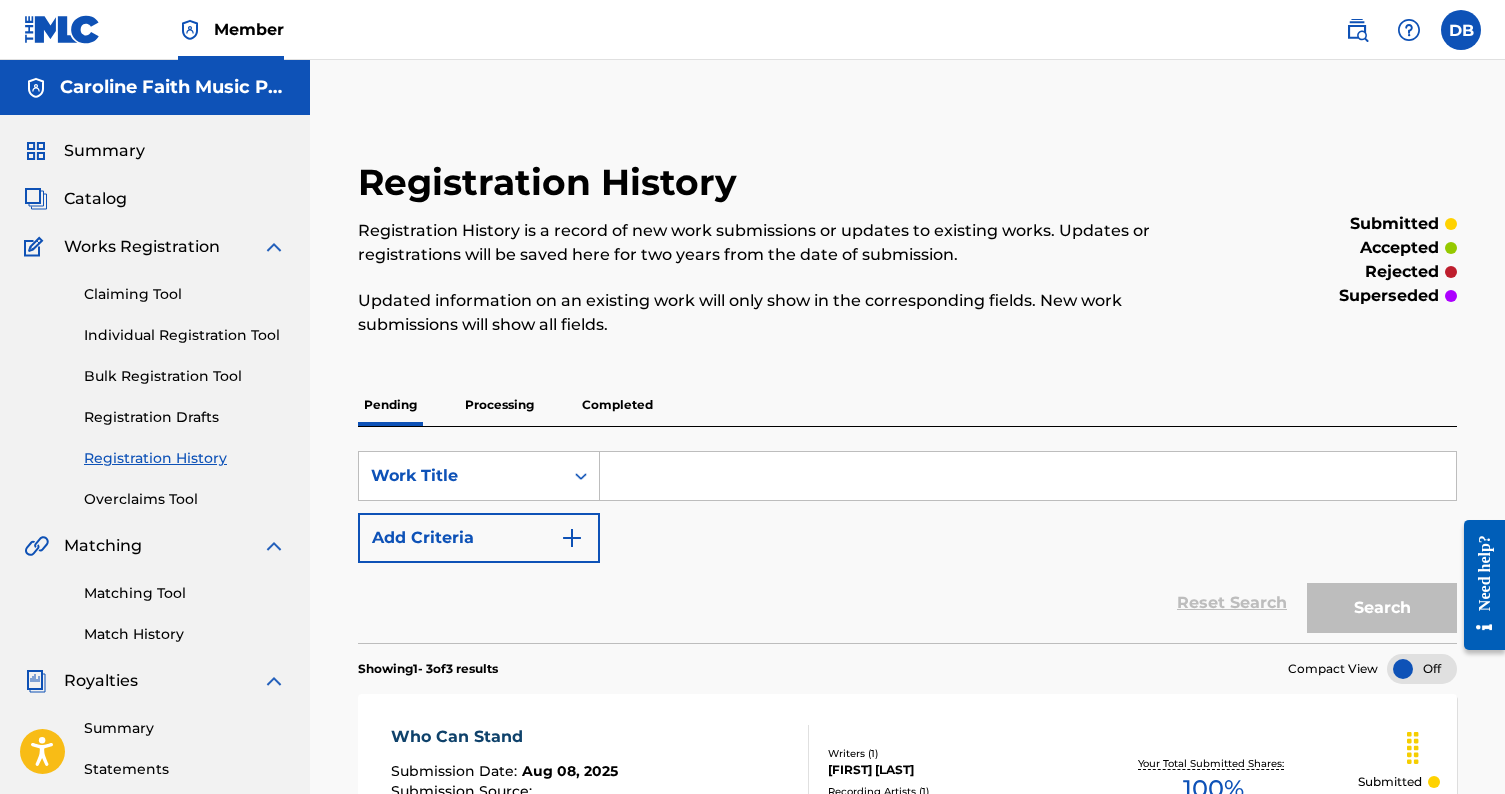 click on "Individual Registration Tool" at bounding box center [185, 335] 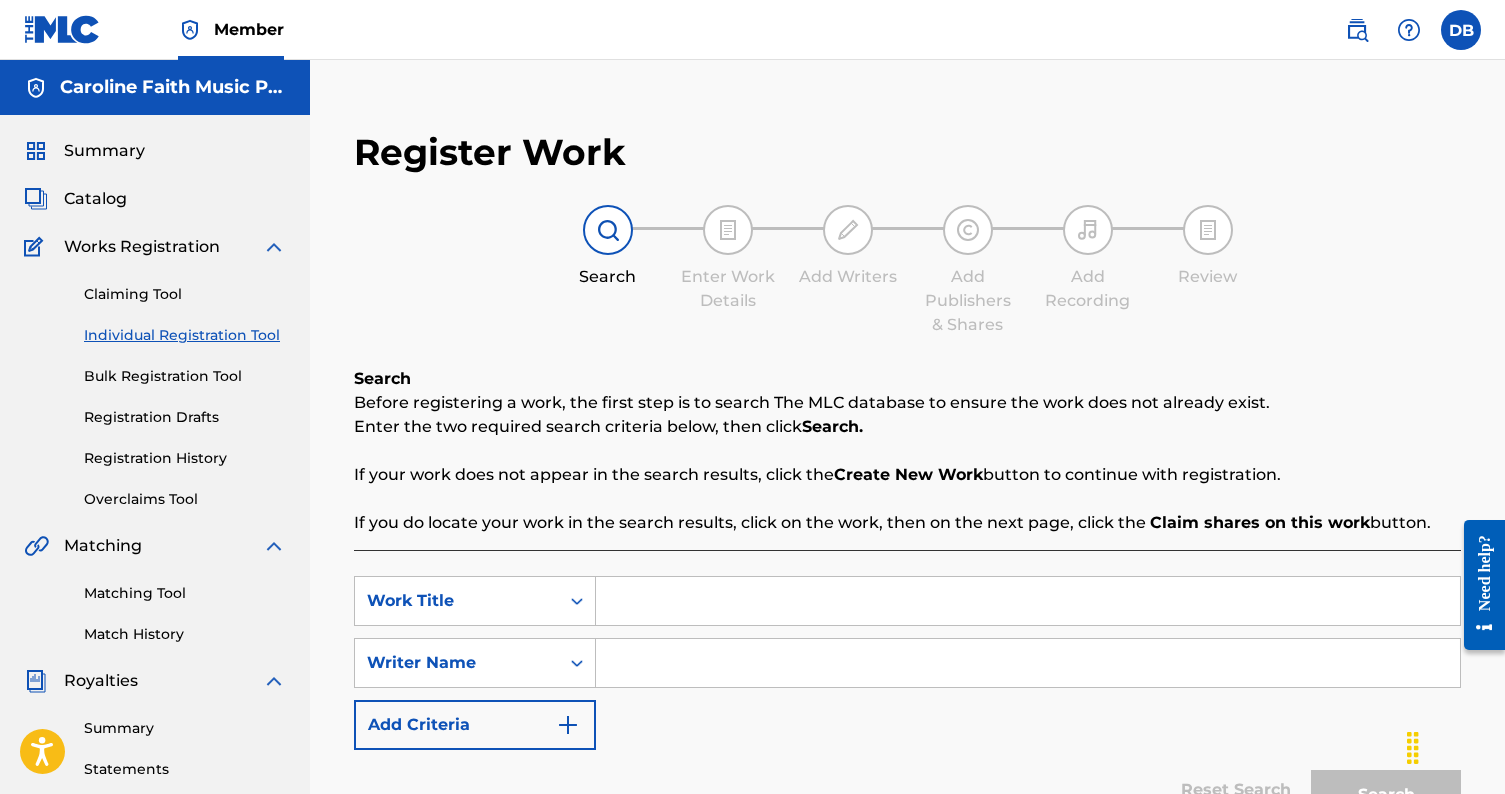 click at bounding box center (1028, 601) 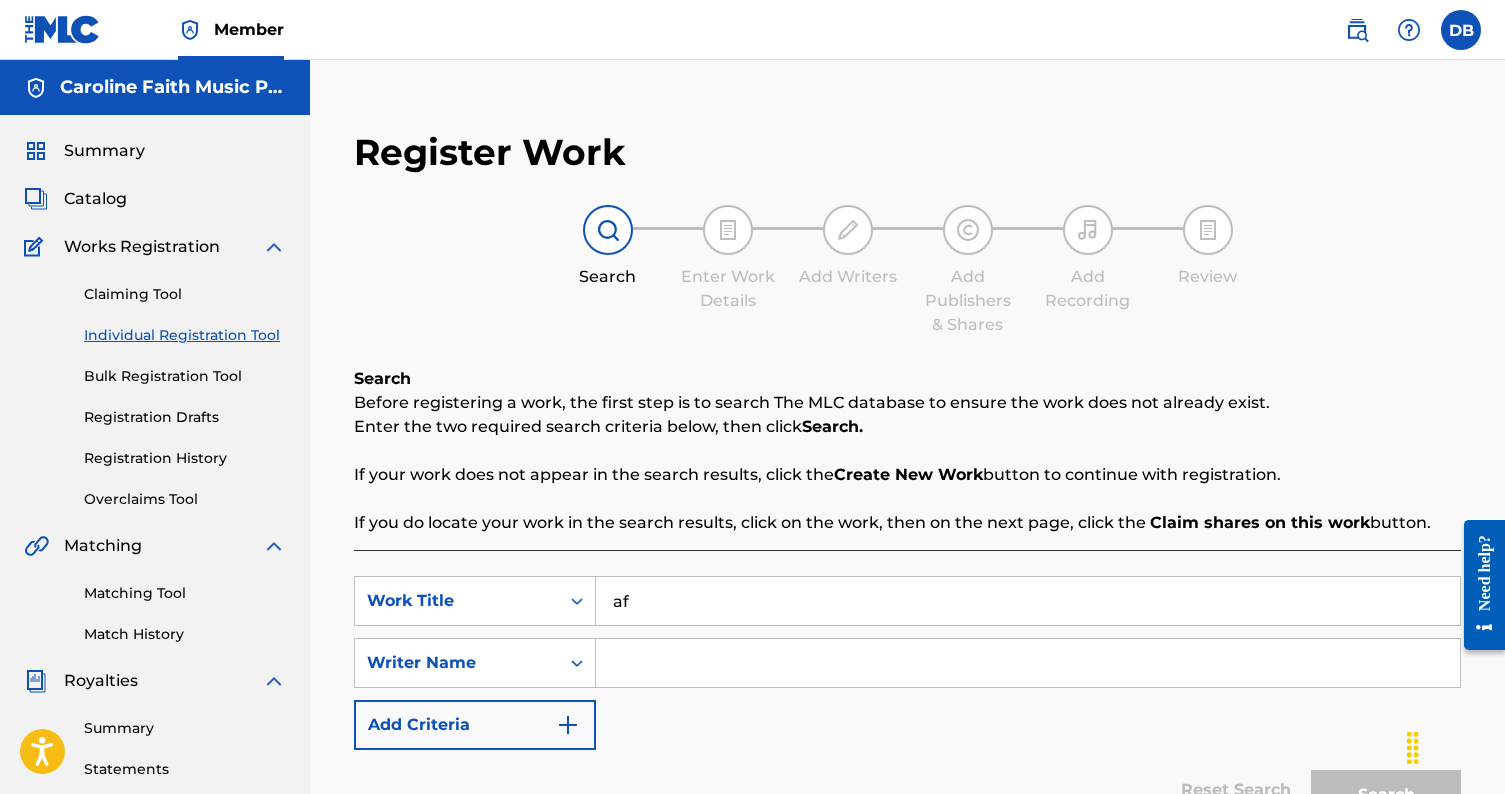 type on "a" 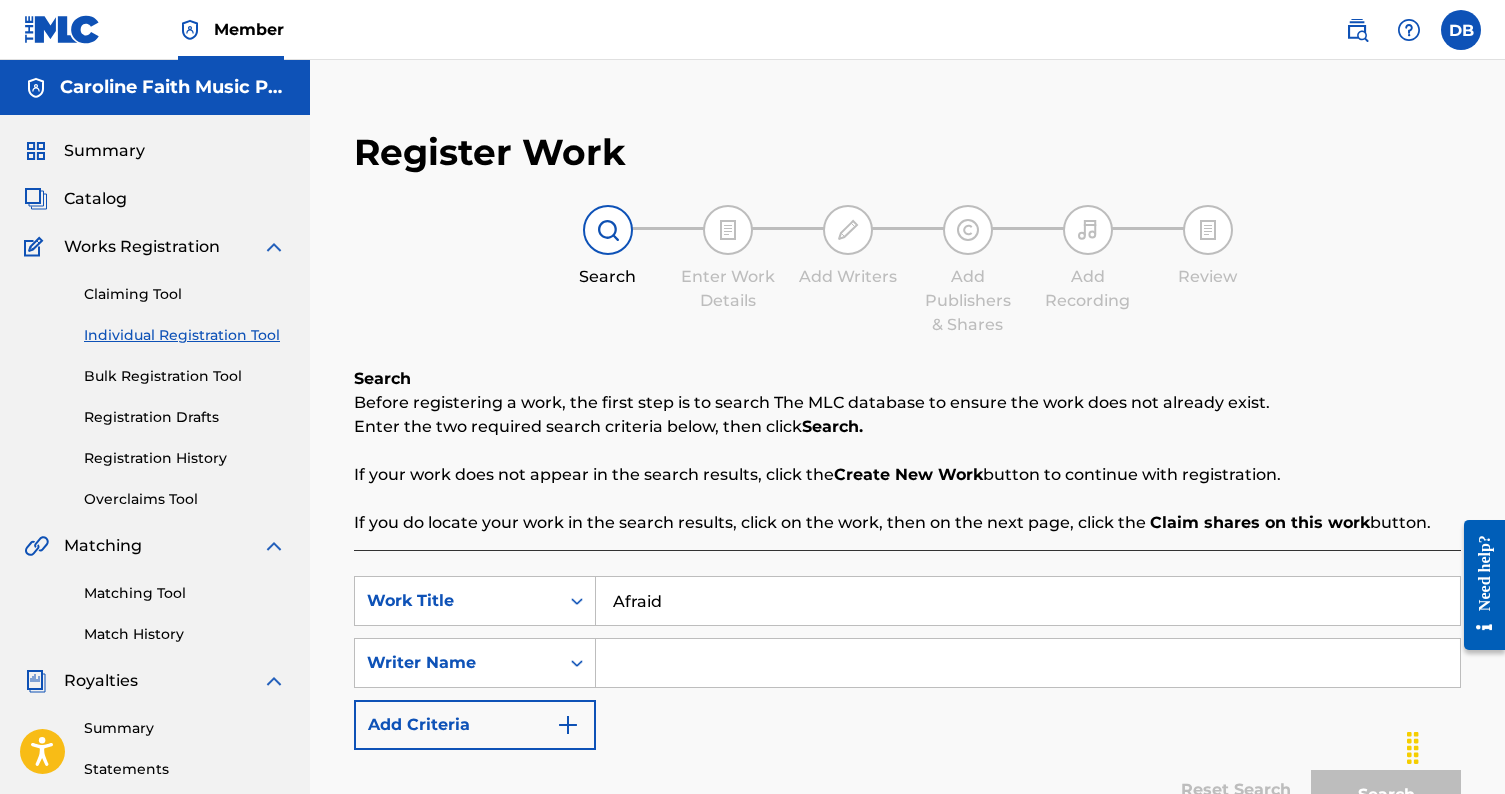 type on "Afraid" 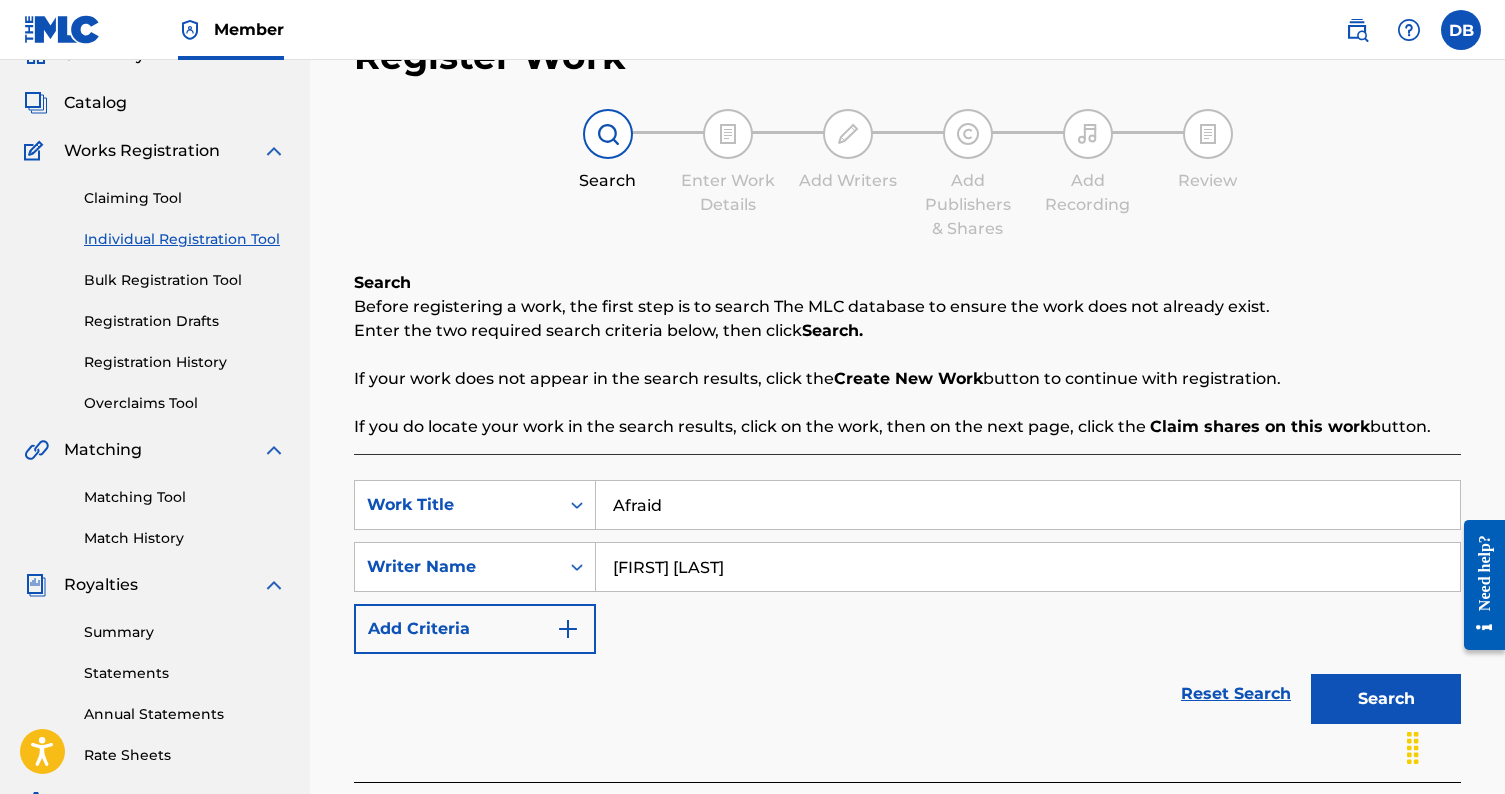 scroll, scrollTop: 169, scrollLeft: 0, axis: vertical 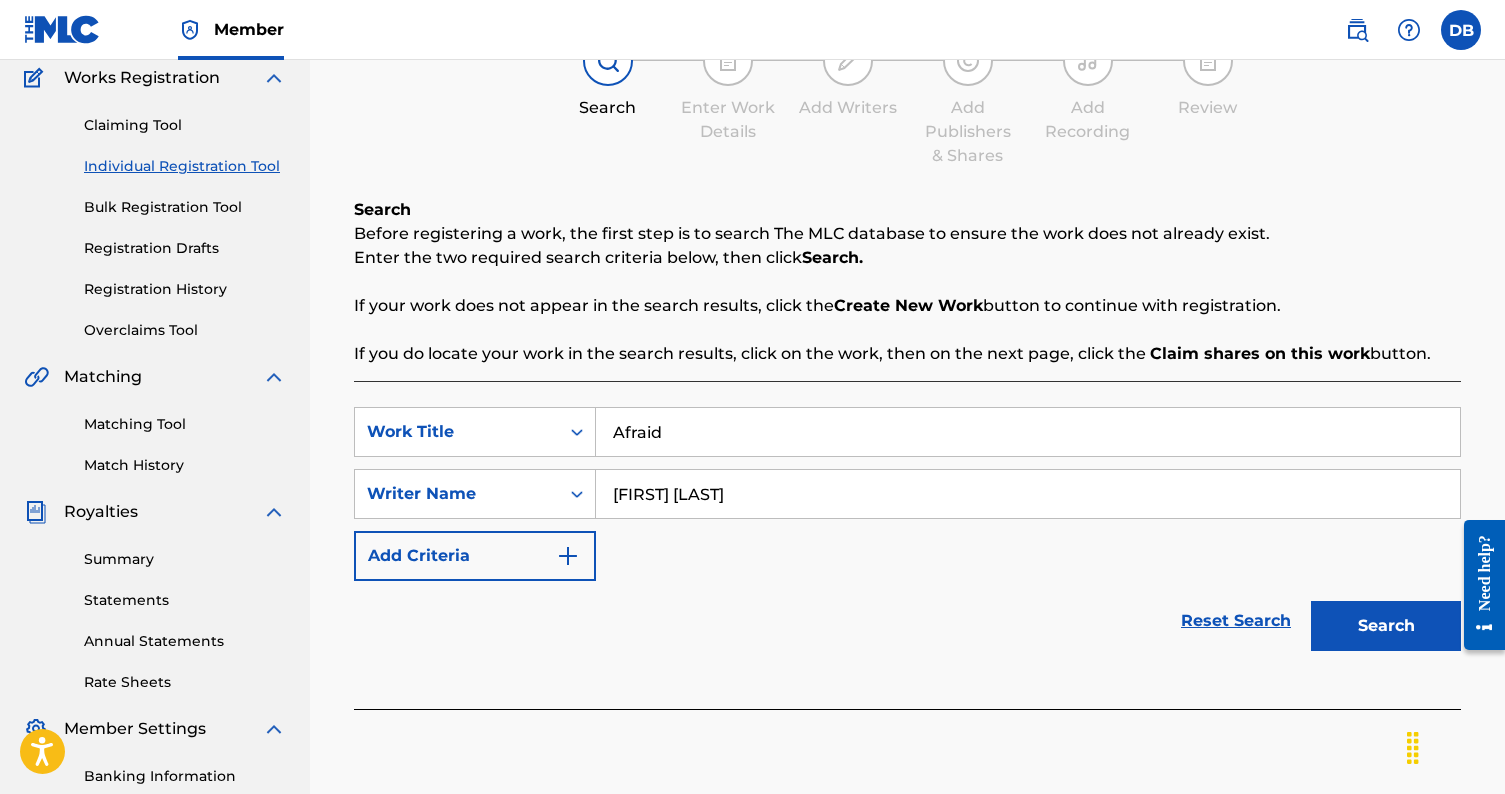 type on "[FIRST] [LAST]" 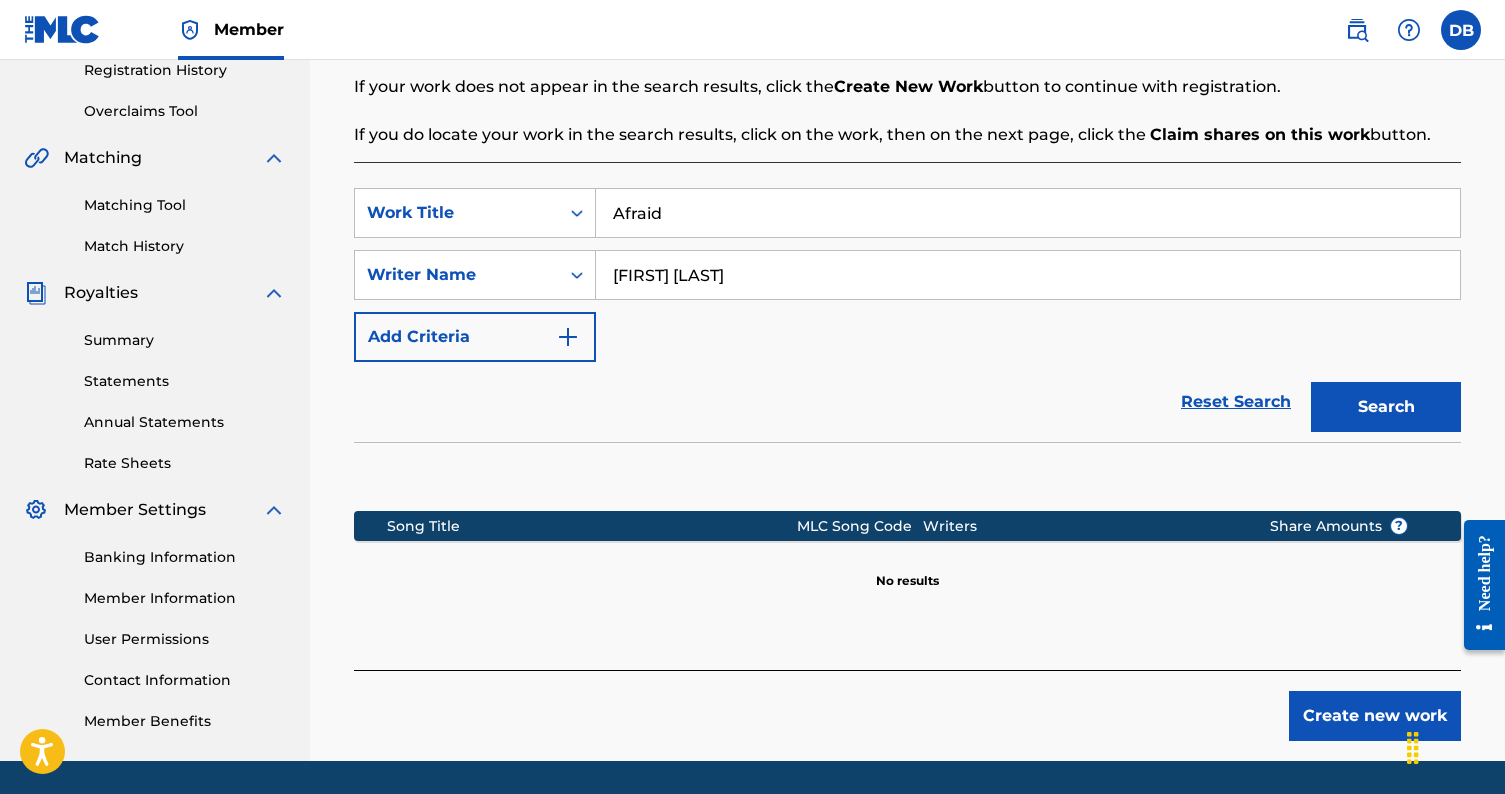 scroll, scrollTop: 405, scrollLeft: 0, axis: vertical 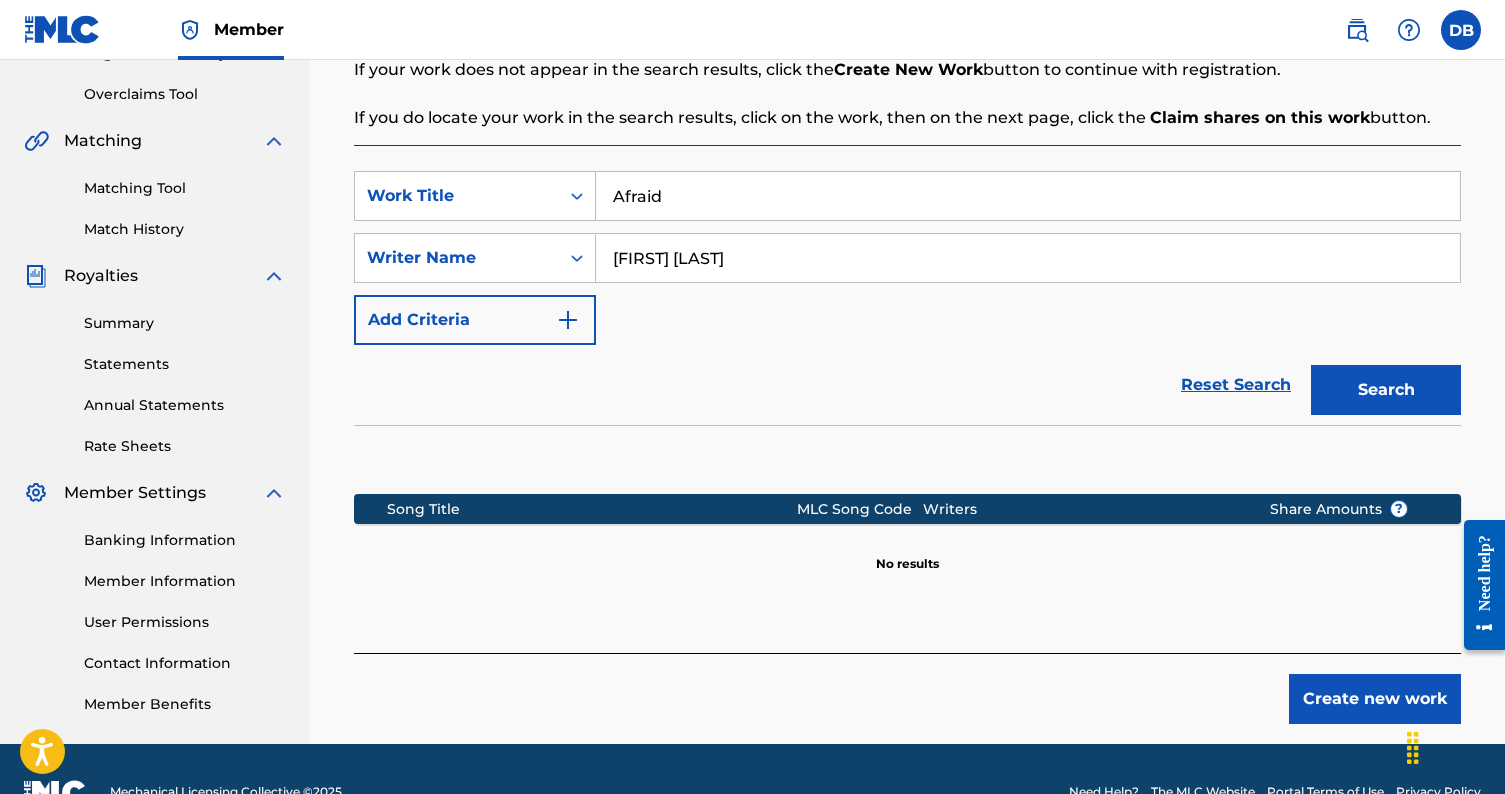 click on "Create new work" at bounding box center [1375, 699] 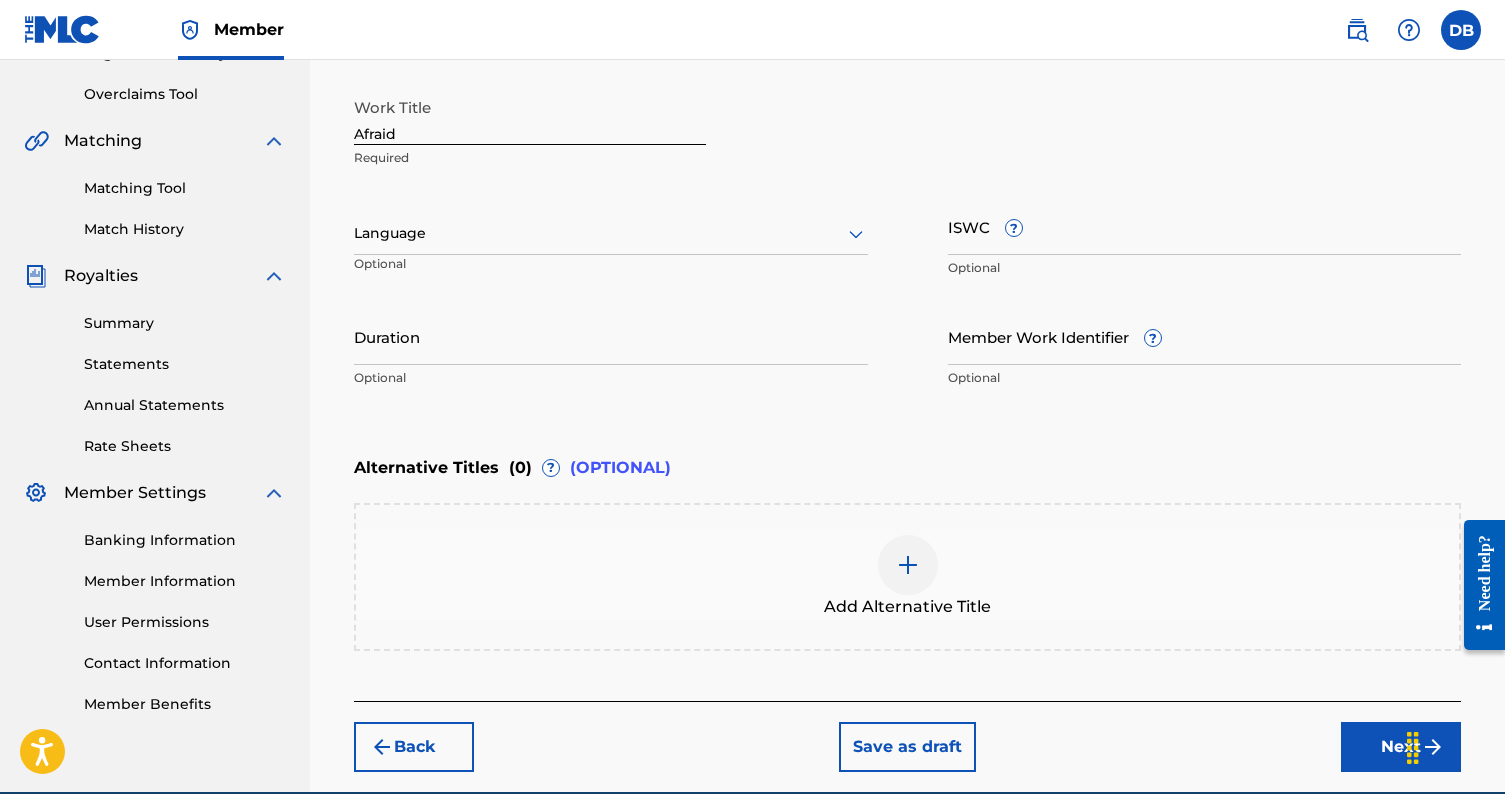 click at bounding box center [611, 233] 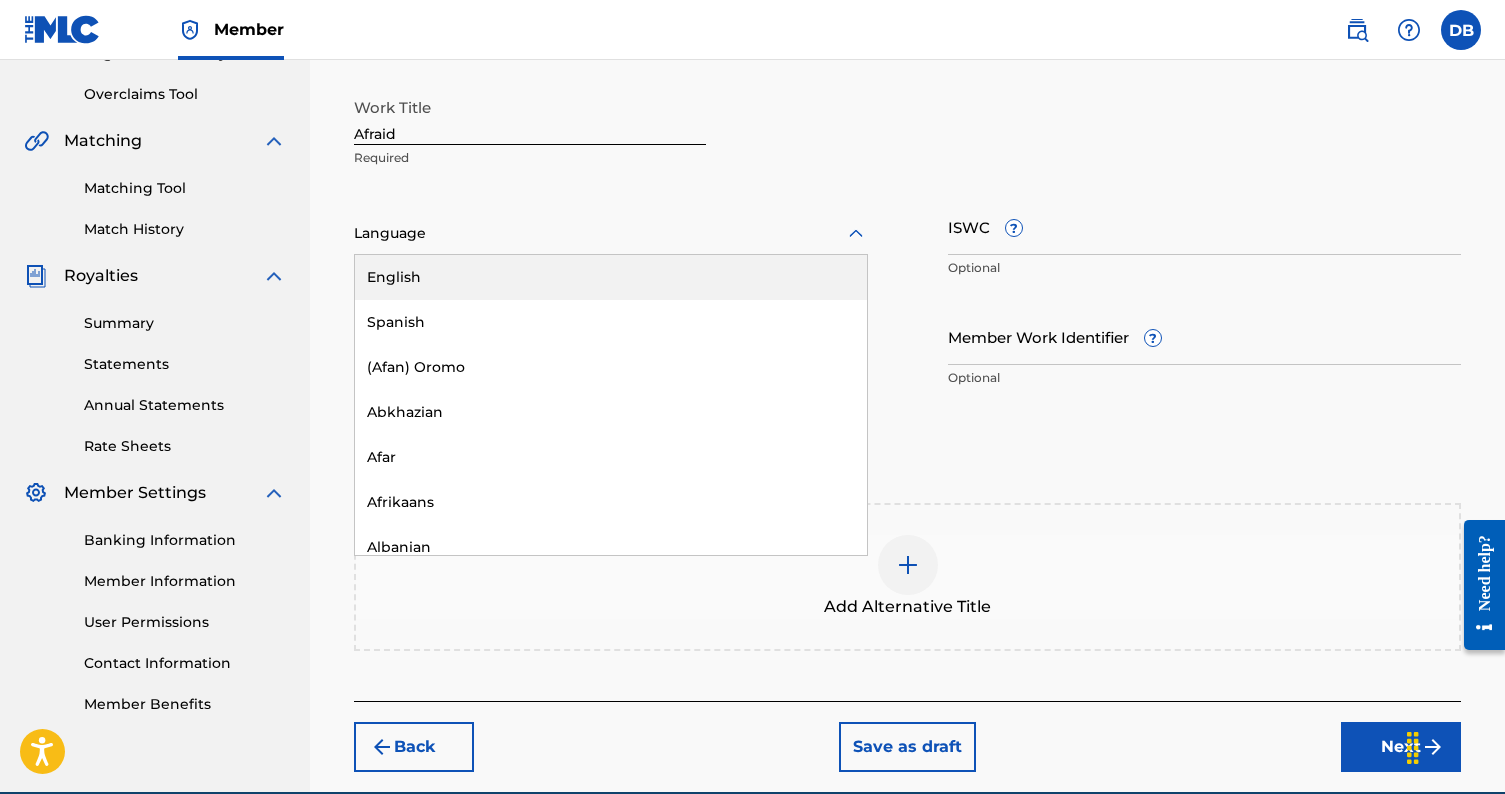 click on "English" at bounding box center [611, 277] 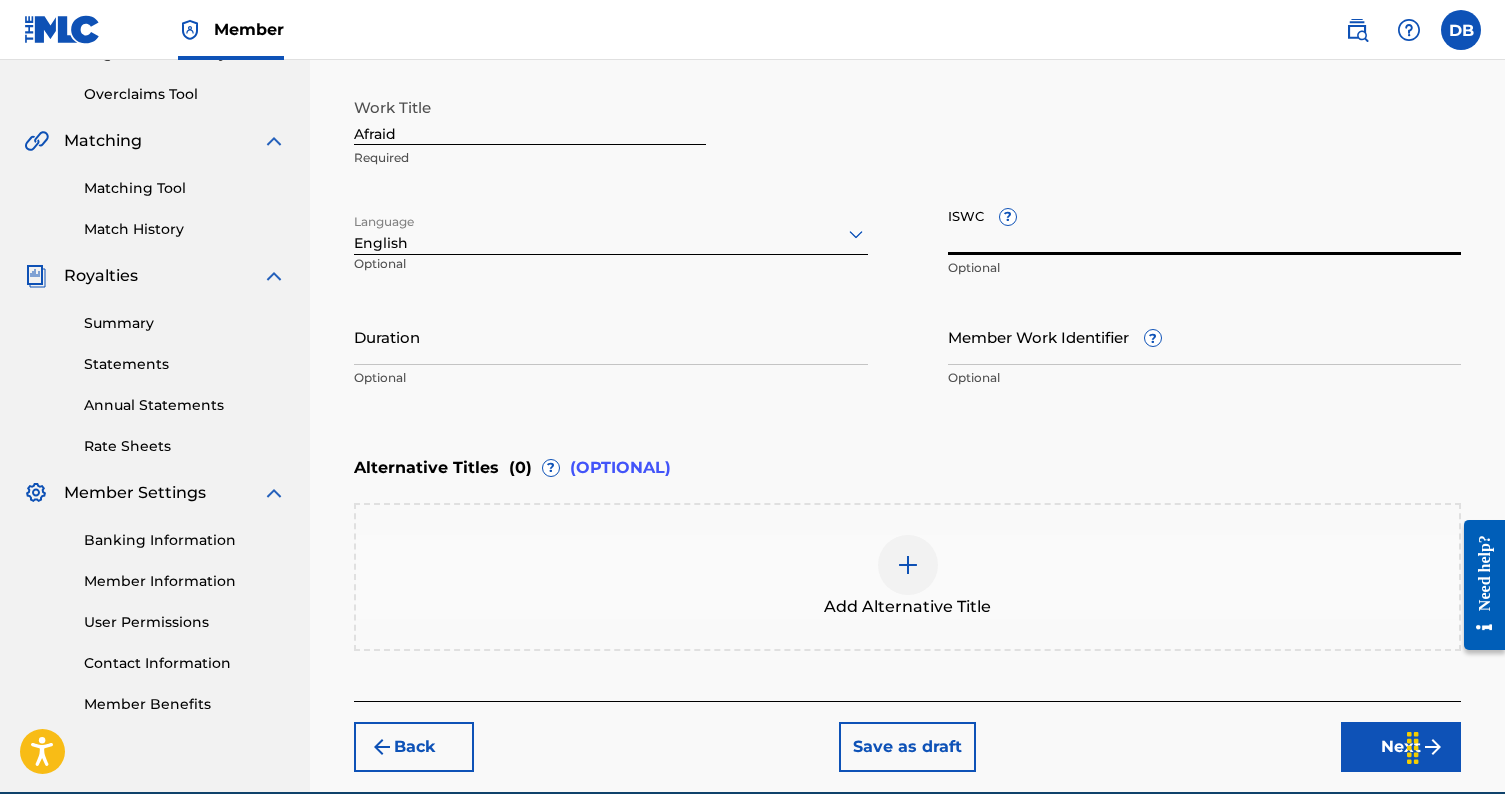click on "ISWC   ?" at bounding box center (1205, 226) 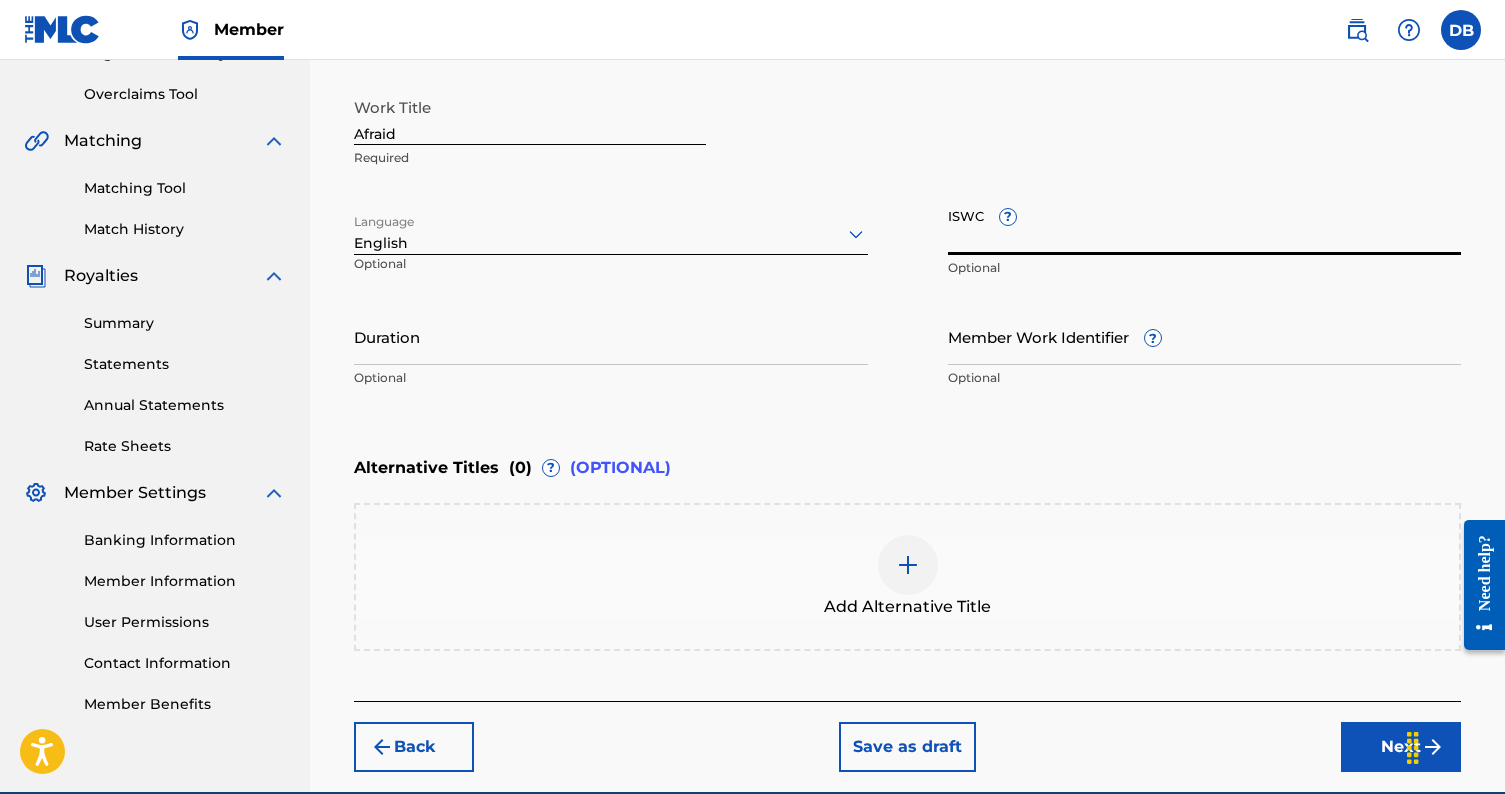 click on "ISWC   ?" at bounding box center [1205, 226] 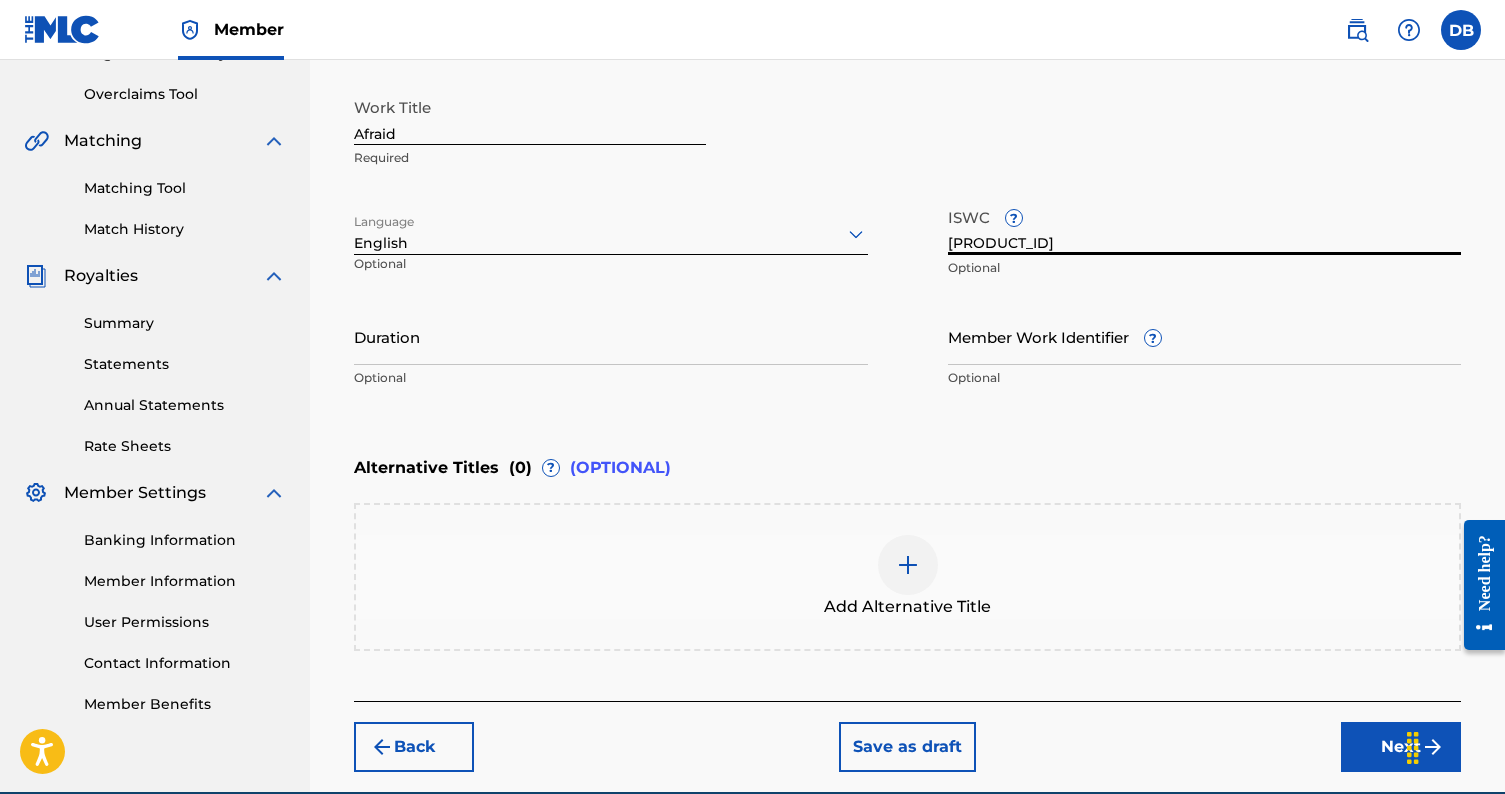scroll, scrollTop: 406, scrollLeft: 0, axis: vertical 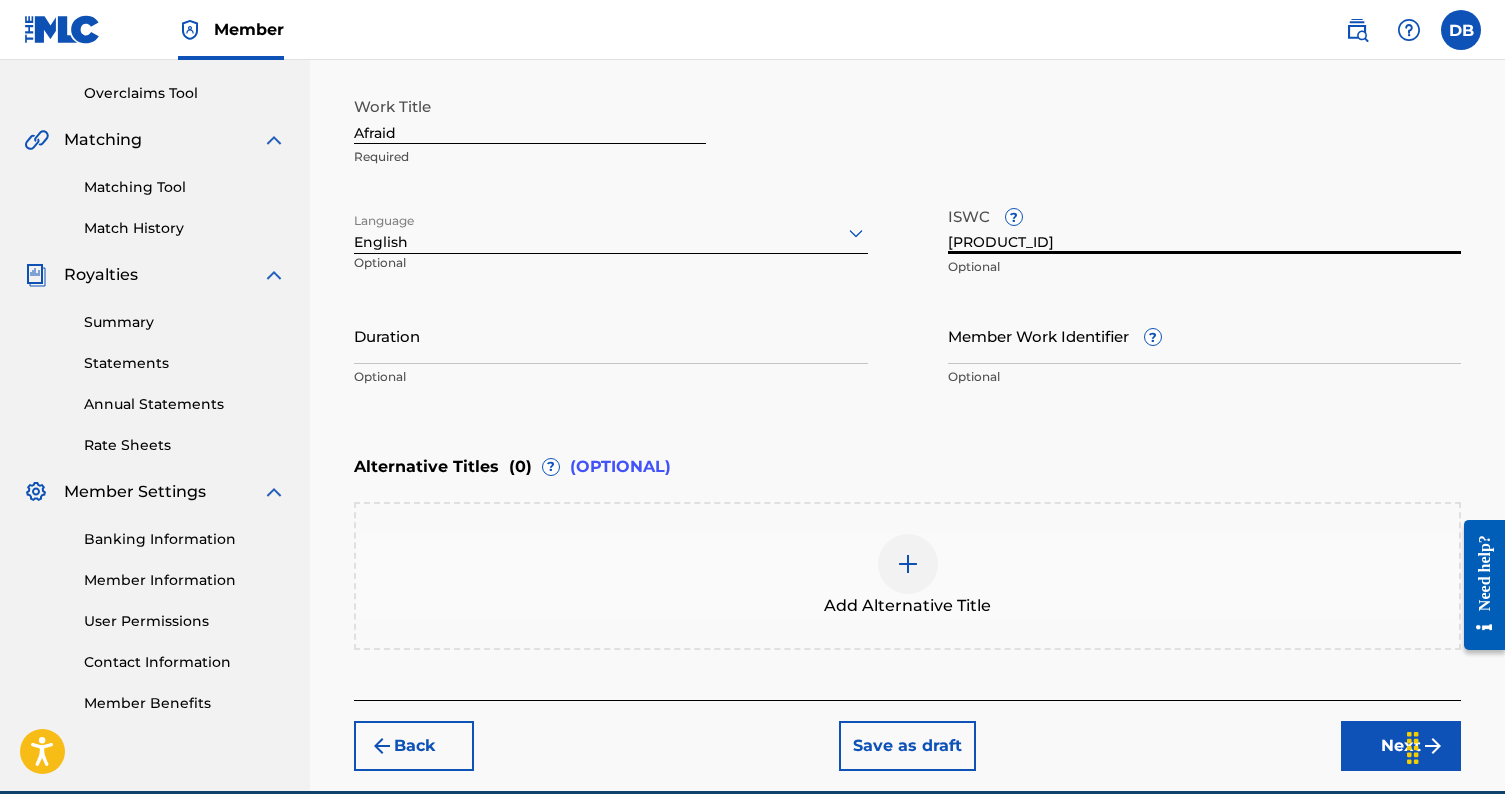 type on "[PRODUCT_ID]" 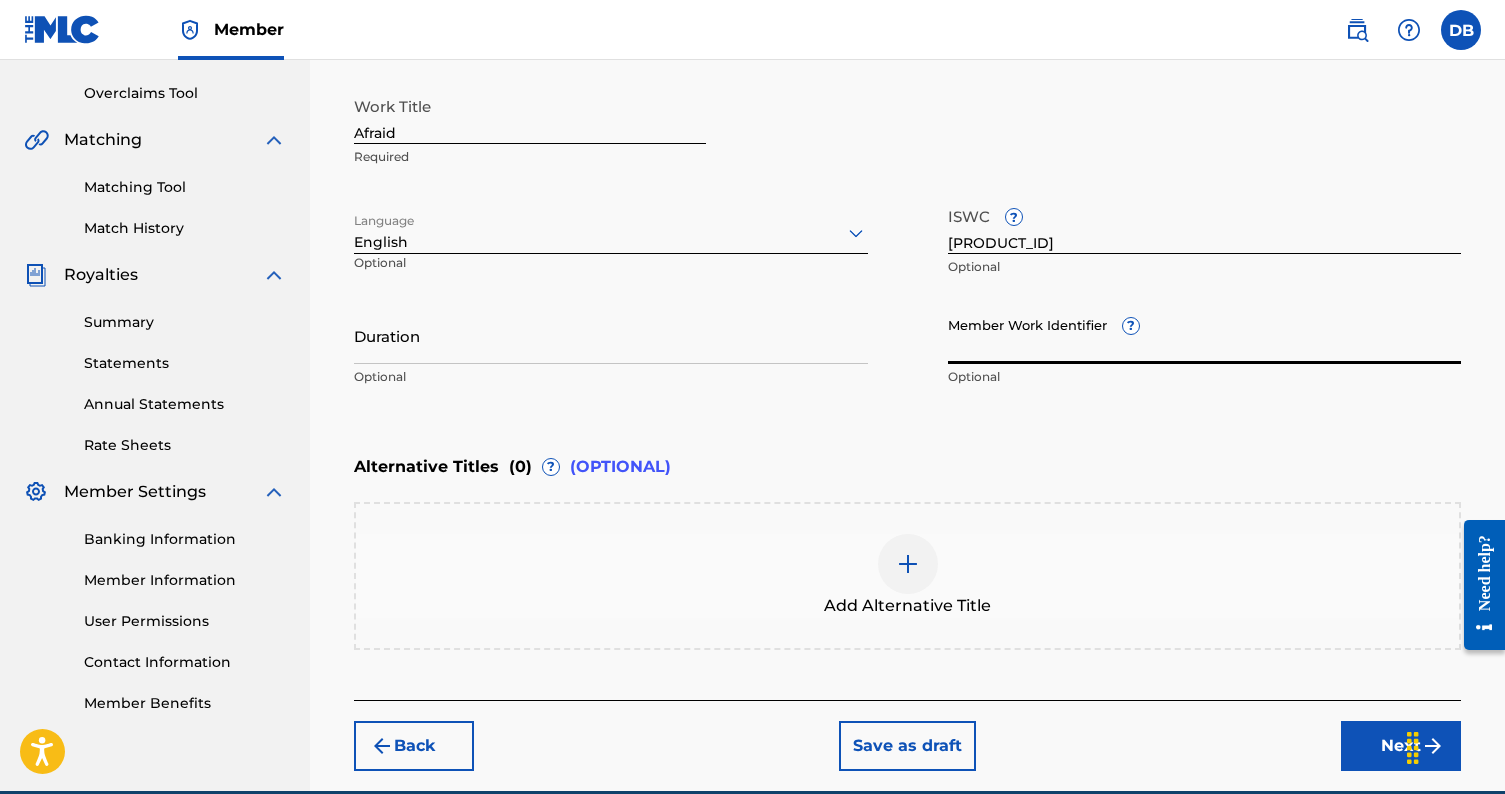 paste on "[NUMBER]" 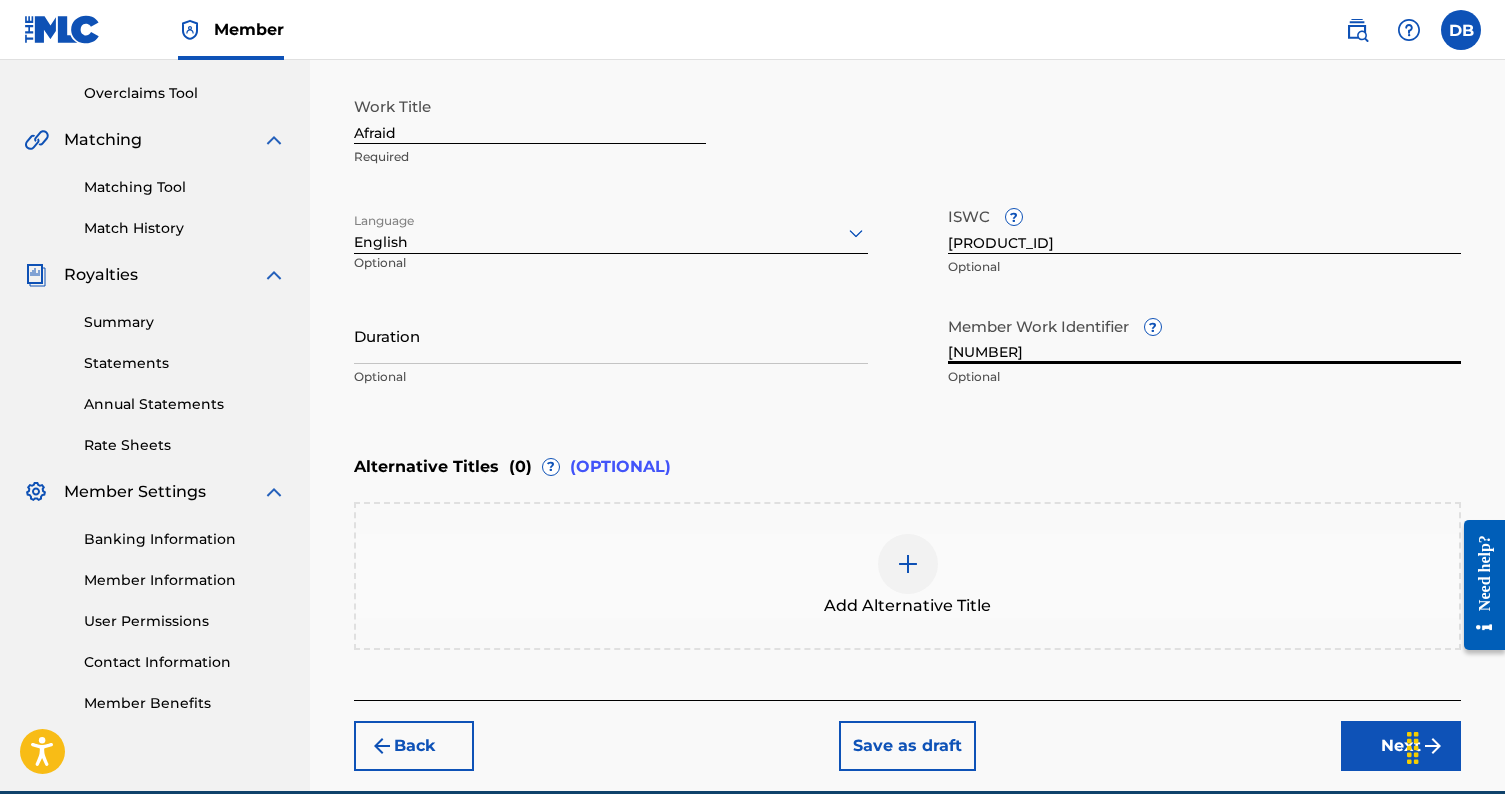 type on "[NUMBER]" 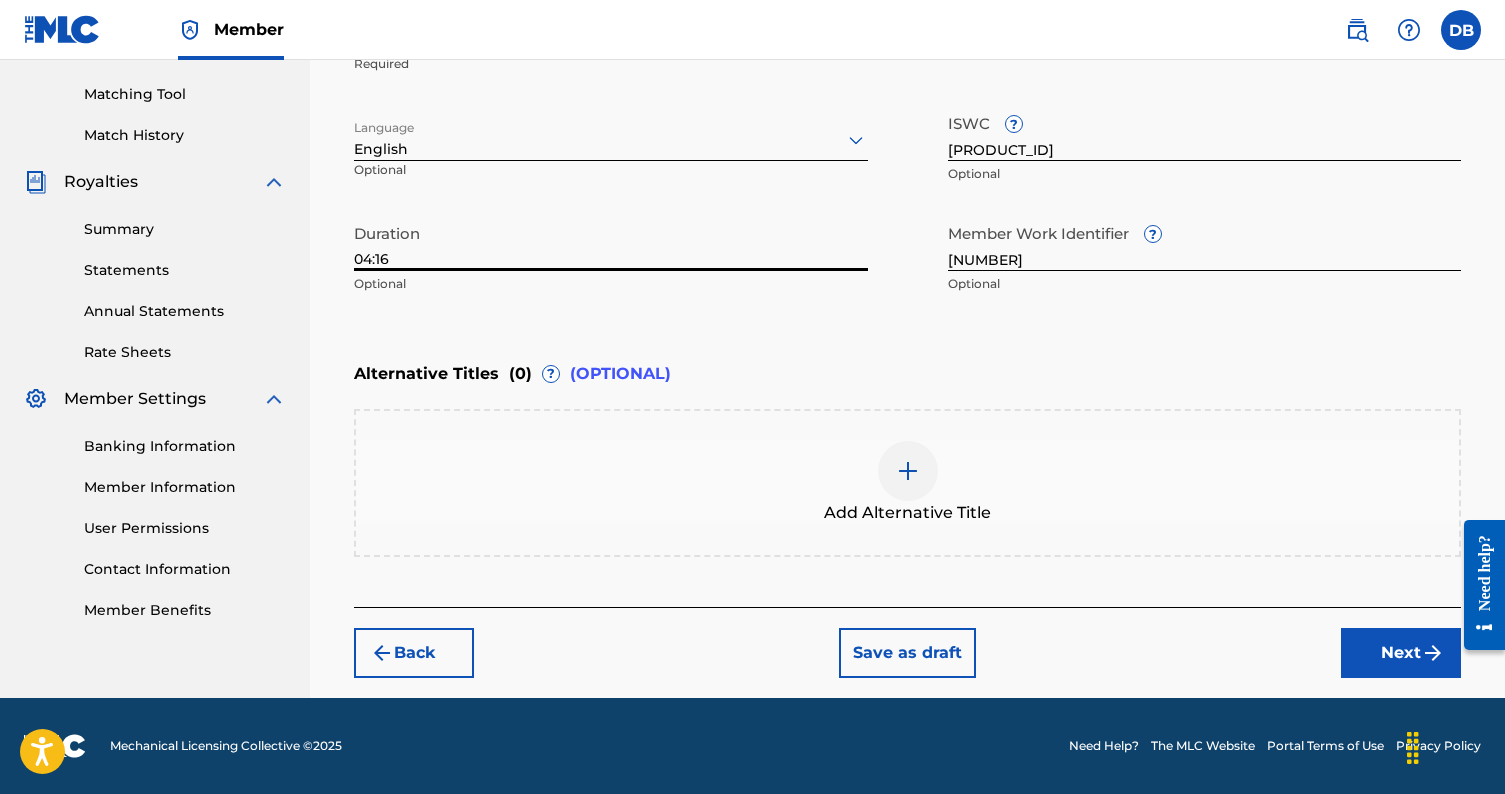 scroll, scrollTop: 499, scrollLeft: 0, axis: vertical 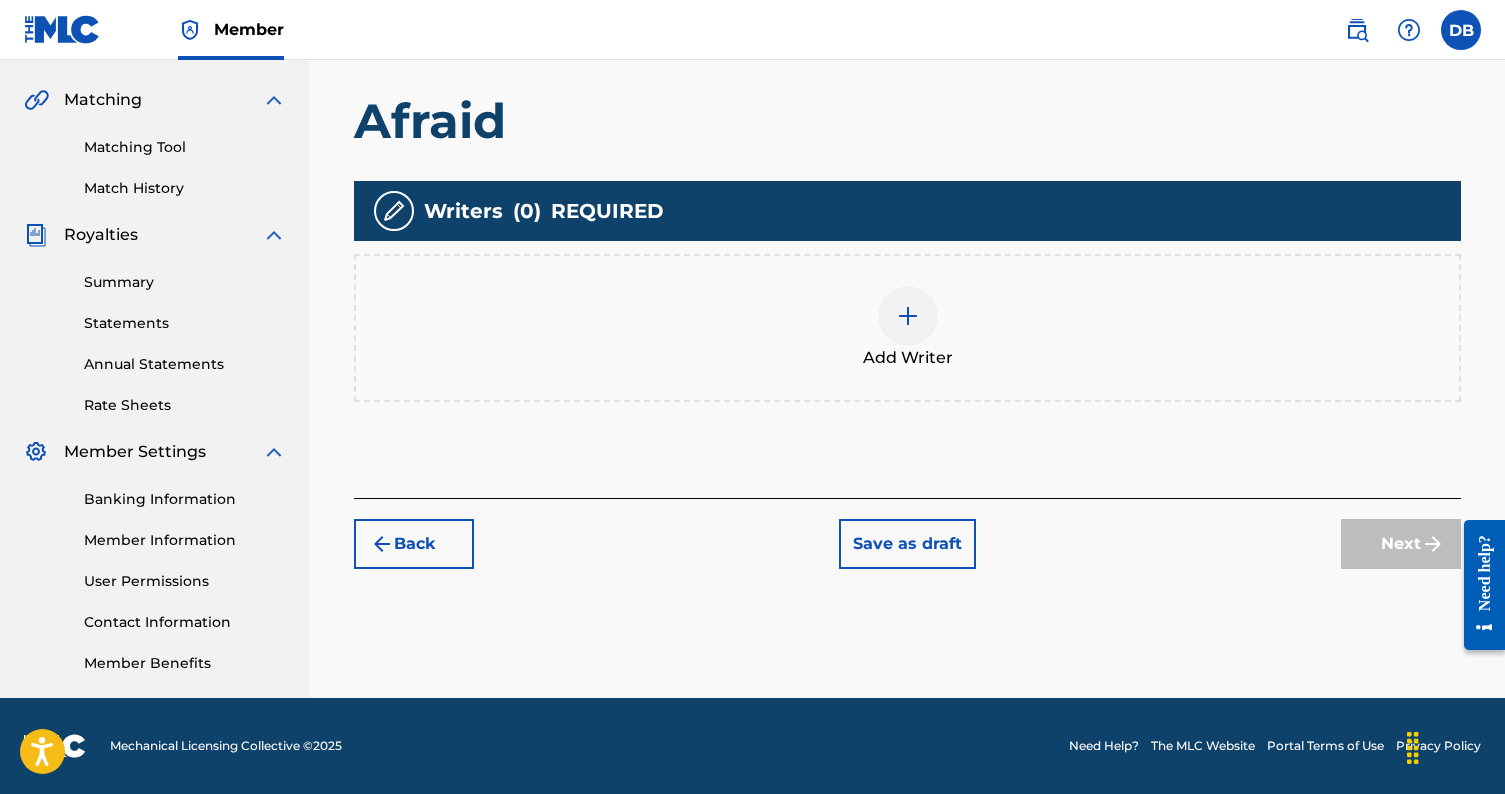 click at bounding box center (908, 316) 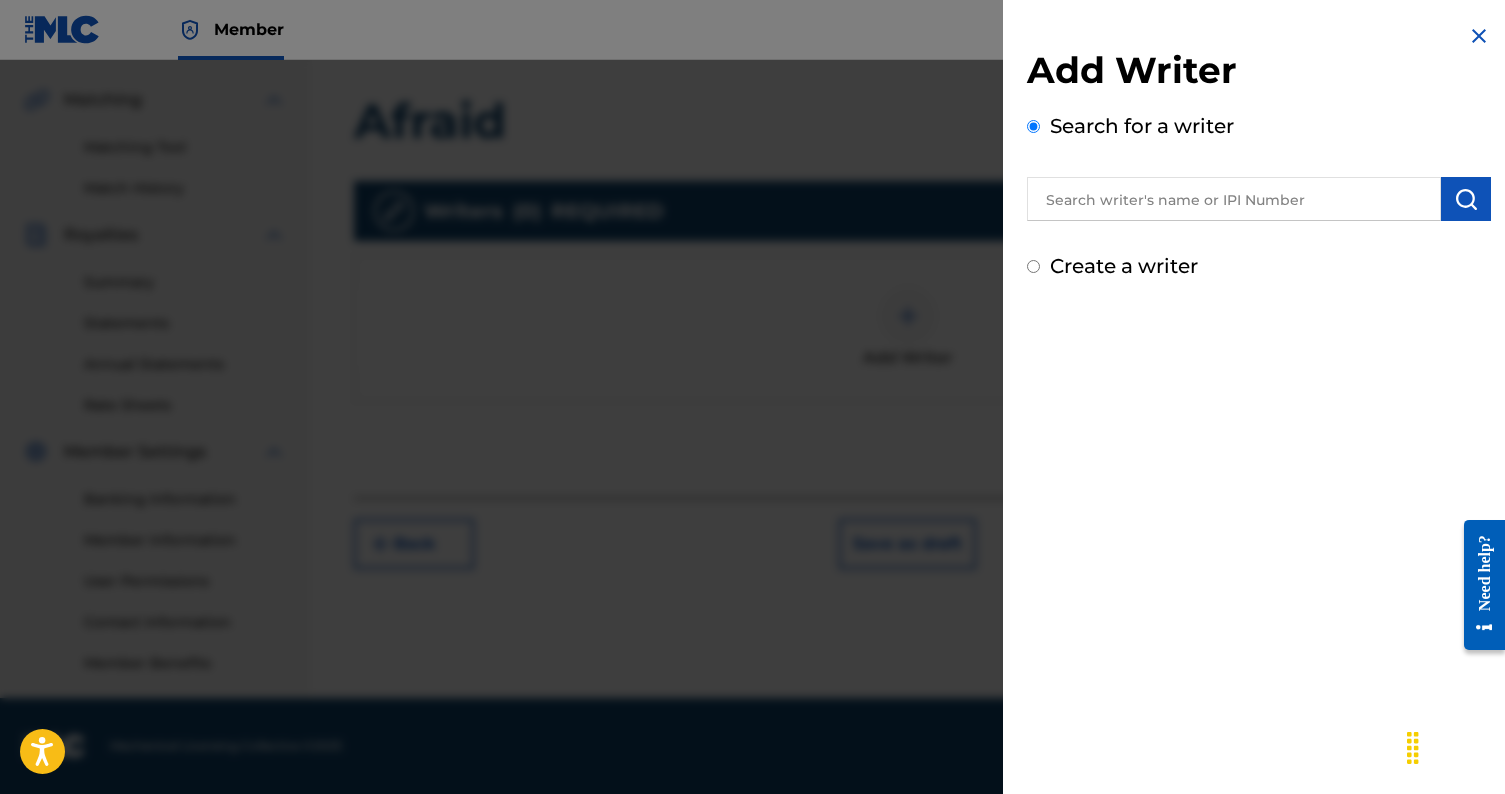 click at bounding box center [1234, 199] 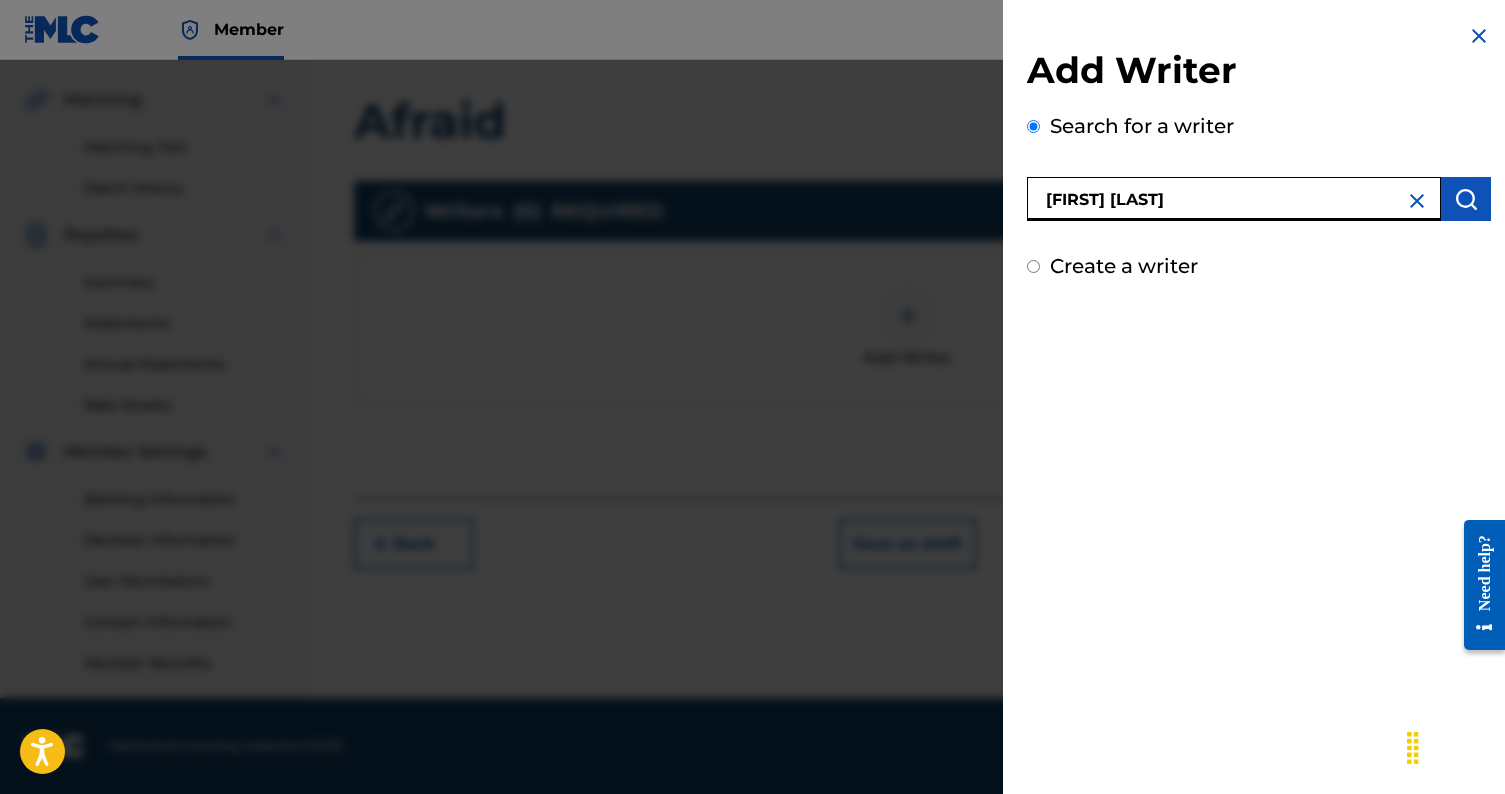 type on "[FIRST] [LAST]" 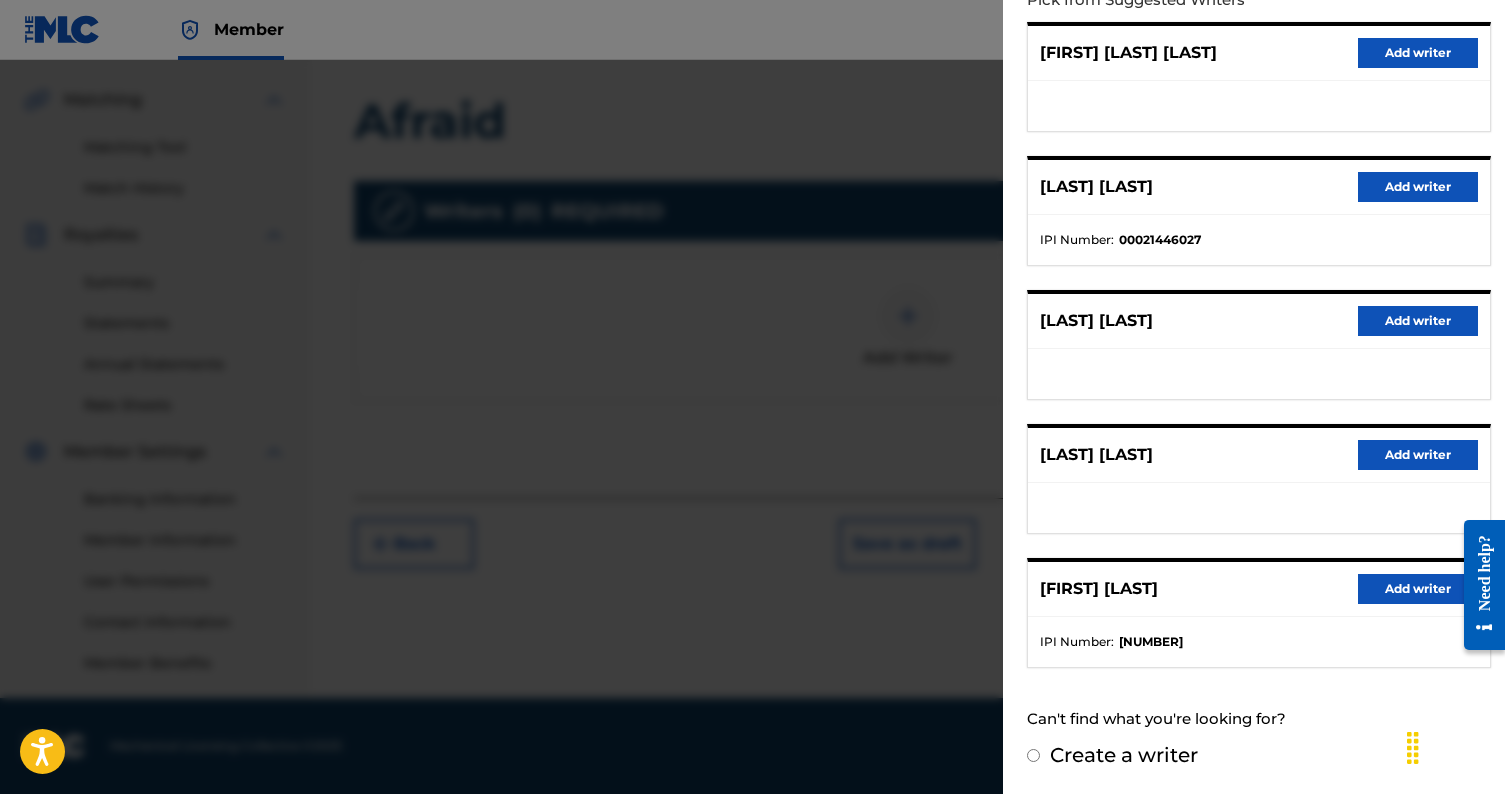 scroll, scrollTop: 247, scrollLeft: 0, axis: vertical 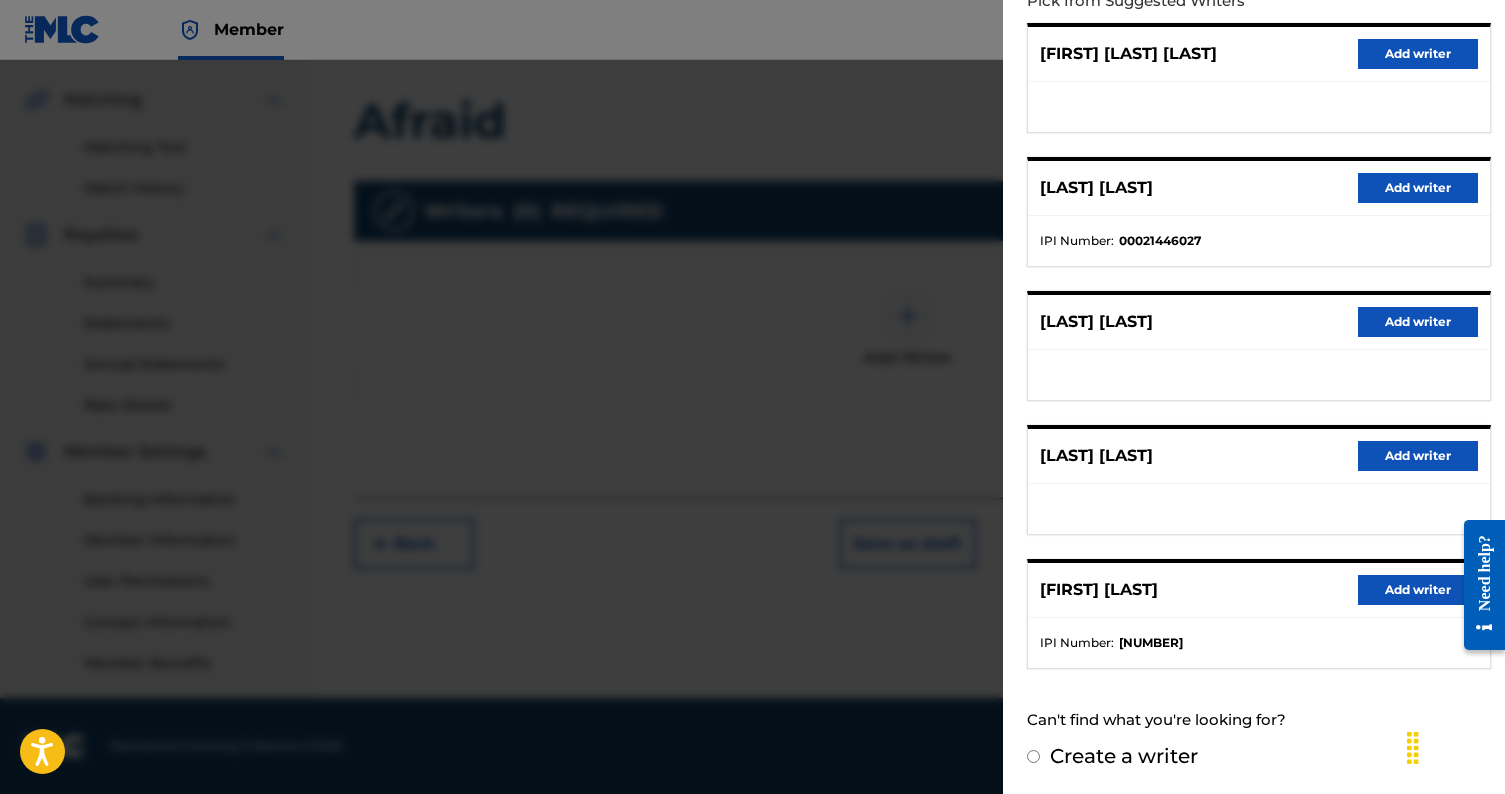 click on "Add writer" at bounding box center (1418, 590) 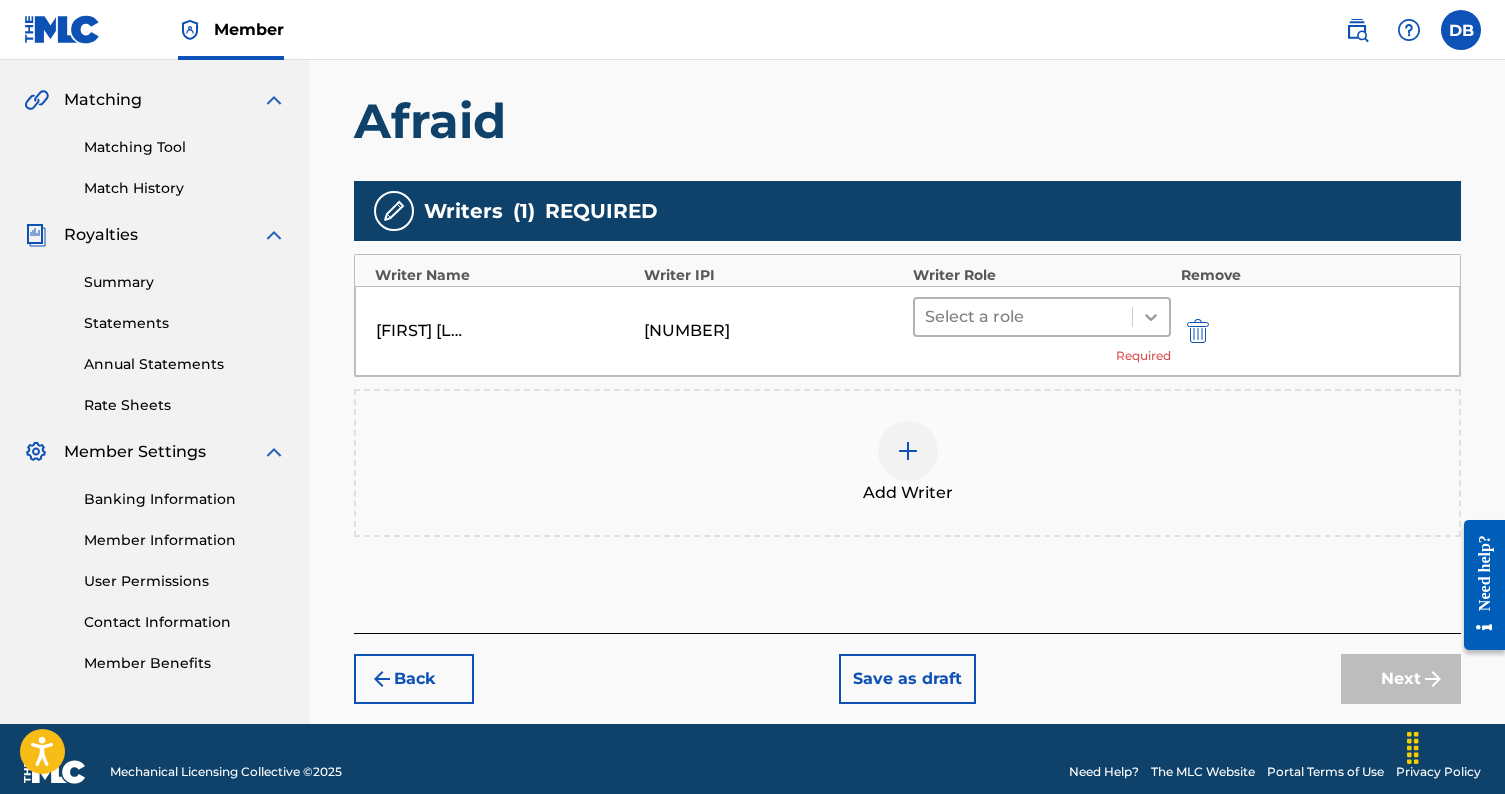 click 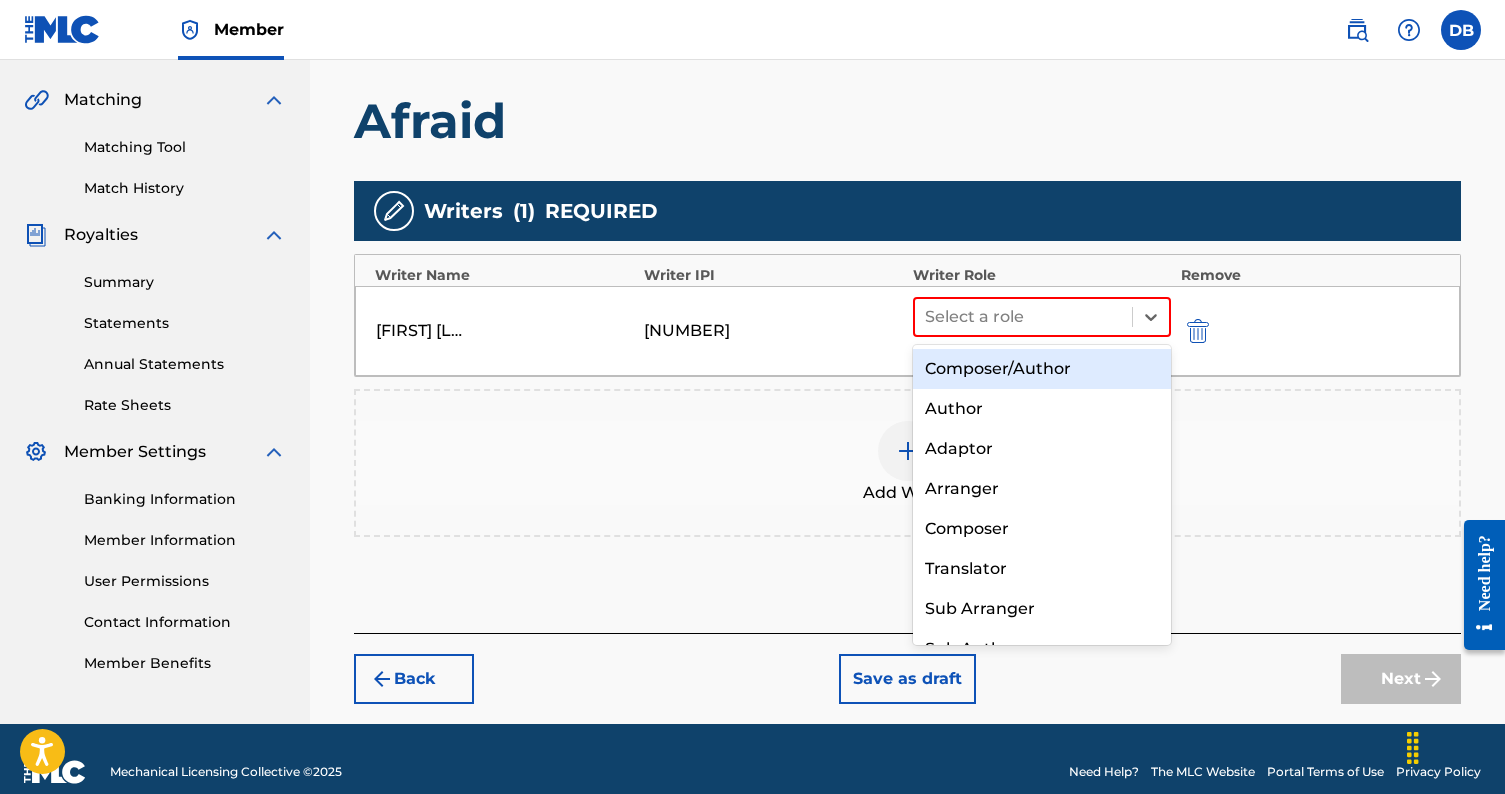 click on "Composer/Author" at bounding box center (1042, 369) 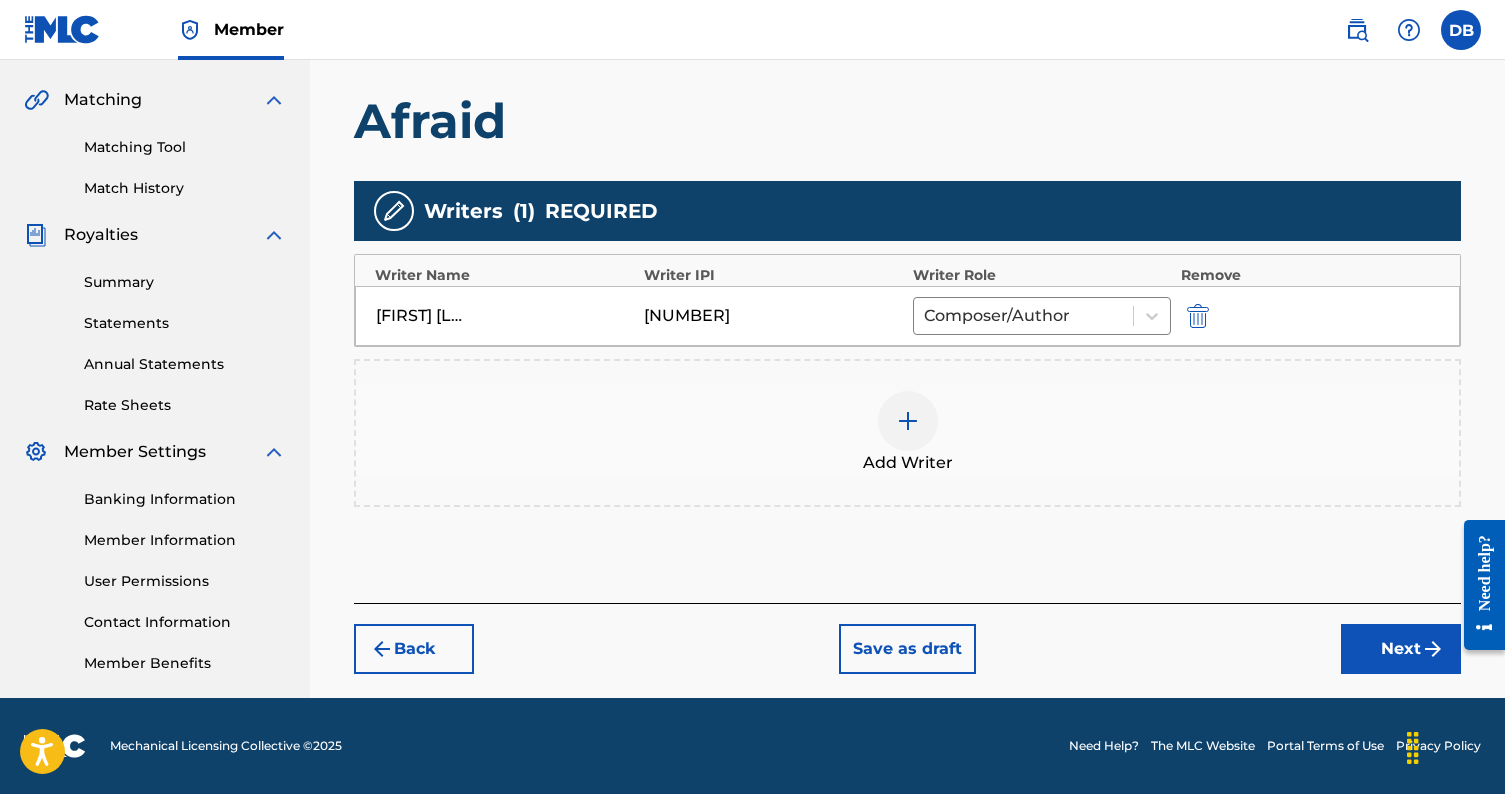 click on "Next" at bounding box center (1401, 649) 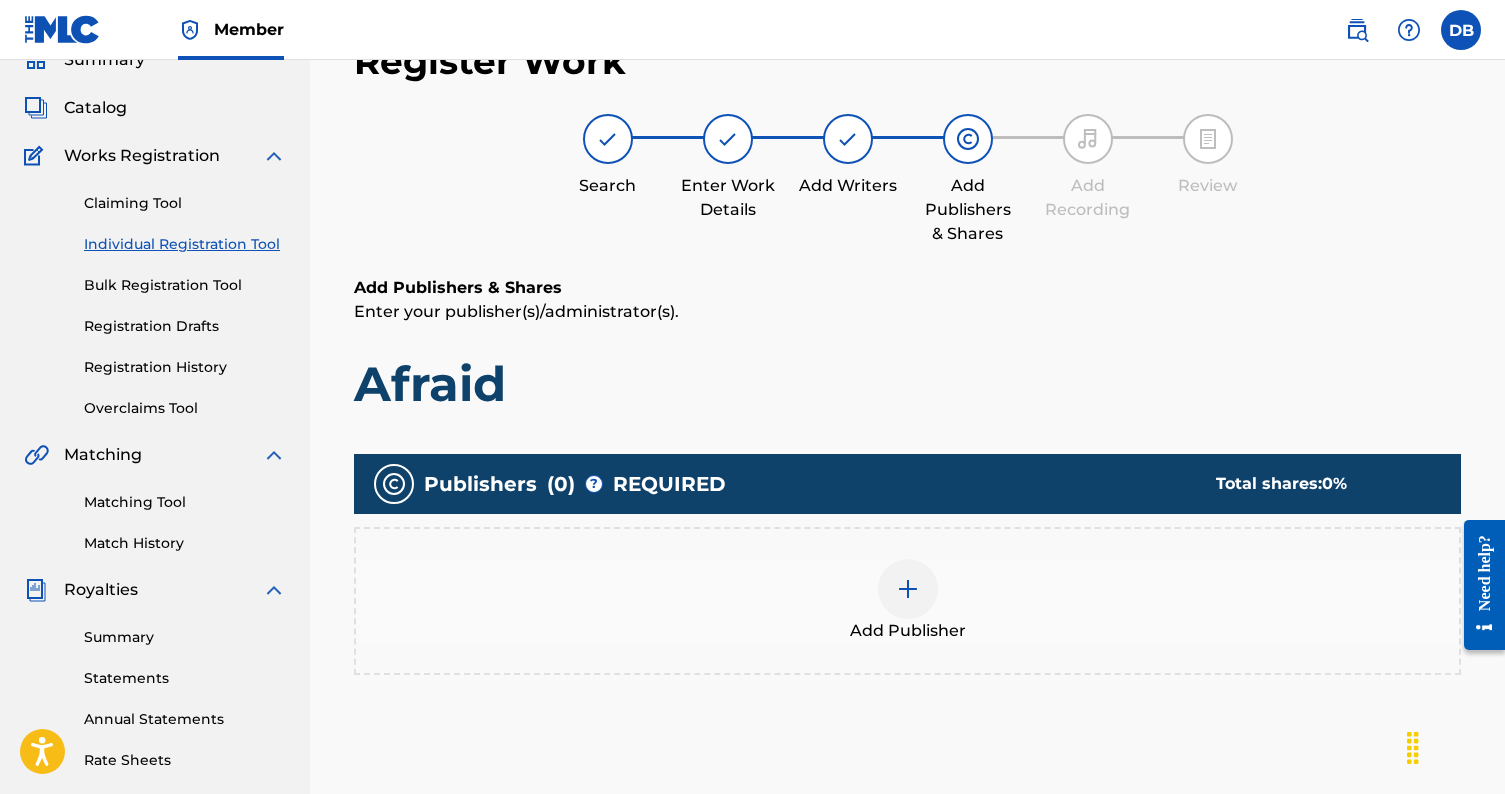 scroll, scrollTop: 90, scrollLeft: 0, axis: vertical 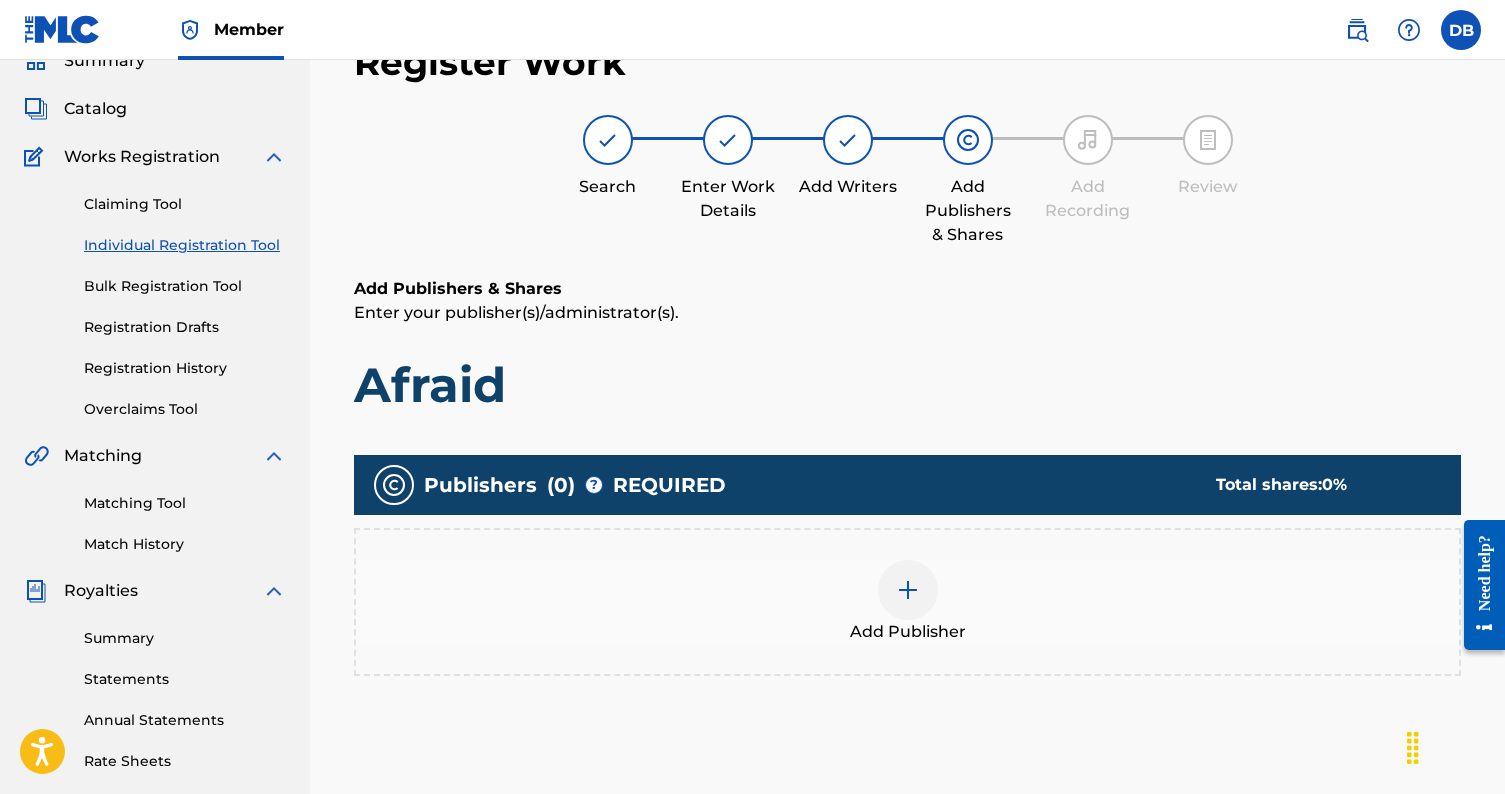 click at bounding box center [908, 590] 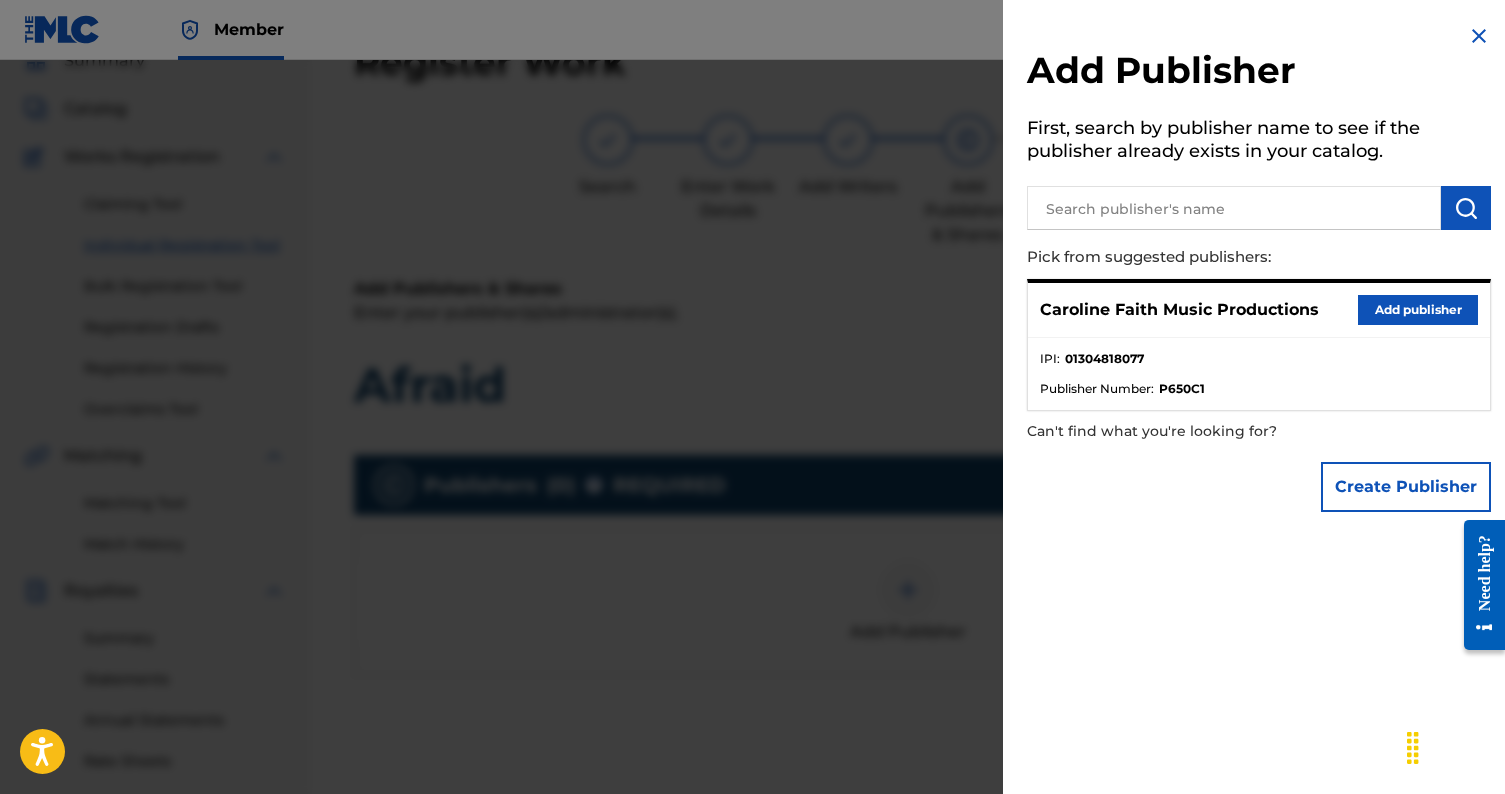 click at bounding box center [1234, 208] 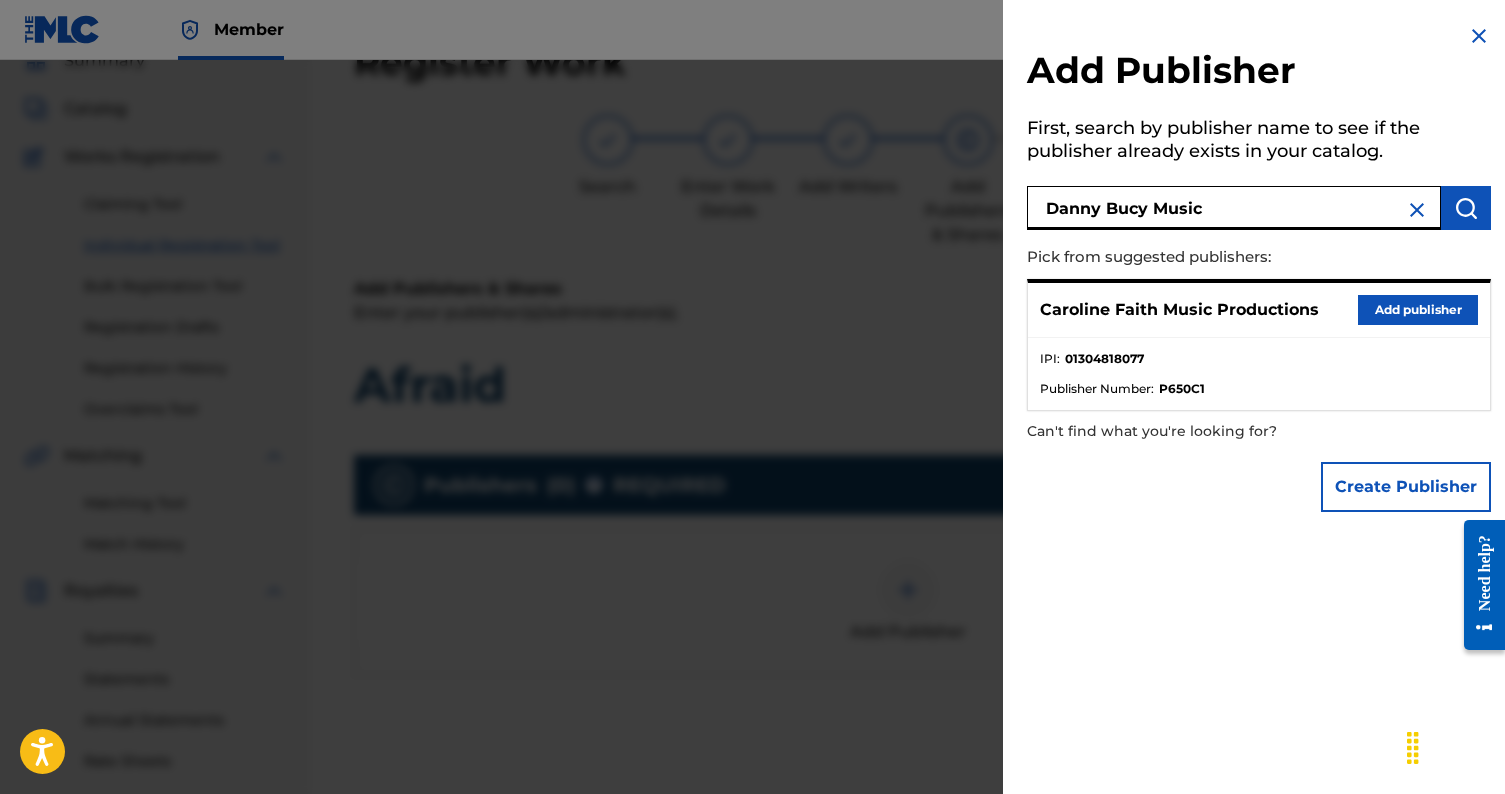 type on "Danny Bucy Music" 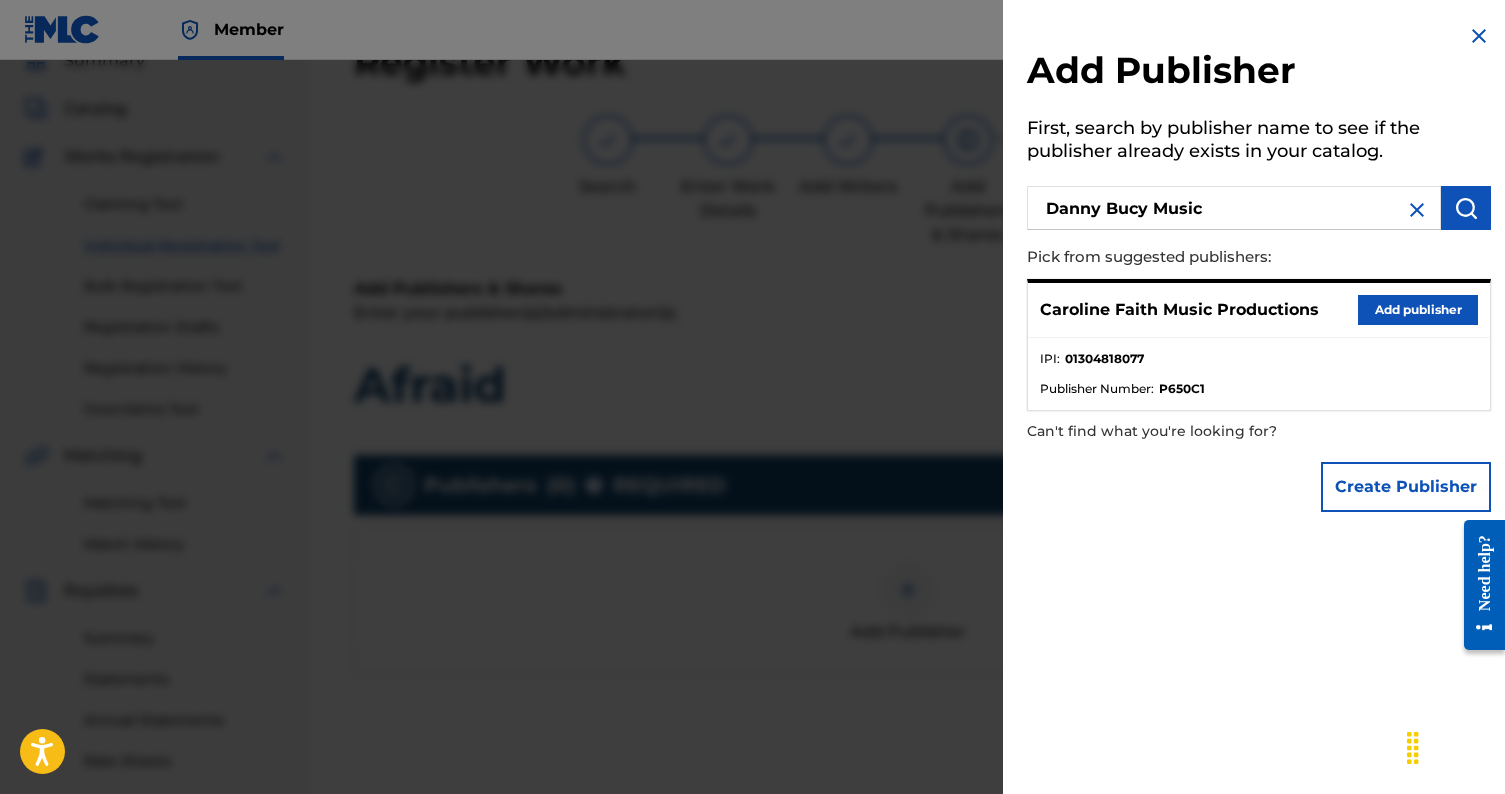 click on "Create Publisher" at bounding box center [1406, 487] 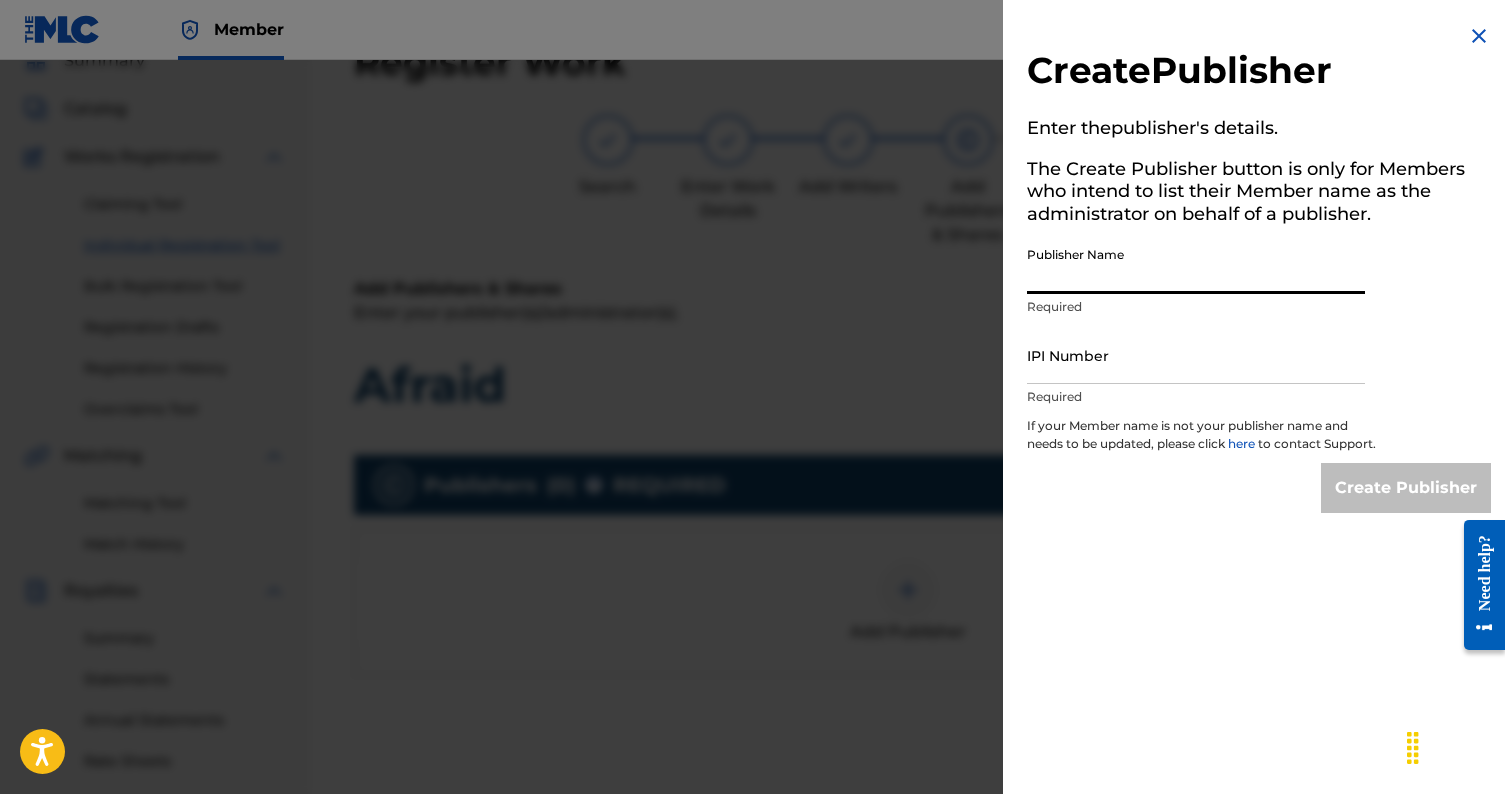 click on "Publisher Name" at bounding box center (1196, 265) 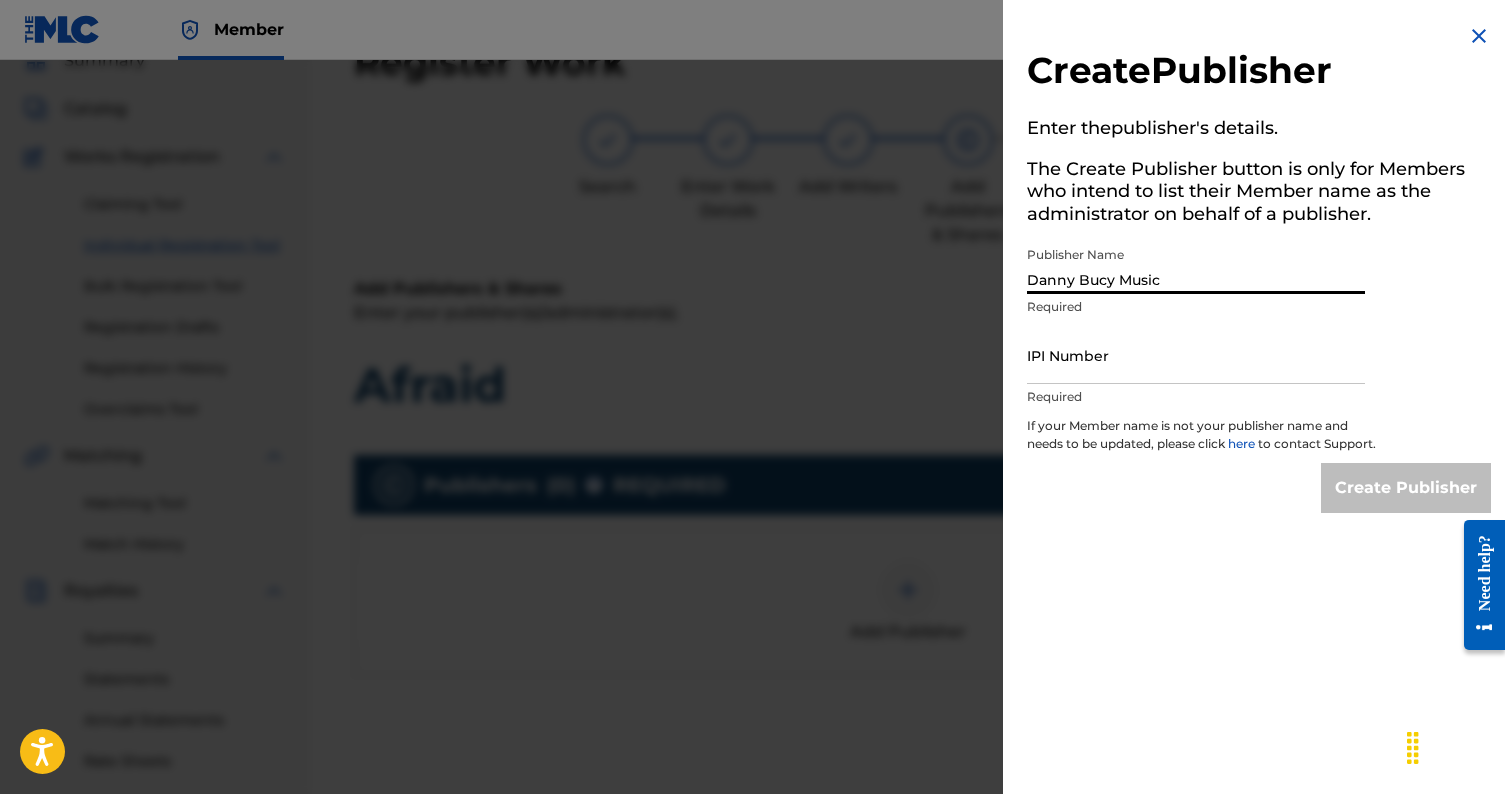 type on "Danny Bucy Music" 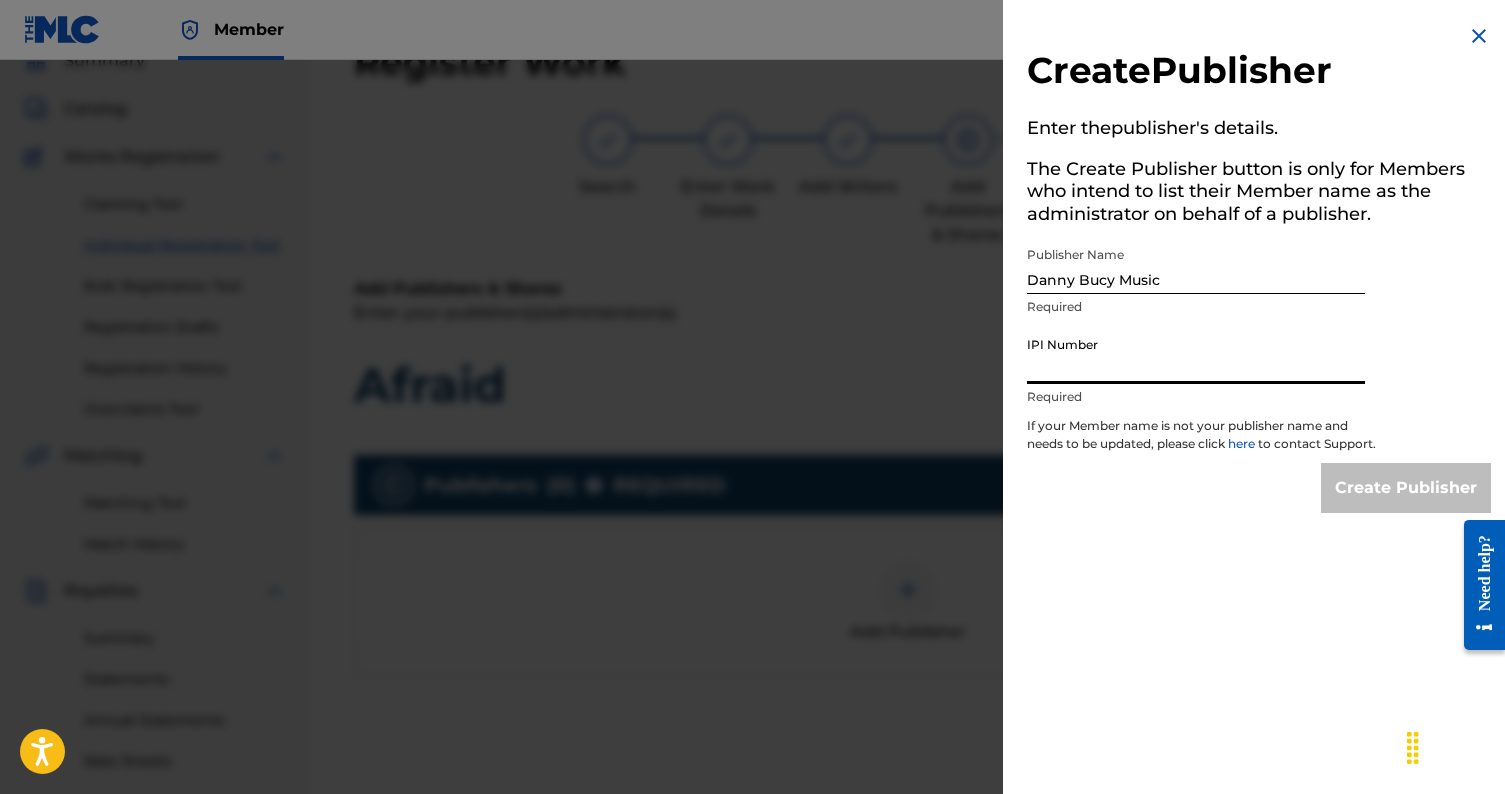 click on "IPI Number" at bounding box center (1196, 355) 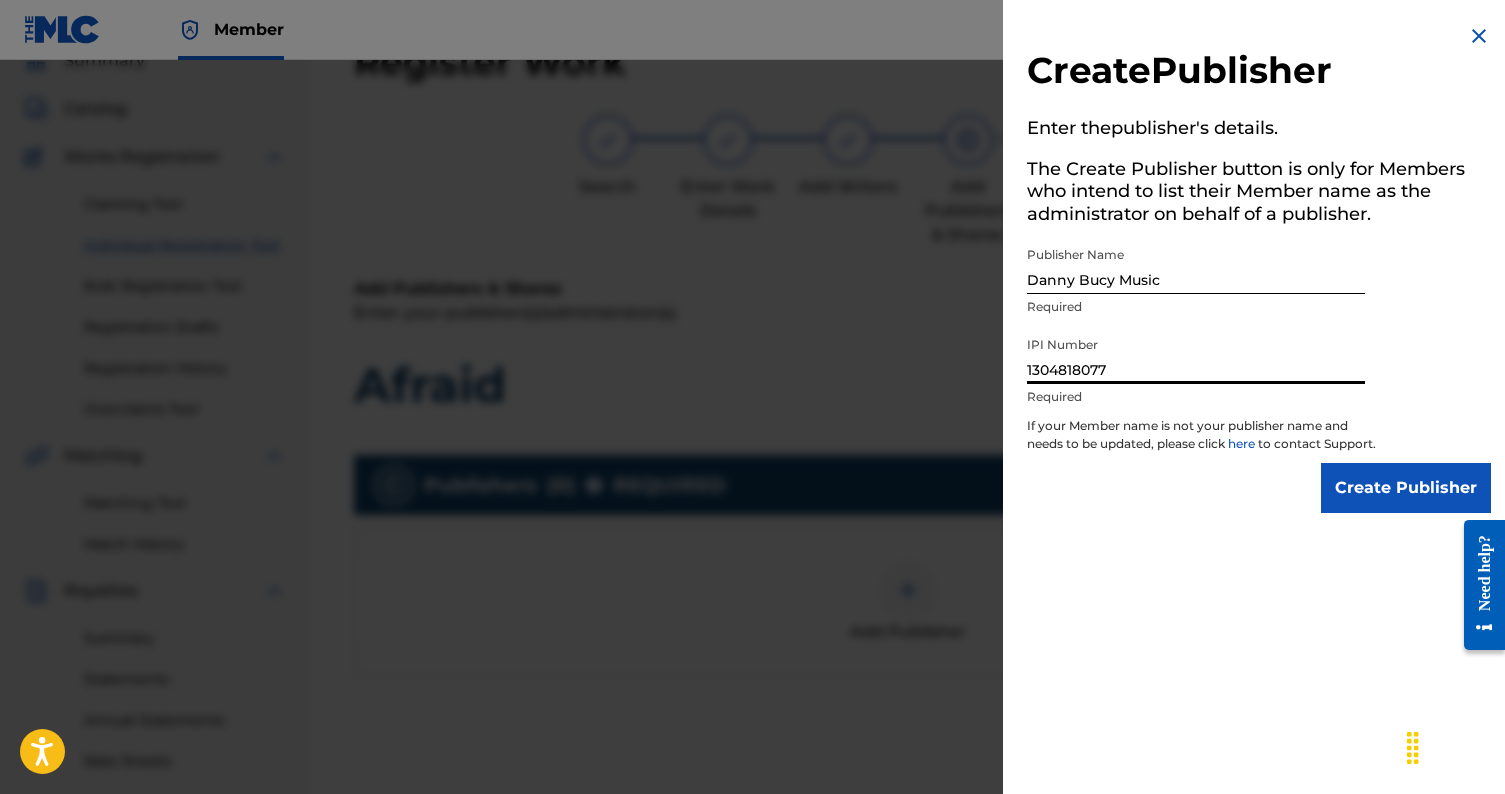 type on "1304818077" 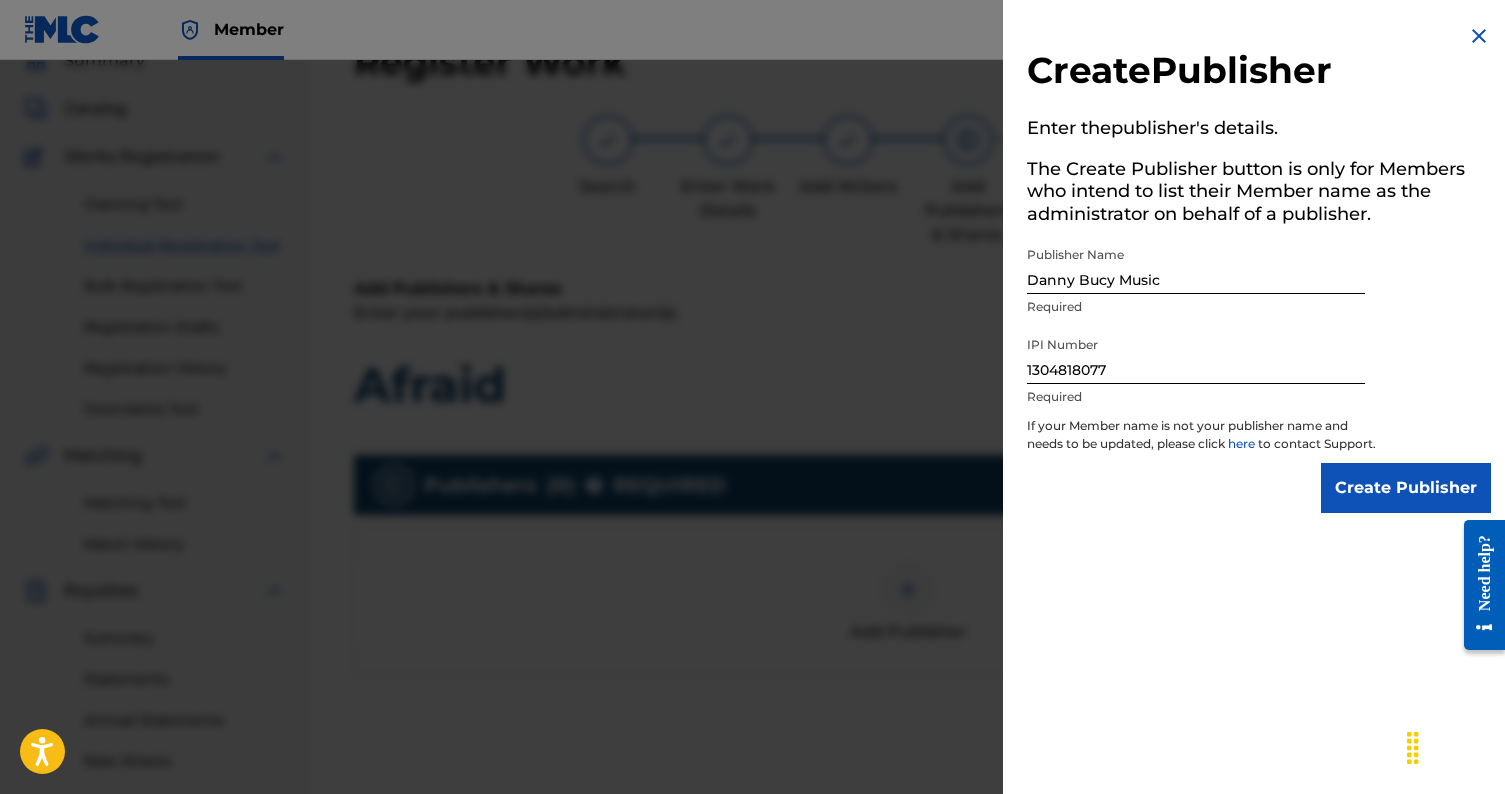 click on "Create Publisher" at bounding box center [1406, 488] 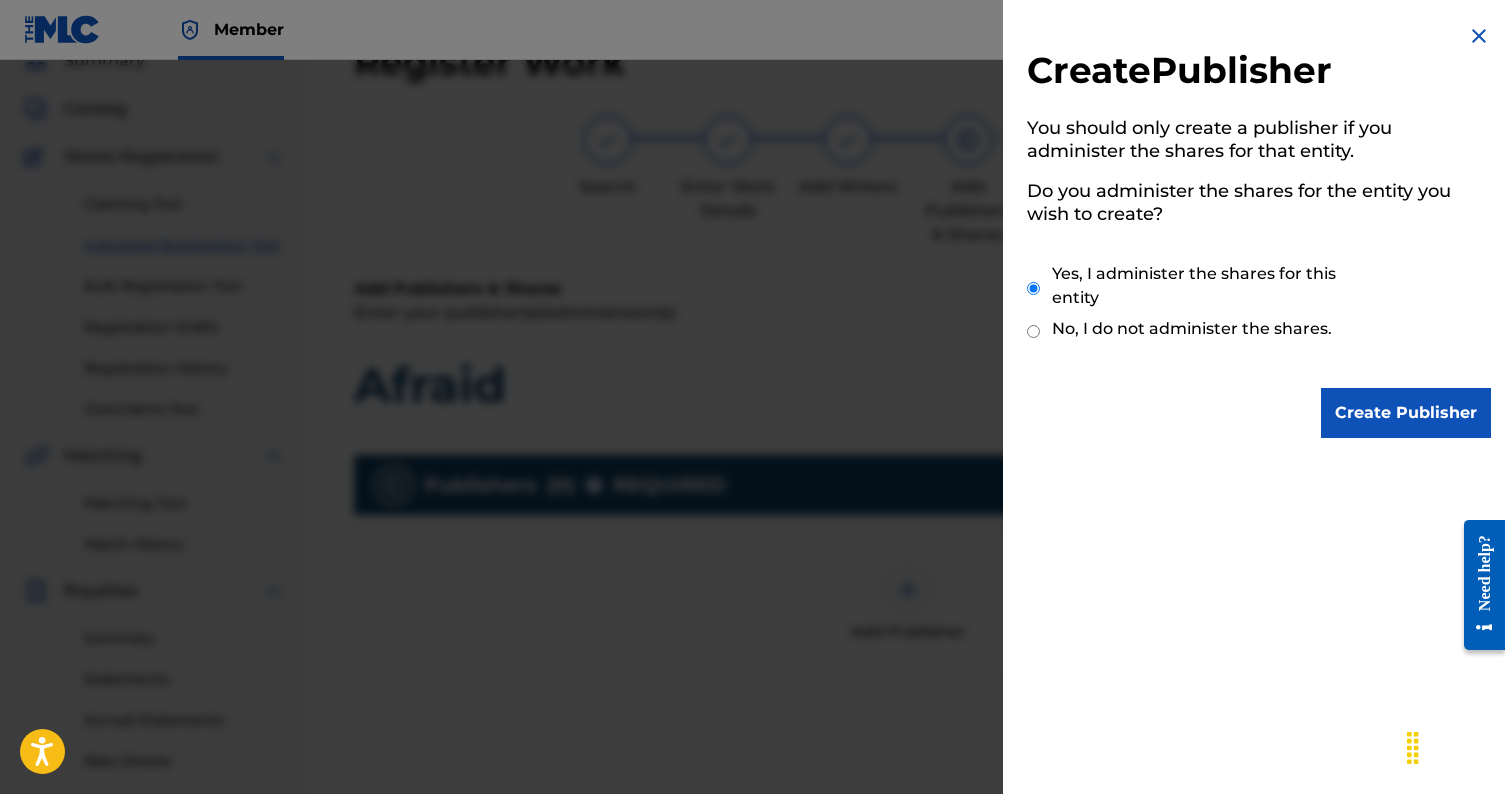 click on "Create Publisher" at bounding box center (1406, 413) 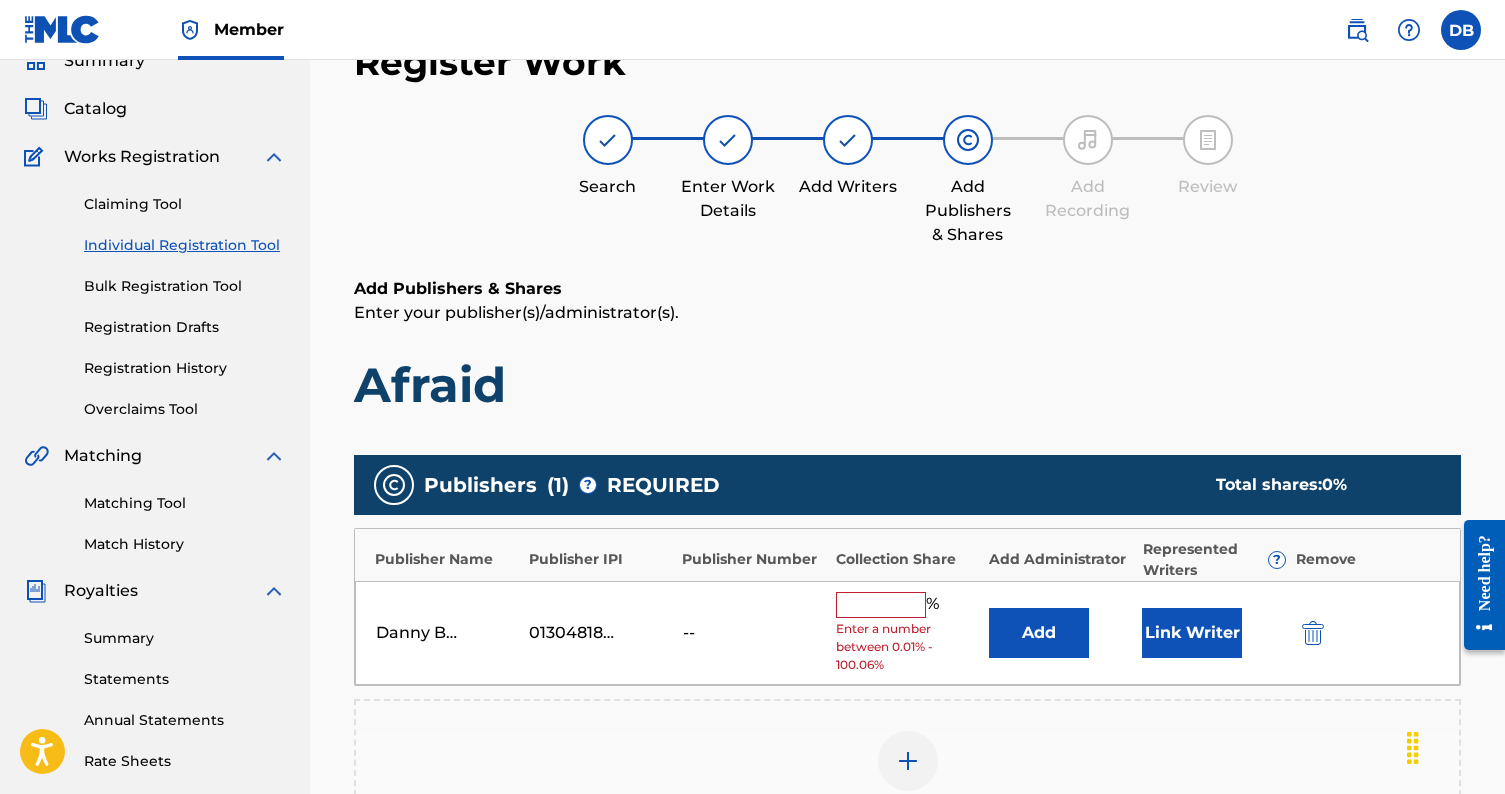 click at bounding box center (881, 605) 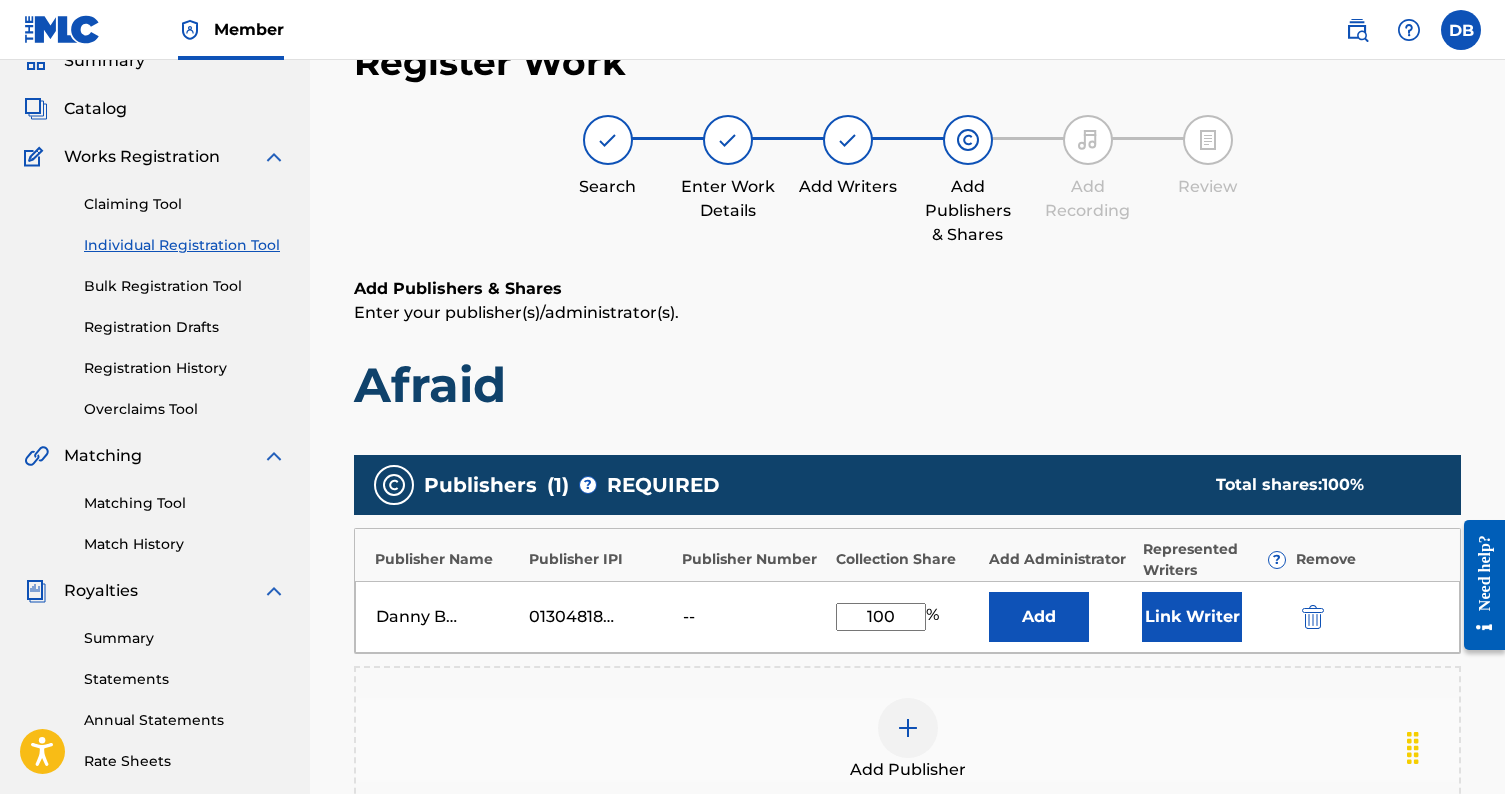 type on "100" 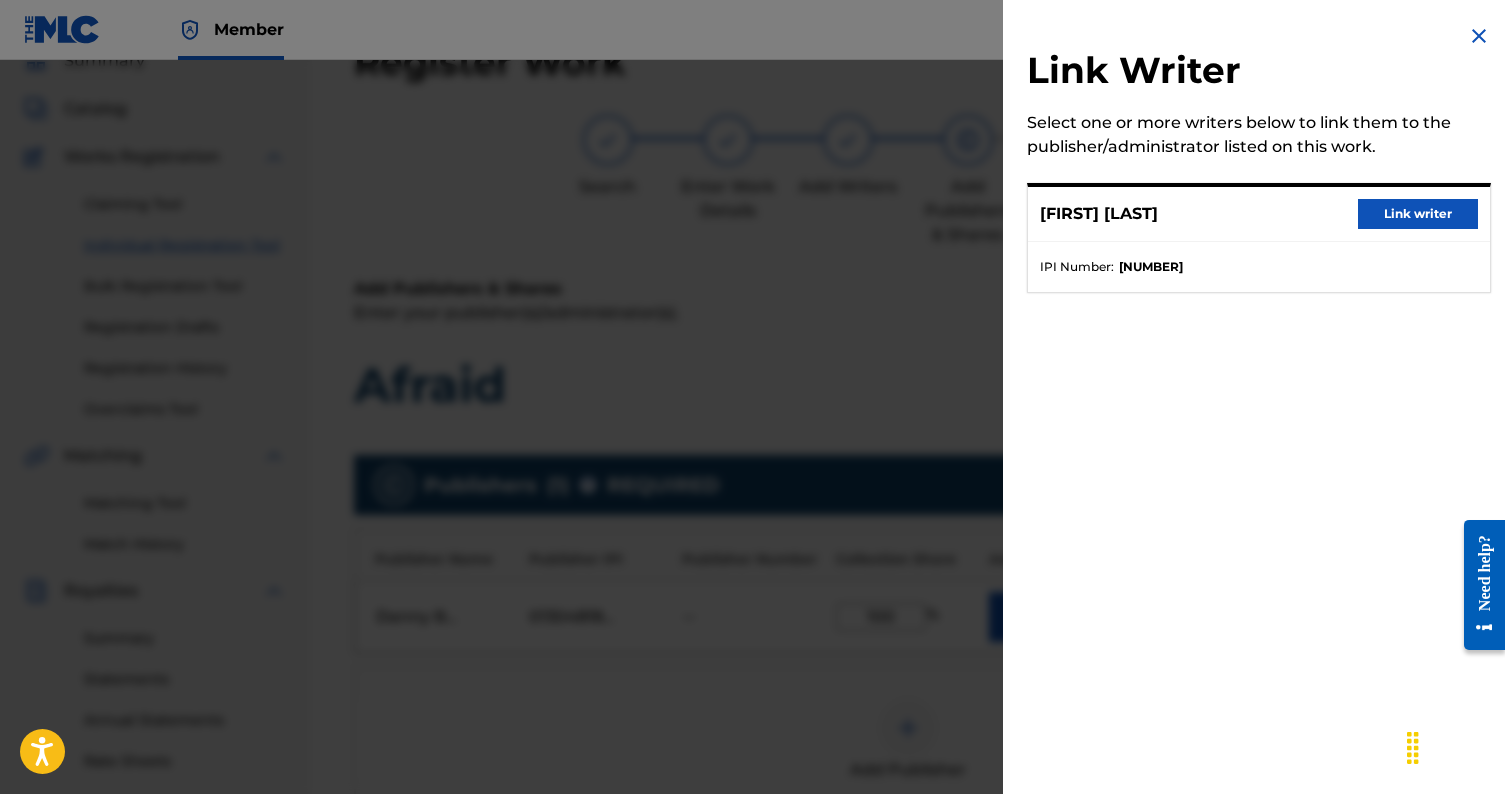 click on "Link writer" at bounding box center (1418, 214) 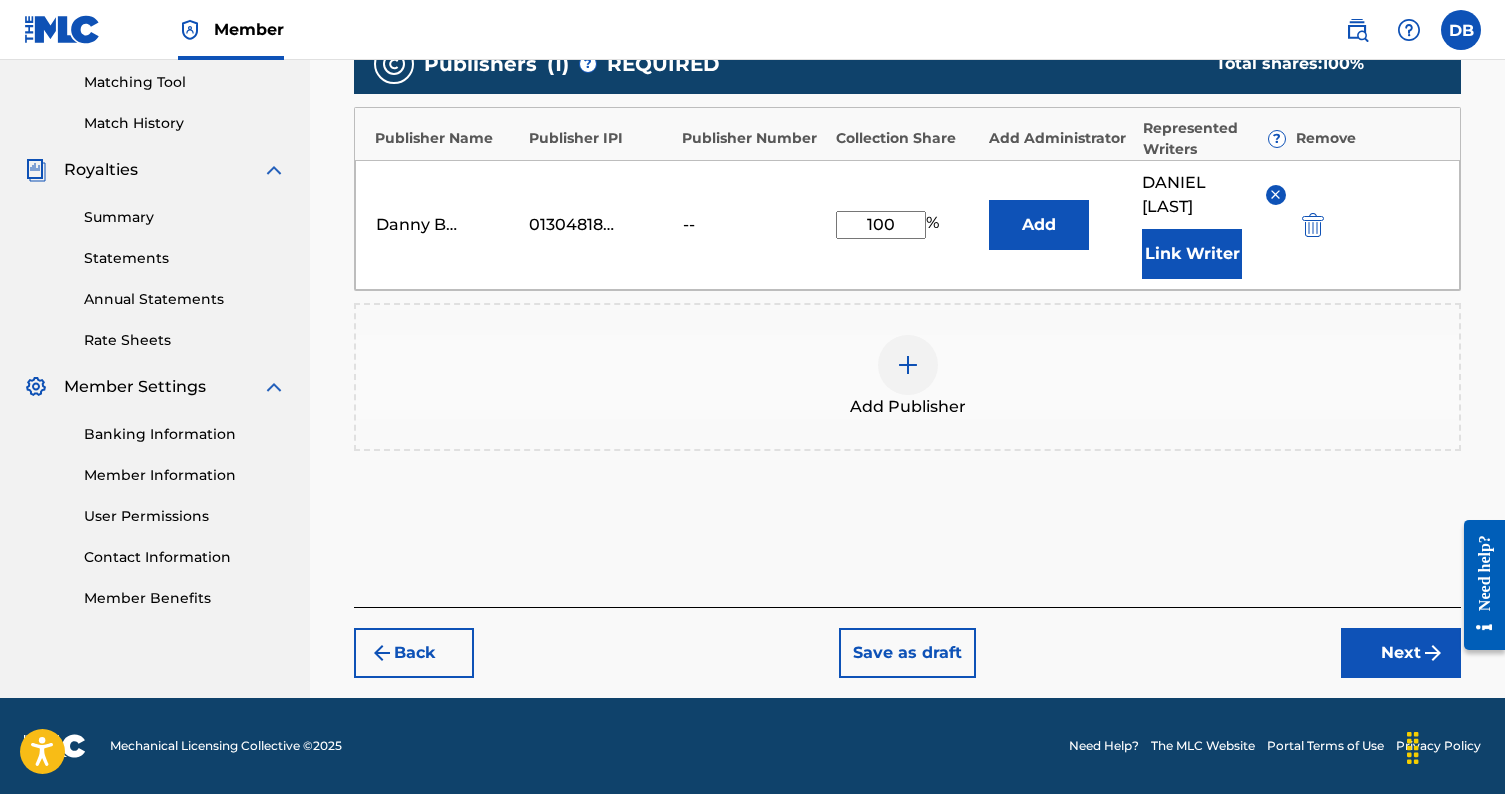 click on "Next" at bounding box center (1401, 653) 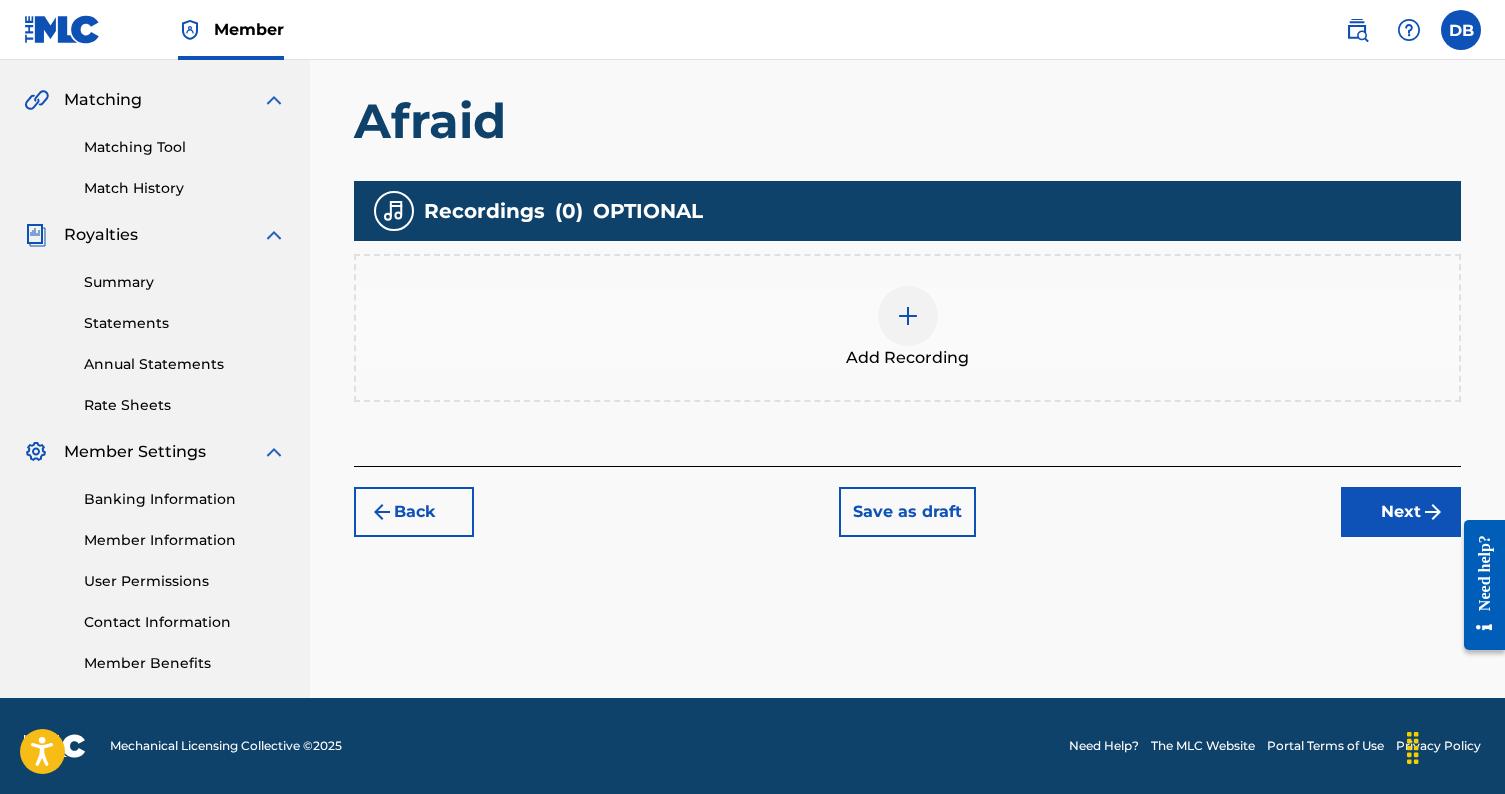 click at bounding box center [908, 316] 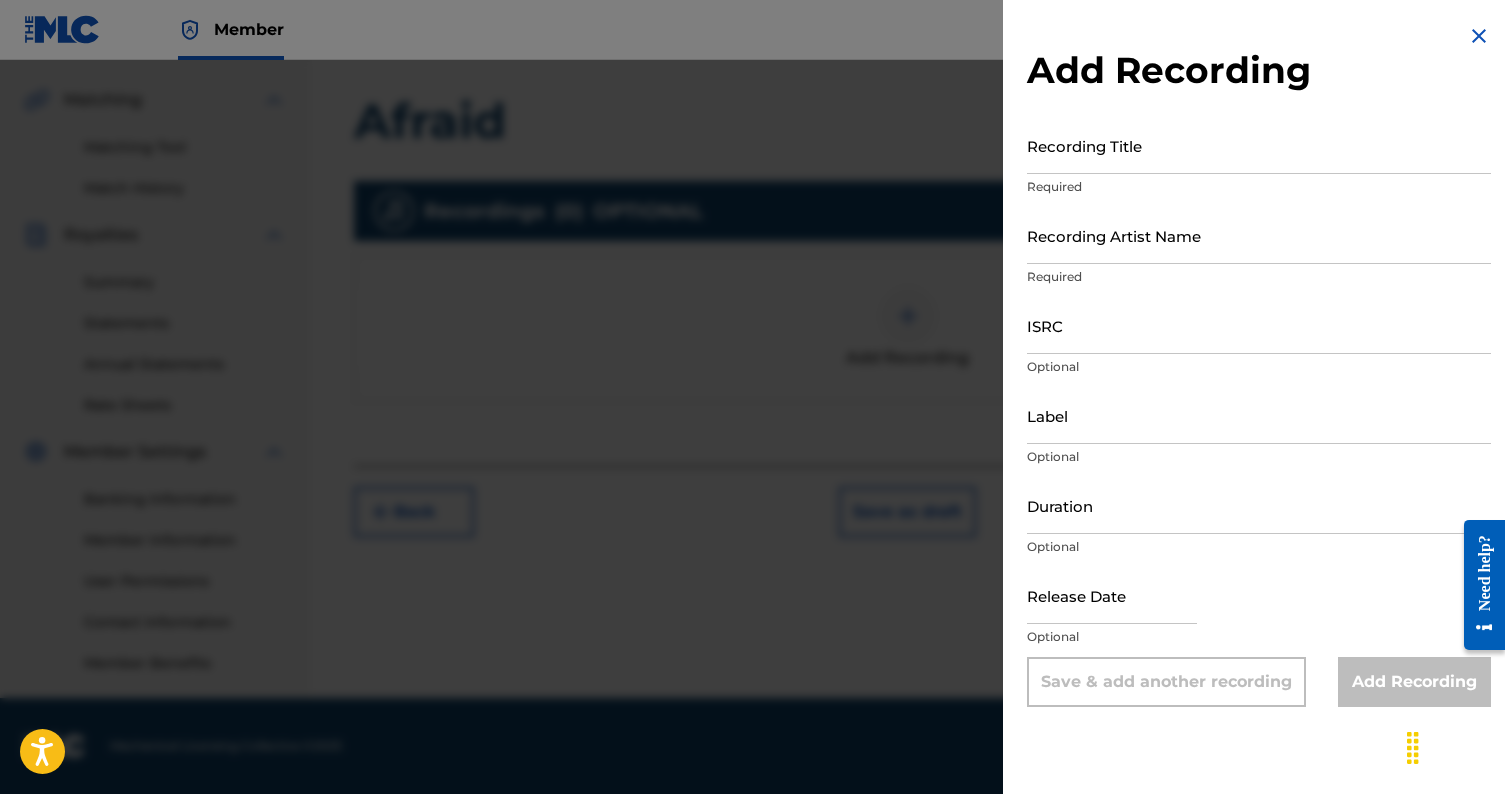click on "Recording Title" at bounding box center (1259, 145) 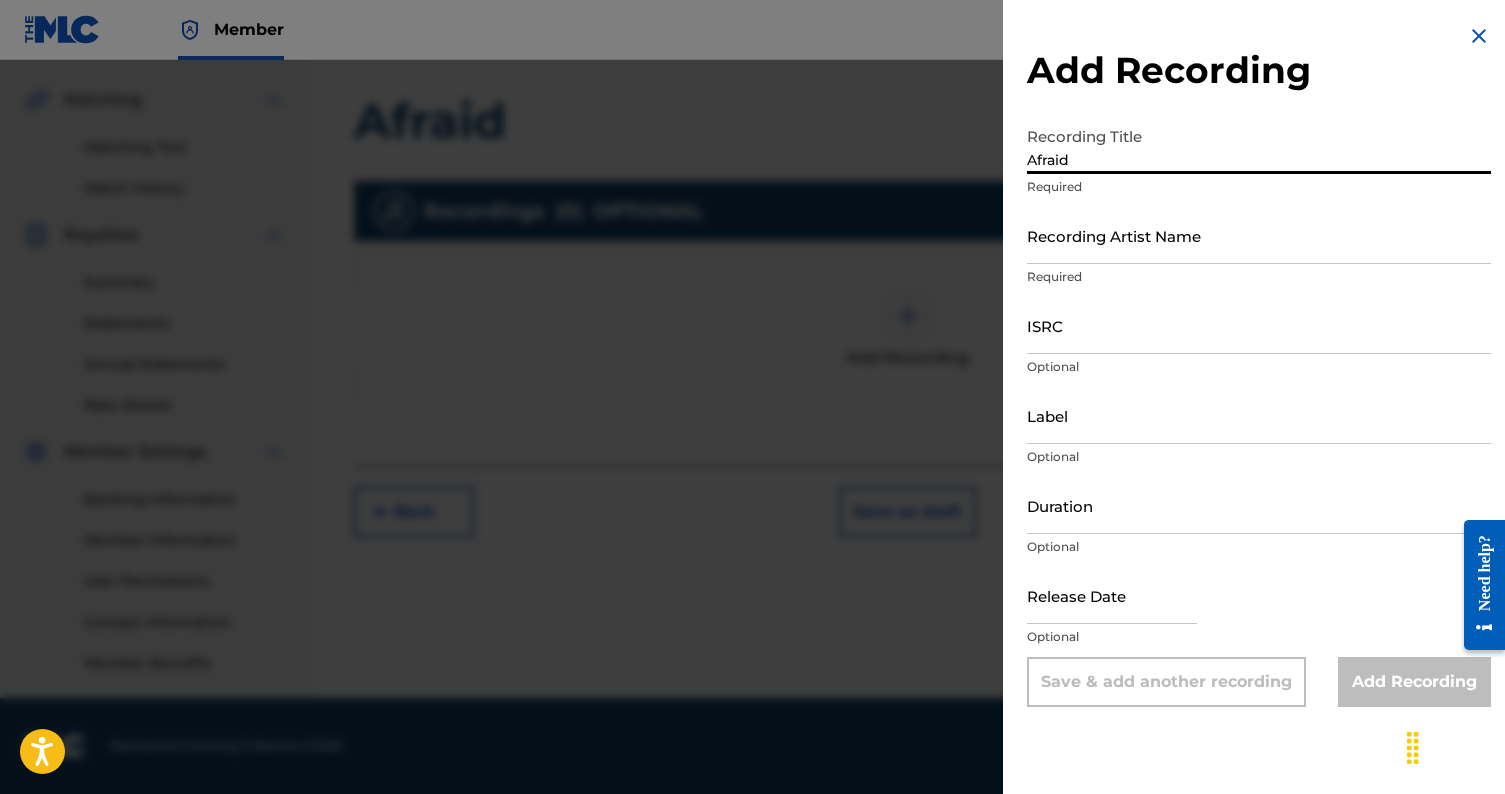 type on "Afraid" 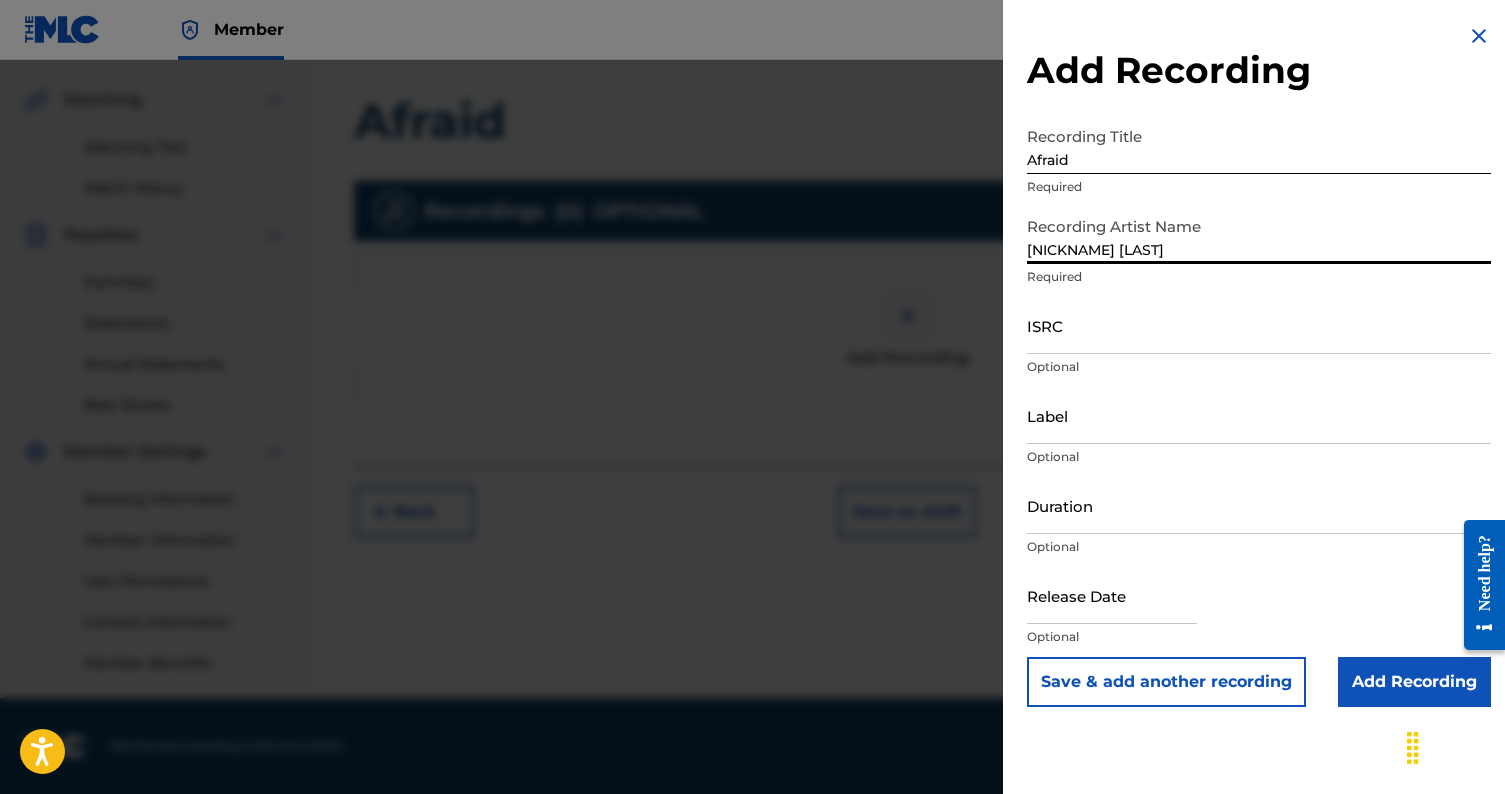 type on "[NICKNAME] [LAST]" 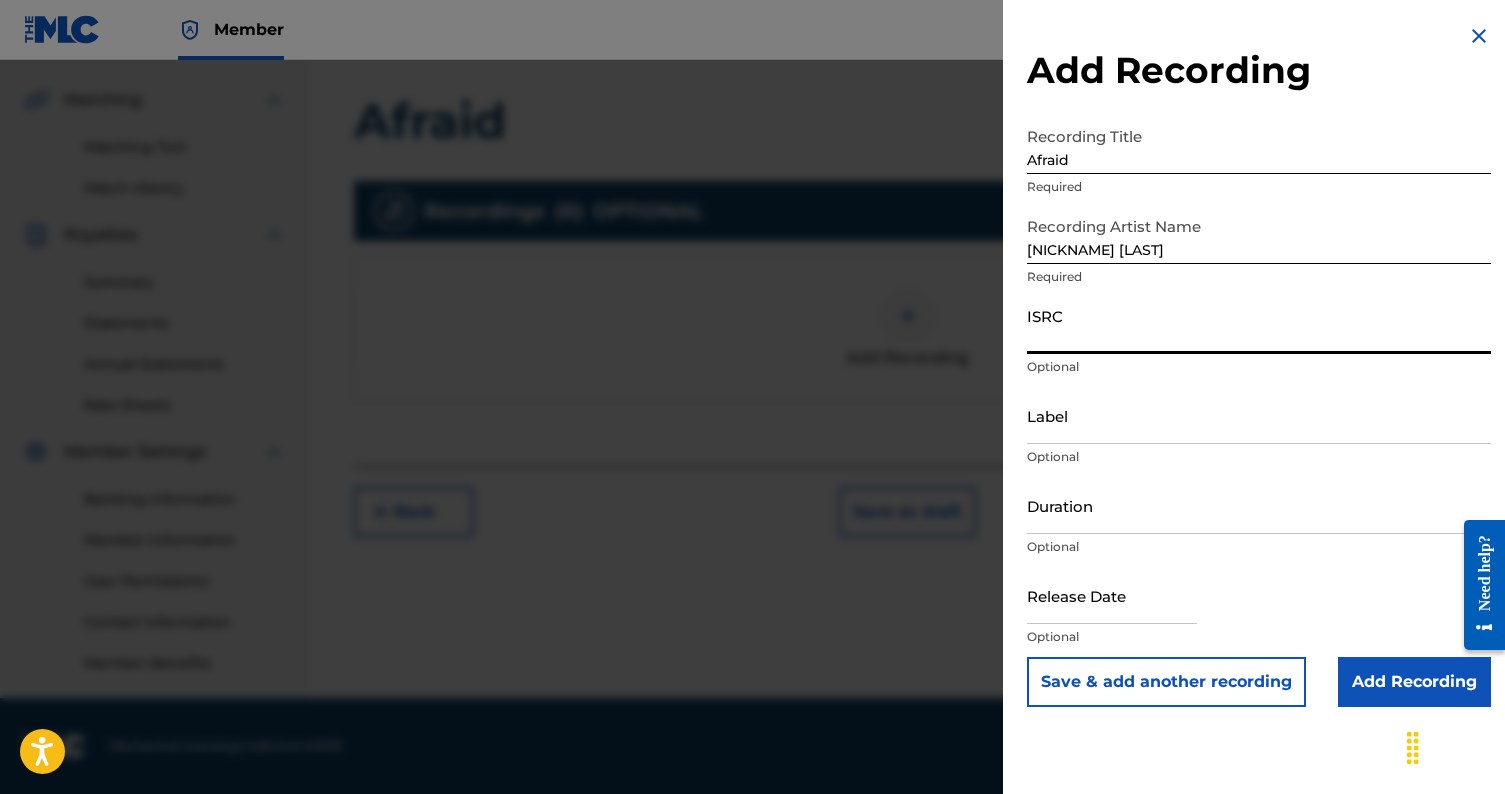paste on "QZES82438448" 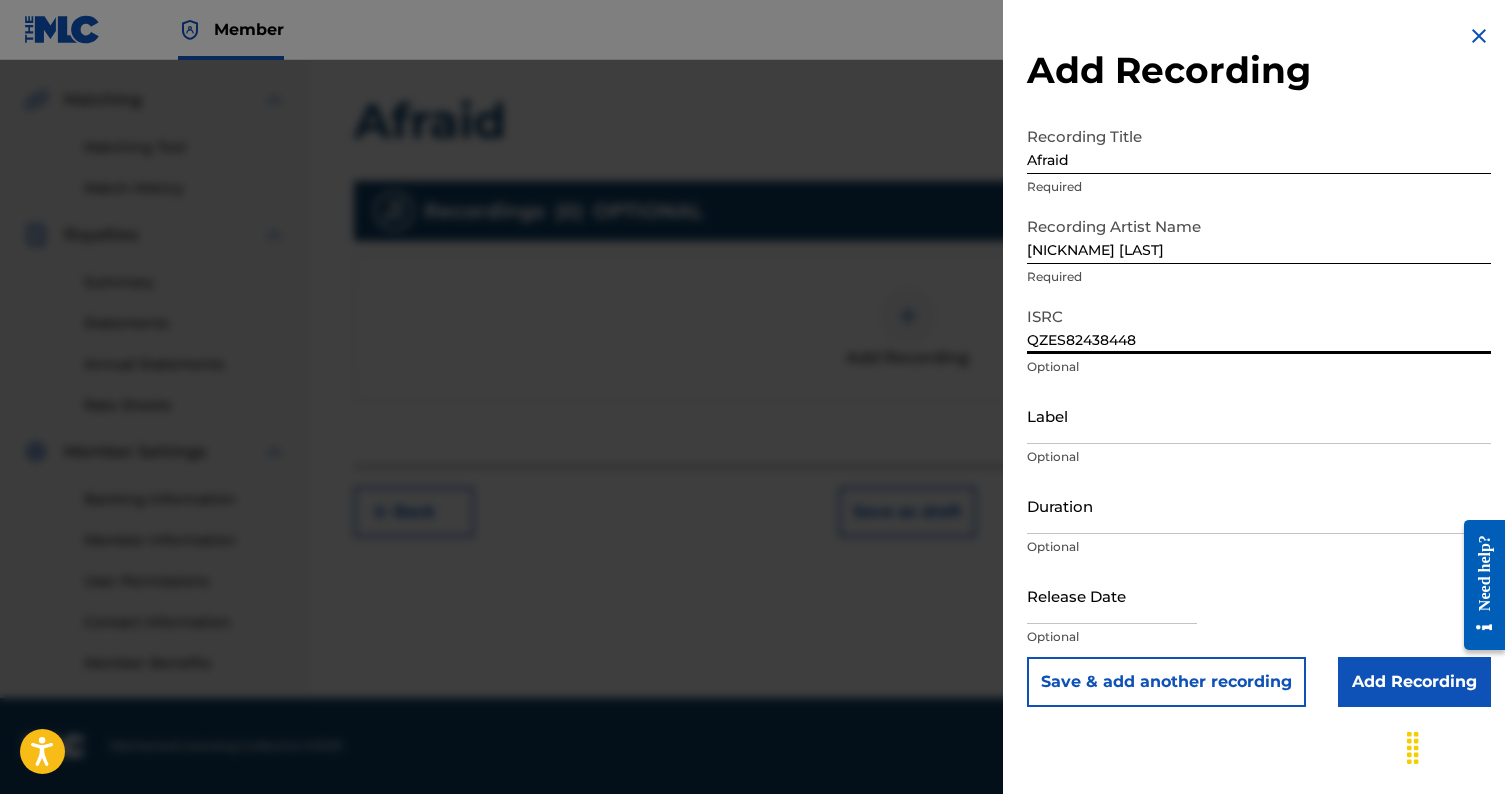 type on "QZES82438448" 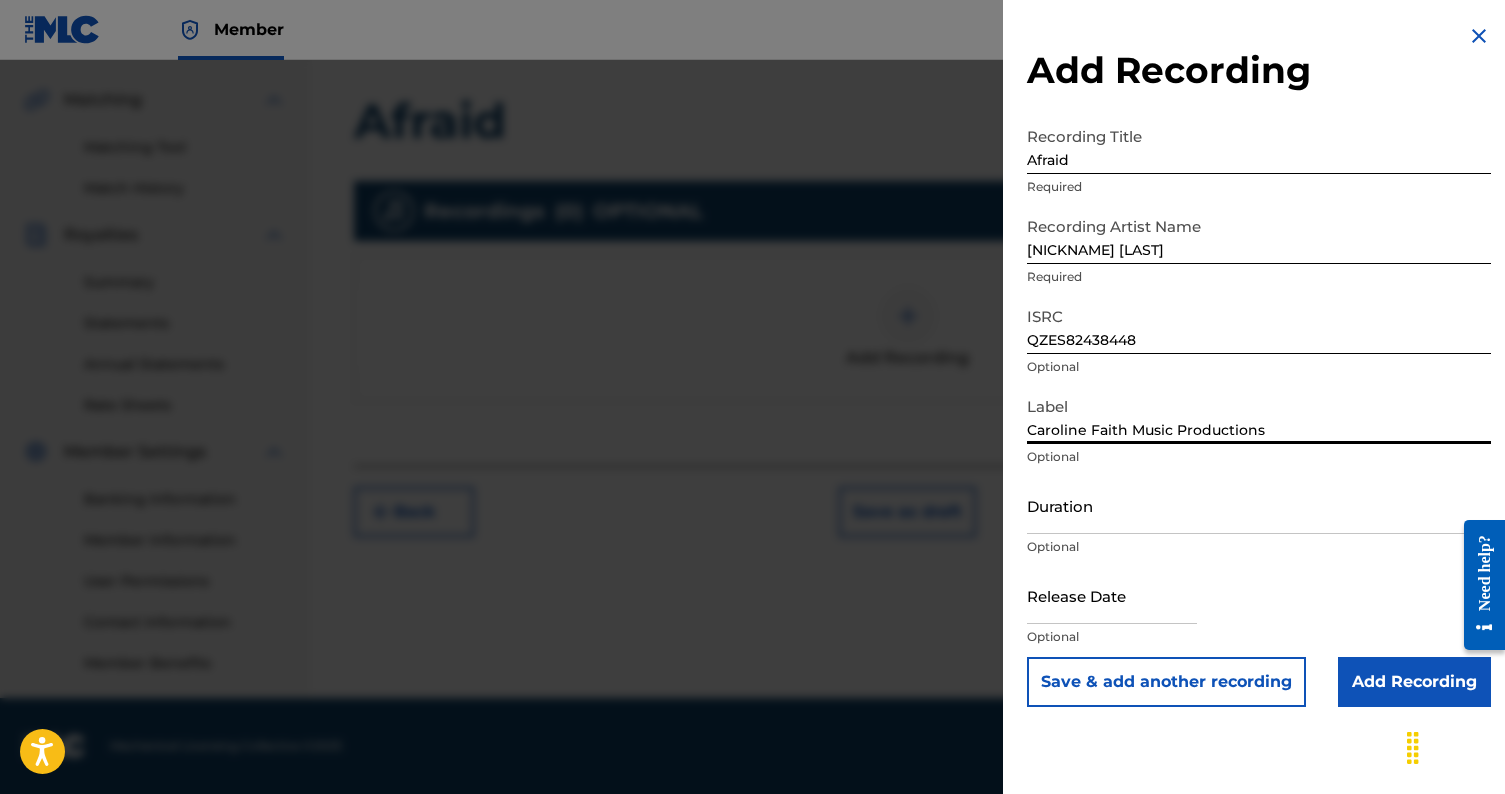 type on "Caroline Faith Music Productions" 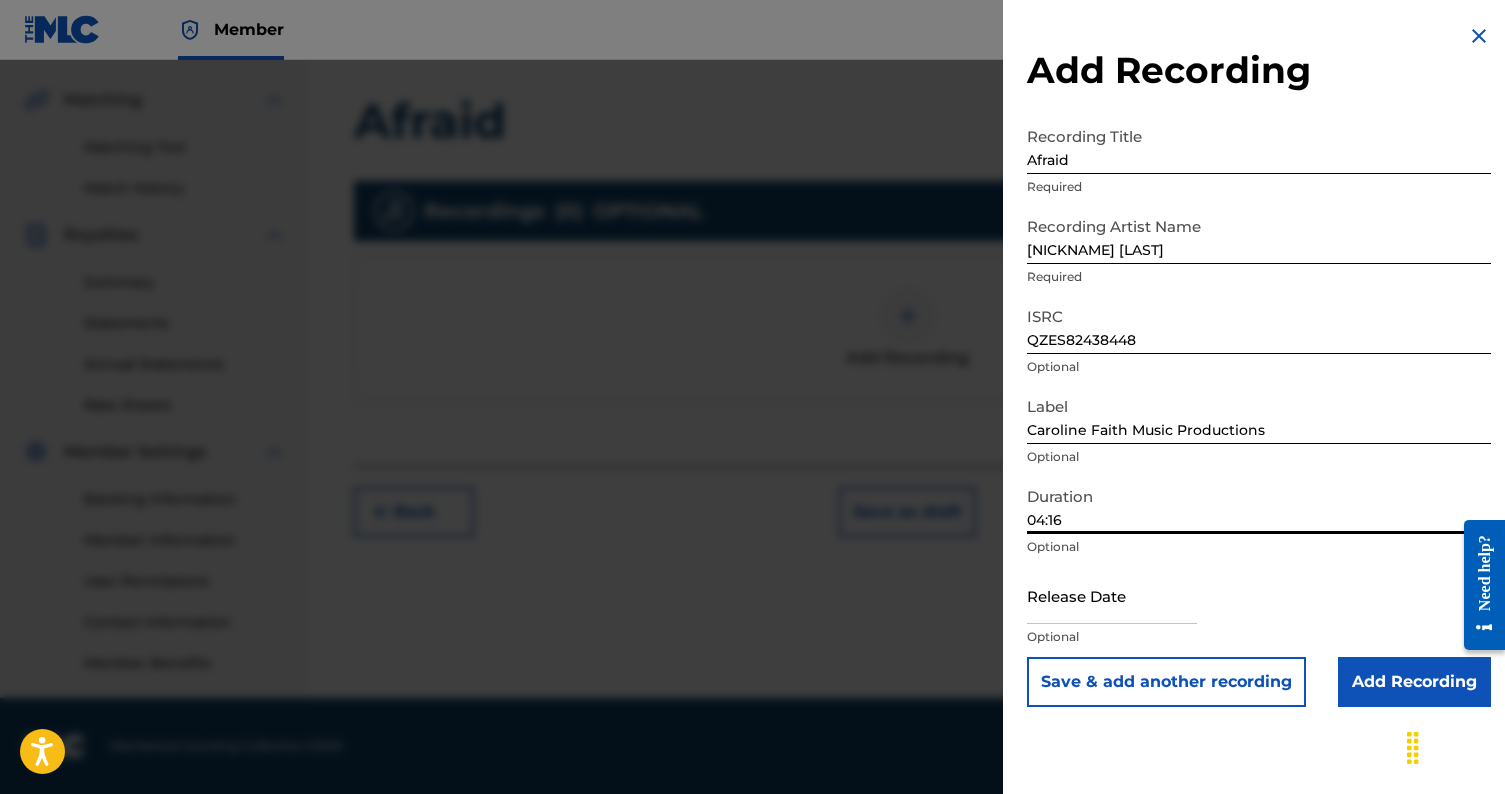 type on "04:16" 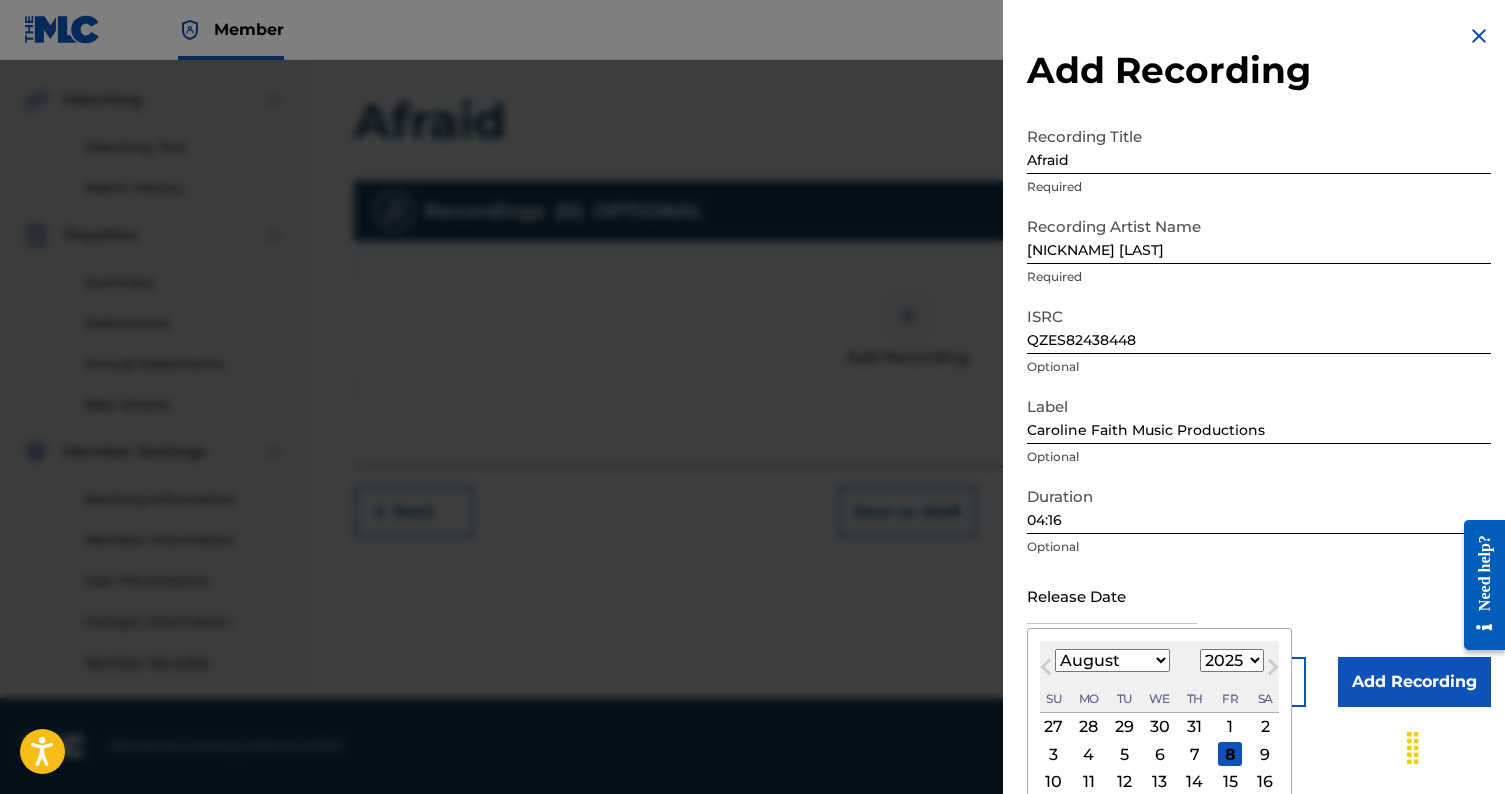 select on "2024" 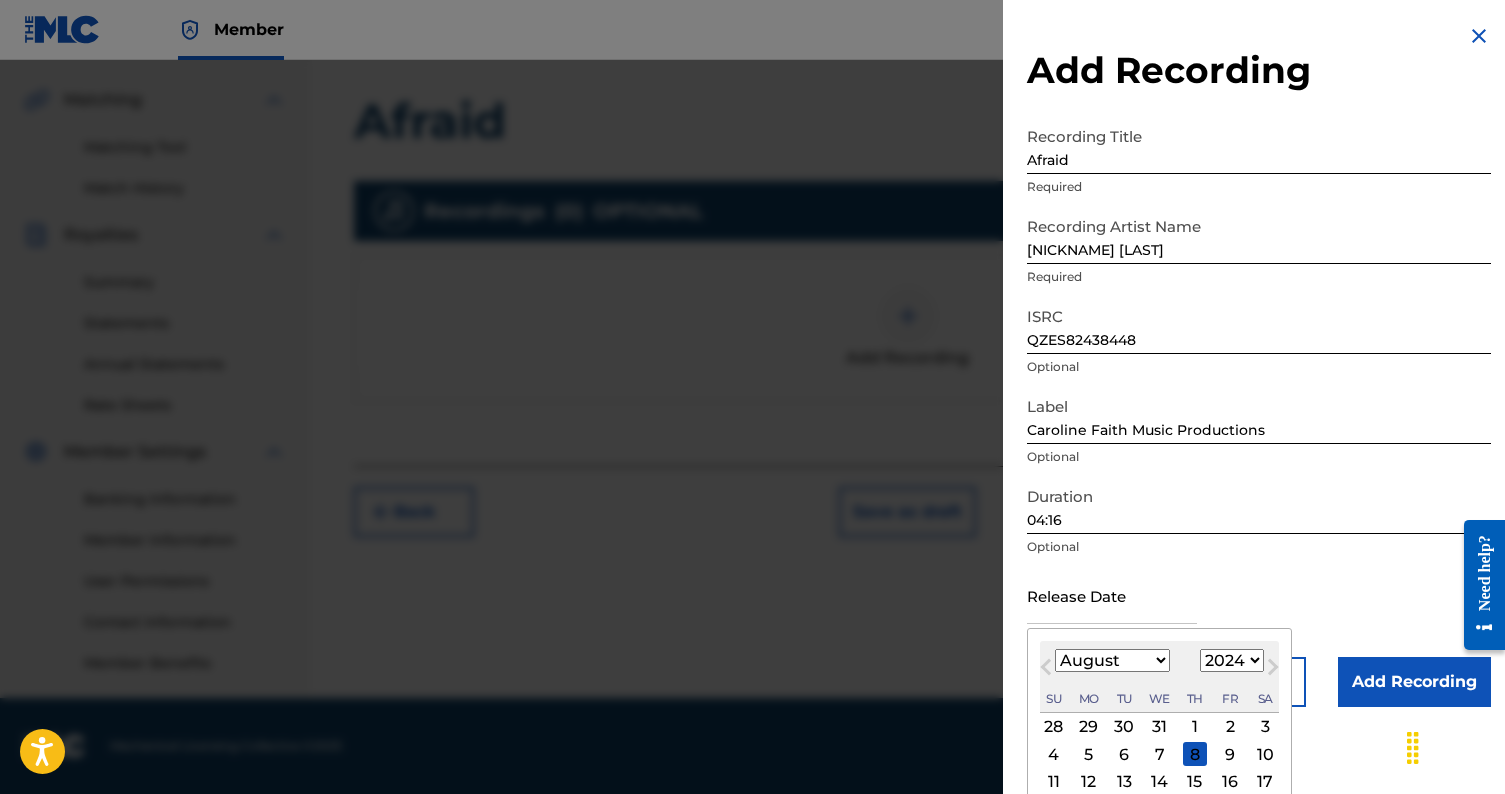 select on "1" 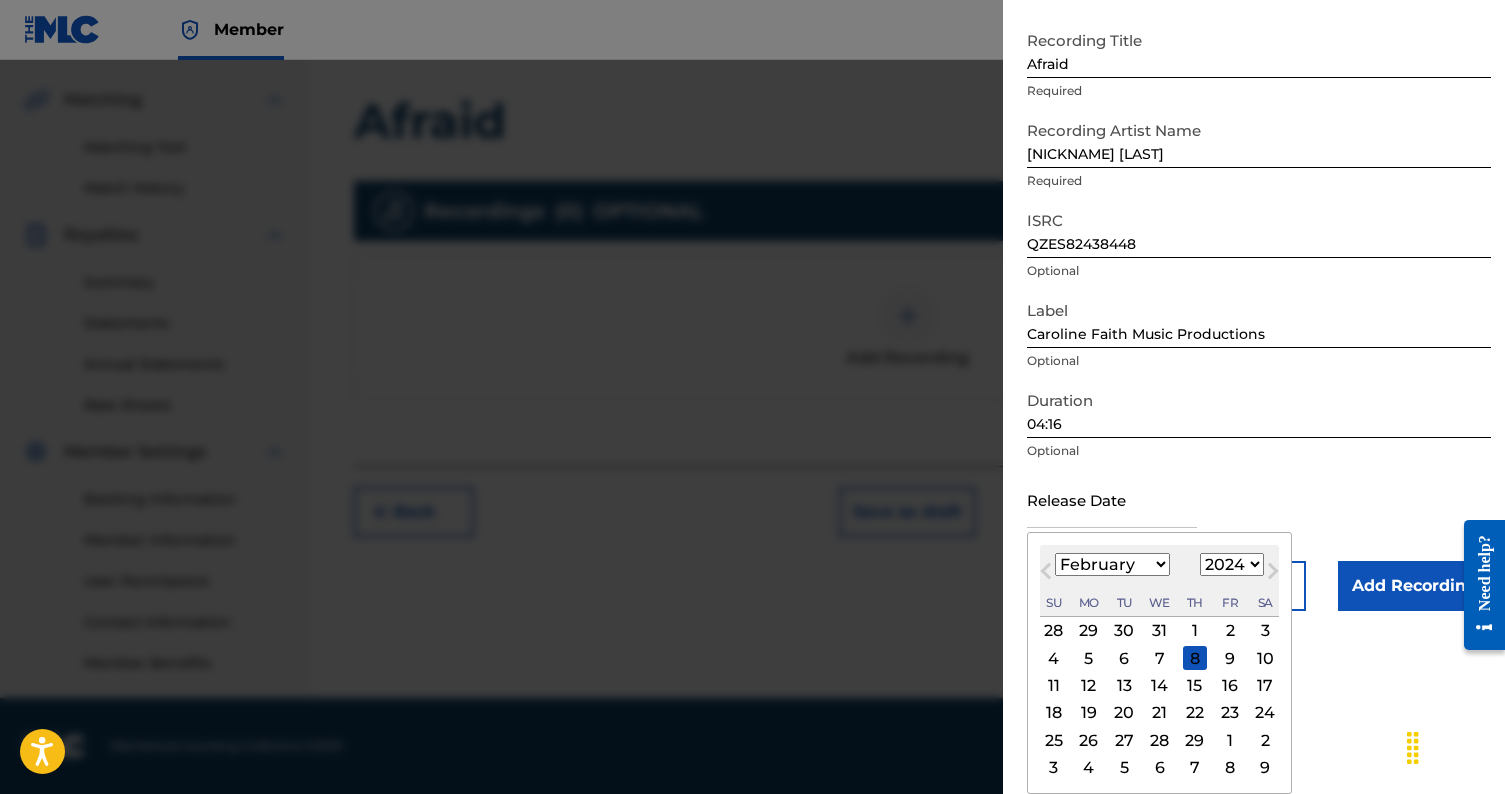 scroll, scrollTop: 96, scrollLeft: 0, axis: vertical 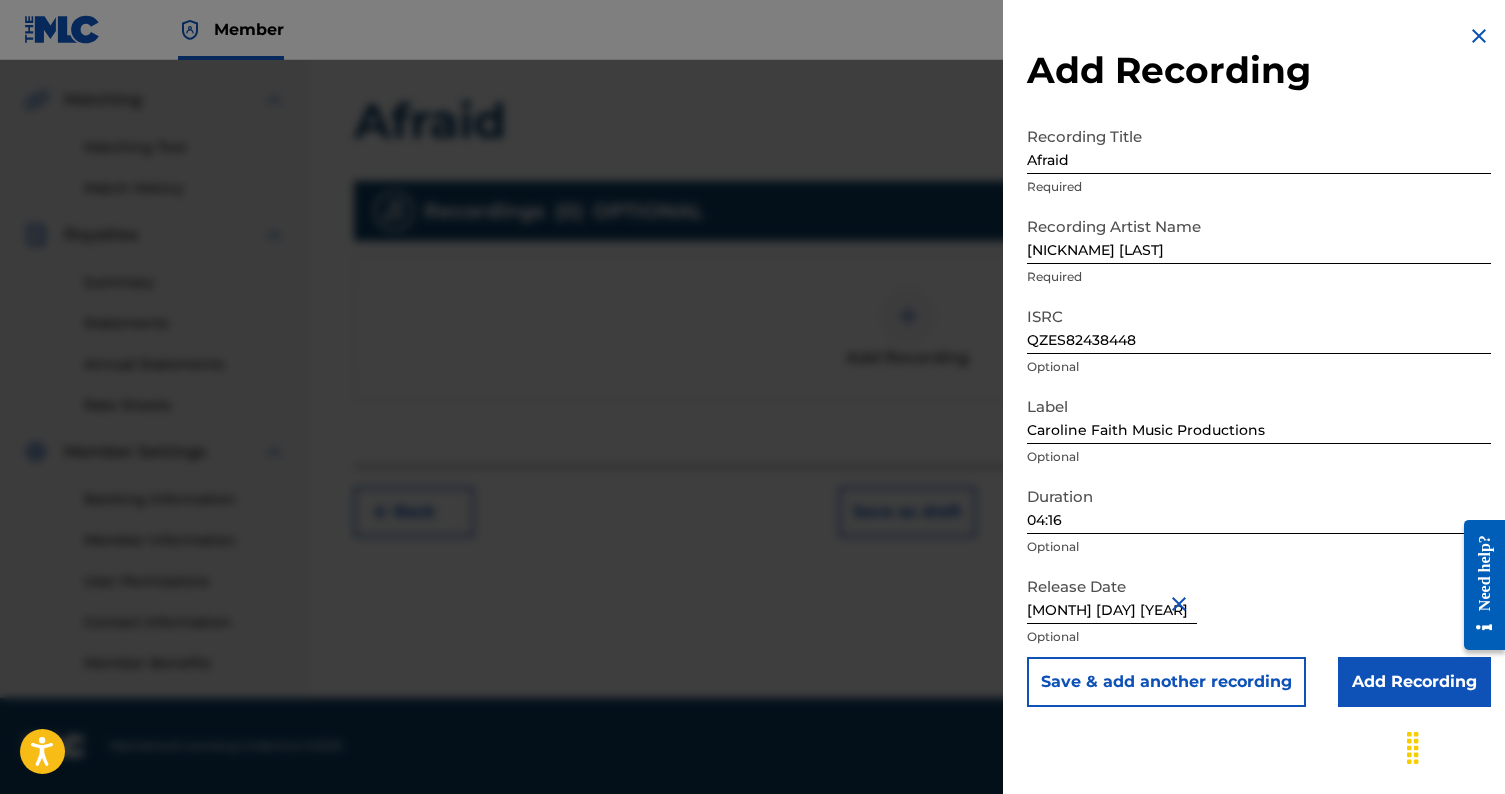click on "Add Recording" at bounding box center [1414, 682] 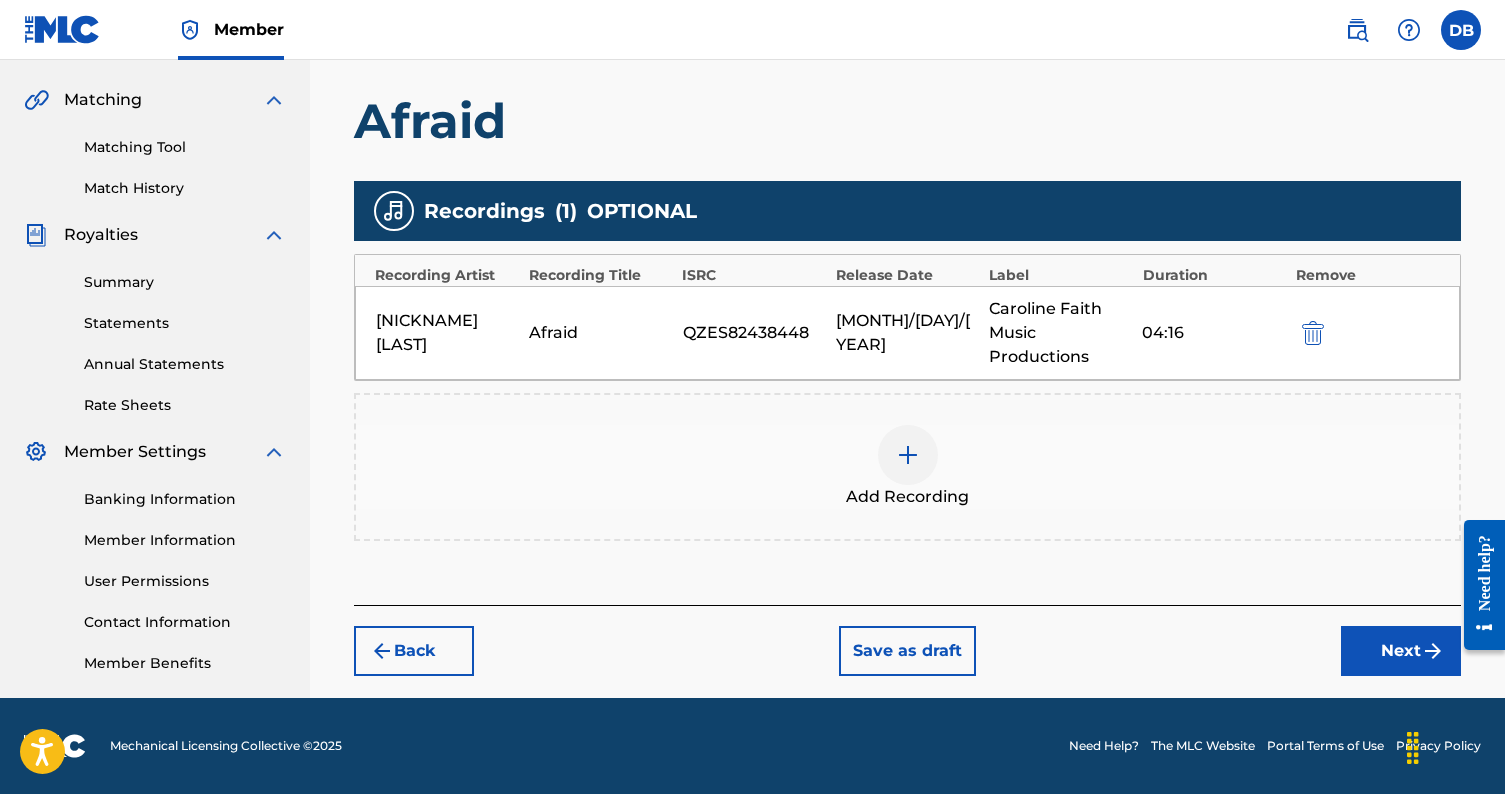 click on "Next" at bounding box center (1401, 651) 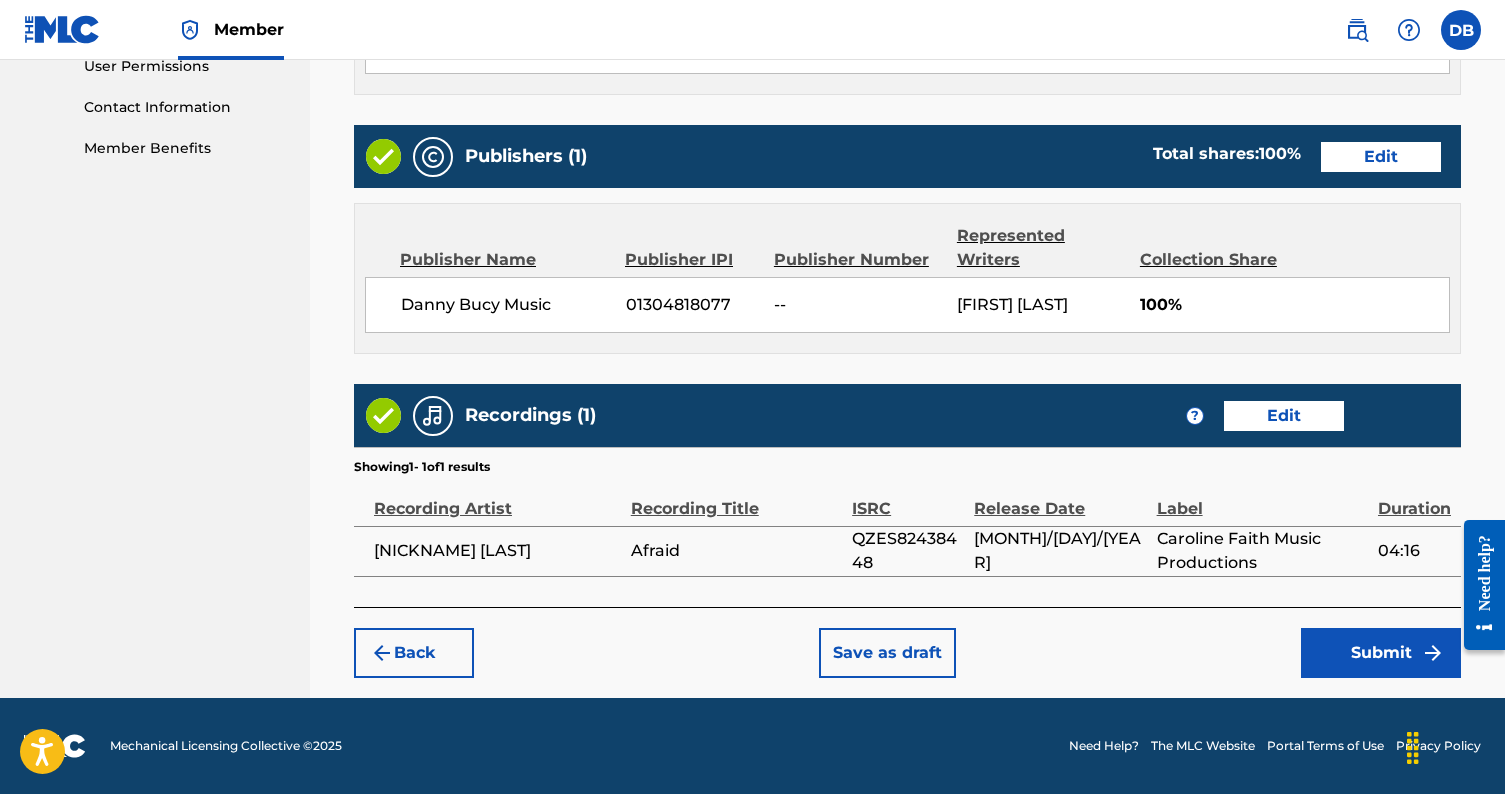 scroll, scrollTop: 960, scrollLeft: 0, axis: vertical 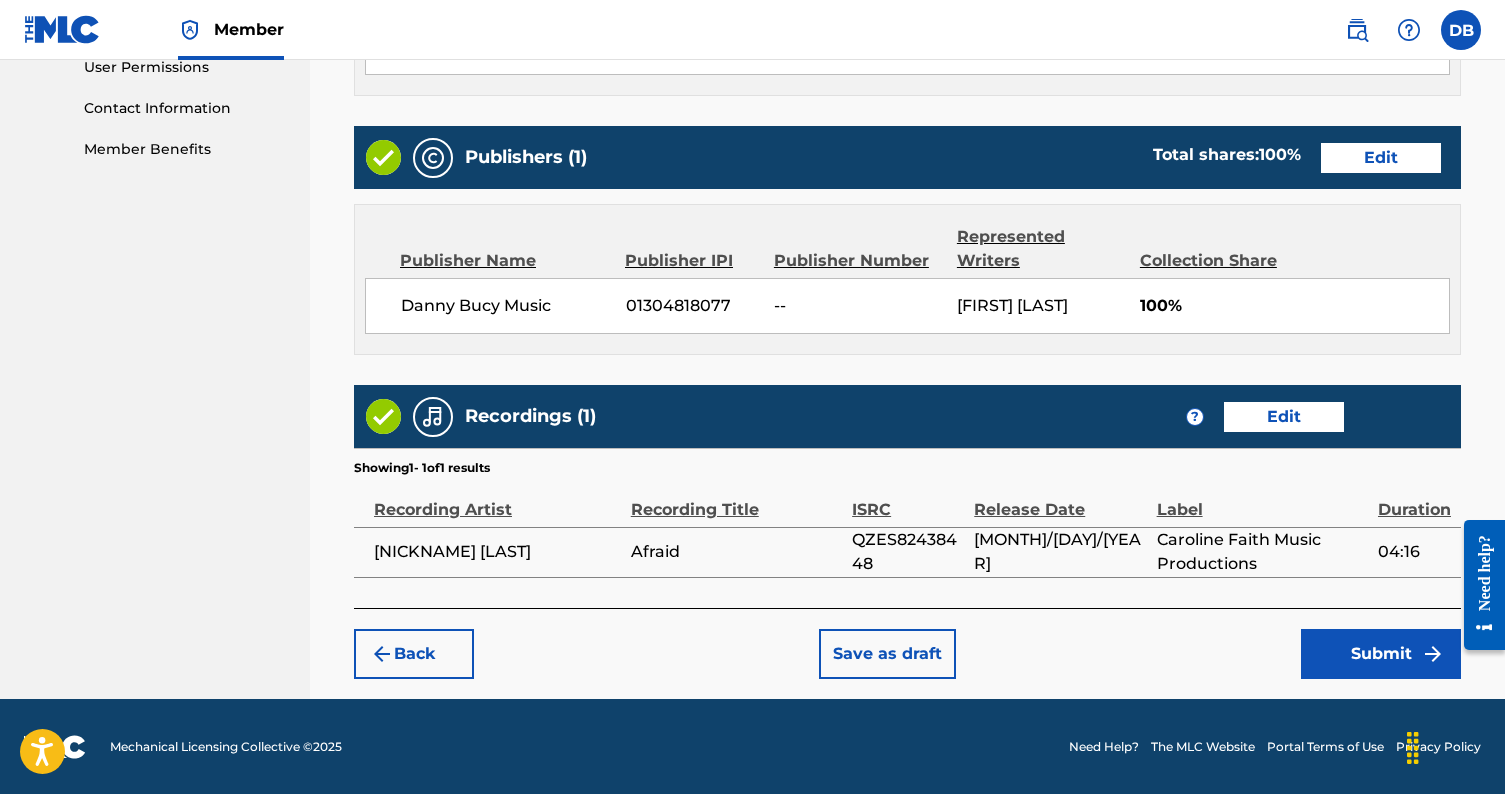 click on "Submit" at bounding box center (1381, 654) 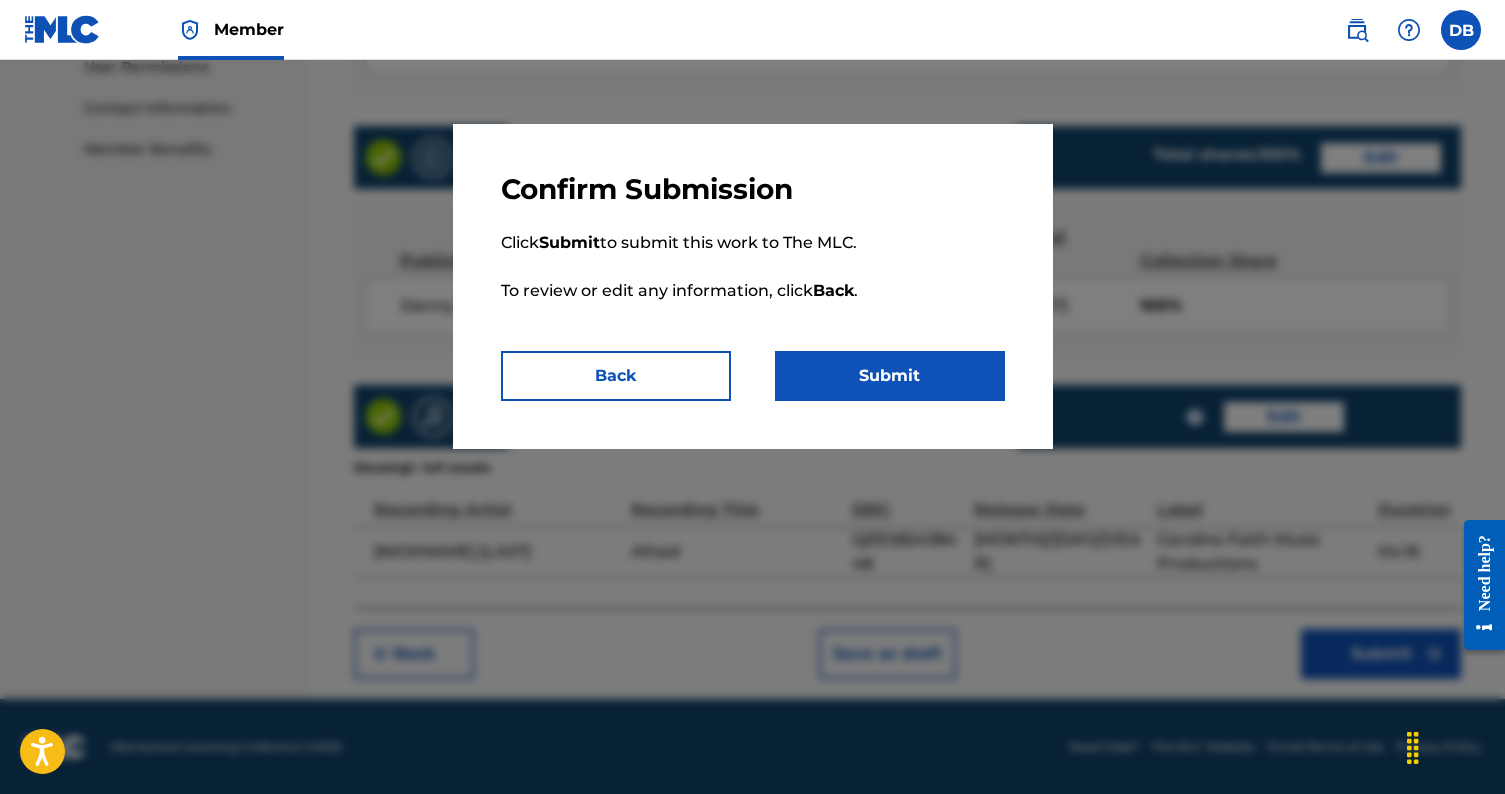 click on "Submit" at bounding box center [890, 376] 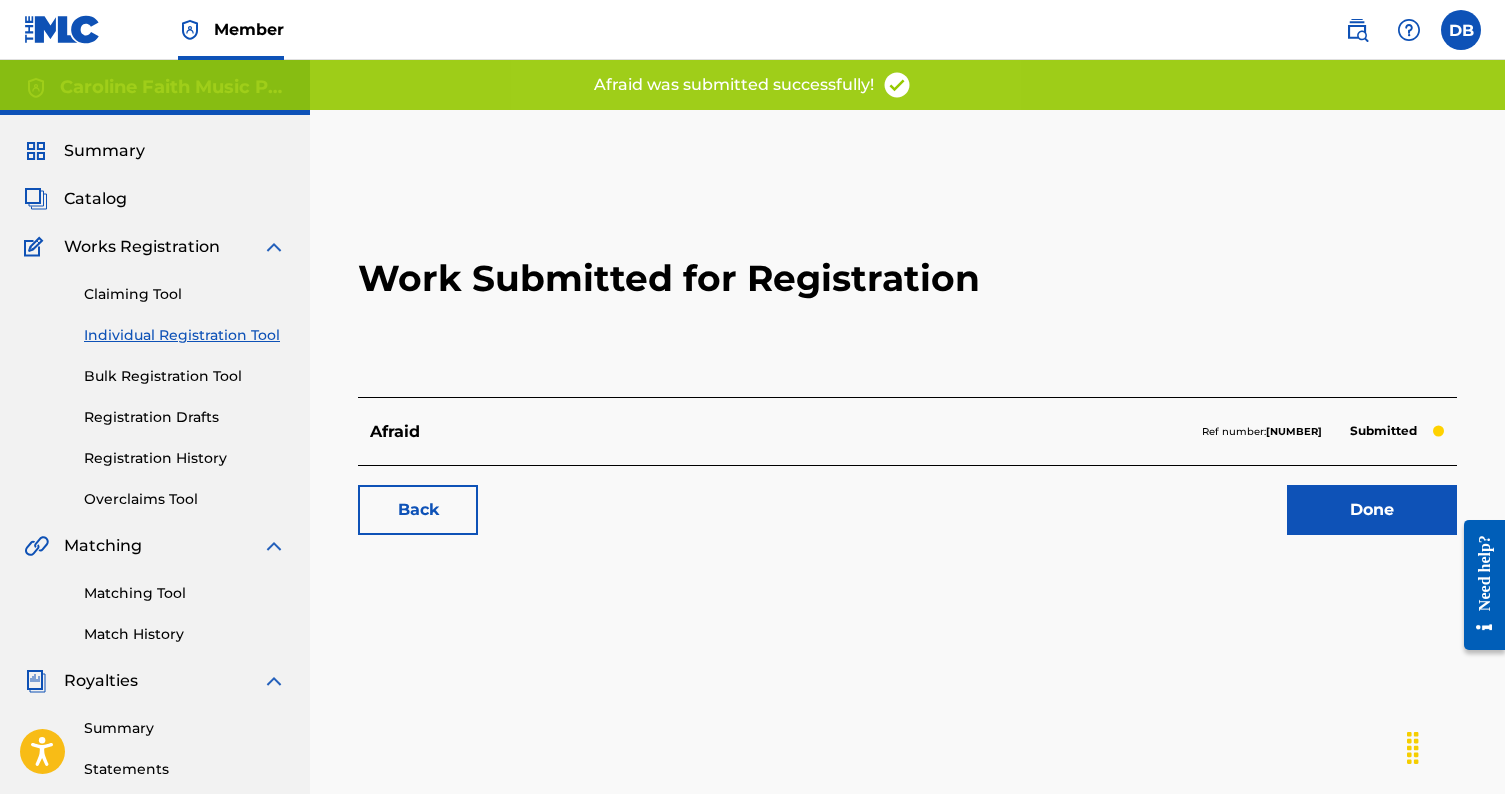 click on "Done" at bounding box center [1372, 510] 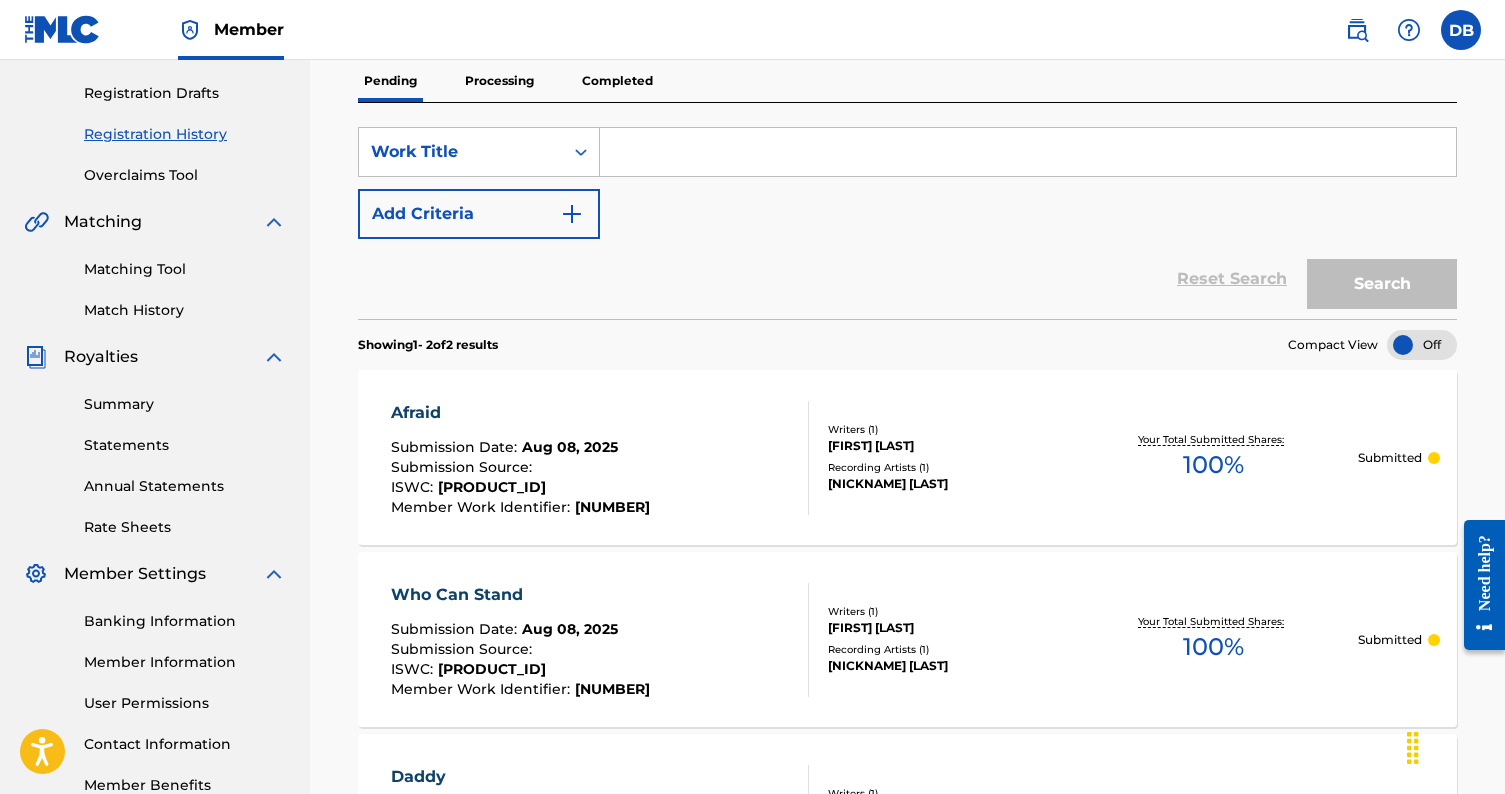 scroll, scrollTop: 318, scrollLeft: 0, axis: vertical 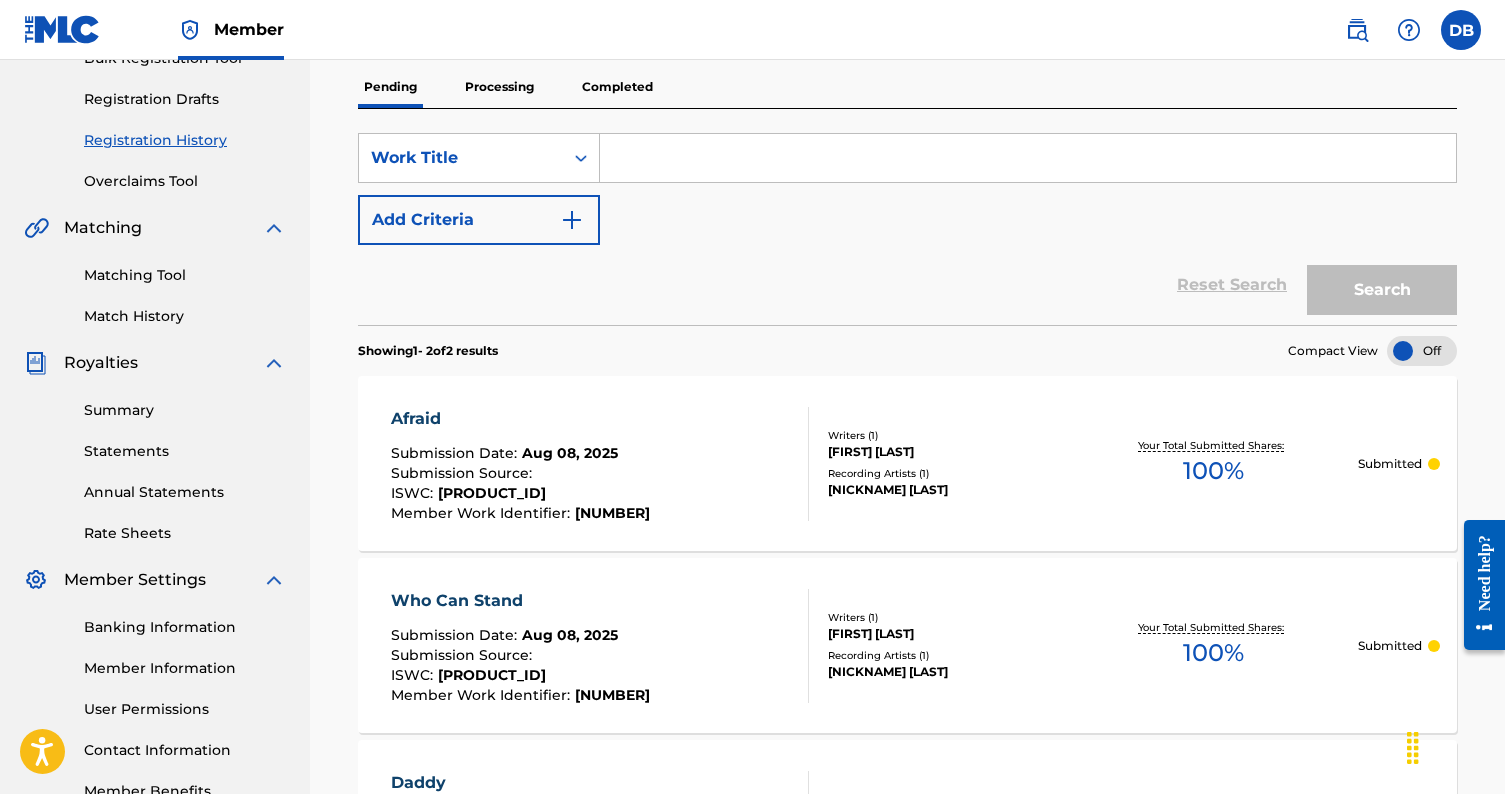 click on "Processing" at bounding box center [499, 87] 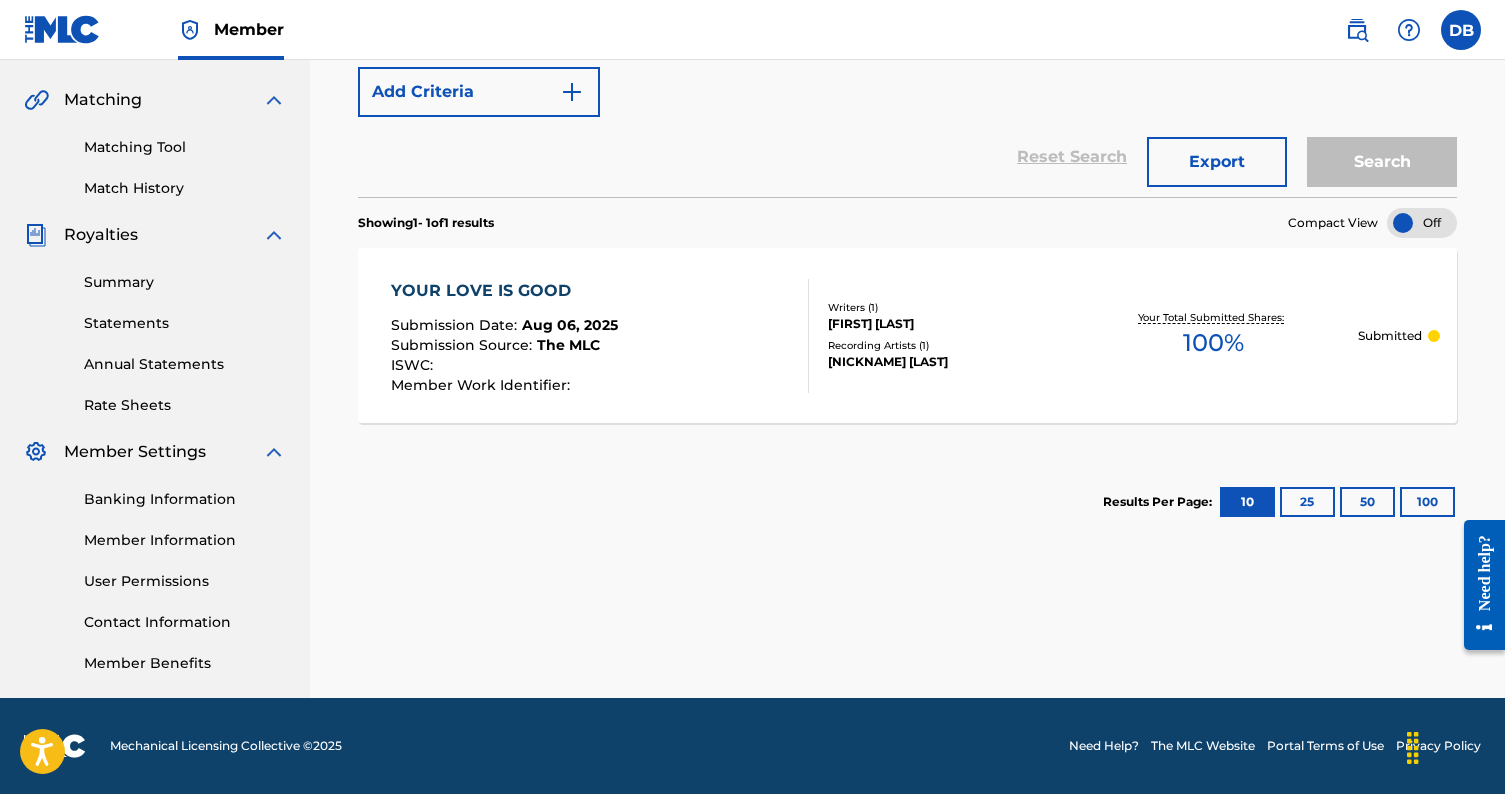 scroll, scrollTop: 446, scrollLeft: 0, axis: vertical 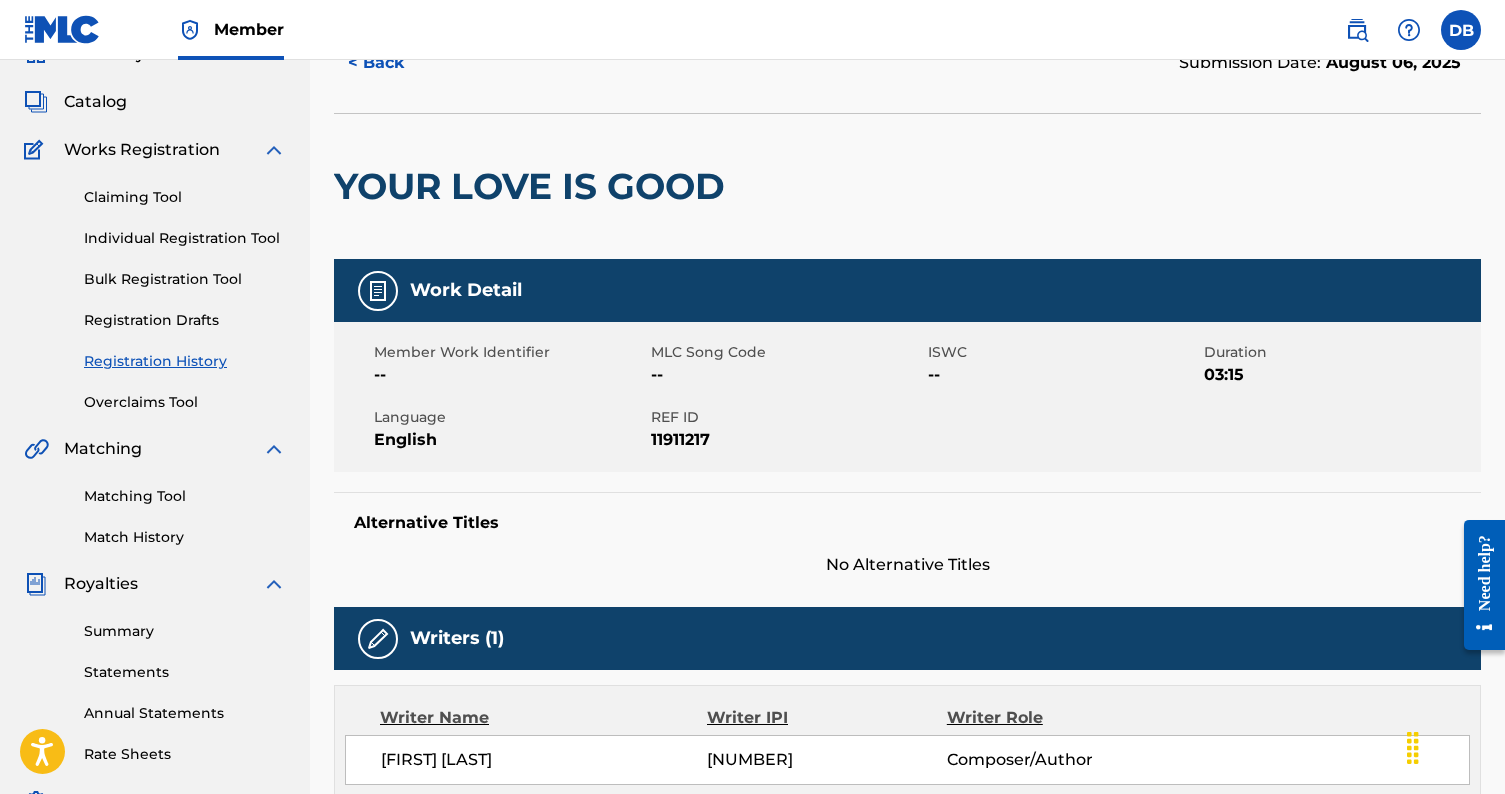 click on "< Back" at bounding box center (394, 63) 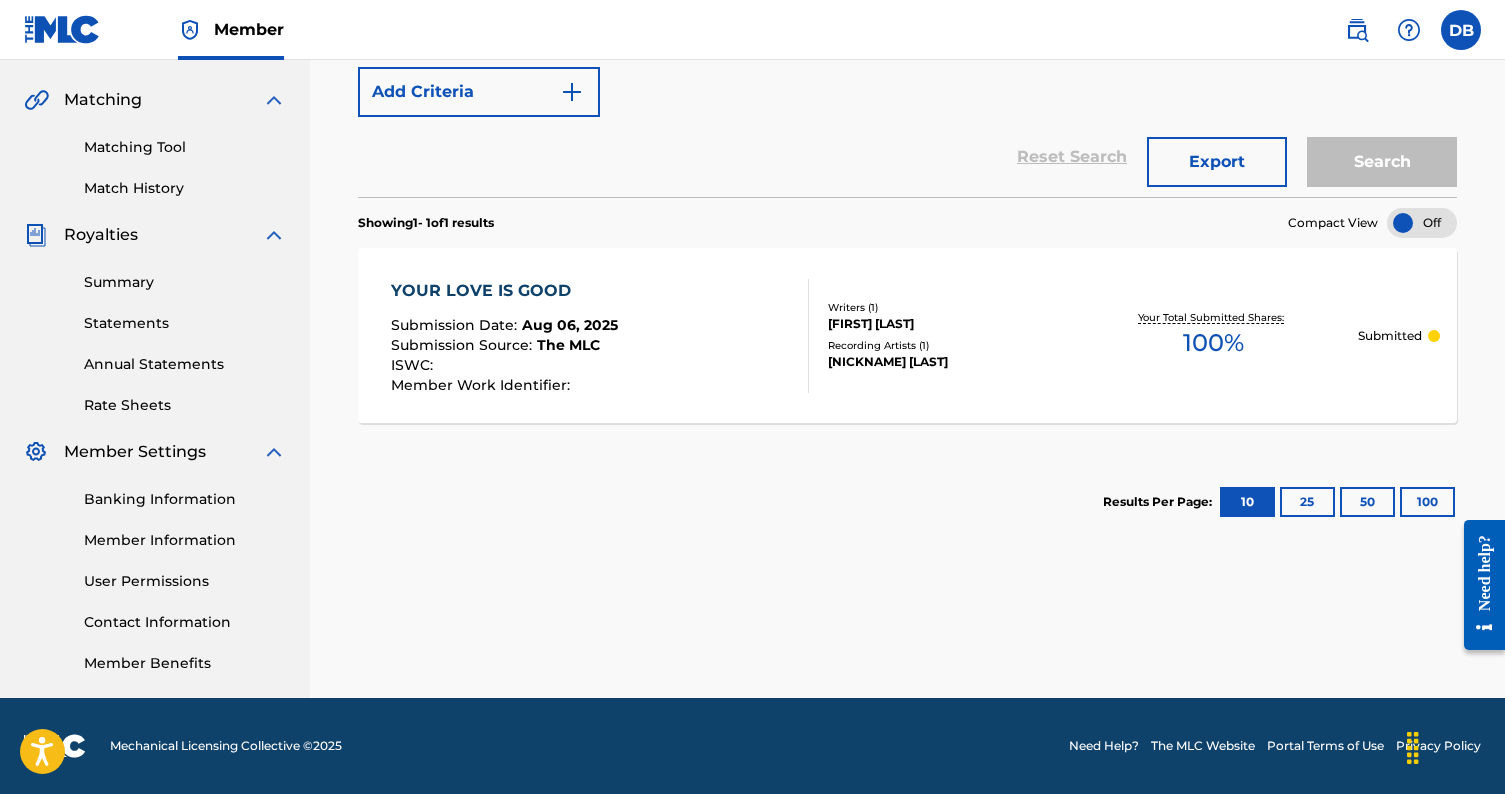 click on "Submitted" at bounding box center (1399, 336) 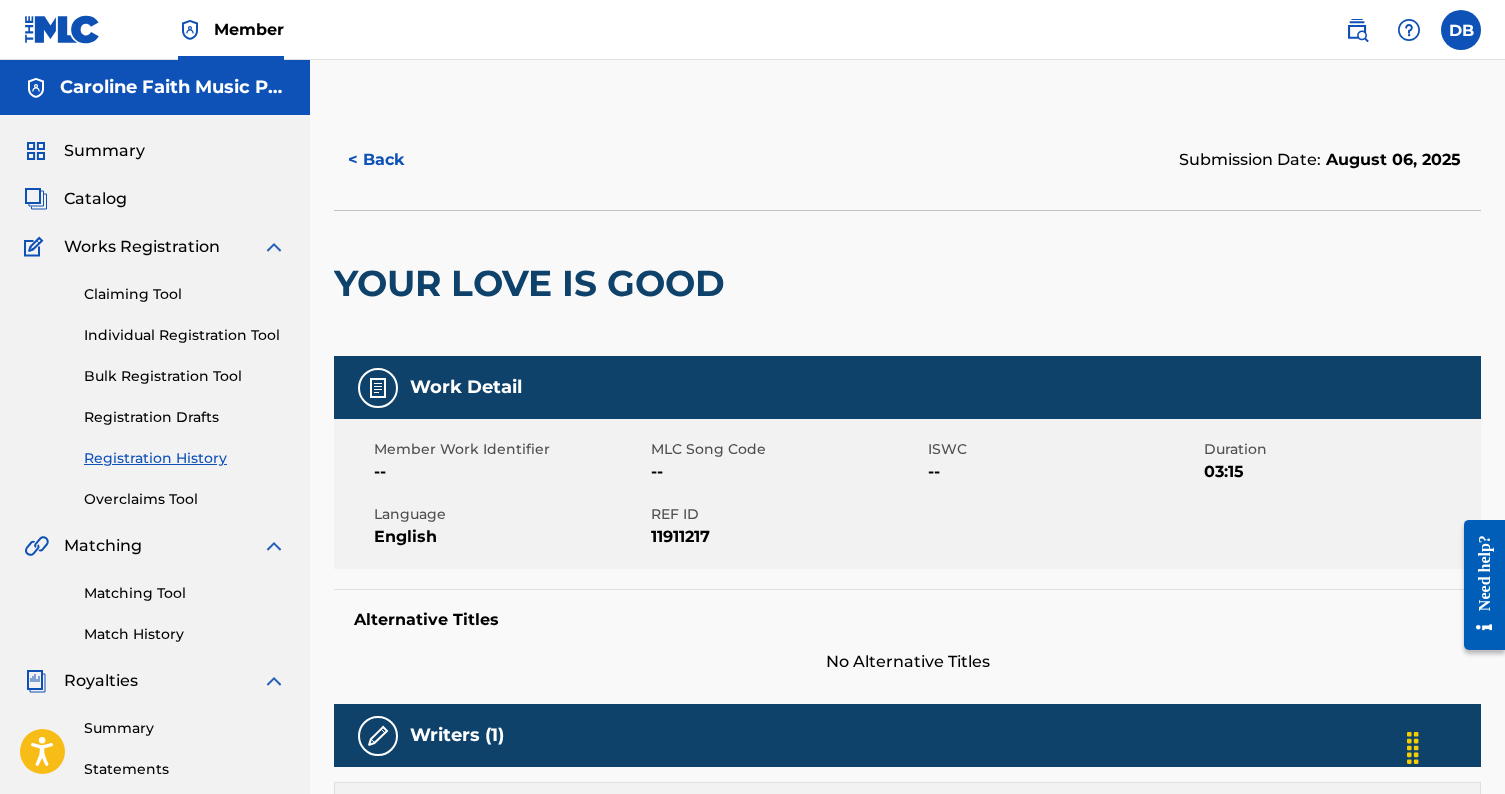 scroll, scrollTop: 0, scrollLeft: 0, axis: both 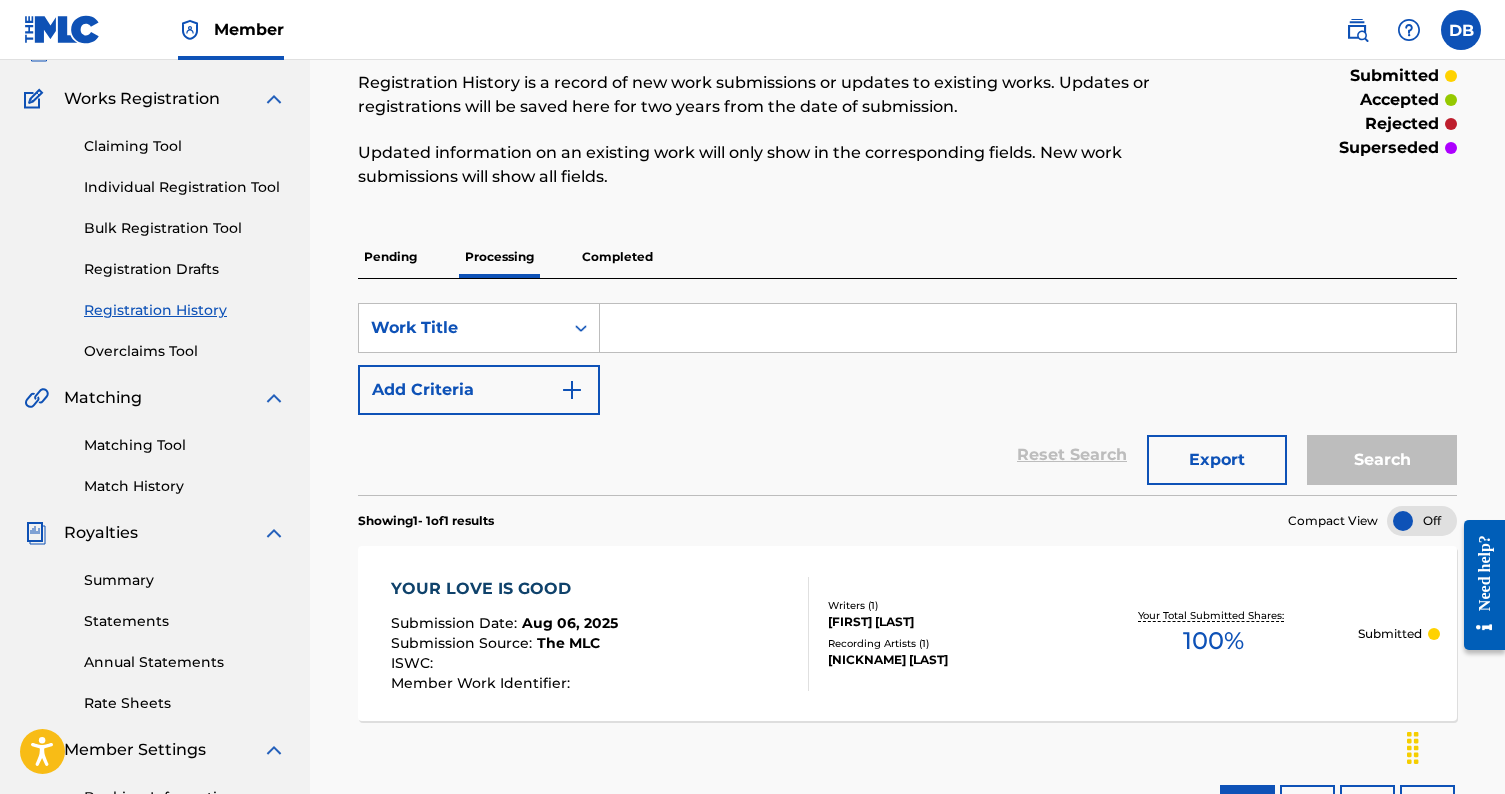 click on "Pending" at bounding box center [390, 257] 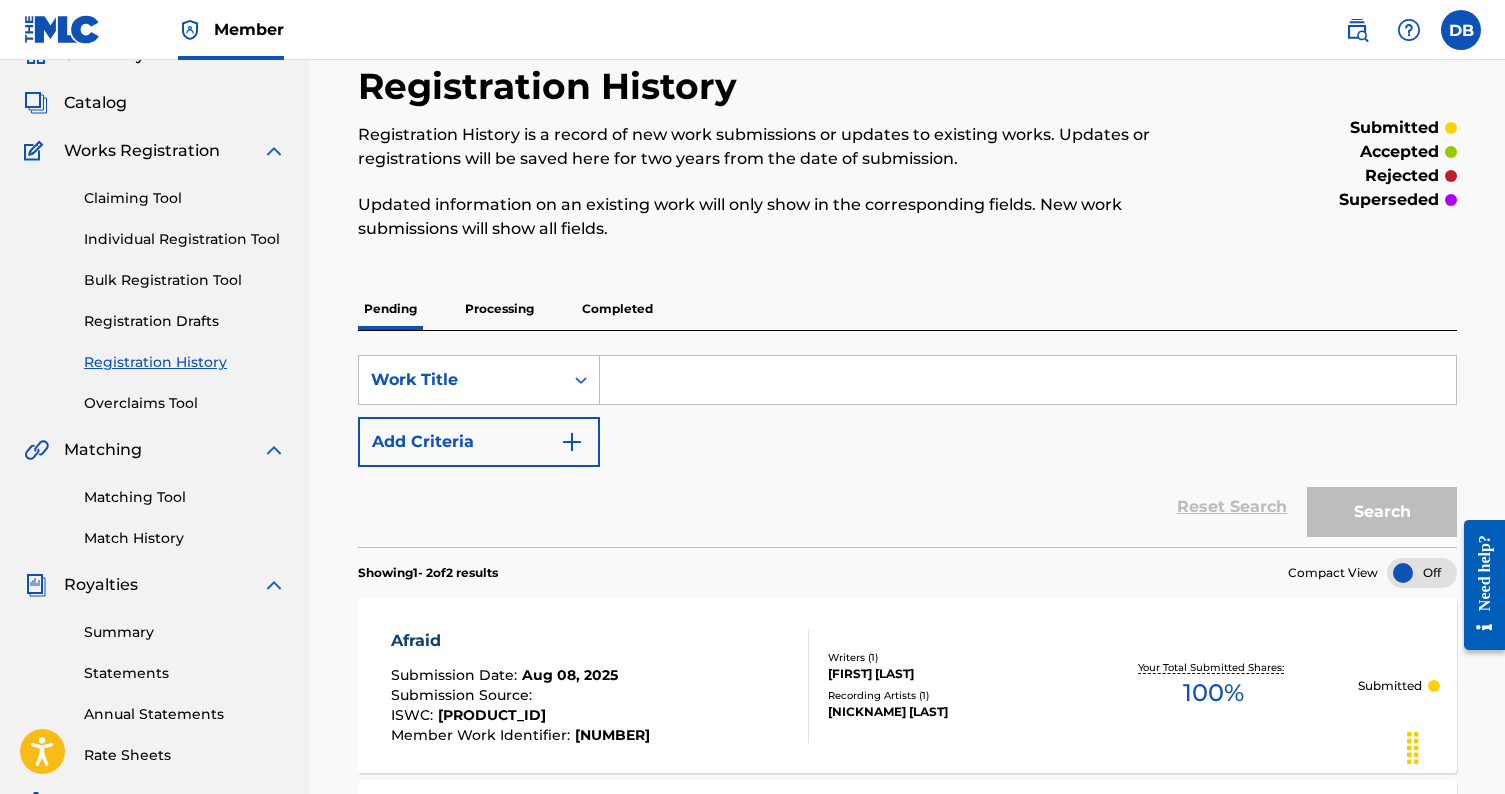 scroll, scrollTop: 118, scrollLeft: 0, axis: vertical 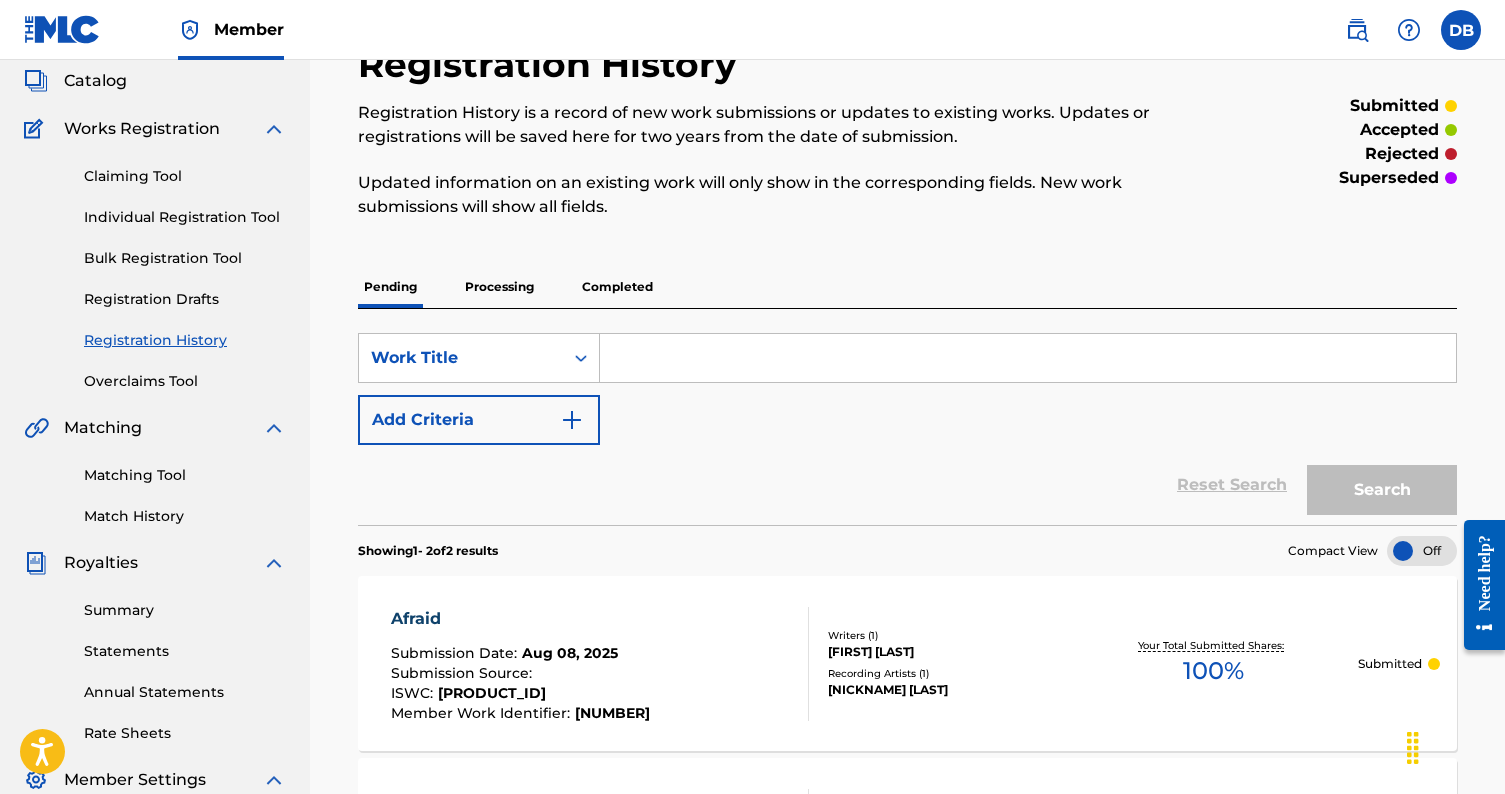 click on "Processing" at bounding box center (499, 287) 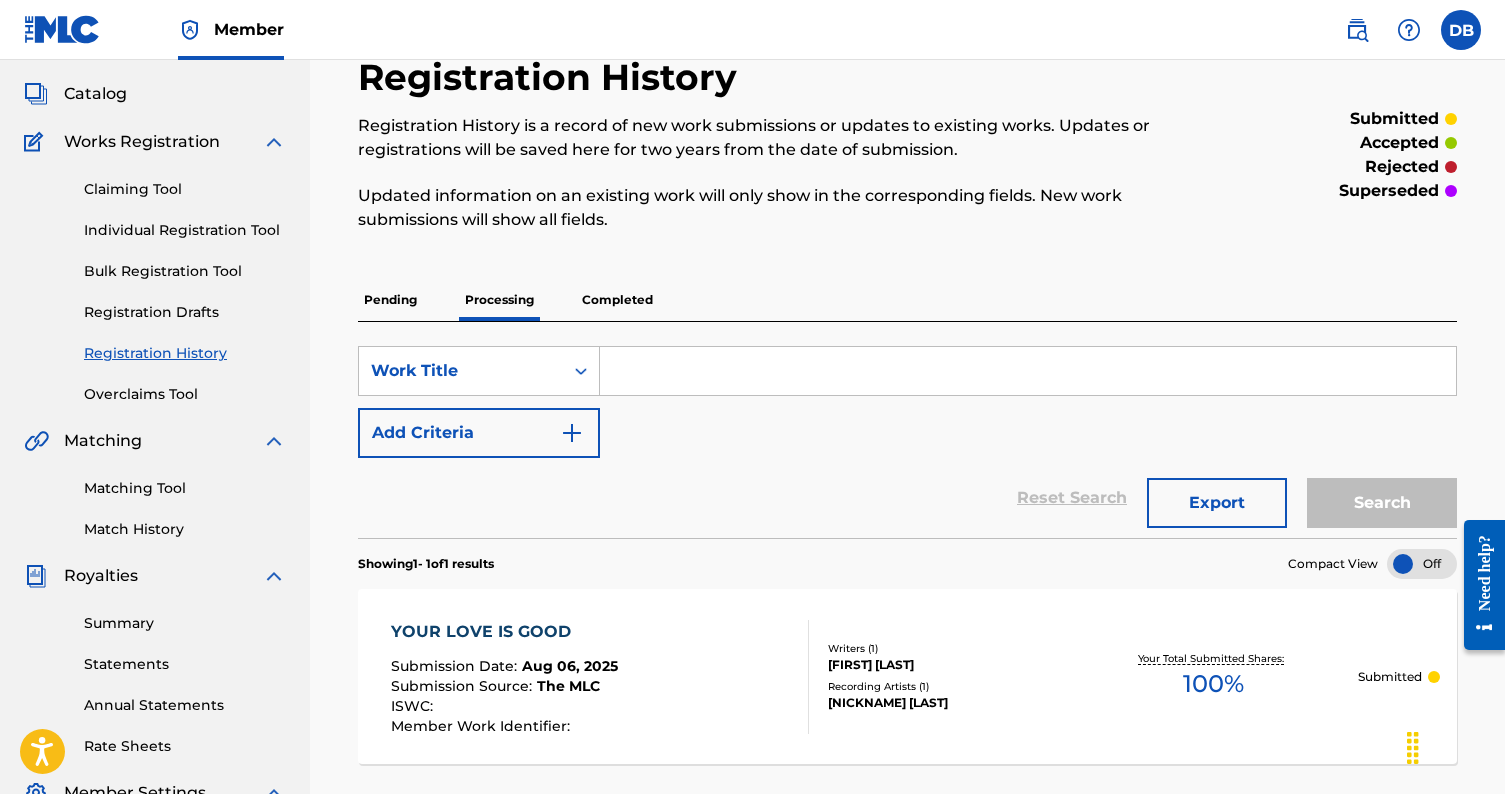 scroll, scrollTop: 115, scrollLeft: 0, axis: vertical 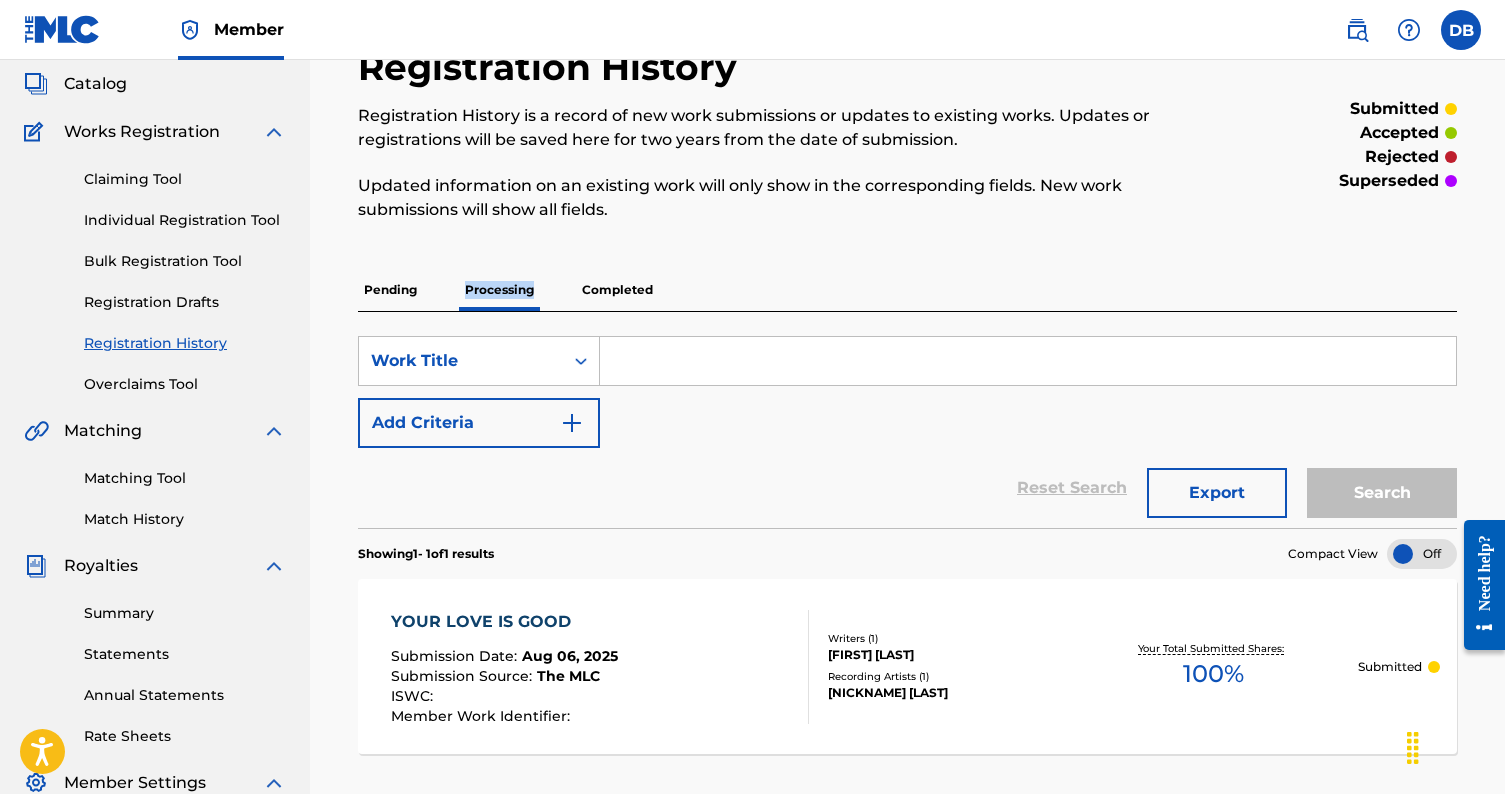 click on "Submitted" at bounding box center [1390, 667] 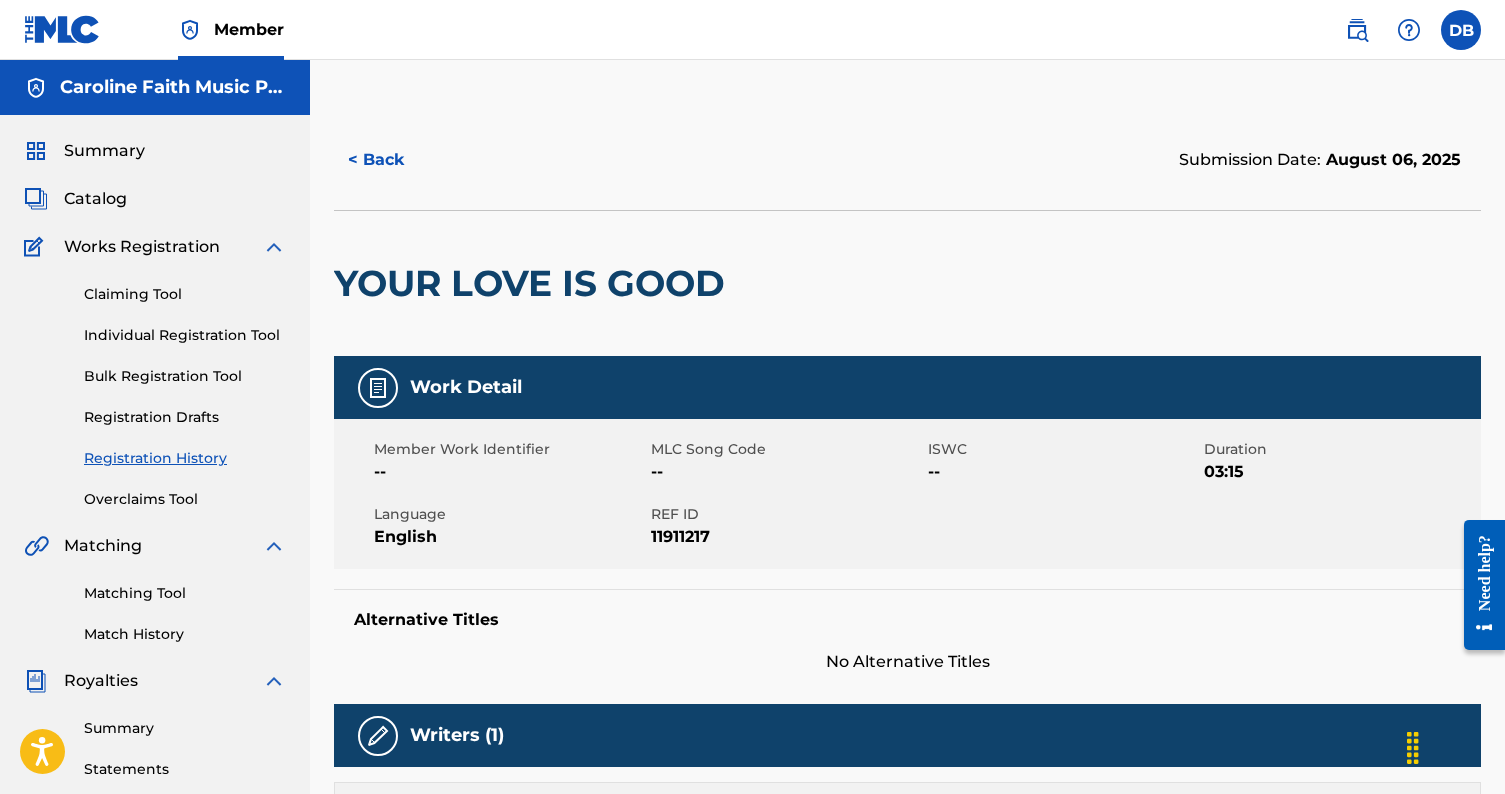 scroll, scrollTop: 0, scrollLeft: 0, axis: both 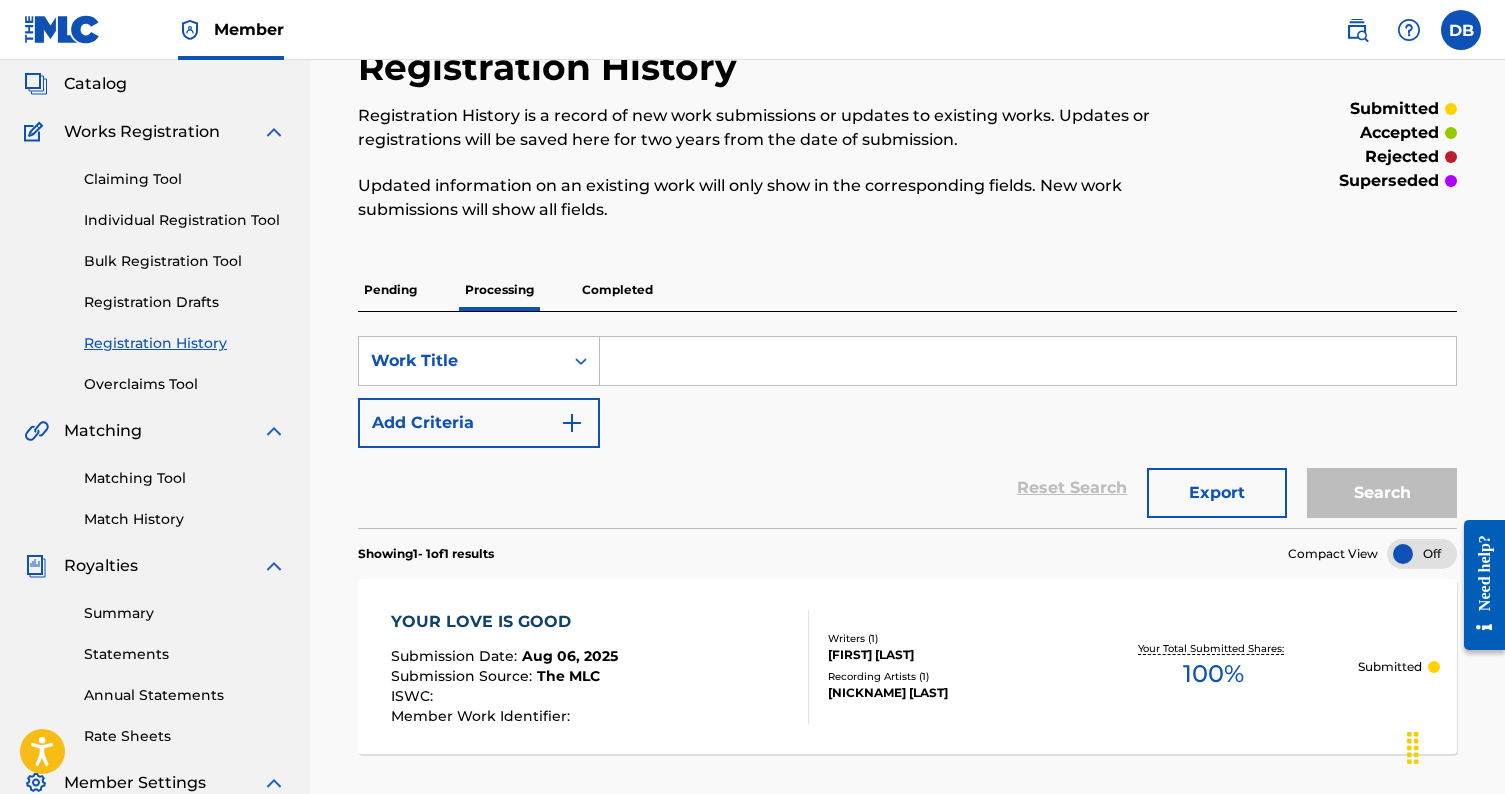 click on "Claiming Tool Individual Registration Tool Bulk Registration Tool Registration Drafts Registration History Overclaims Tool" at bounding box center [155, 269] 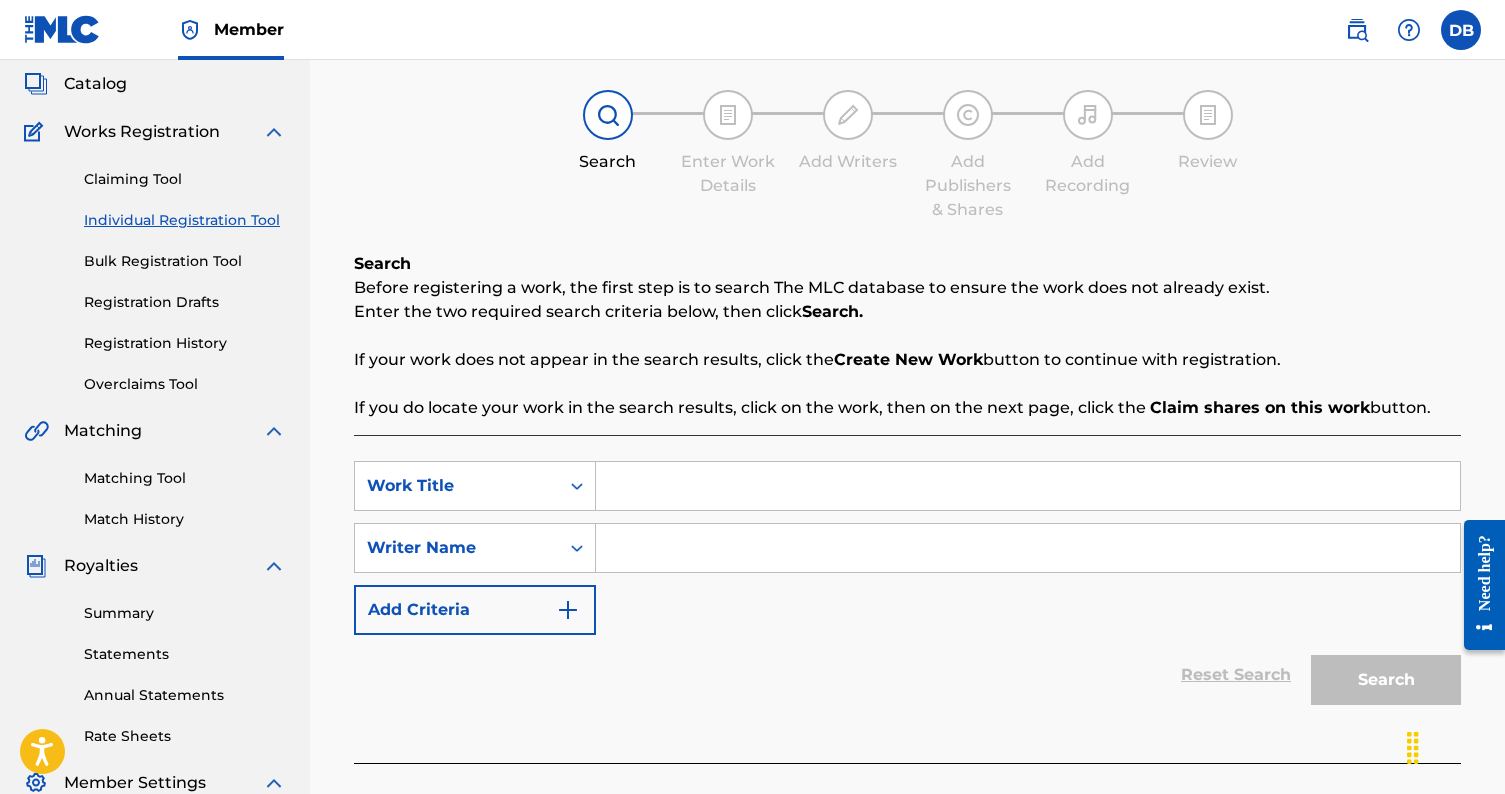 scroll, scrollTop: 0, scrollLeft: 0, axis: both 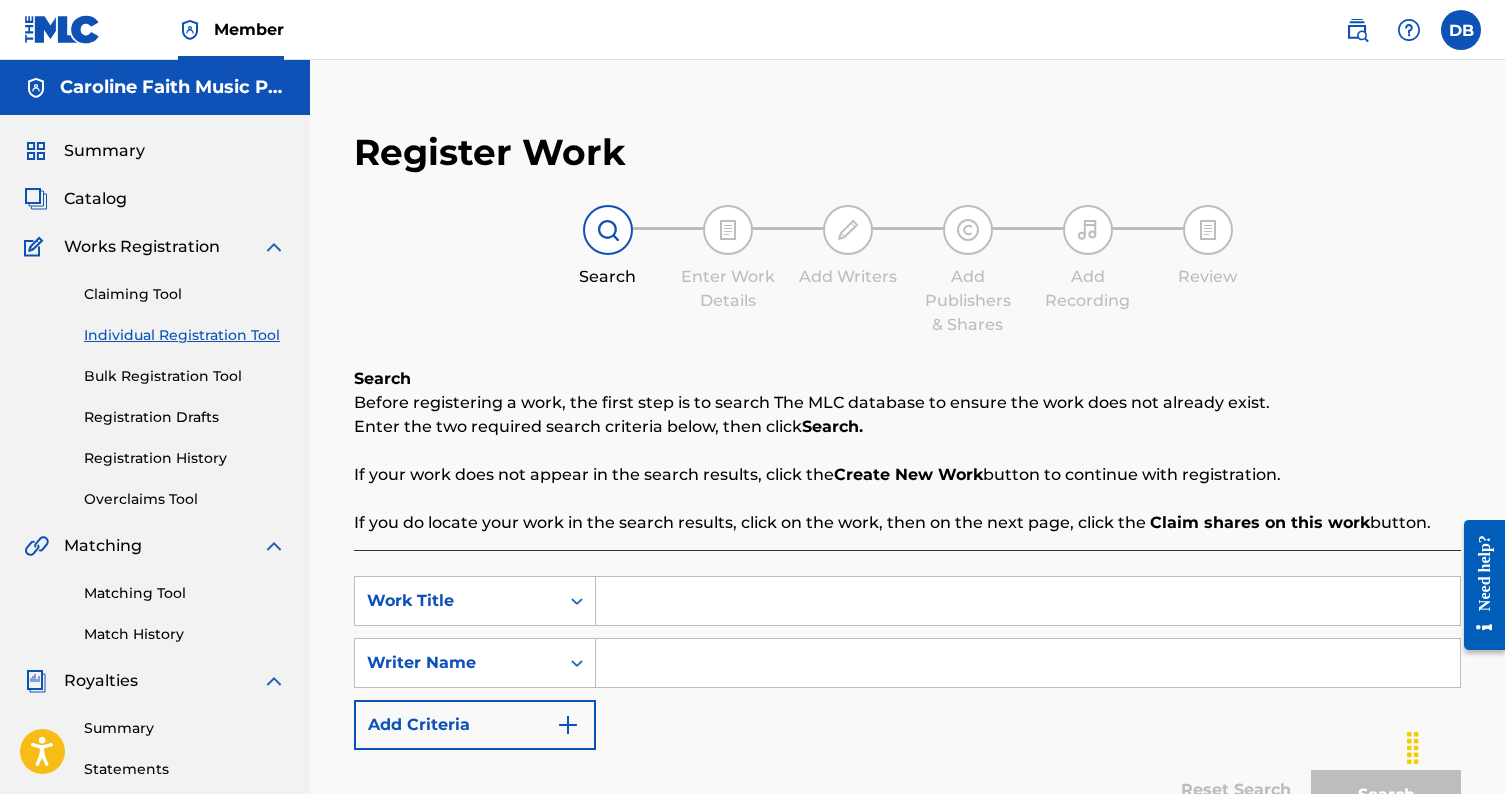 click at bounding box center (1028, 601) 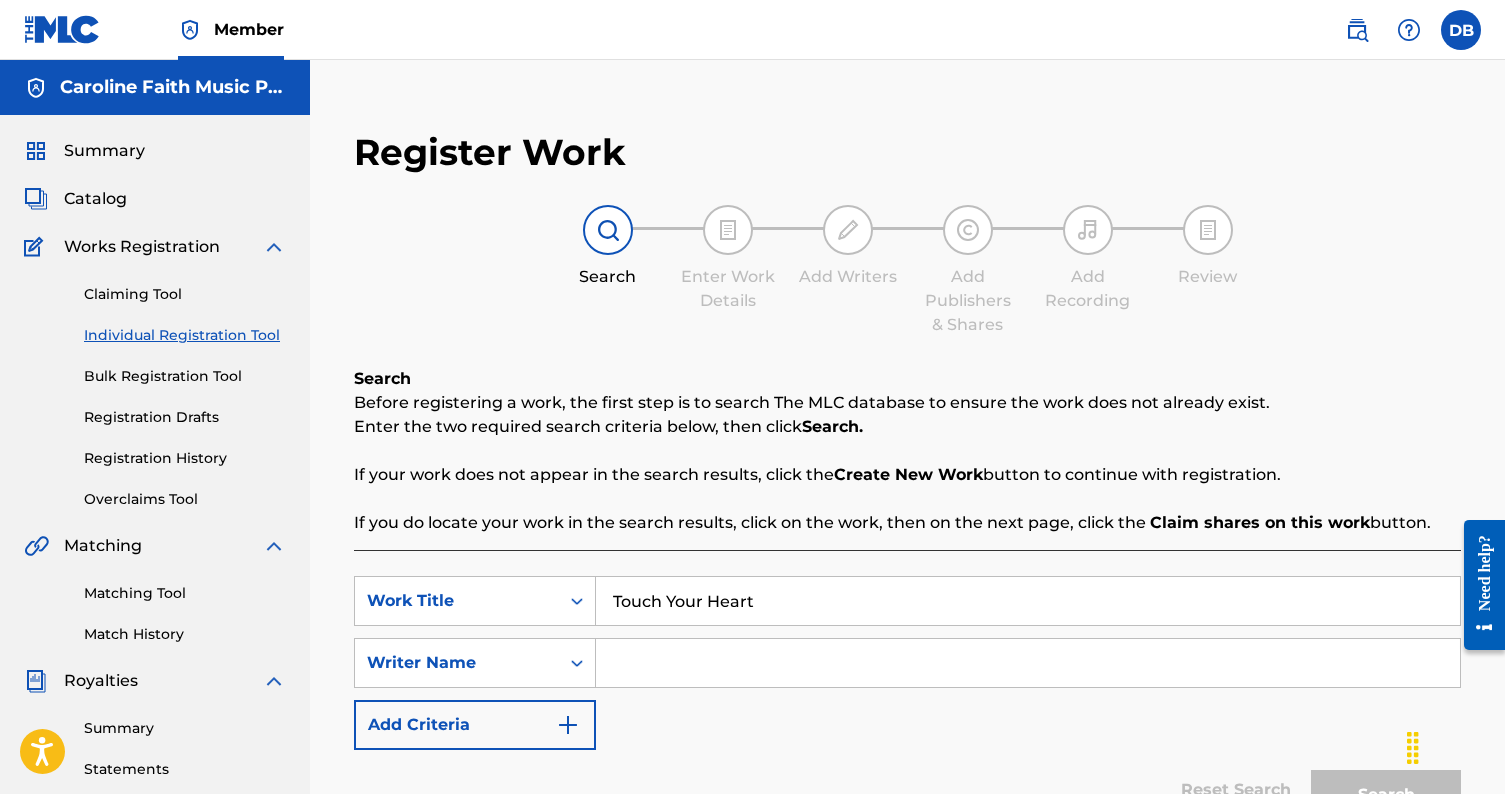type on "Touch Your Heart" 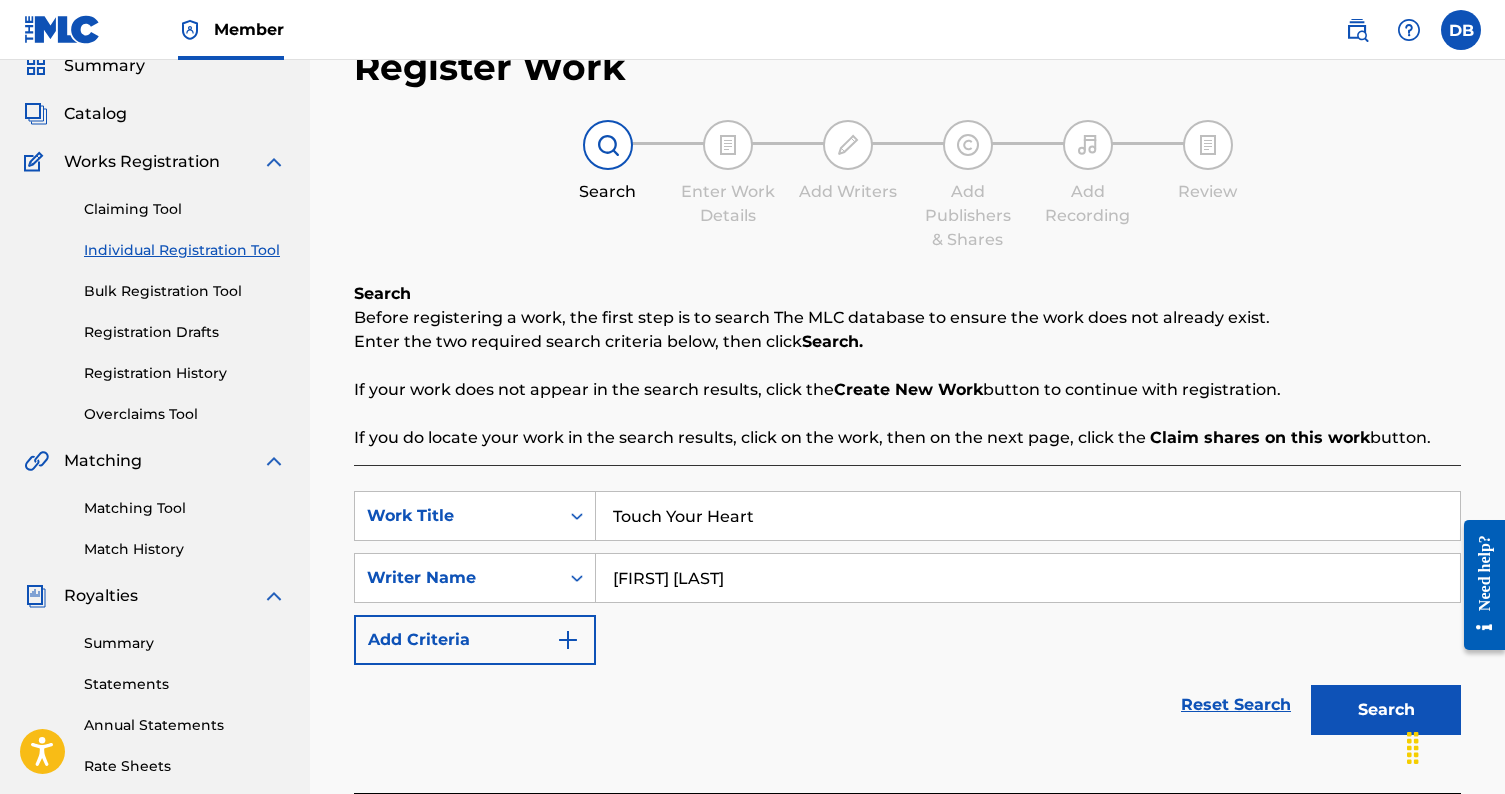 scroll, scrollTop: 87, scrollLeft: 0, axis: vertical 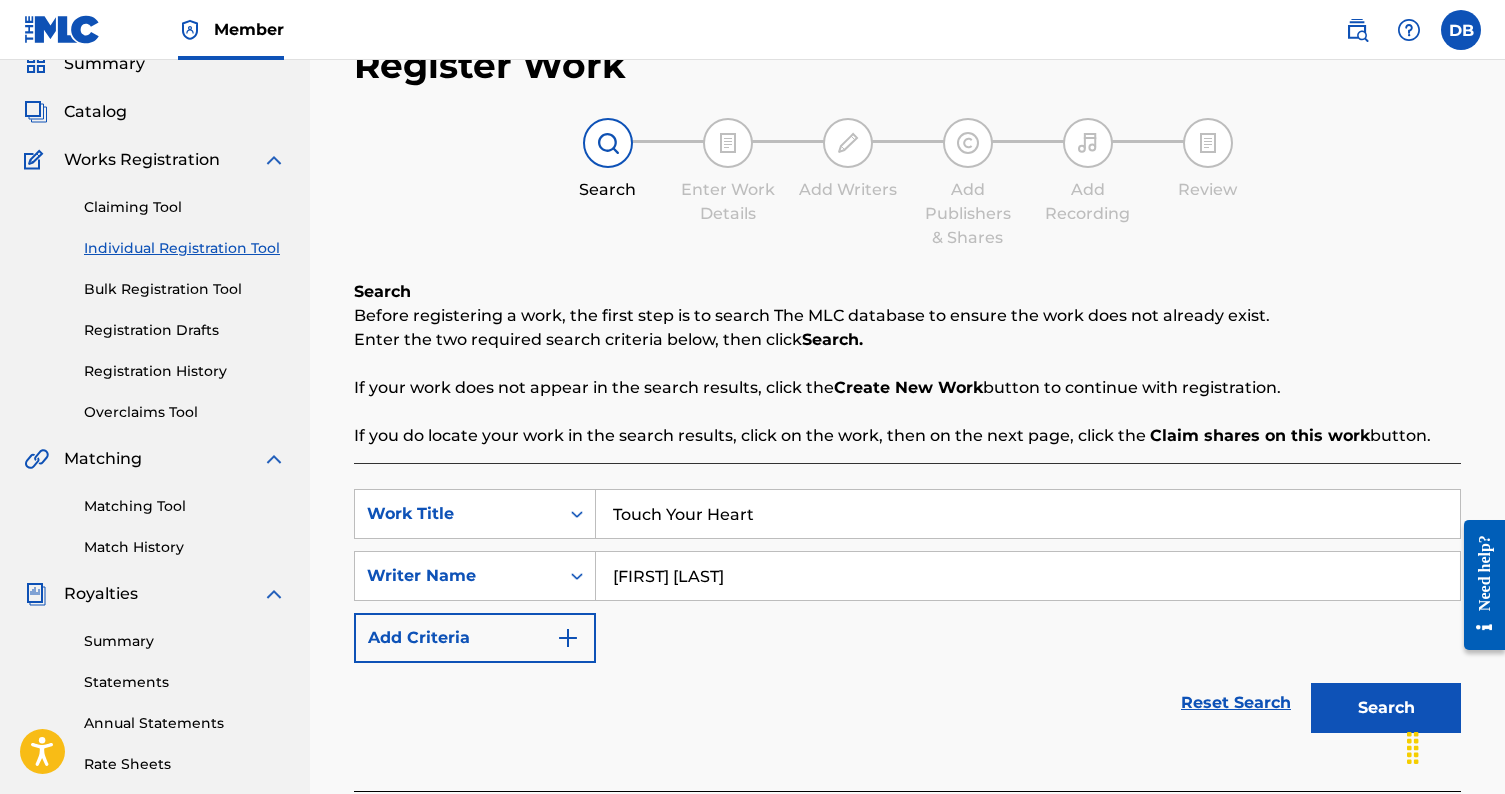 type on "[FIRST] [LAST]" 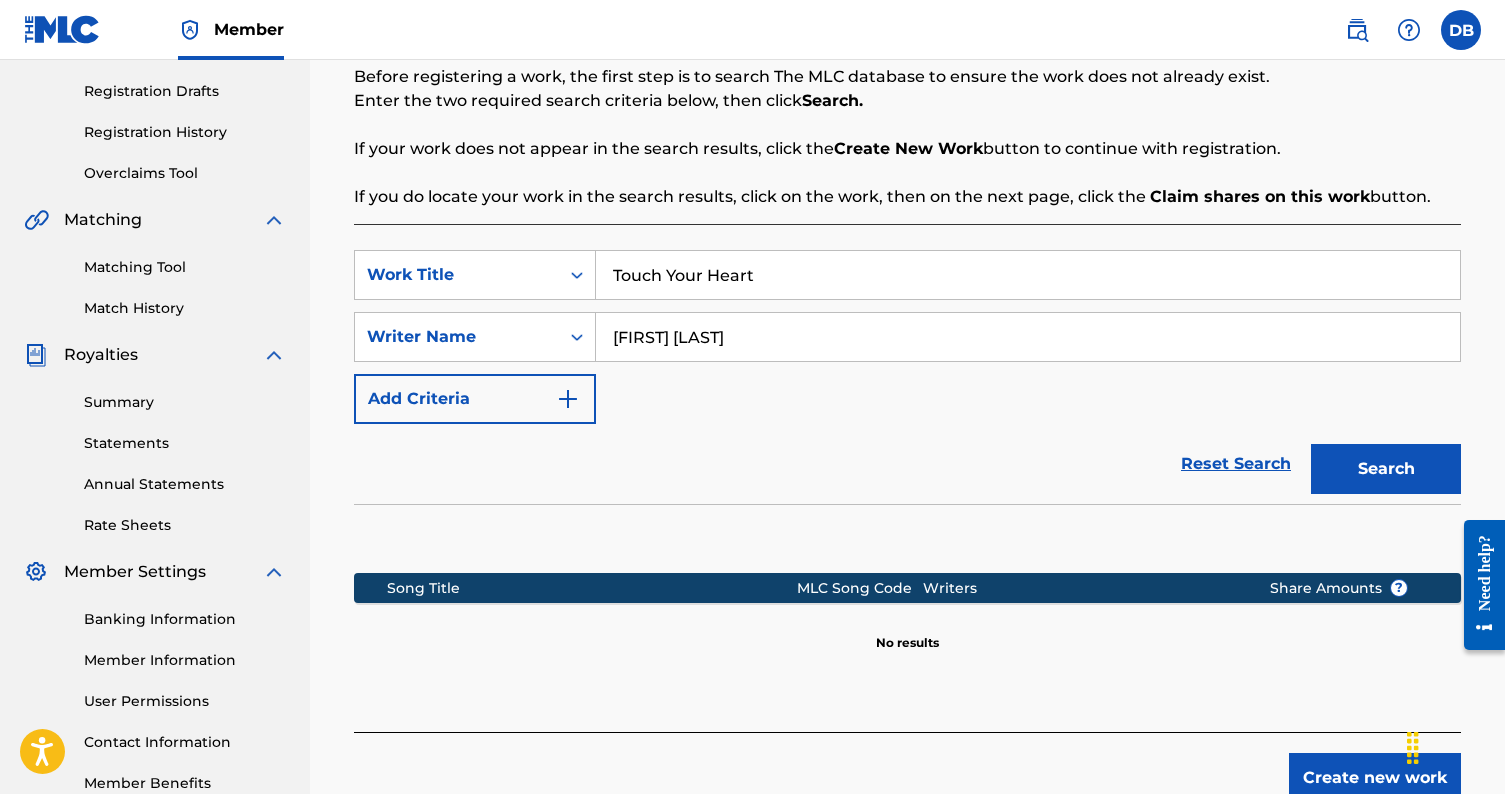 scroll, scrollTop: 338, scrollLeft: 0, axis: vertical 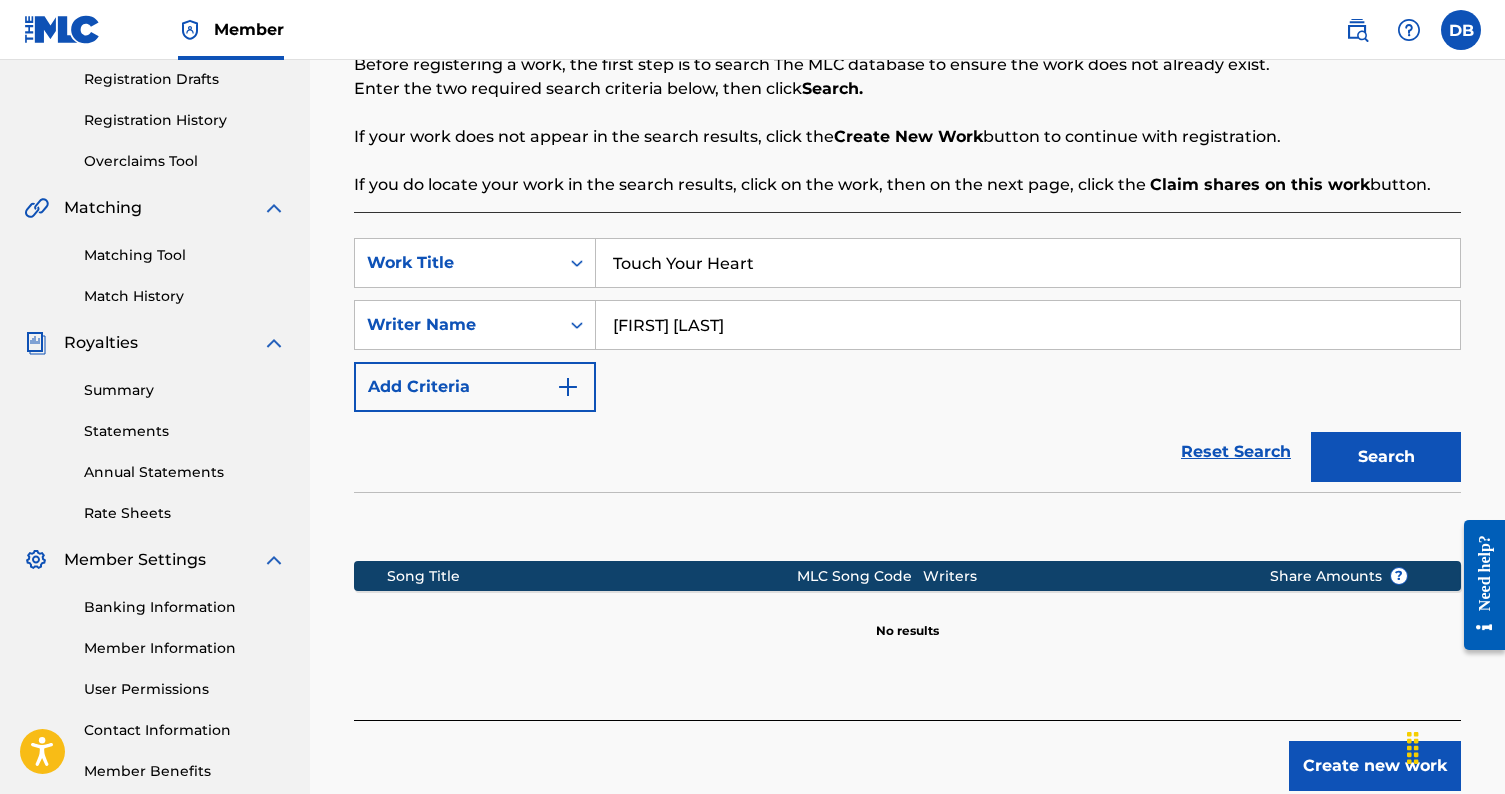 click on "Create new work" at bounding box center [1375, 766] 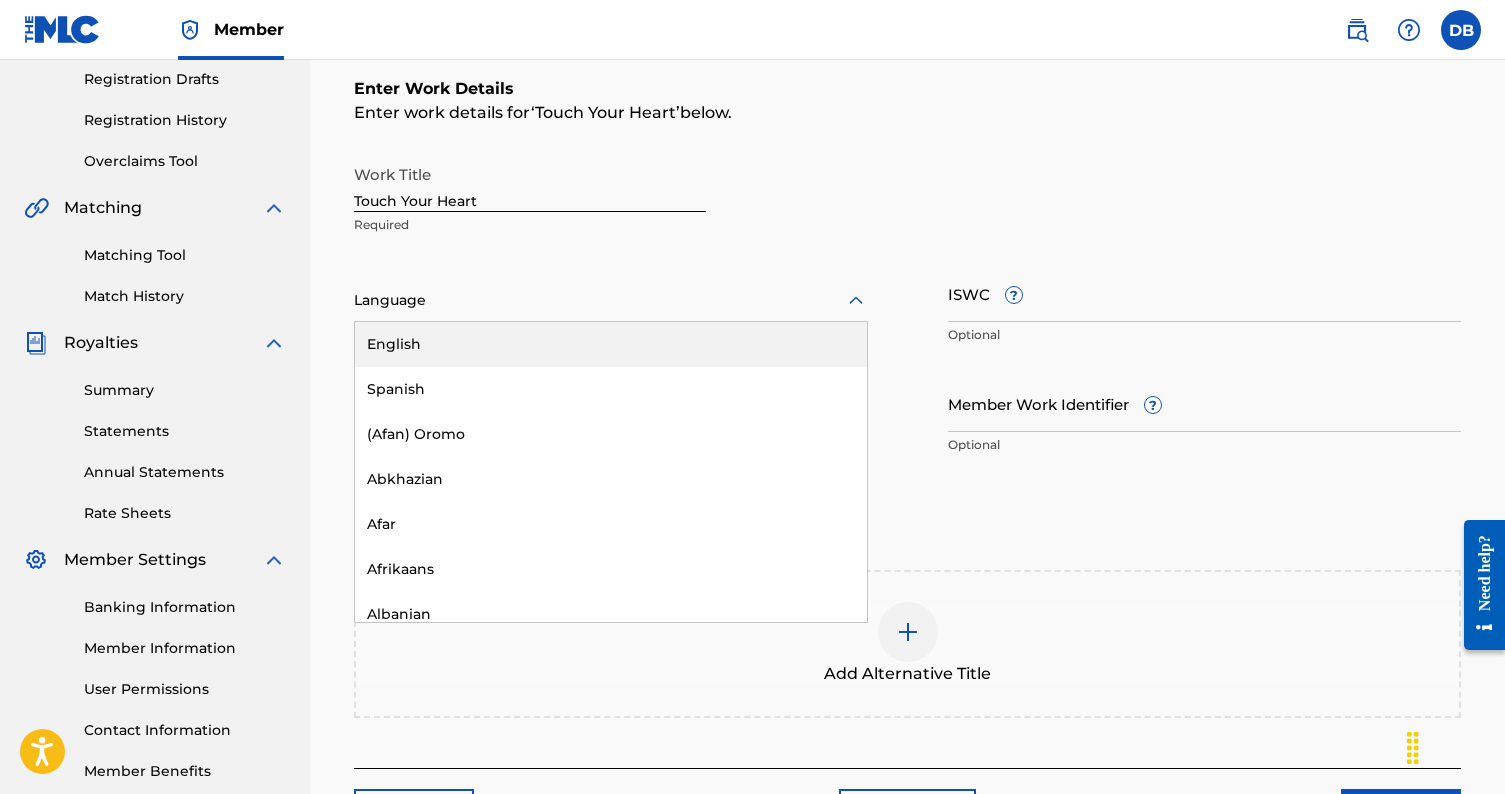 click at bounding box center (611, 300) 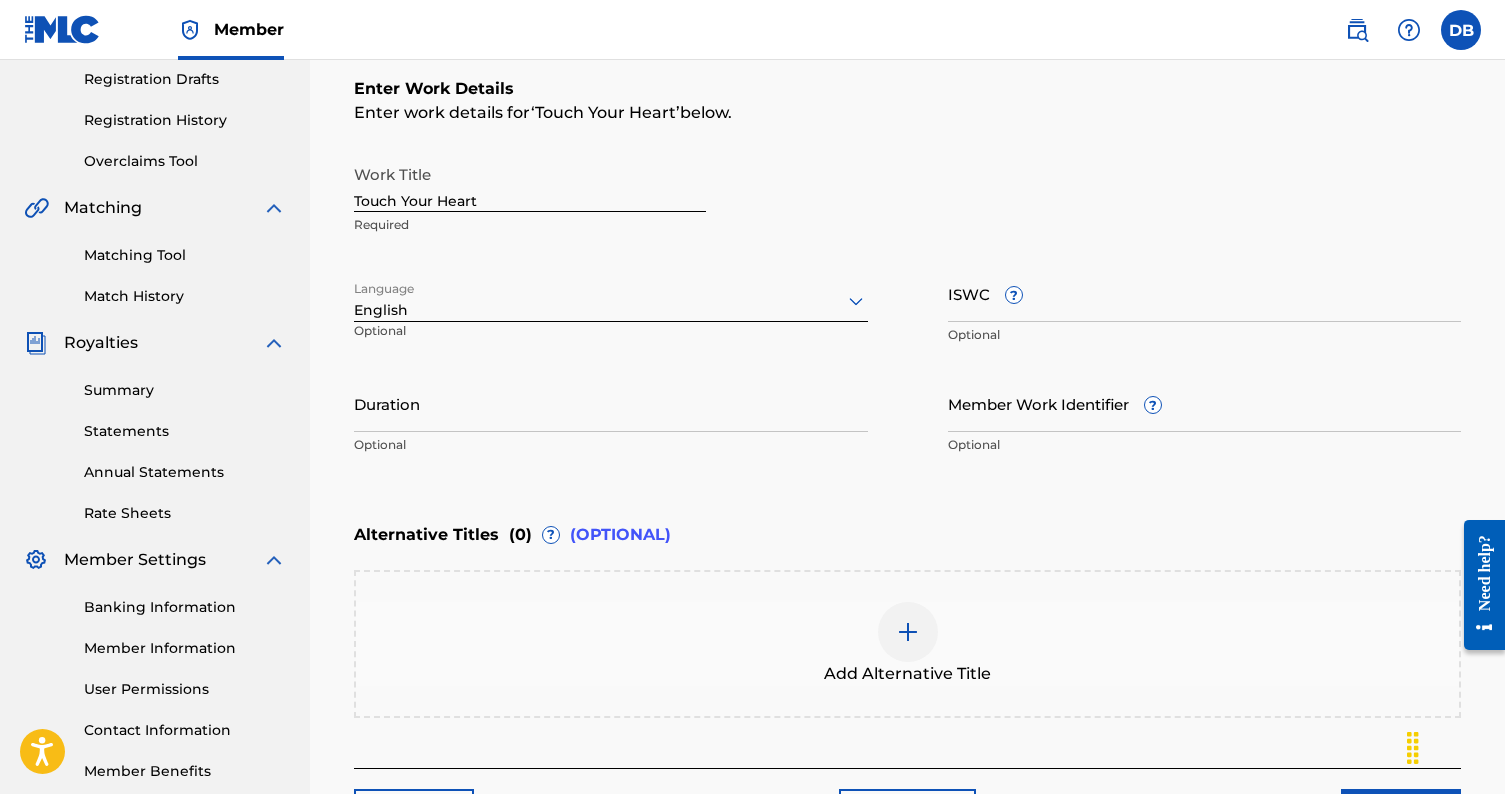 click on "ISWC   ?" at bounding box center [1205, 293] 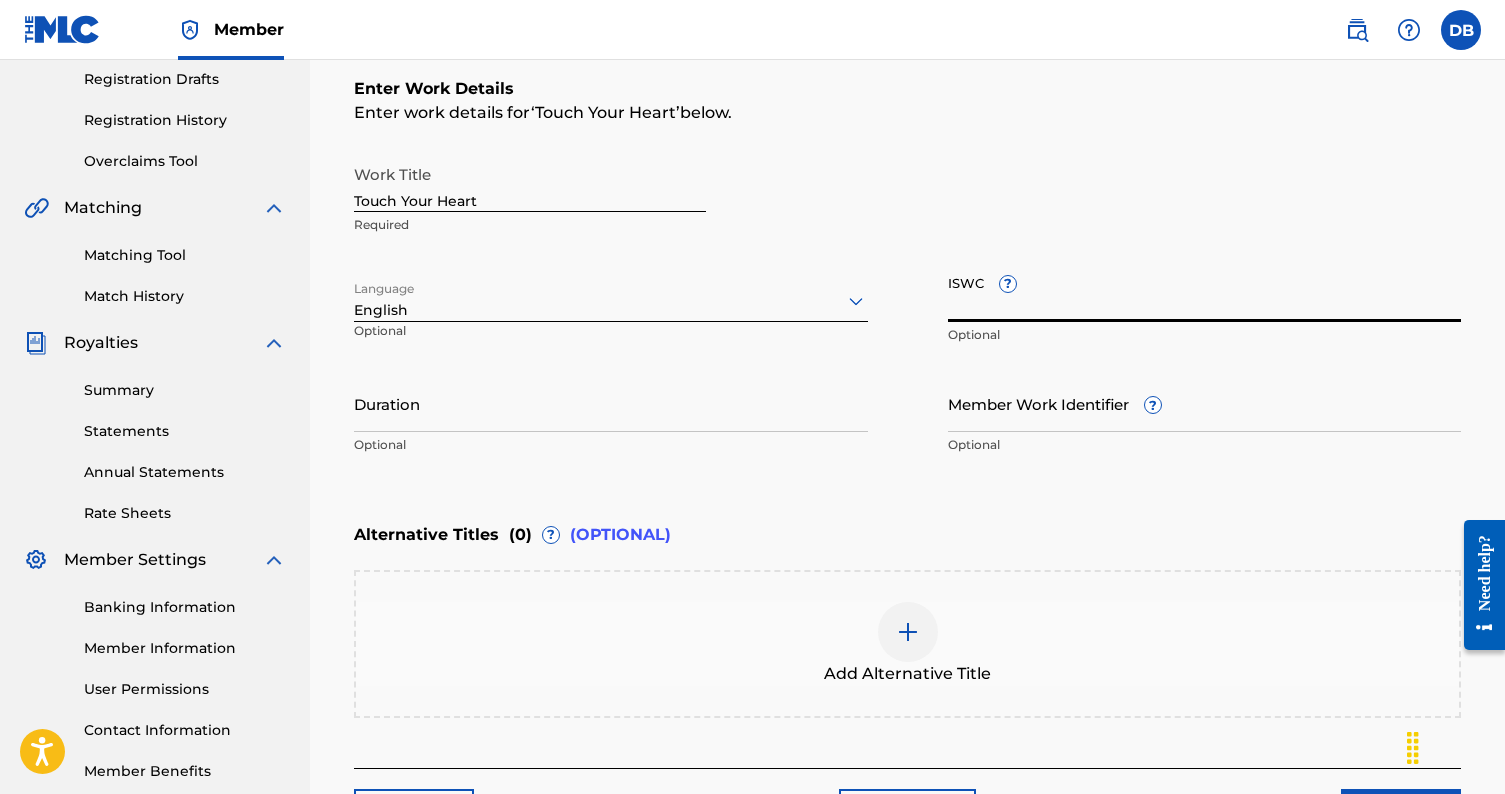 paste on "[PRODUCT_ID]" 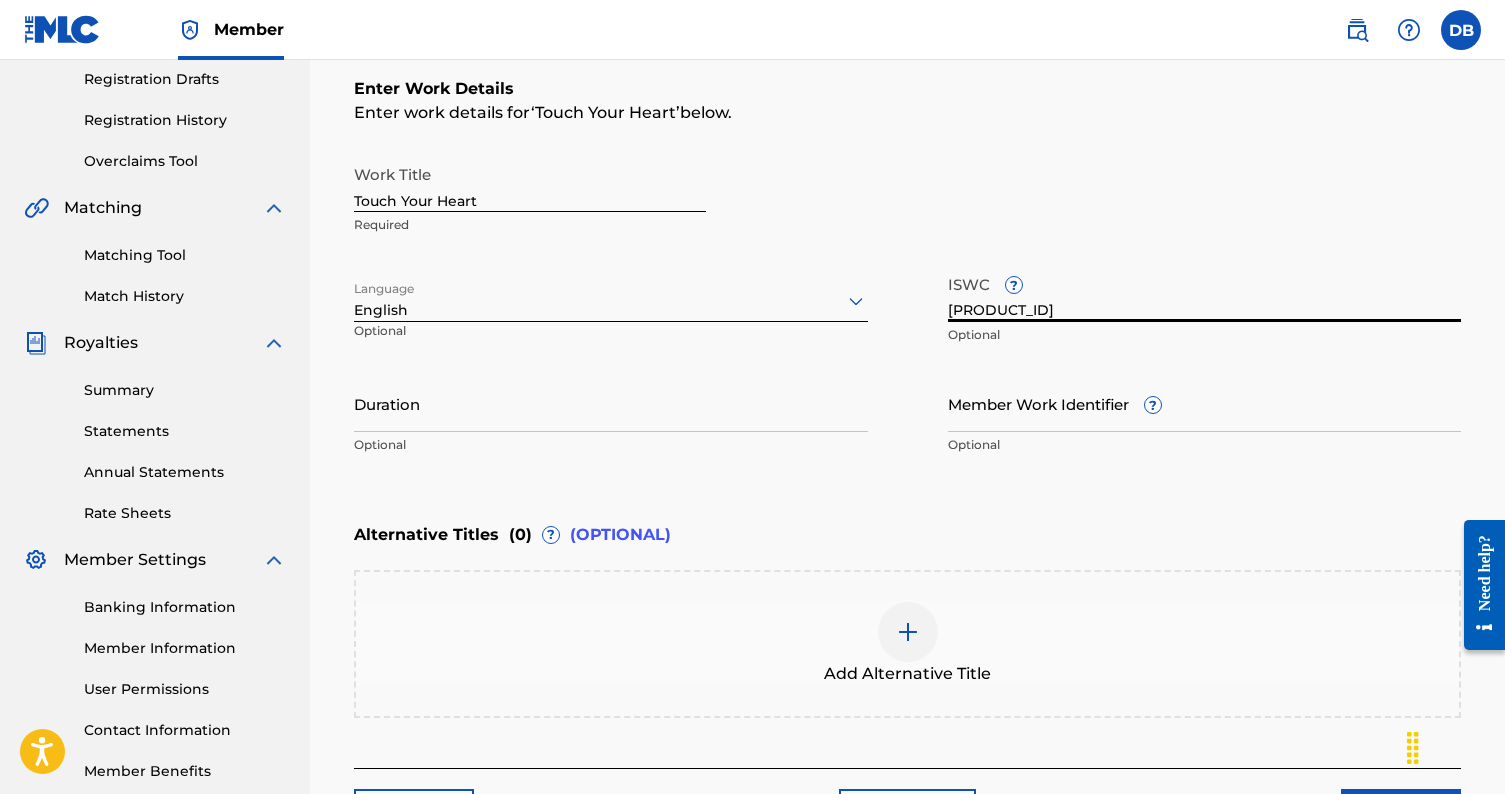 type on "[PRODUCT_ID]" 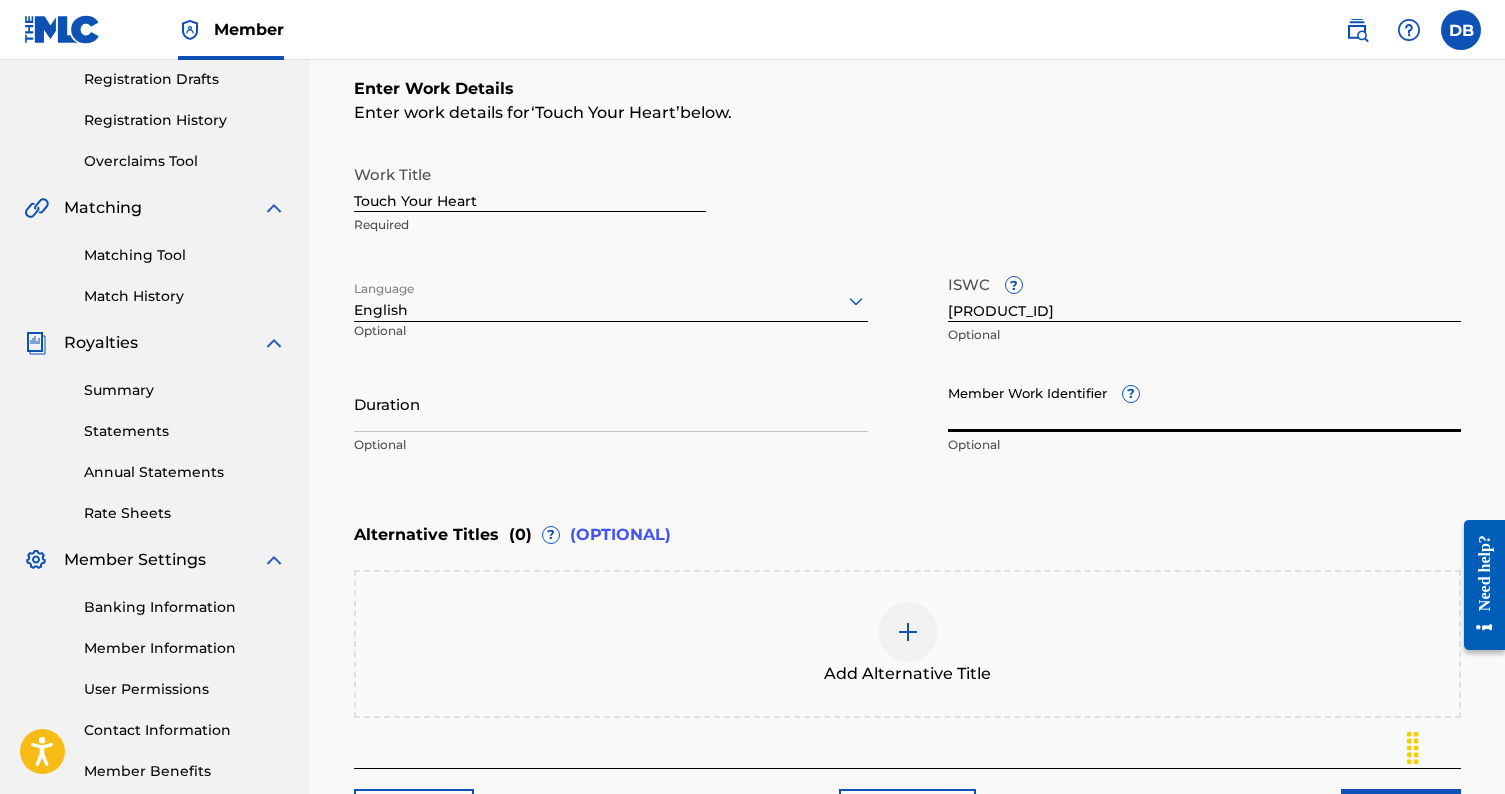 paste on "[NUMBER]" 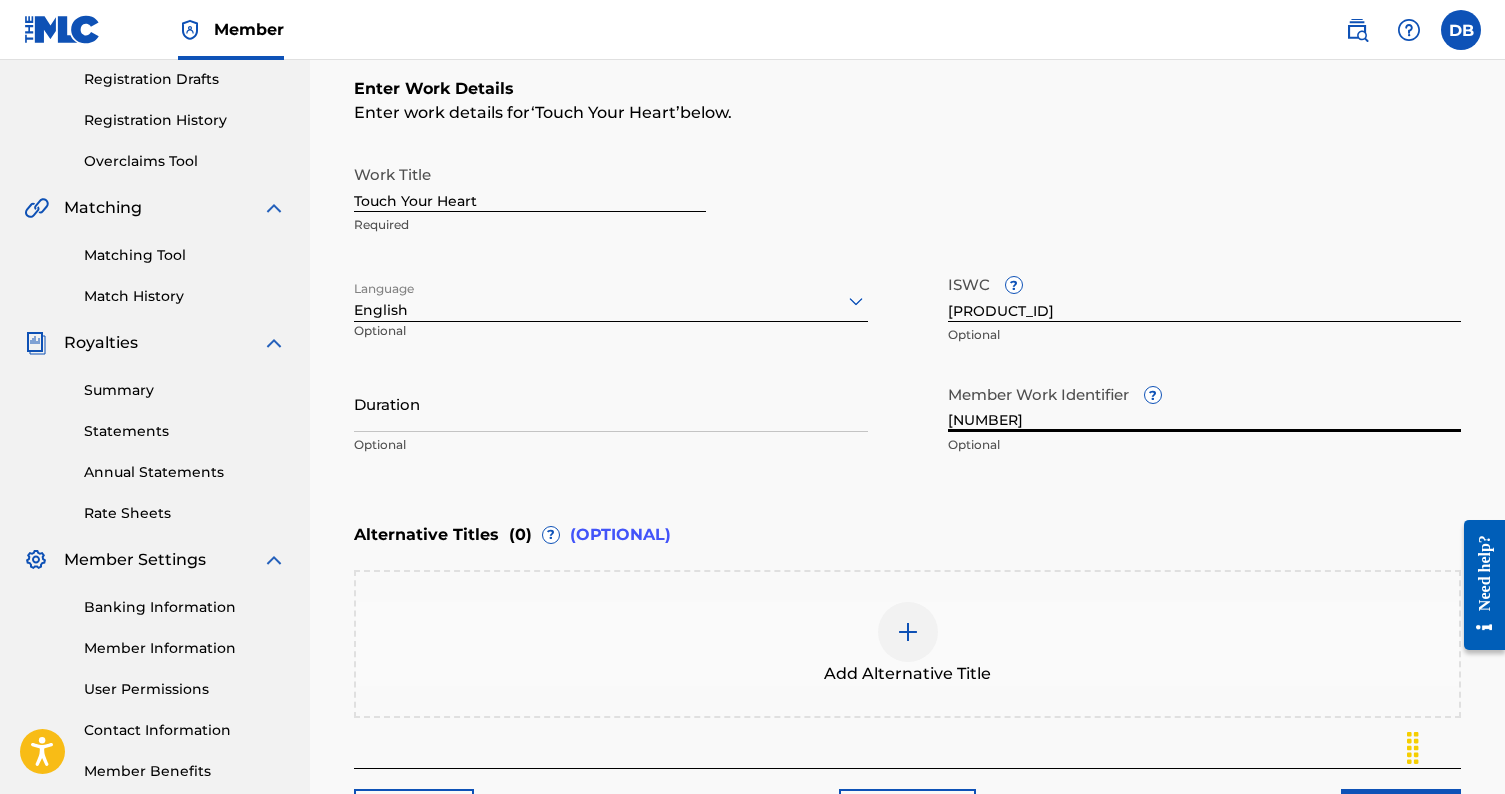 type on "[NUMBER]" 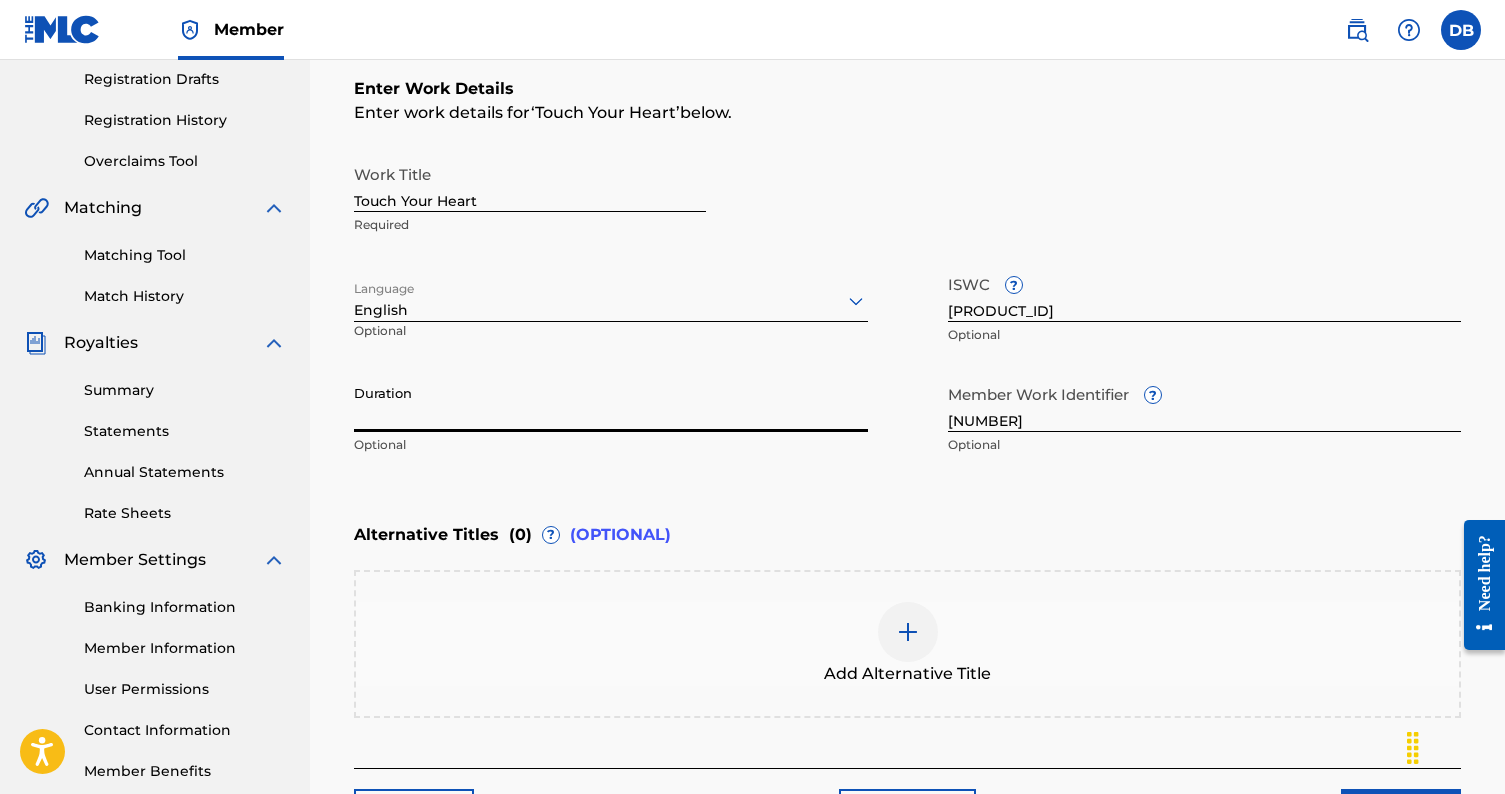 click on "Duration" at bounding box center [611, 403] 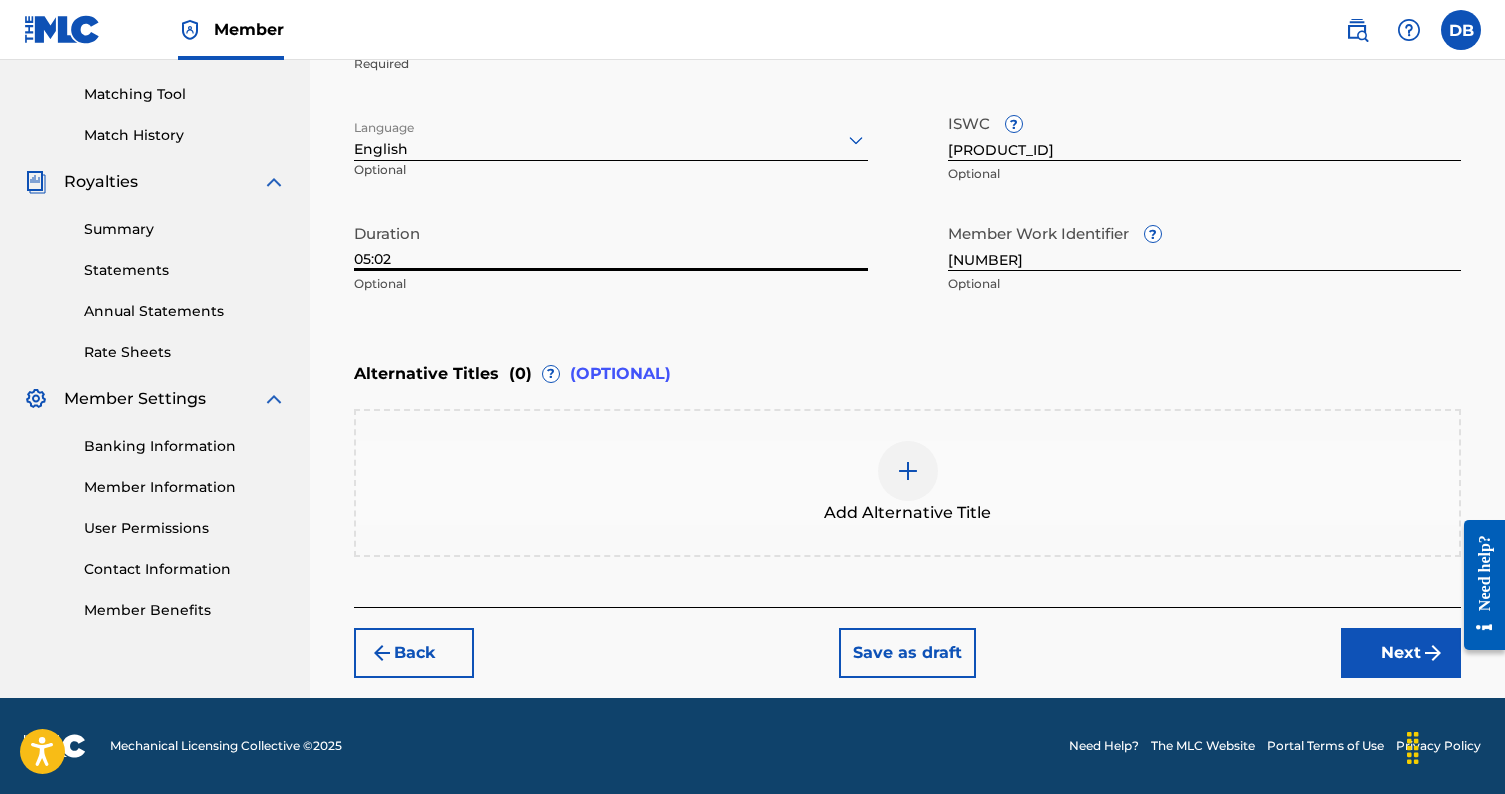 scroll, scrollTop: 499, scrollLeft: 0, axis: vertical 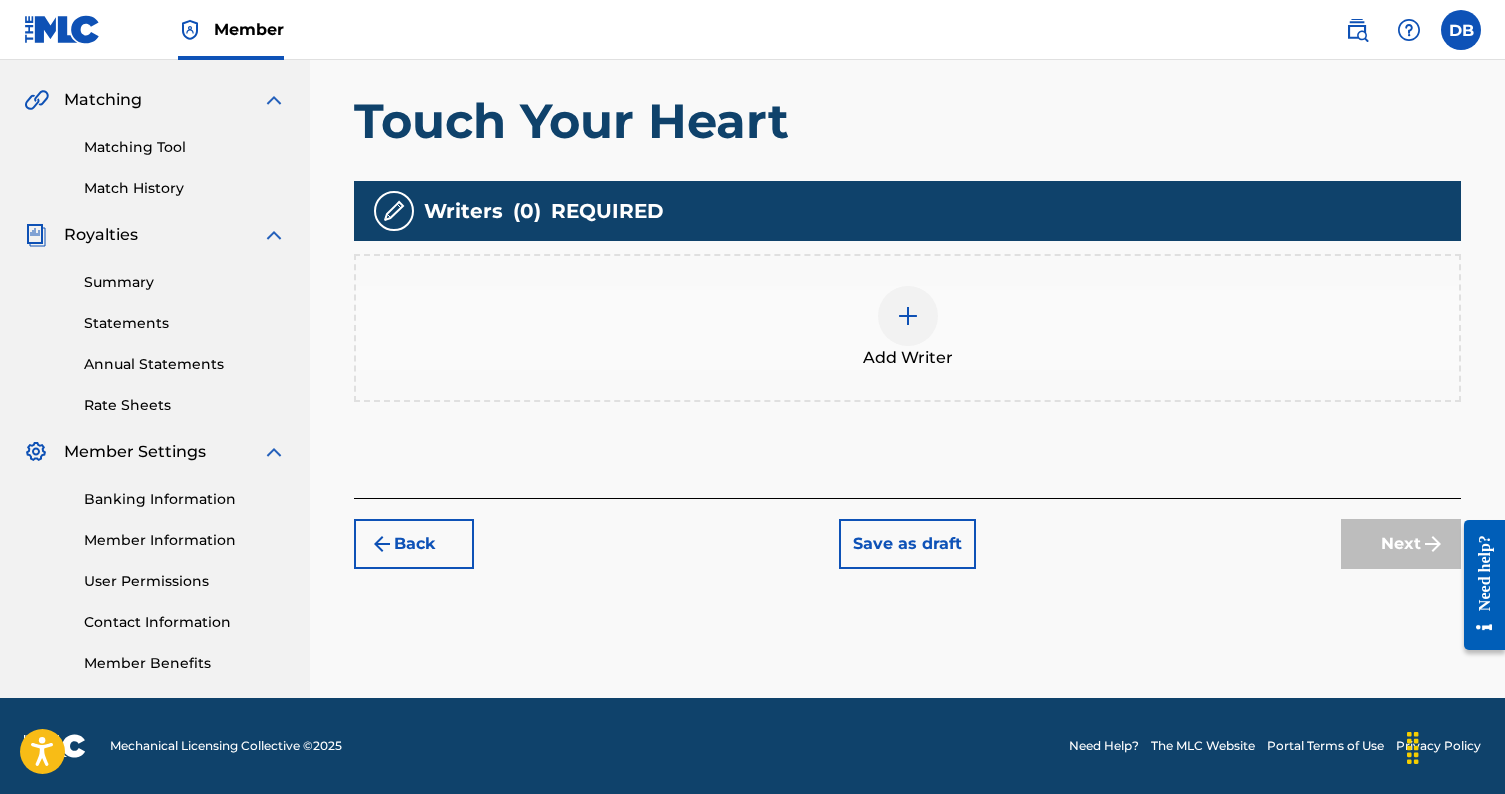 click at bounding box center (908, 316) 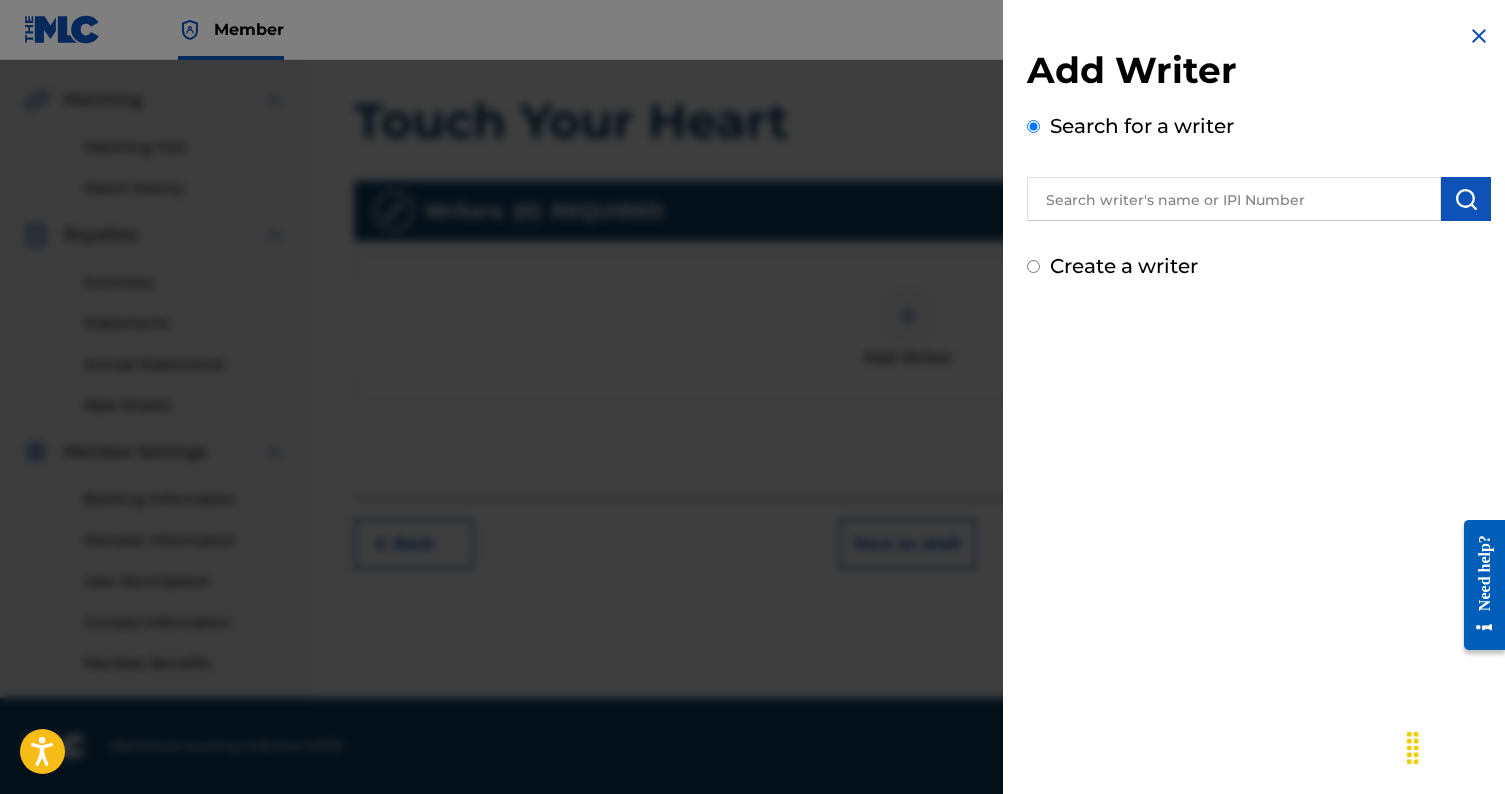 click at bounding box center [1234, 199] 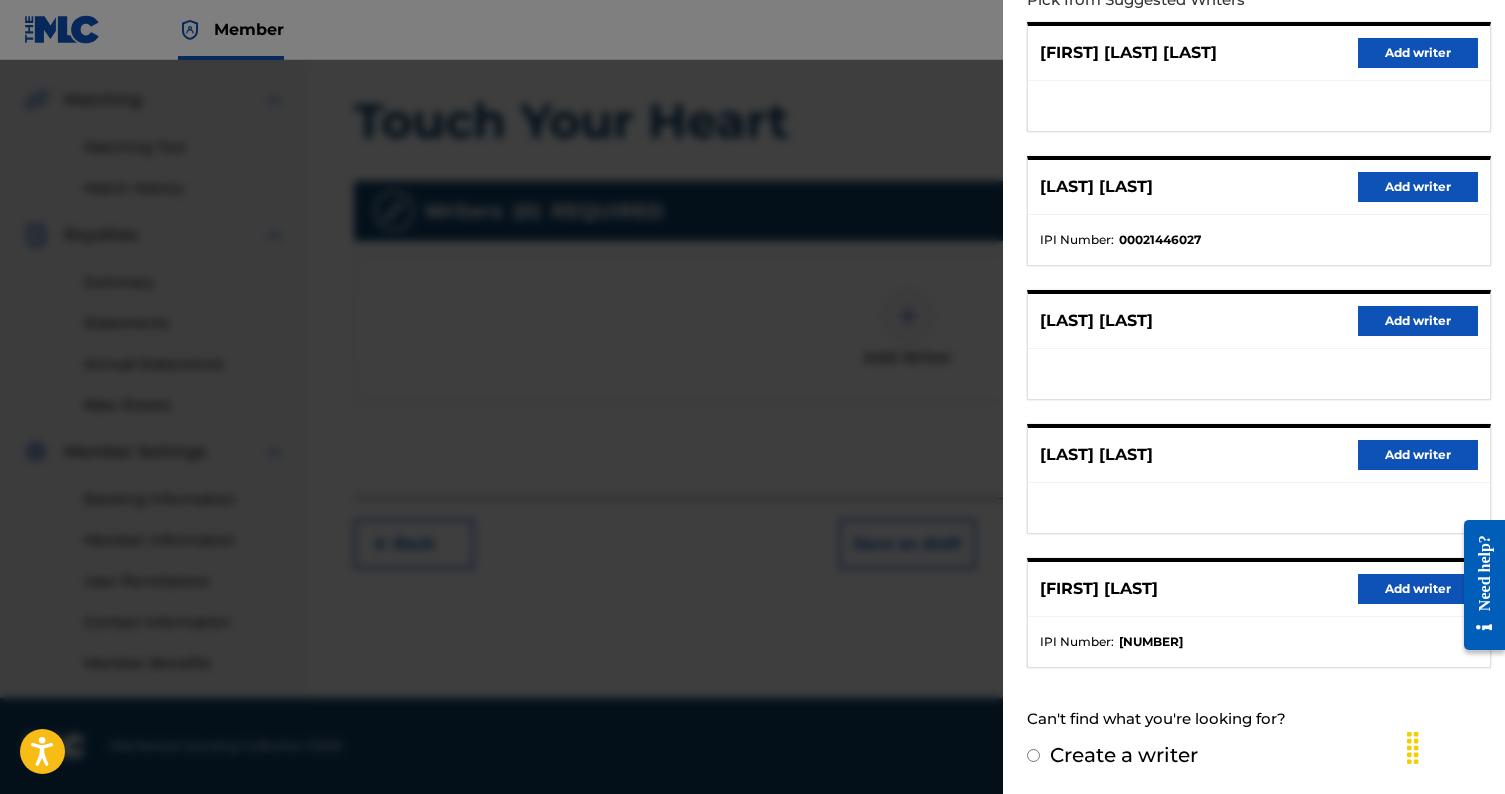 scroll, scrollTop: 247, scrollLeft: 0, axis: vertical 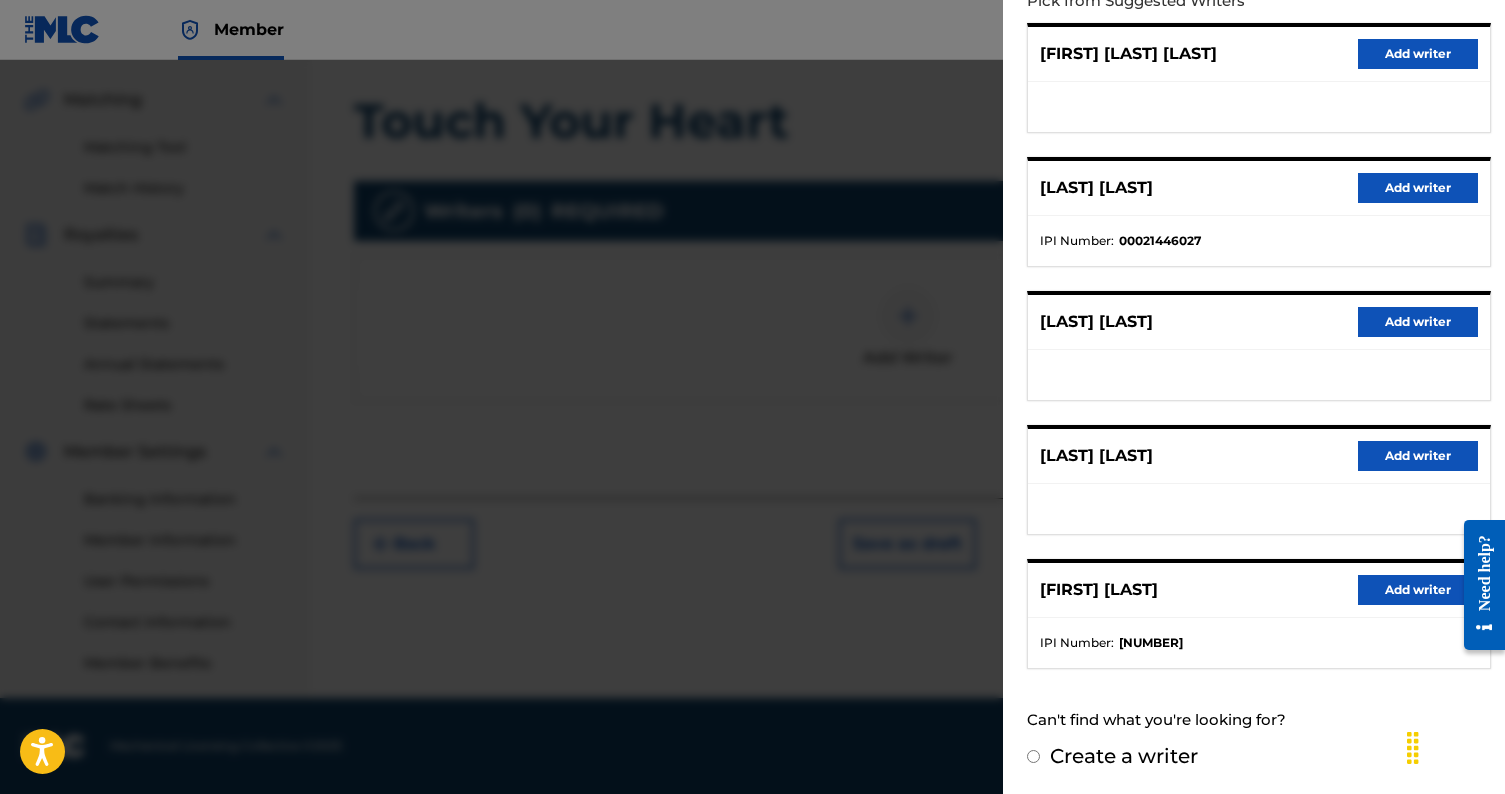 type on "[FIRST] [LAST]" 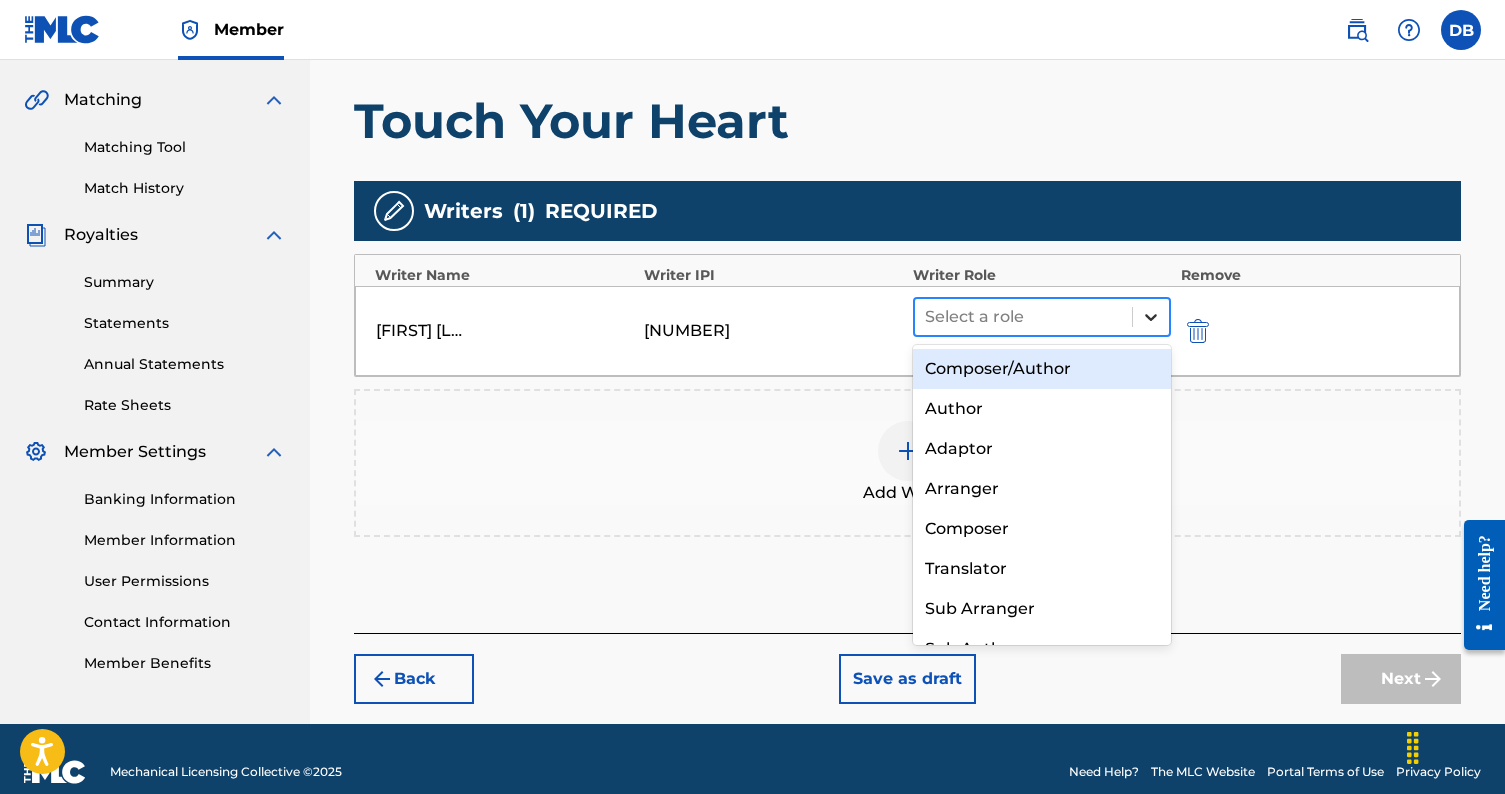 click 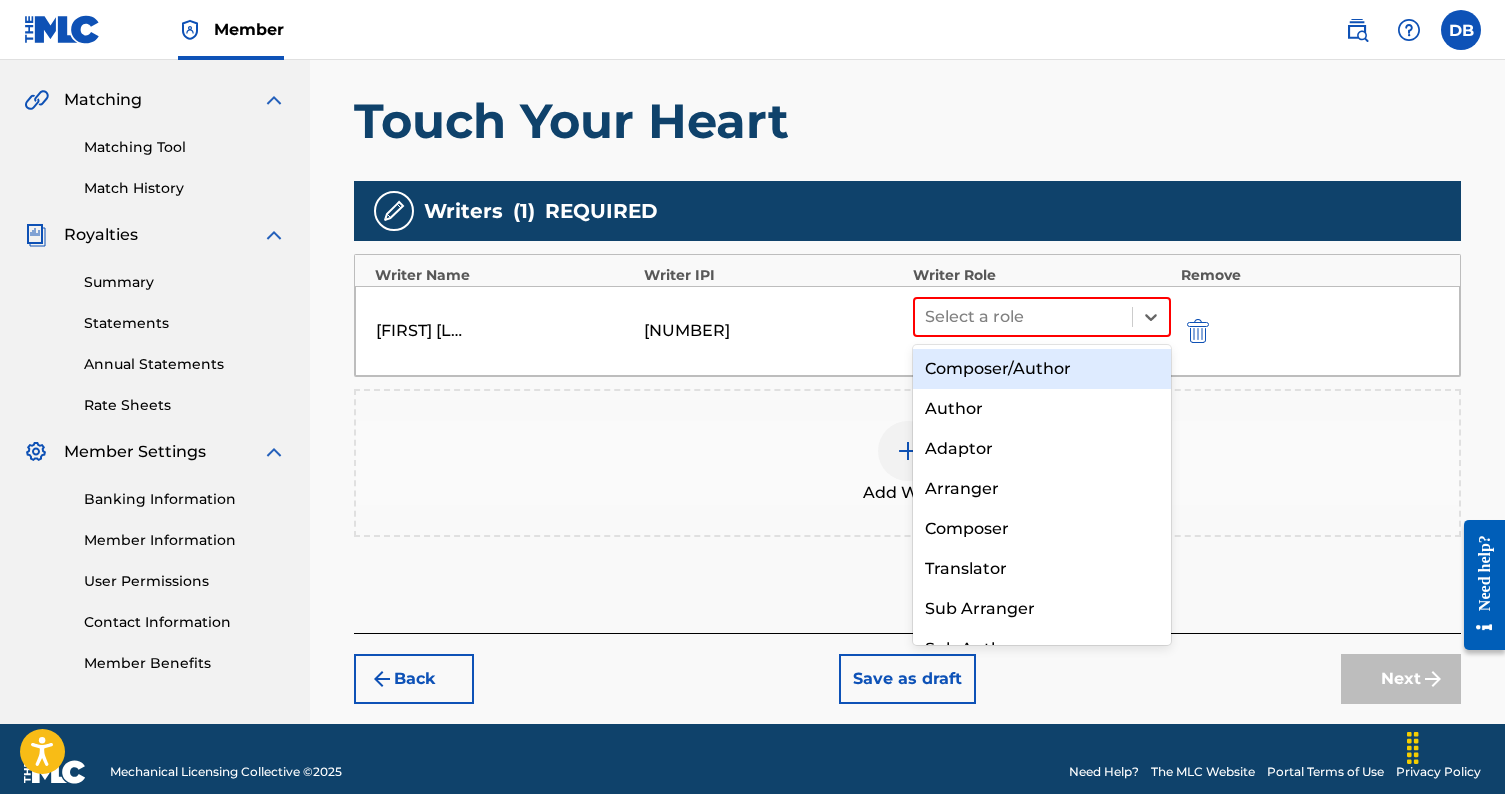 click on "Composer/Author" at bounding box center [1042, 369] 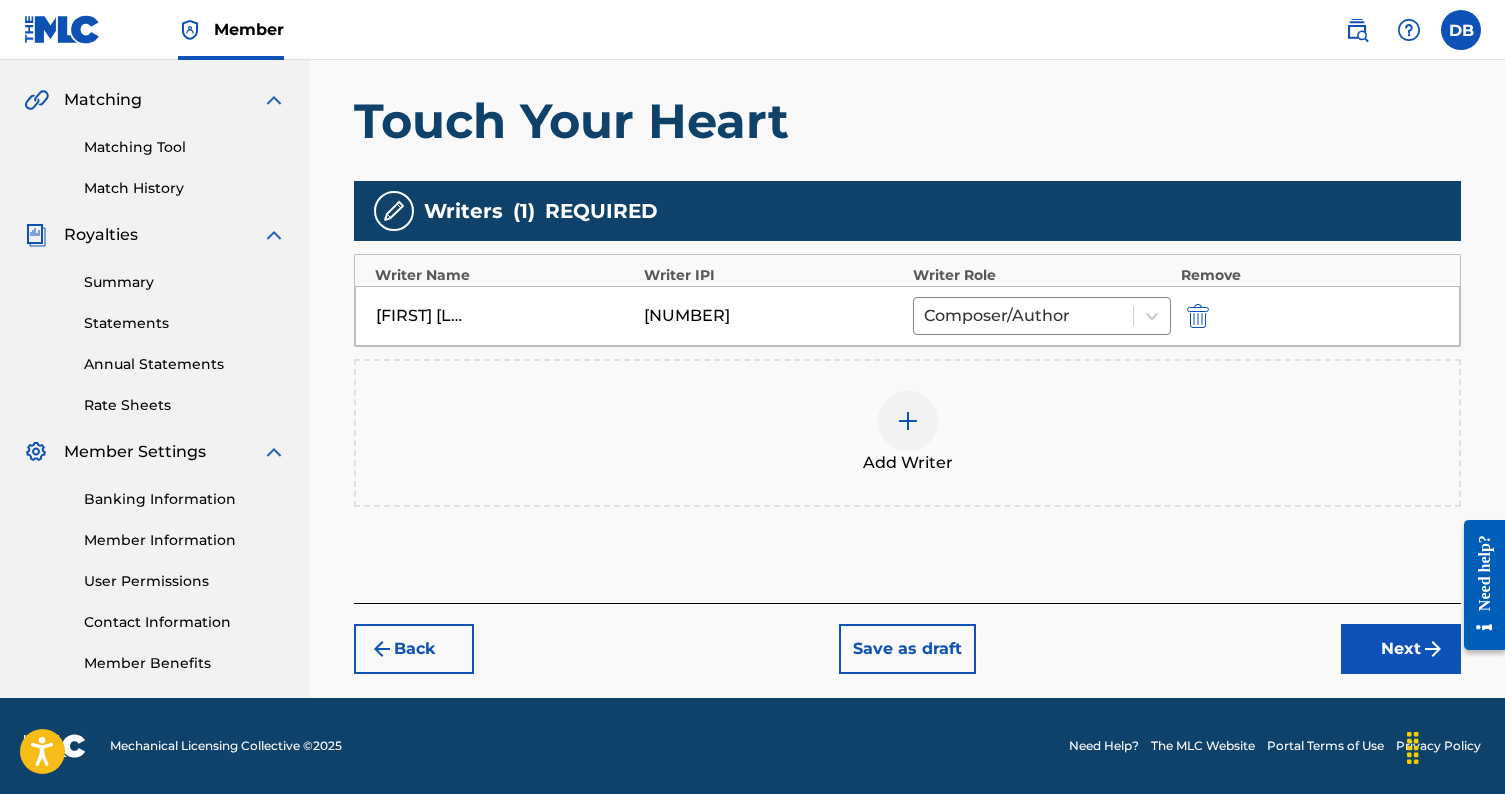 click on "Next" at bounding box center (1401, 649) 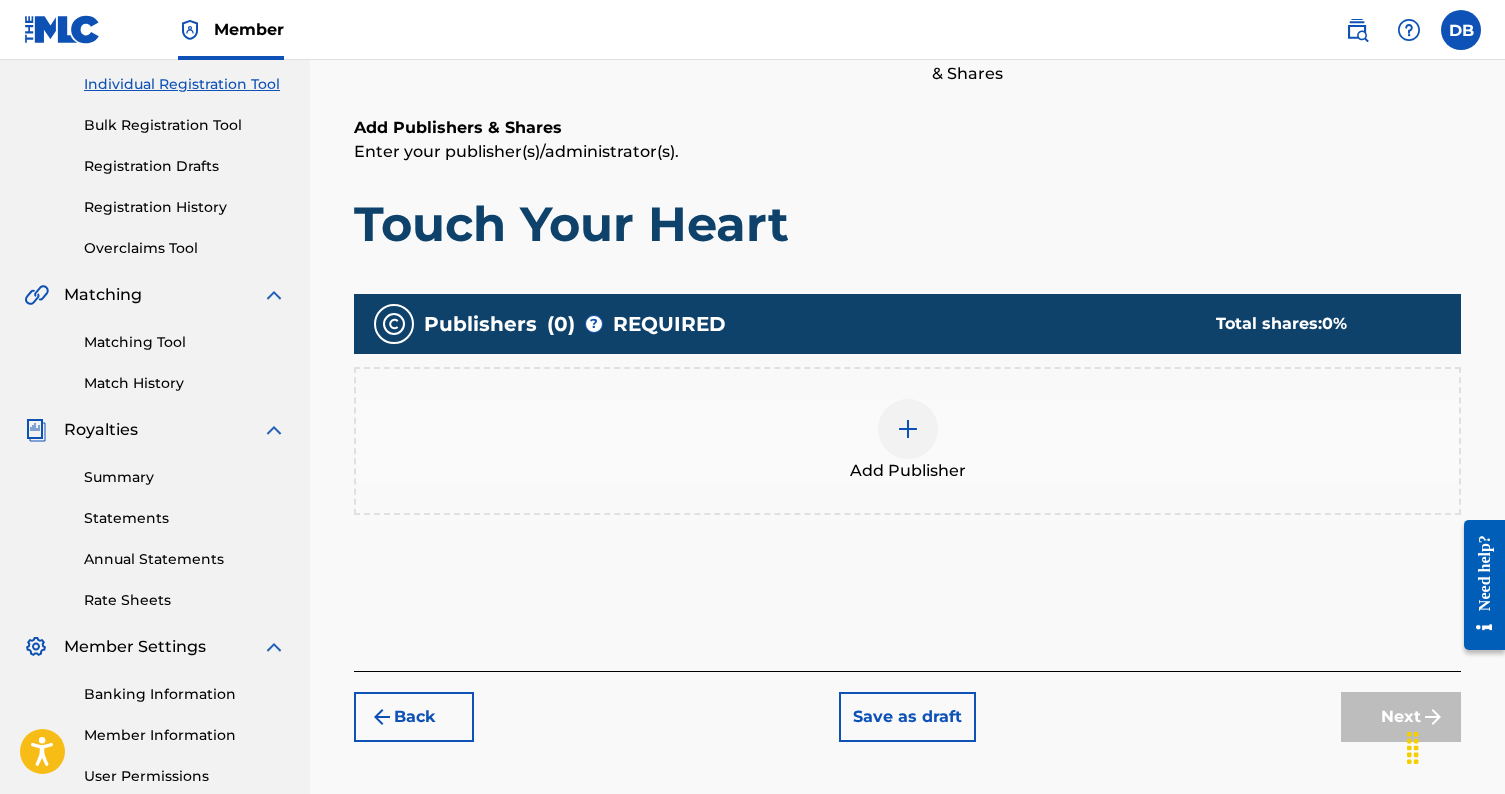 scroll, scrollTop: 254, scrollLeft: 0, axis: vertical 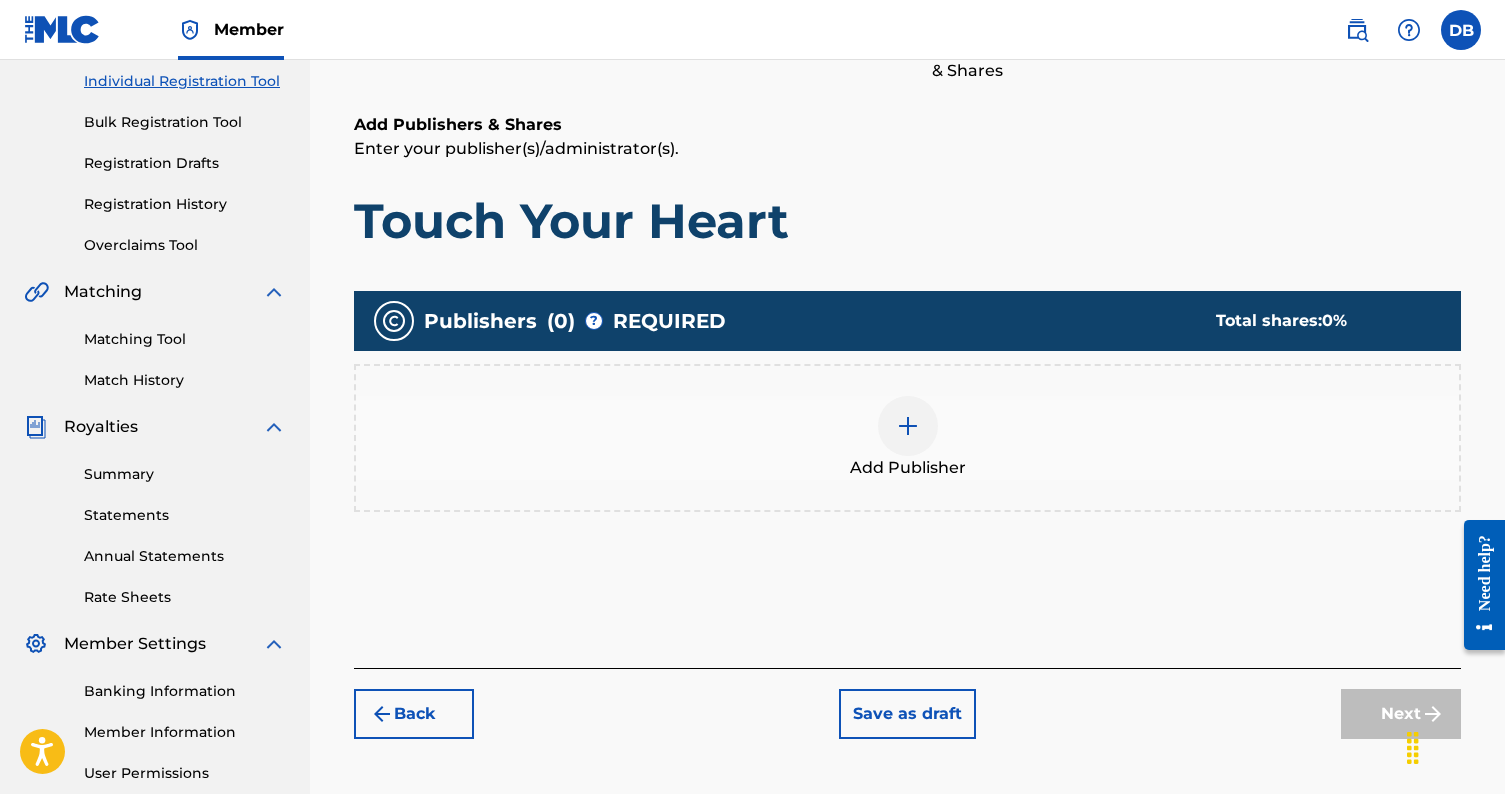 click at bounding box center [908, 426] 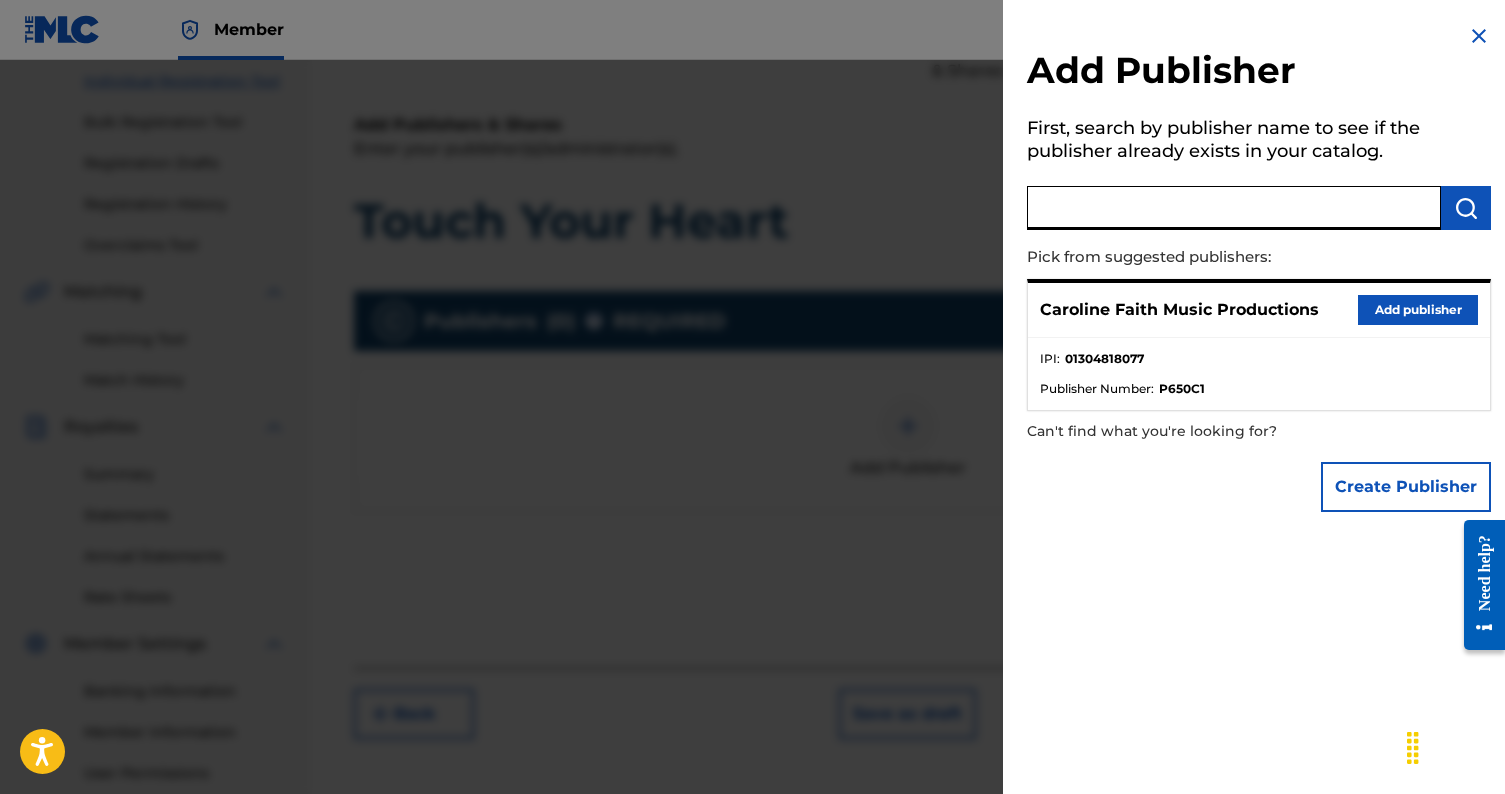 click at bounding box center [1234, 208] 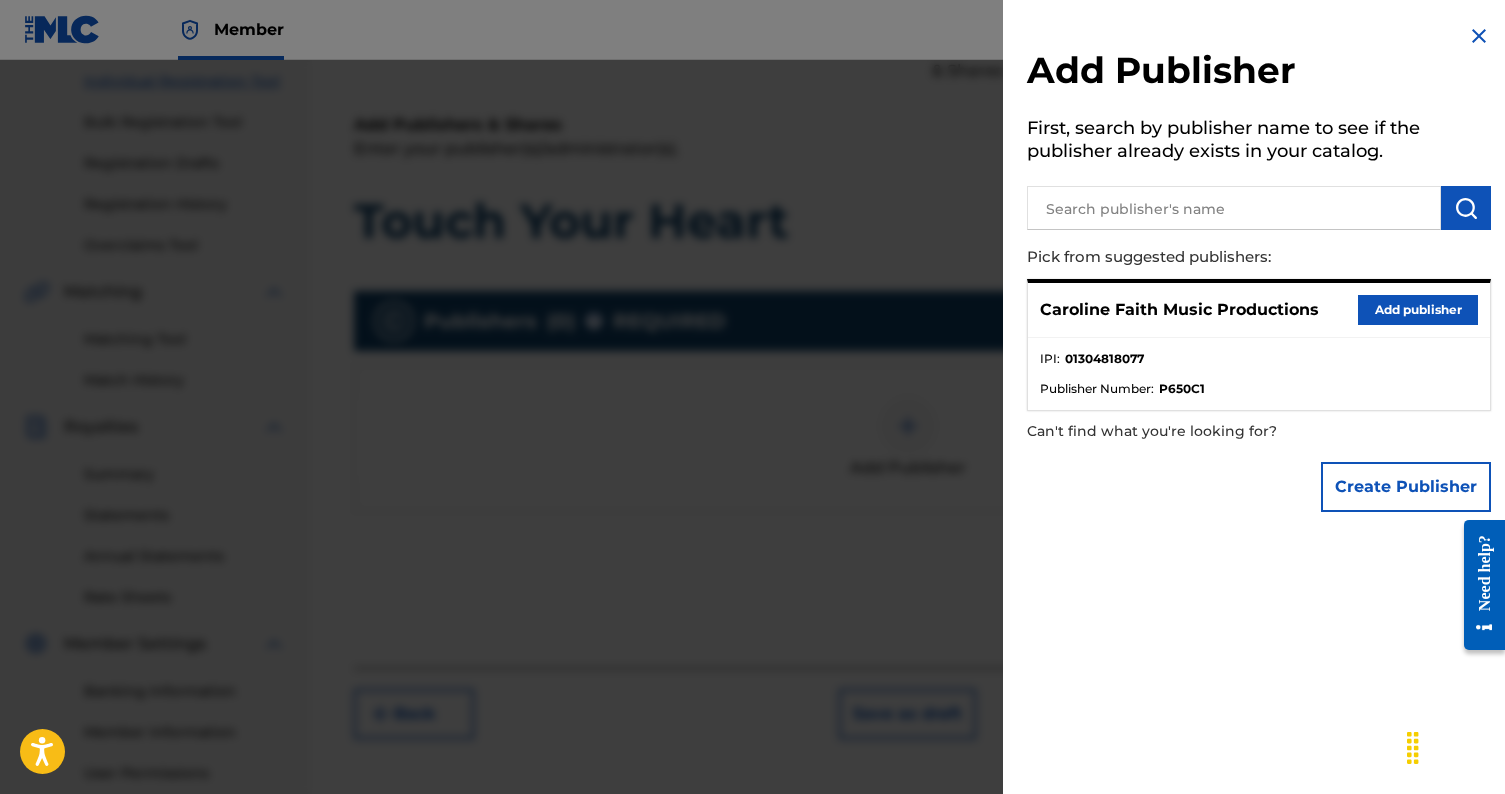 click on "Create Publisher" at bounding box center (1406, 487) 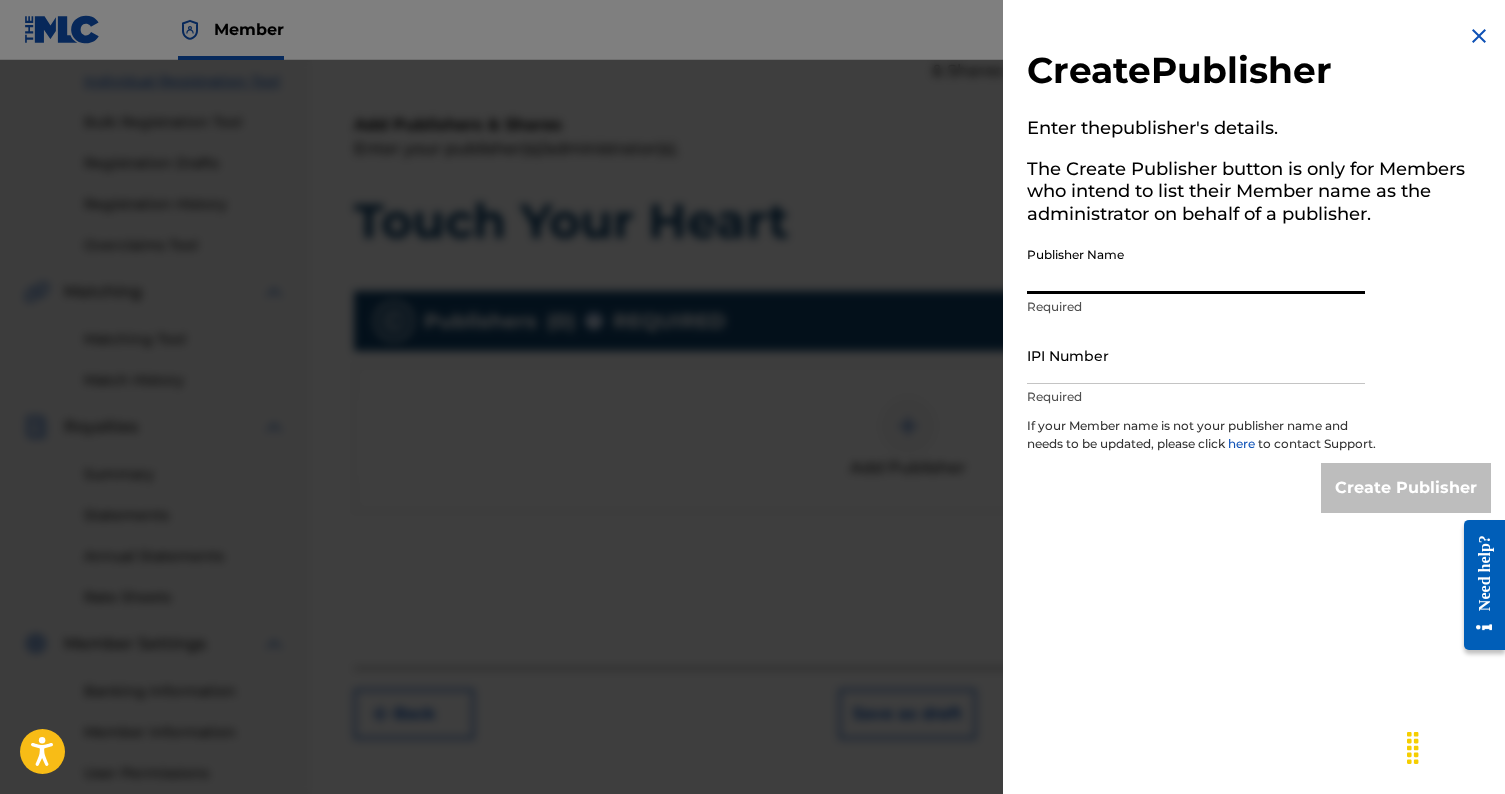 click on "Publisher Name" at bounding box center [1196, 265] 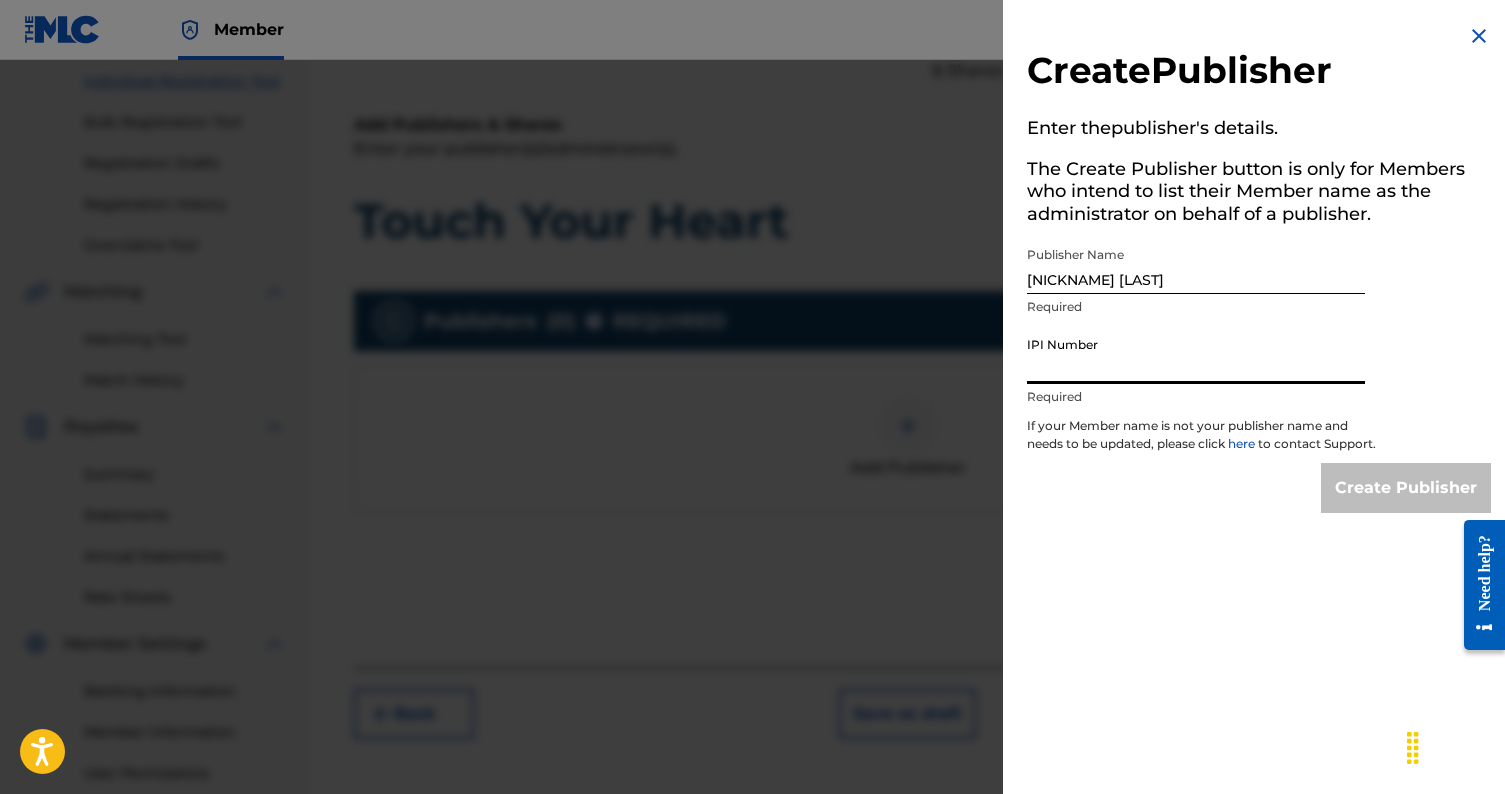 click on "[NICKNAME] [LAST]" at bounding box center [1196, 265] 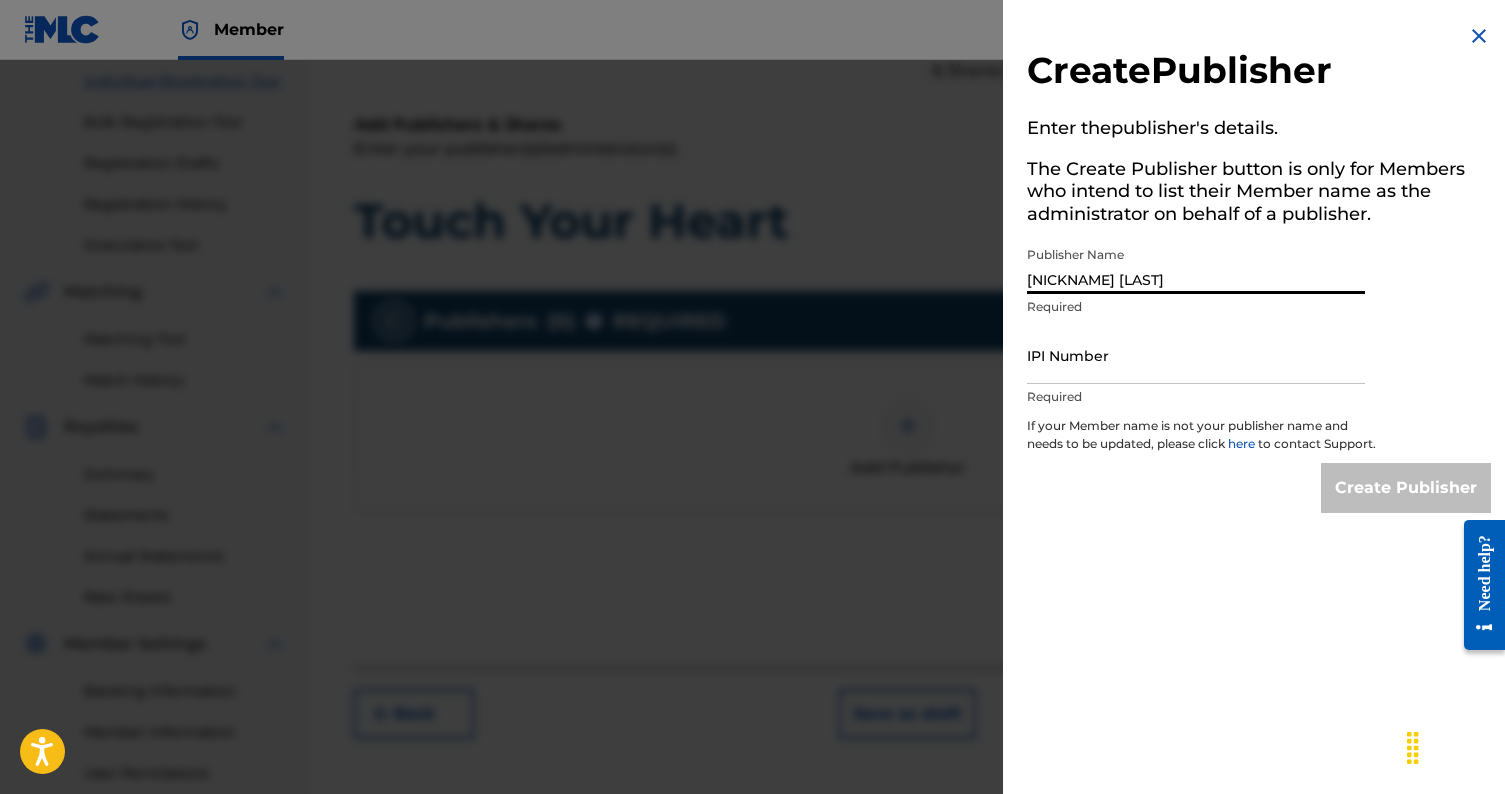 click on "[NICKNAME] [LAST]" at bounding box center (1196, 265) 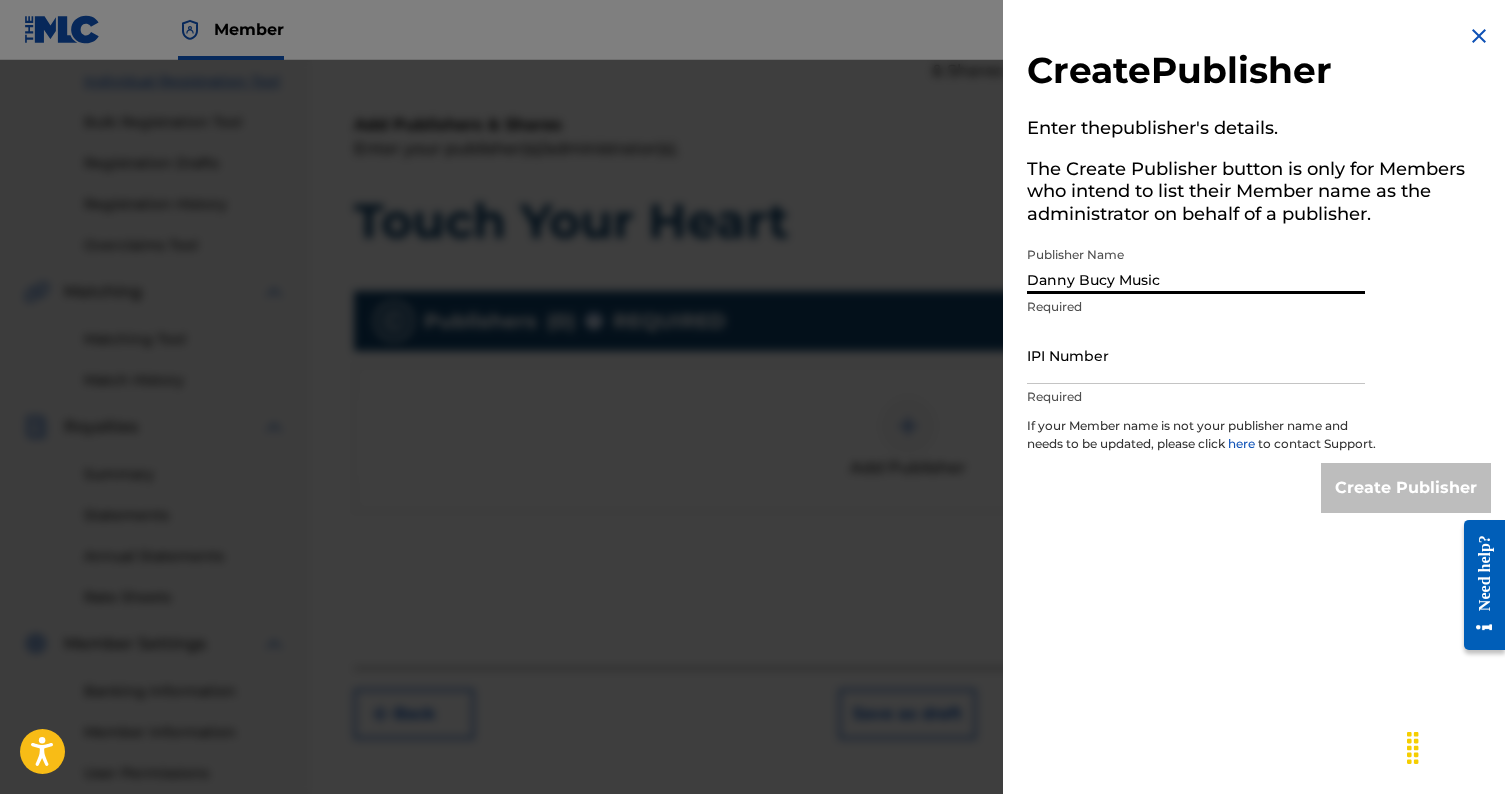type on "Danny Bucy Music" 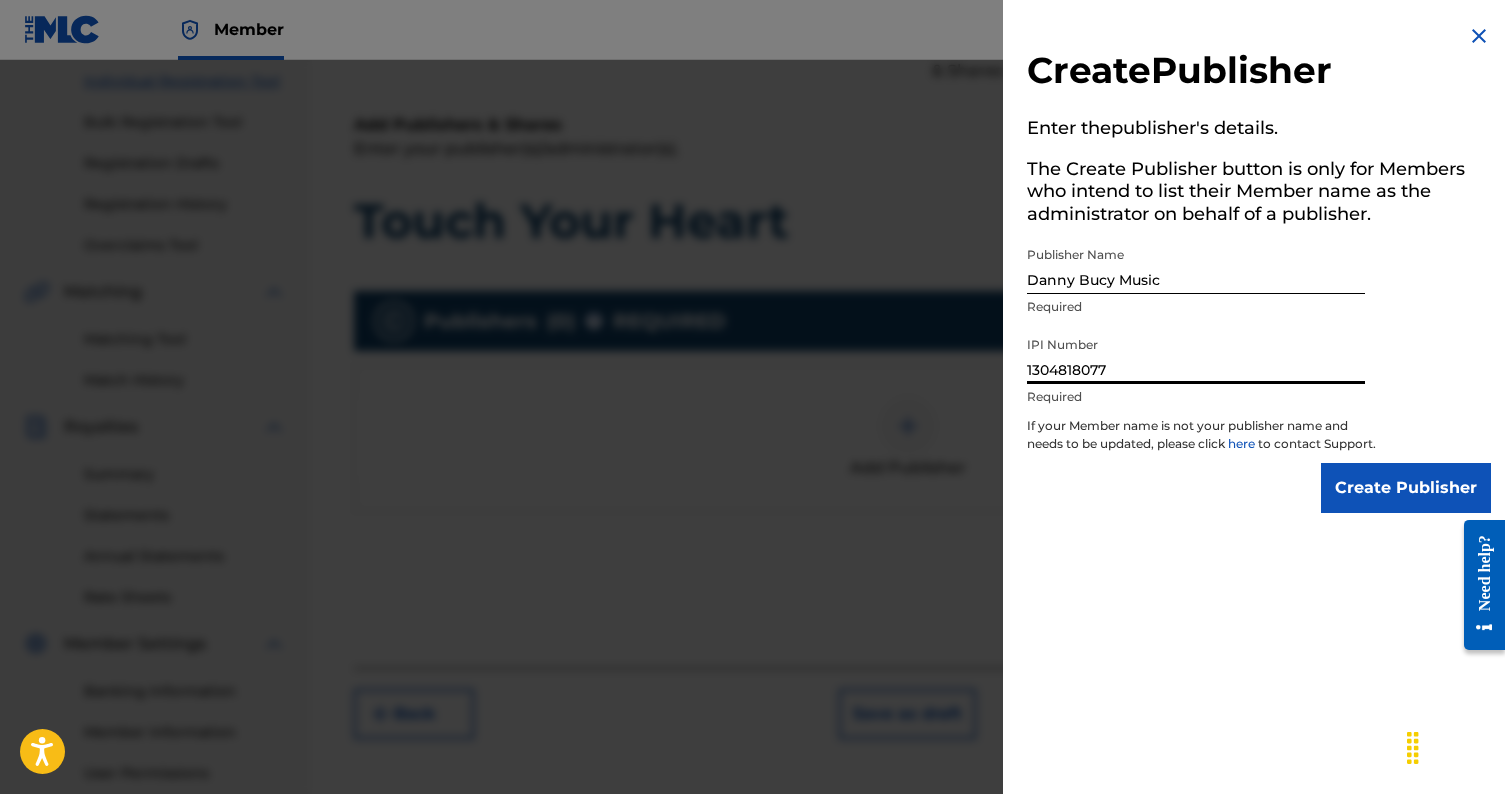 type on "1304818077" 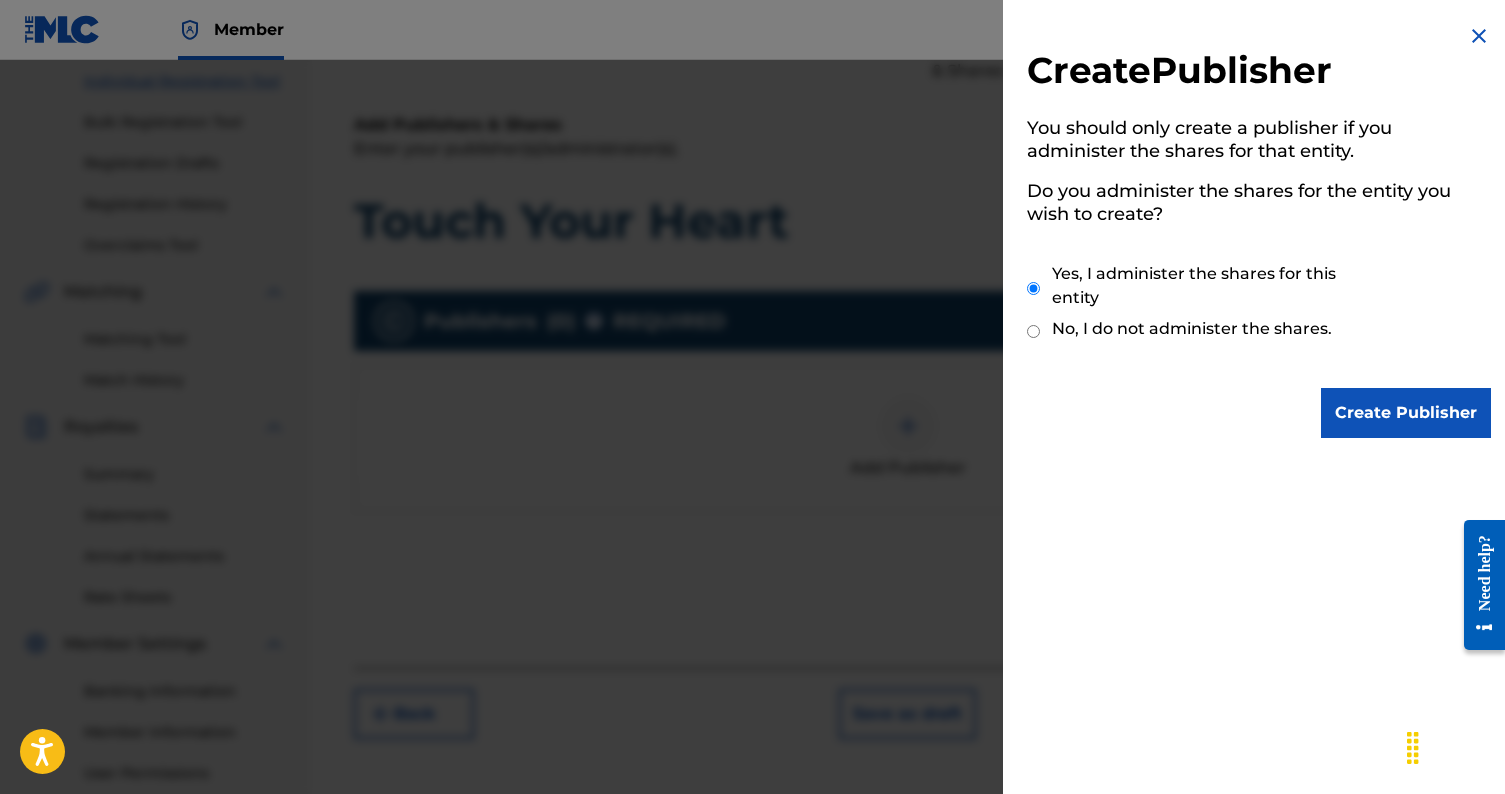 click on "Create Publisher" at bounding box center [1406, 413] 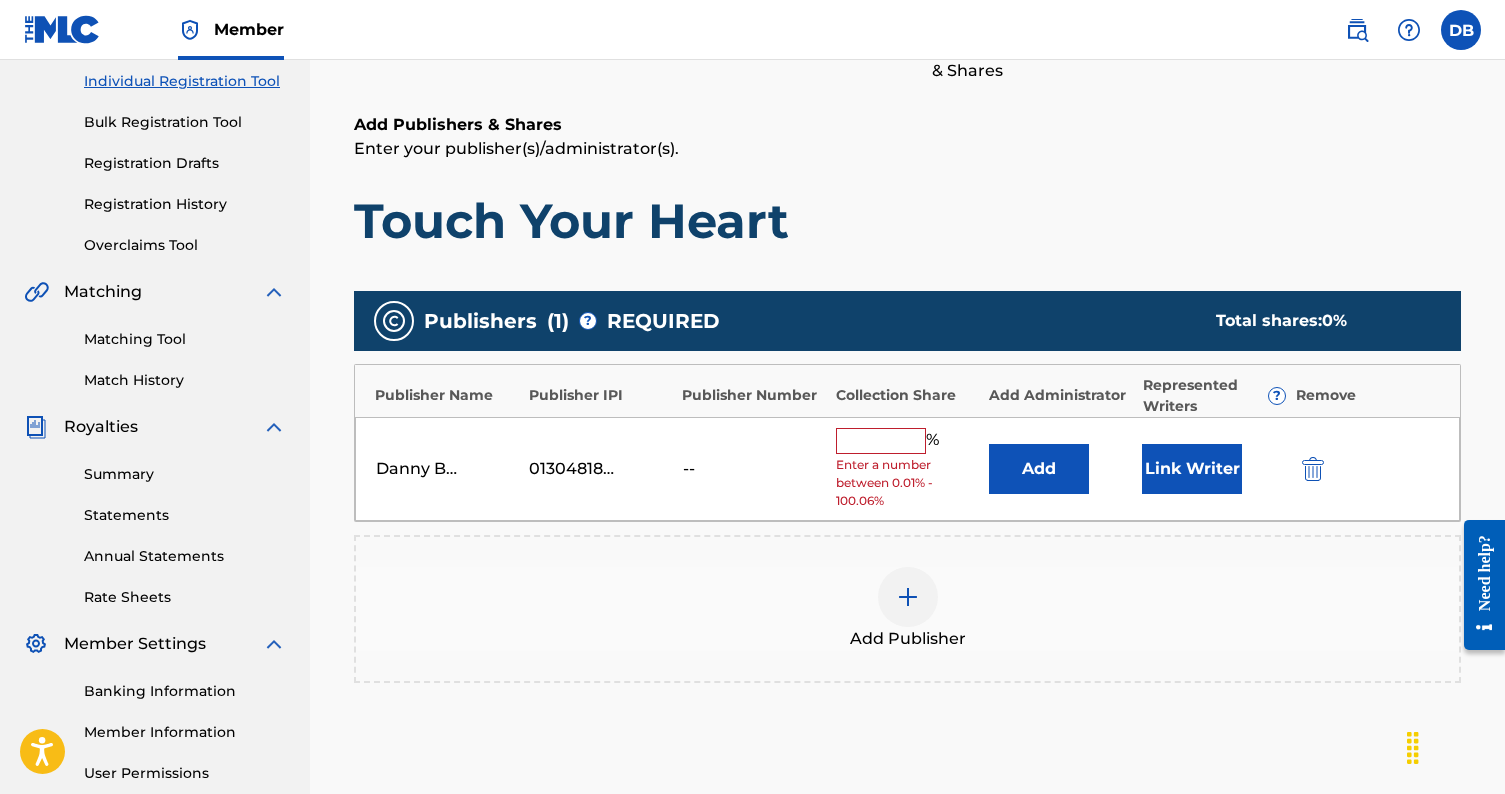 click at bounding box center [881, 441] 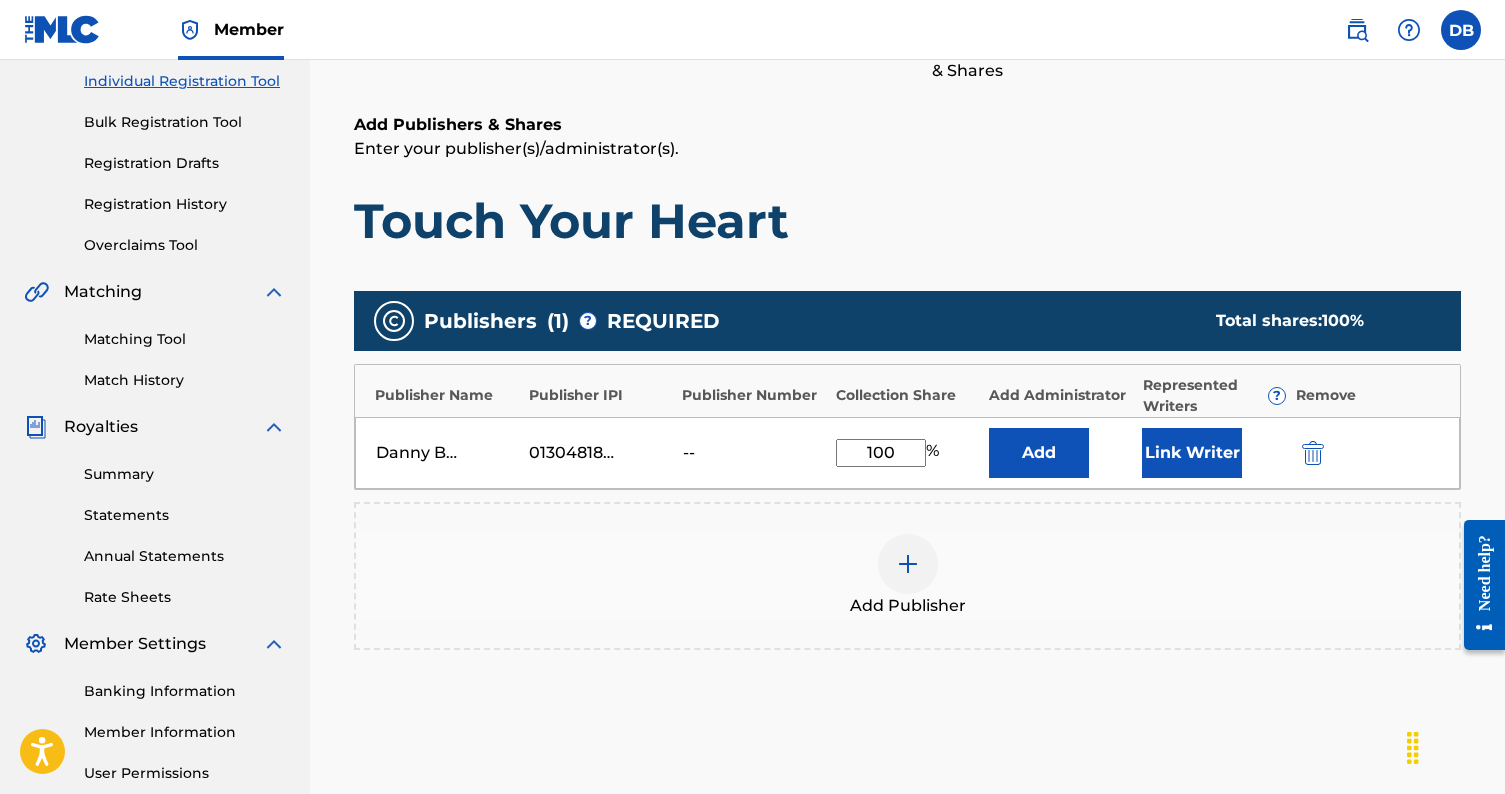 type on "100" 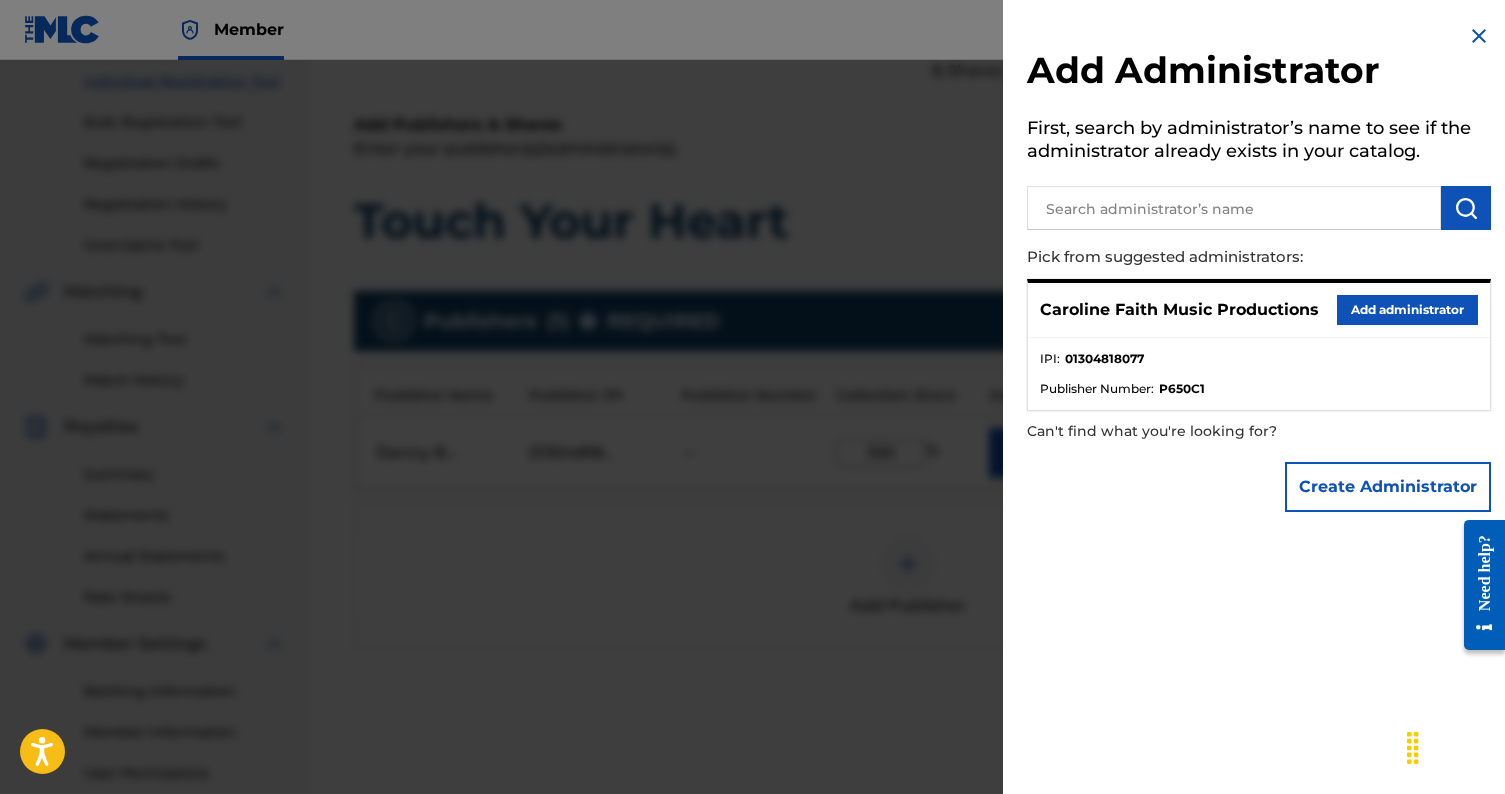 click at bounding box center (1479, 36) 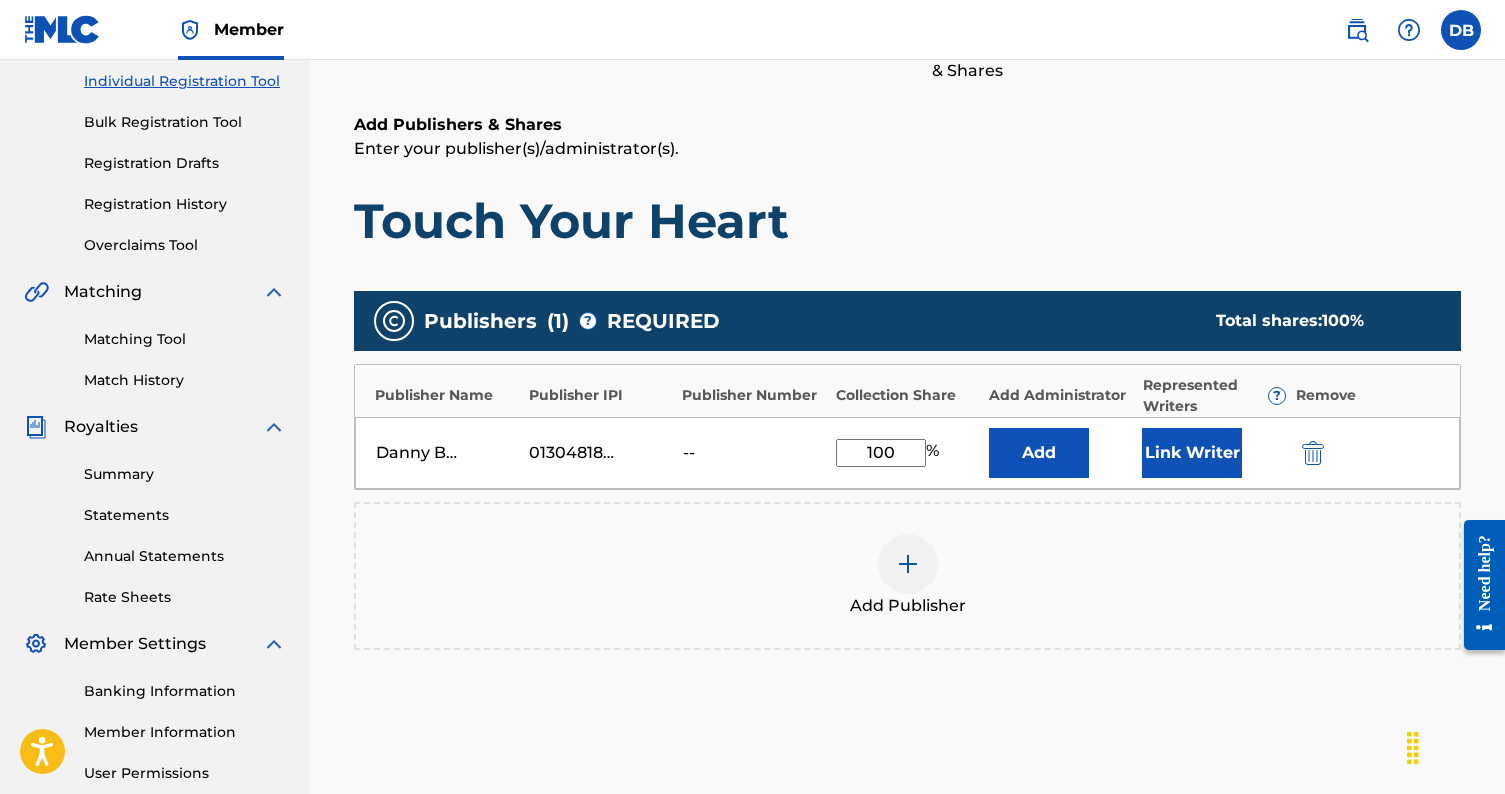 click on "Link Writer" at bounding box center [1192, 453] 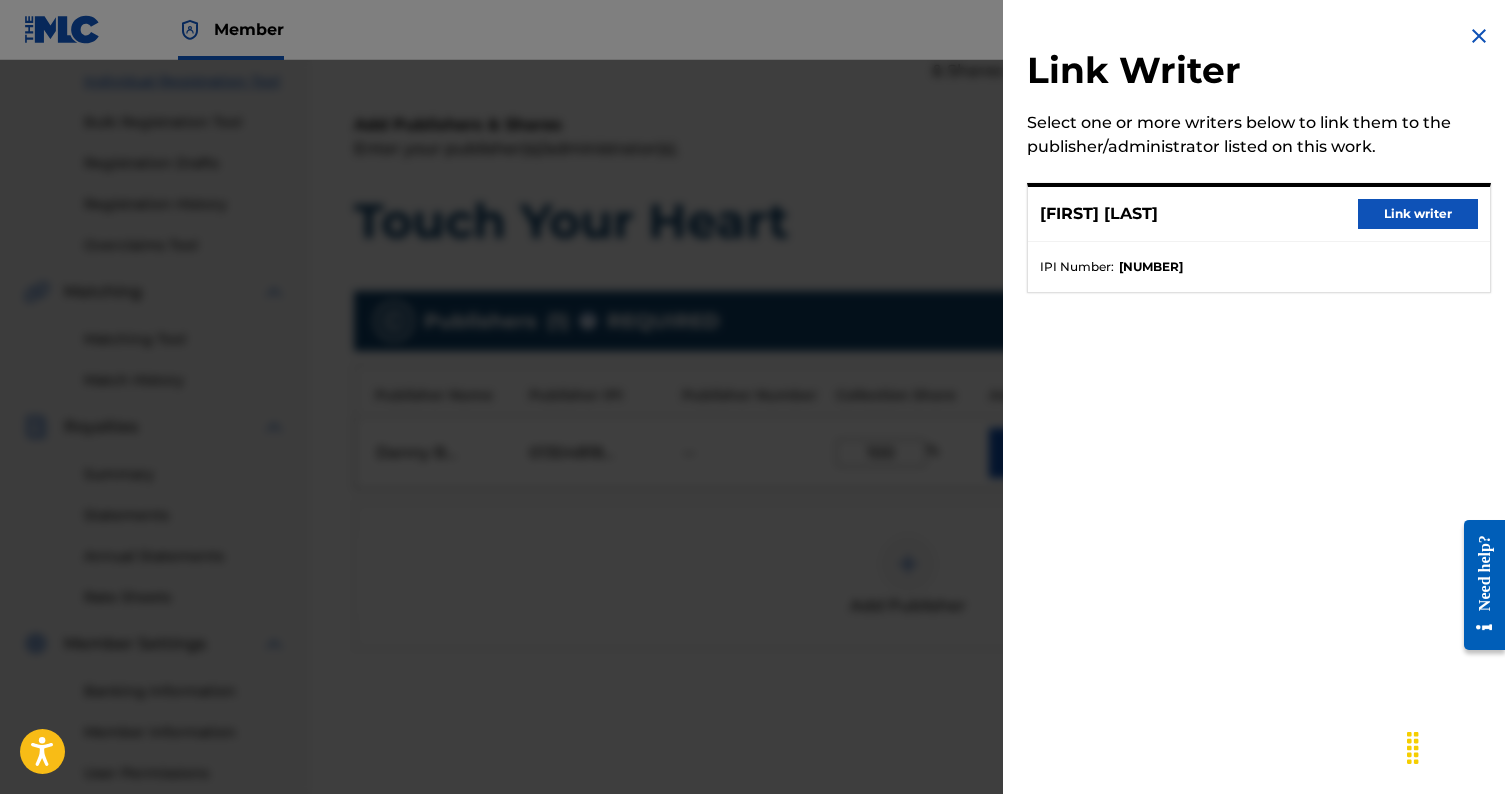click on "Link writer" at bounding box center [1418, 214] 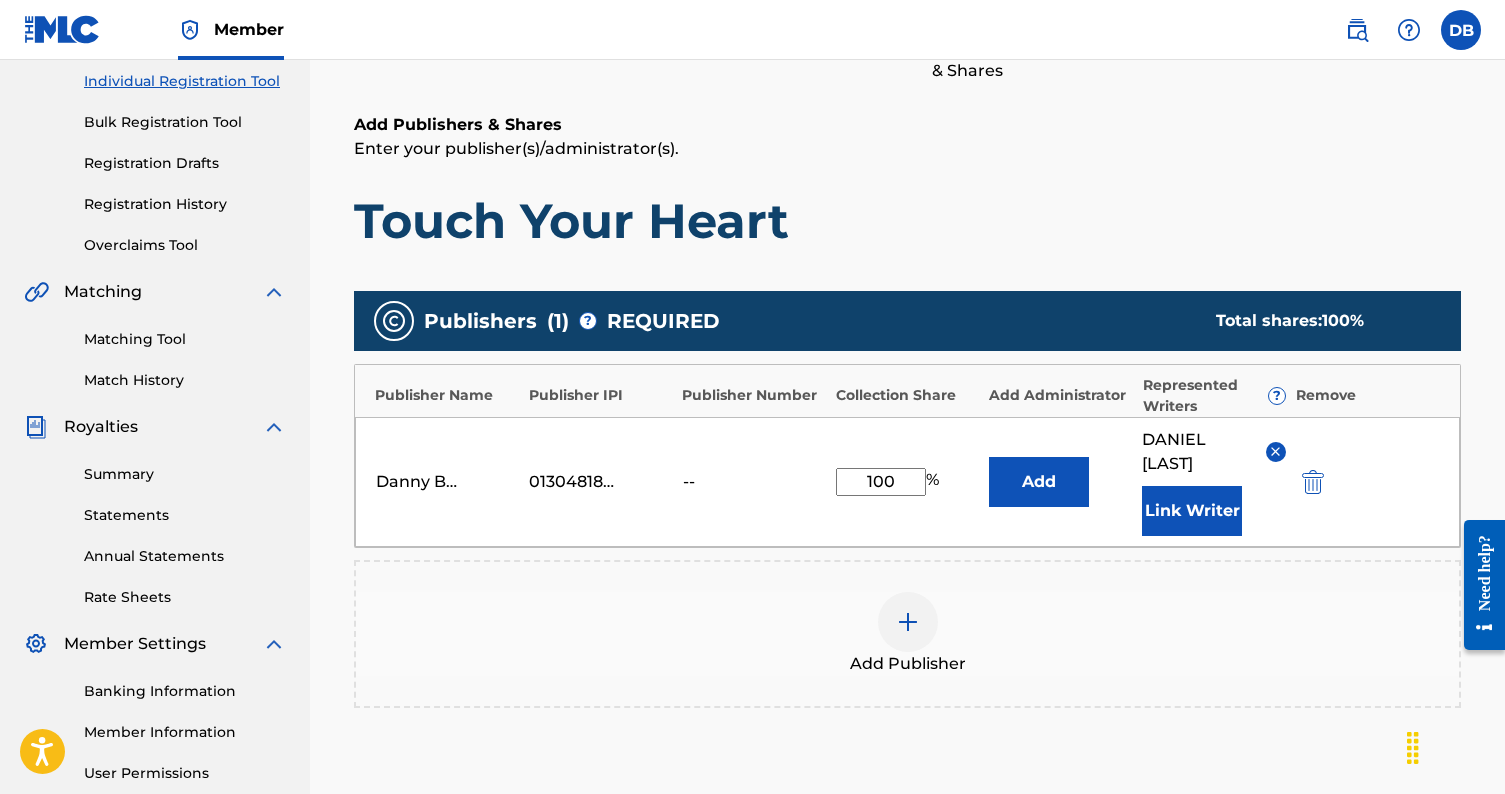 click on "Add" at bounding box center (1039, 482) 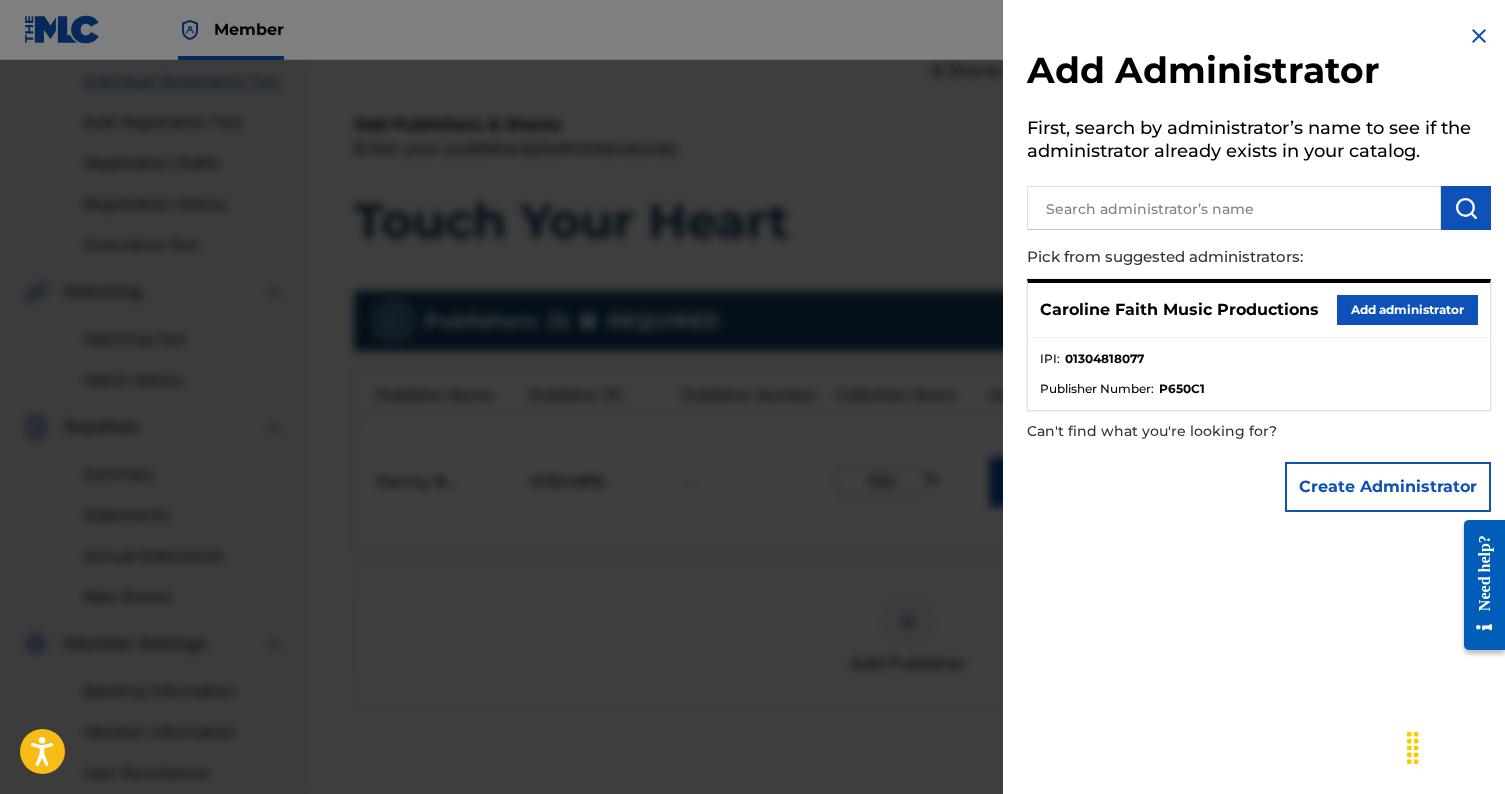 click at bounding box center (1479, 36) 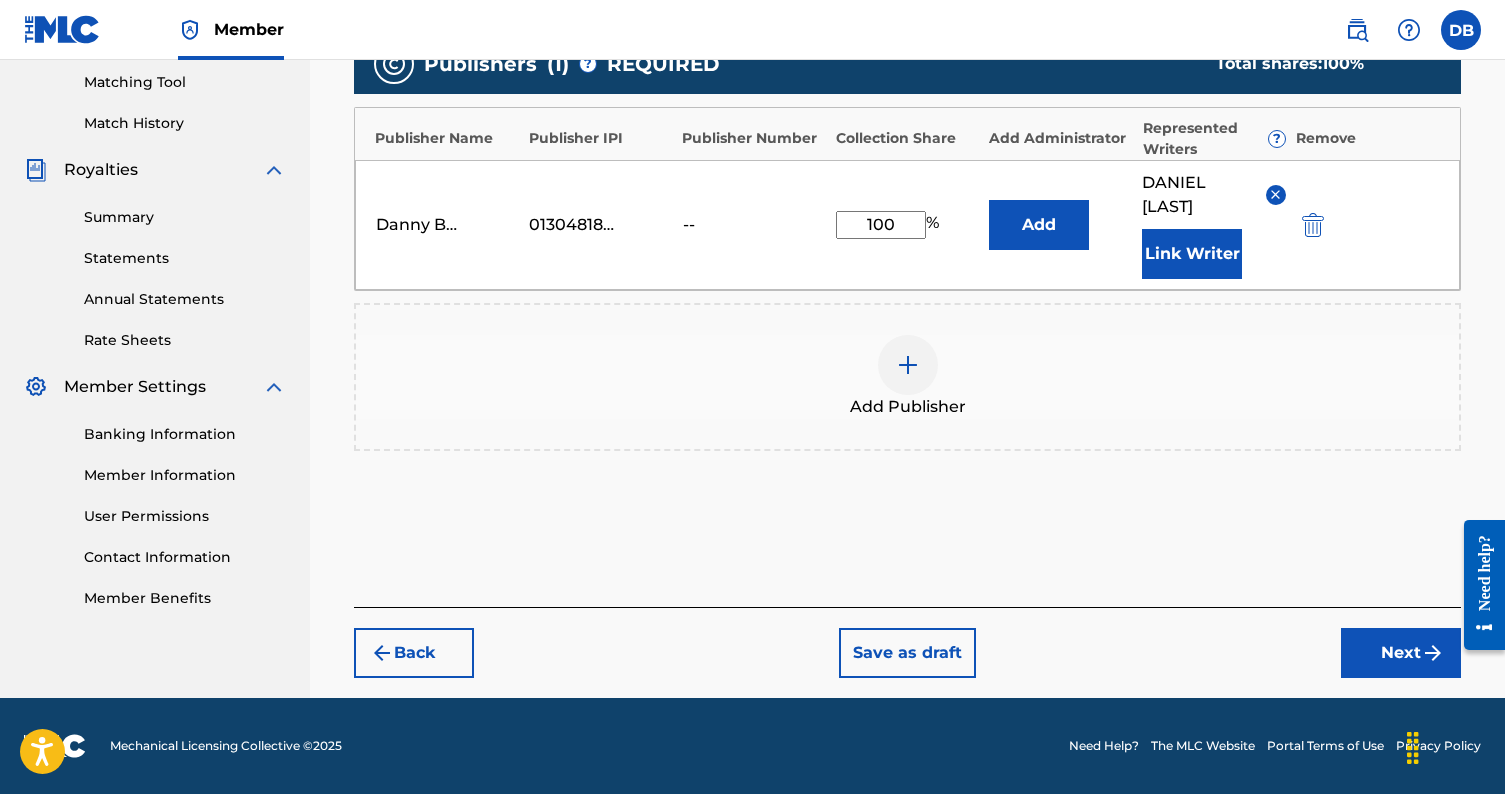 scroll, scrollTop: 511, scrollLeft: 0, axis: vertical 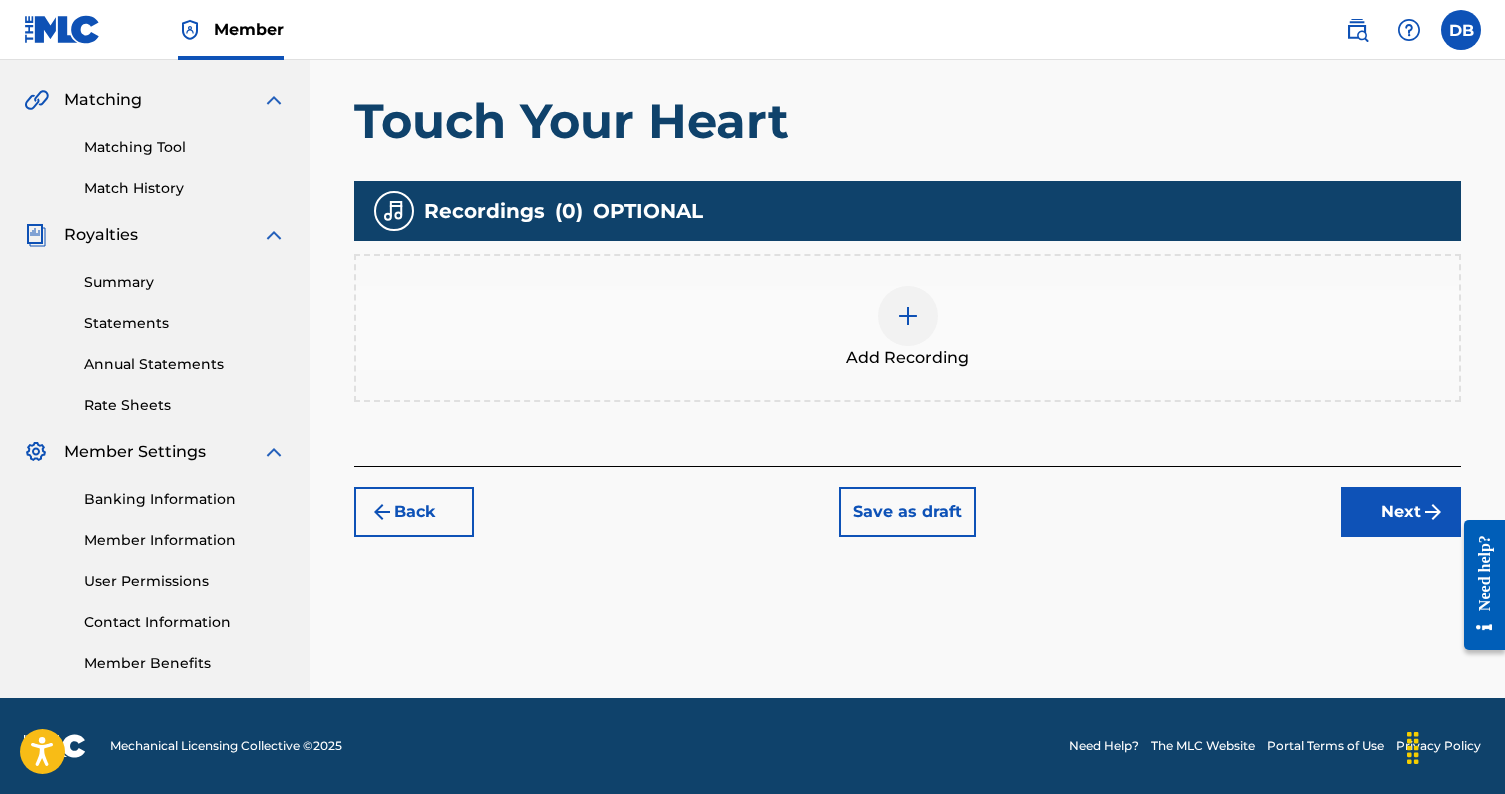 click at bounding box center [908, 316] 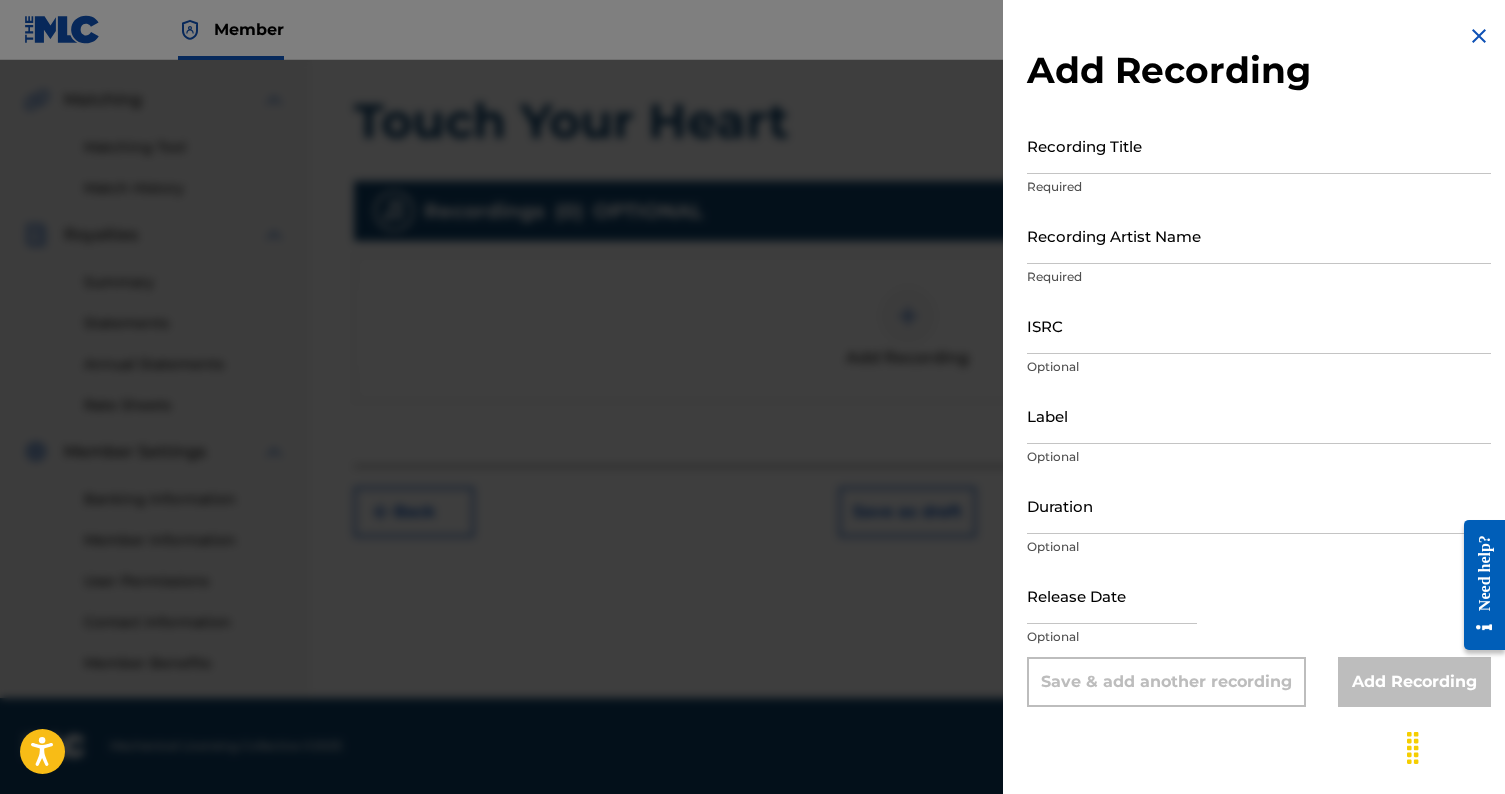 click on "Recording Title" at bounding box center [1259, 145] 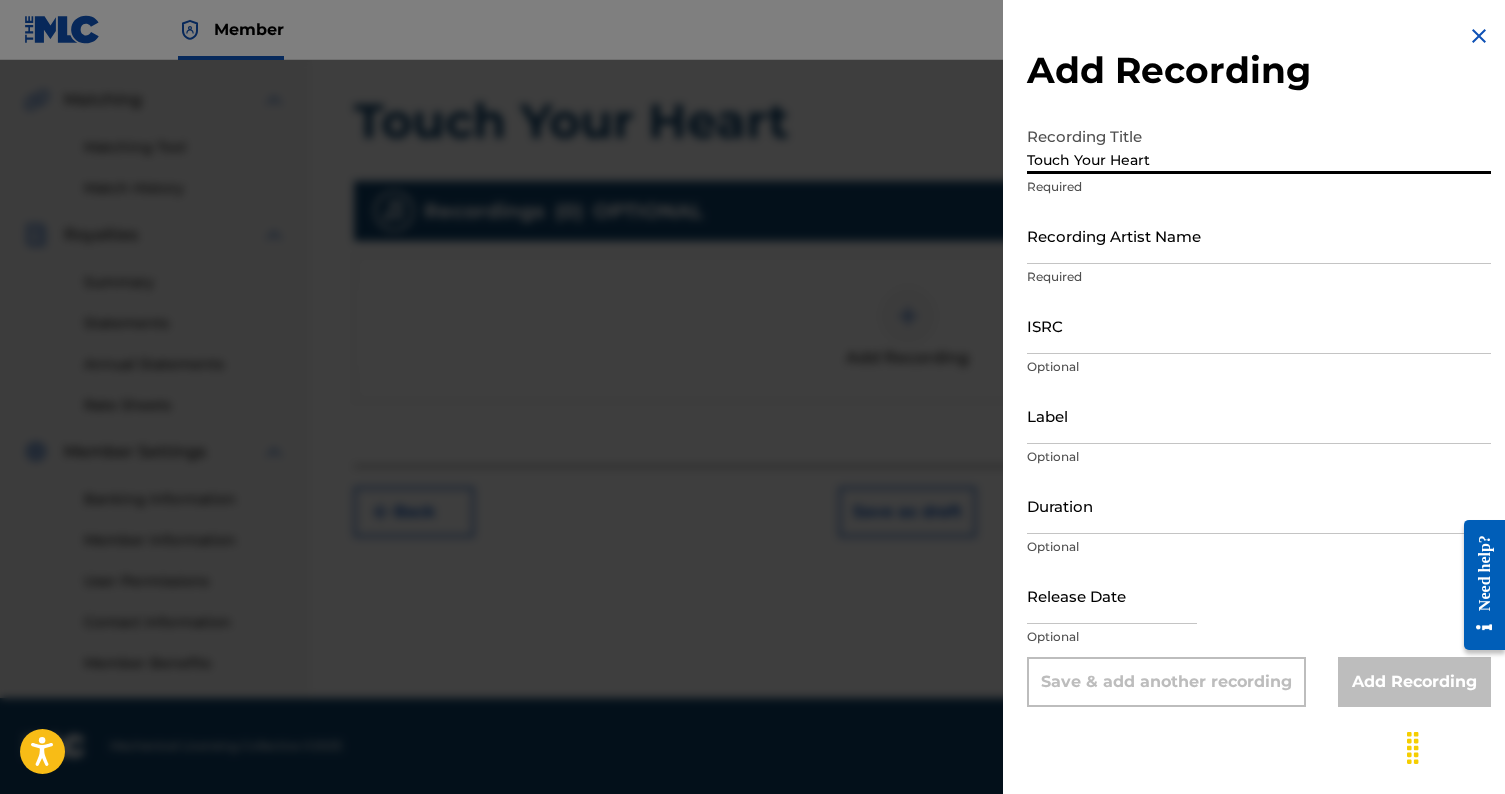 type on "Touch Your Heart" 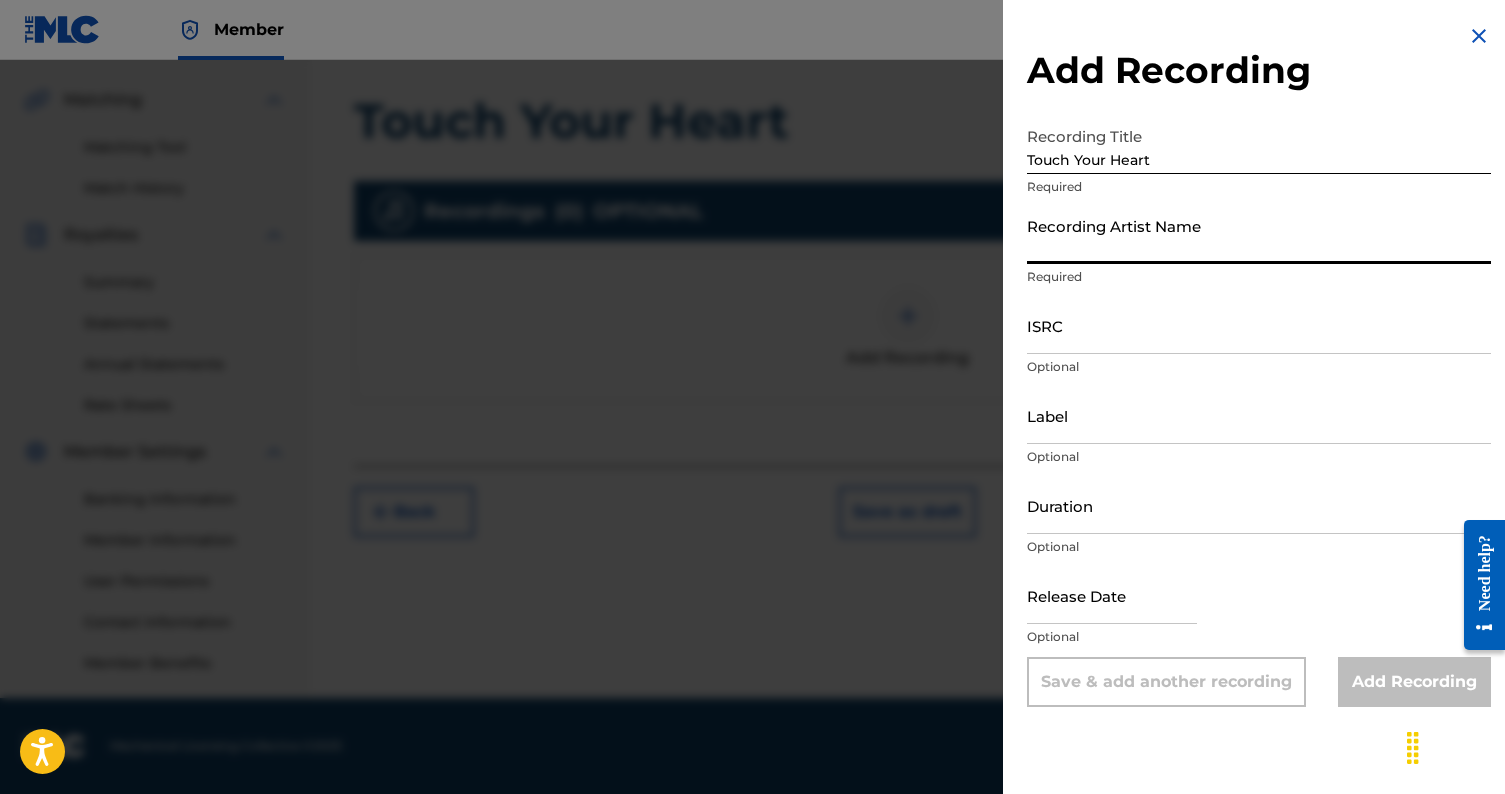 click on "Recording Artist Name" at bounding box center [1259, 235] 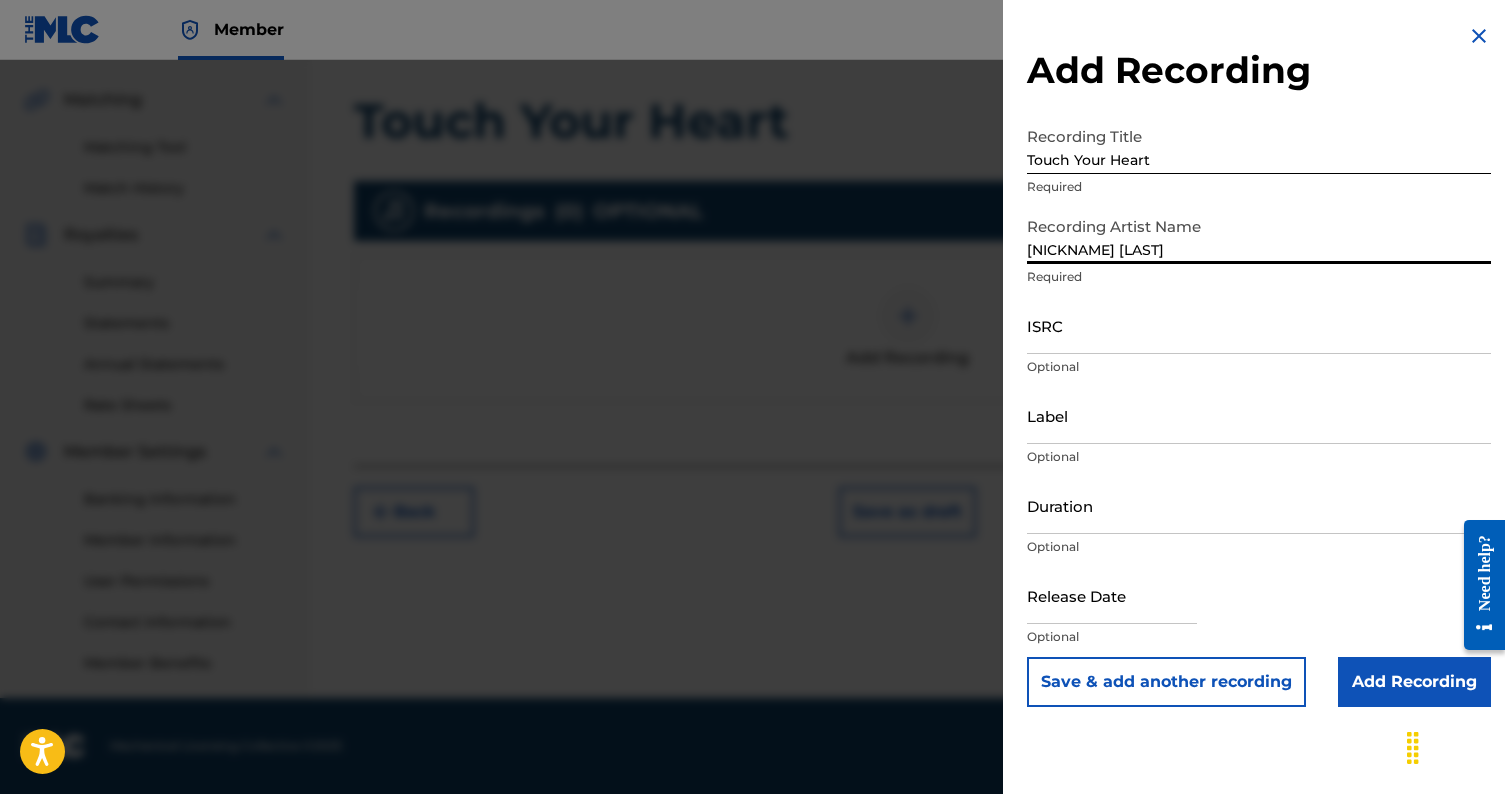 type on "[NICKNAME] [LAST]" 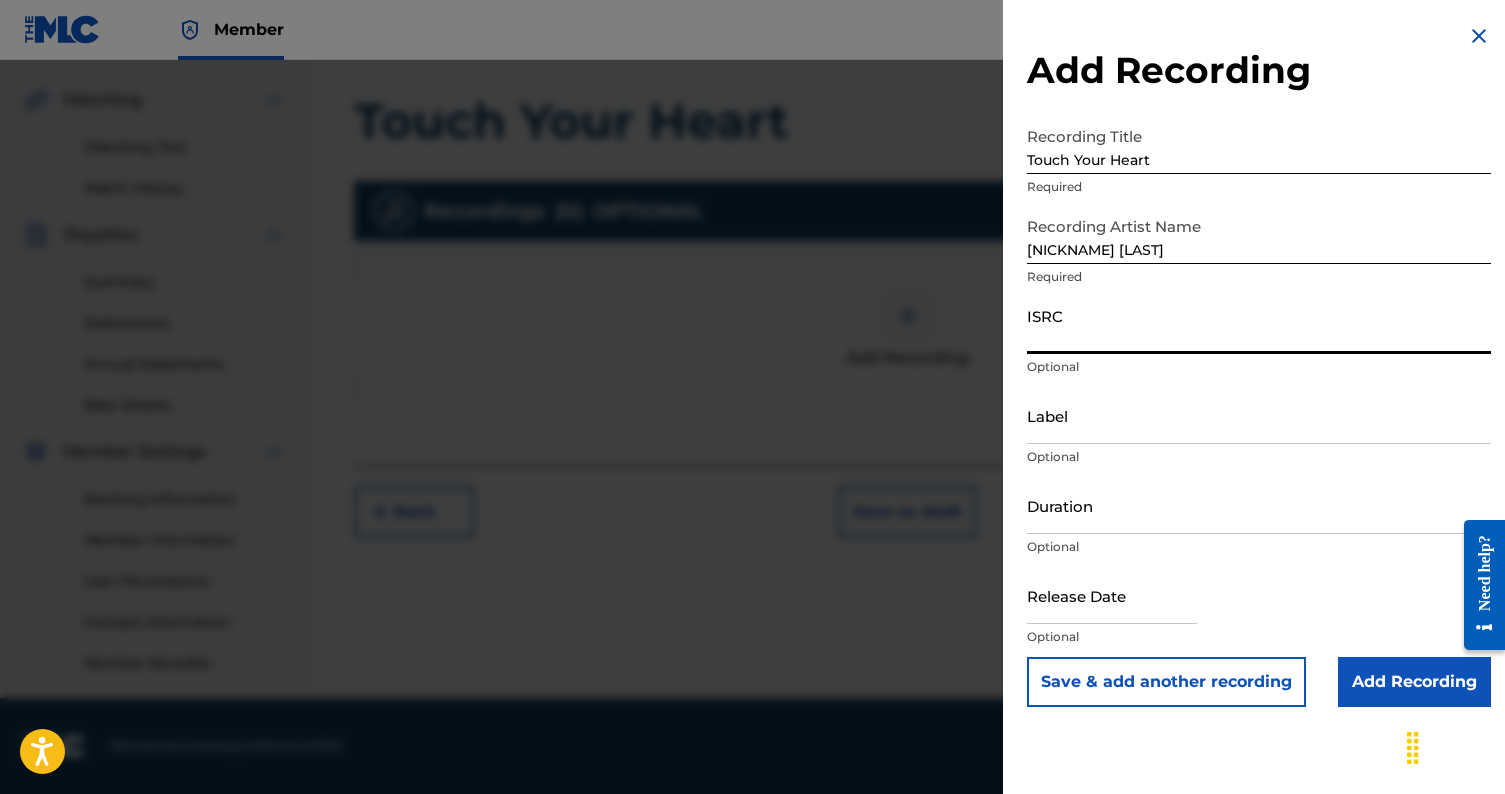 paste on "QZHN72459984" 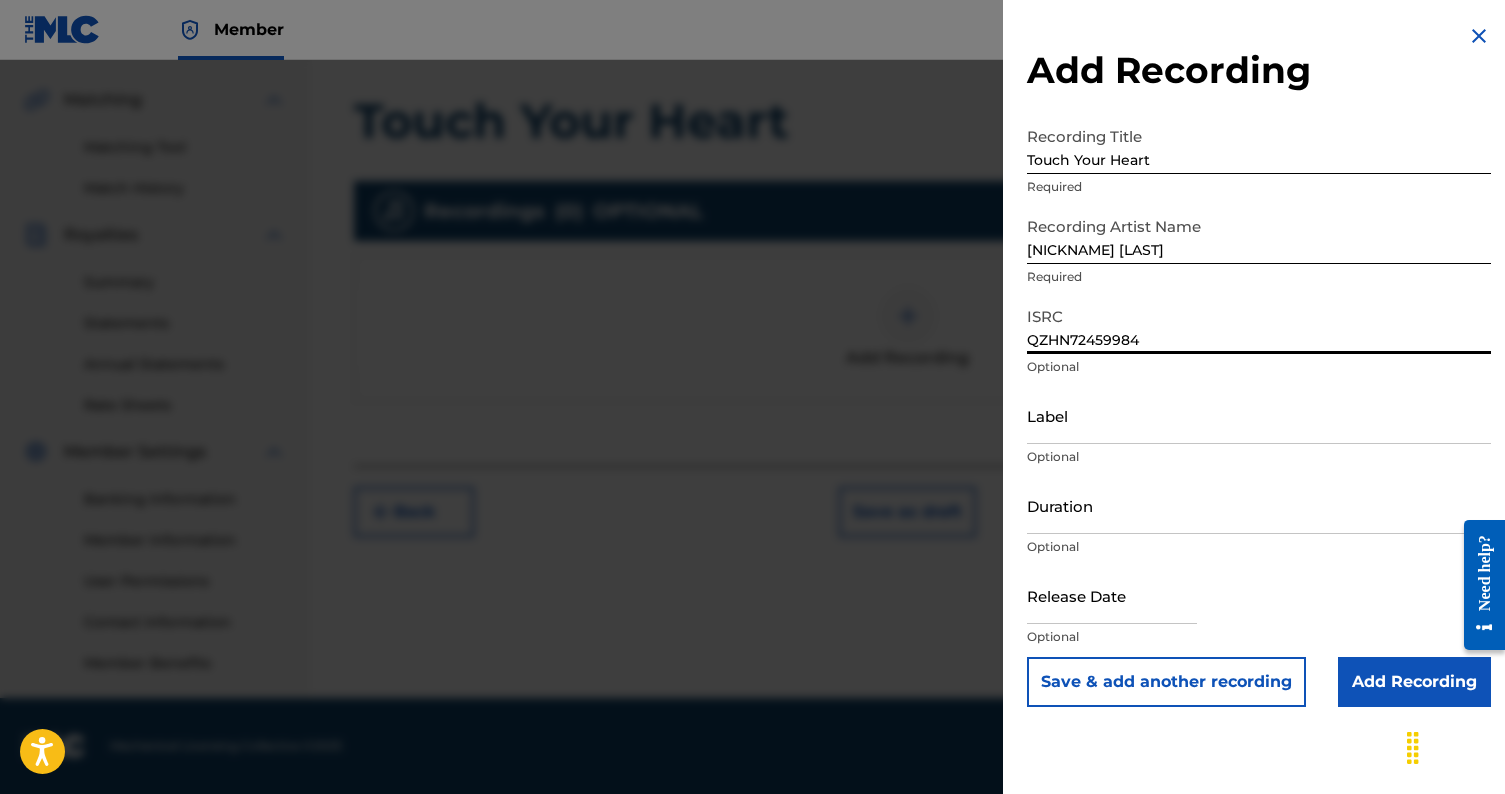 type on "QZHN72459984" 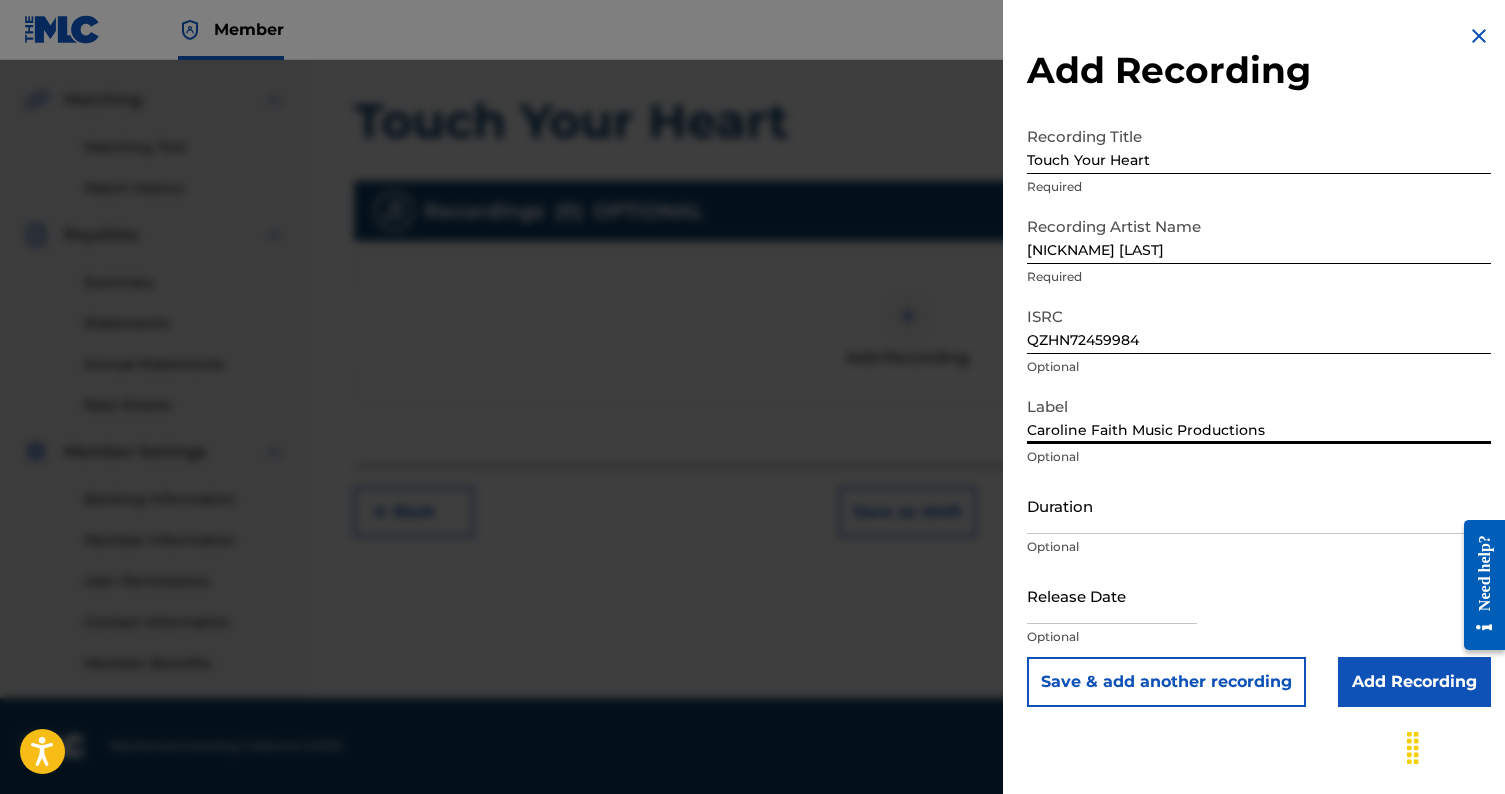 type on "Caroline Faith Music Productions" 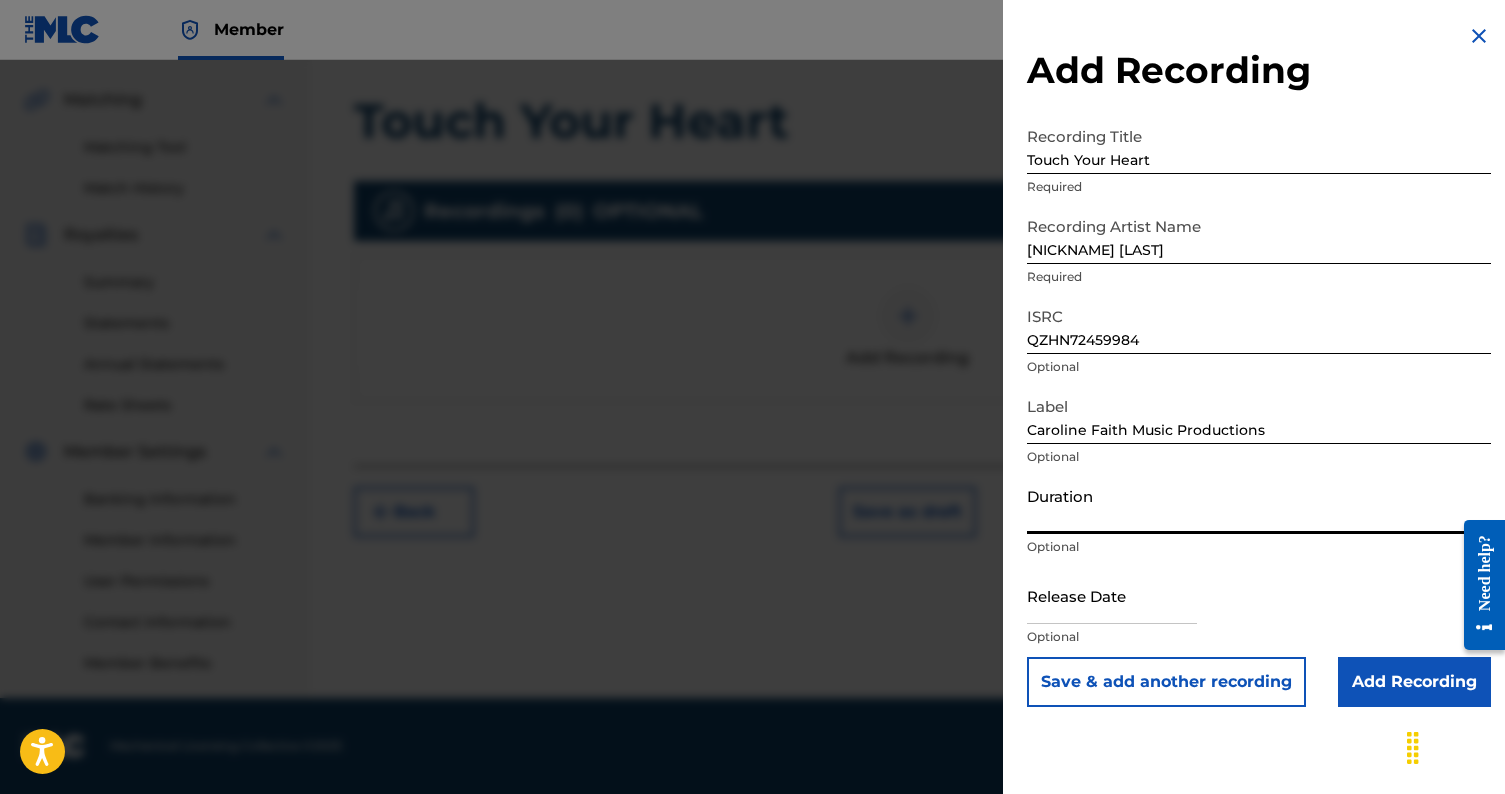 click on "Duration" at bounding box center (1259, 505) 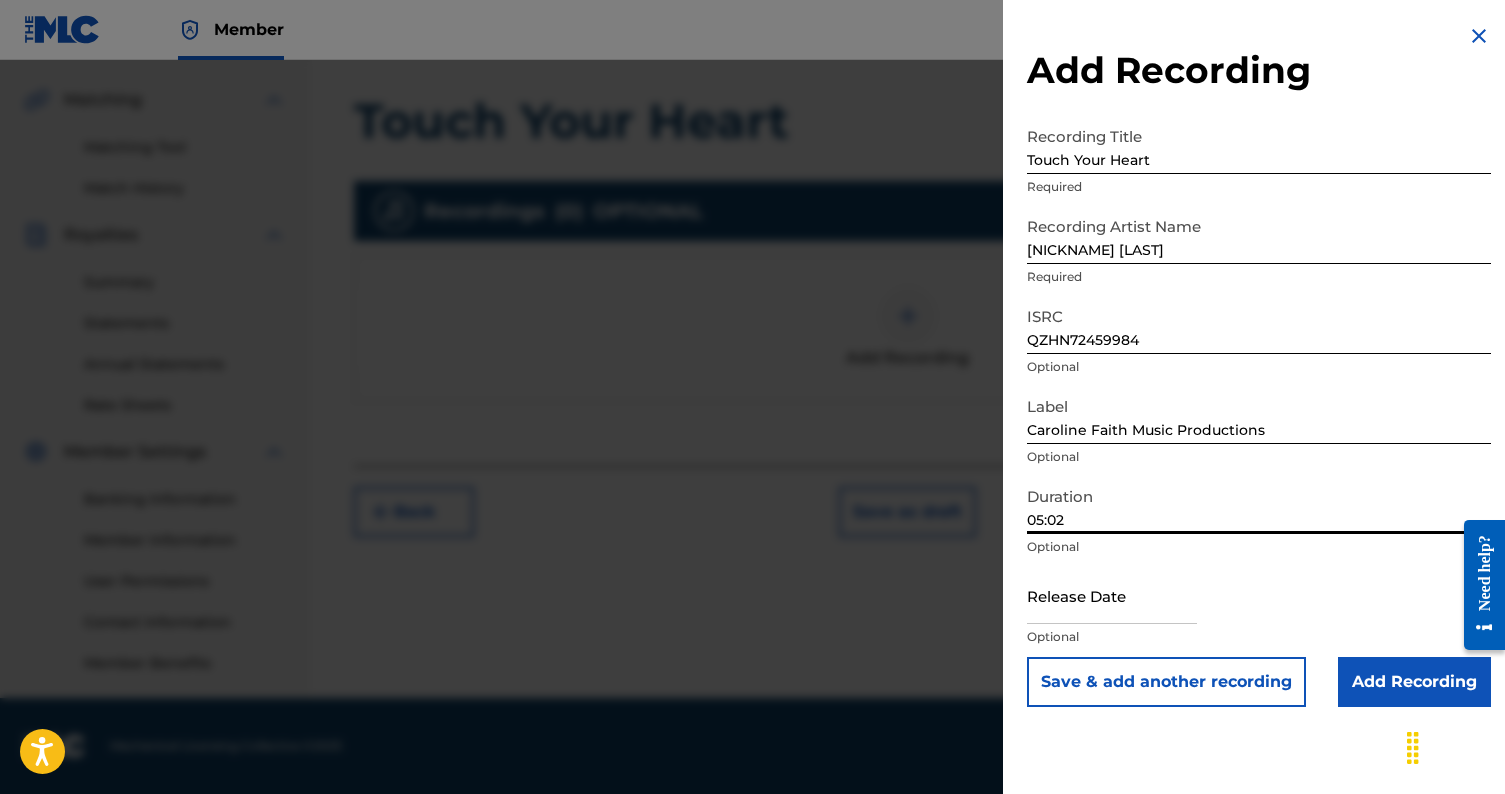 type on "05:02" 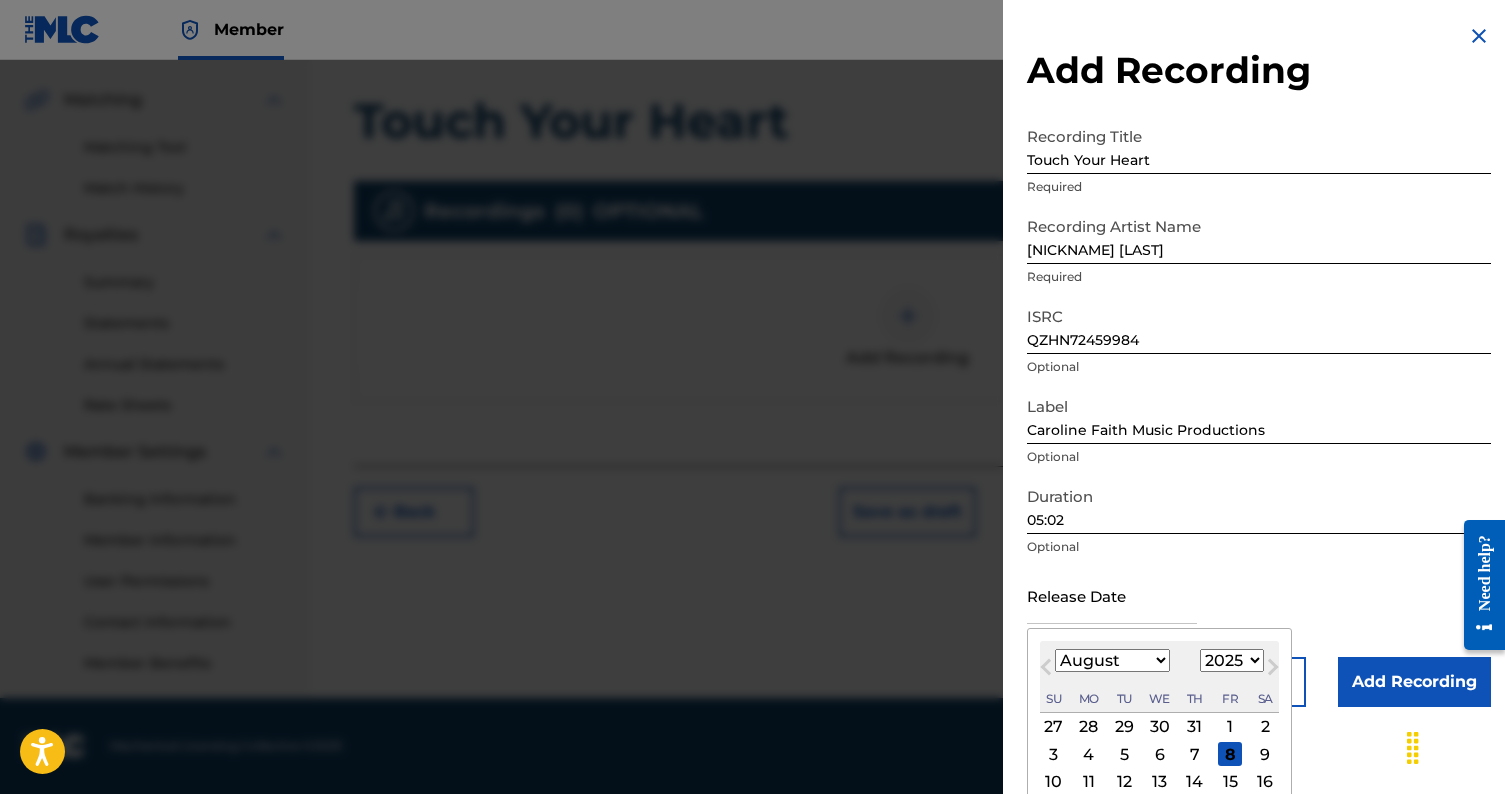click on "Next Month" at bounding box center (1273, 671) 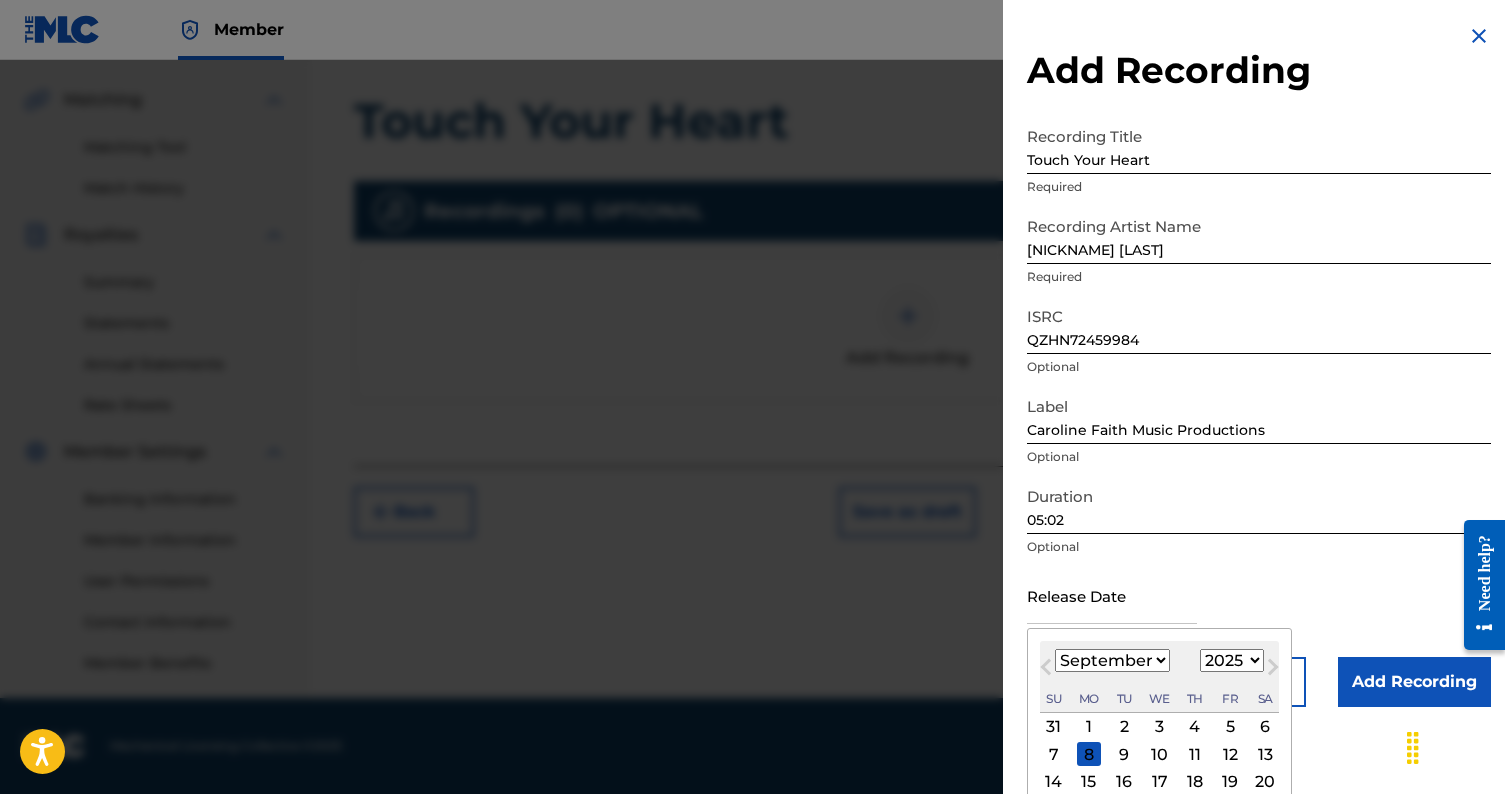 click on "Next Month" at bounding box center [1273, 671] 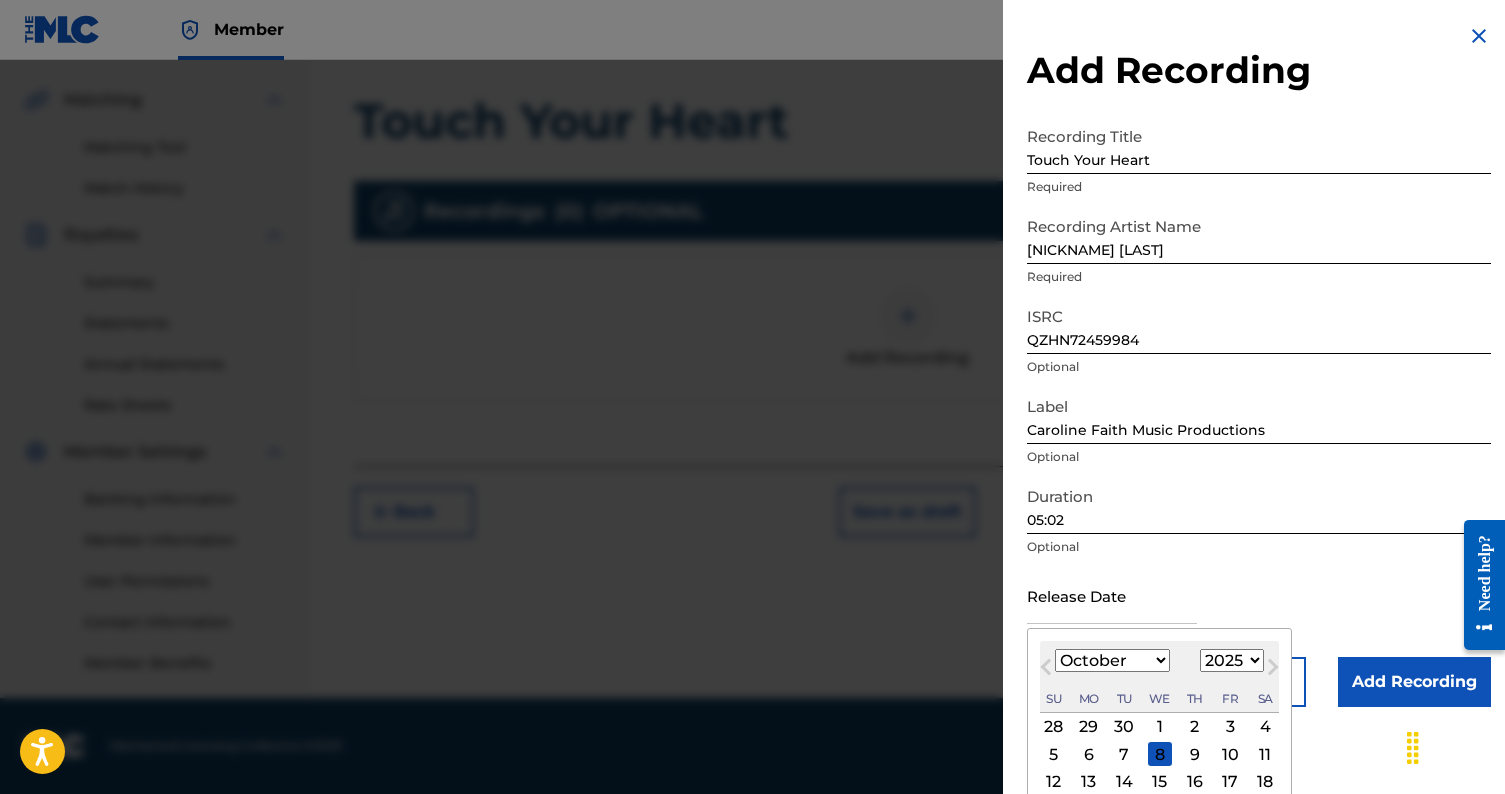 select on "2024" 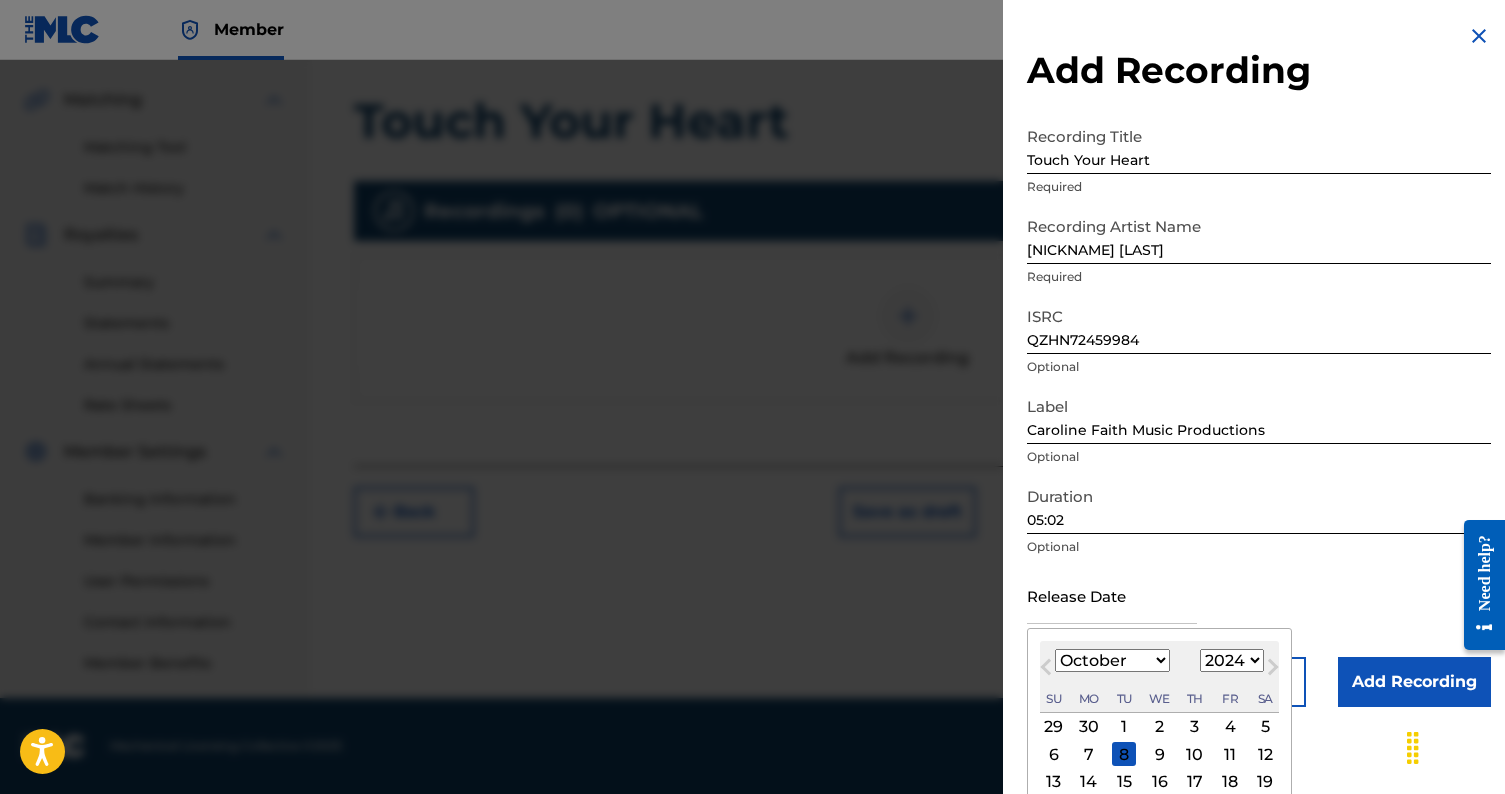 select on "2" 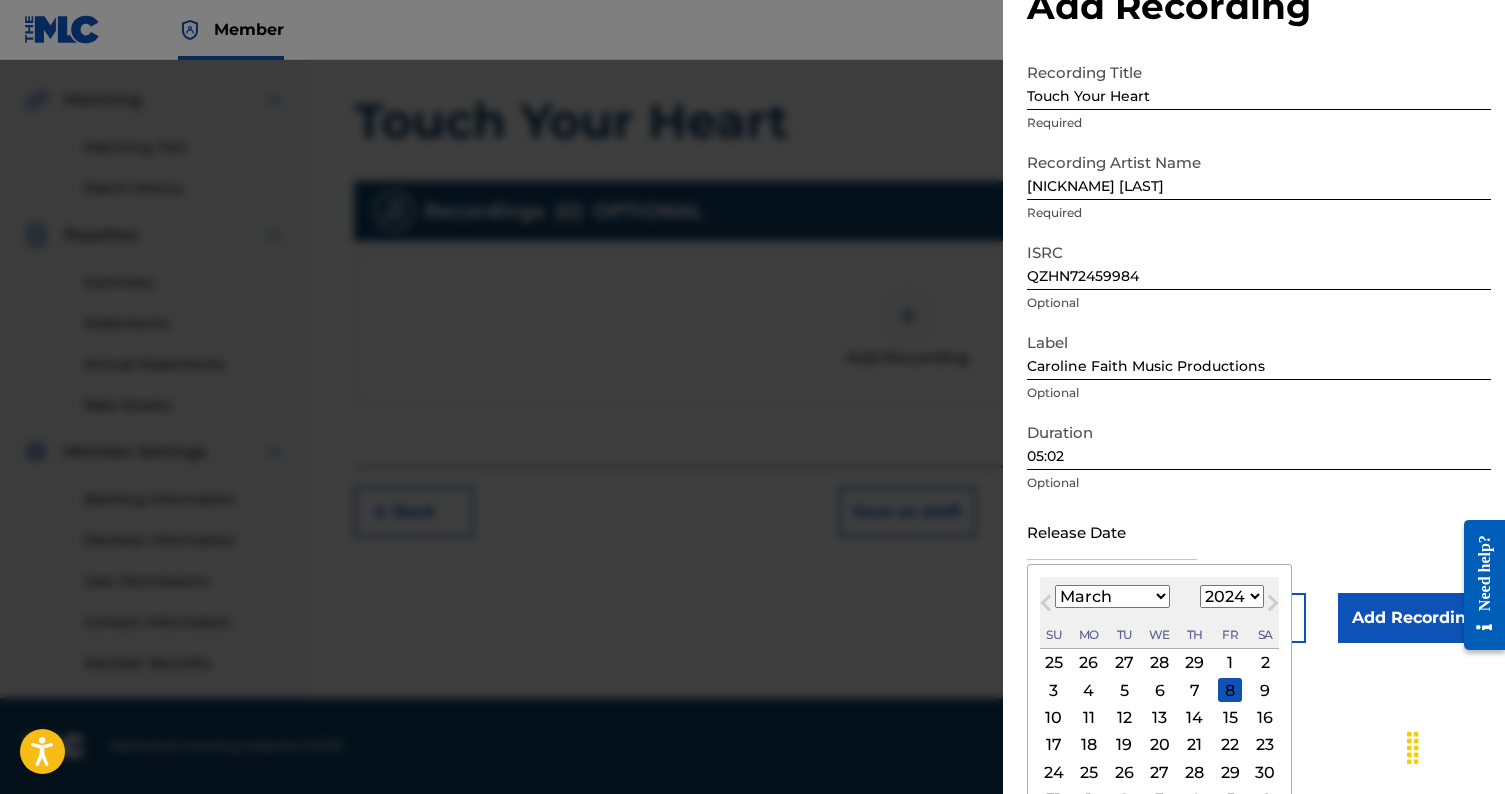 scroll, scrollTop: 111, scrollLeft: 0, axis: vertical 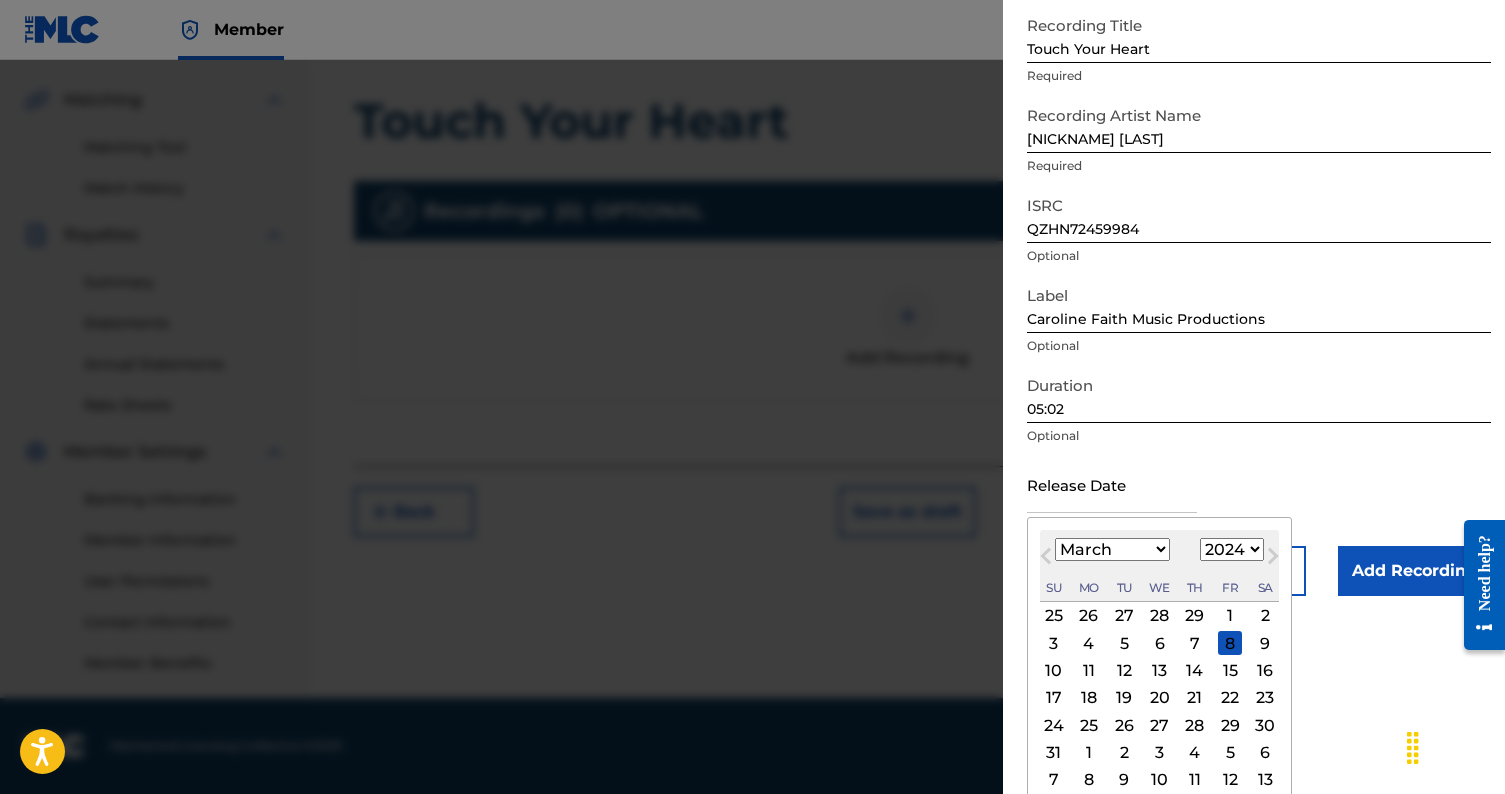click on "20" at bounding box center (1160, 698) 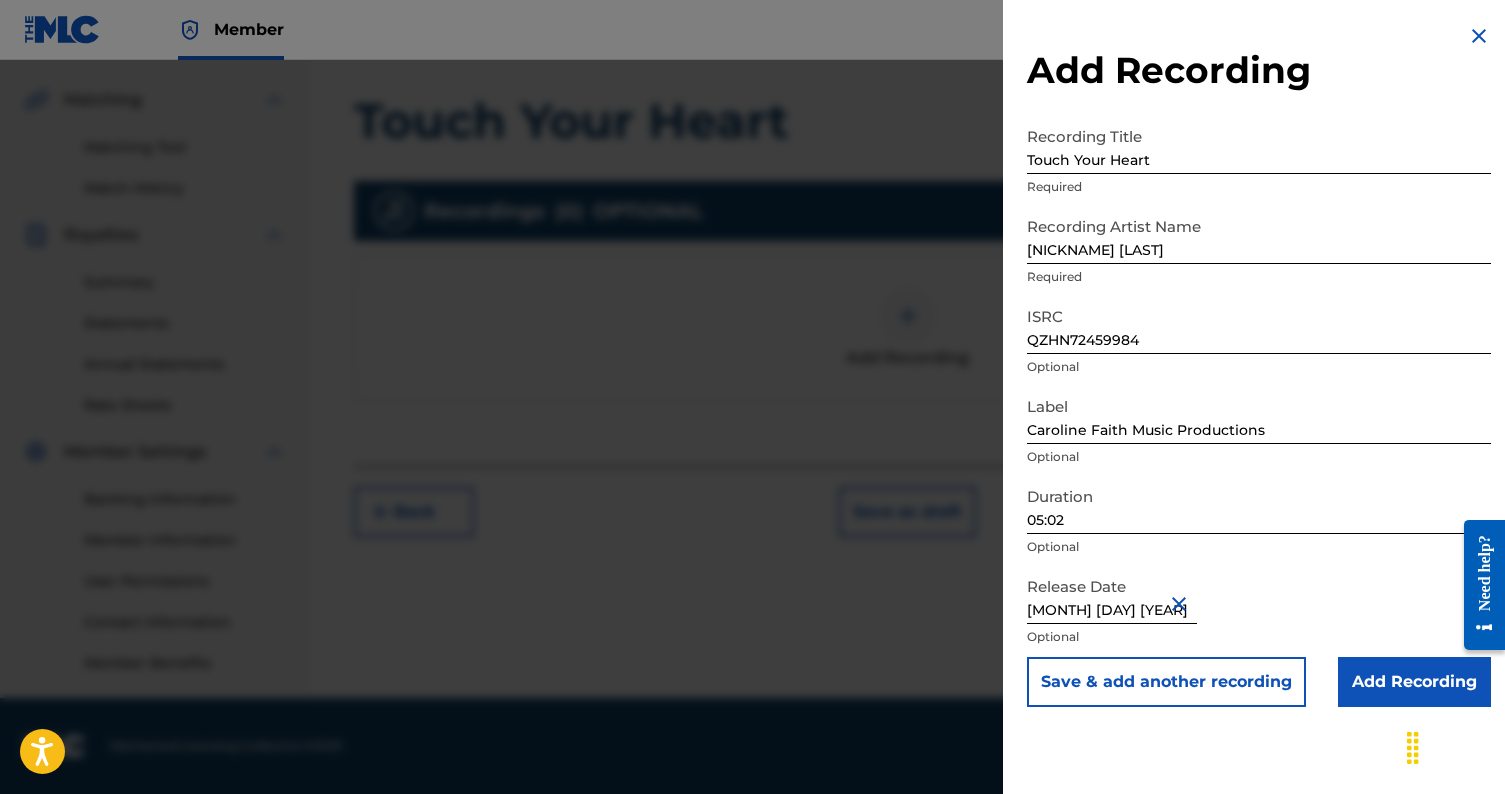 type on "[MONTH] [DAY] [YEAR]" 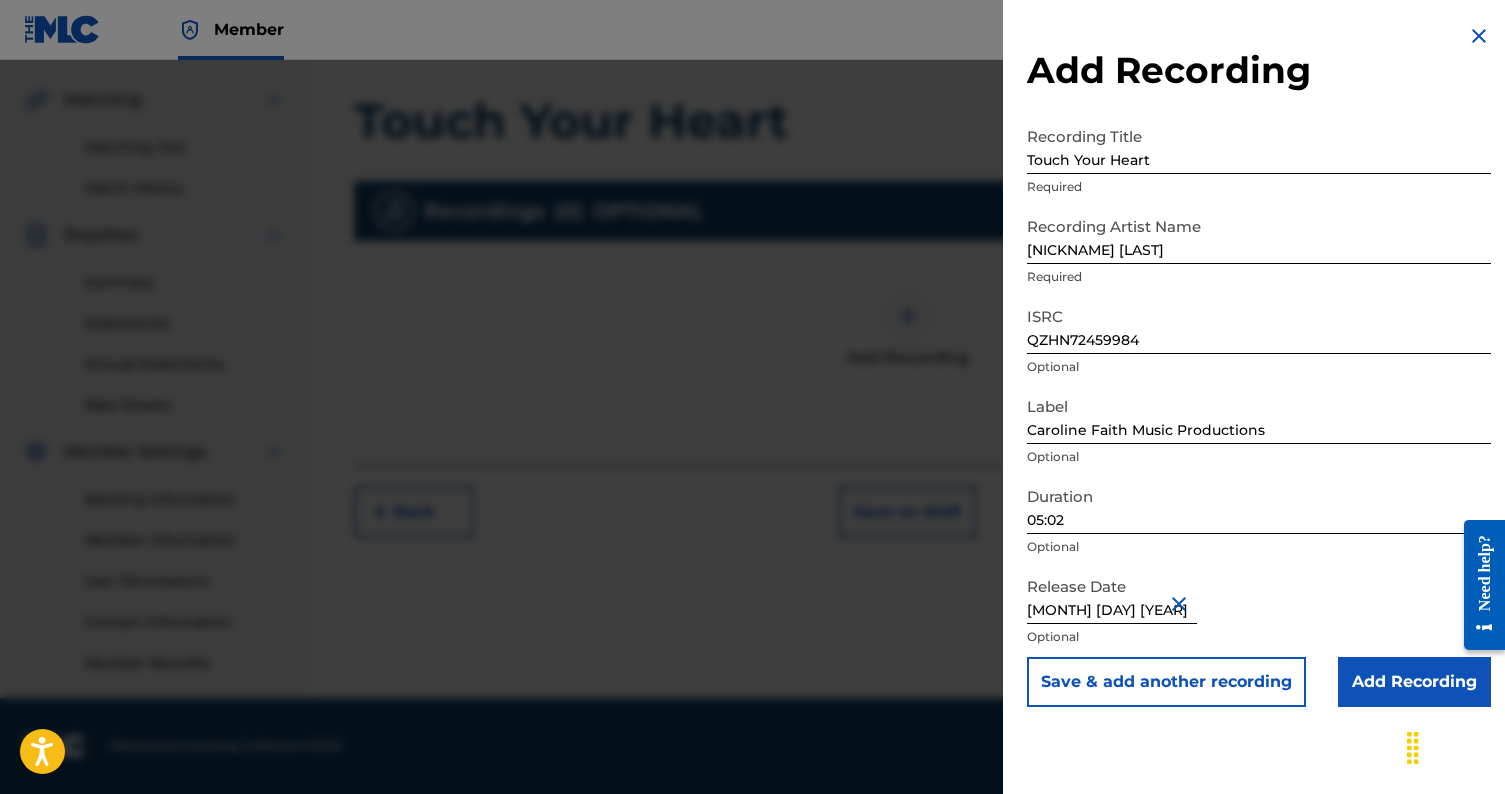 click on "Add Recording" at bounding box center (1414, 682) 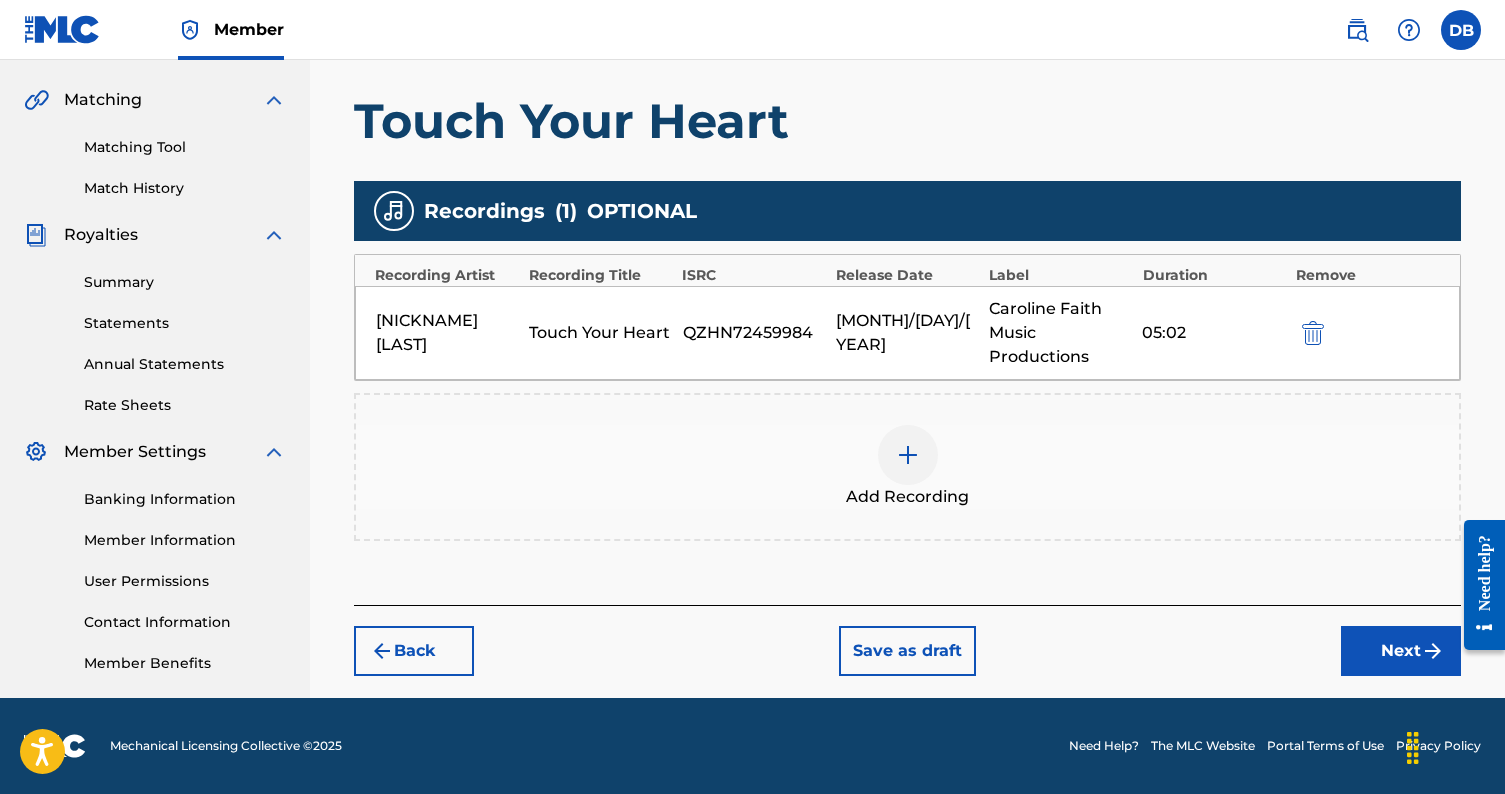 click on "Next" at bounding box center [1401, 651] 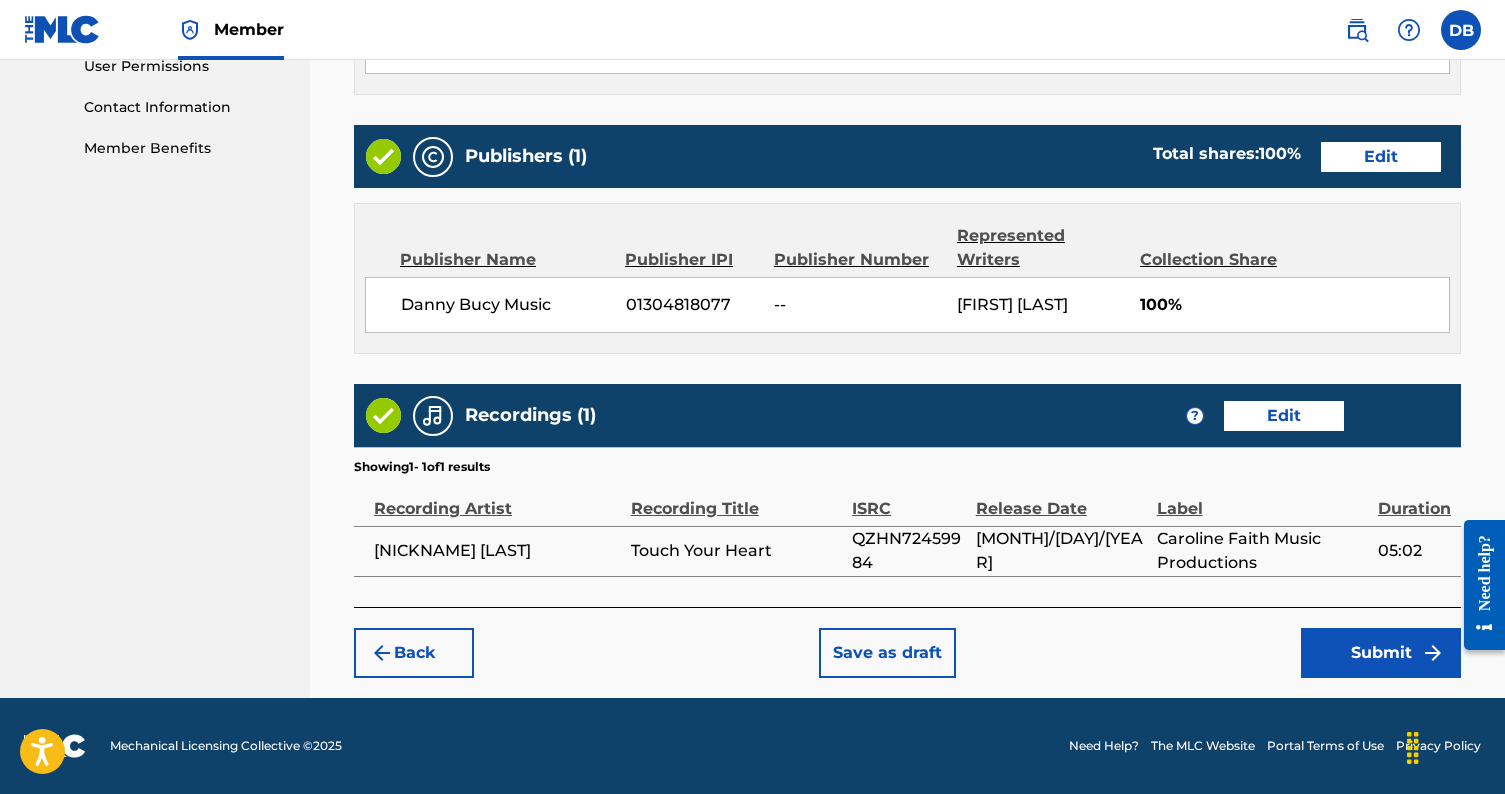 scroll, scrollTop: 960, scrollLeft: 0, axis: vertical 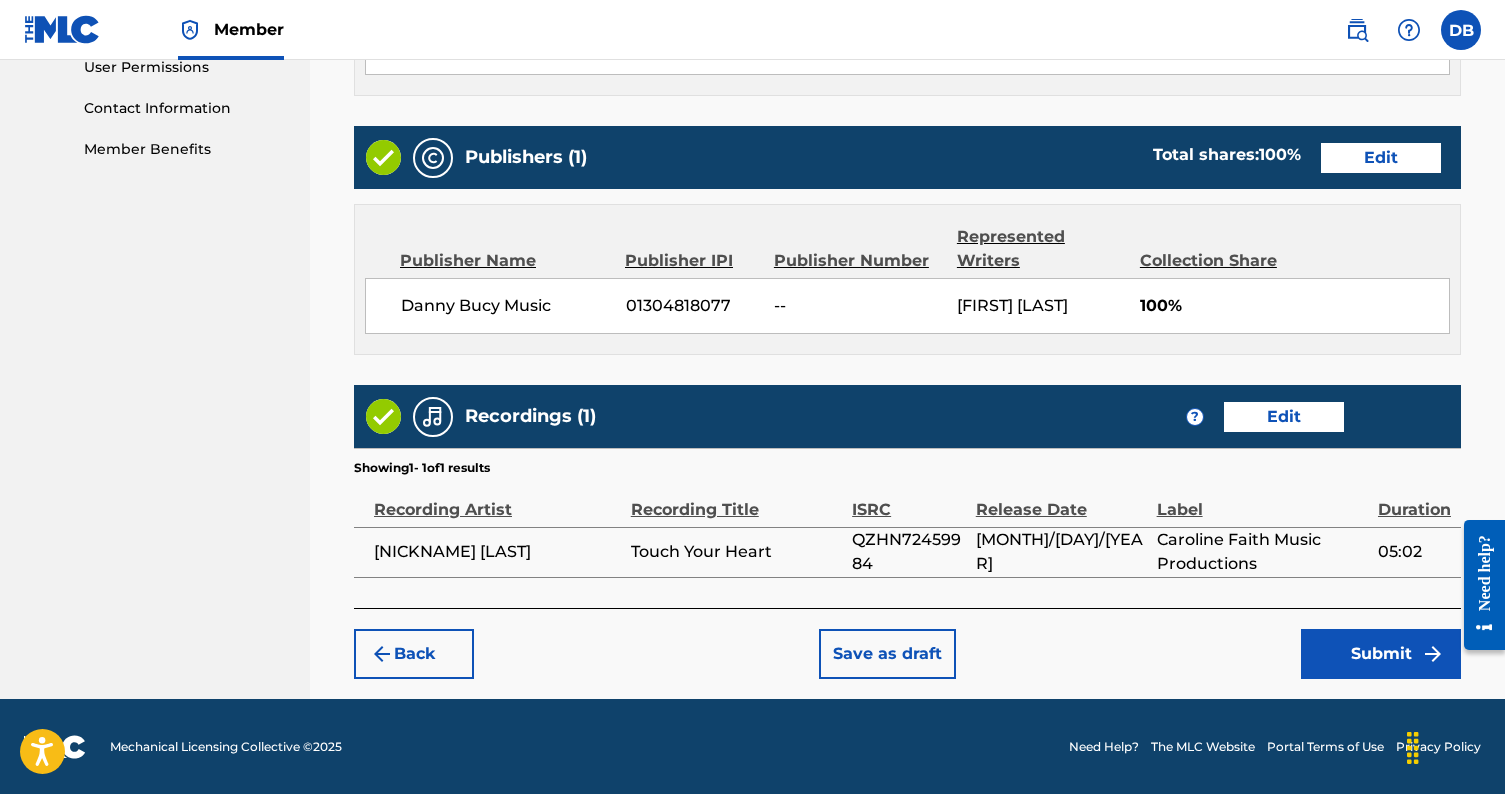 click on "Submit" at bounding box center (1381, 654) 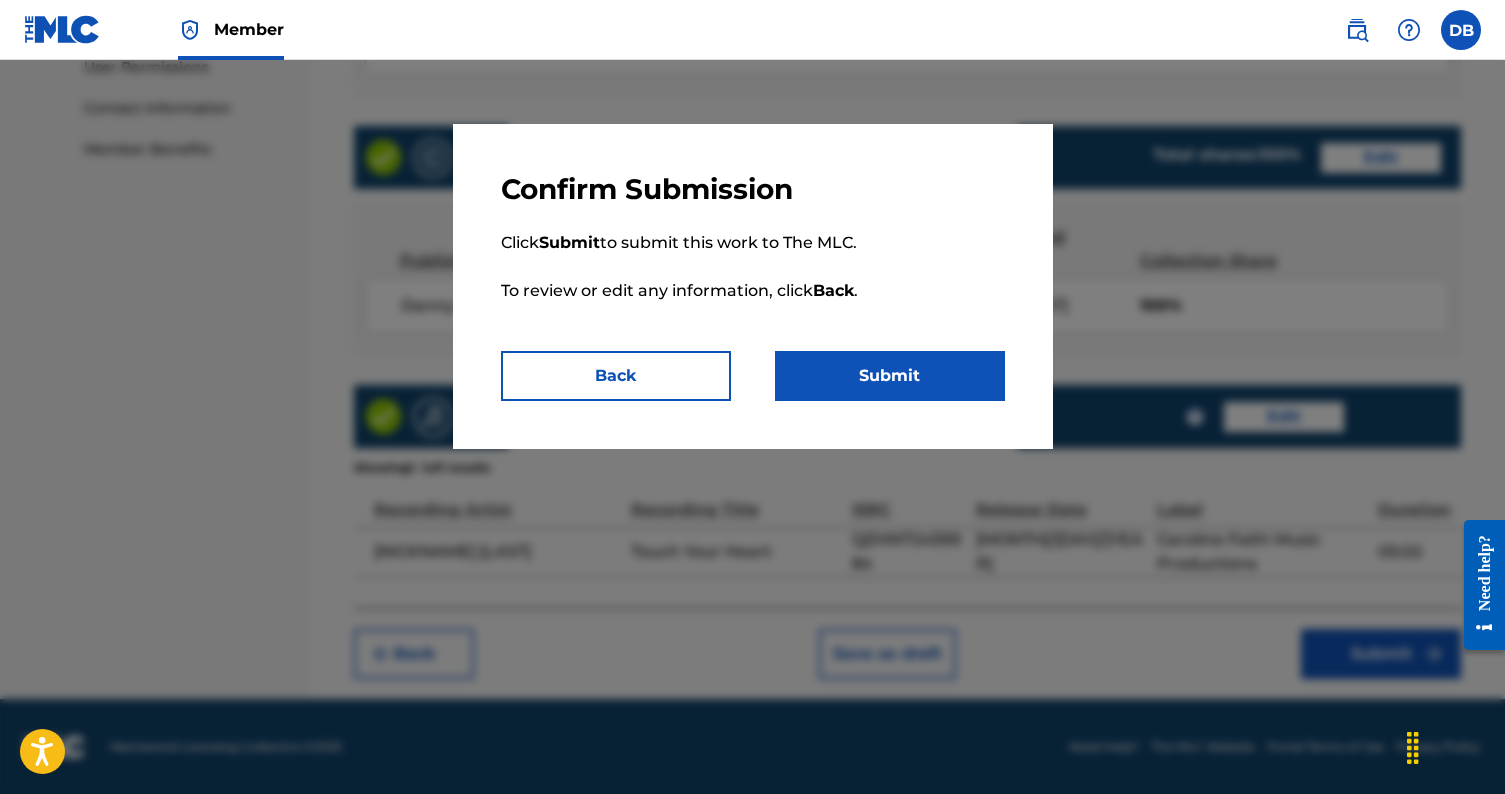 click on "Submit" at bounding box center [890, 376] 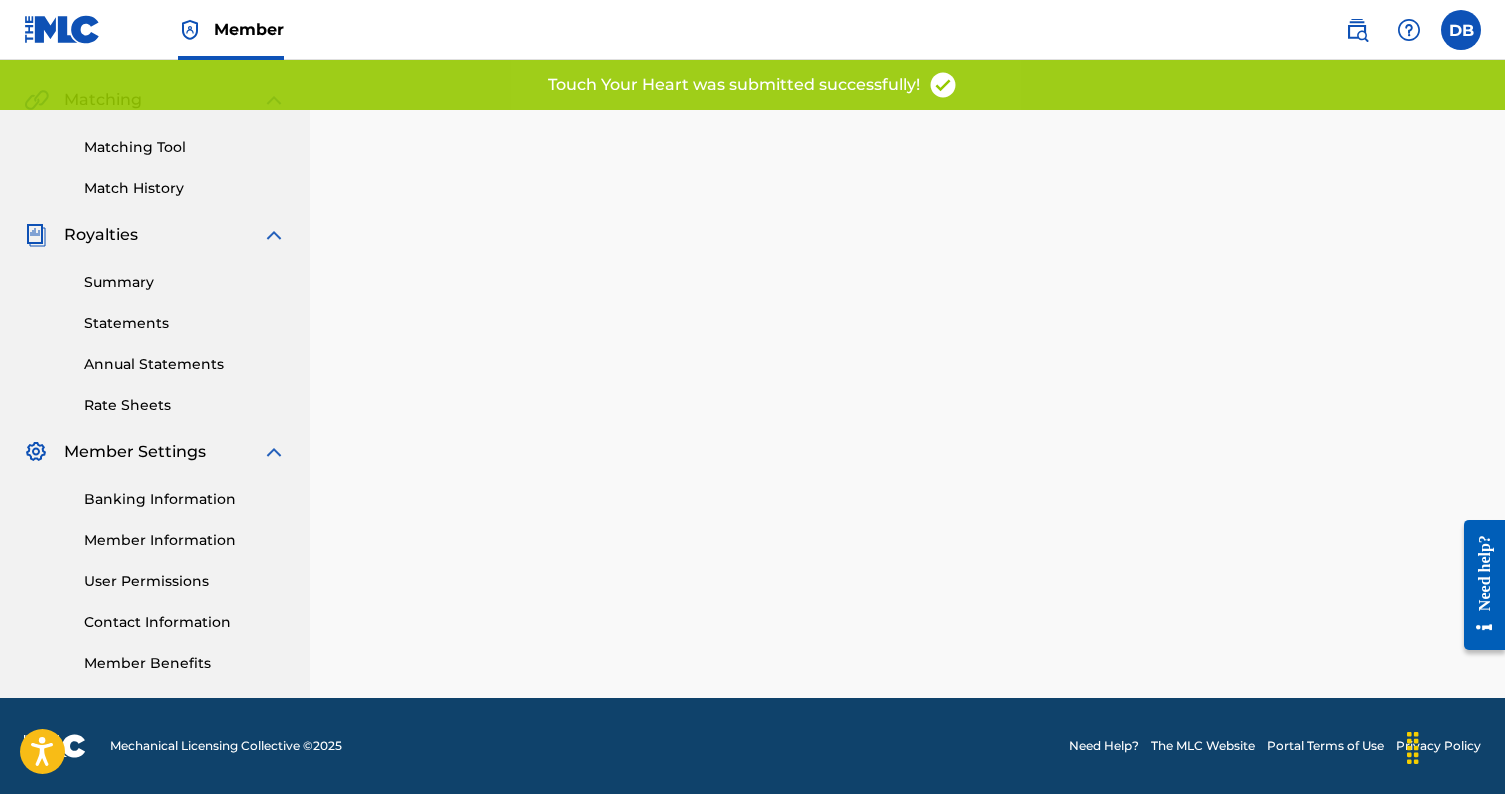 scroll, scrollTop: 0, scrollLeft: 0, axis: both 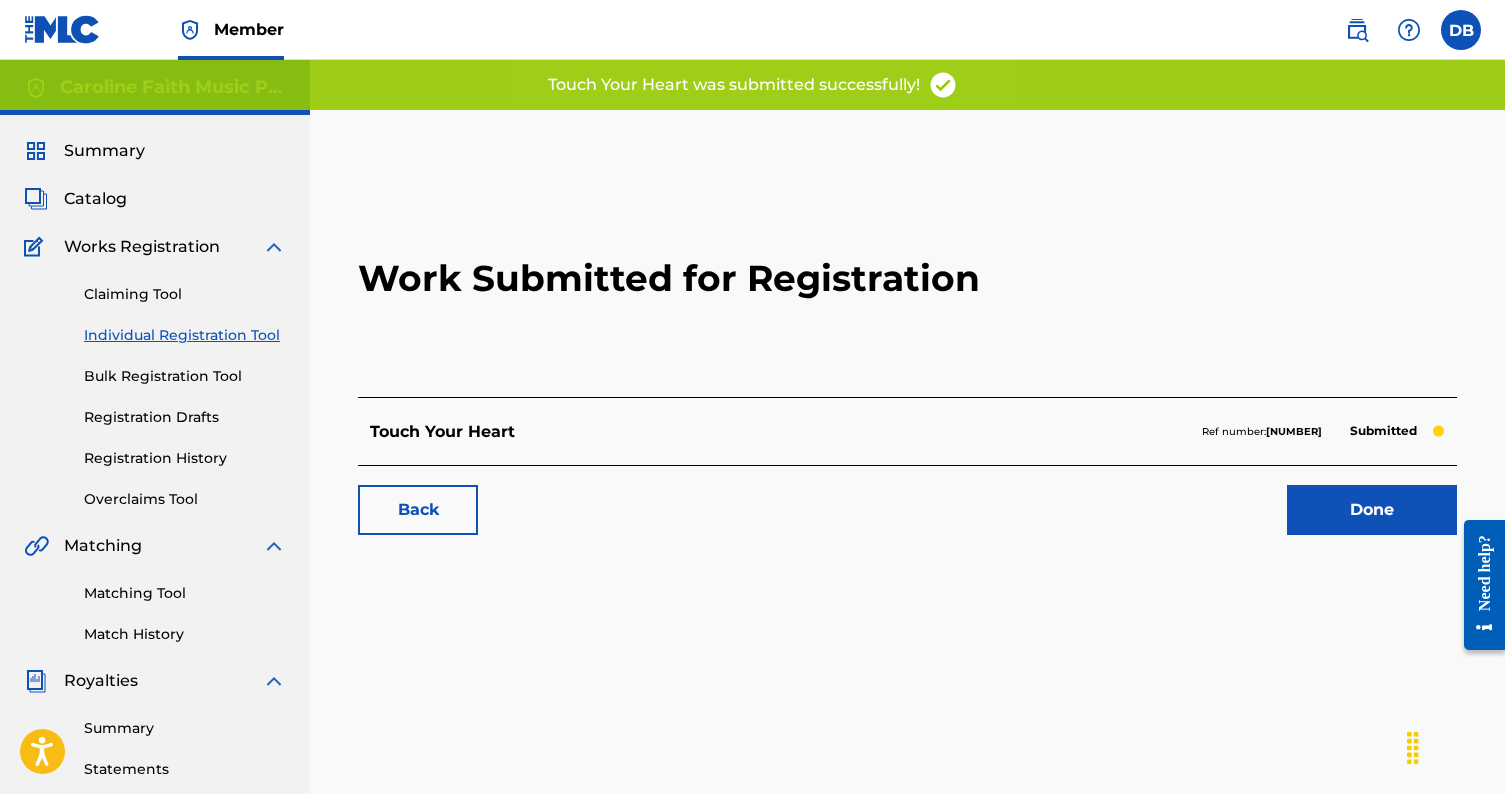 click on "Done" at bounding box center (1372, 510) 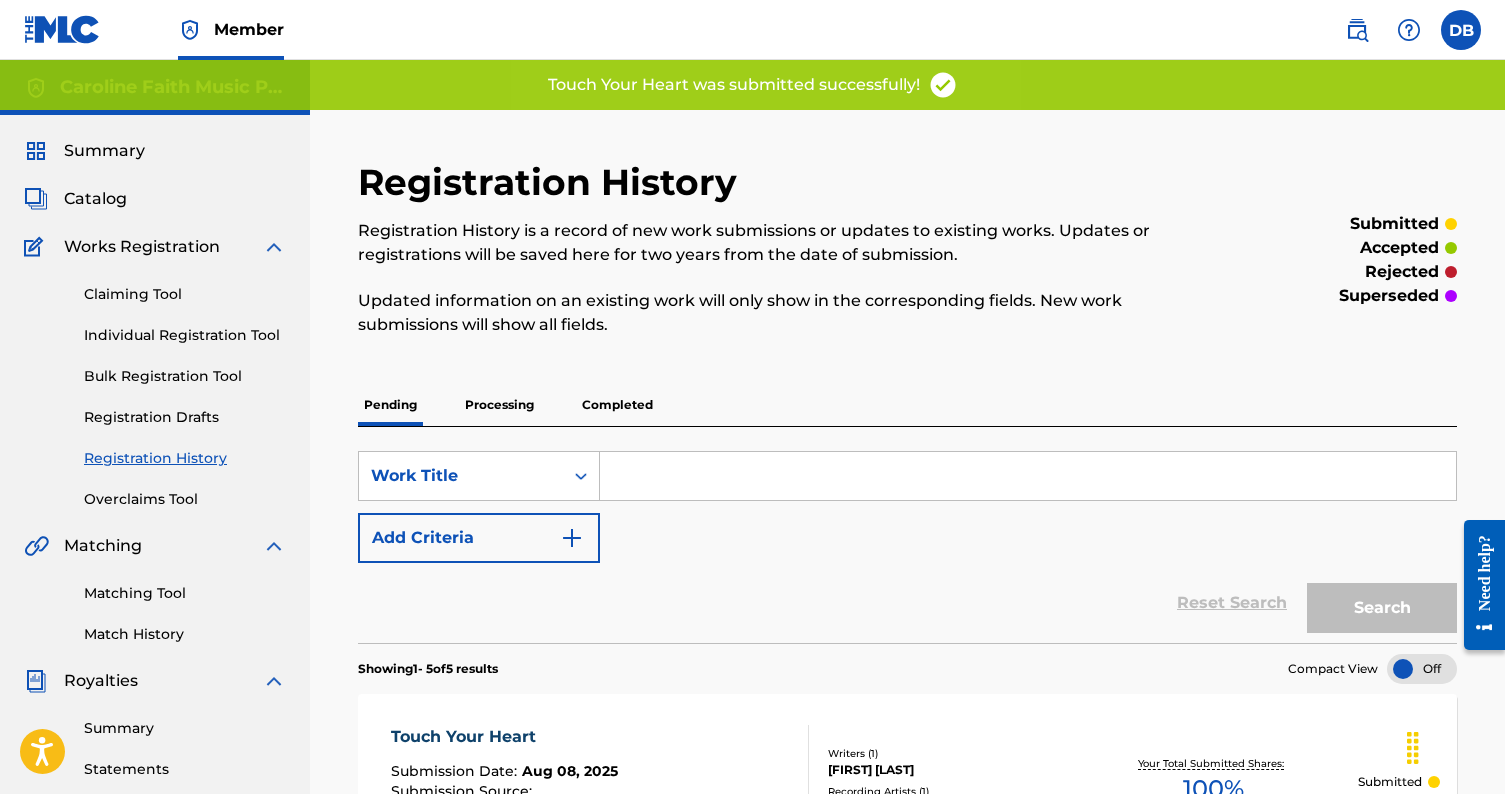 click on "Processing" at bounding box center (499, 405) 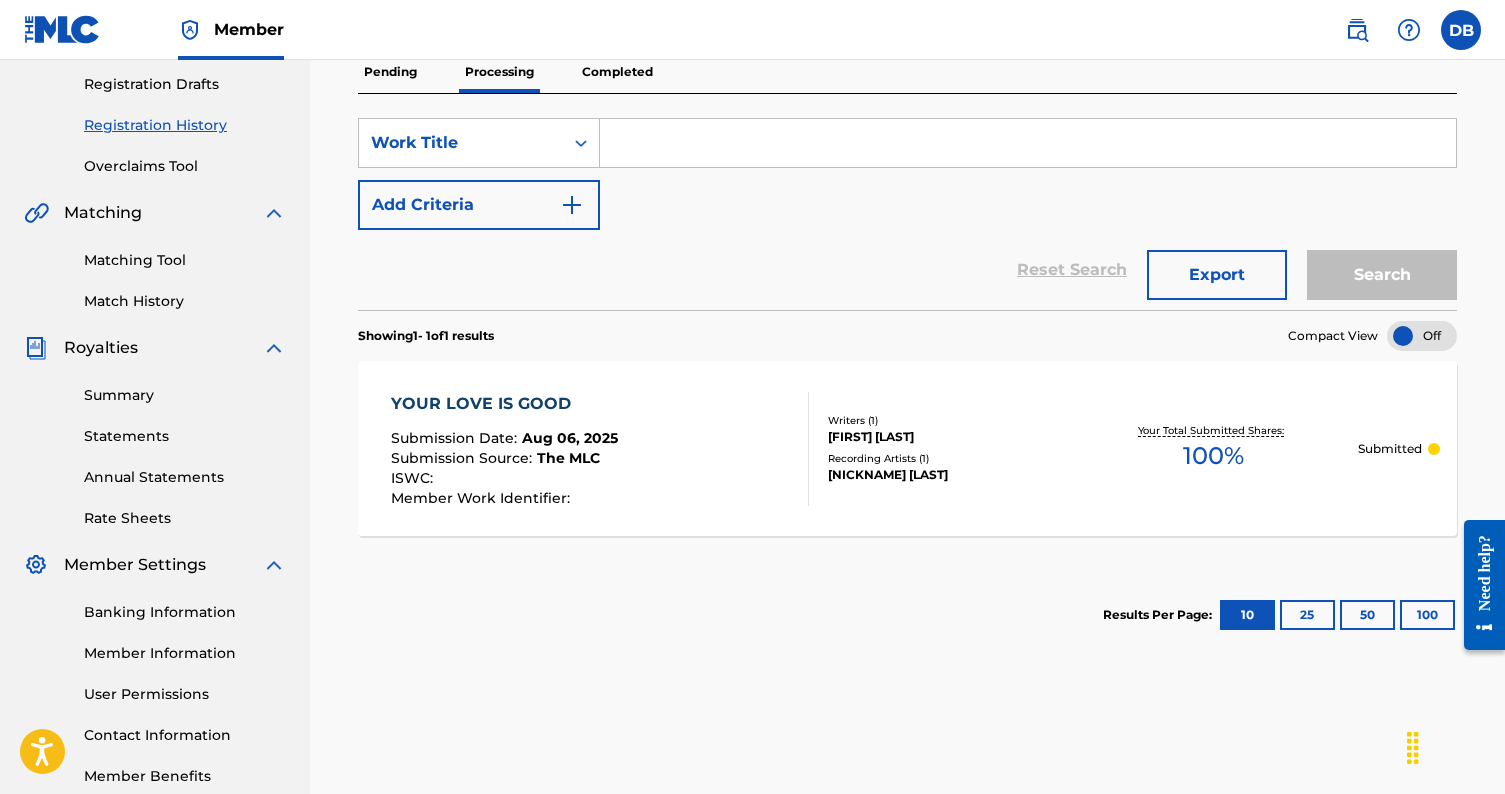 scroll, scrollTop: 334, scrollLeft: 0, axis: vertical 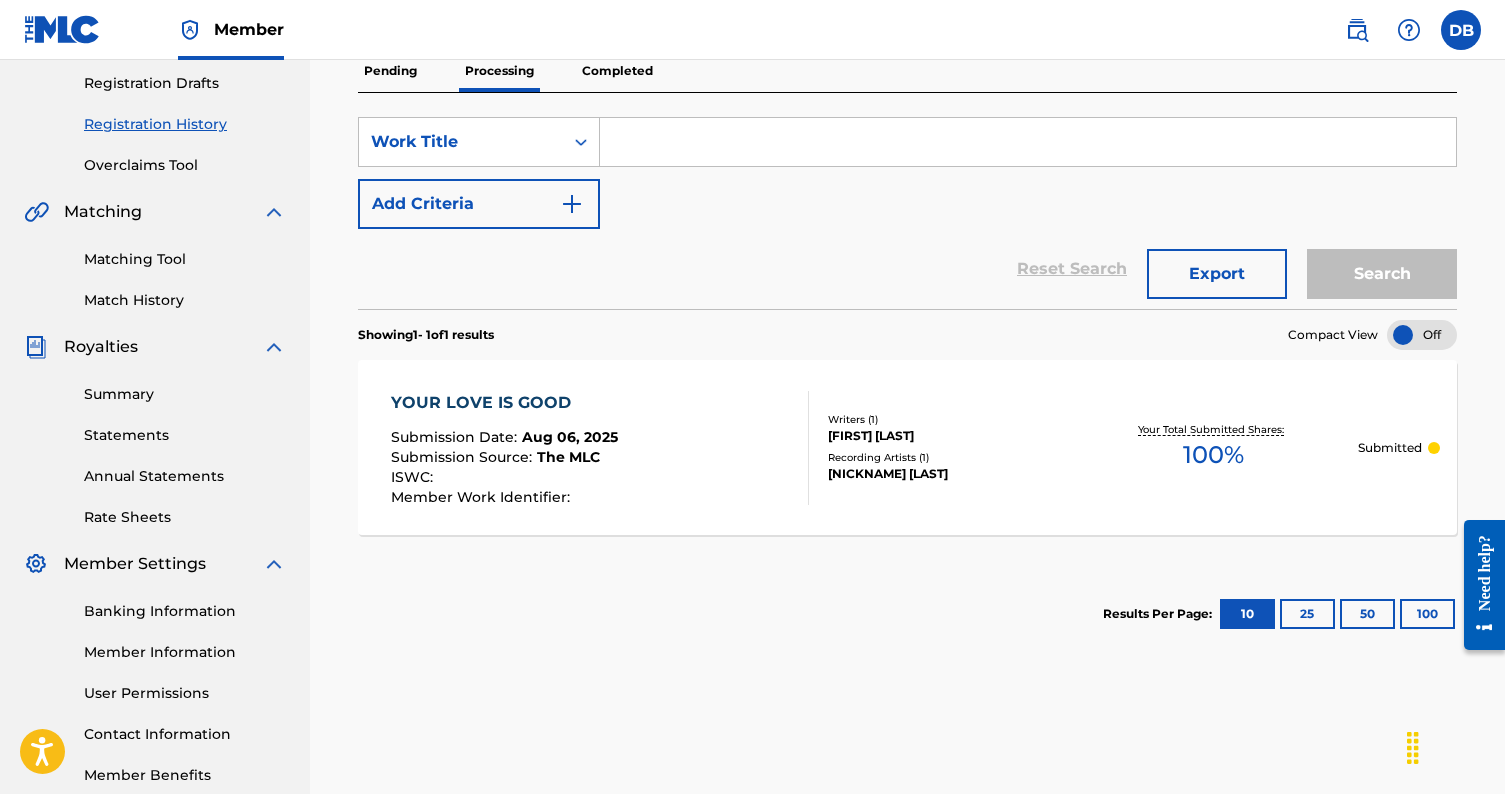 click on "[NICKNAME] [LAST]" at bounding box center [949, 474] 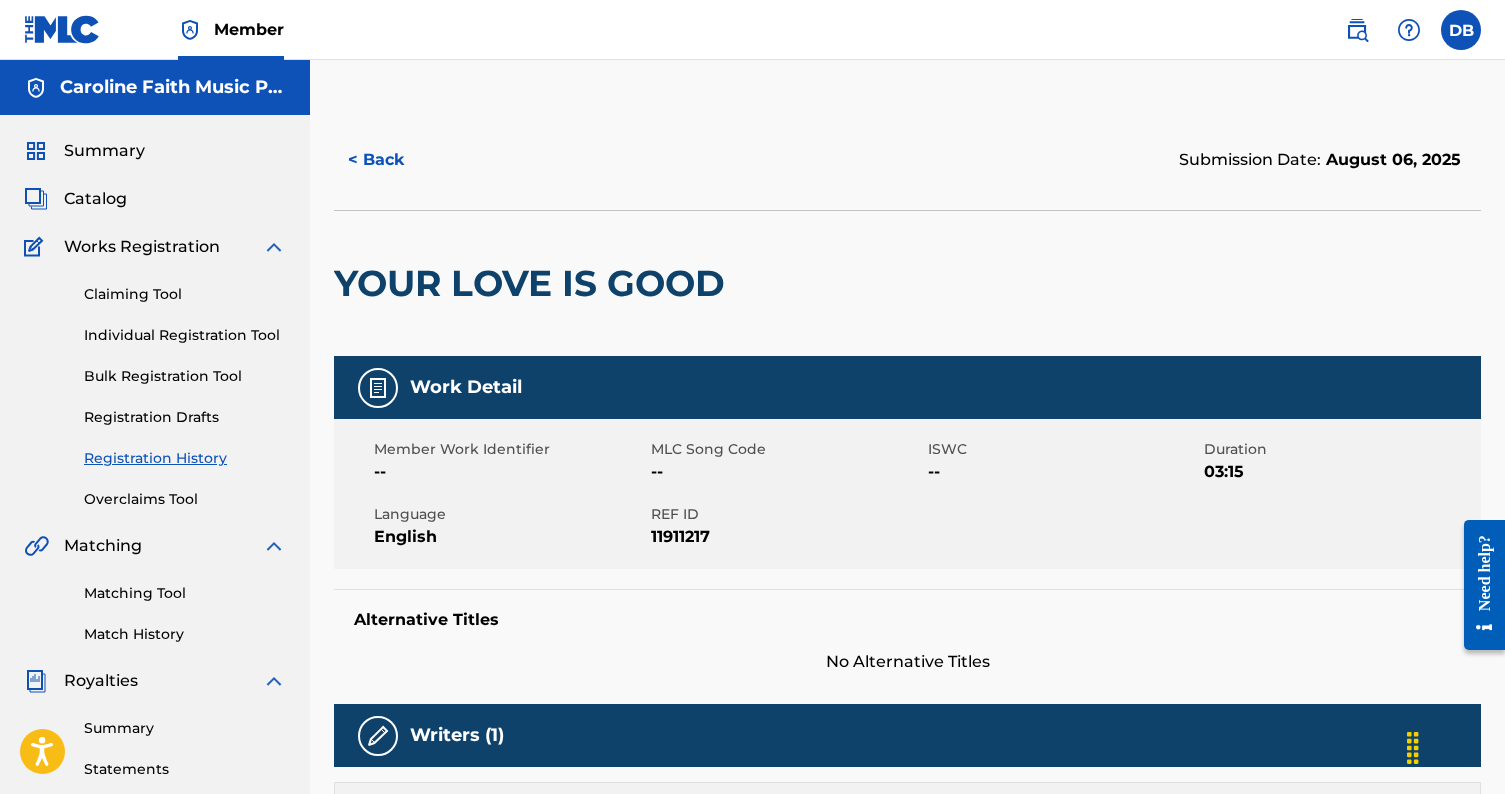 scroll, scrollTop: 0, scrollLeft: 0, axis: both 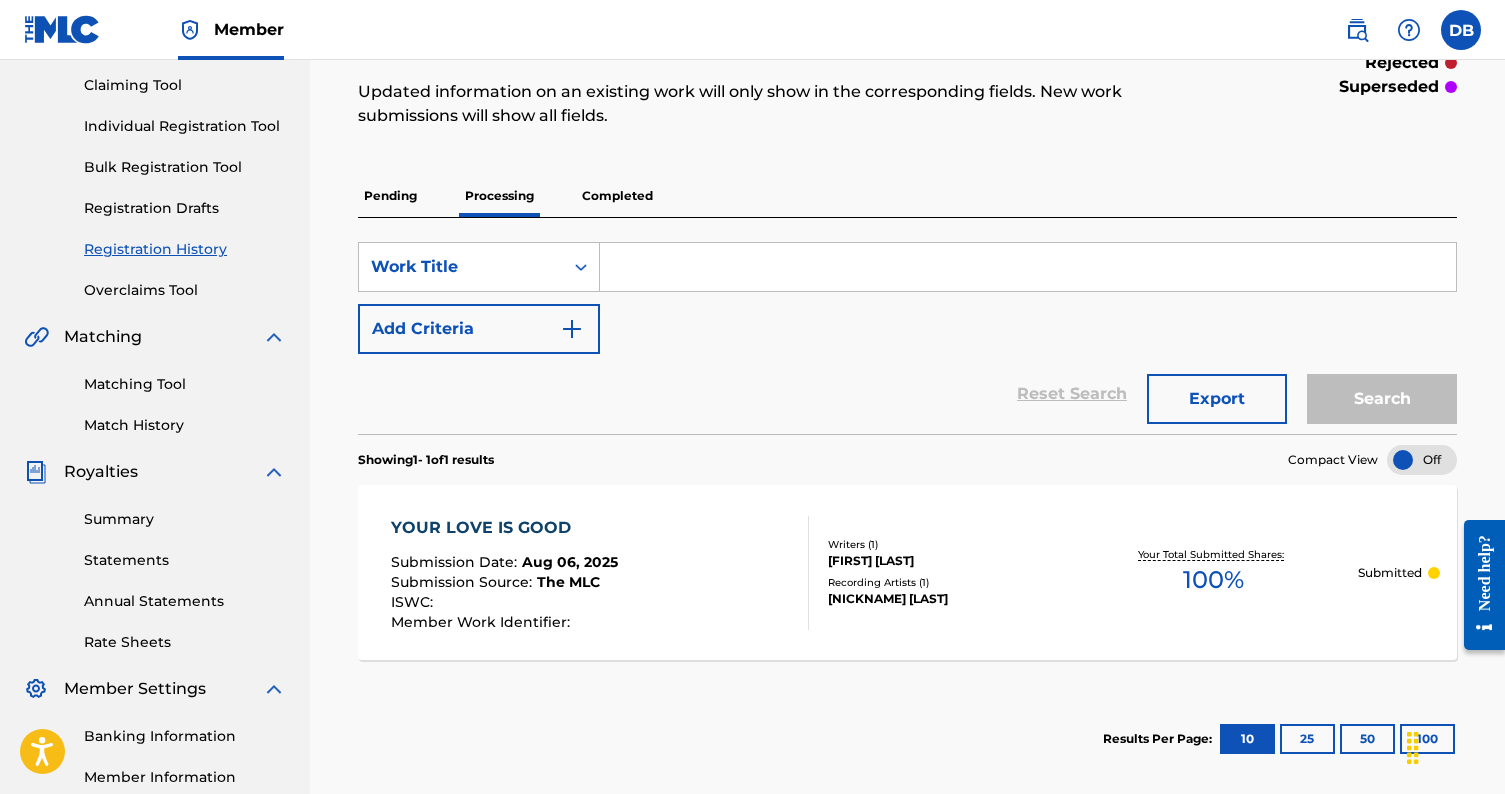 click on "Individual Registration Tool" at bounding box center [185, 126] 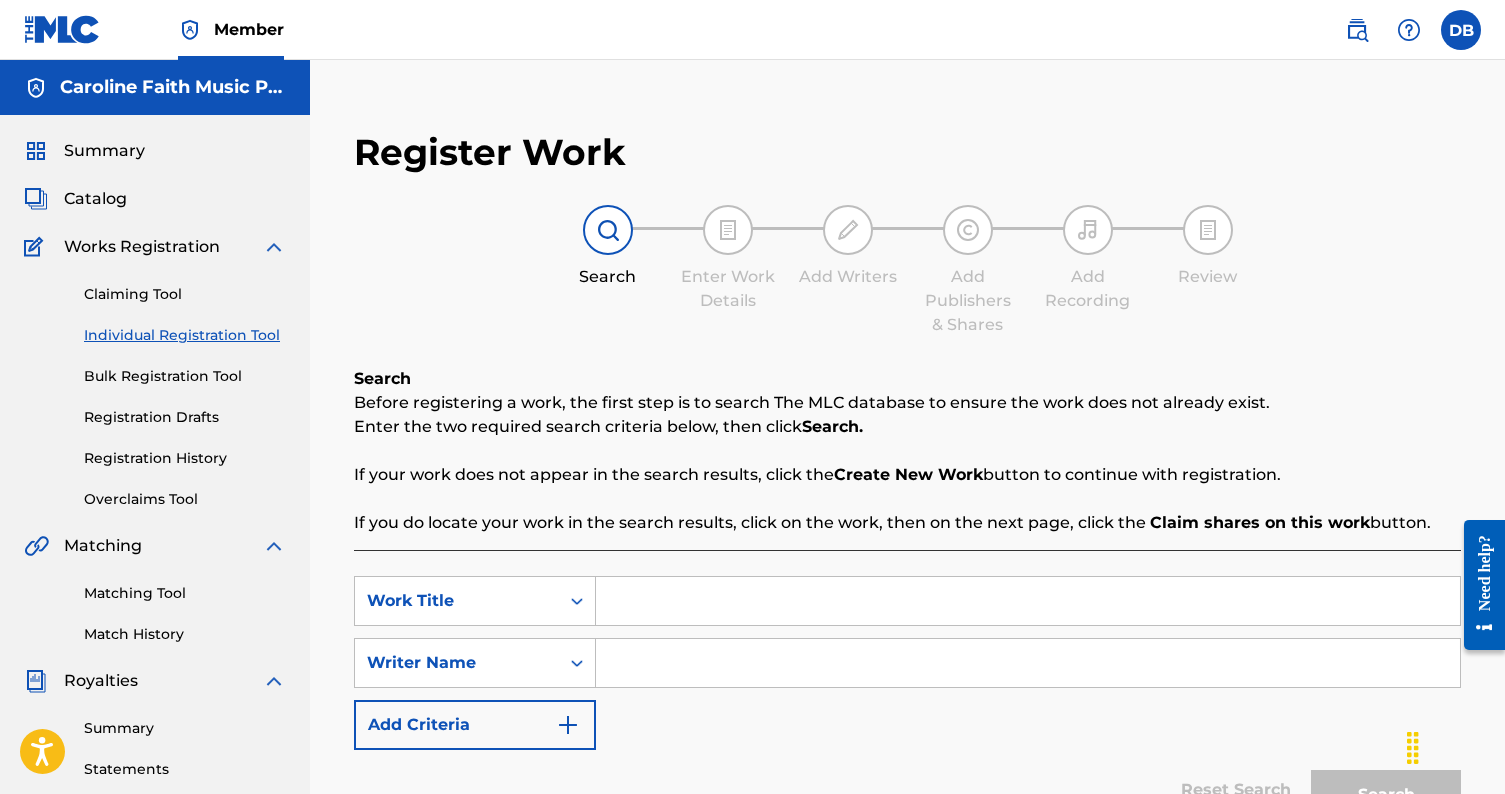 click at bounding box center [1028, 601] 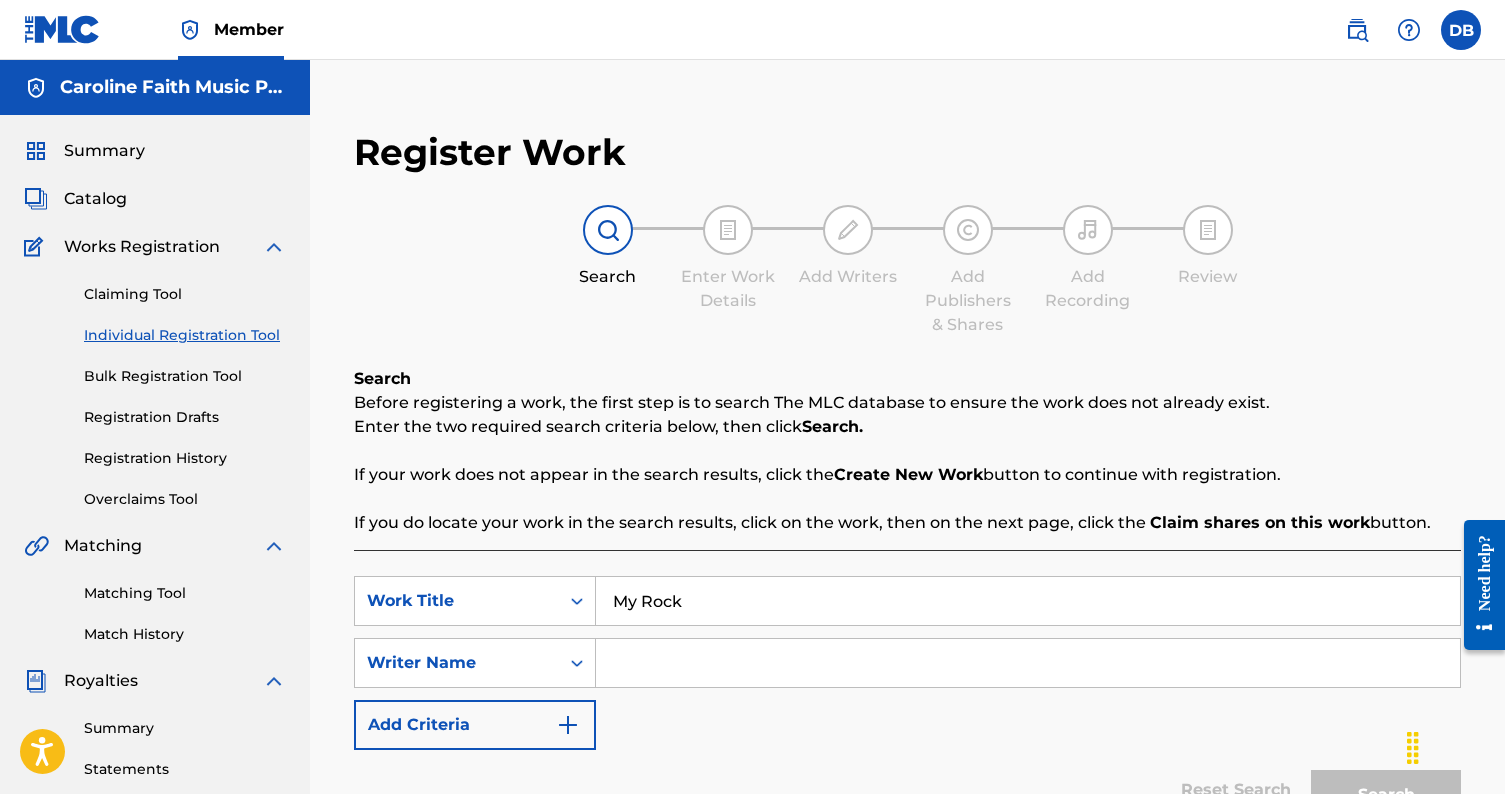 type on "My Rock" 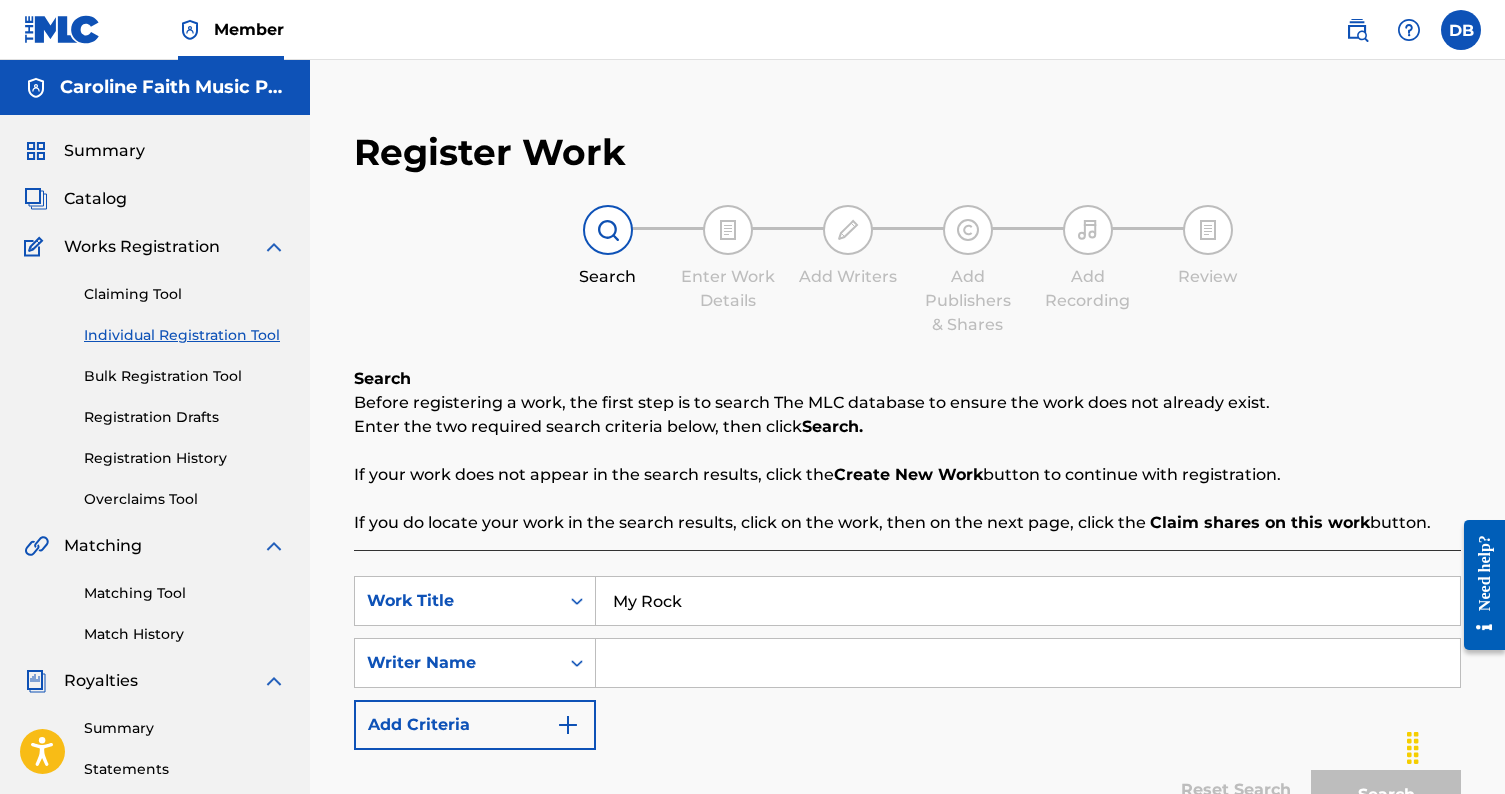 click at bounding box center [1028, 663] 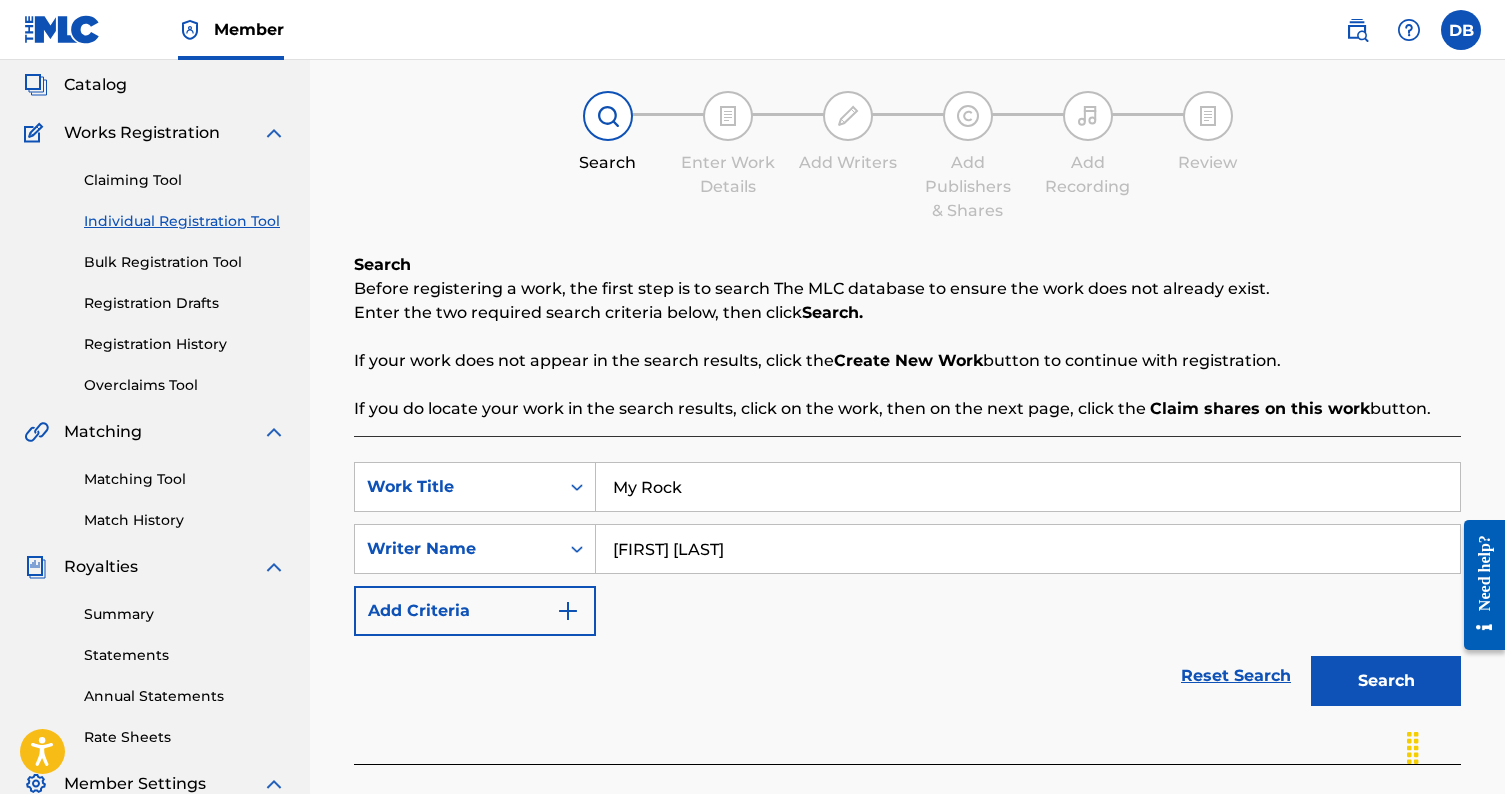 scroll, scrollTop: 165, scrollLeft: 0, axis: vertical 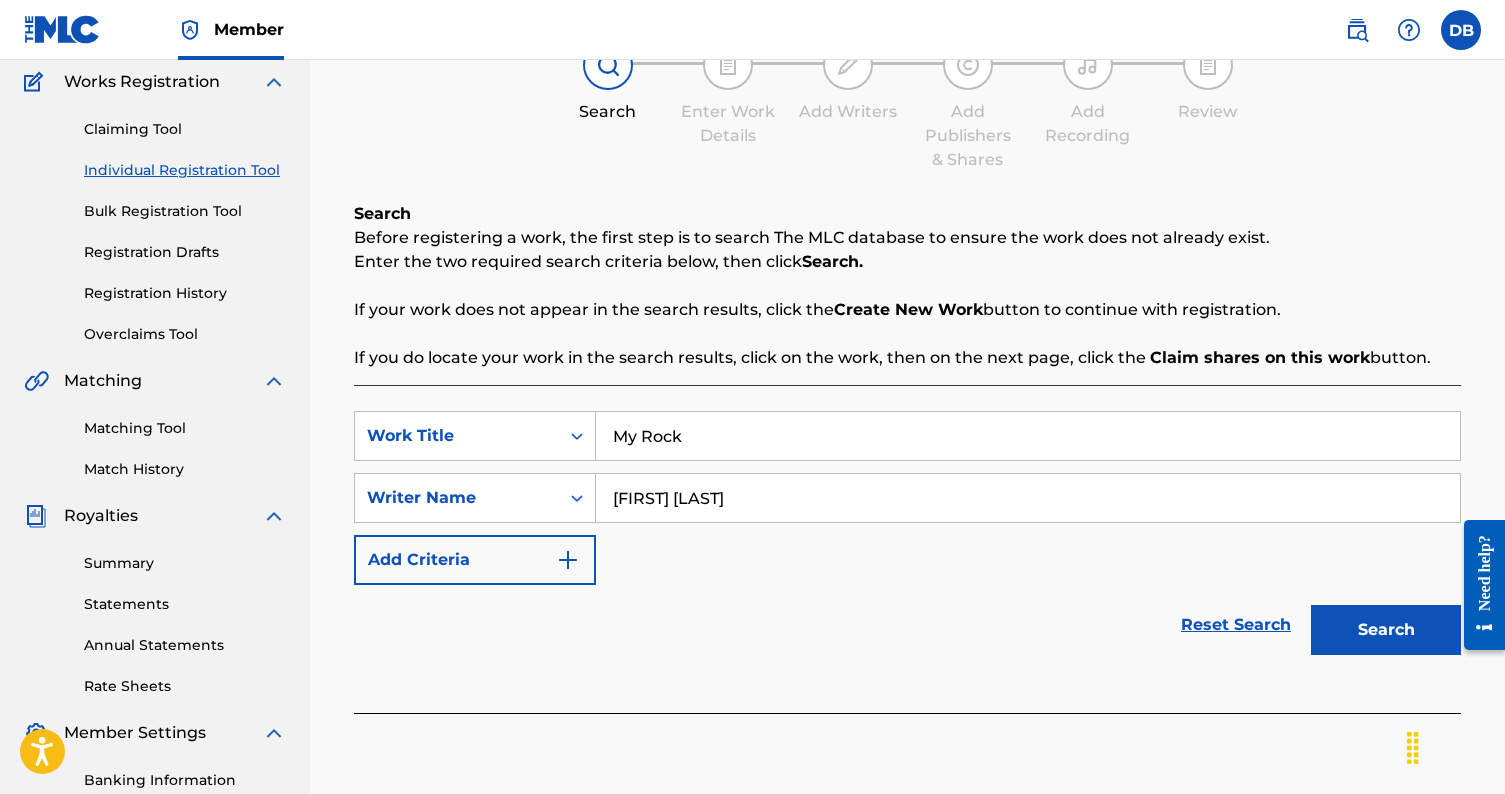 type on "[FIRST] [LAST]" 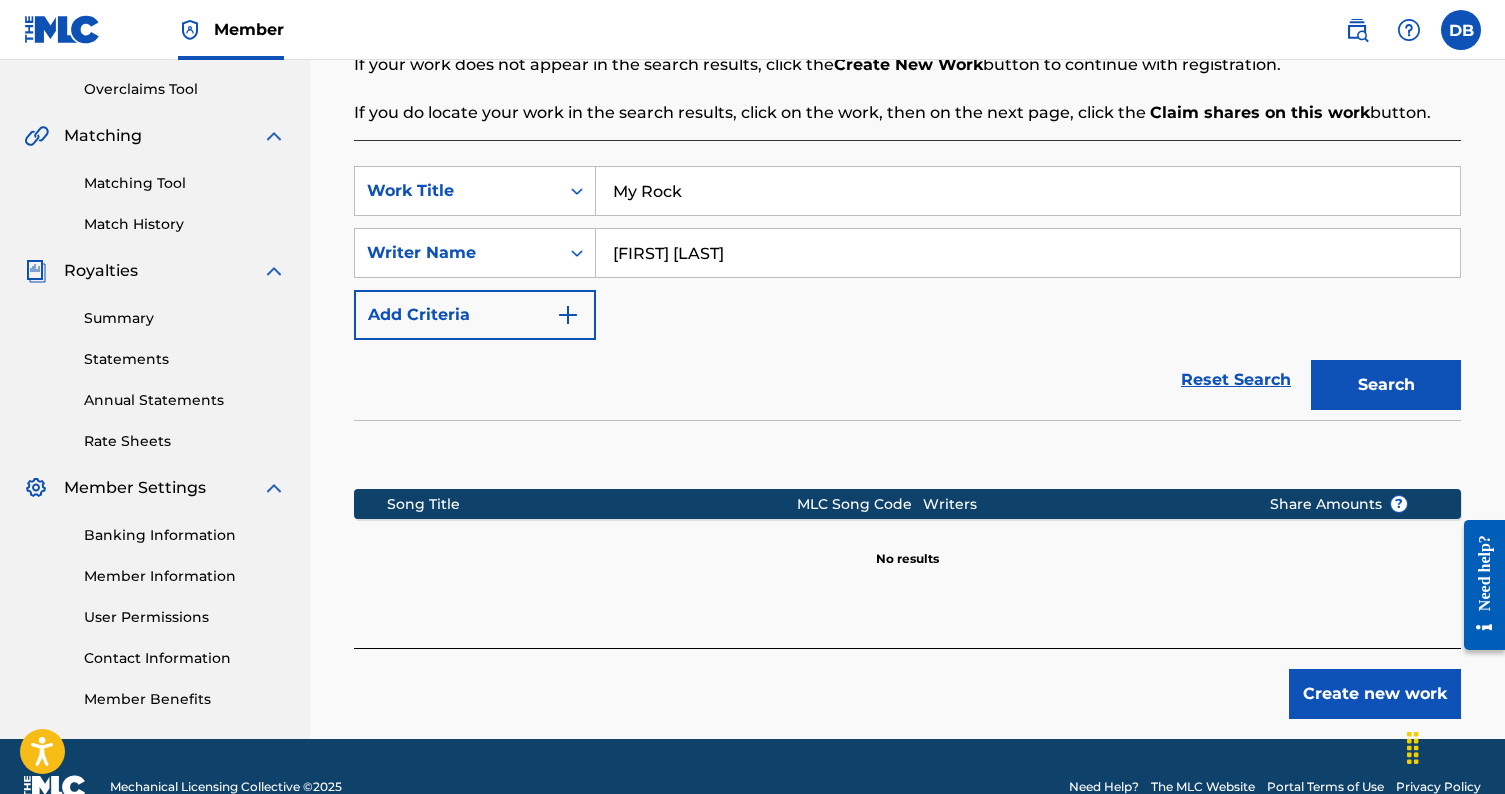 scroll, scrollTop: 414, scrollLeft: 0, axis: vertical 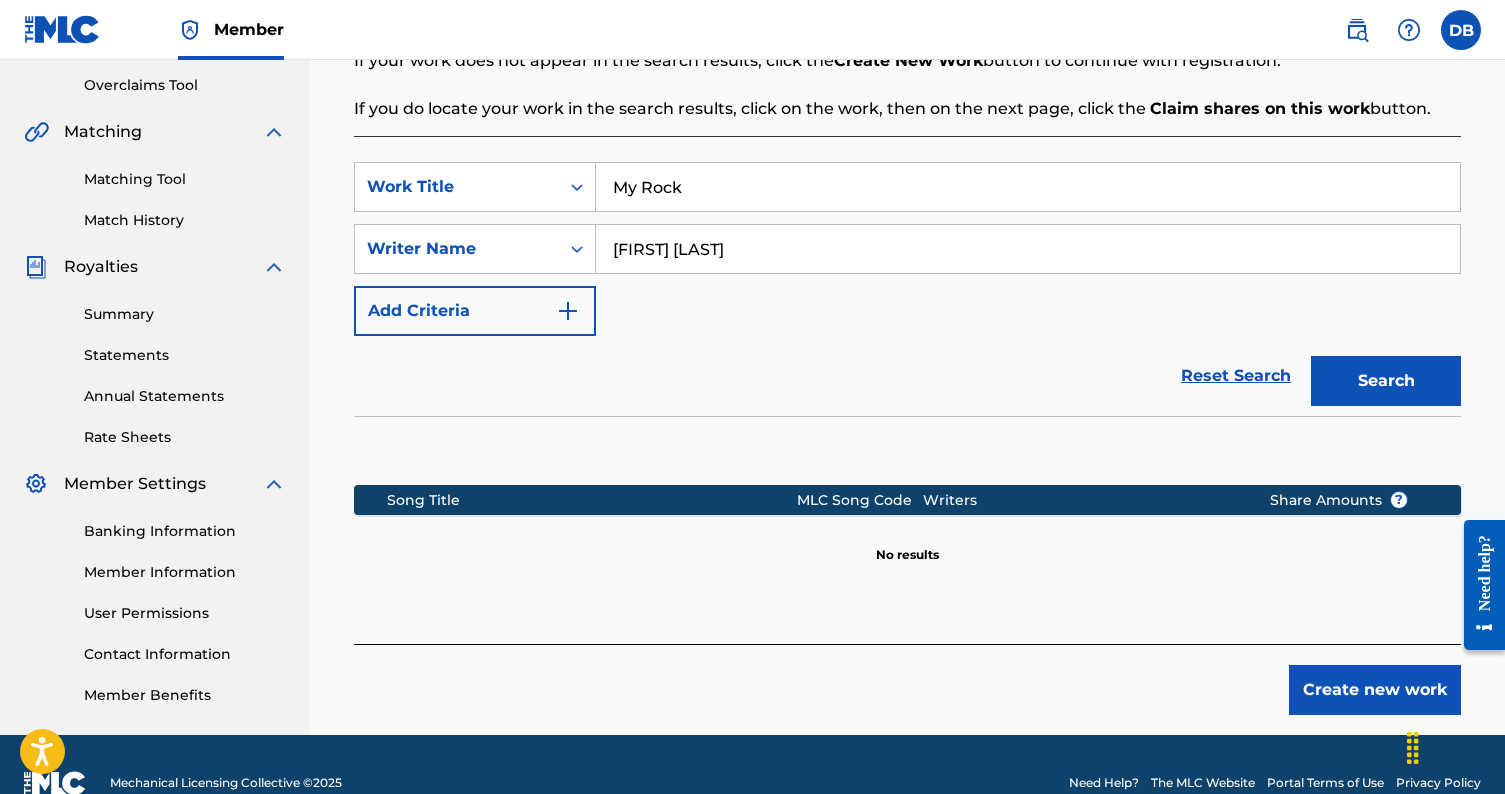 click on "Create new work" at bounding box center (1375, 690) 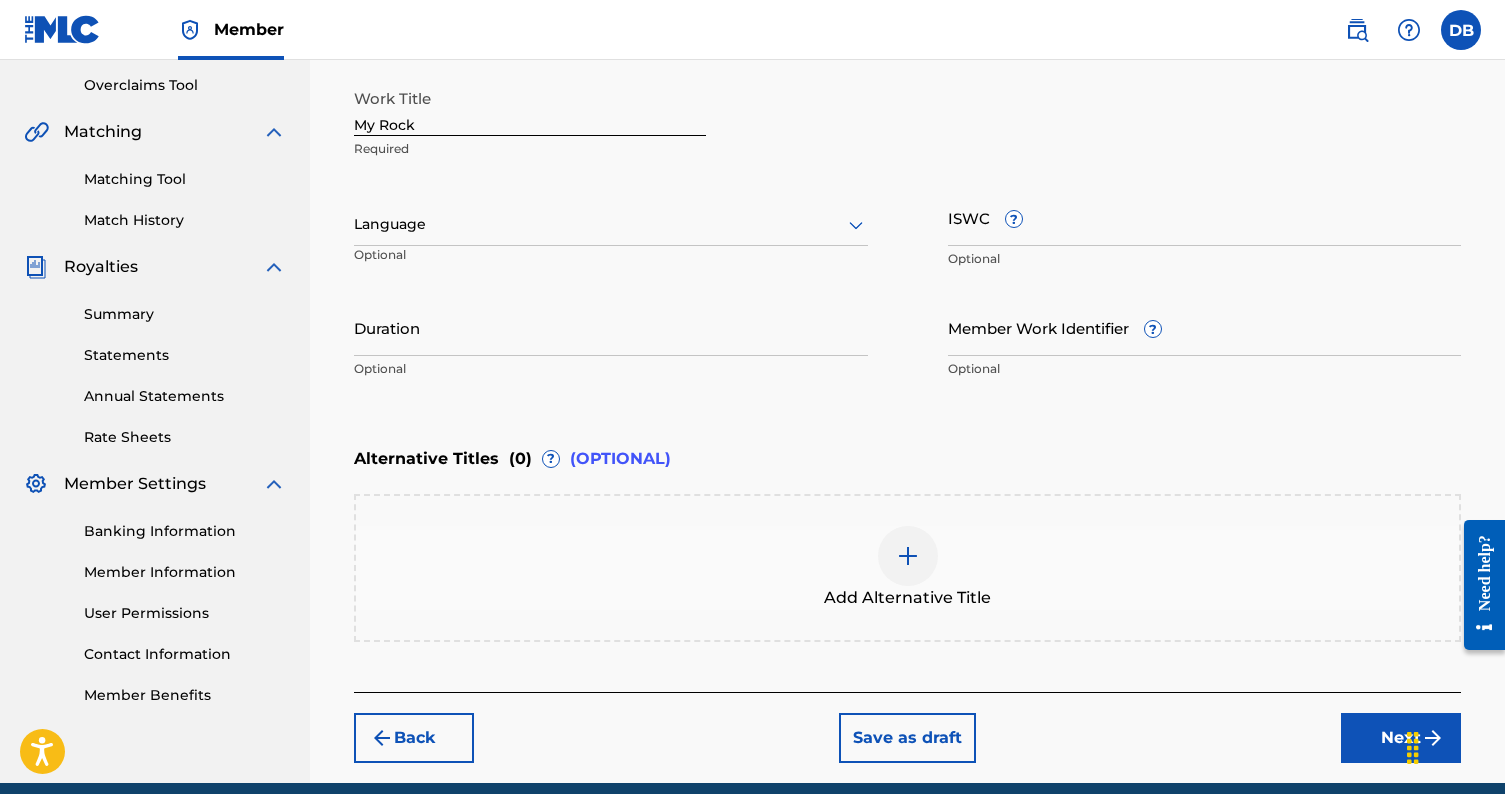 click at bounding box center (611, 224) 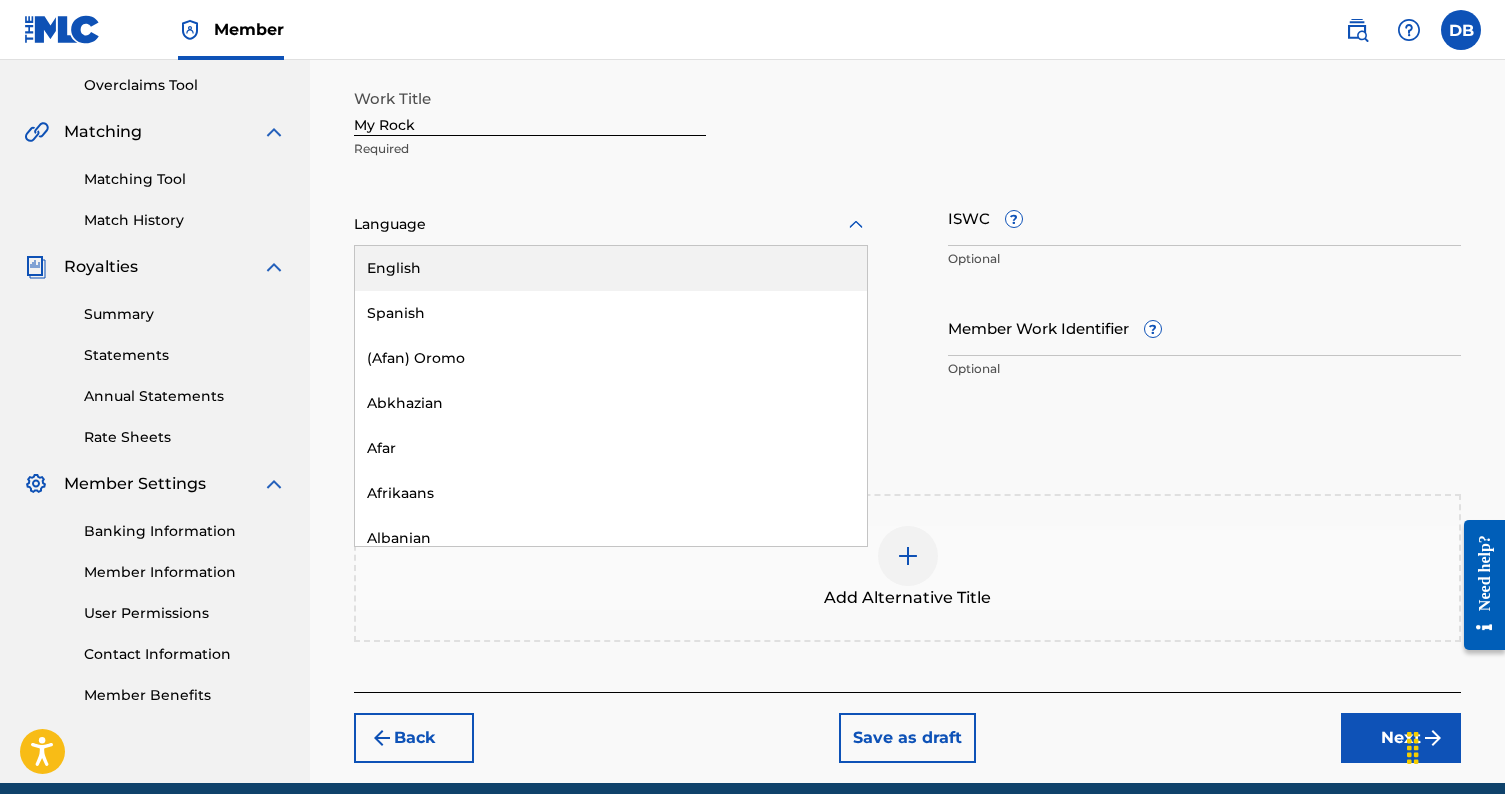 click on "English" at bounding box center [611, 268] 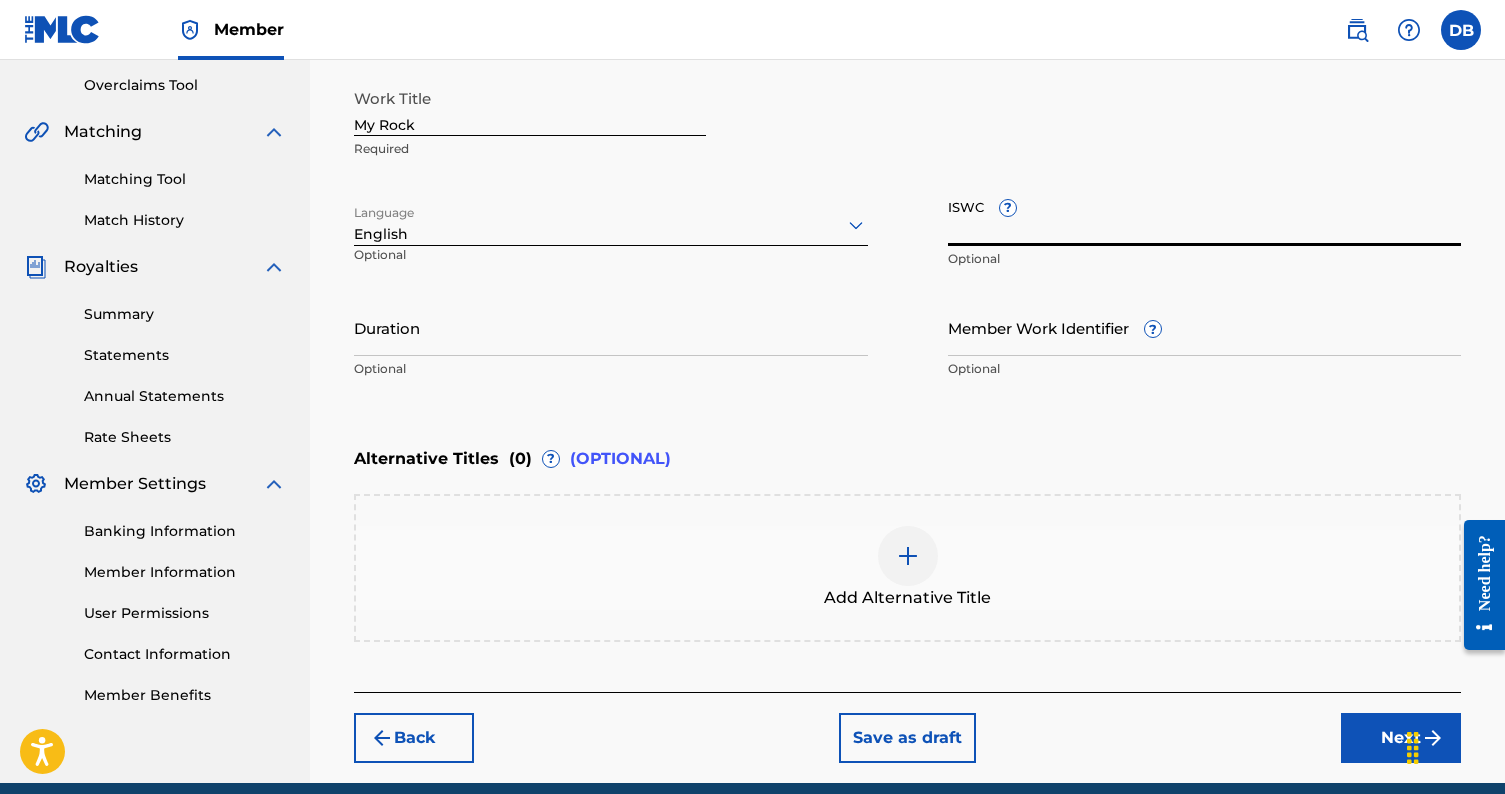 paste on "[PRODUCT_ID]" 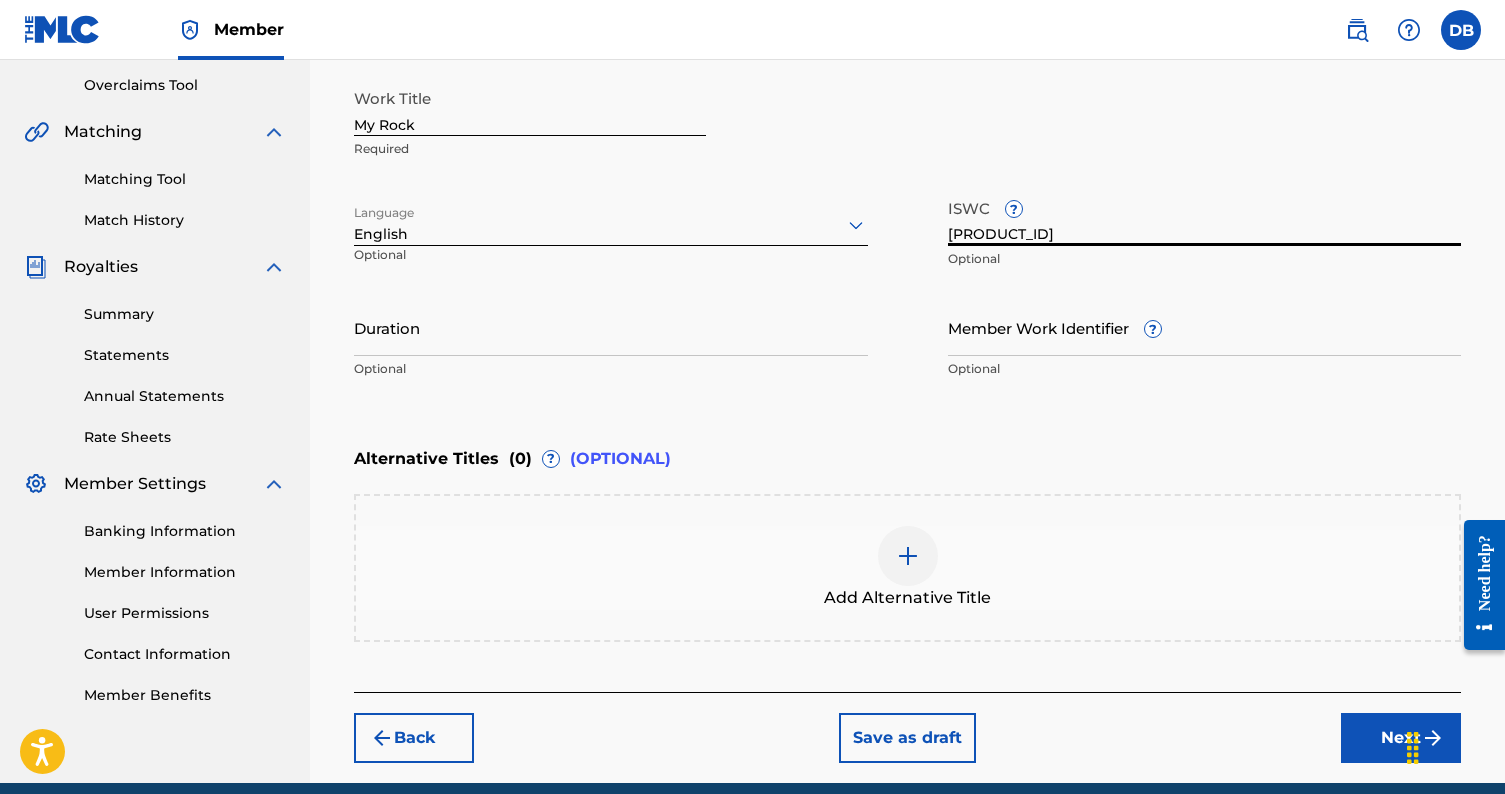 type on "[PRODUCT_ID]" 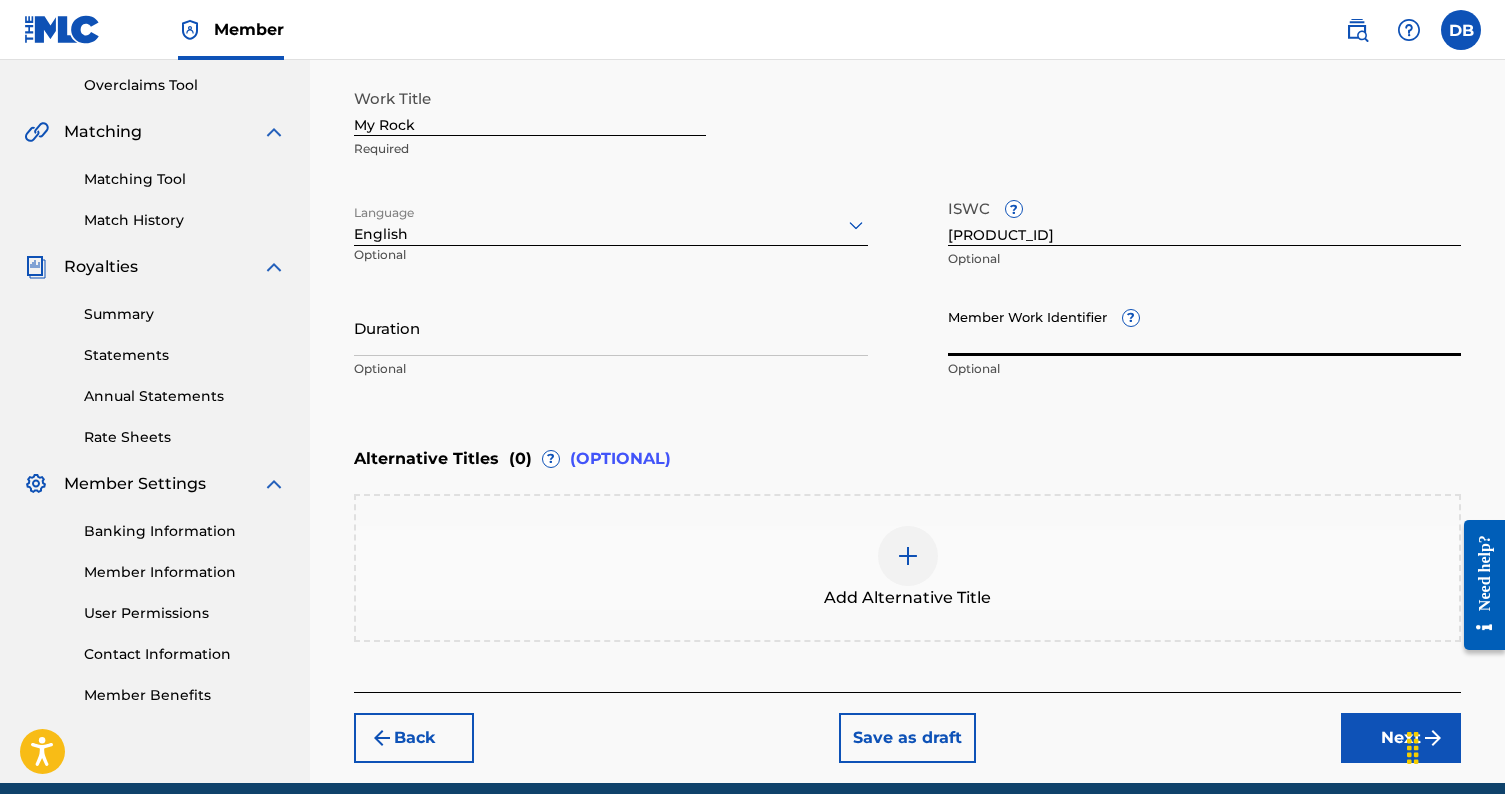 paste on "[NUMBER]" 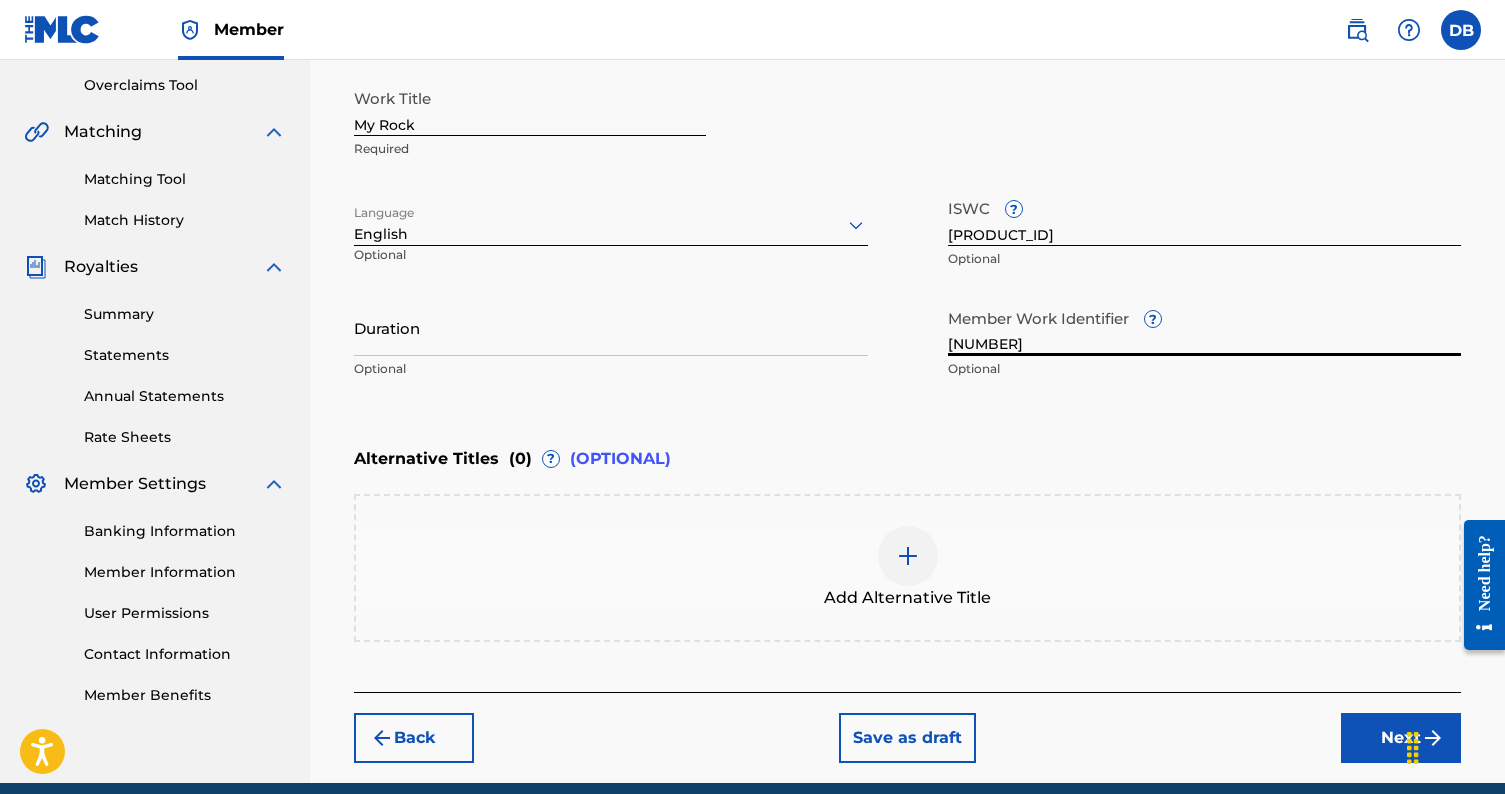 type on "[NUMBER]" 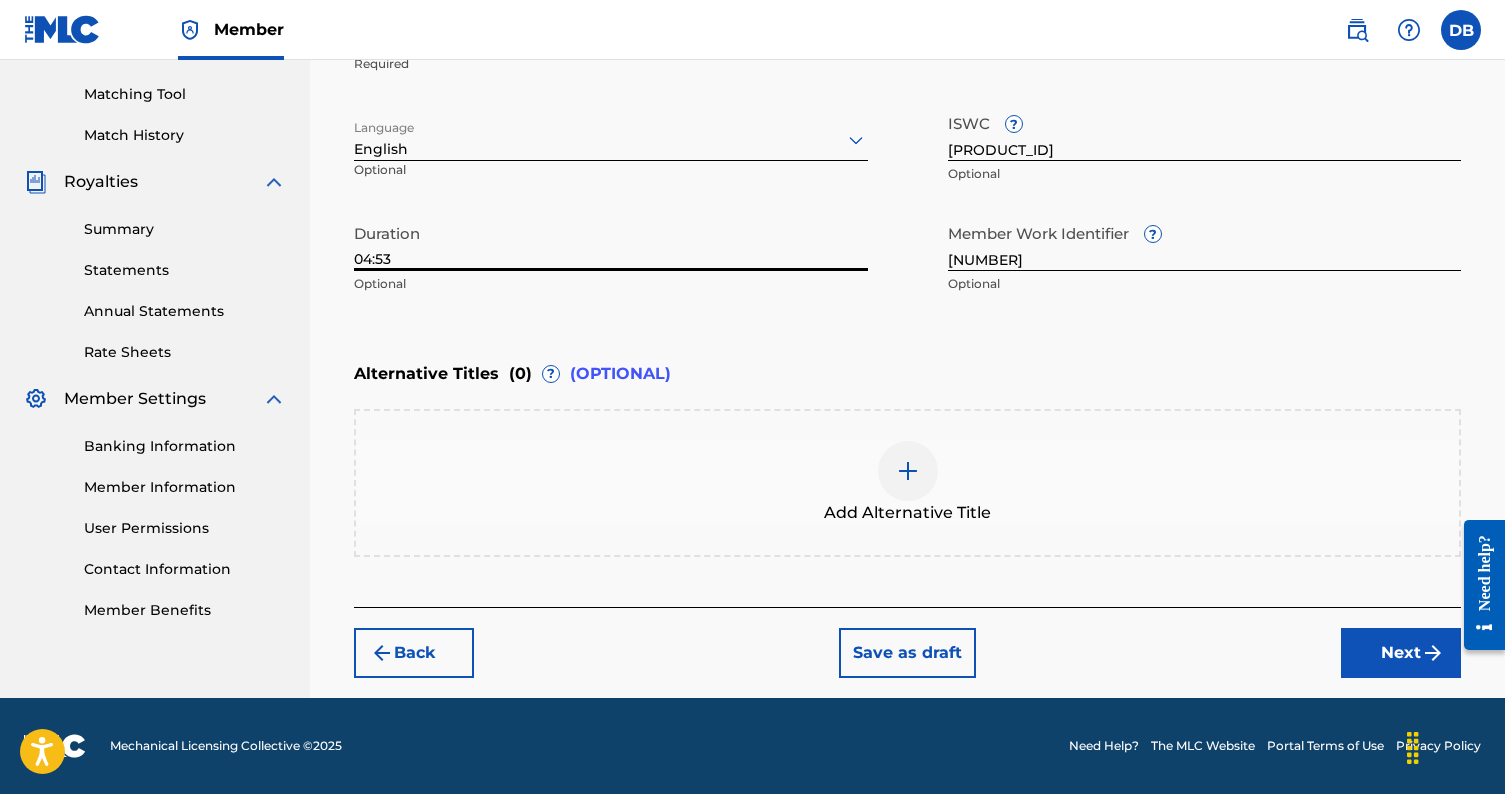 scroll, scrollTop: 499, scrollLeft: 0, axis: vertical 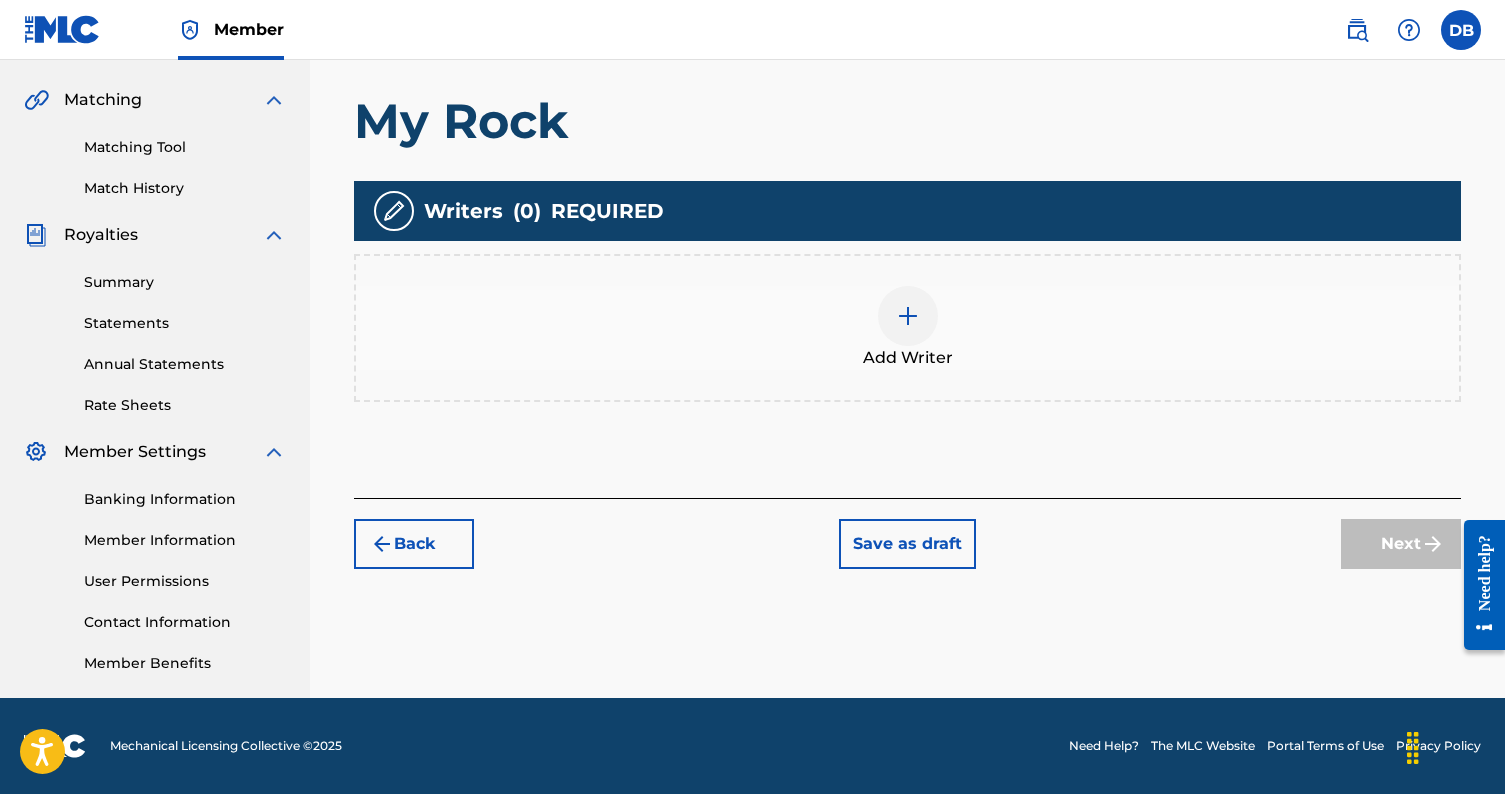 click at bounding box center [908, 316] 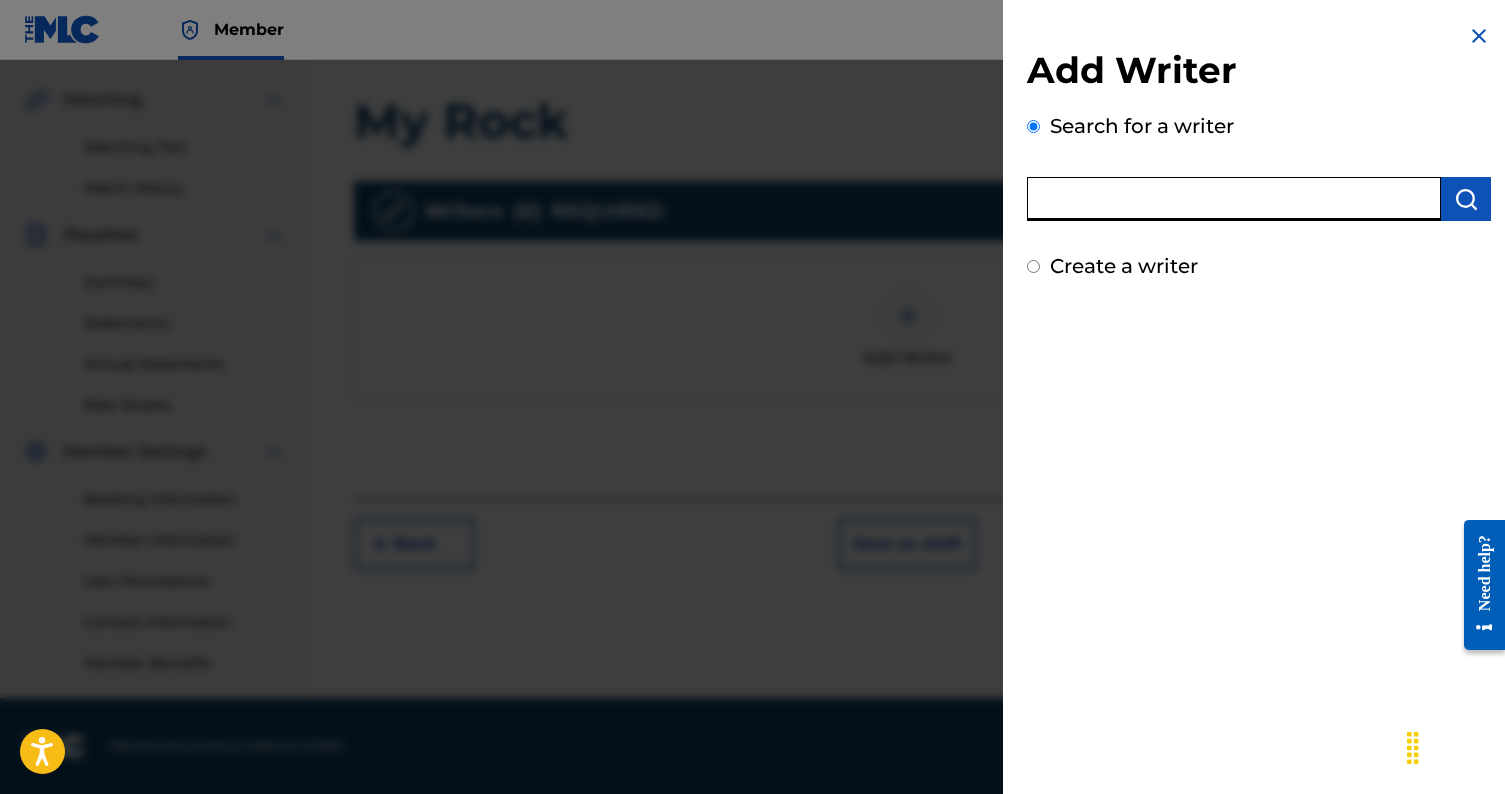 click at bounding box center [1234, 199] 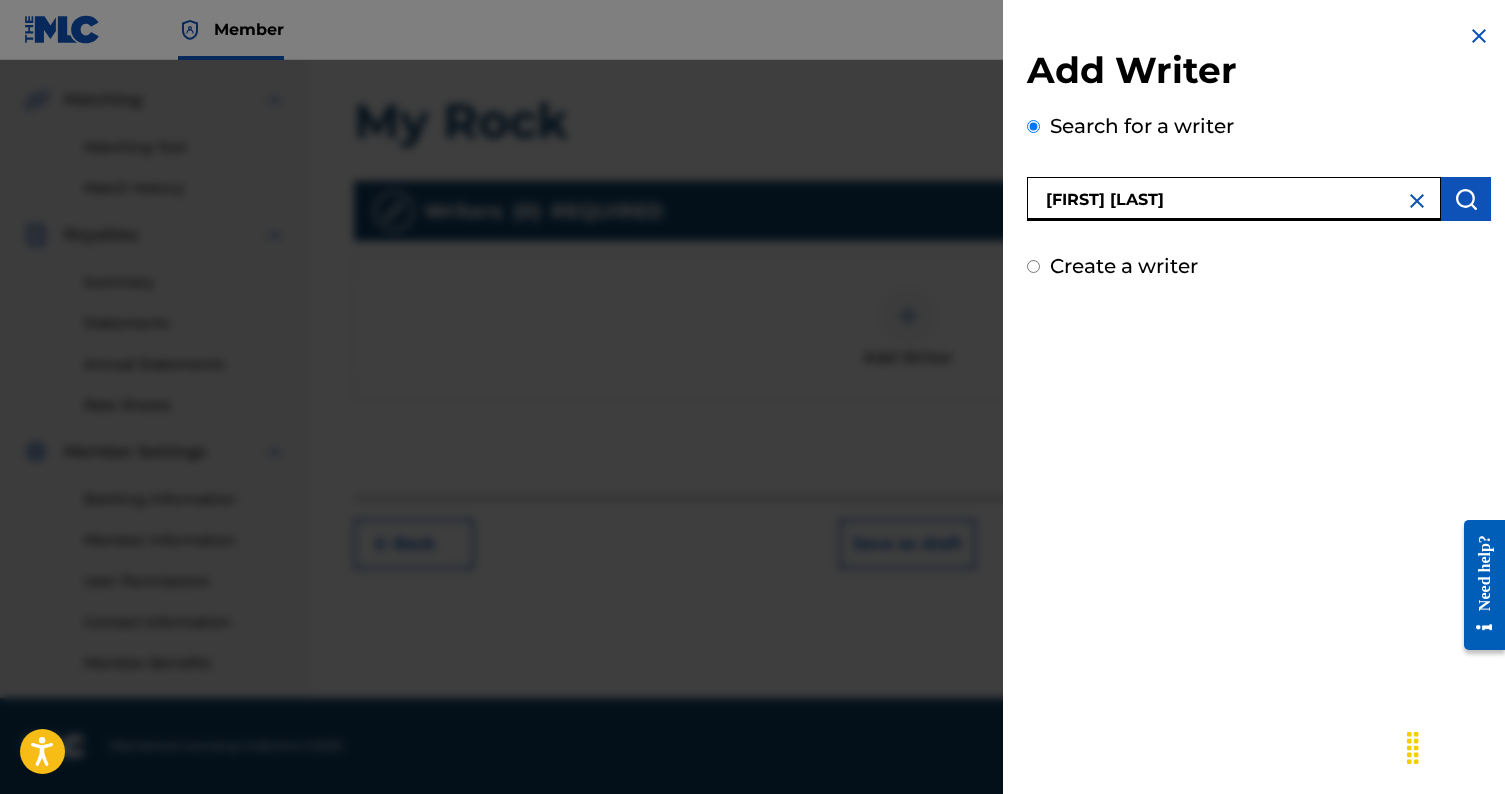 type on "[FIRST] [LAST]" 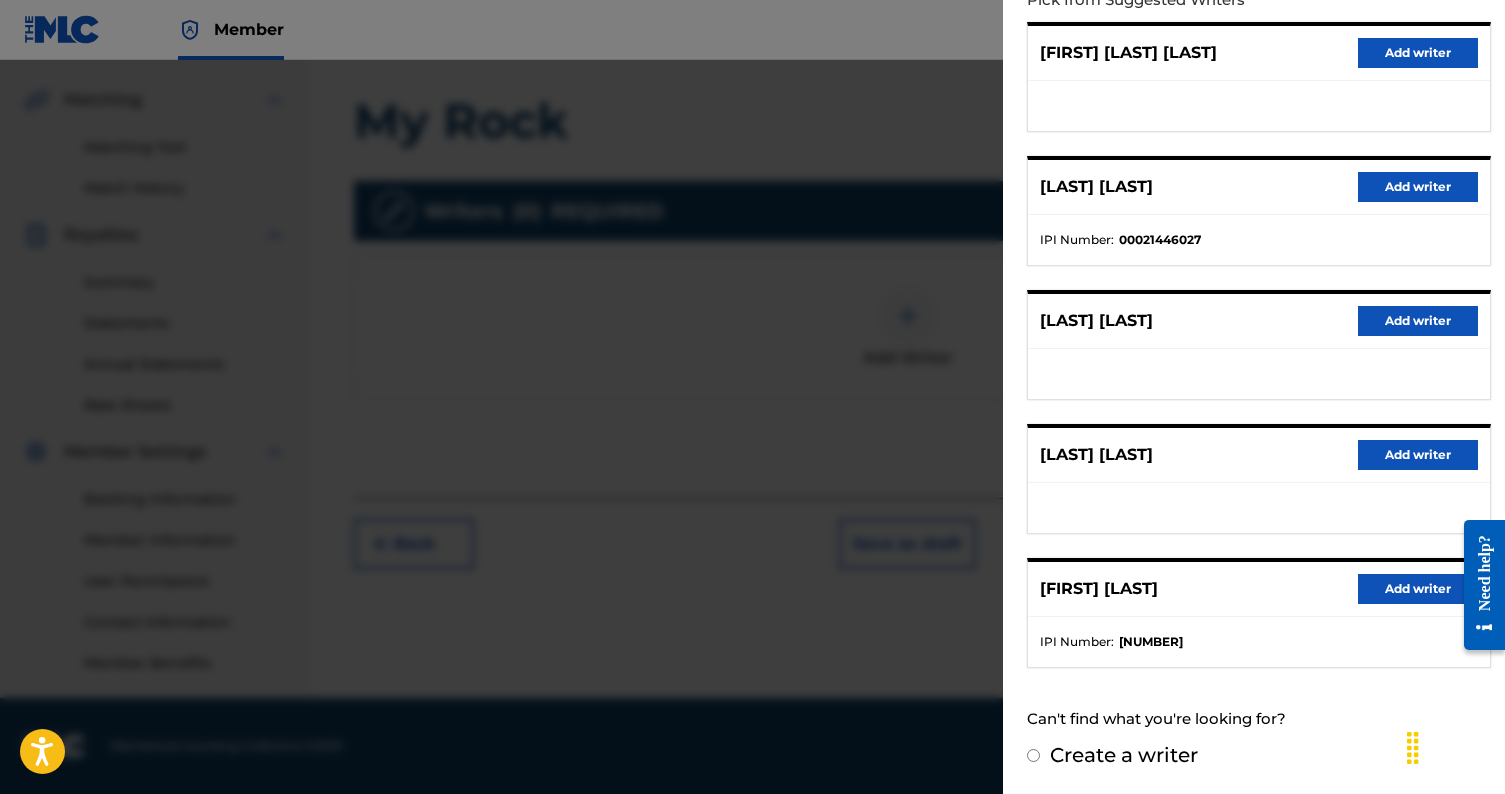 scroll, scrollTop: 247, scrollLeft: 0, axis: vertical 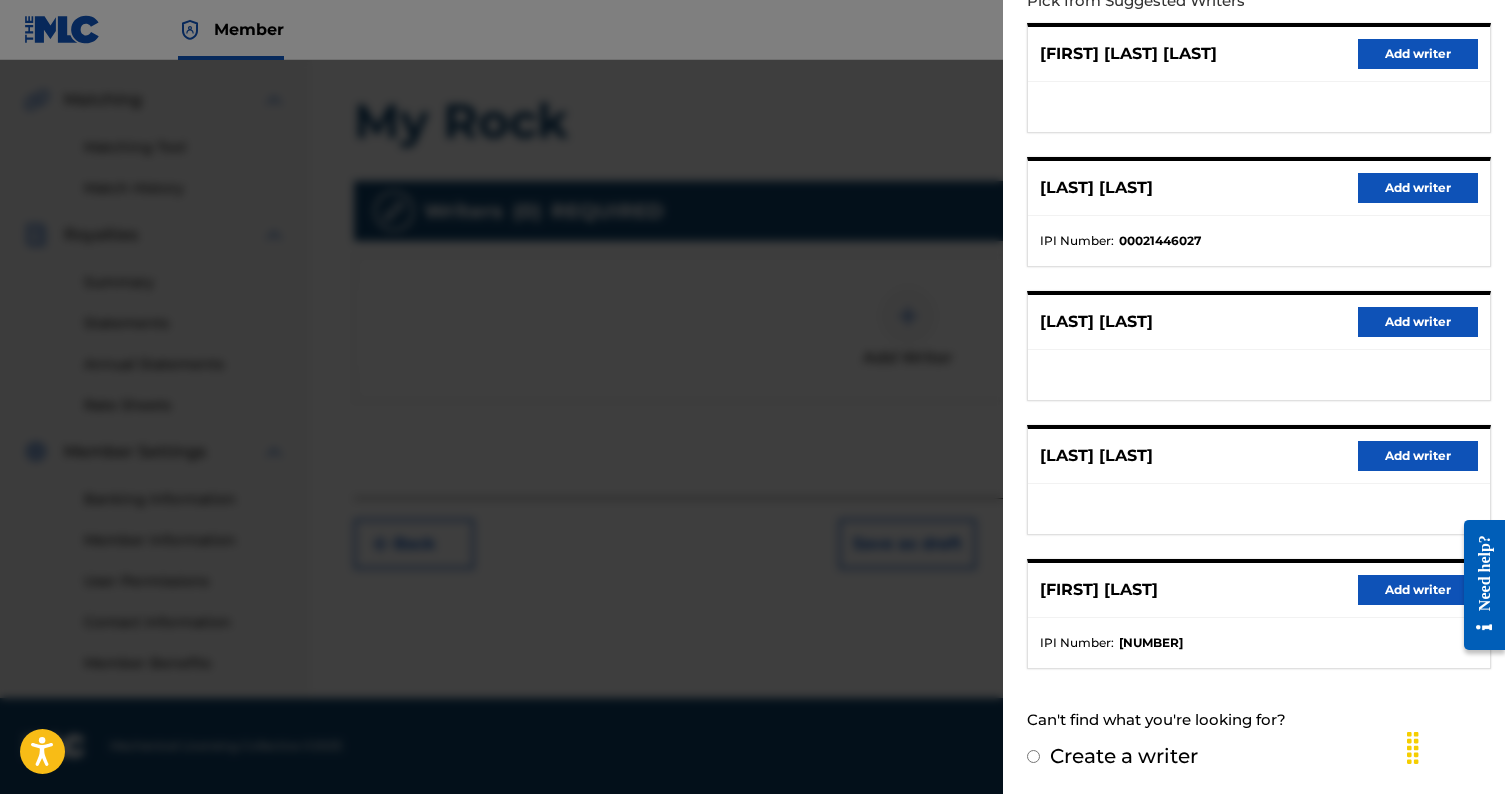 click on "Add writer" at bounding box center (1418, 590) 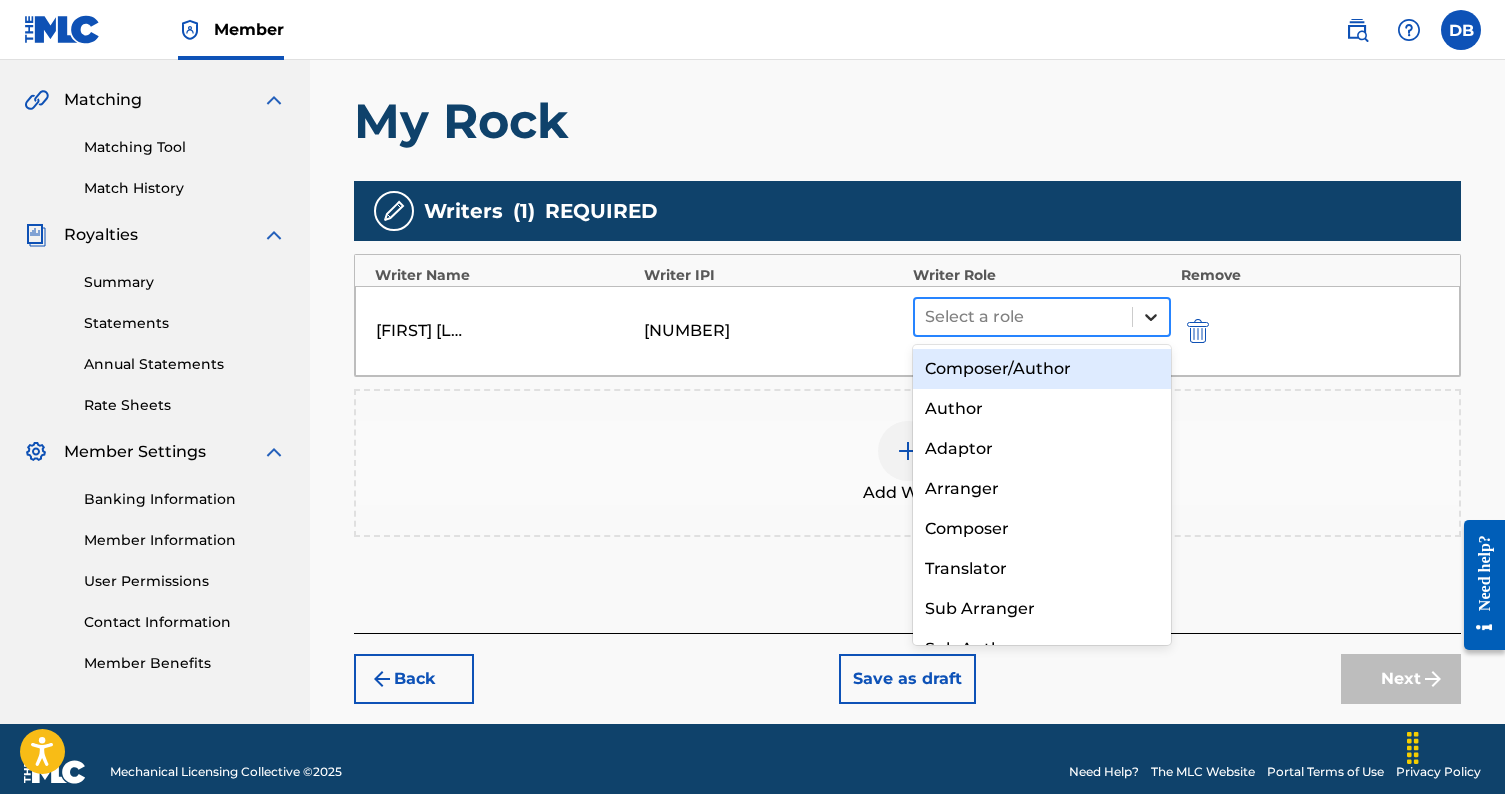 click at bounding box center (1151, 317) 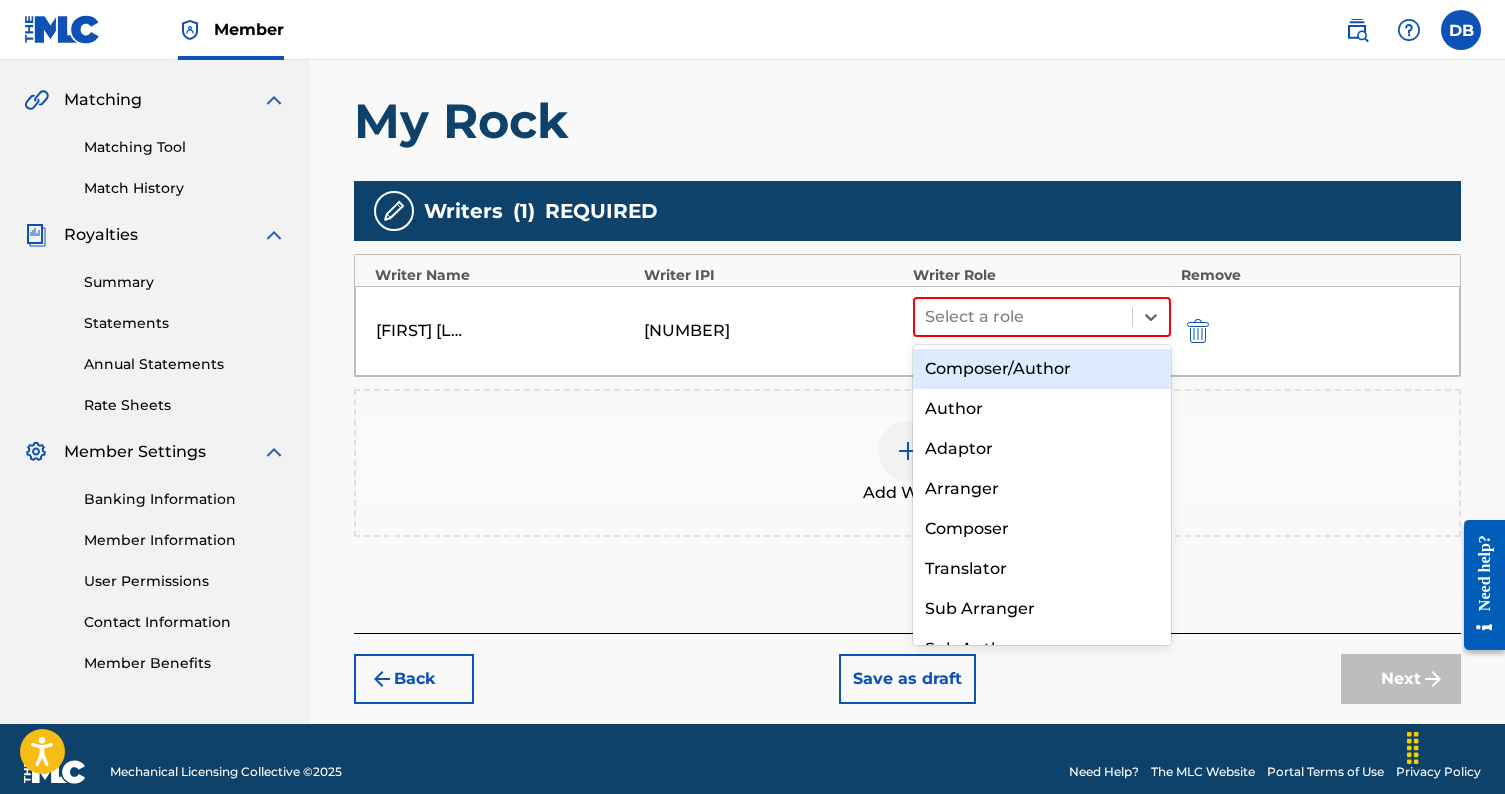 click on "Composer/Author" at bounding box center (1042, 369) 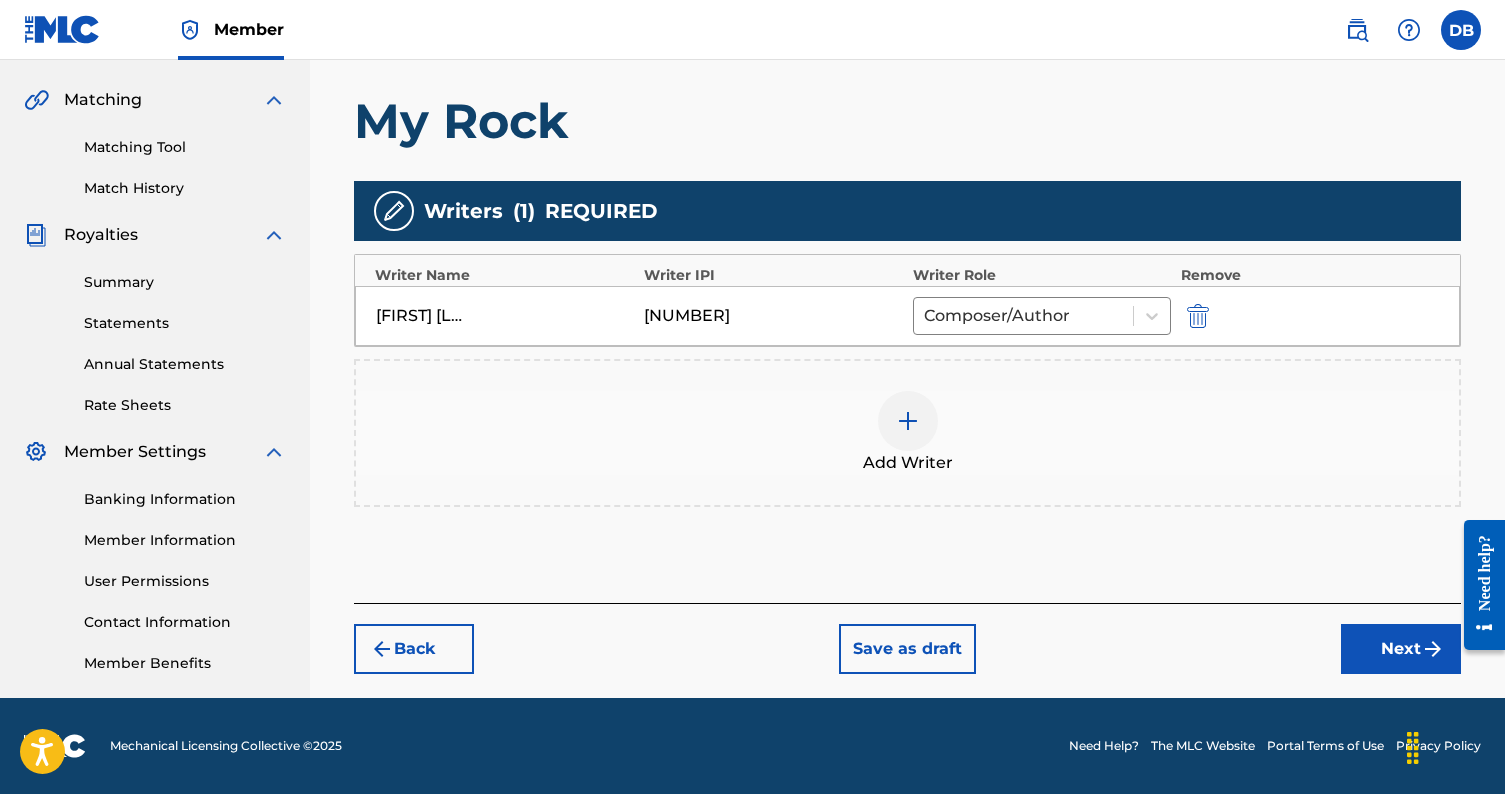 click on "Next" at bounding box center (1401, 649) 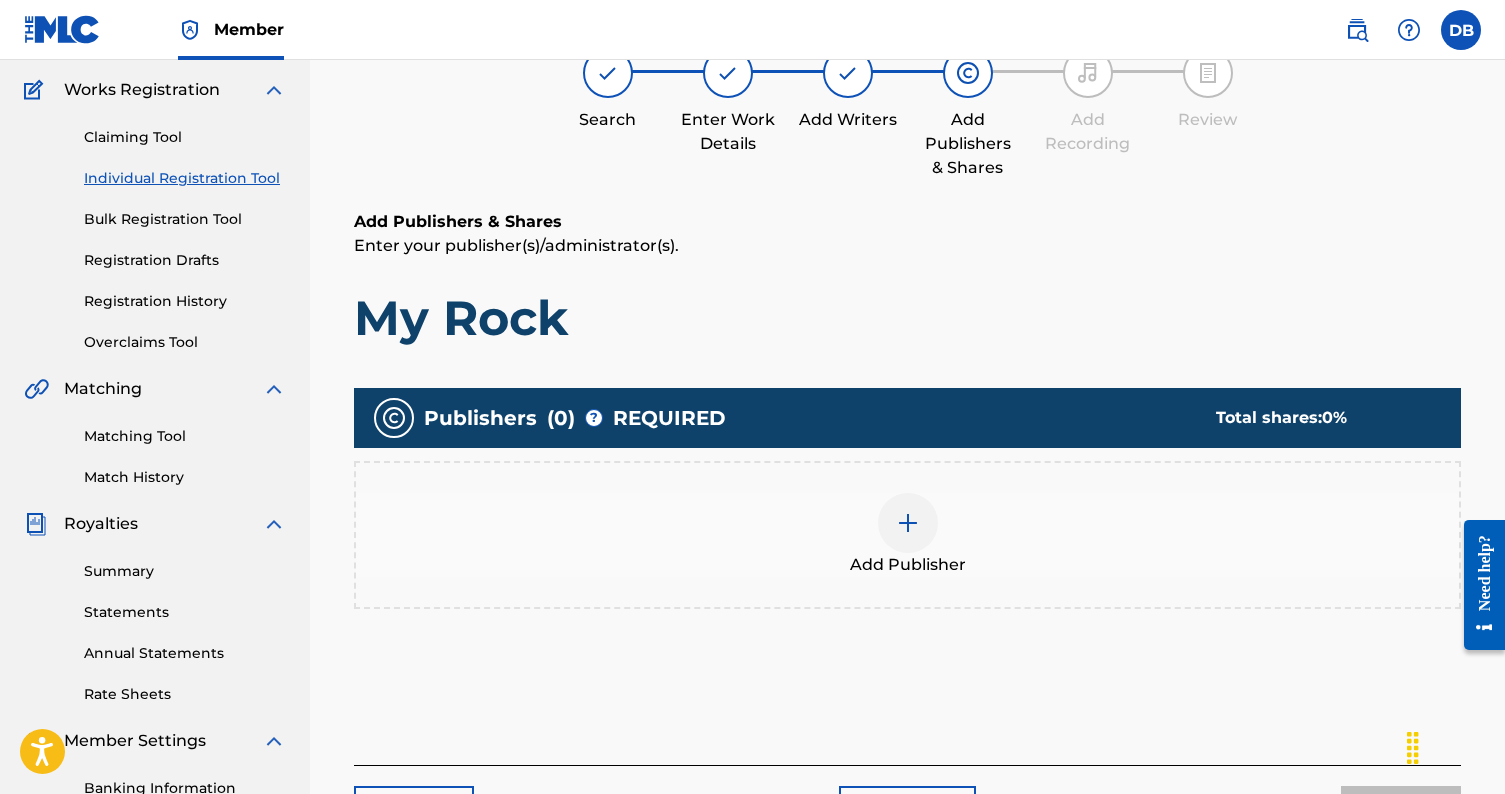 scroll, scrollTop: 90, scrollLeft: 0, axis: vertical 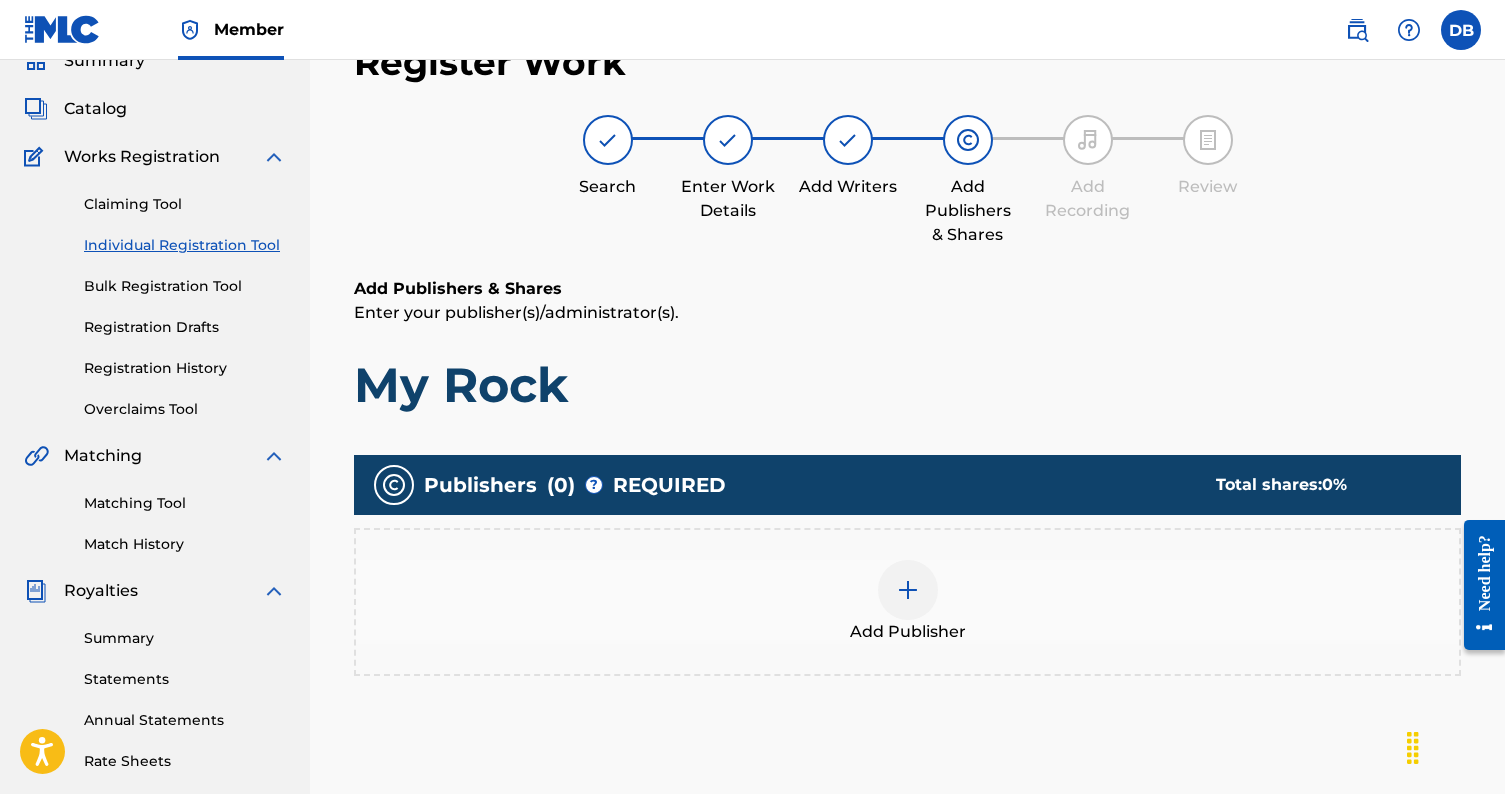 click at bounding box center [908, 590] 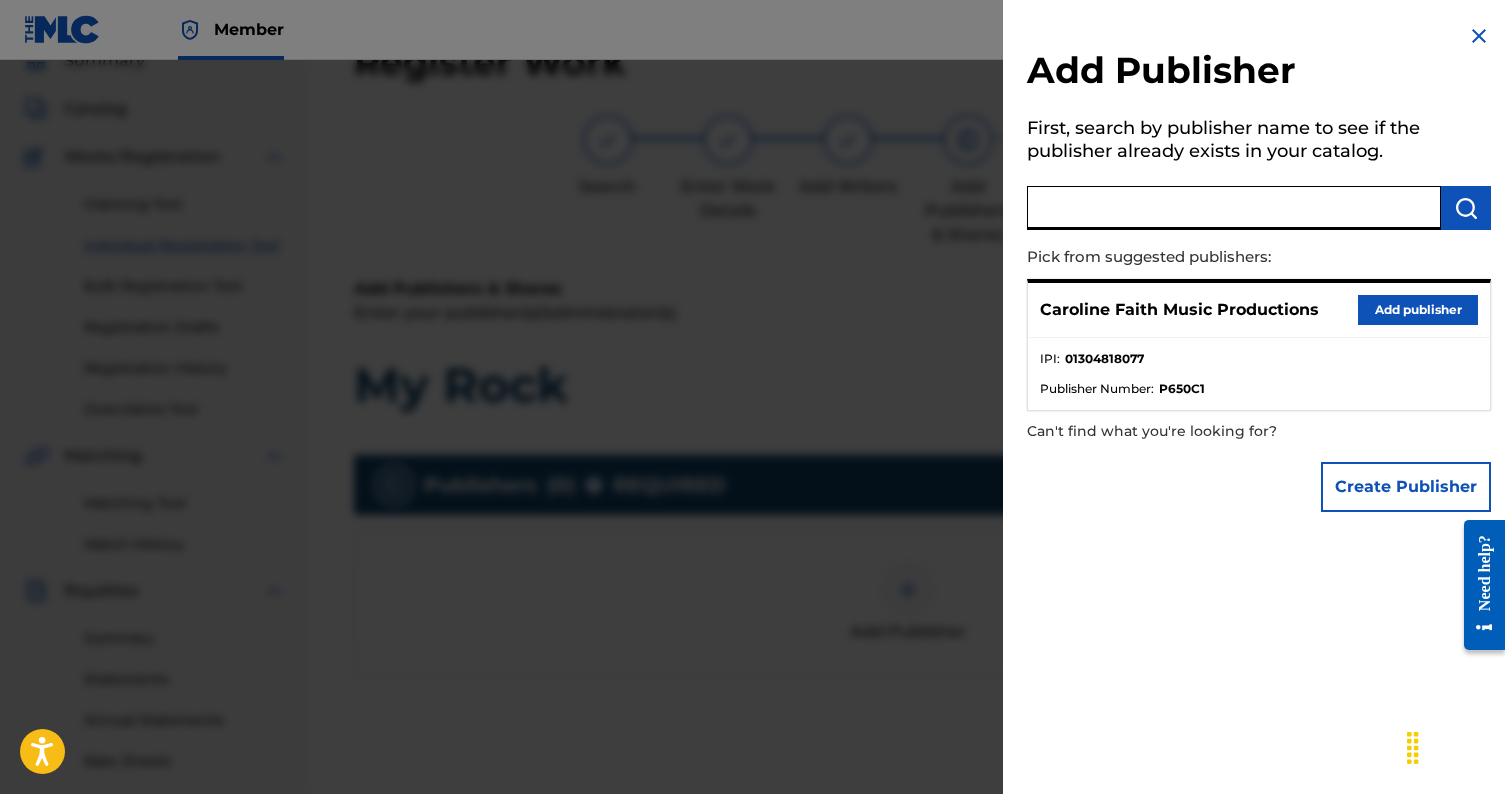 click at bounding box center (1234, 208) 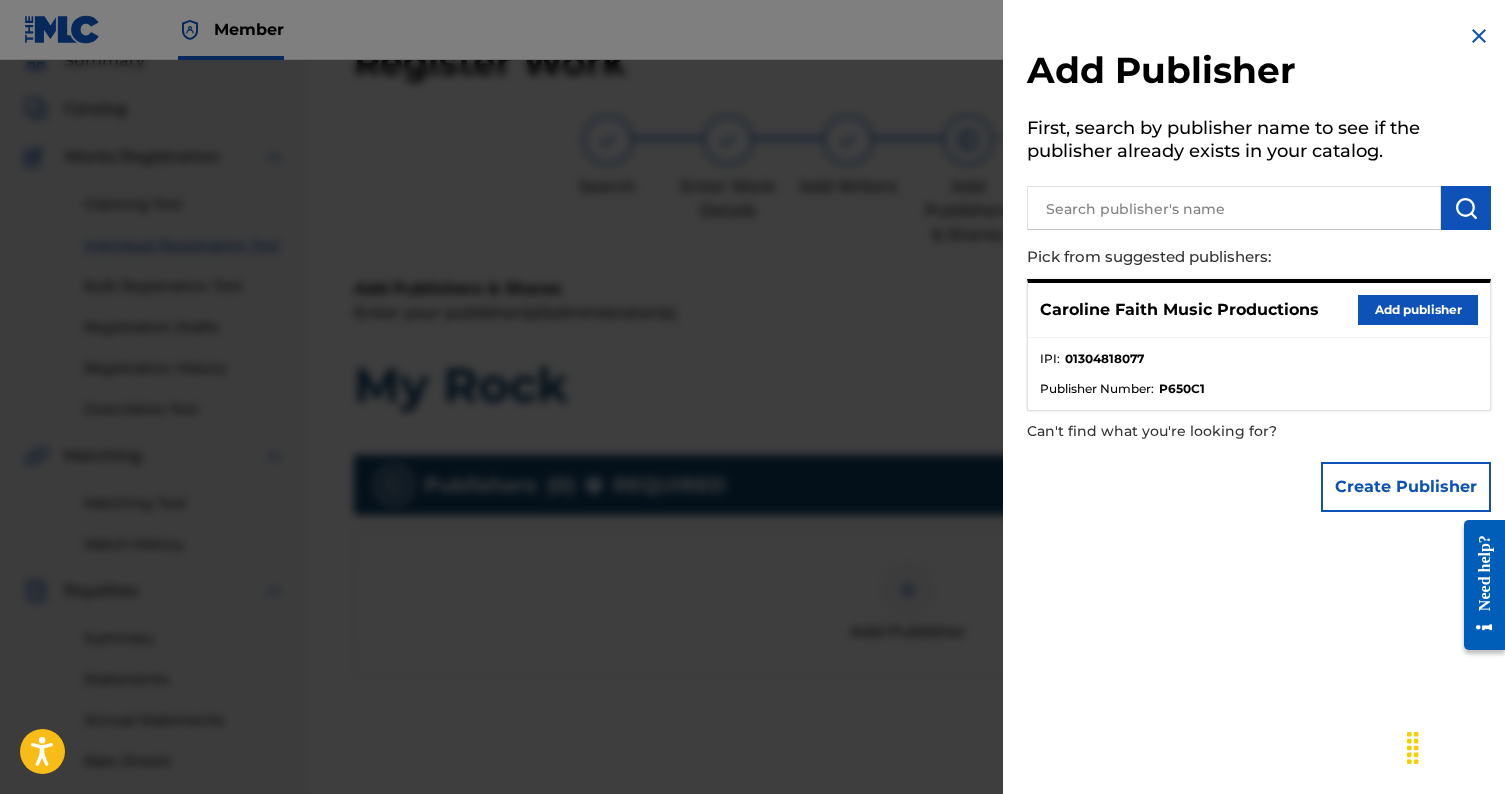 click on "Create Publisher" at bounding box center [1406, 487] 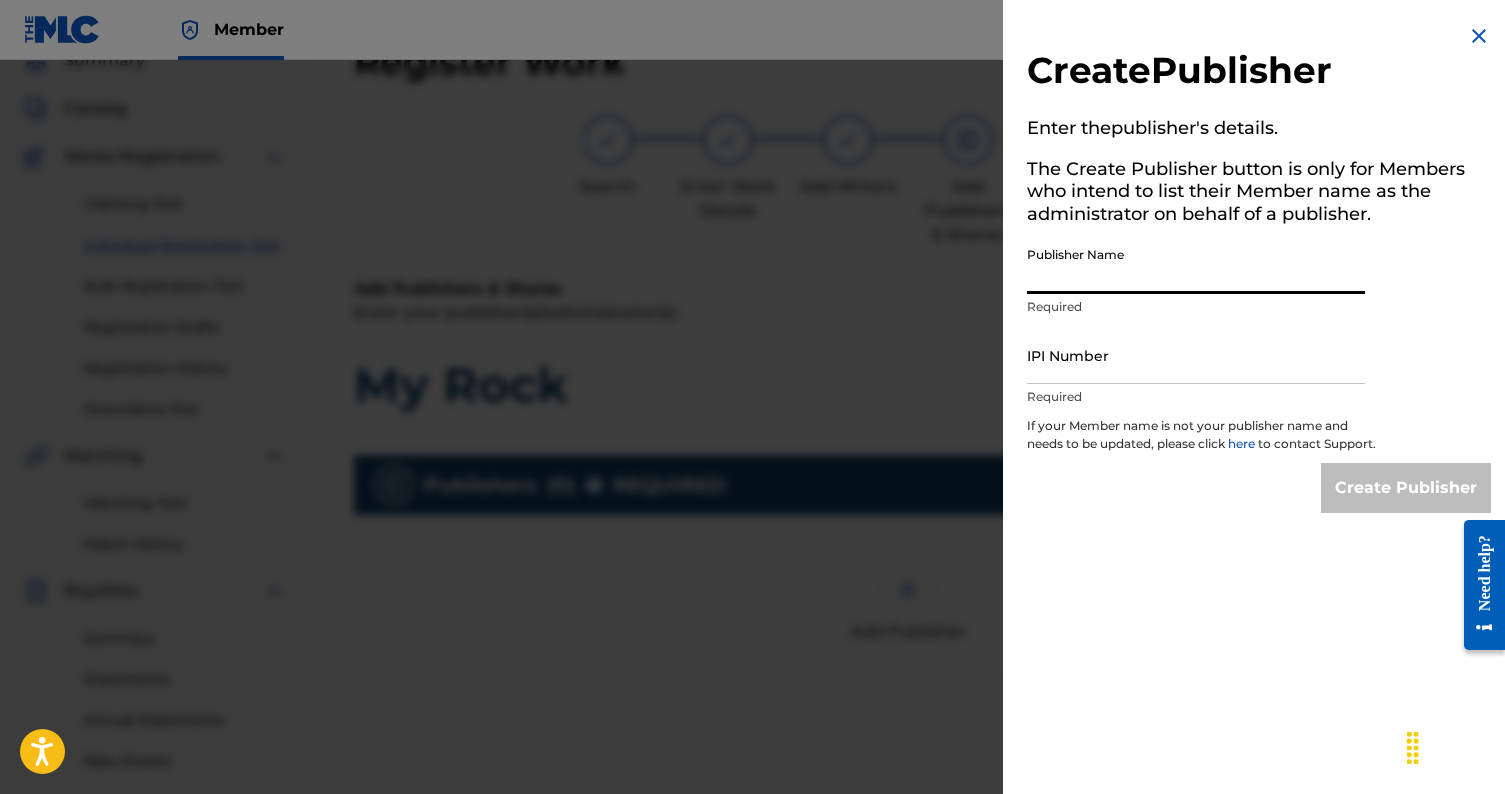 click on "Publisher Name" at bounding box center [1196, 265] 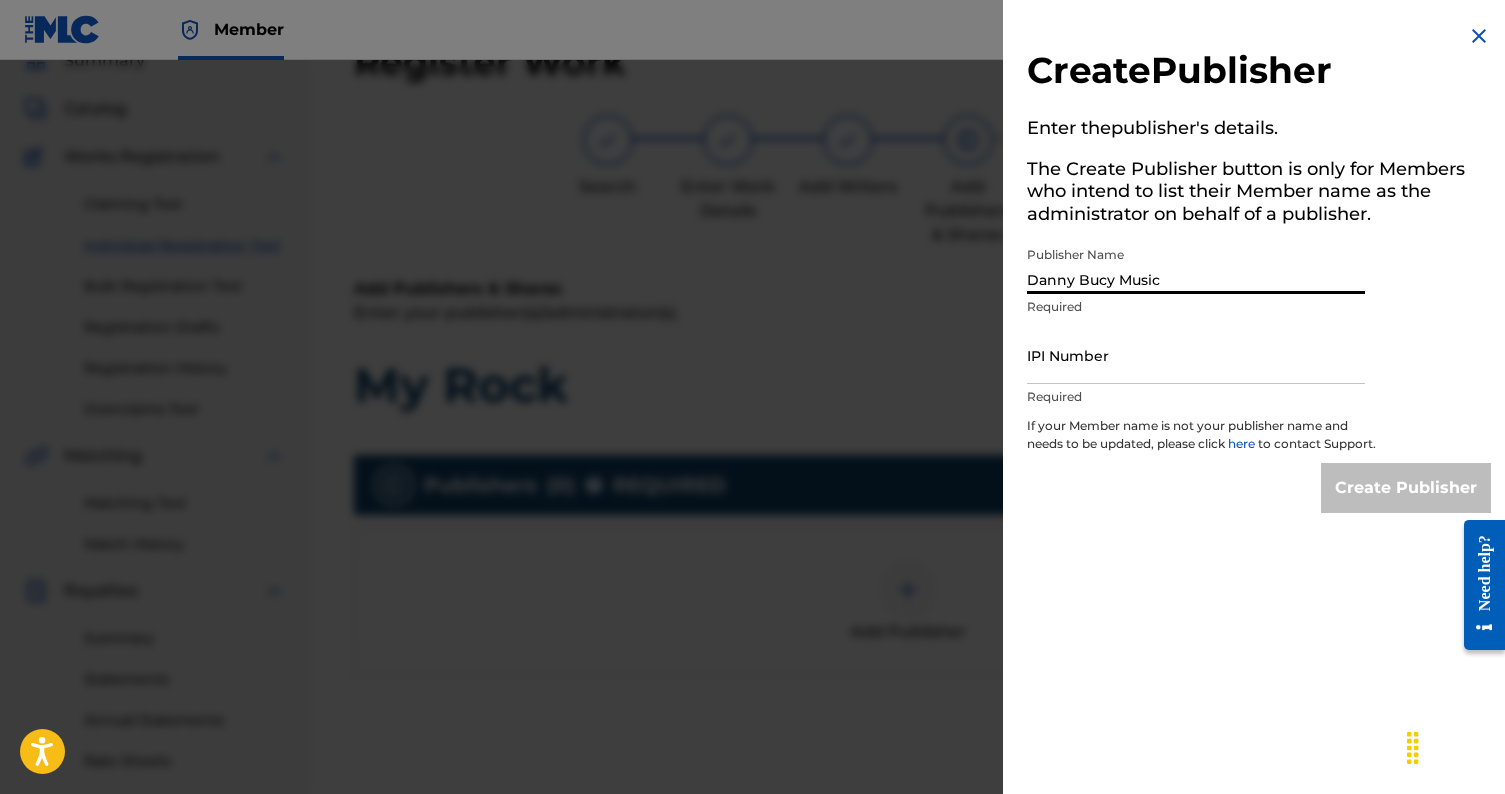 type on "Danny Bucy Music" 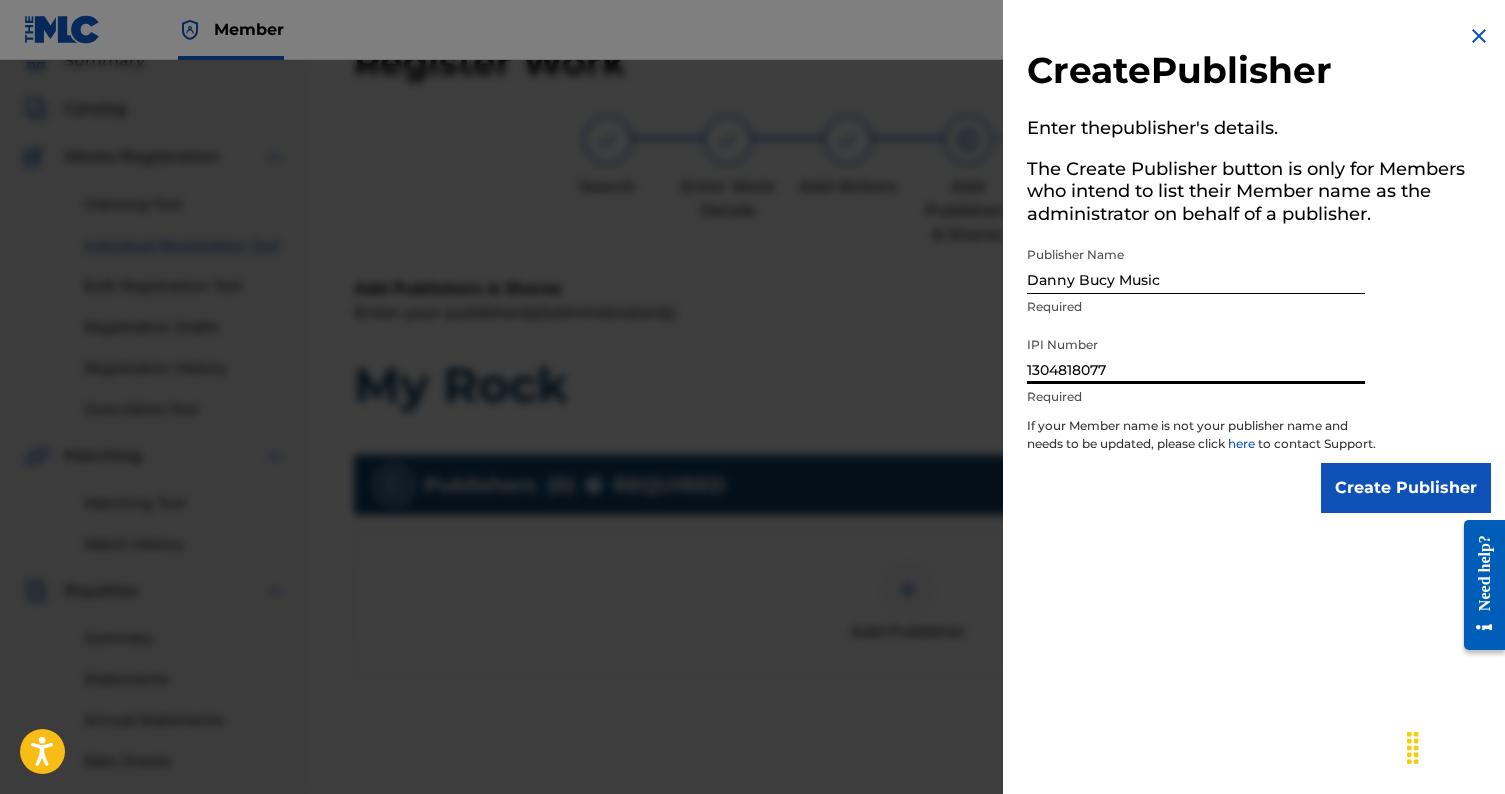 type on "1304818077" 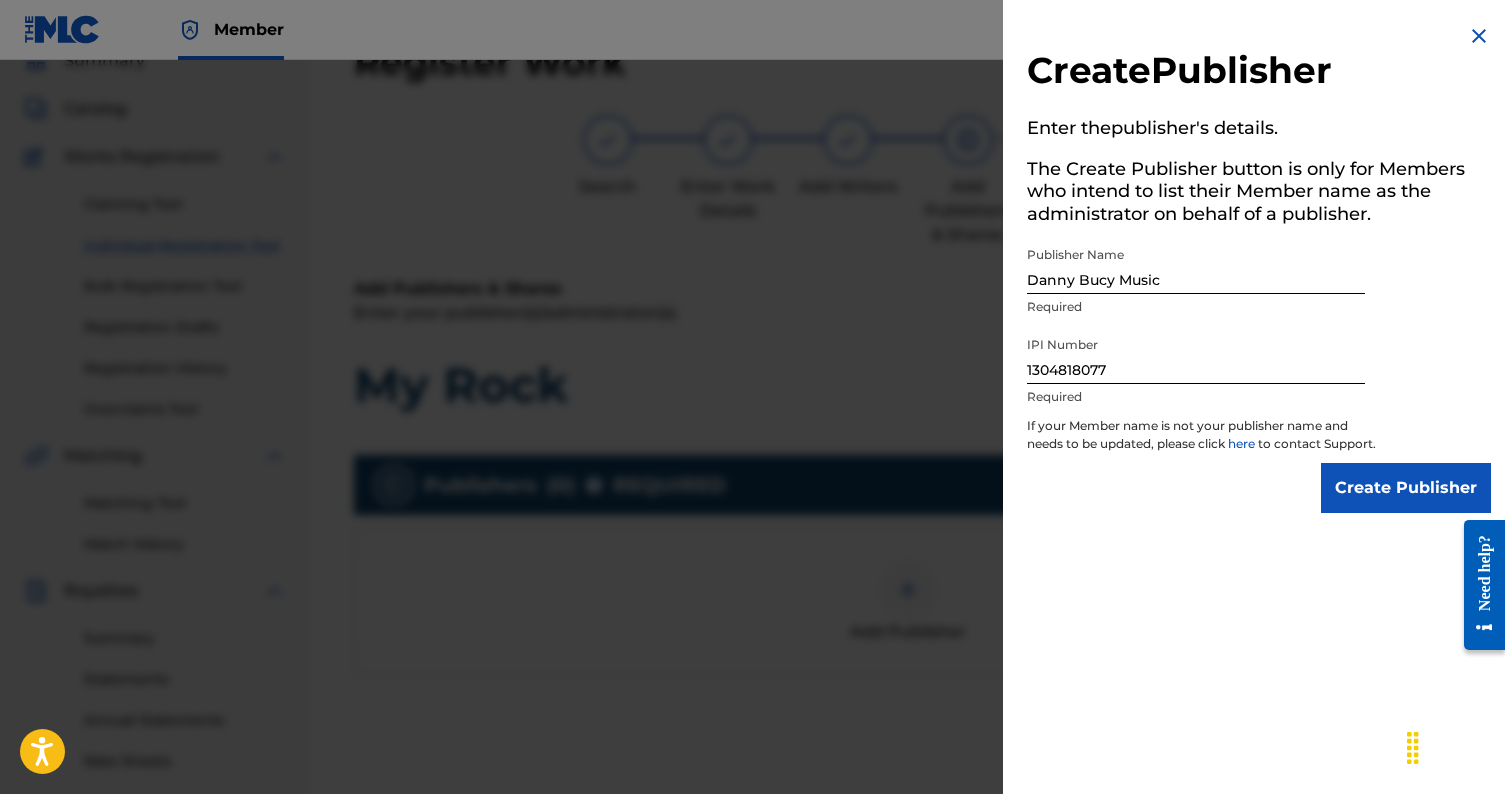 click on "Create Publisher" at bounding box center (1406, 488) 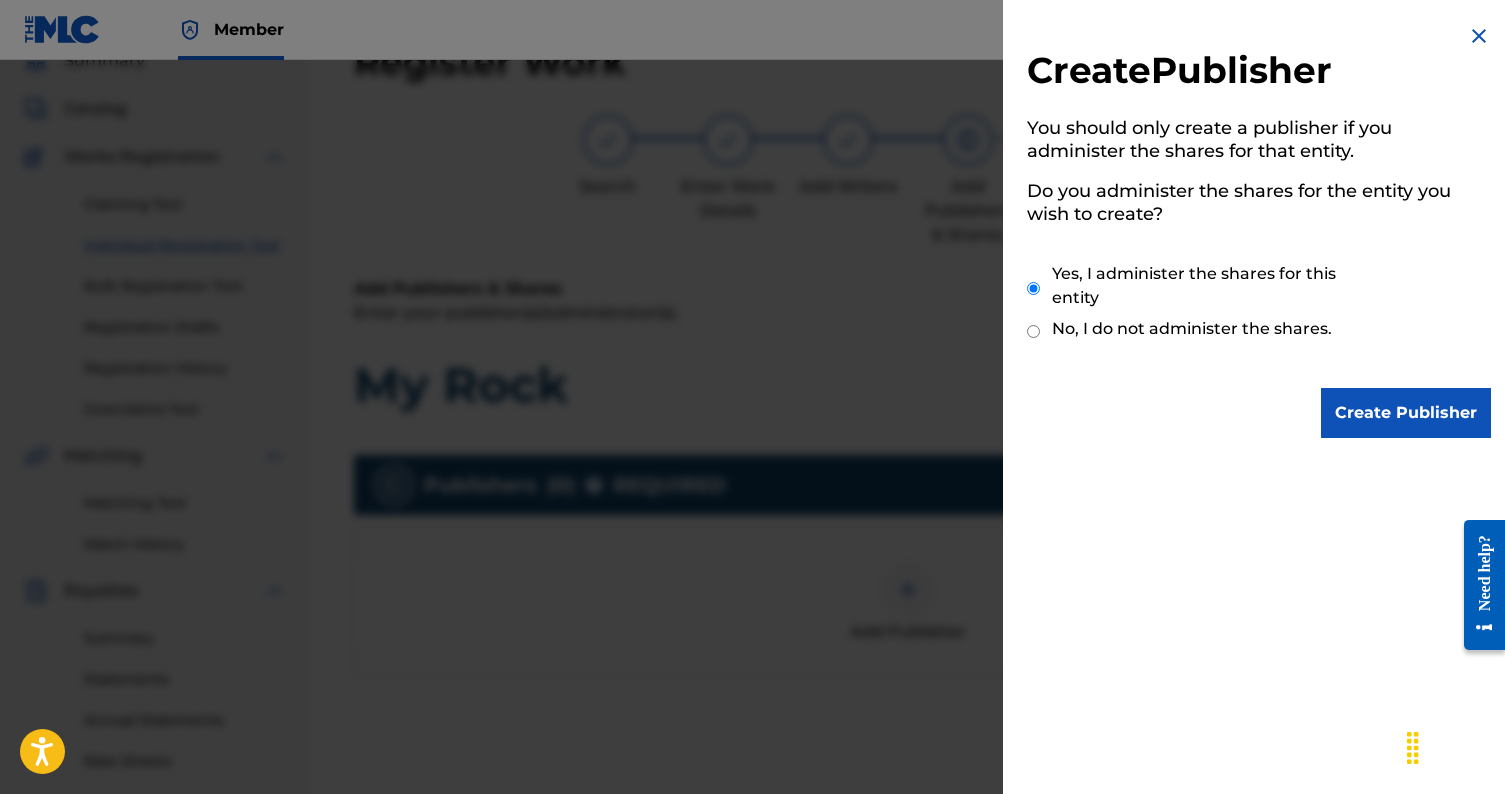 click on "Create Publisher" at bounding box center (1406, 413) 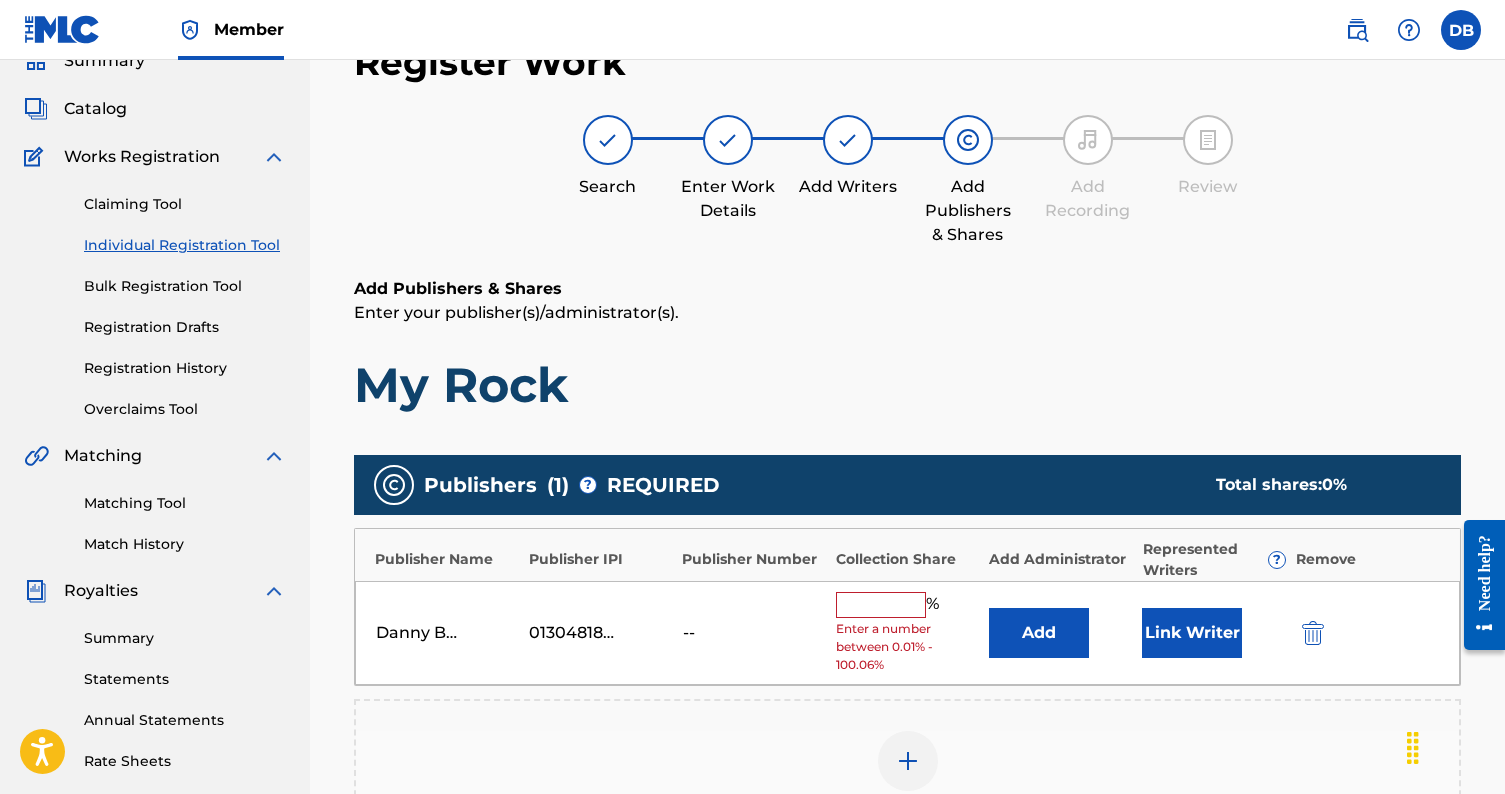 click at bounding box center (881, 605) 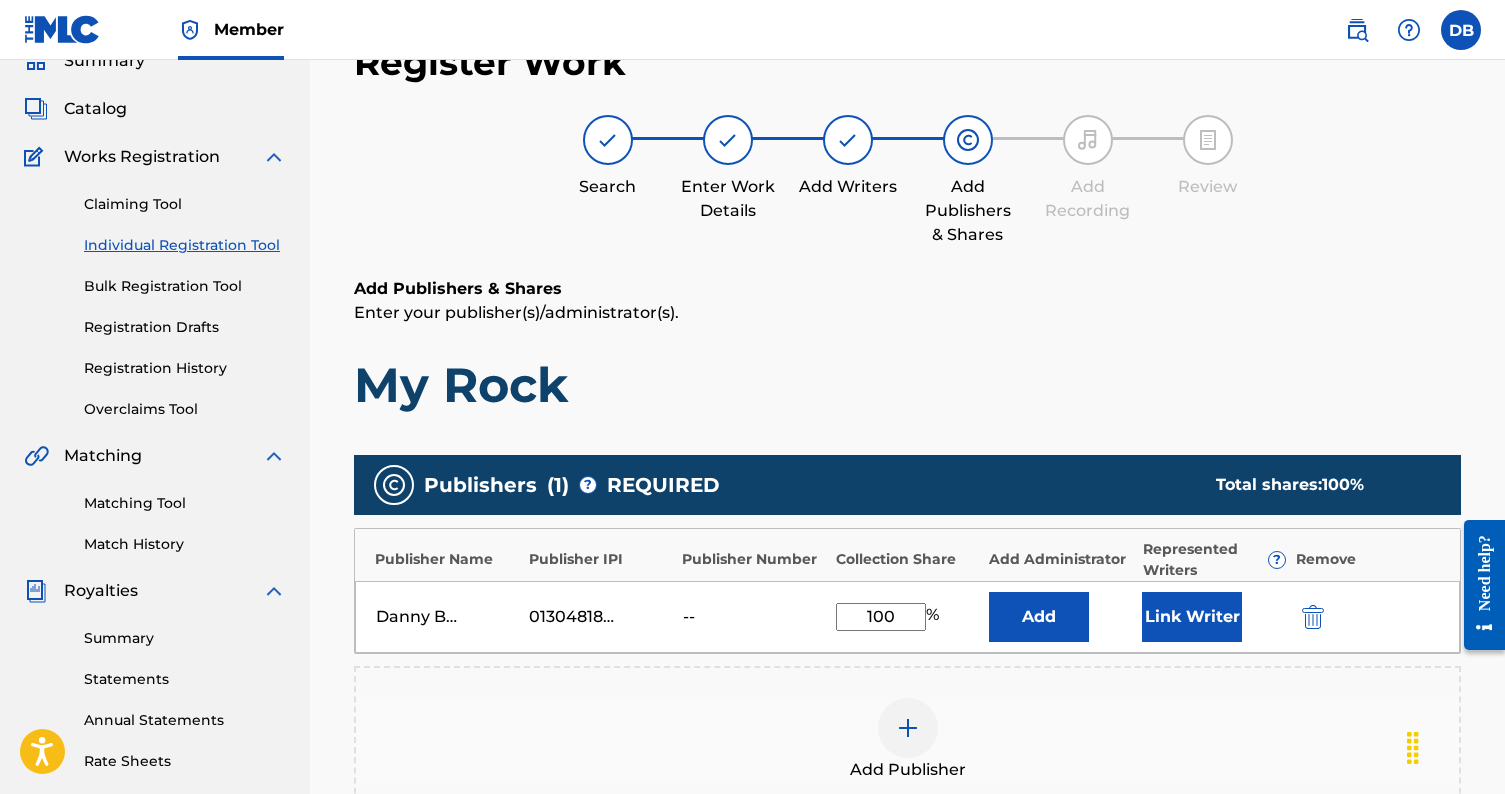 type on "100" 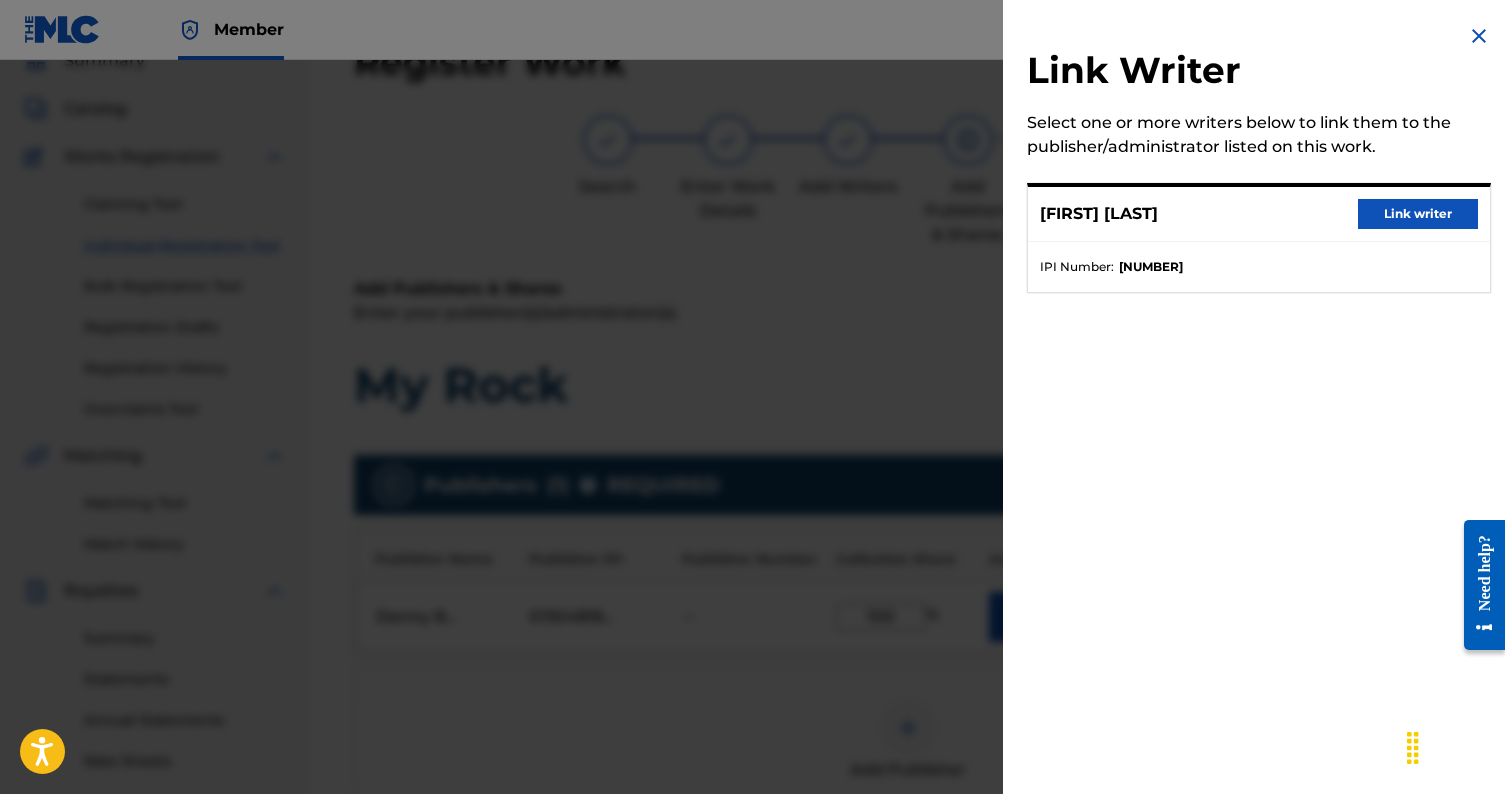 click on "Link writer" at bounding box center (1418, 214) 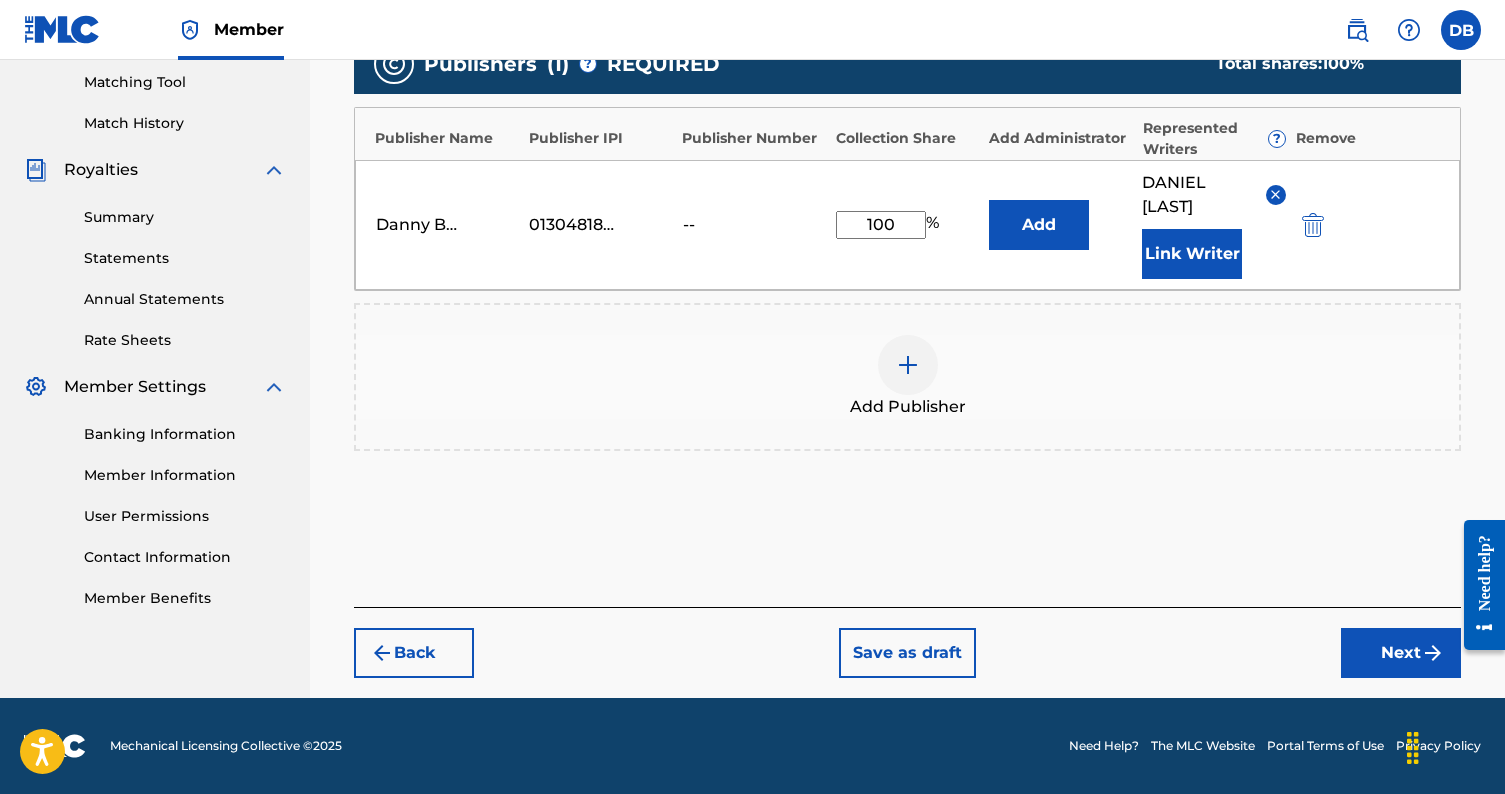 click on "Next" at bounding box center [1401, 653] 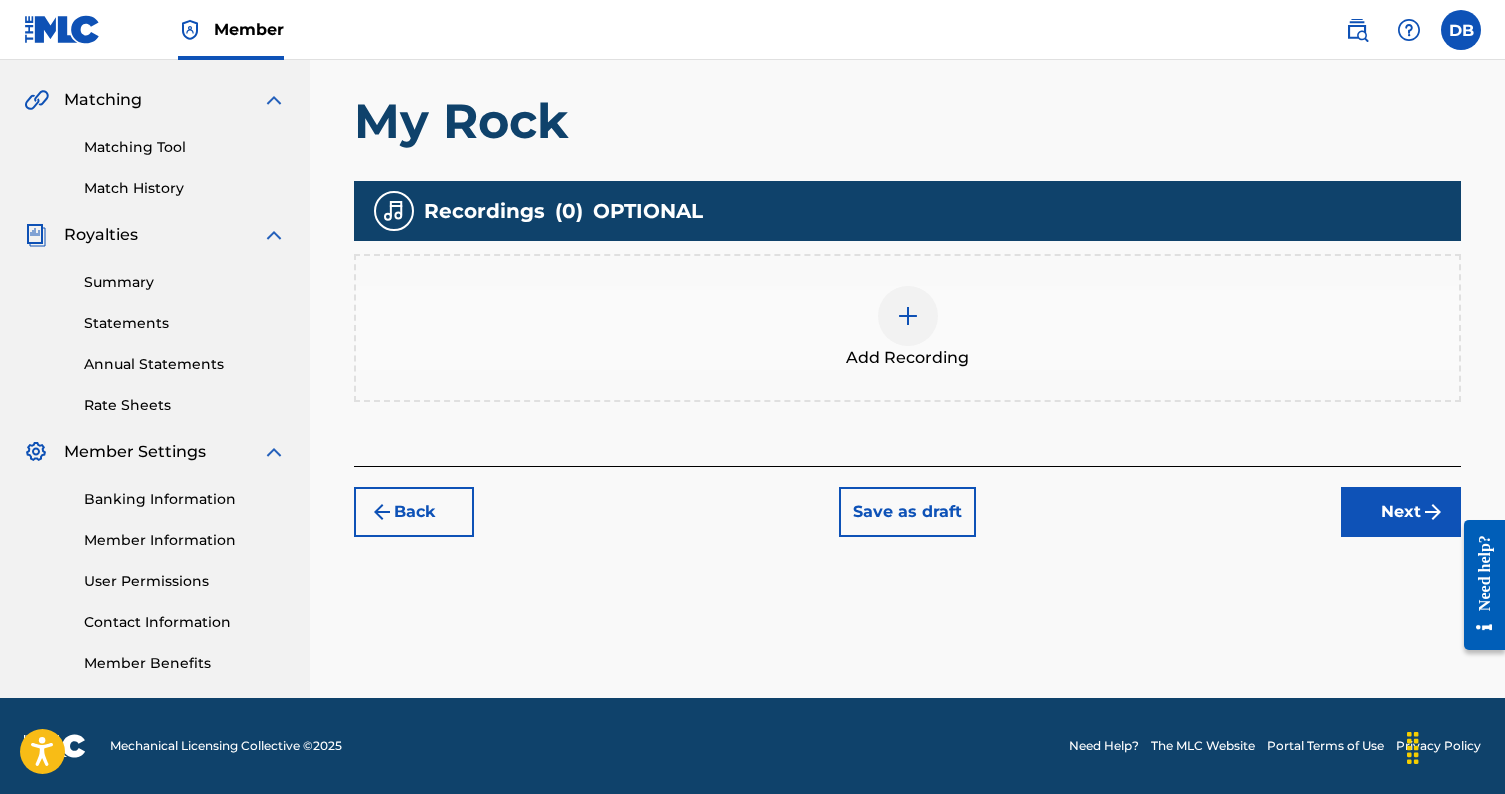click at bounding box center [908, 316] 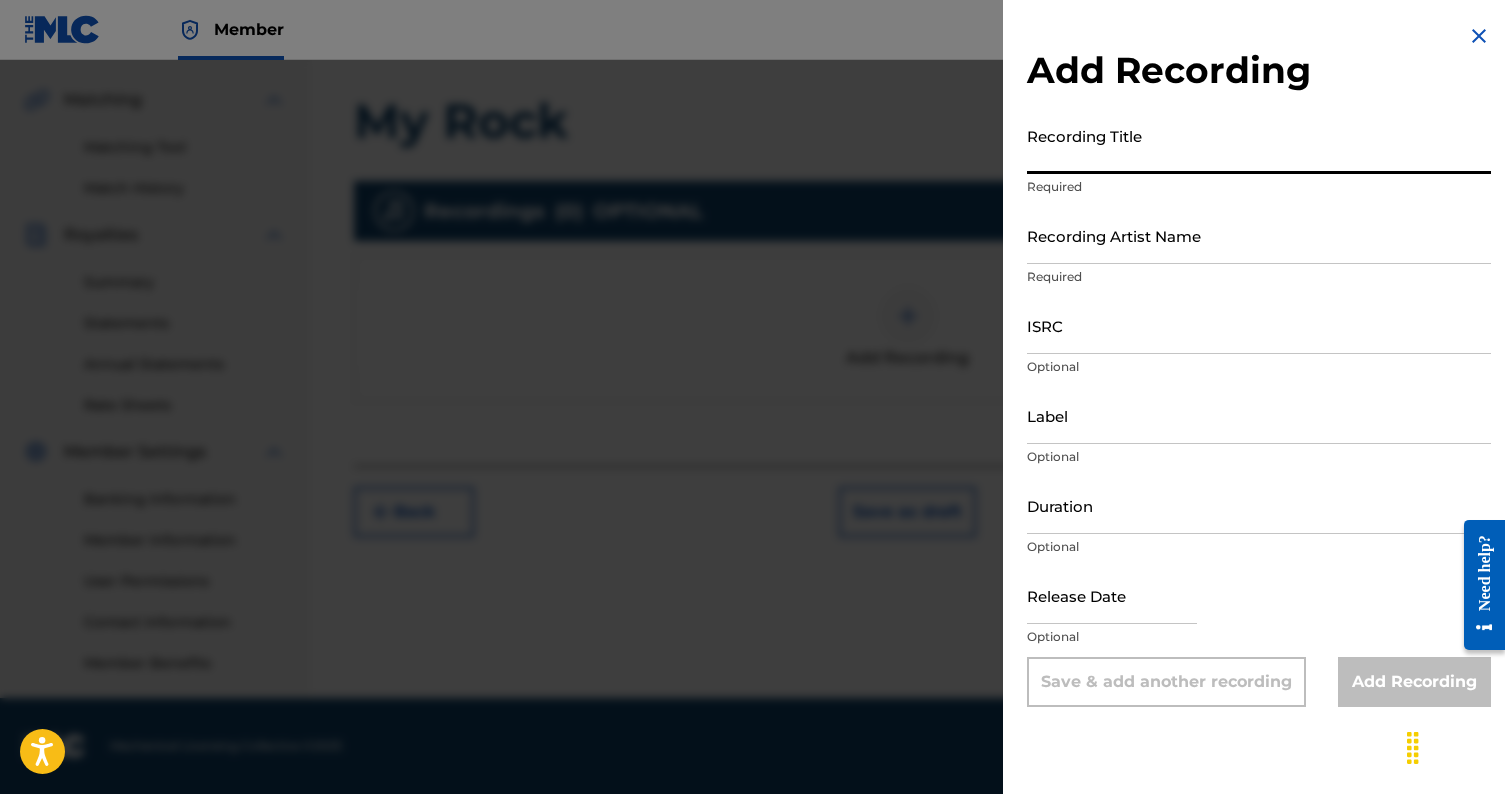 click on "Recording Title" at bounding box center (1259, 145) 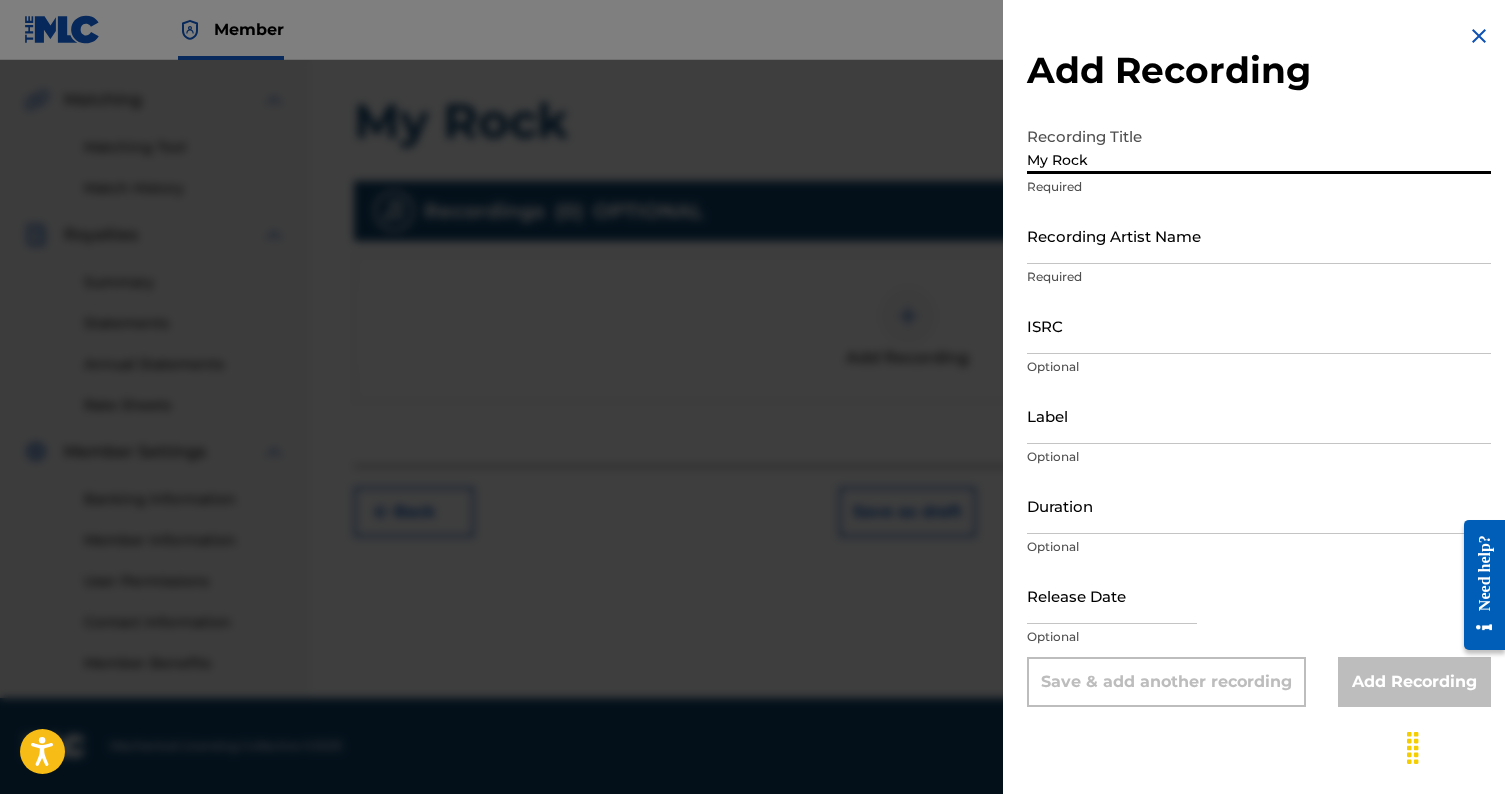 type on "My Rock" 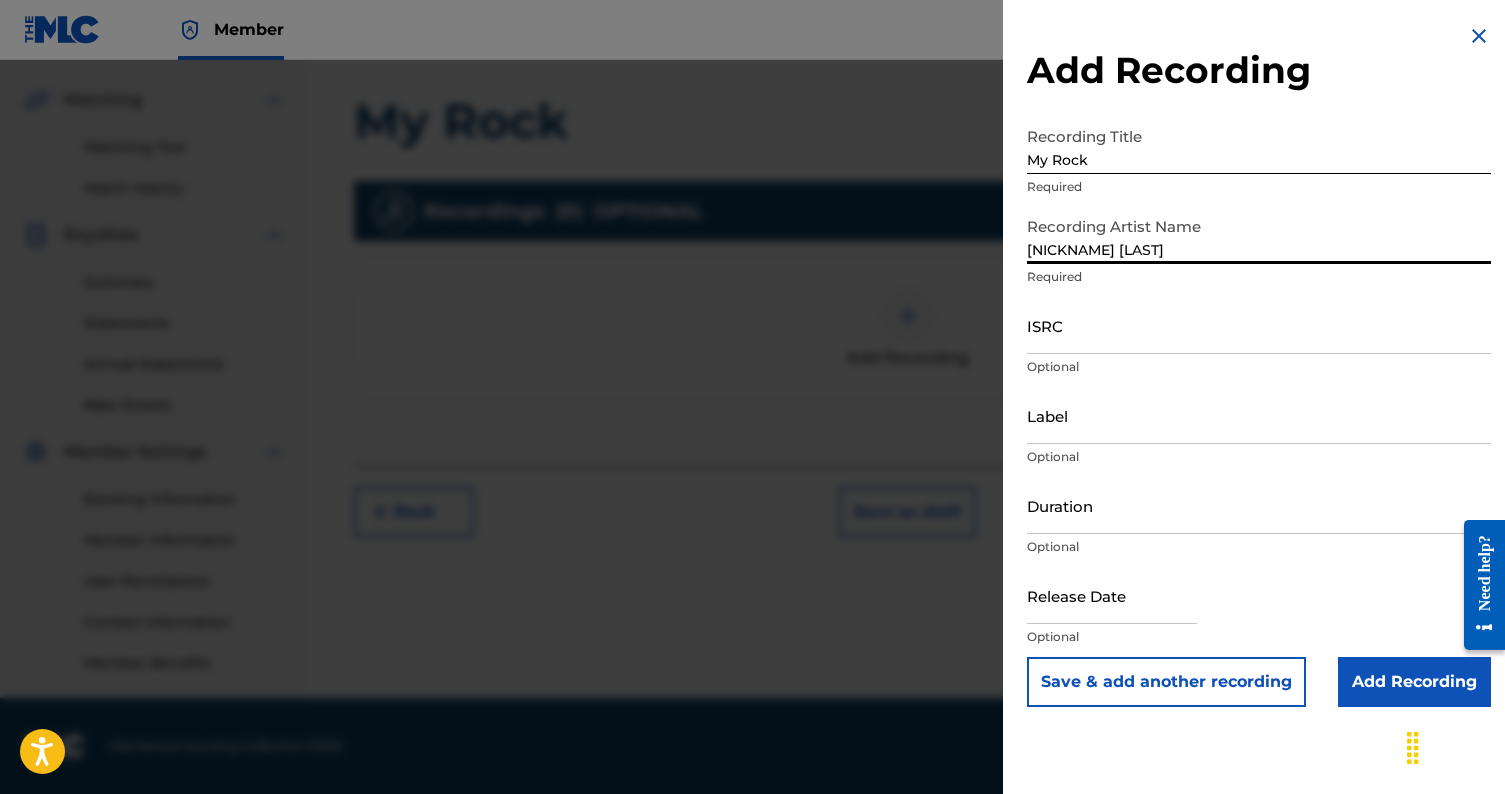 type on "[NICKNAME] [LAST]" 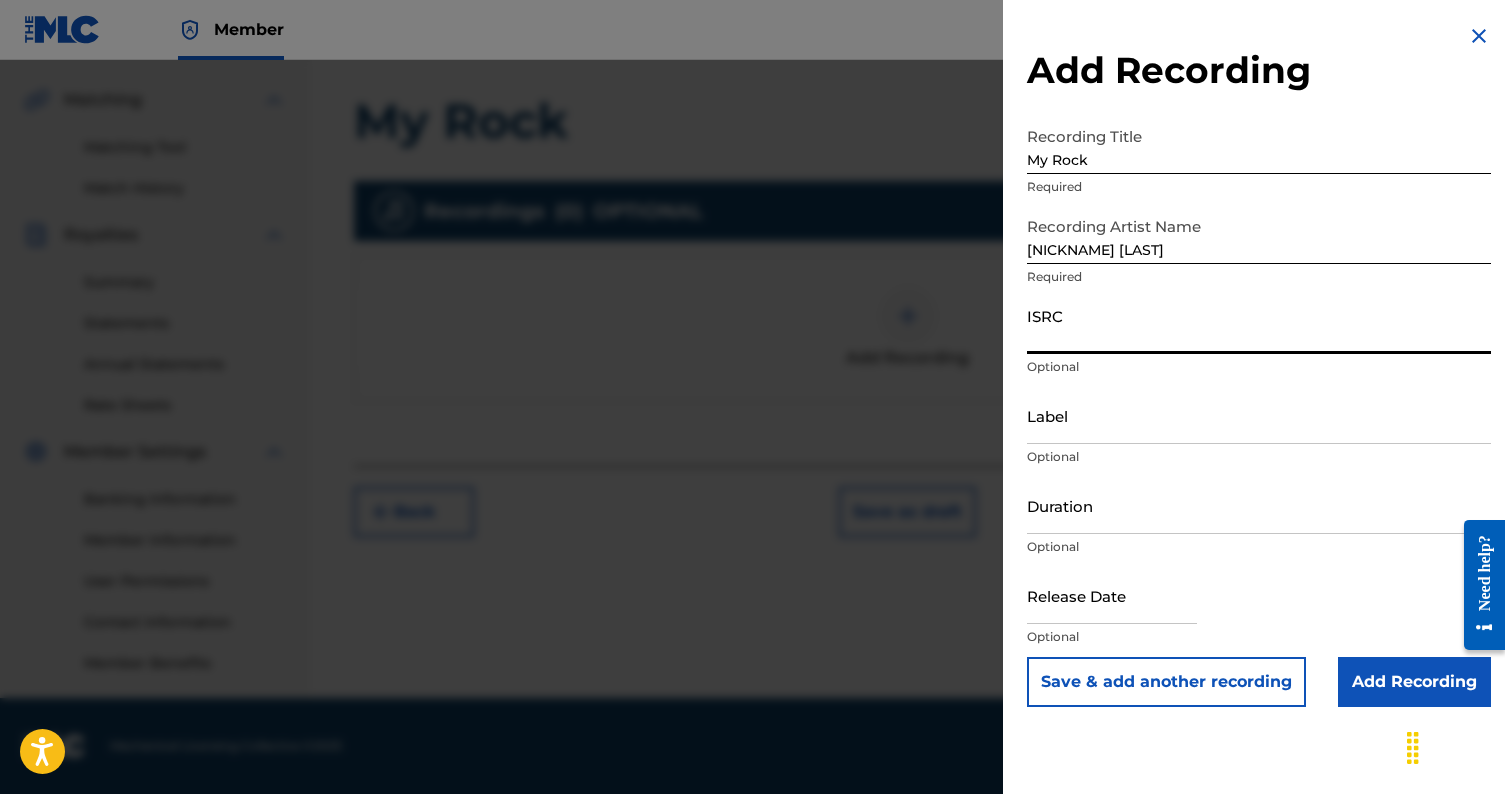 paste on "QZHN82404617" 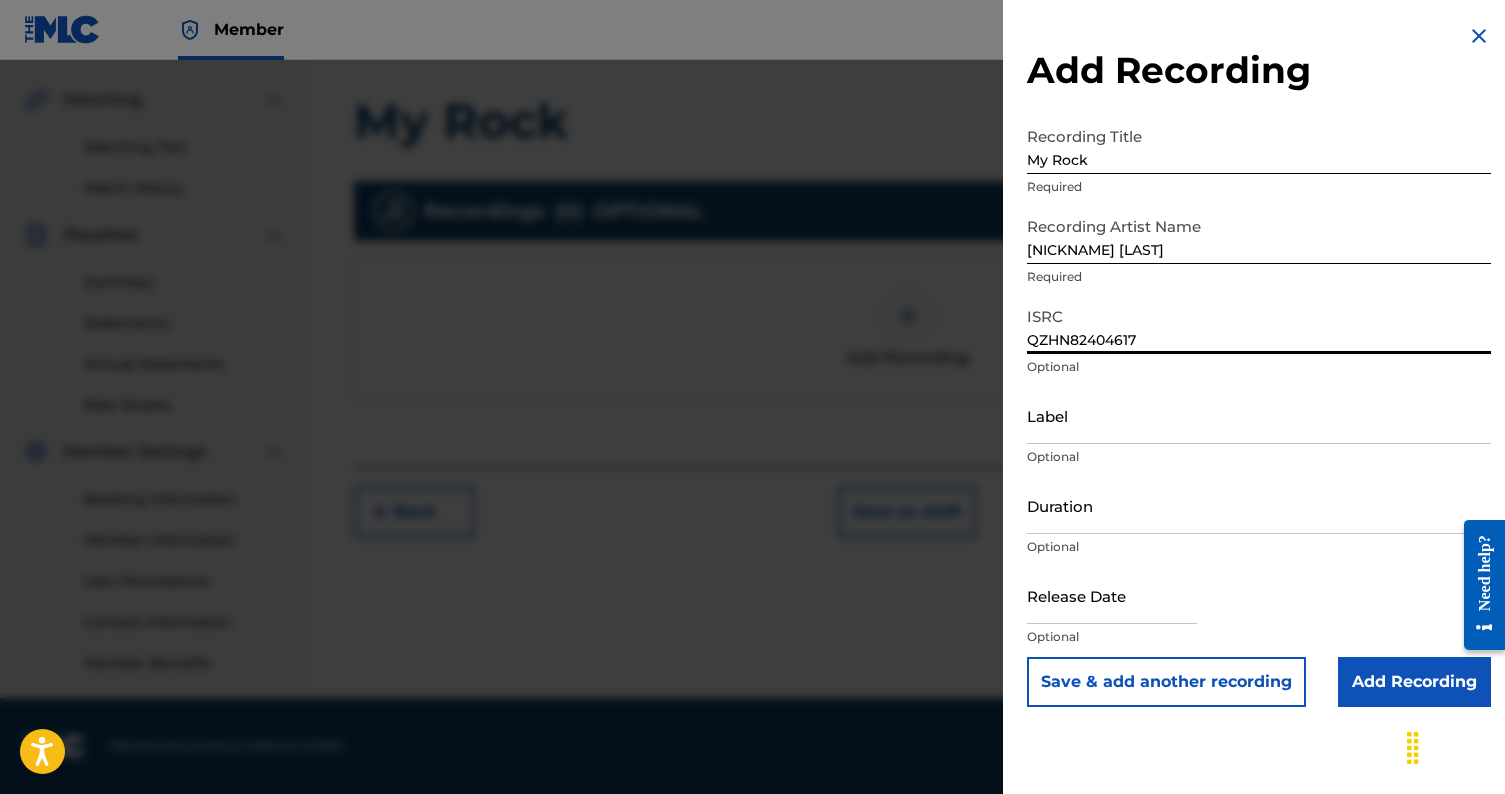 type on "QZHN82404617" 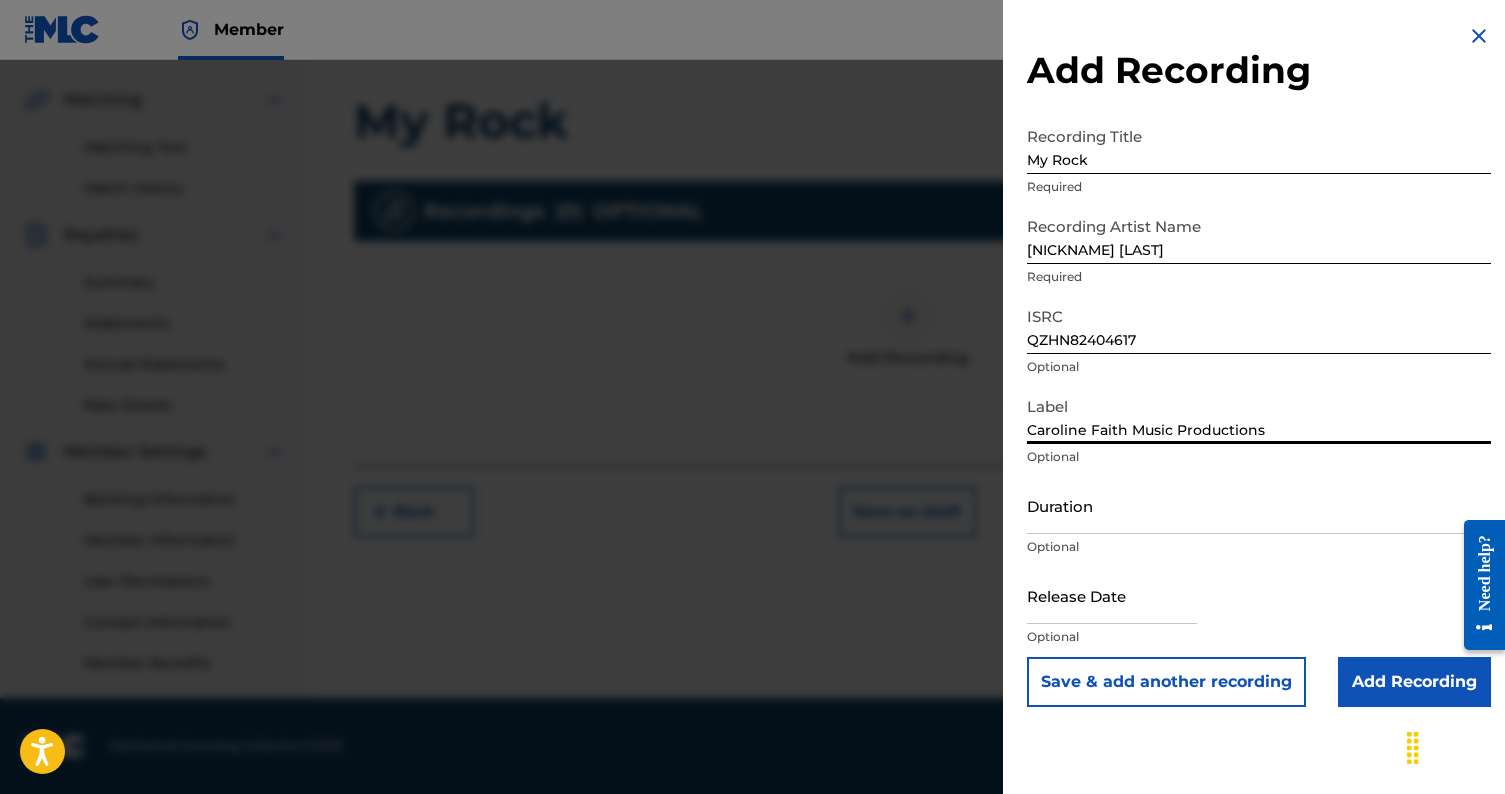 type on "Caroline Faith Music Productions" 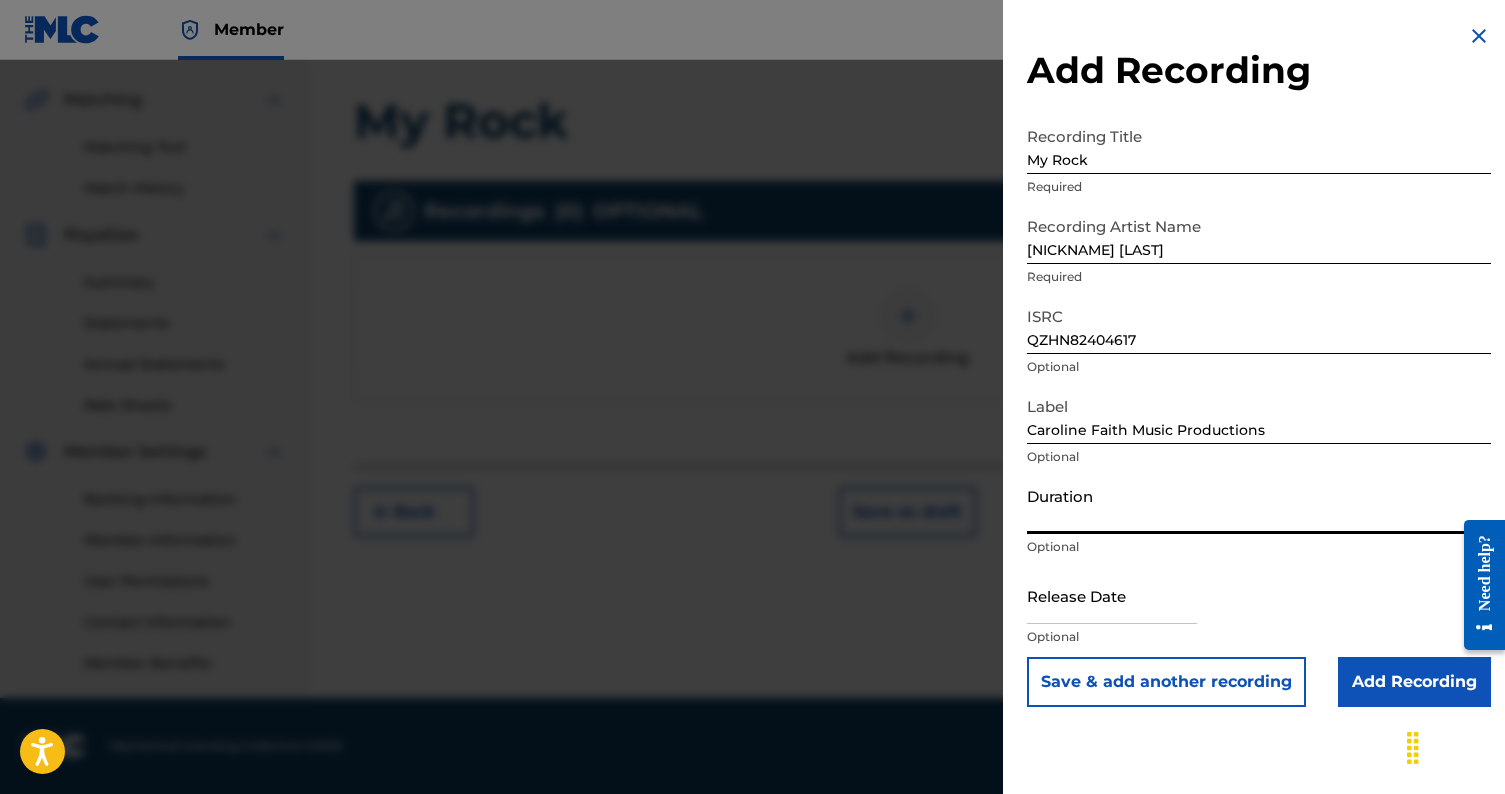 click on "Duration" at bounding box center [1259, 505] 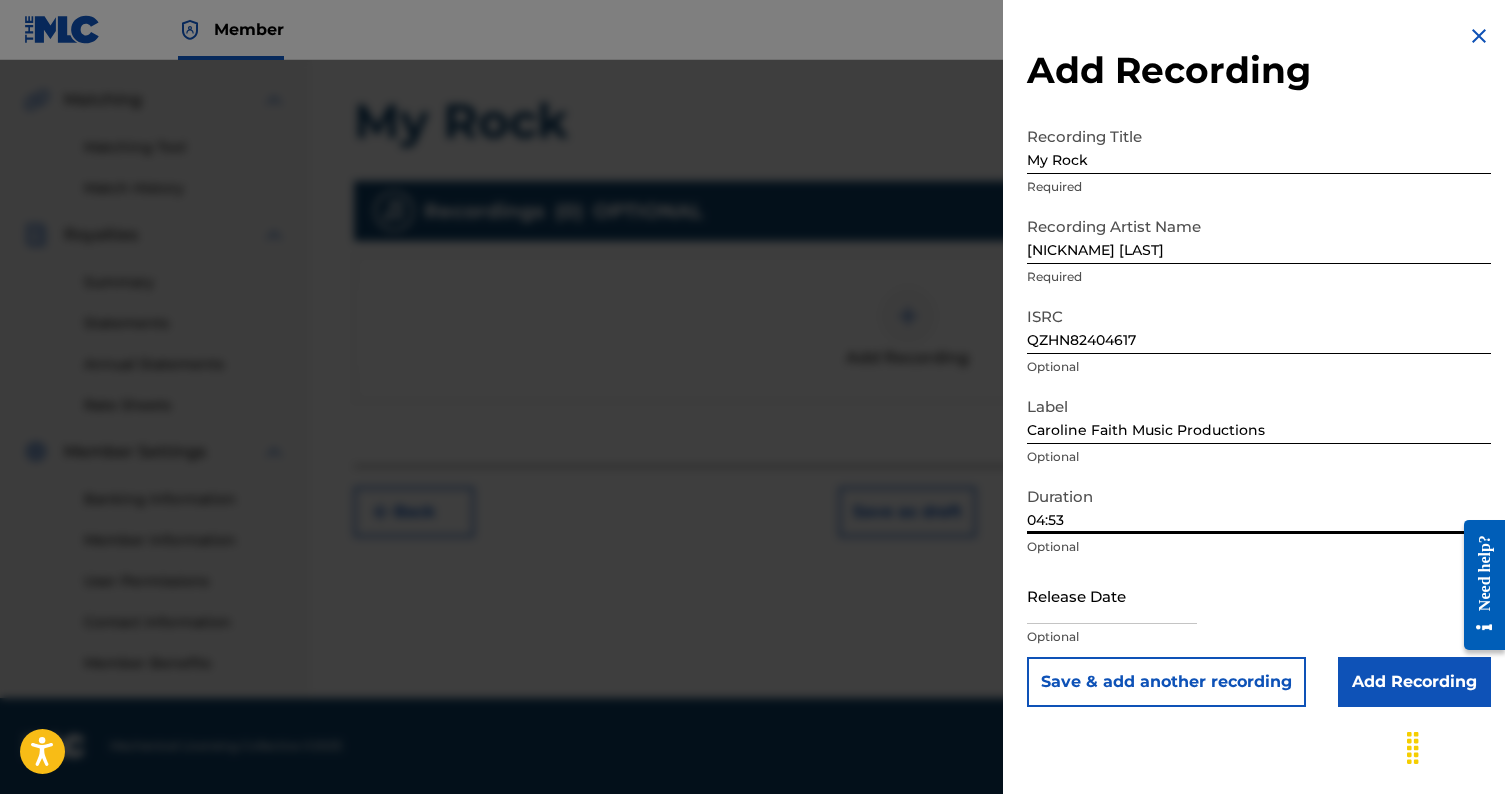type on "04:53" 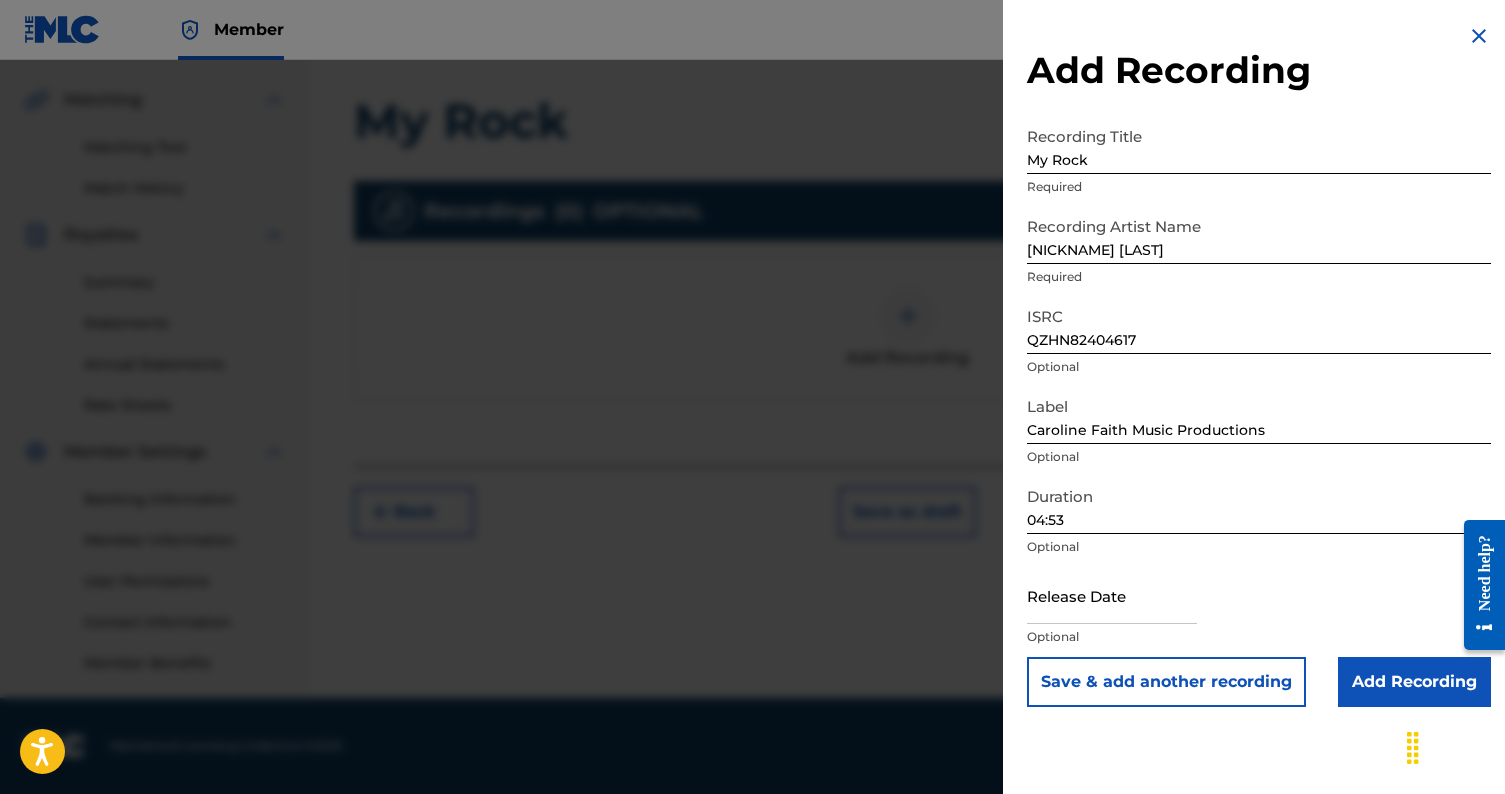 click at bounding box center [1112, 595] 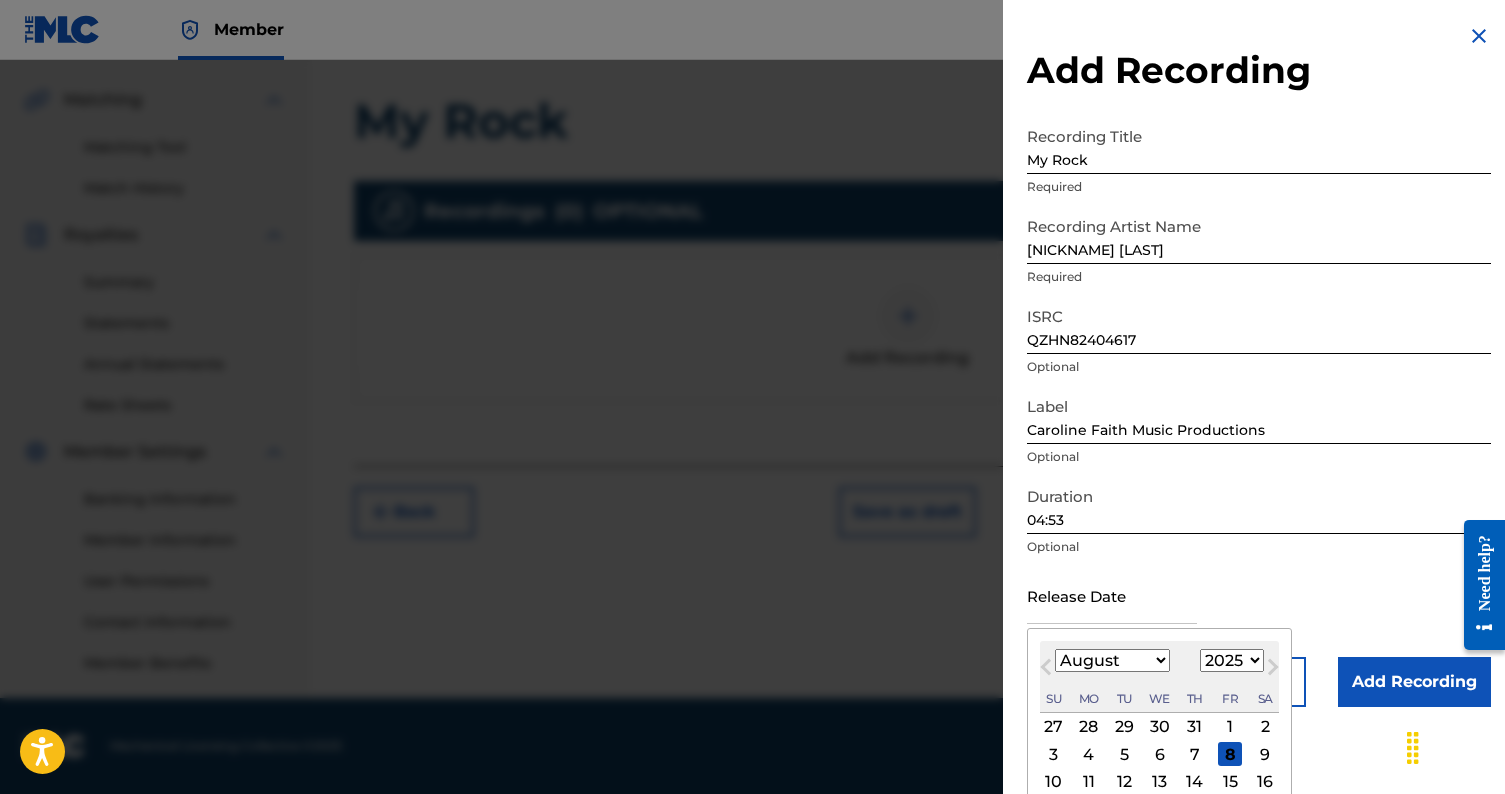select on "2024" 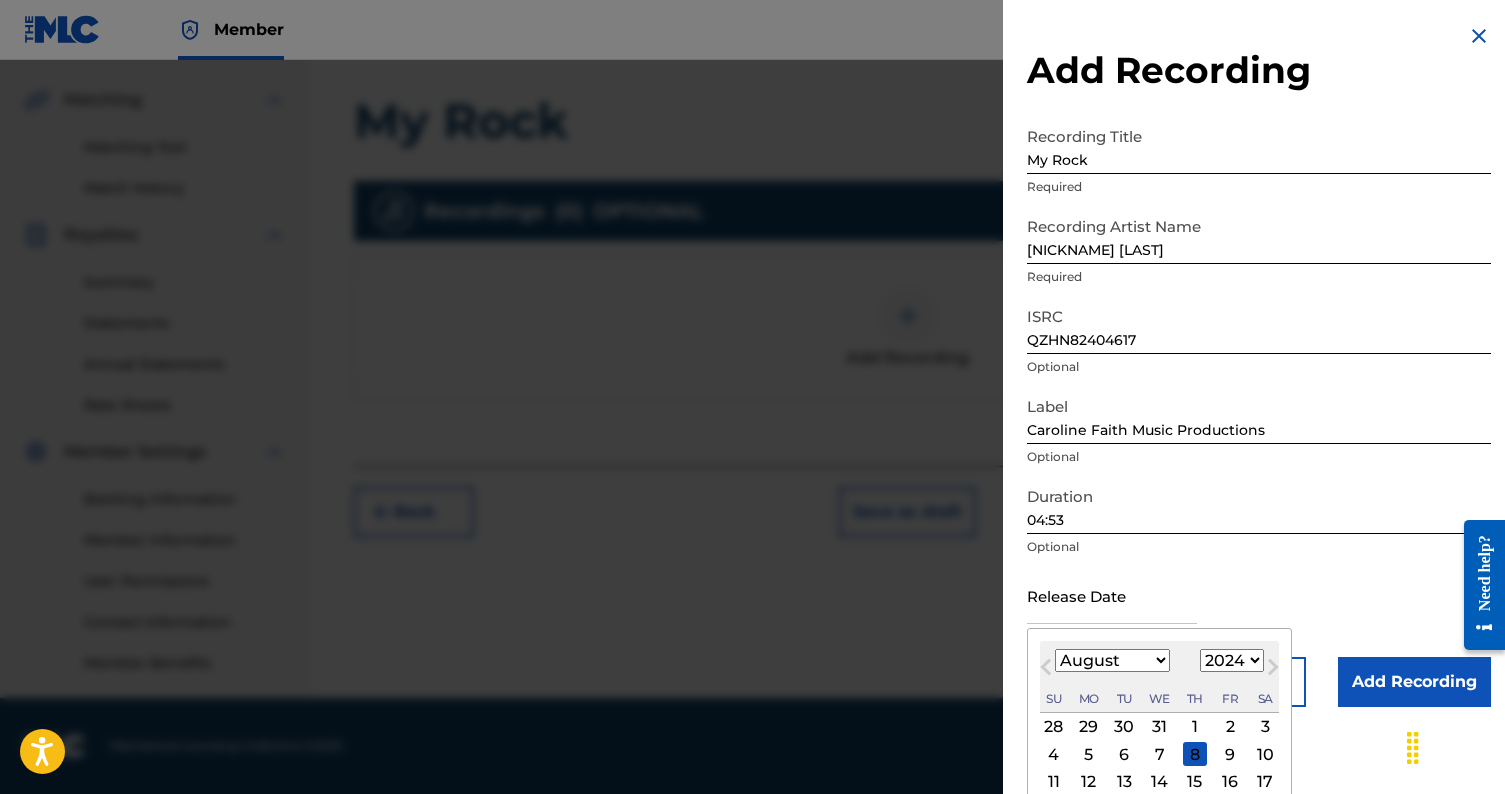 select on "3" 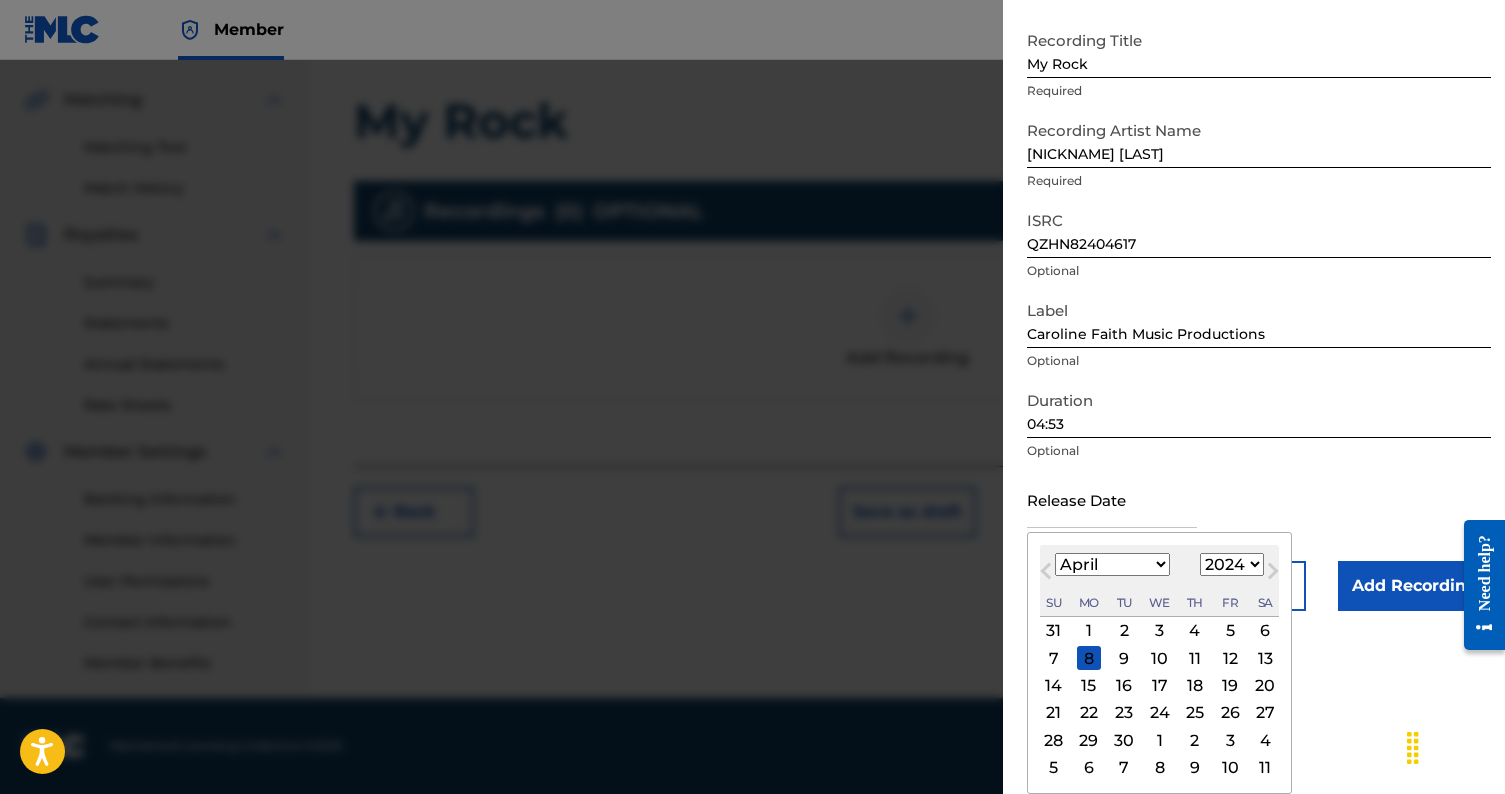 scroll, scrollTop: 96, scrollLeft: 0, axis: vertical 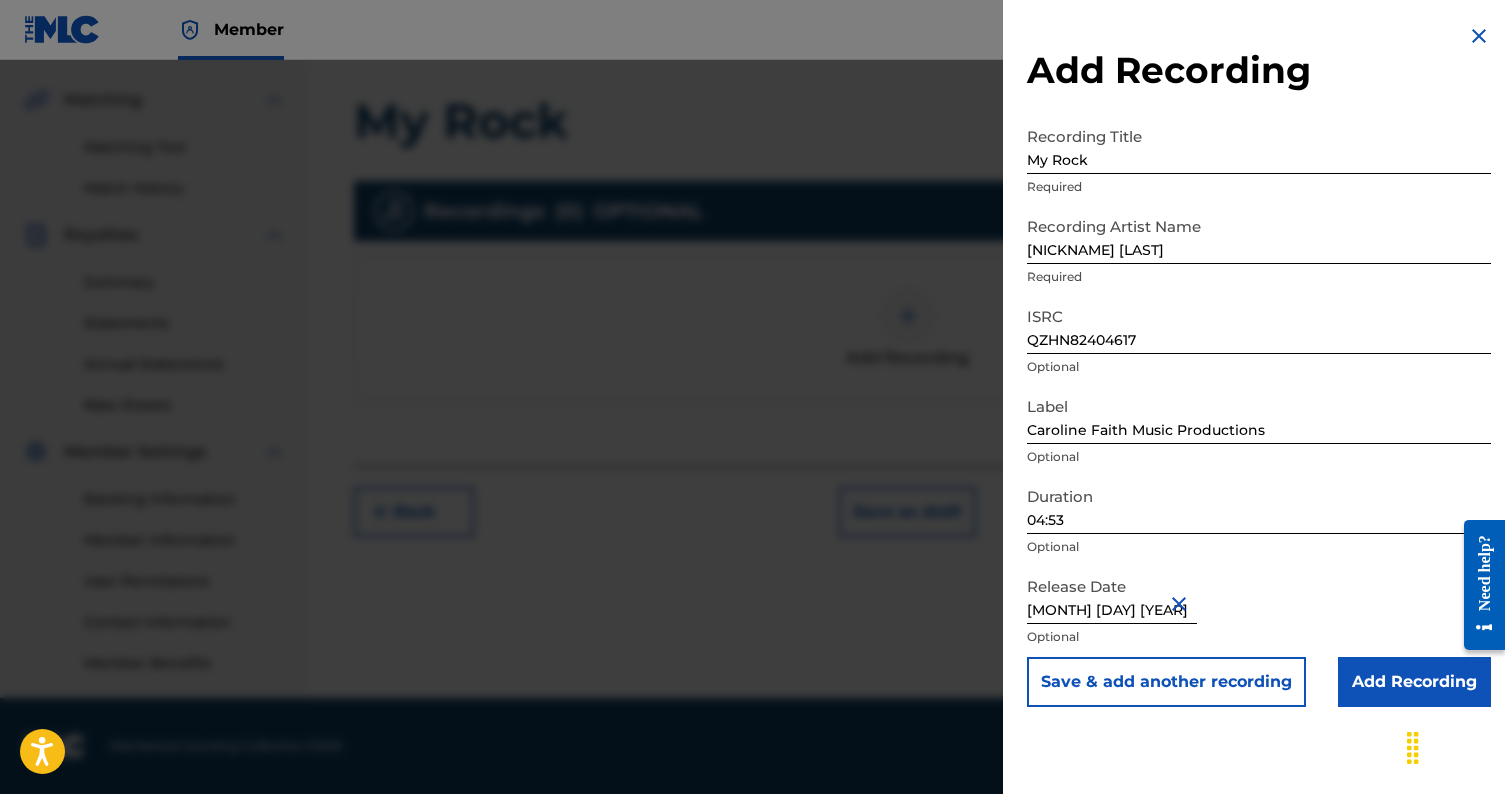 click on "Add Recording" at bounding box center (1414, 682) 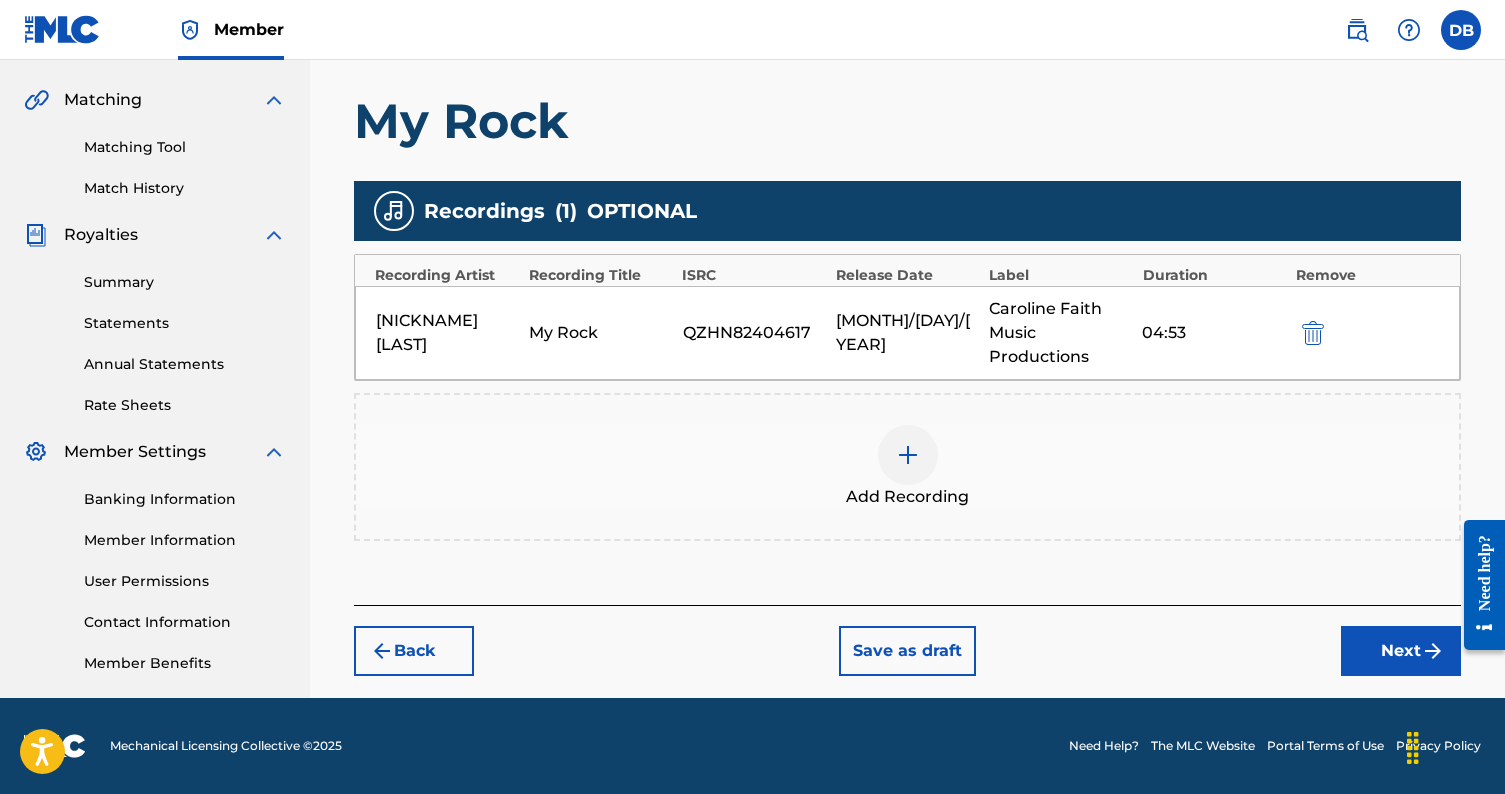 click on "Next" at bounding box center (1401, 651) 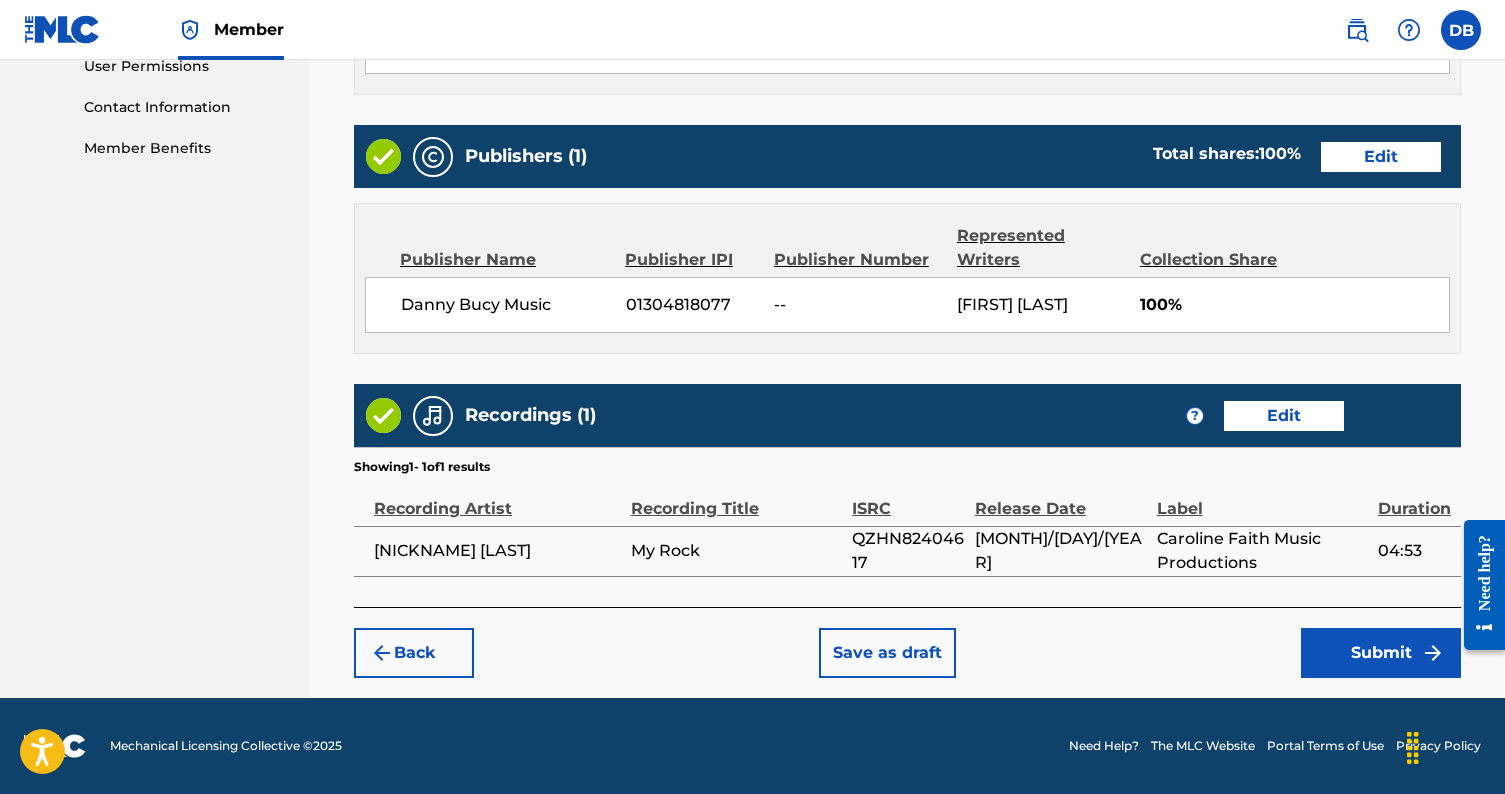 scroll, scrollTop: 960, scrollLeft: 0, axis: vertical 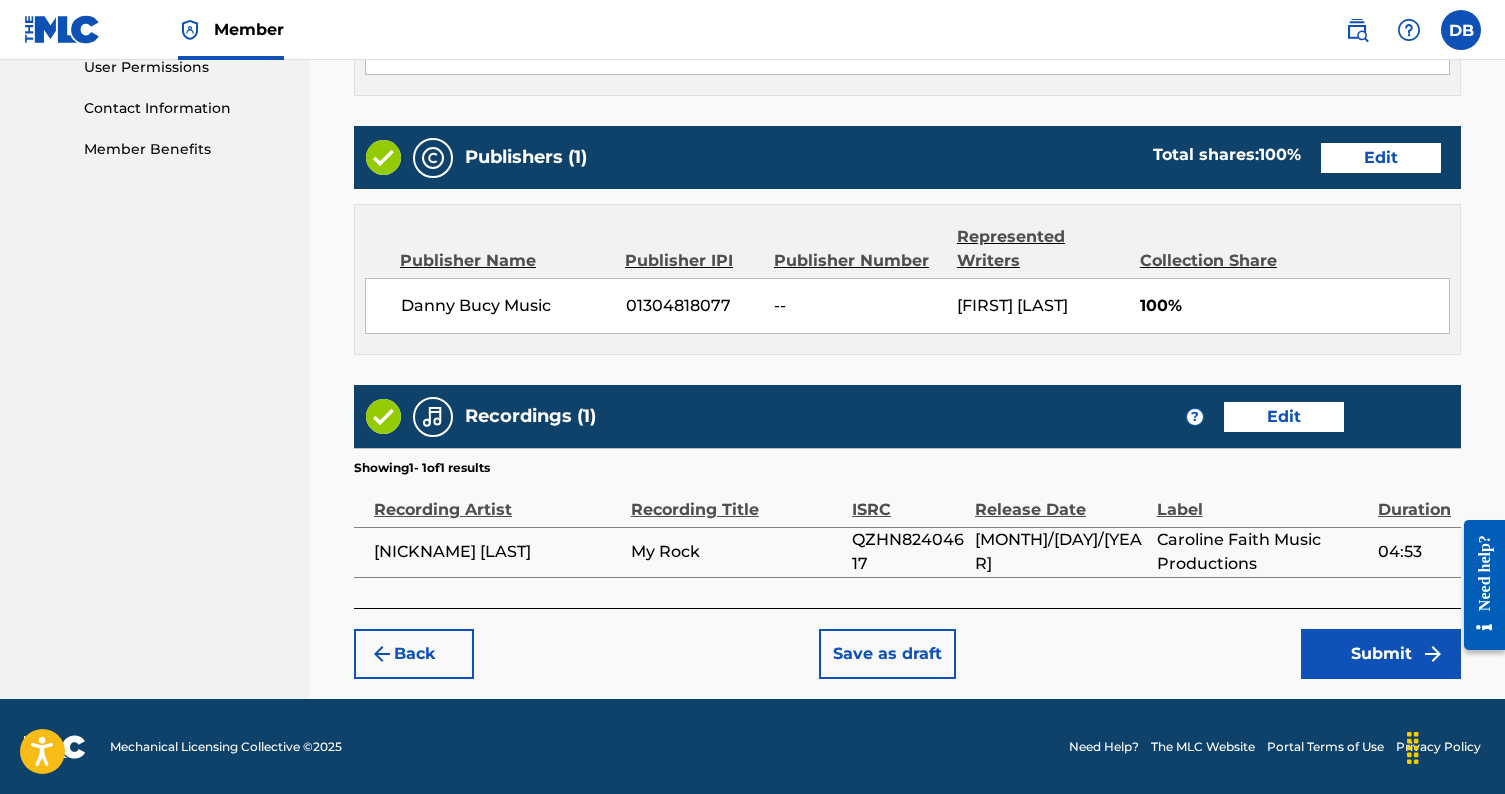click on "Submit" at bounding box center (1381, 654) 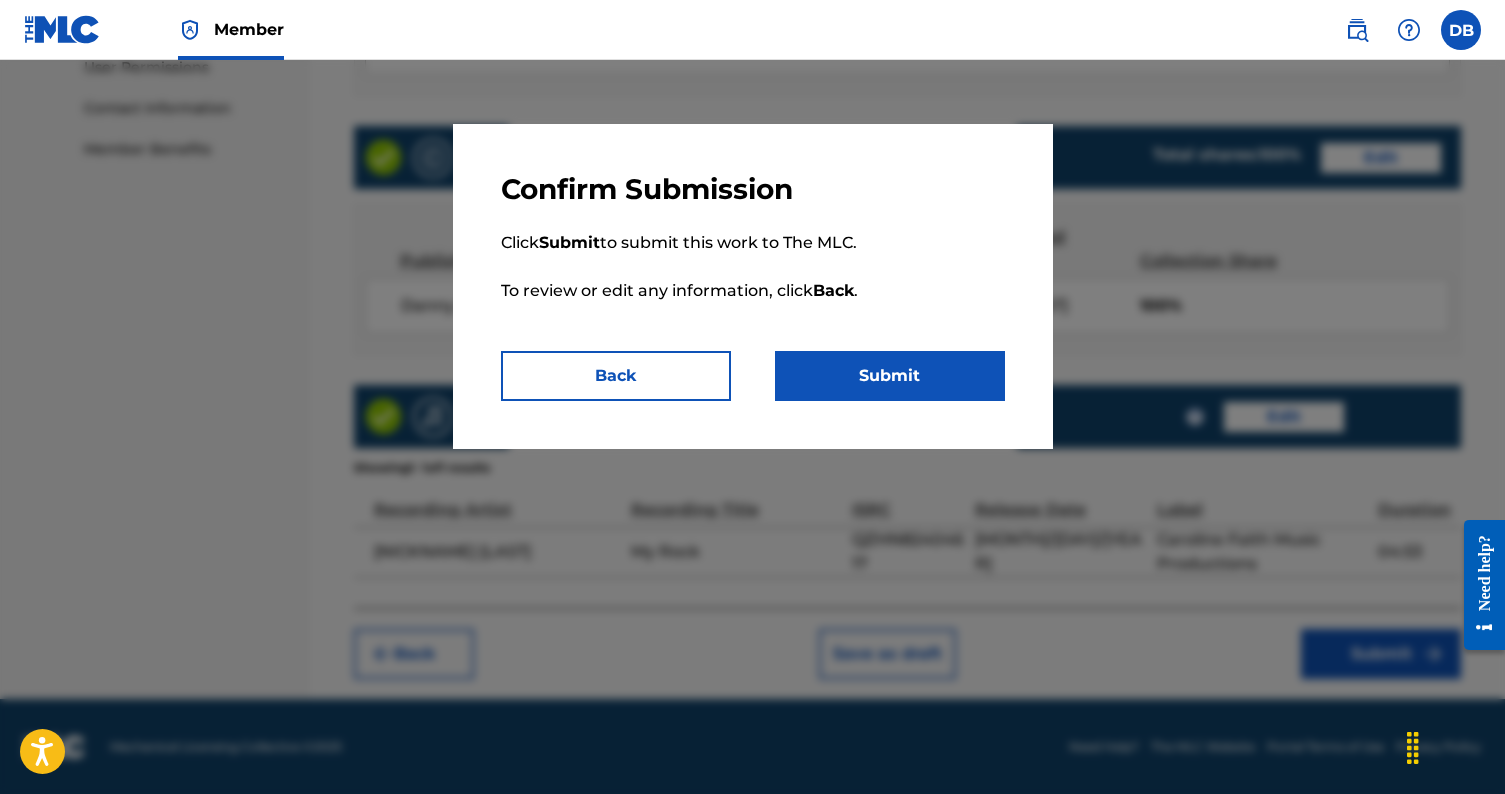 click on "Submit" at bounding box center [890, 376] 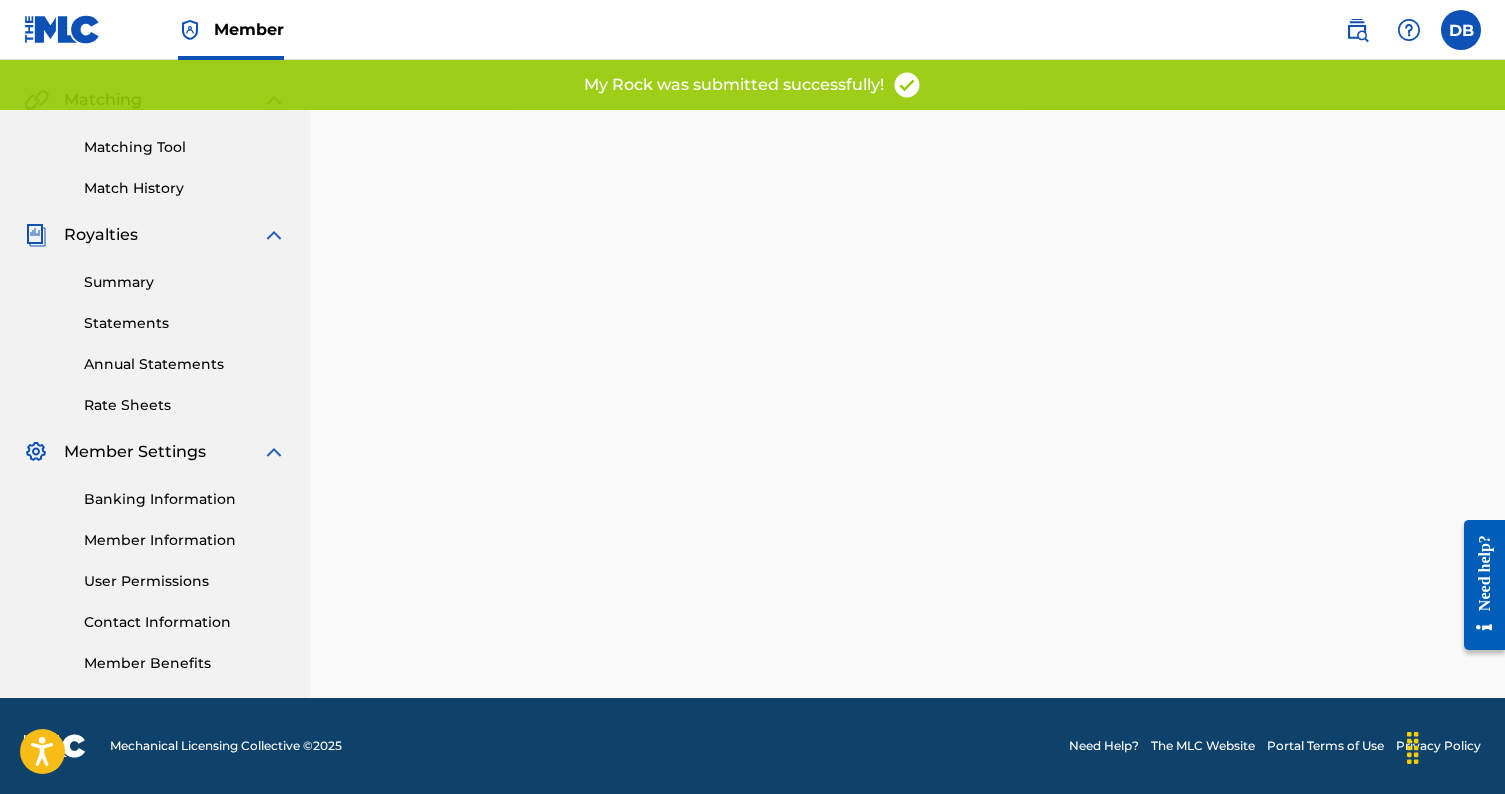 scroll, scrollTop: 0, scrollLeft: 0, axis: both 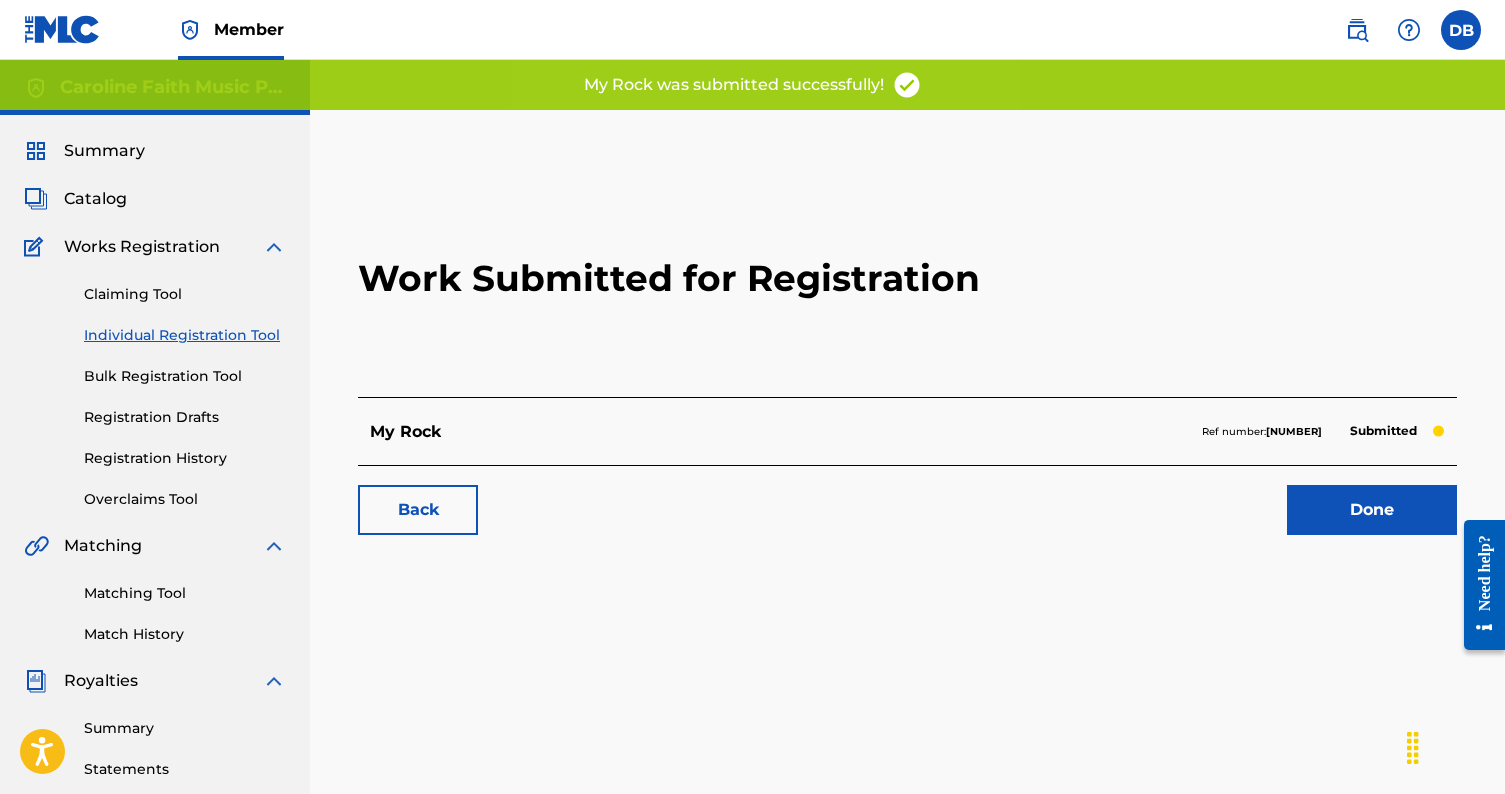 click on "Done" at bounding box center [1372, 510] 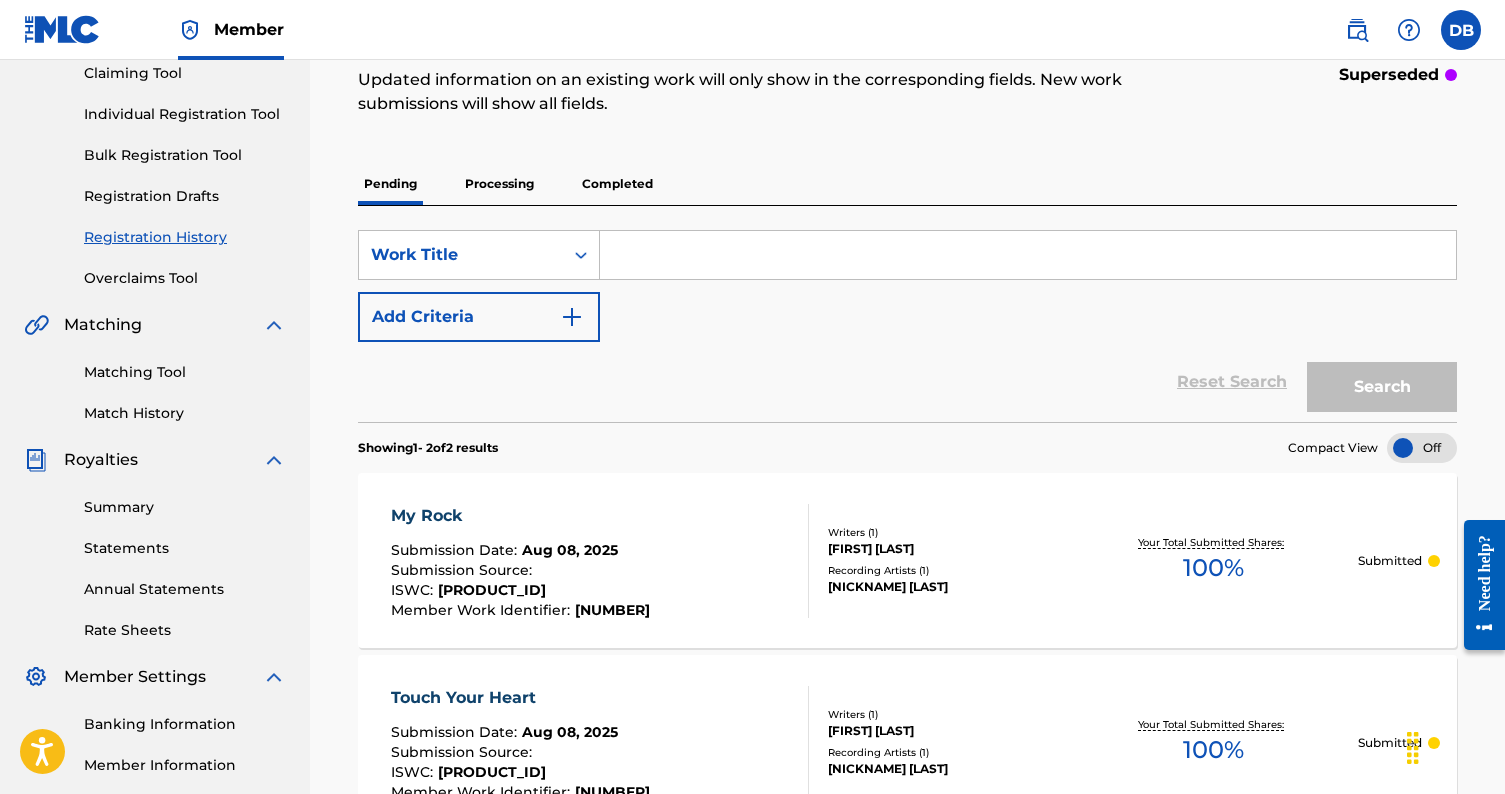 scroll, scrollTop: 217, scrollLeft: 0, axis: vertical 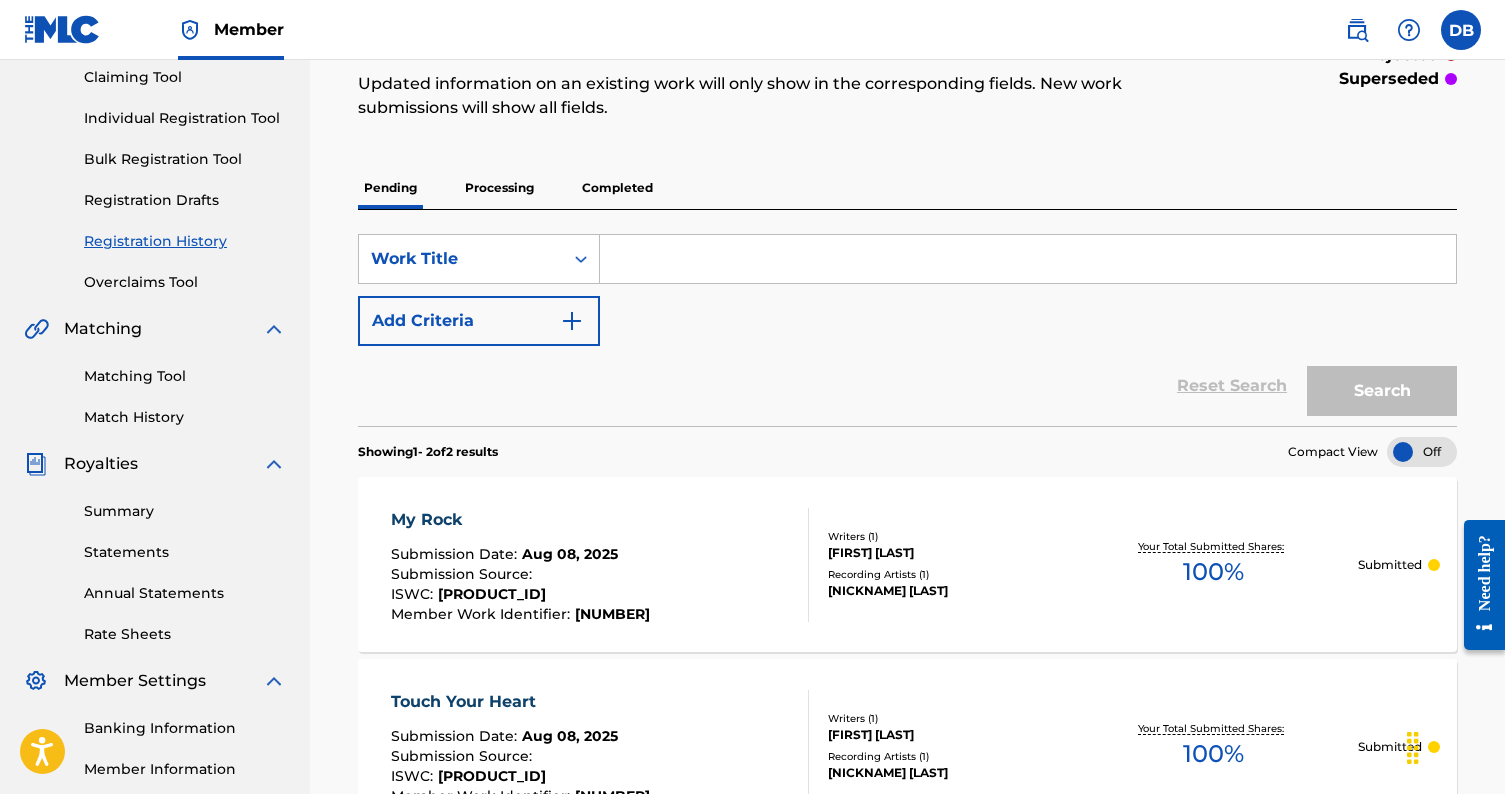 click on "Individual Registration Tool" at bounding box center (185, 118) 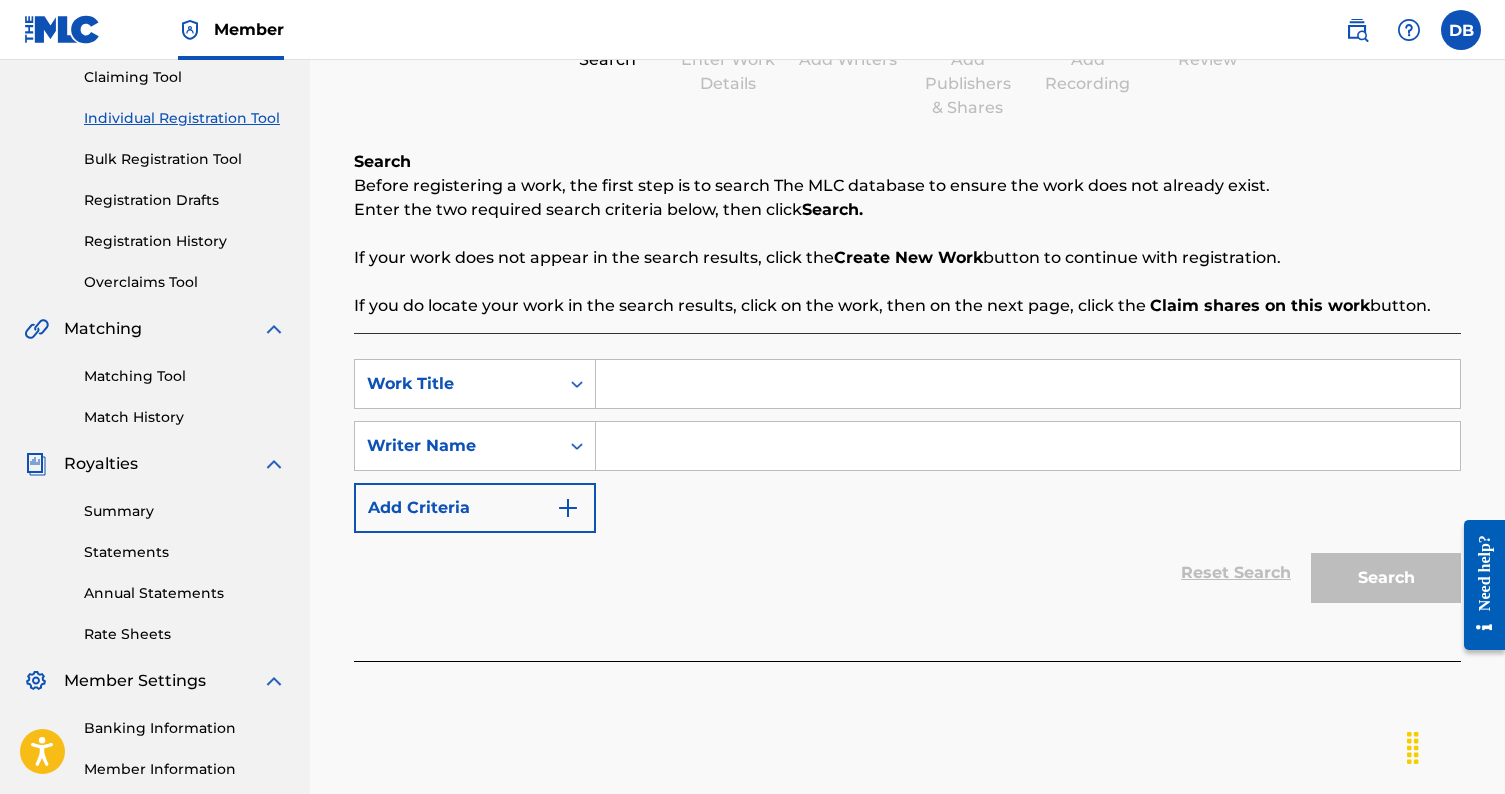 scroll, scrollTop: 0, scrollLeft: 0, axis: both 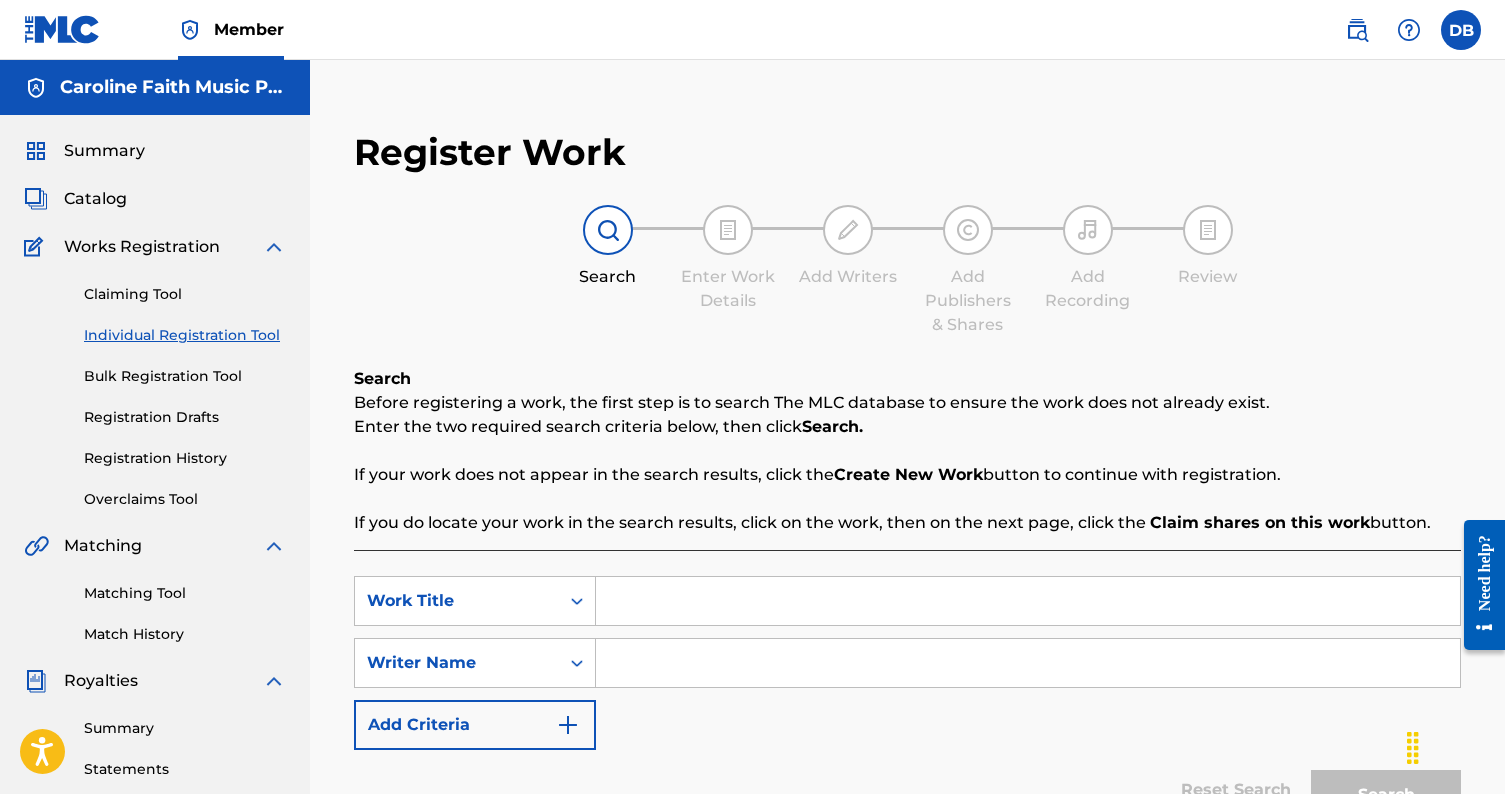 click at bounding box center (1028, 601) 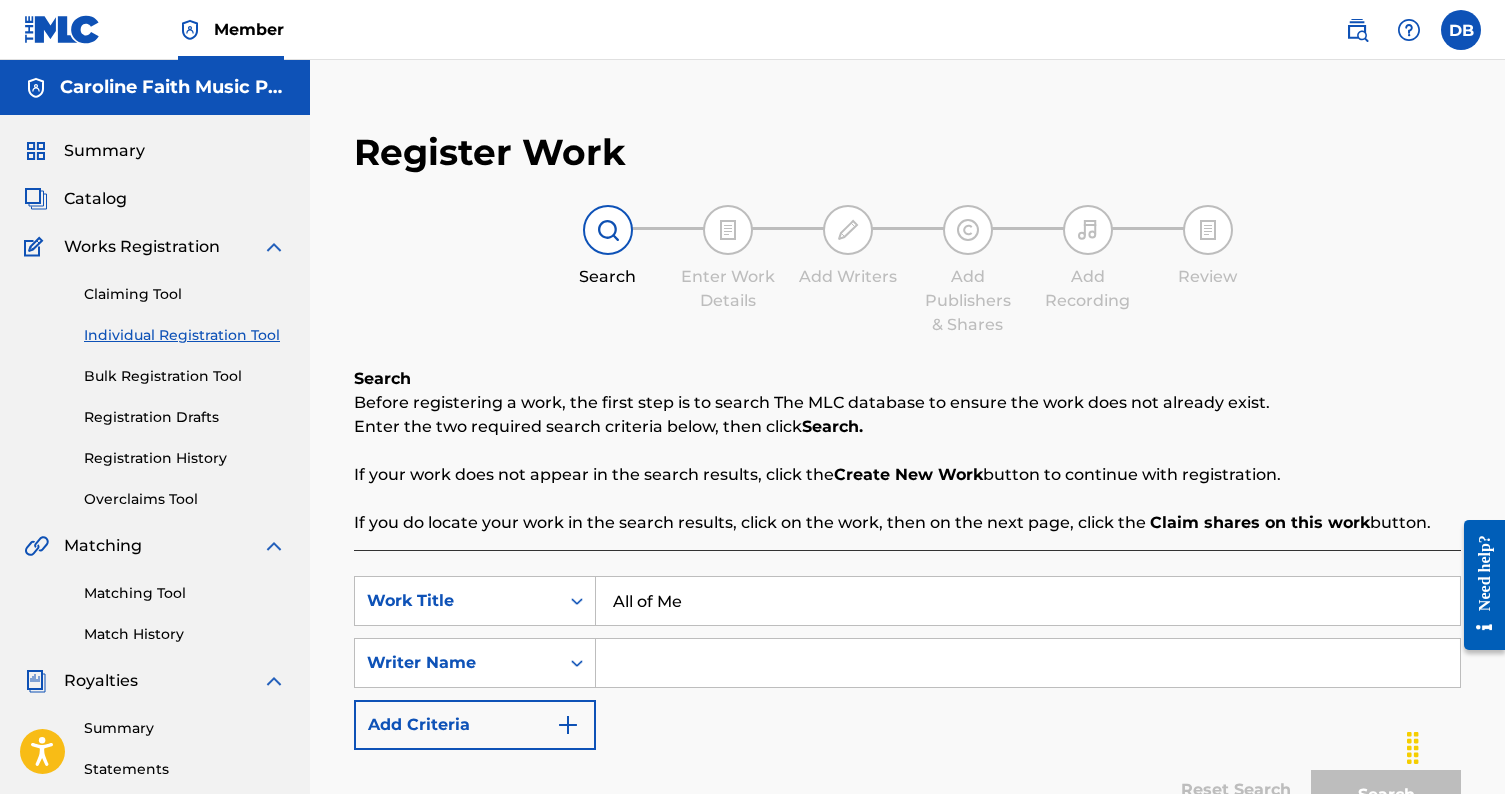 type on "All of Me" 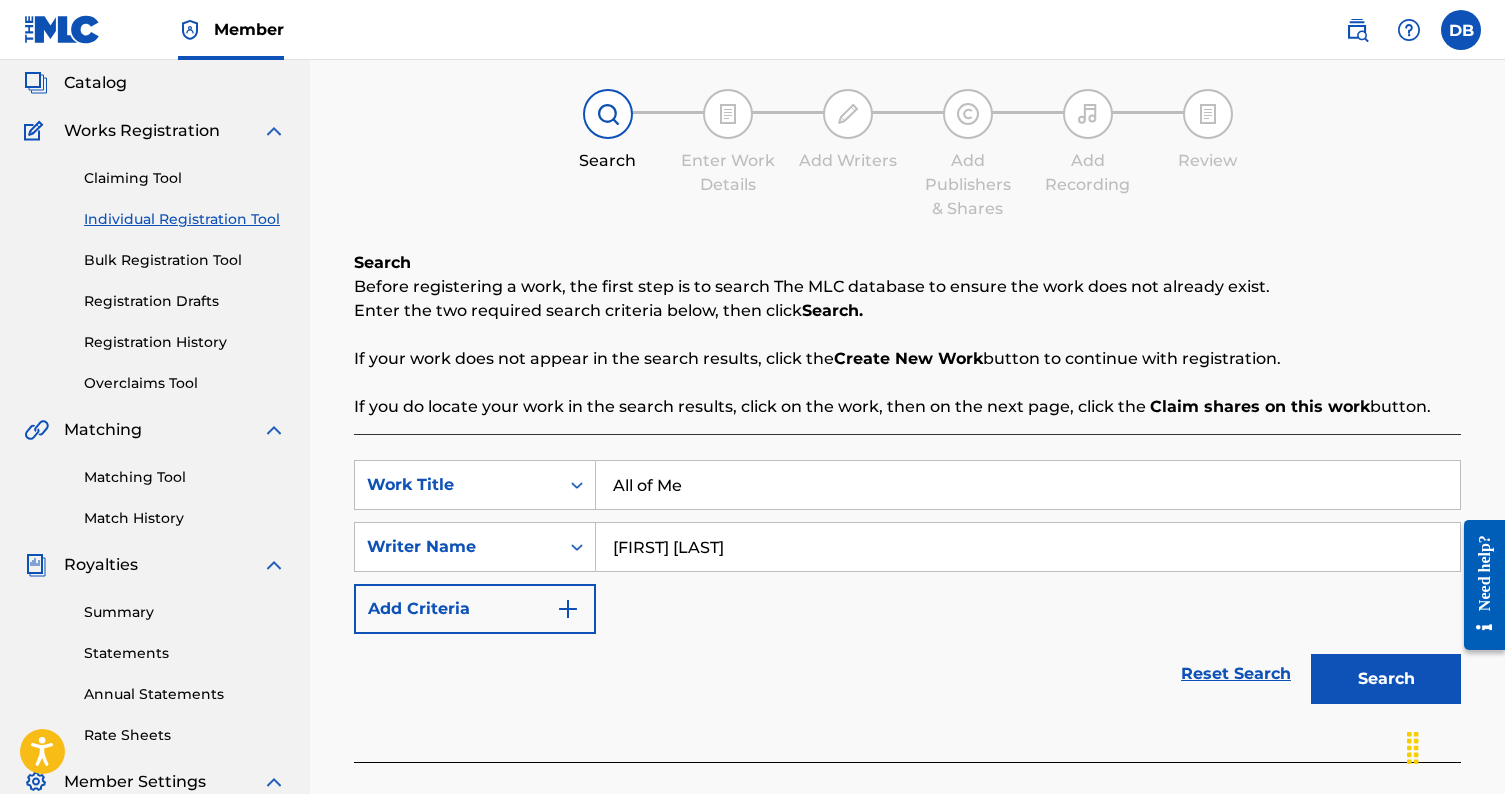 scroll, scrollTop: 120, scrollLeft: 0, axis: vertical 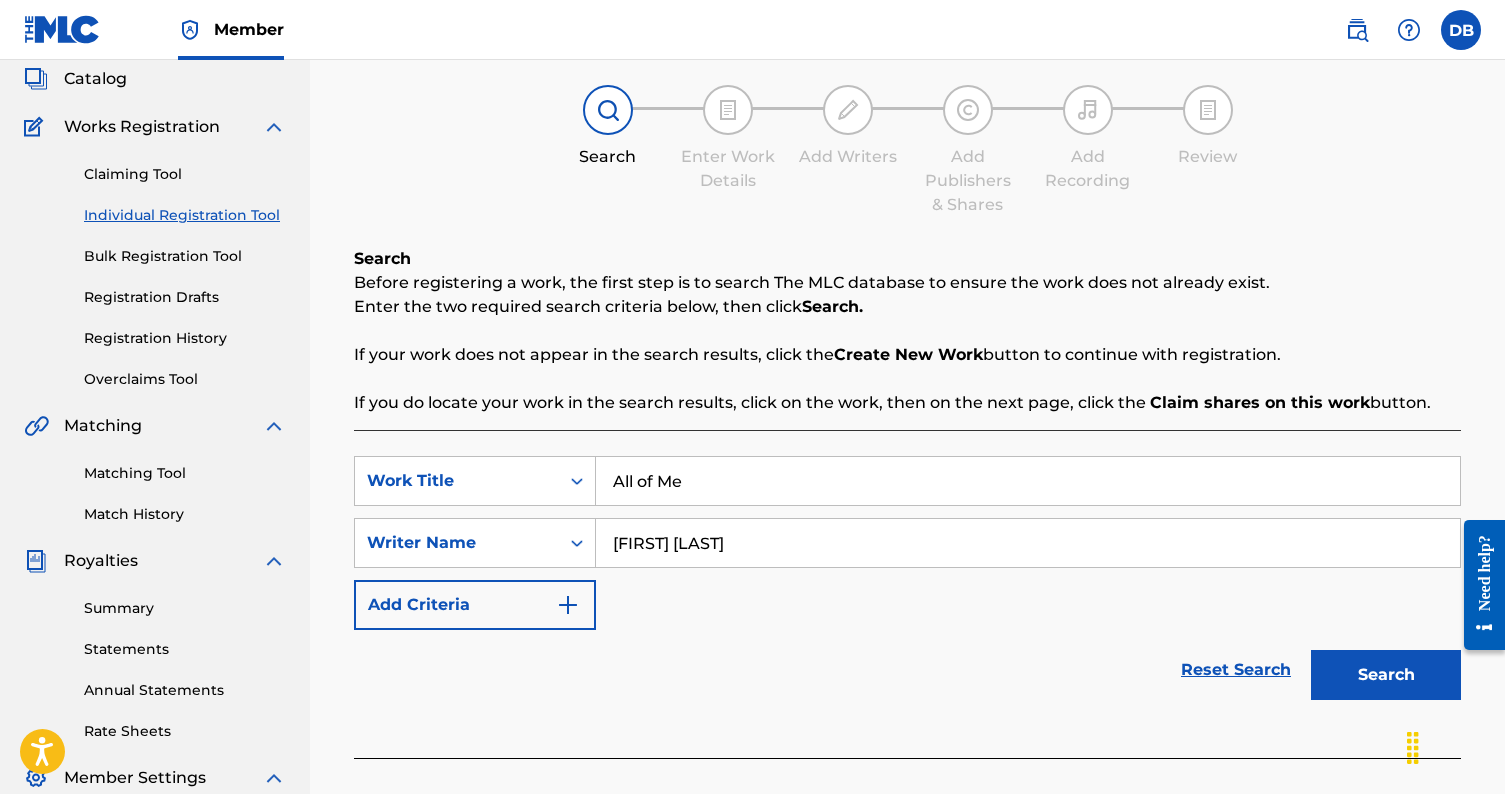 type on "[FIRST] [LAST]" 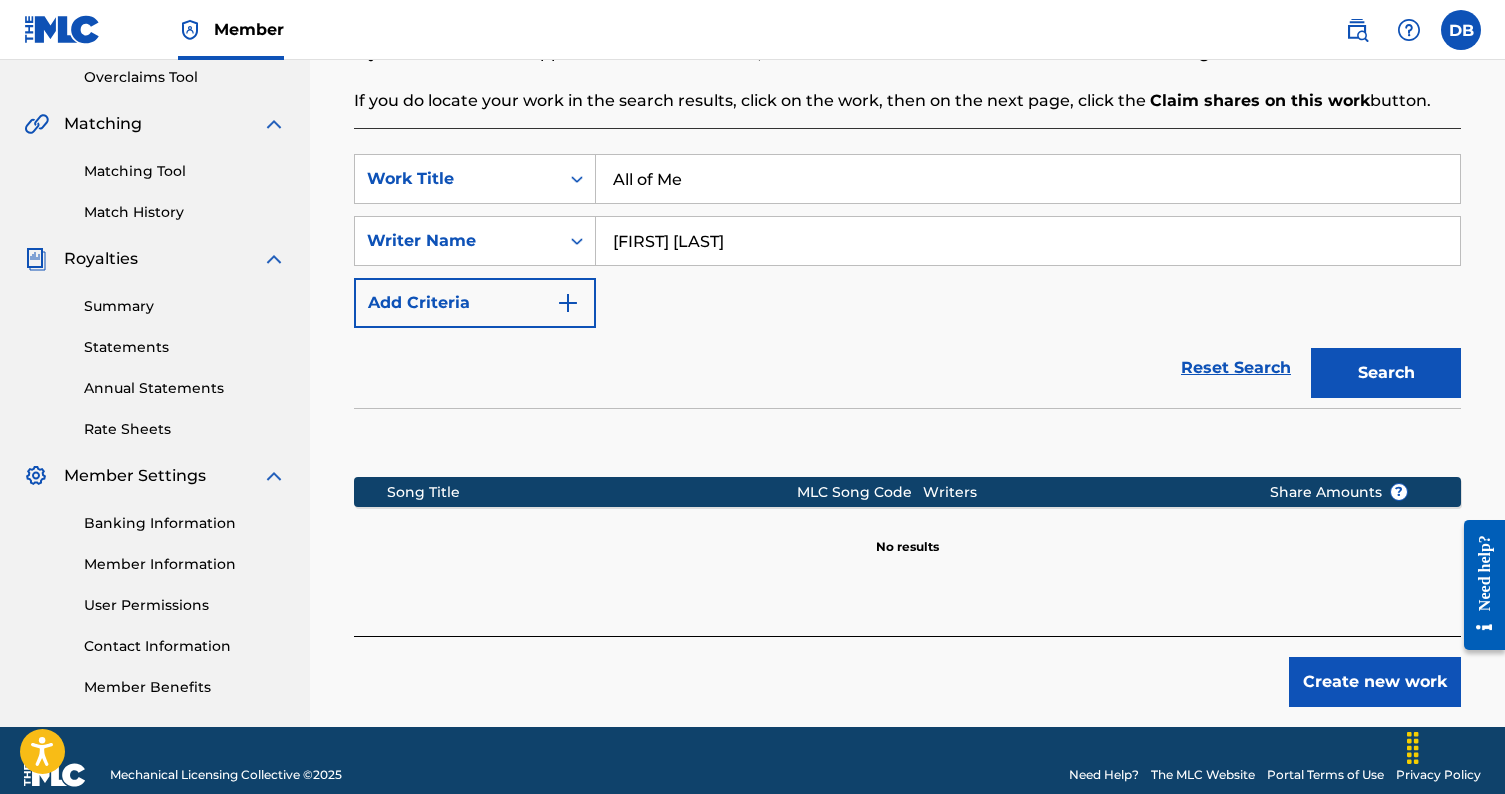scroll, scrollTop: 424, scrollLeft: 0, axis: vertical 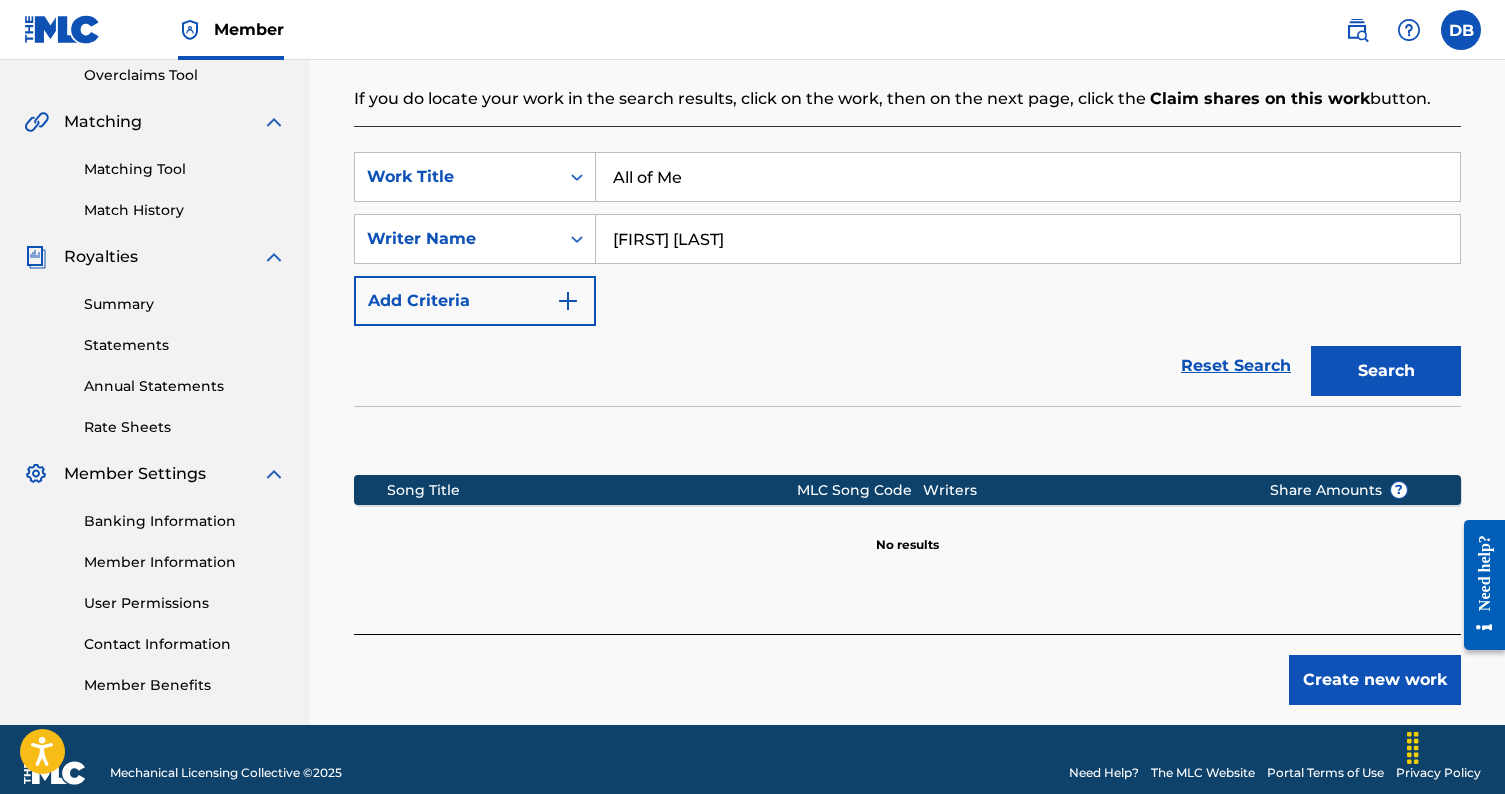 click on "Create new work" at bounding box center (1375, 680) 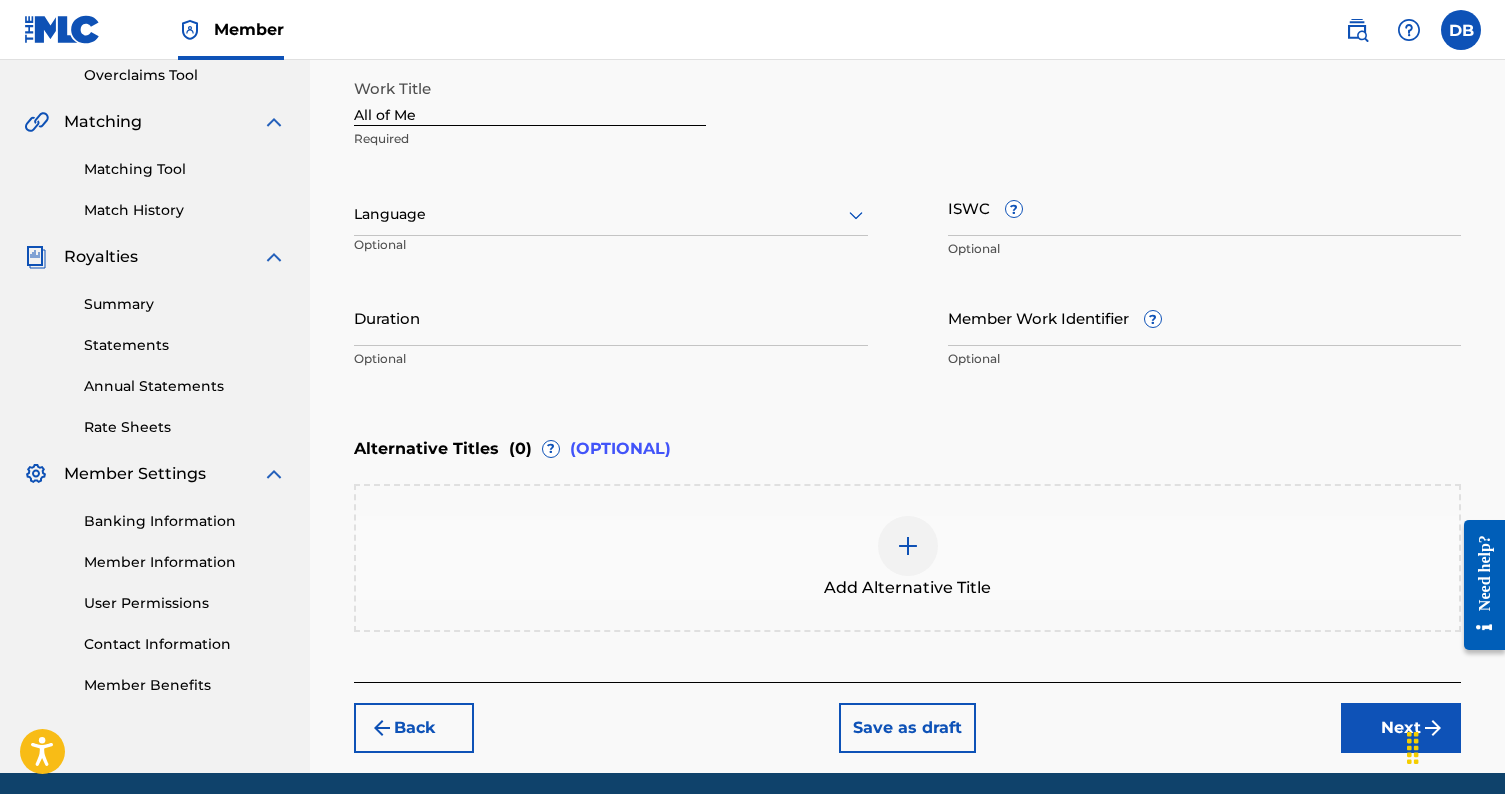 click at bounding box center [611, 214] 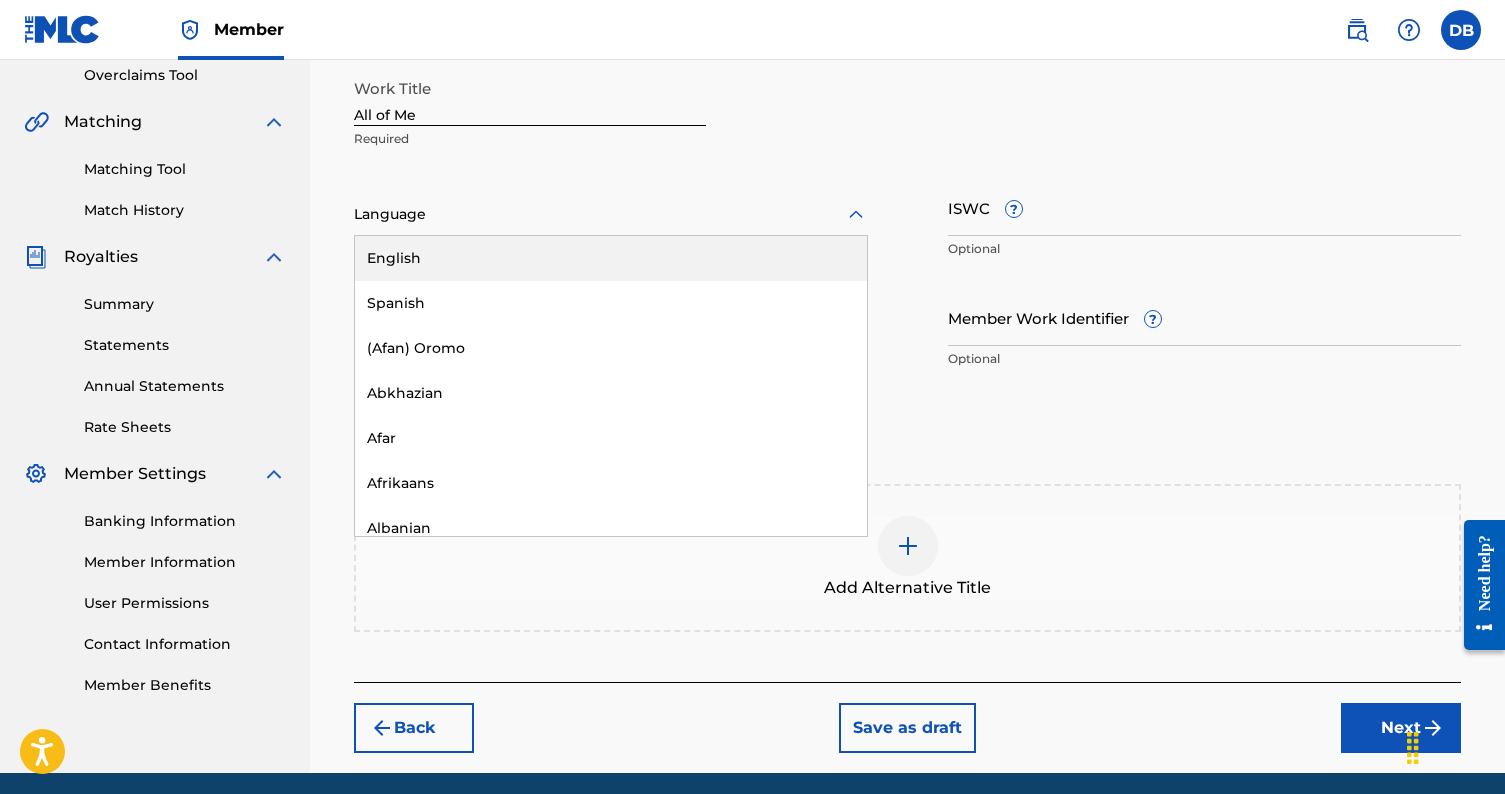 click on "English" at bounding box center (611, 258) 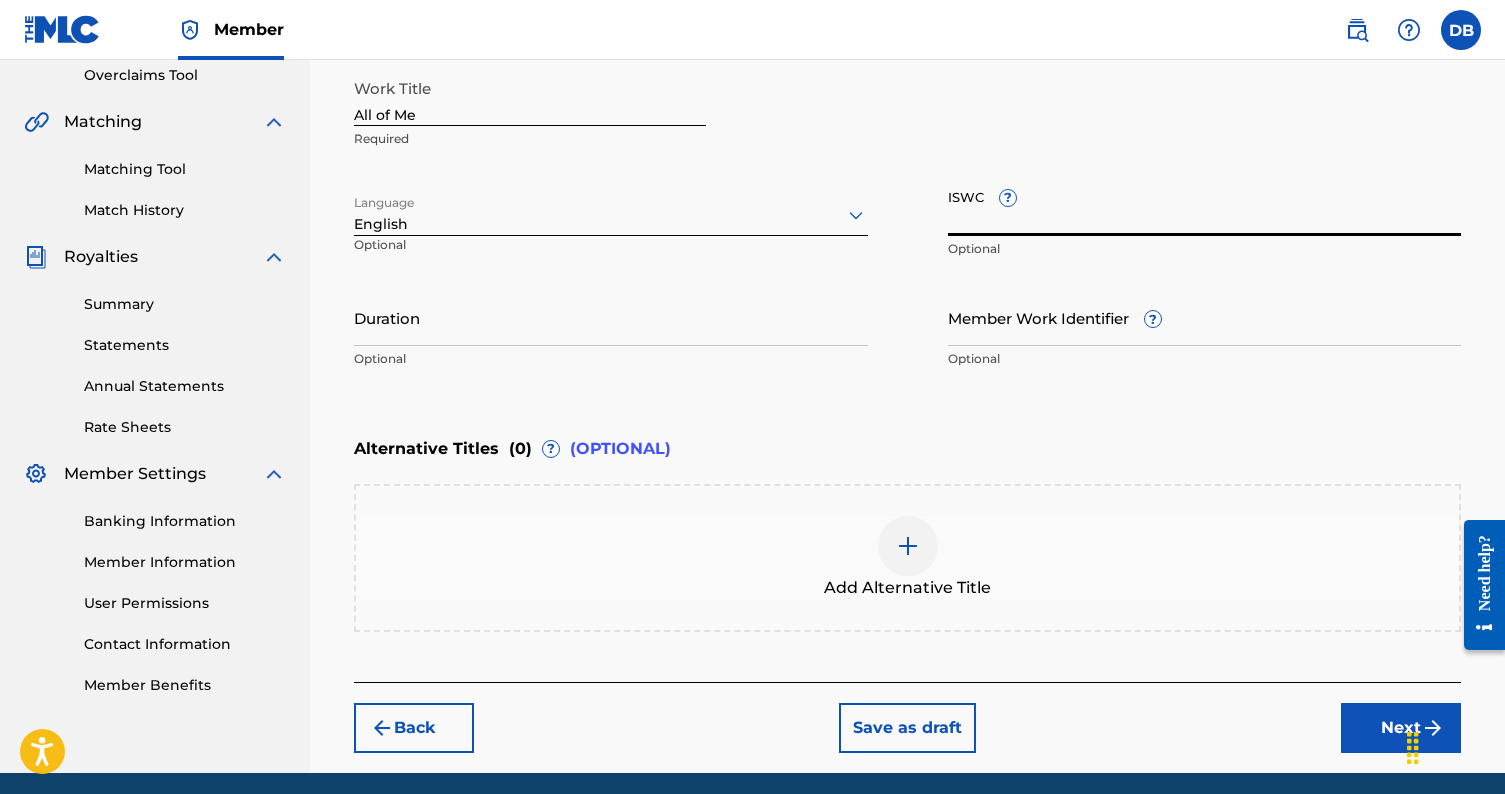 click on "ISWC   ?" at bounding box center [1205, 207] 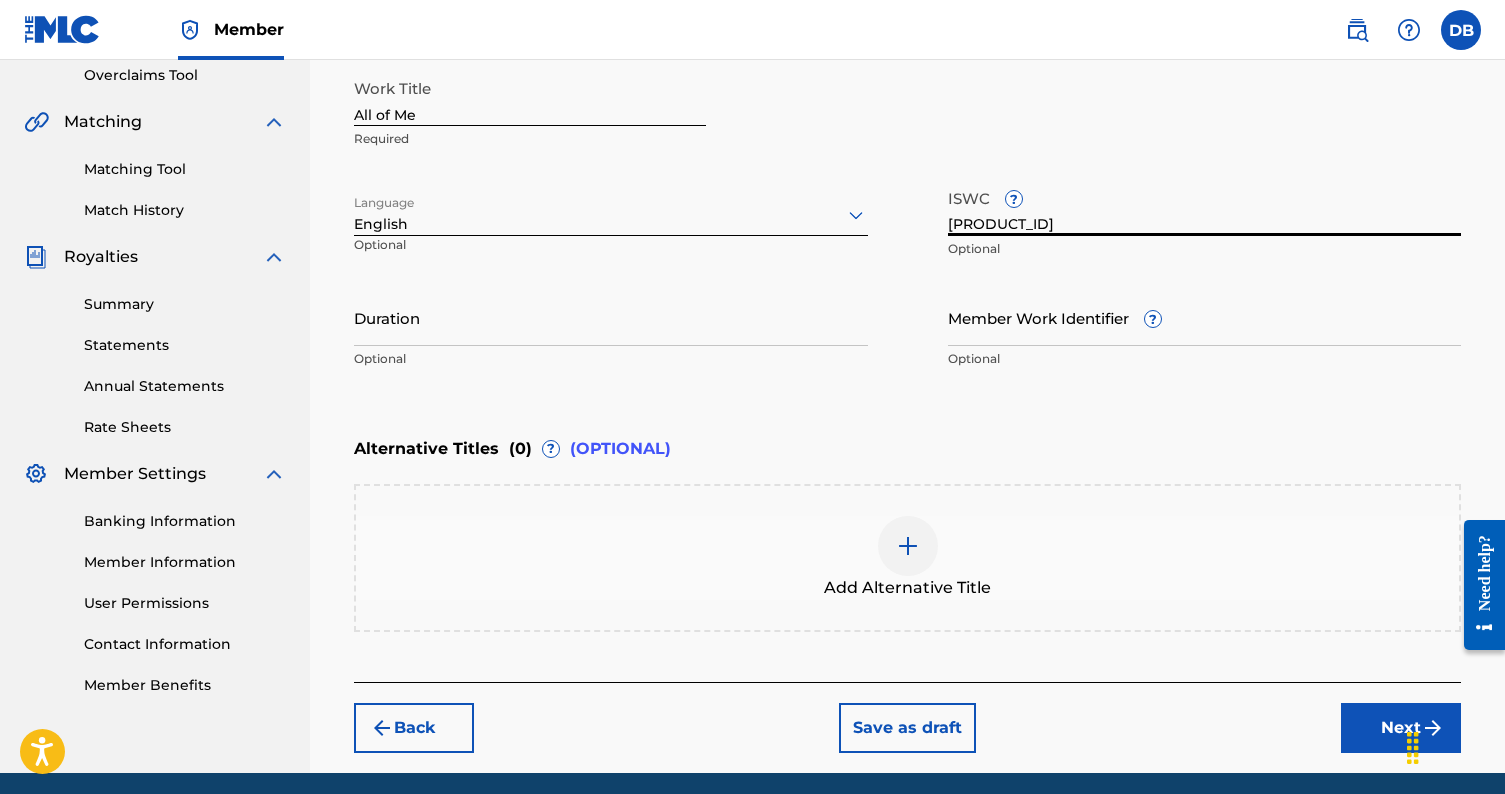 type on "[PRODUCT_ID]" 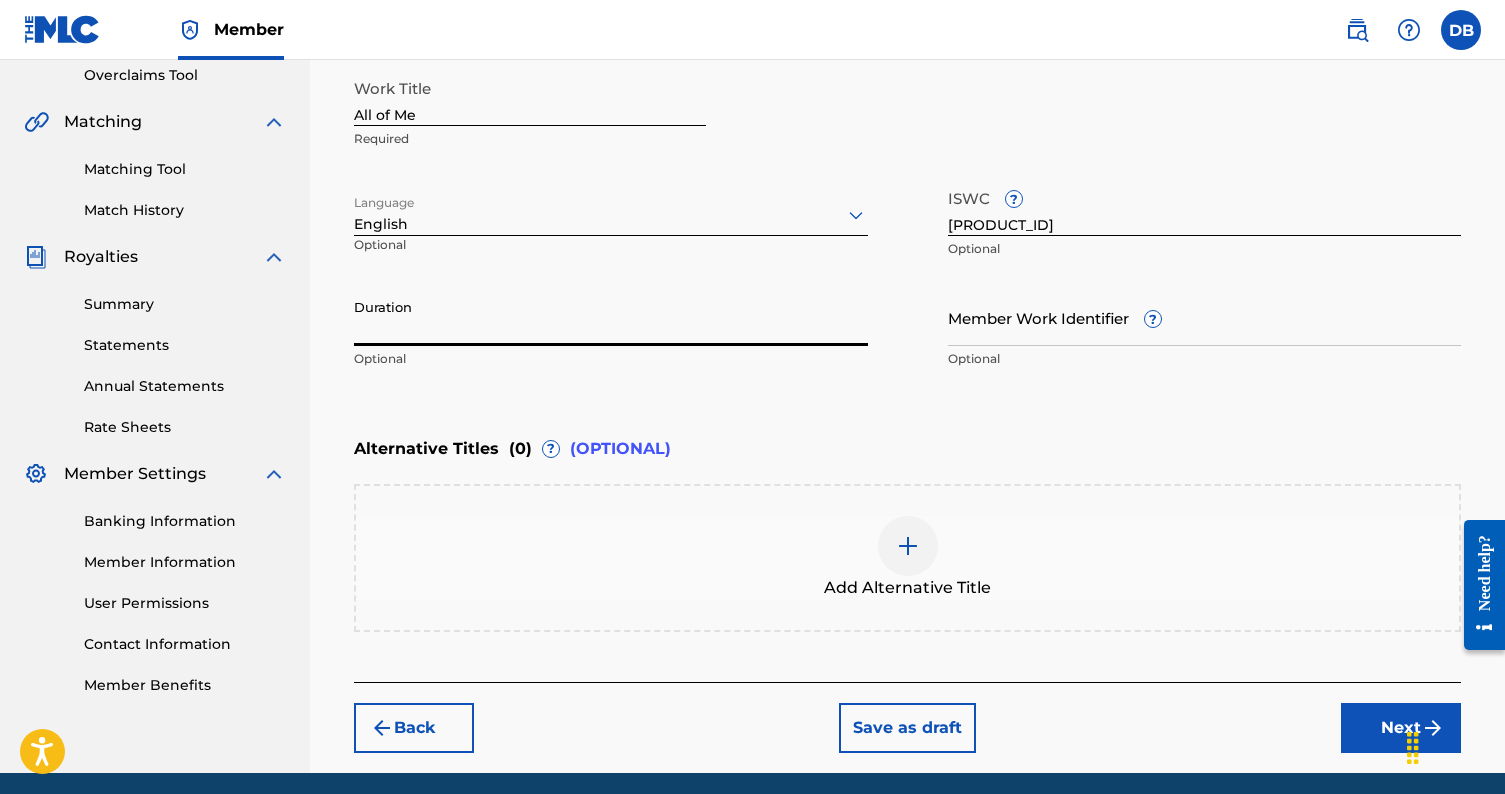 click on "Duration" at bounding box center [611, 317] 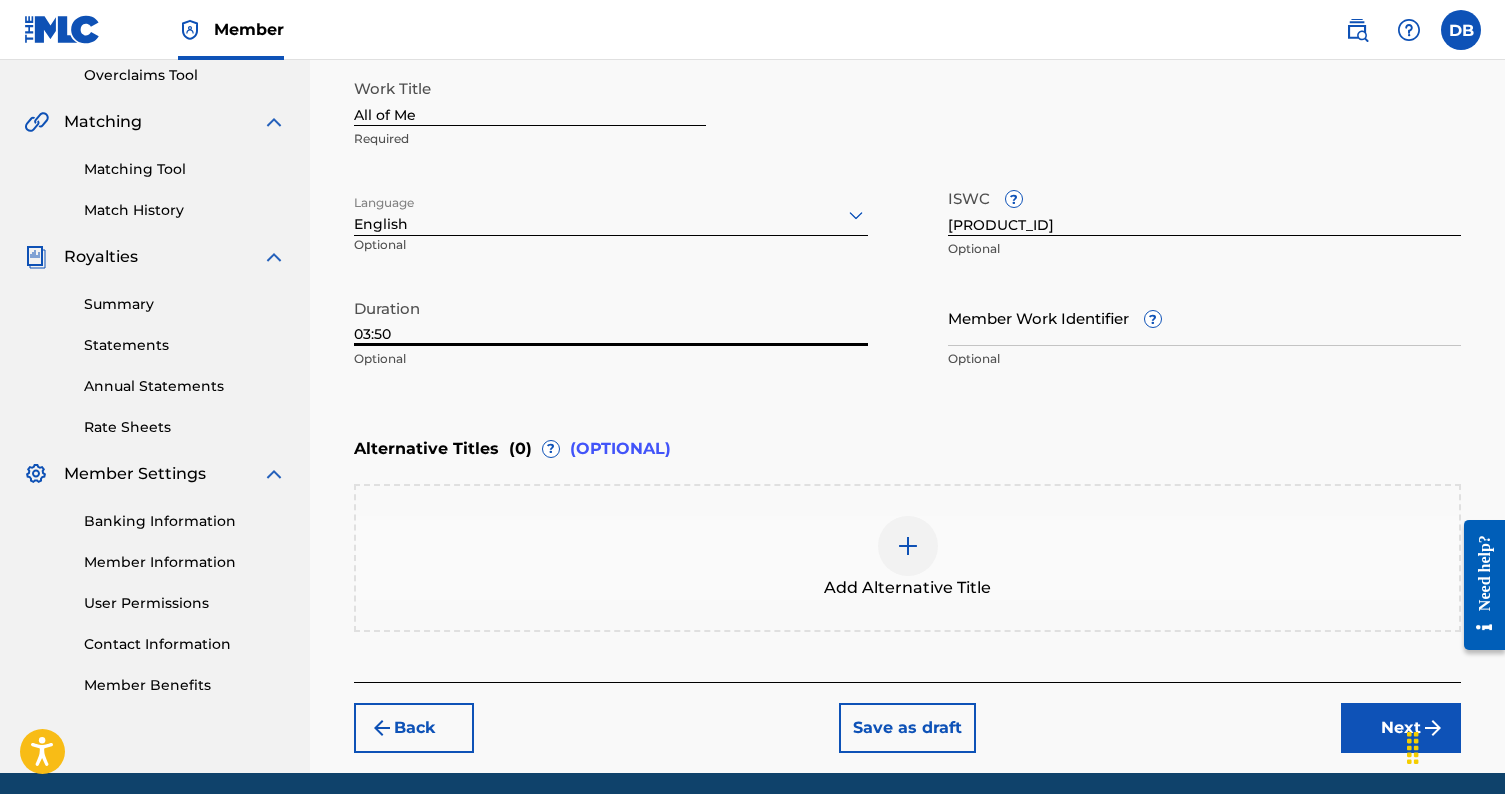 type on "03:50" 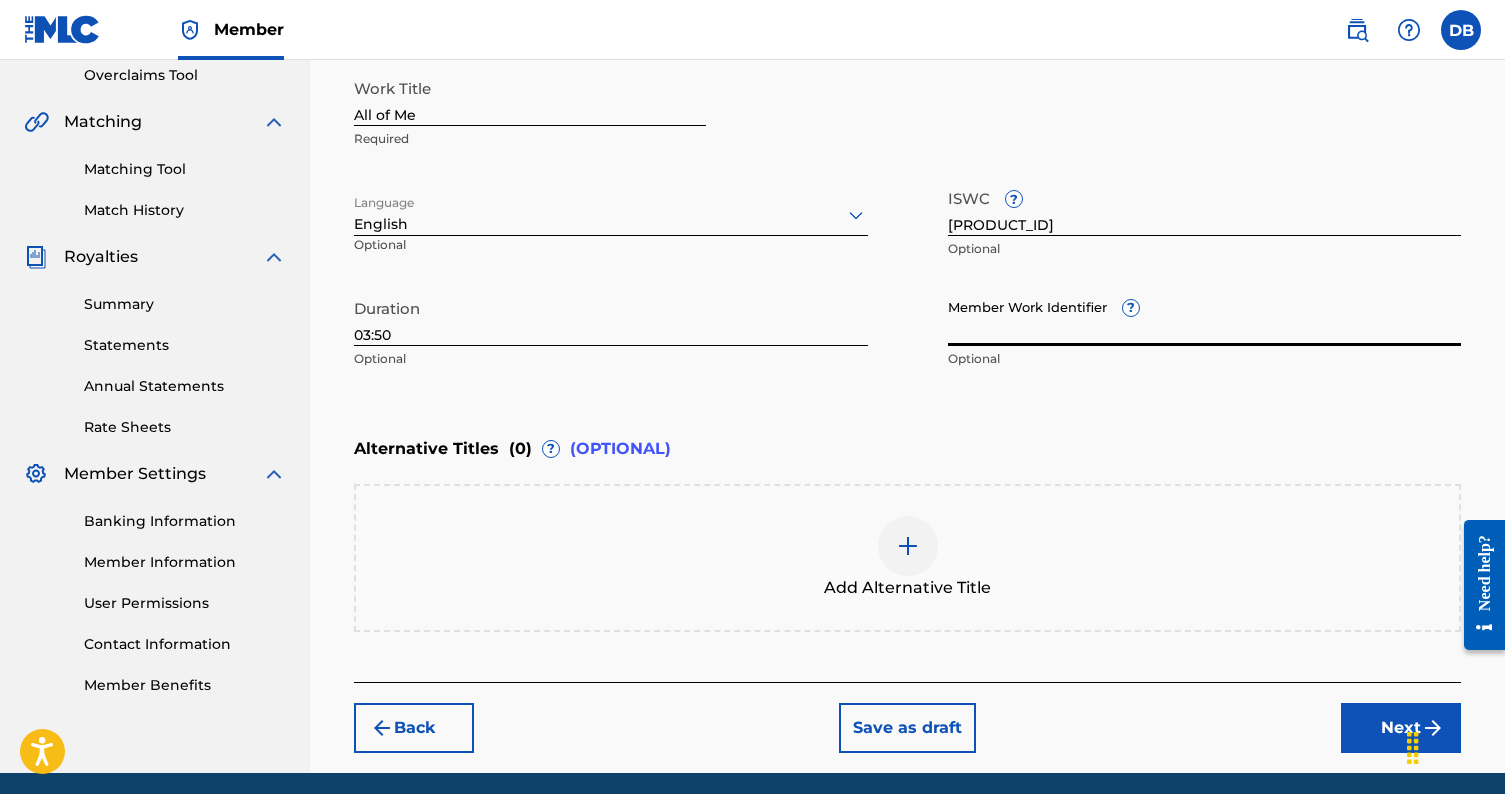 paste on "[NUMBER]" 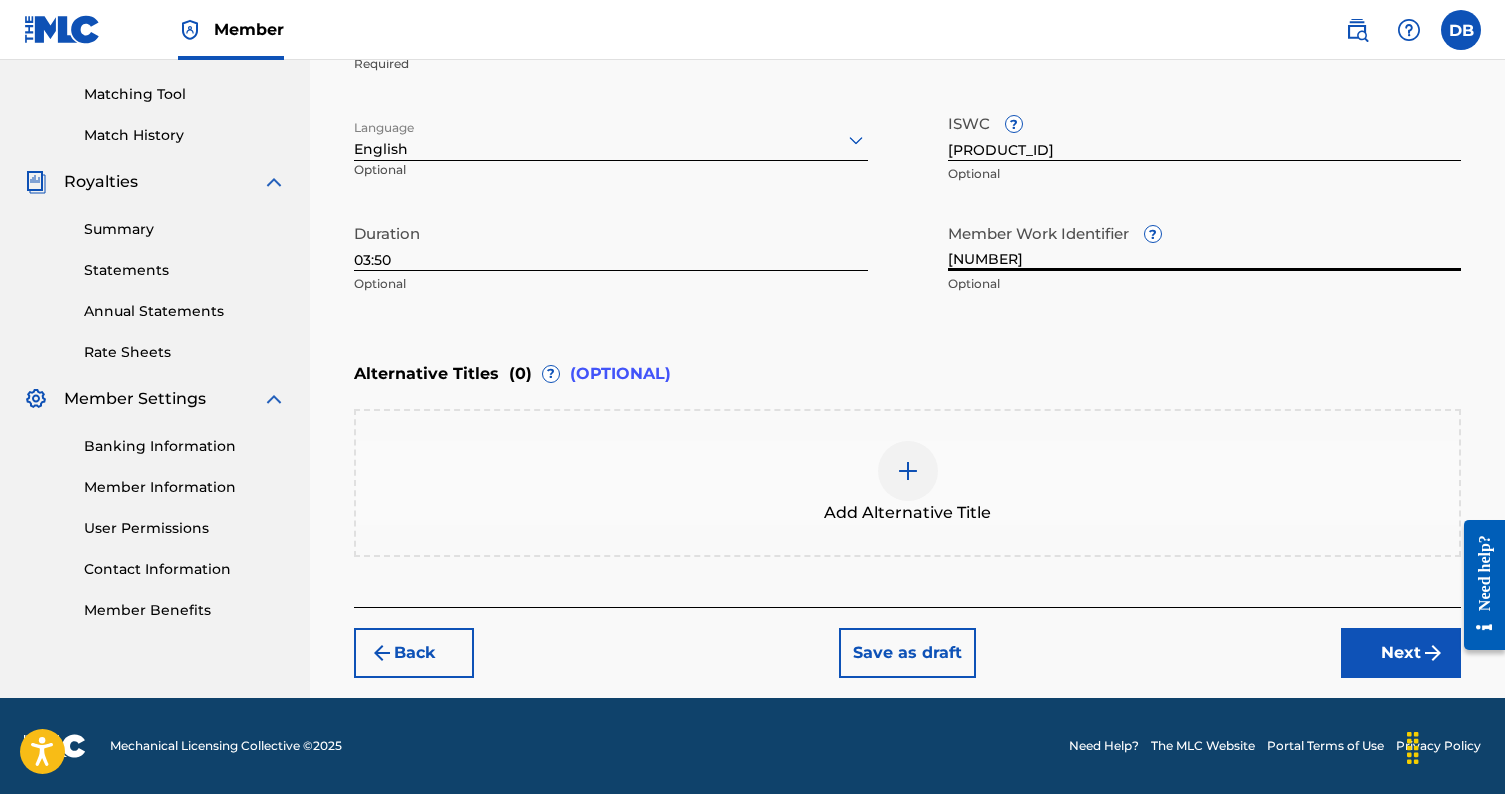 type on "[NUMBER]" 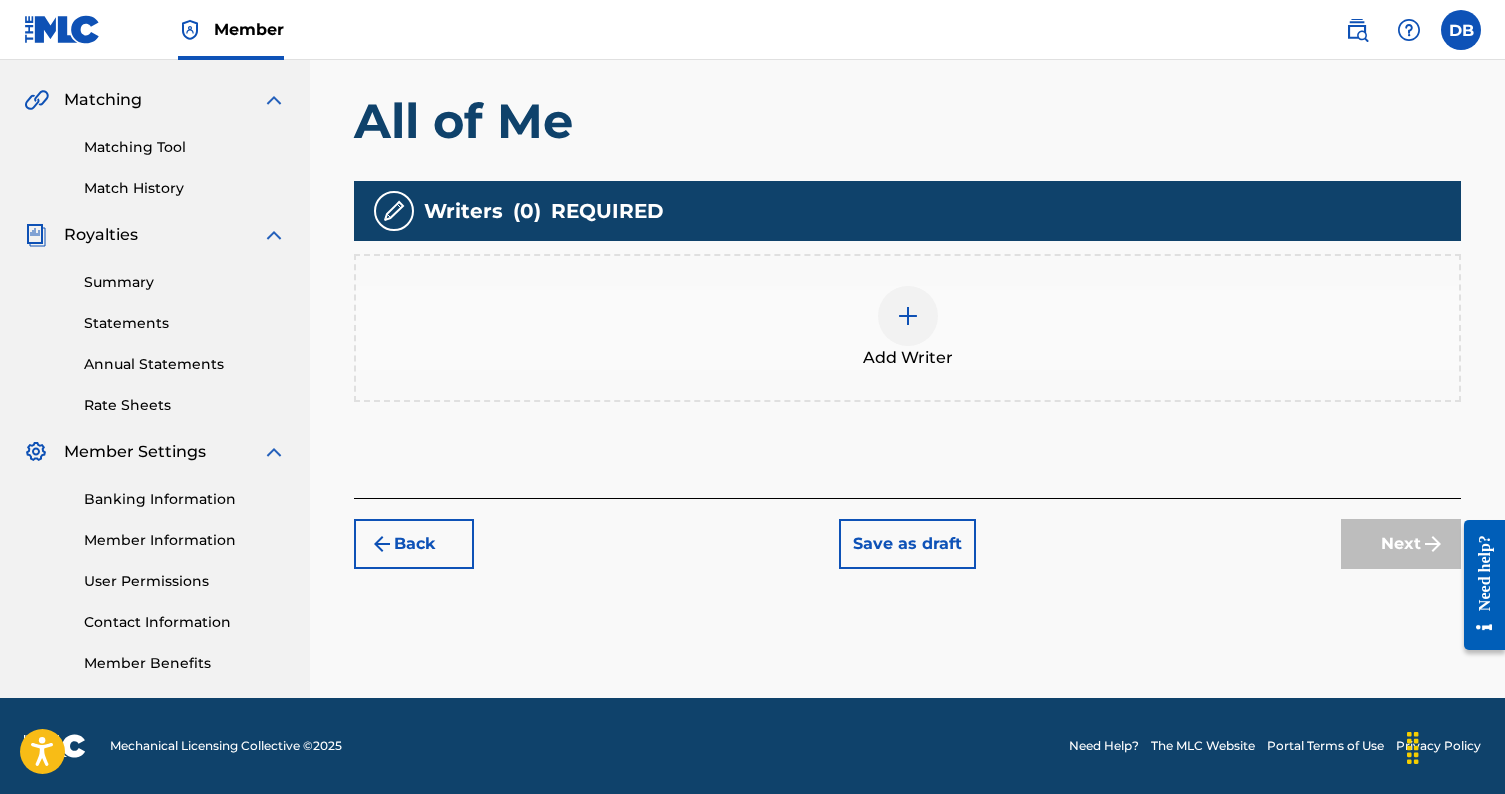scroll, scrollTop: 446, scrollLeft: 0, axis: vertical 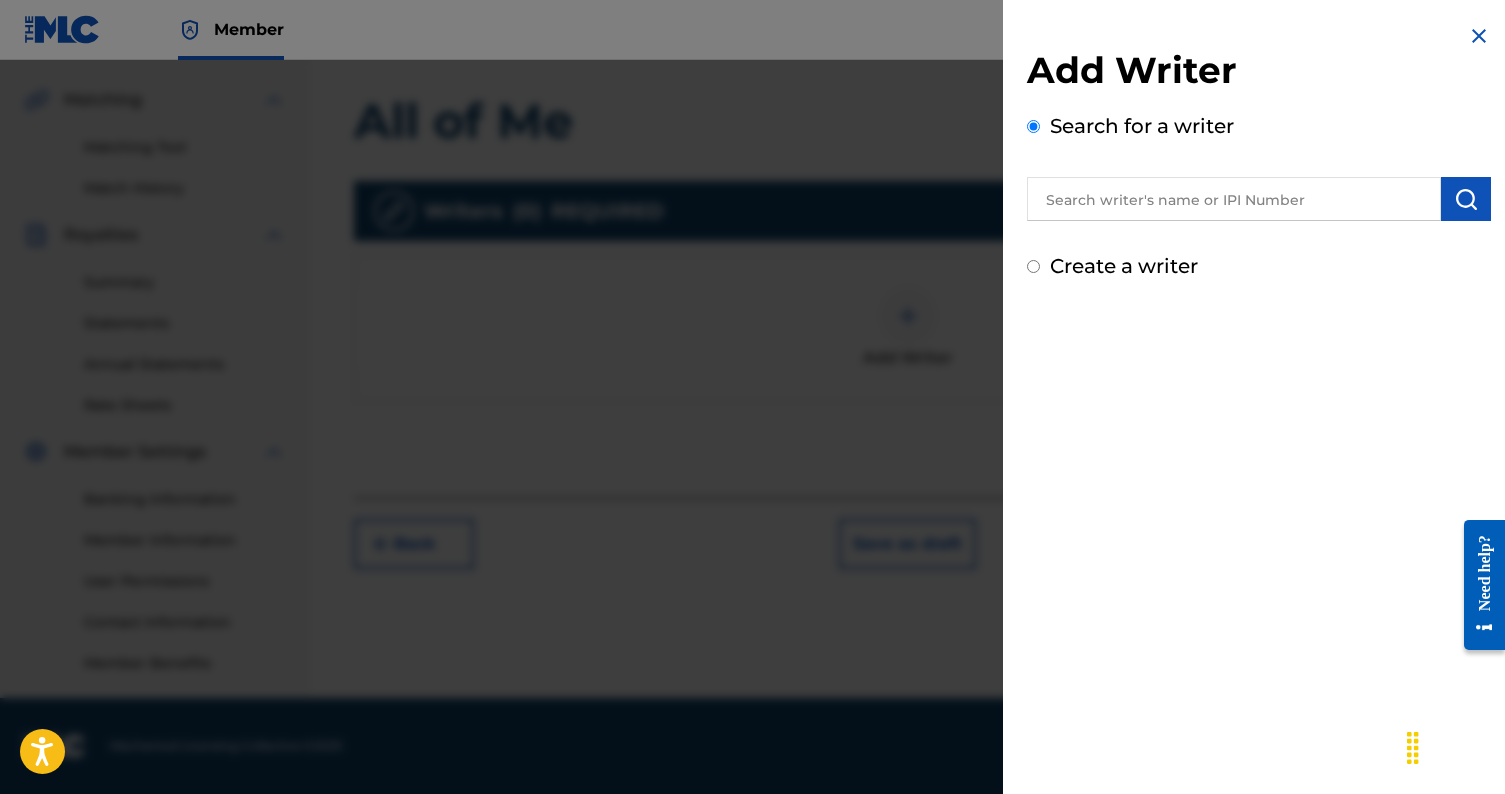 click at bounding box center (1234, 199) 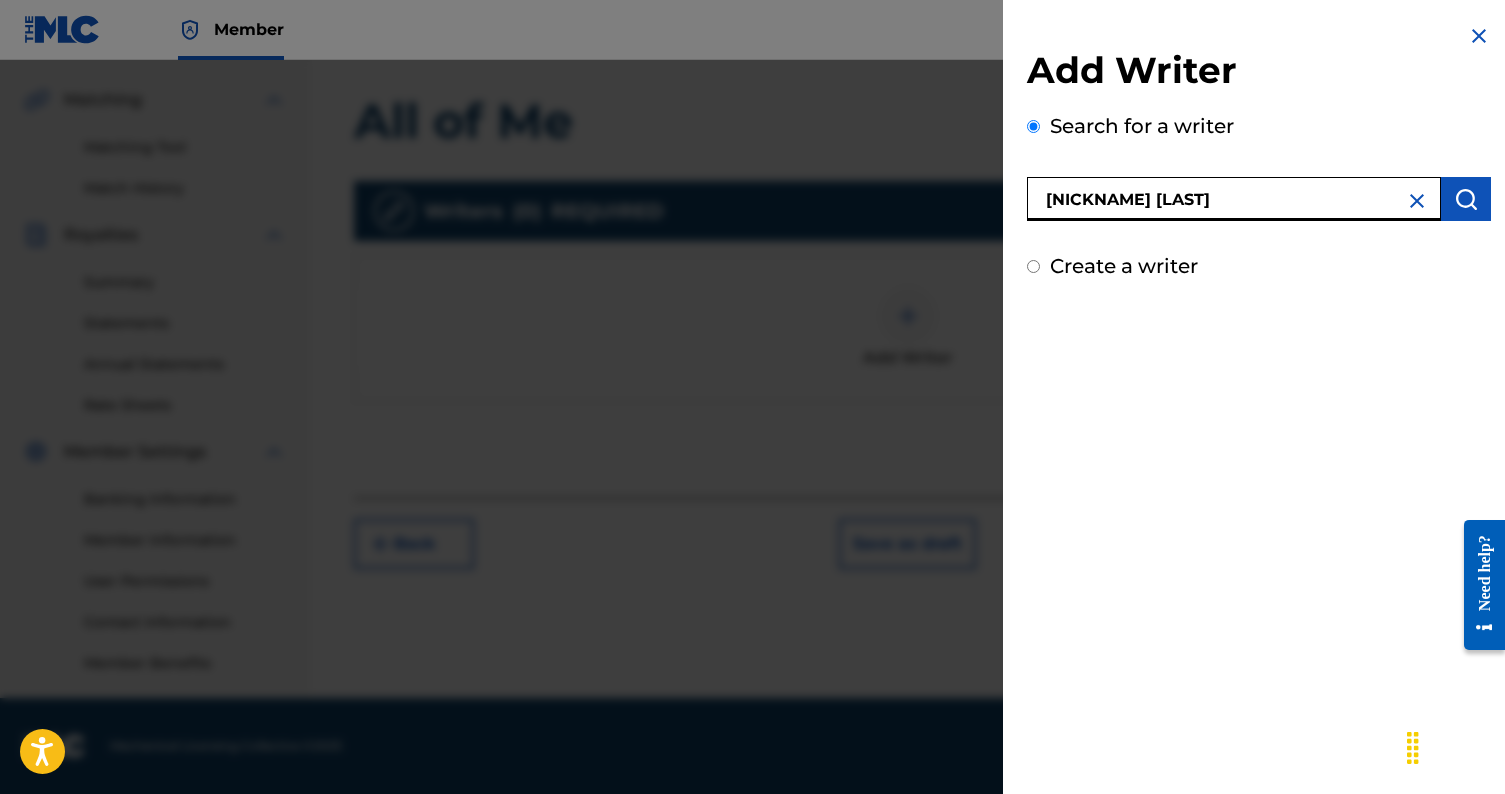 type on "[NICKNAME] [LAST]" 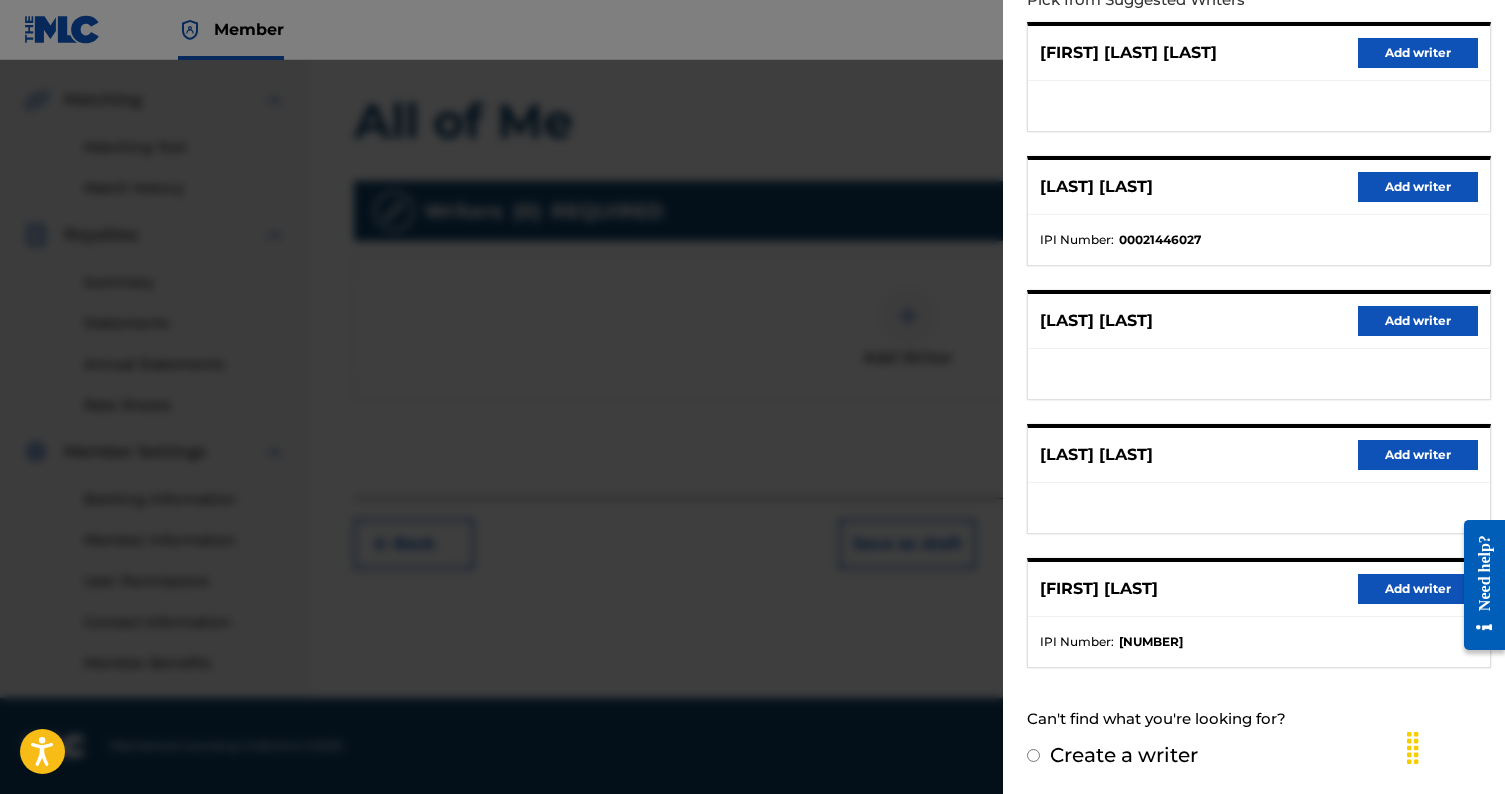 scroll, scrollTop: 247, scrollLeft: 0, axis: vertical 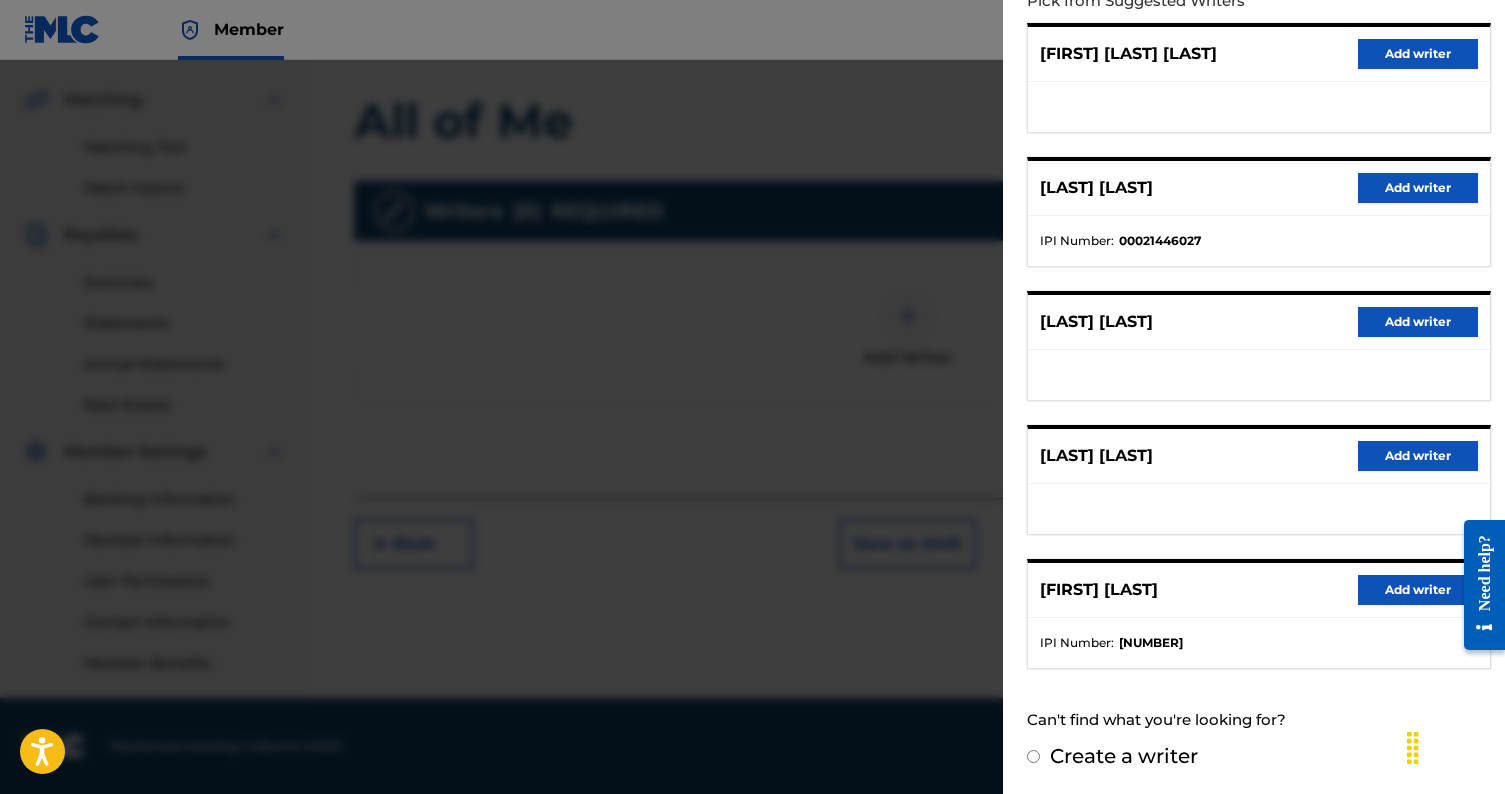 click on "Add writer" at bounding box center [1418, 590] 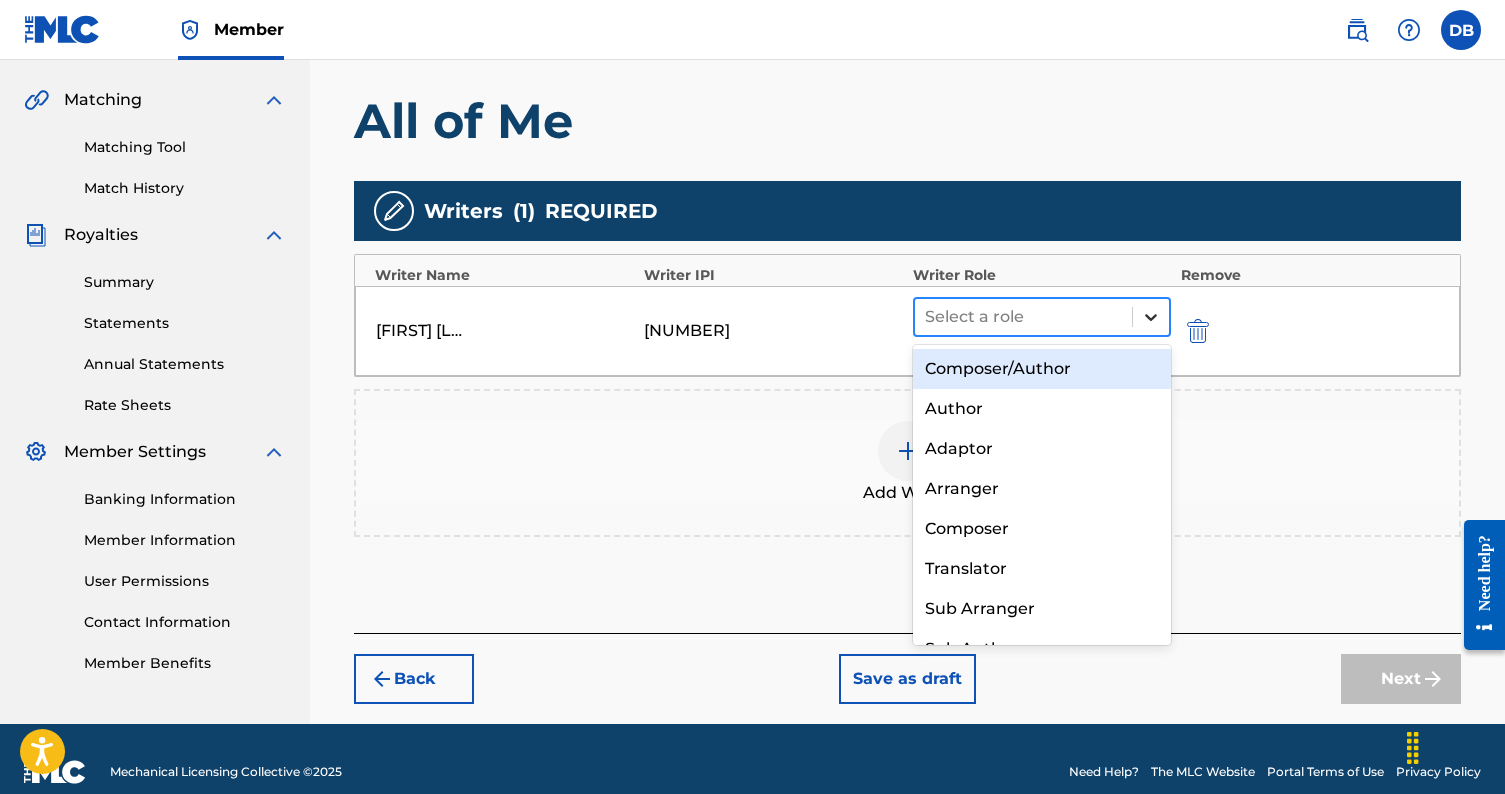 click 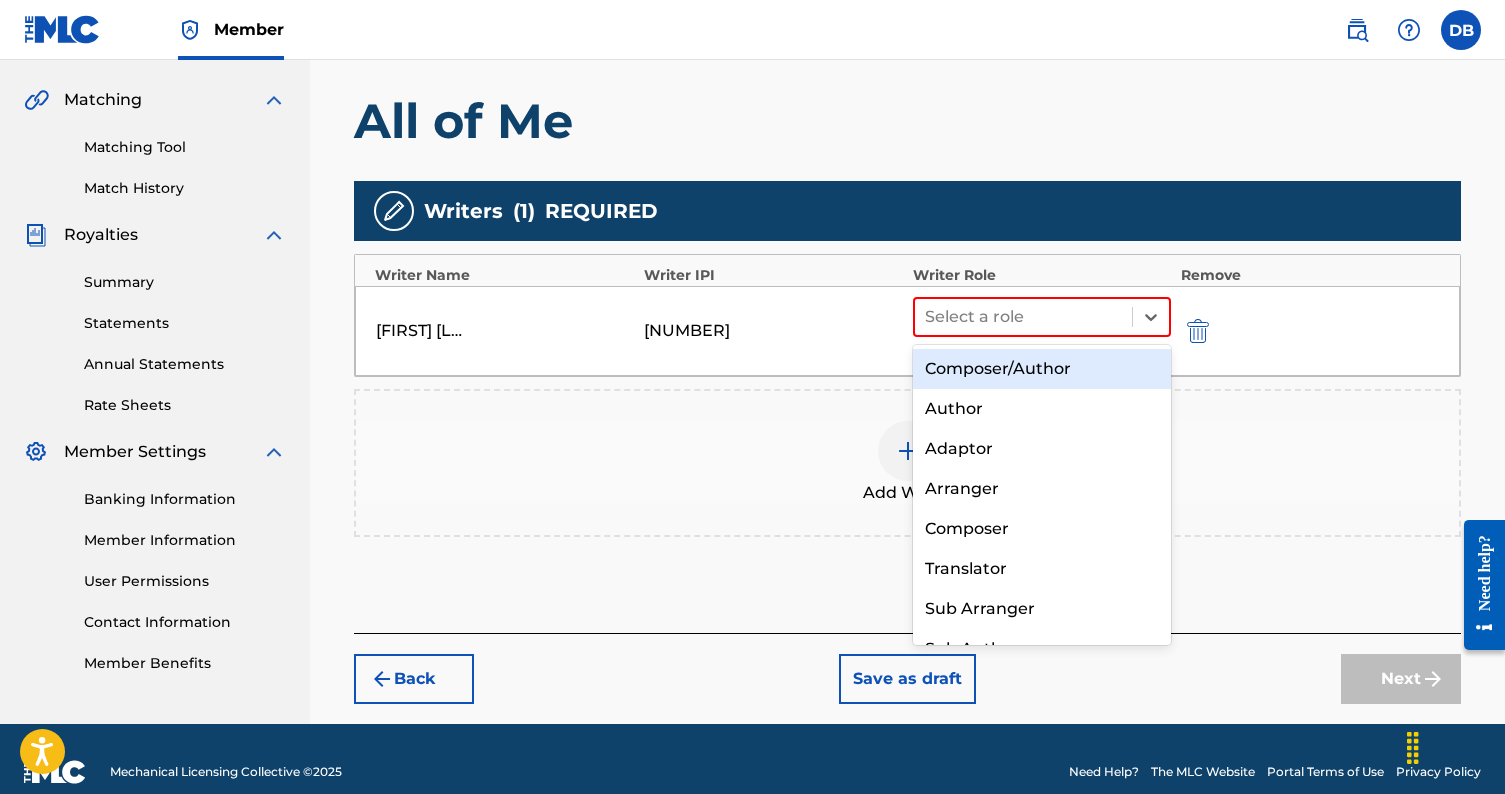 click on "Composer/Author" at bounding box center [1042, 369] 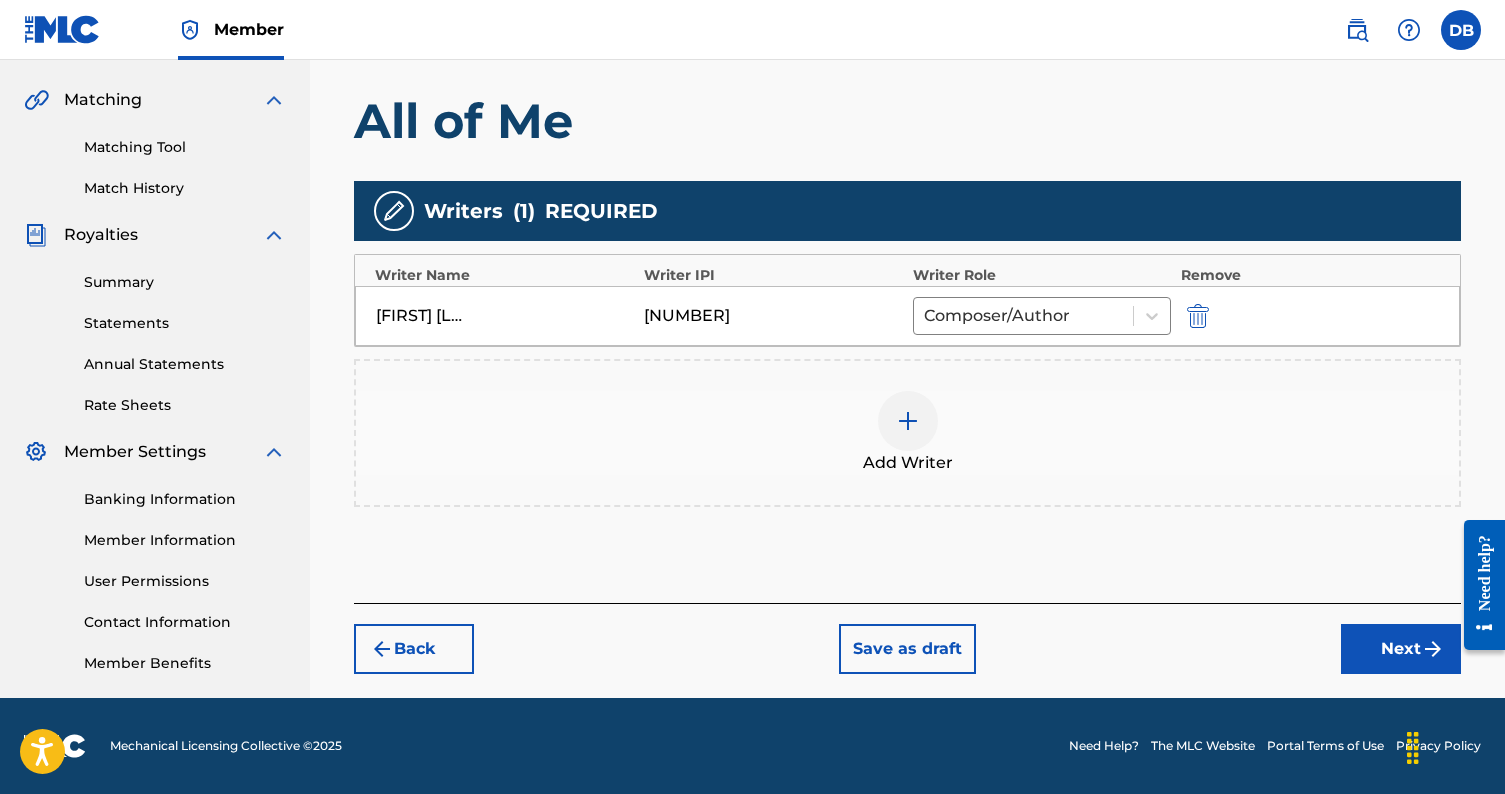click on "Next" at bounding box center (1401, 649) 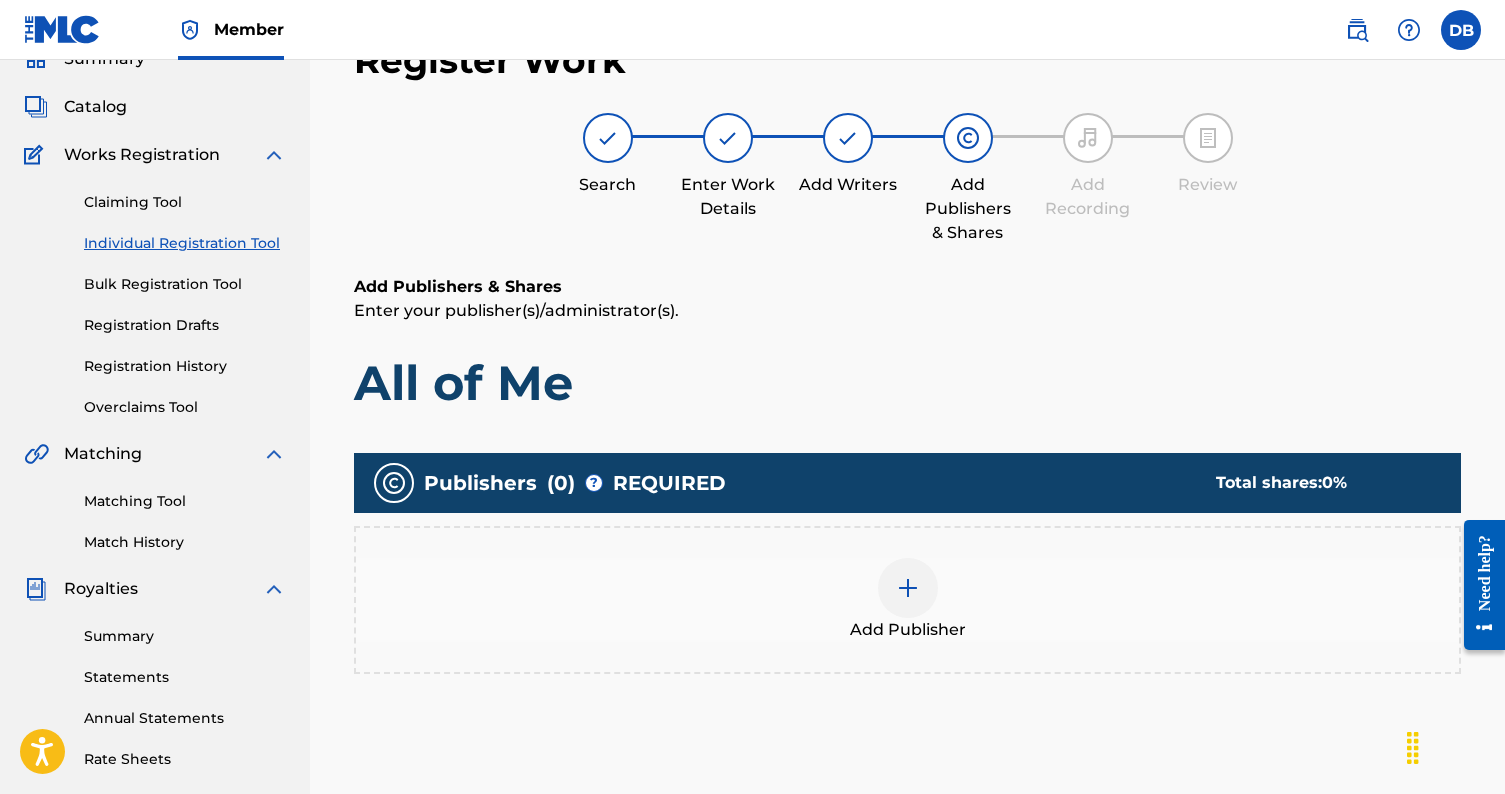 scroll, scrollTop: 90, scrollLeft: 0, axis: vertical 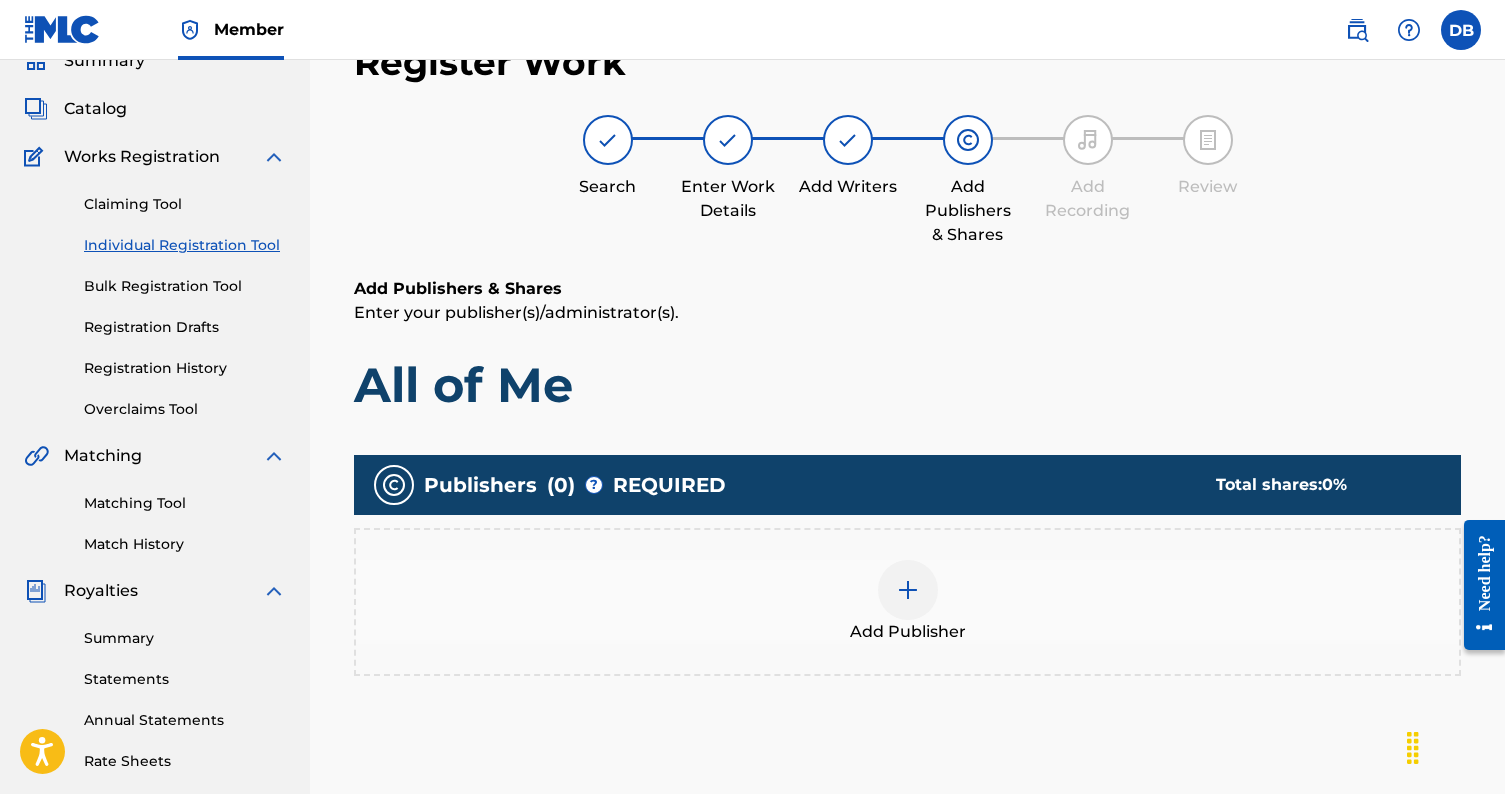 click at bounding box center [908, 590] 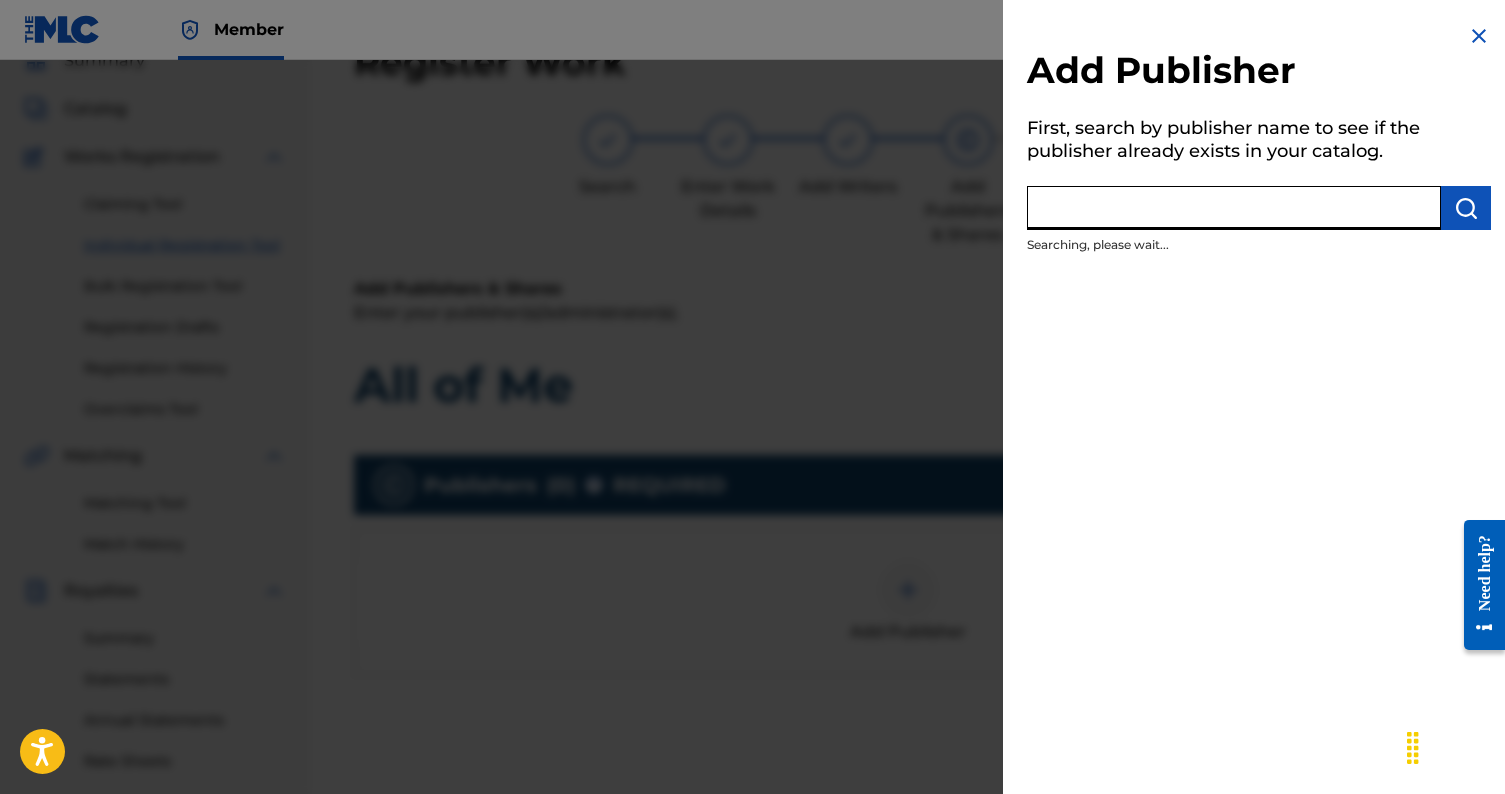 click at bounding box center [1234, 208] 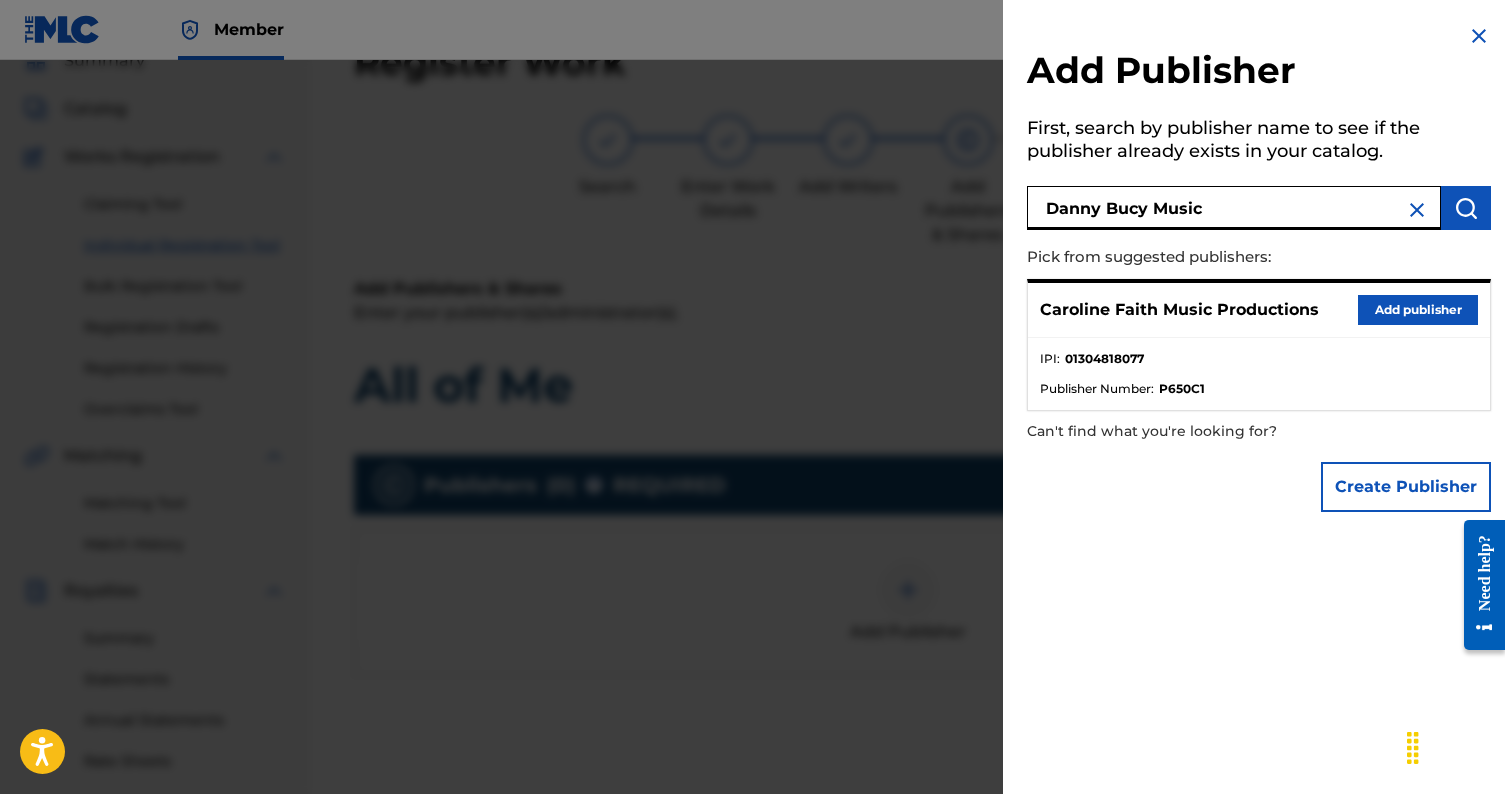 type on "Danny Bucy Music" 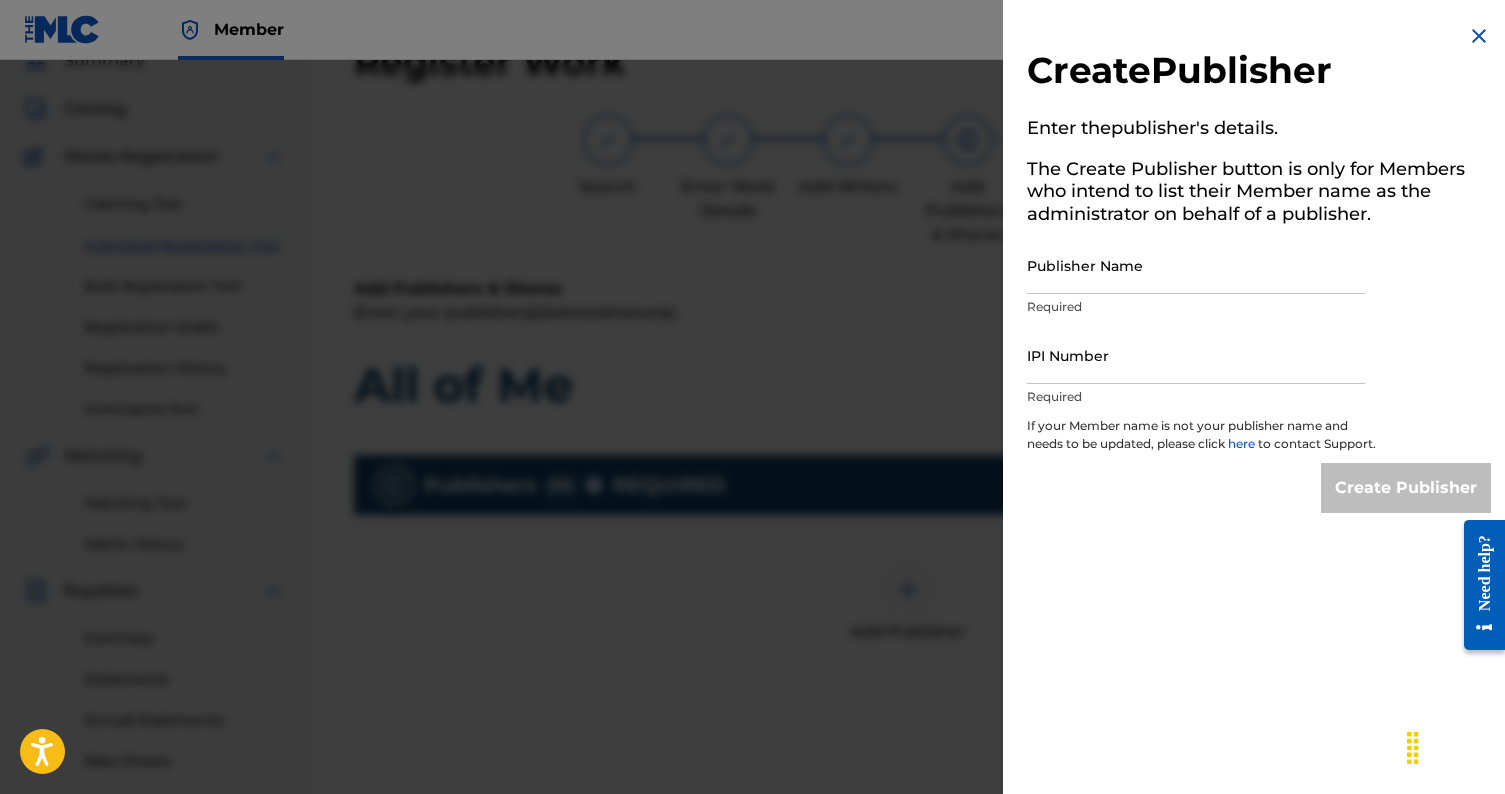 click on "Publisher Name" at bounding box center [1196, 265] 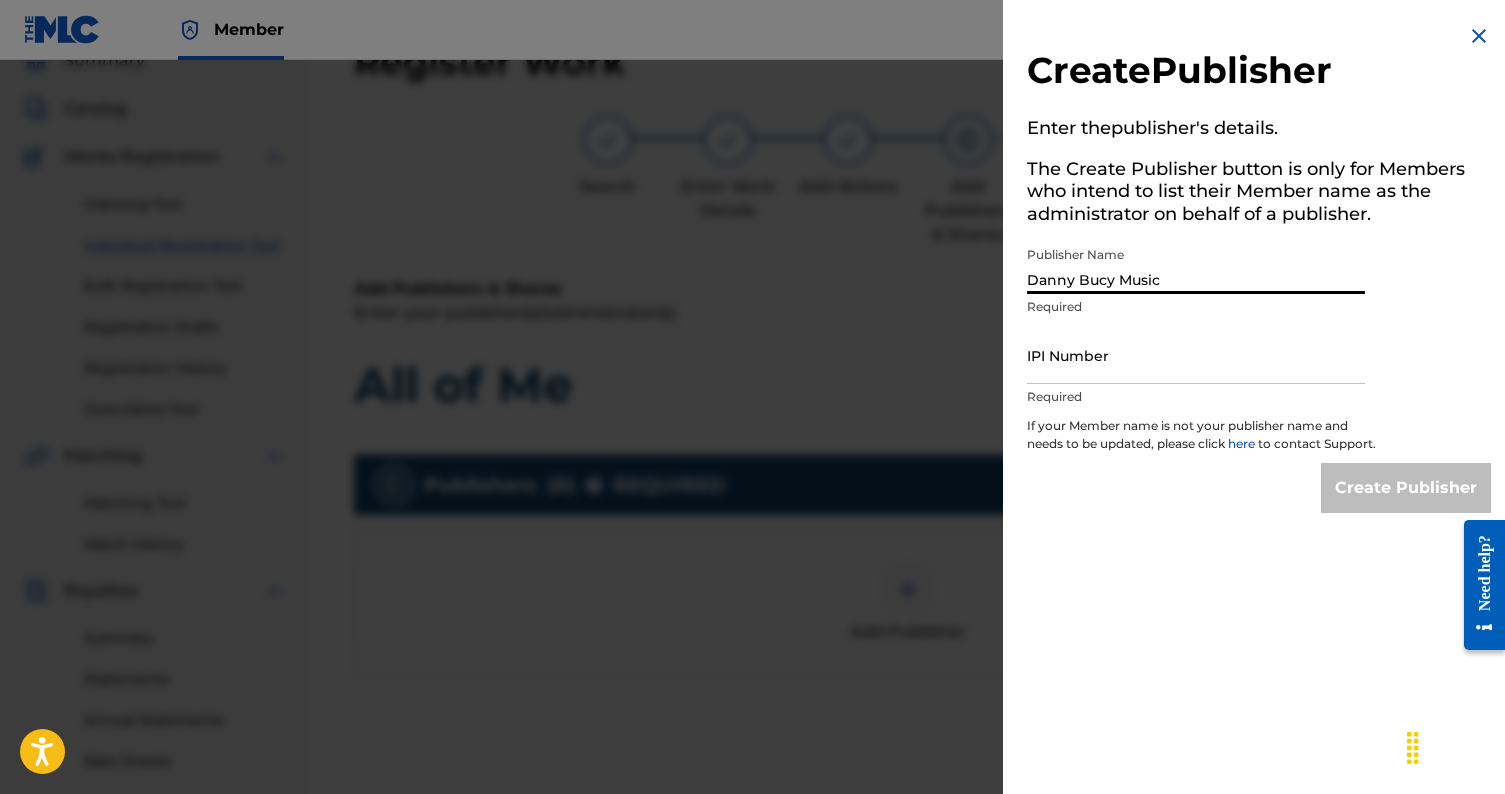 type on "Danny Bucy Music" 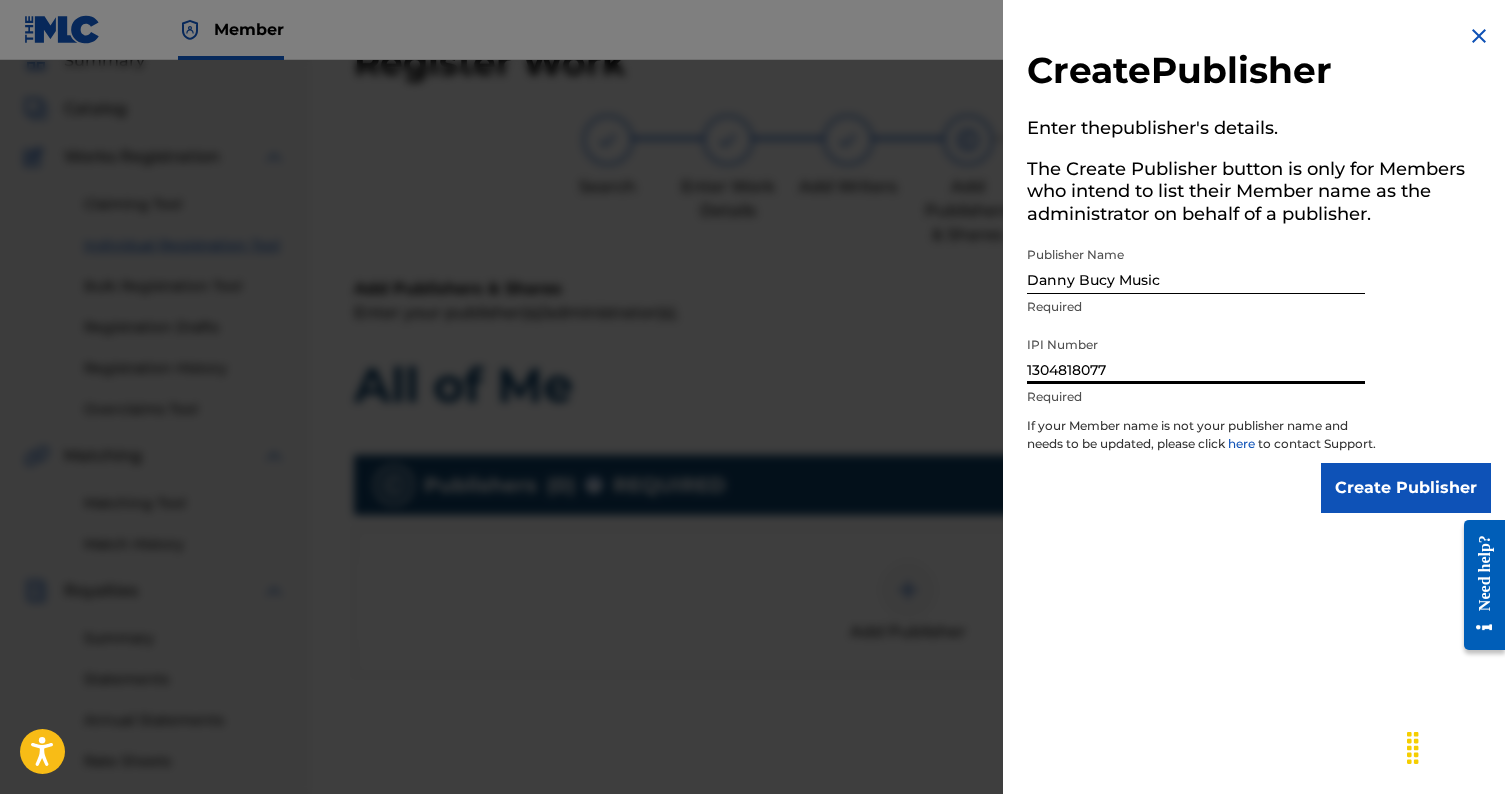 type on "1304818077" 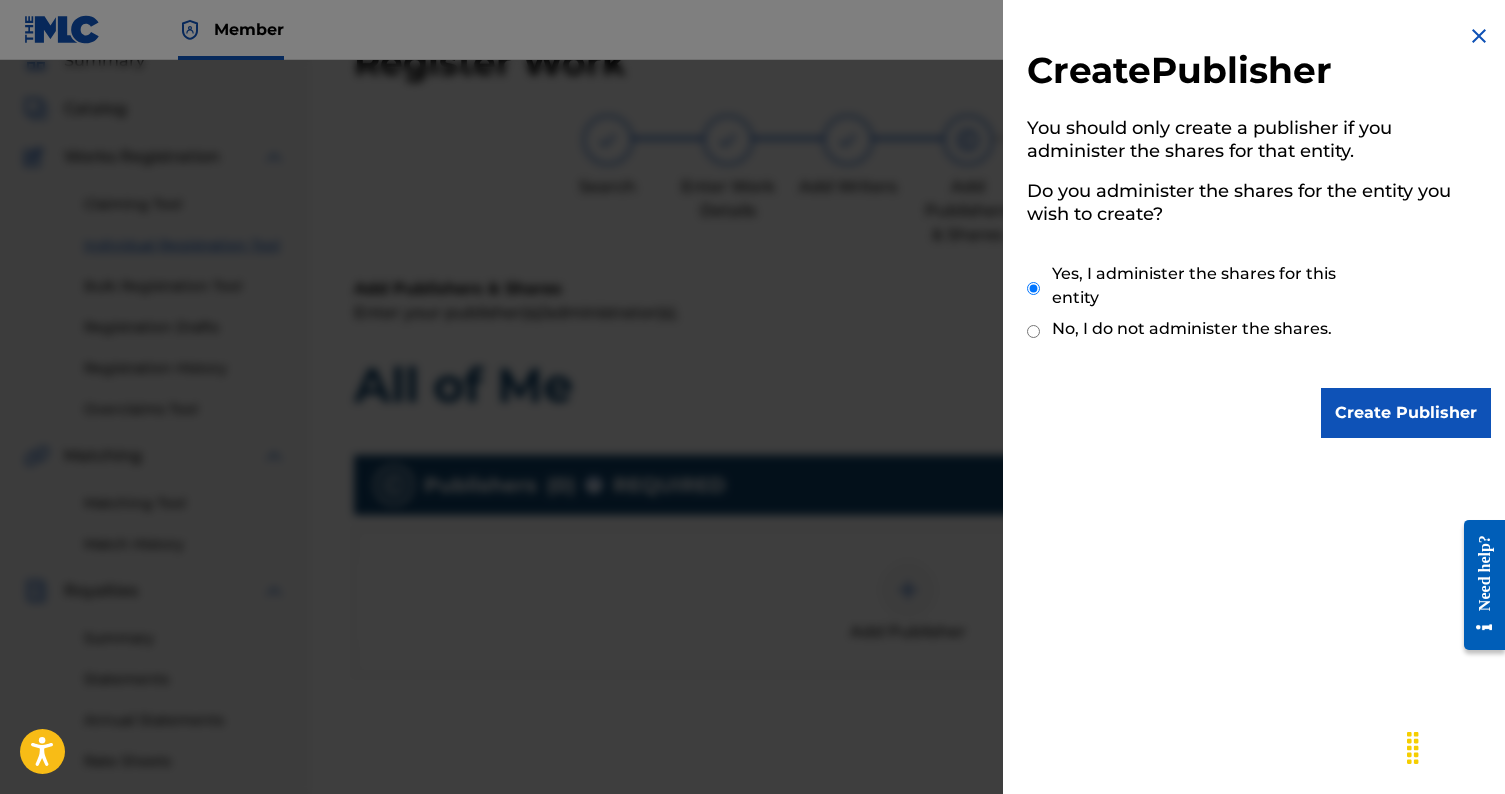 click on "Create Publisher" at bounding box center [1406, 413] 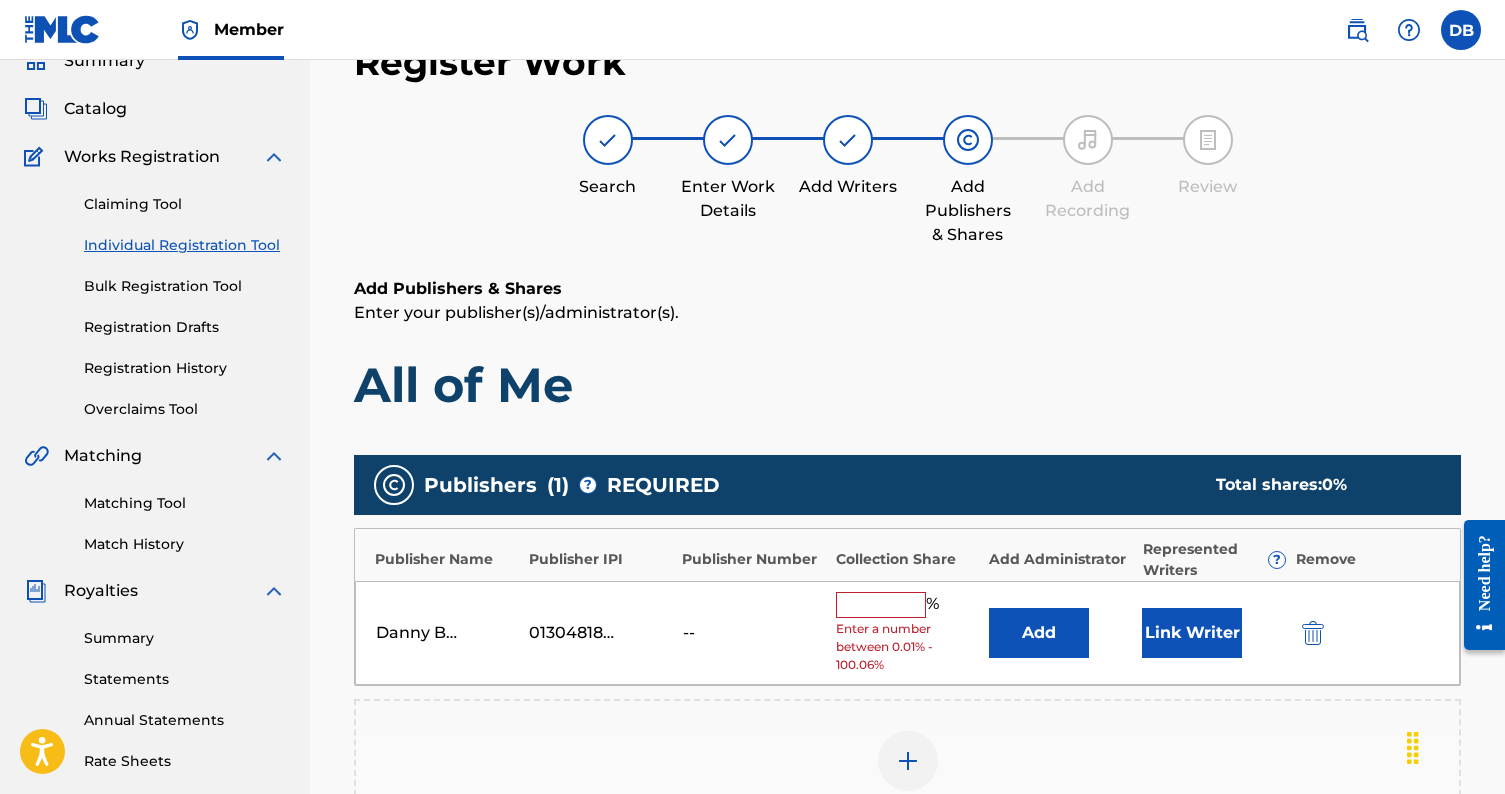 click at bounding box center (881, 605) 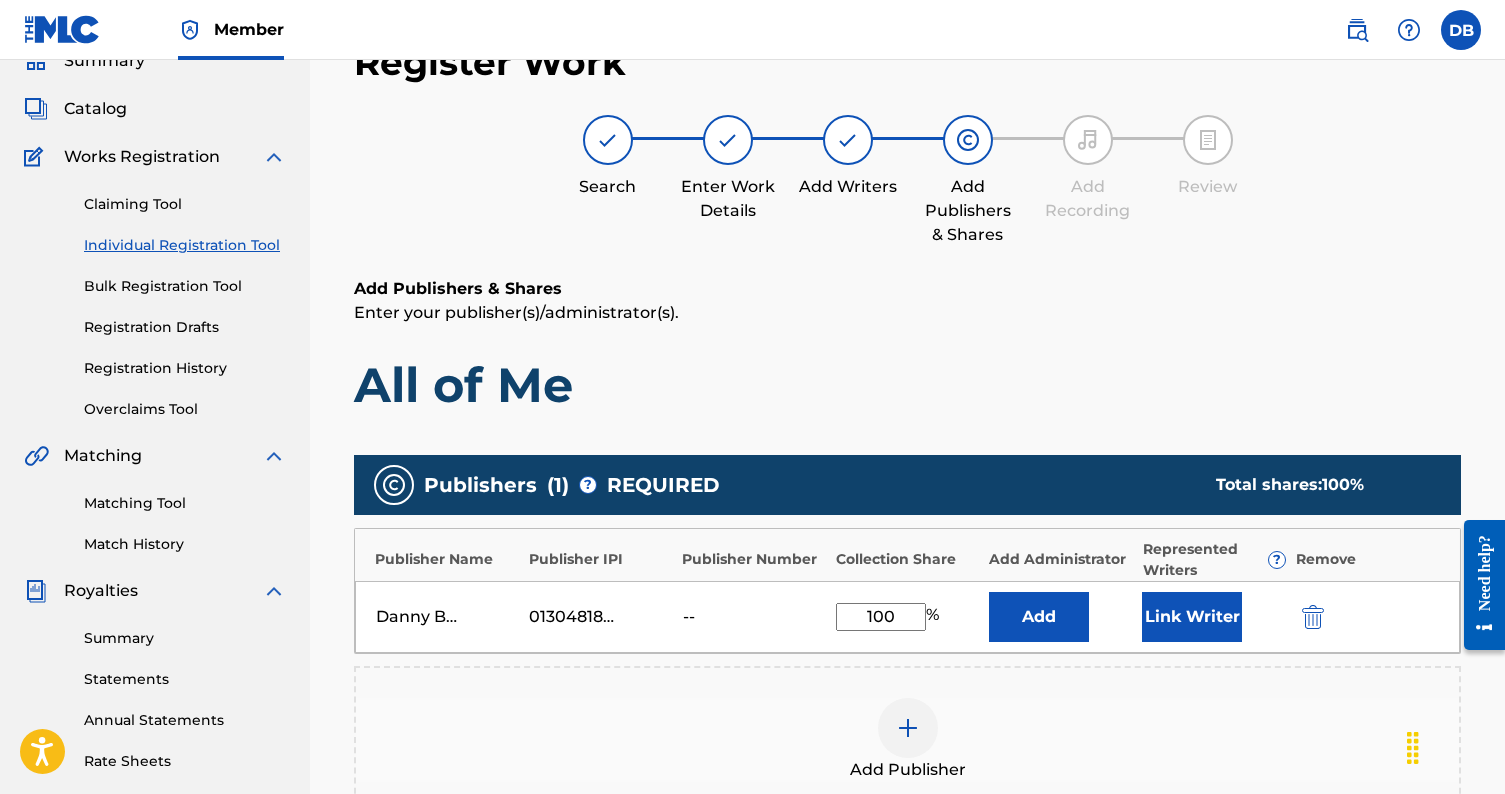 type on "100" 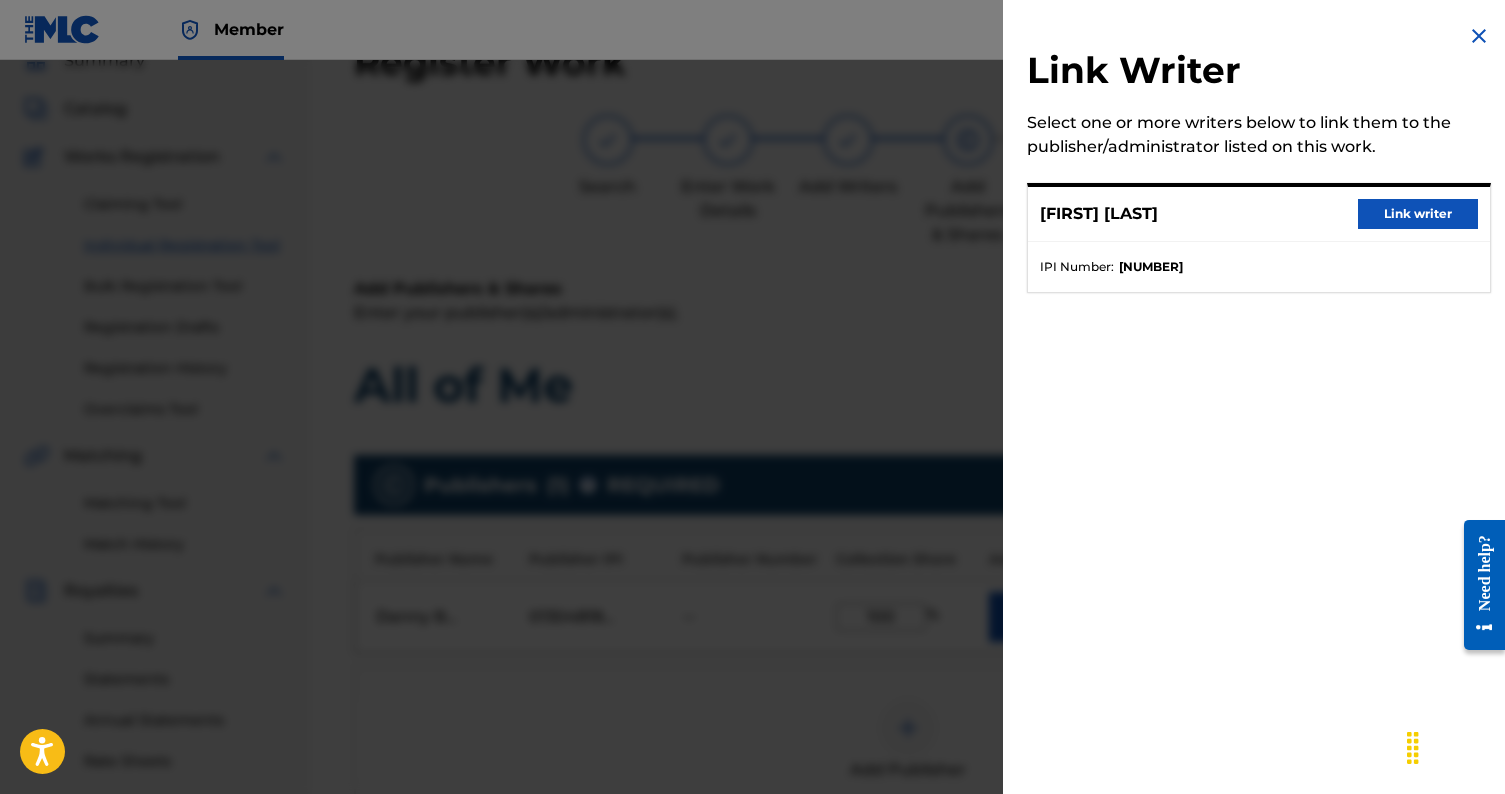 click on "Link writer" at bounding box center (1418, 214) 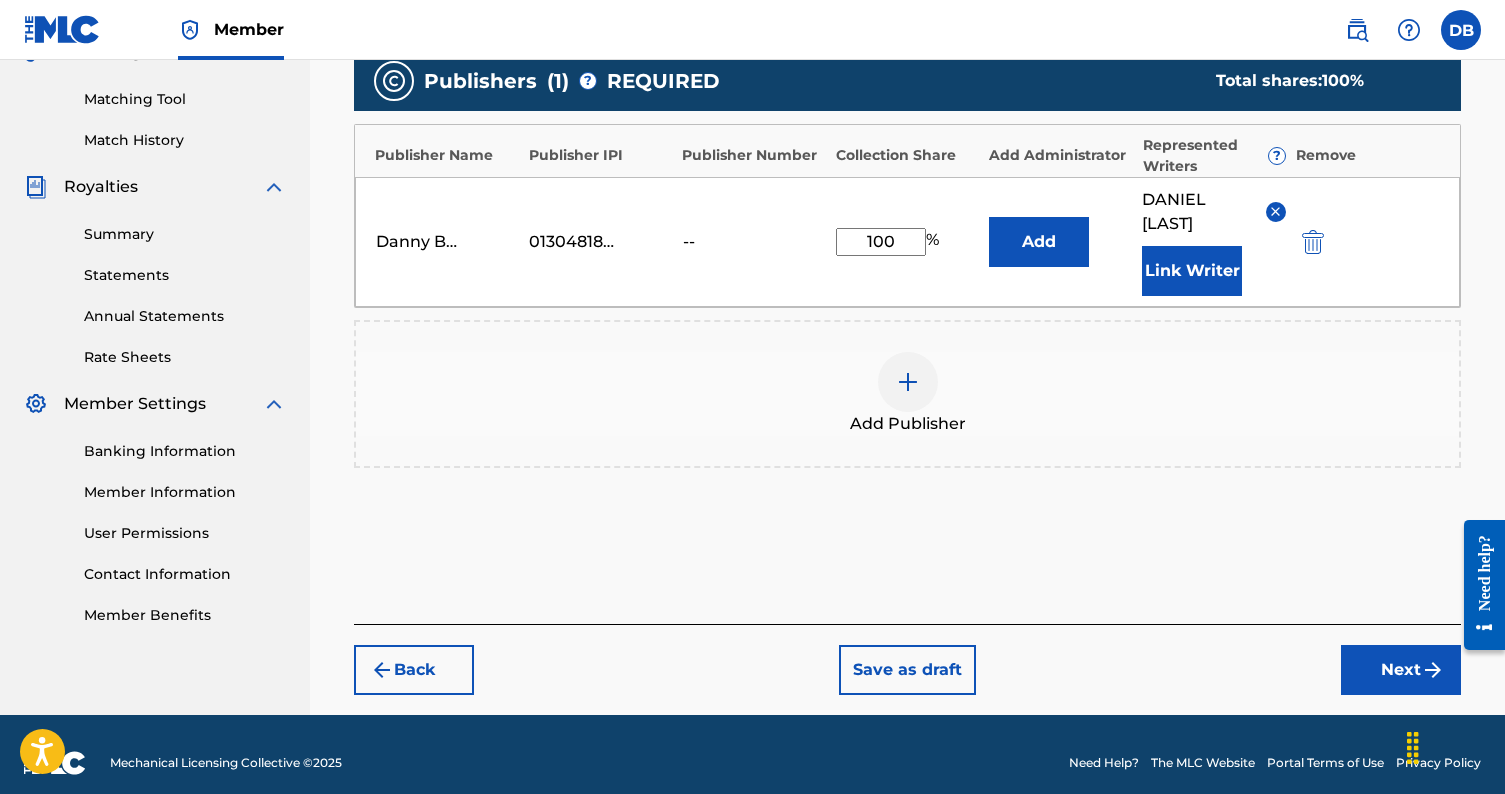 scroll, scrollTop: 495, scrollLeft: 0, axis: vertical 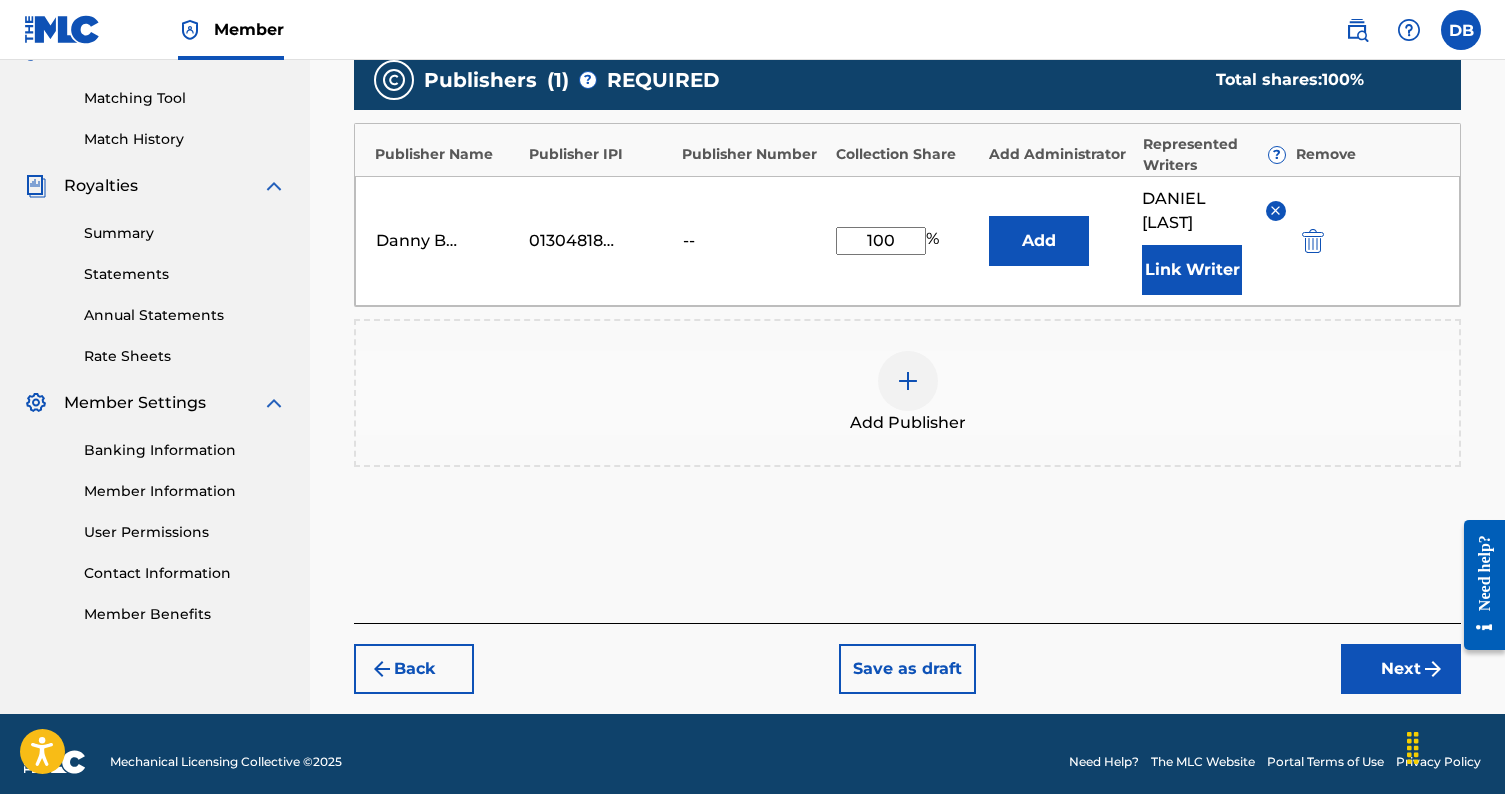 click on "Next" at bounding box center (1401, 669) 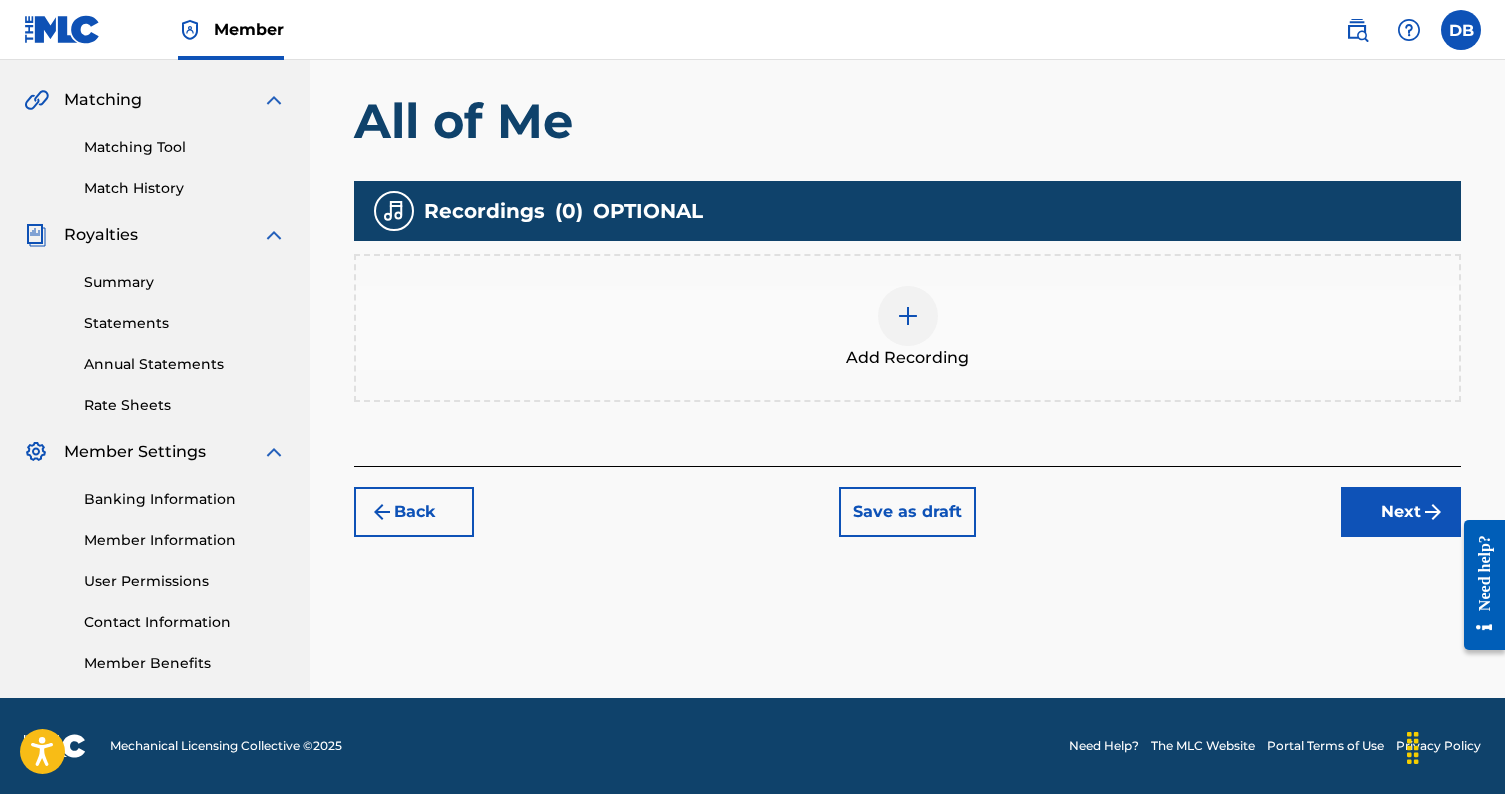 scroll, scrollTop: 446, scrollLeft: 0, axis: vertical 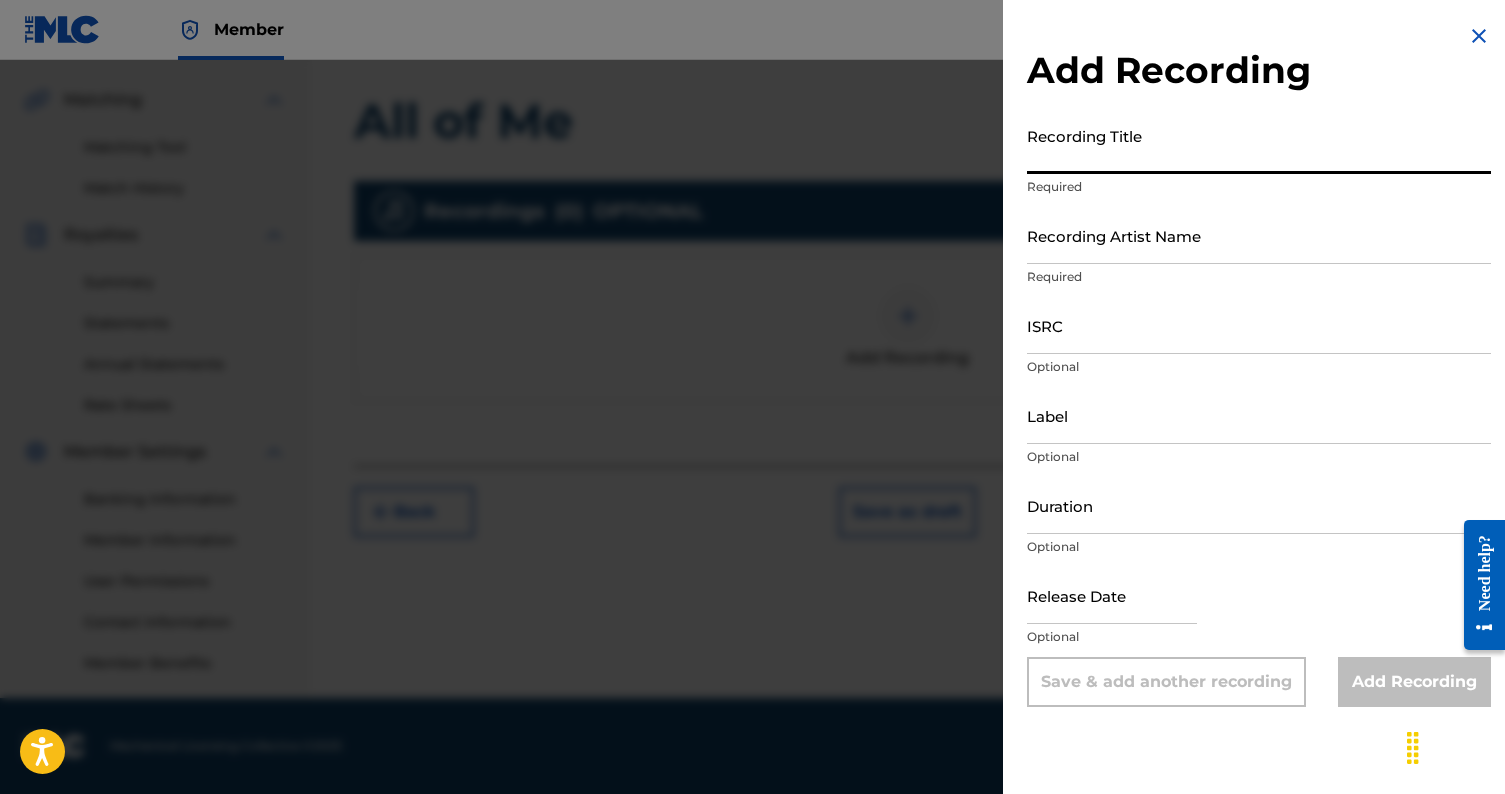 click on "Recording Title" at bounding box center [1259, 145] 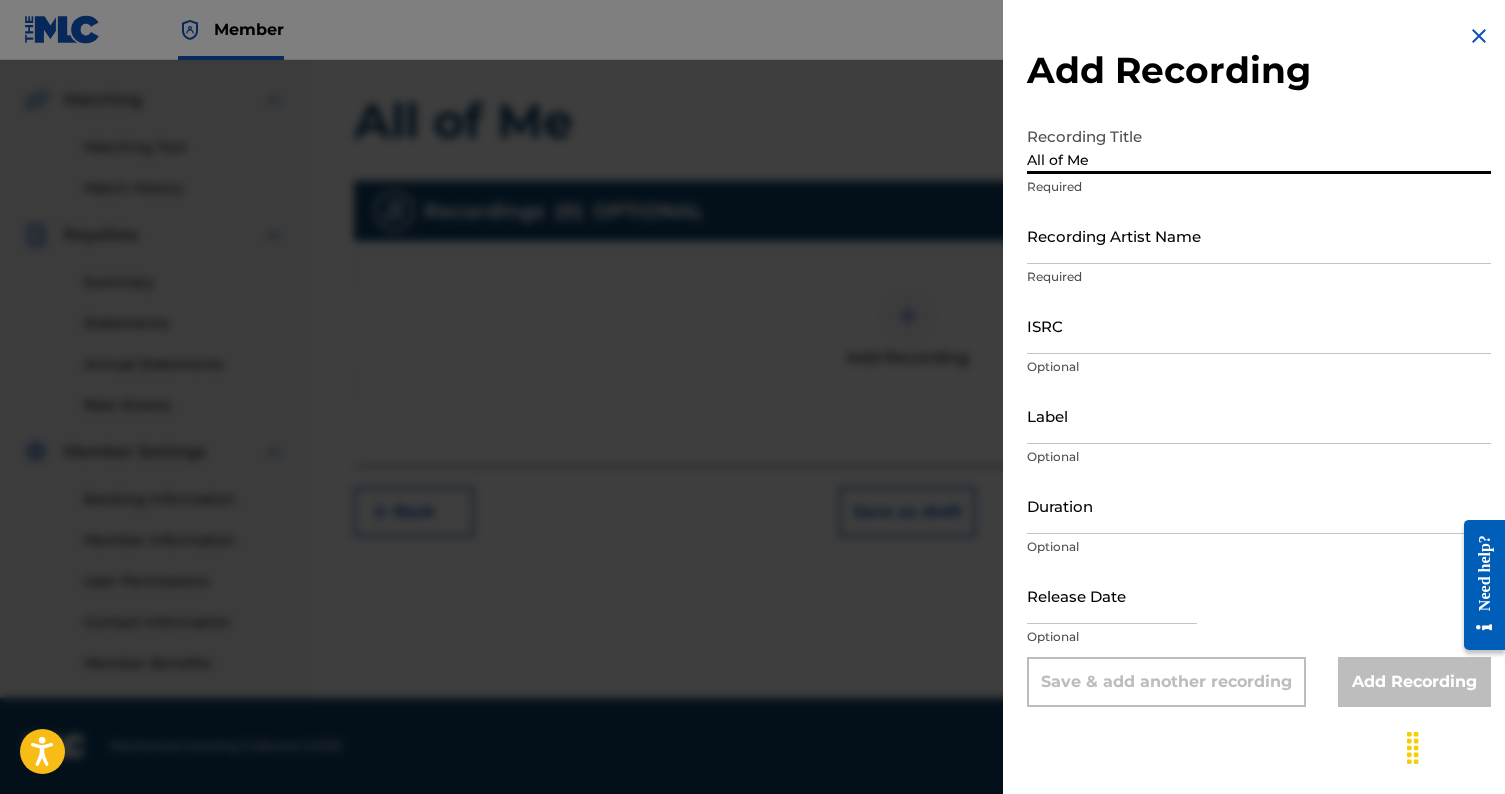 type on "All of Me" 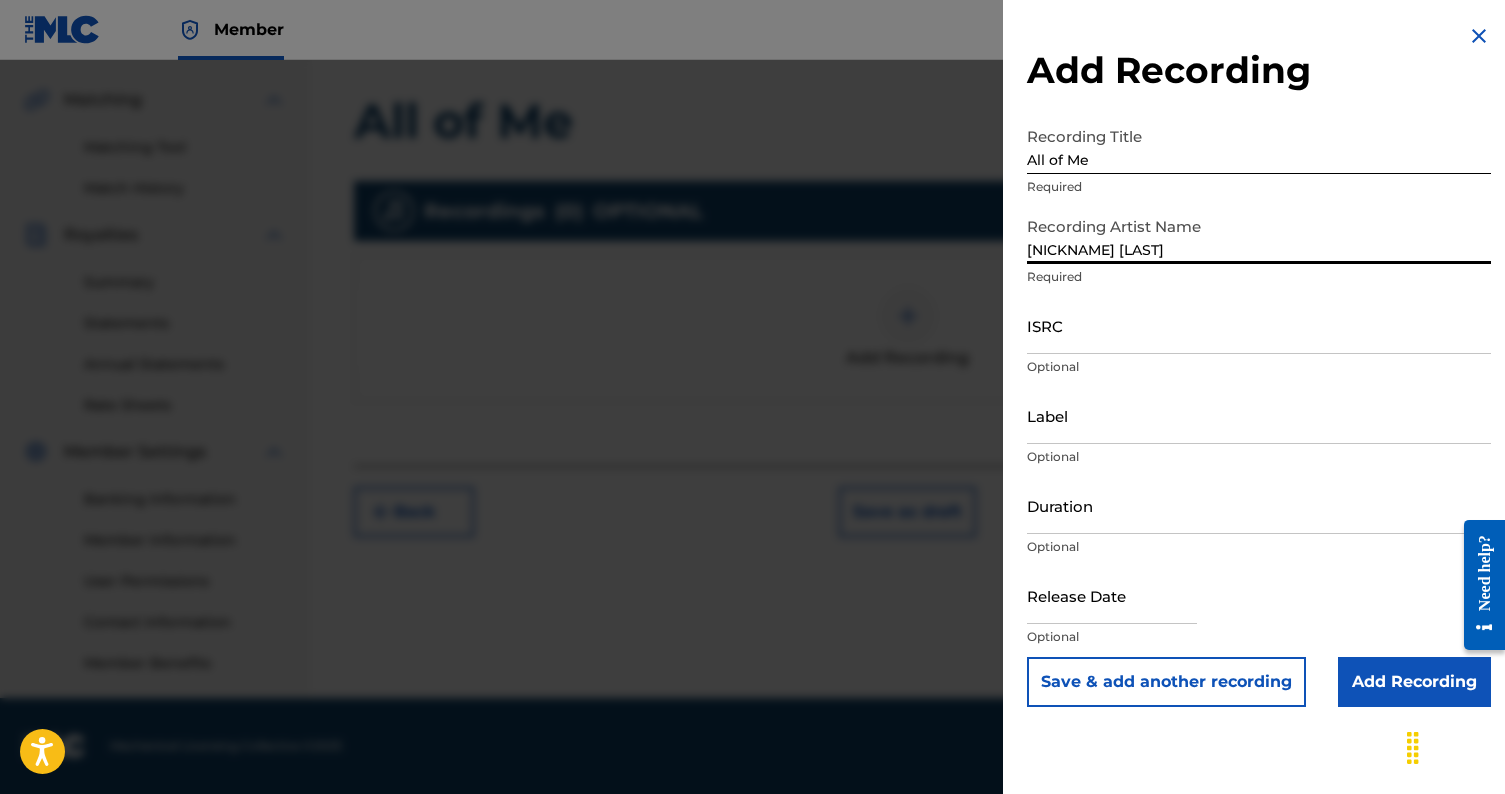 type on "[NICKNAME] [LAST]" 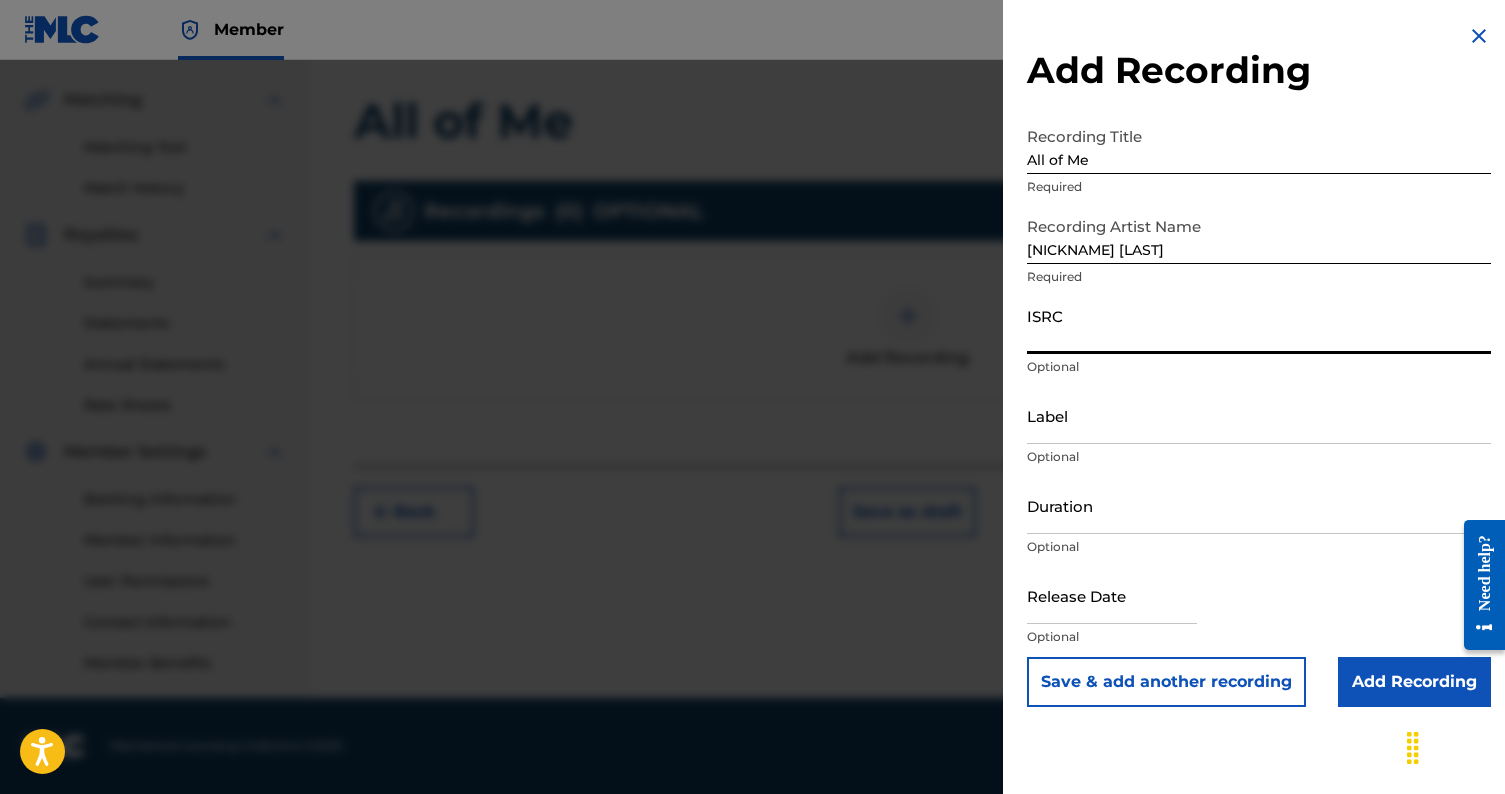 paste on "QZK6P2482239" 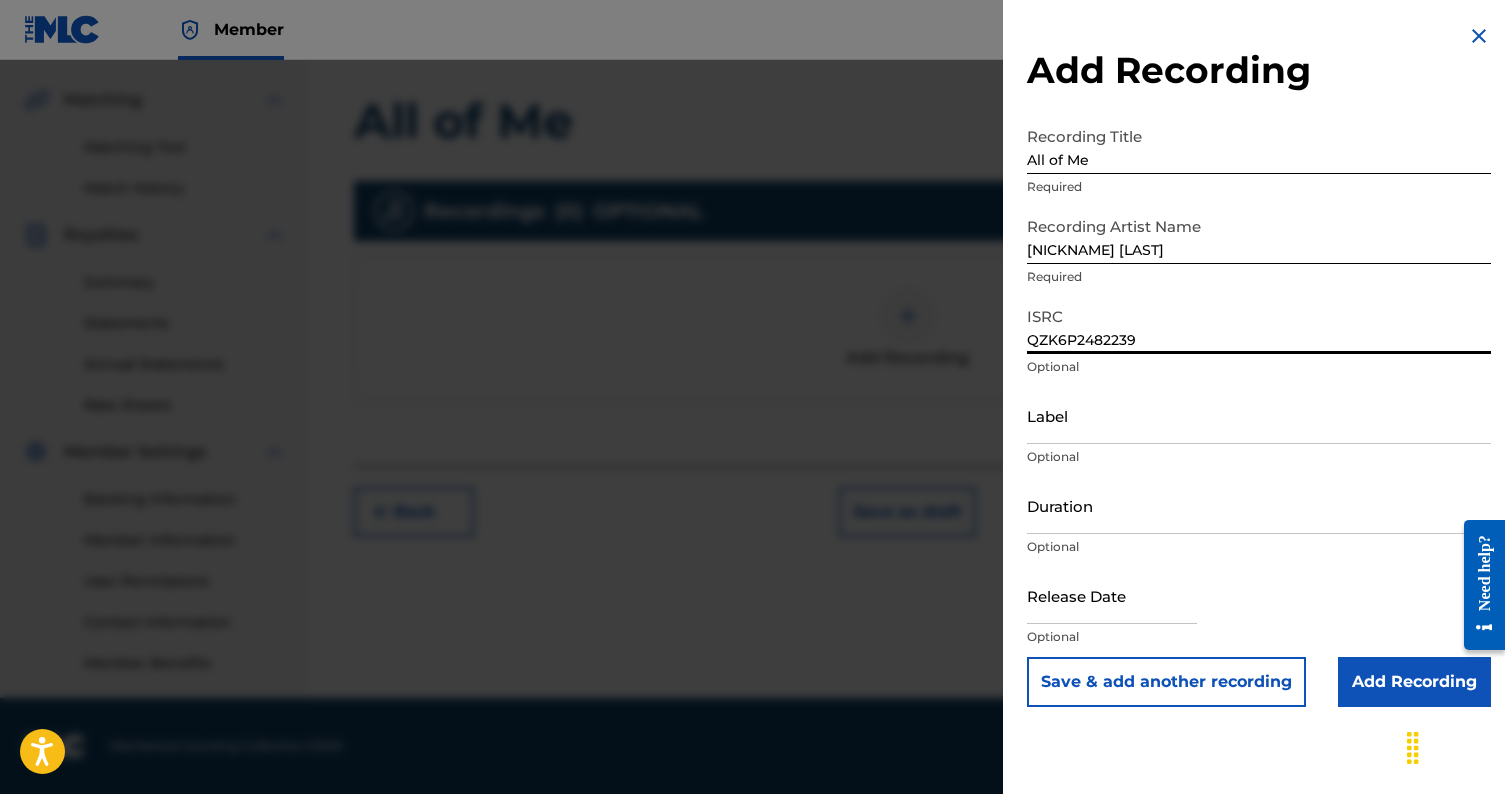 type on "QZK6P2482239" 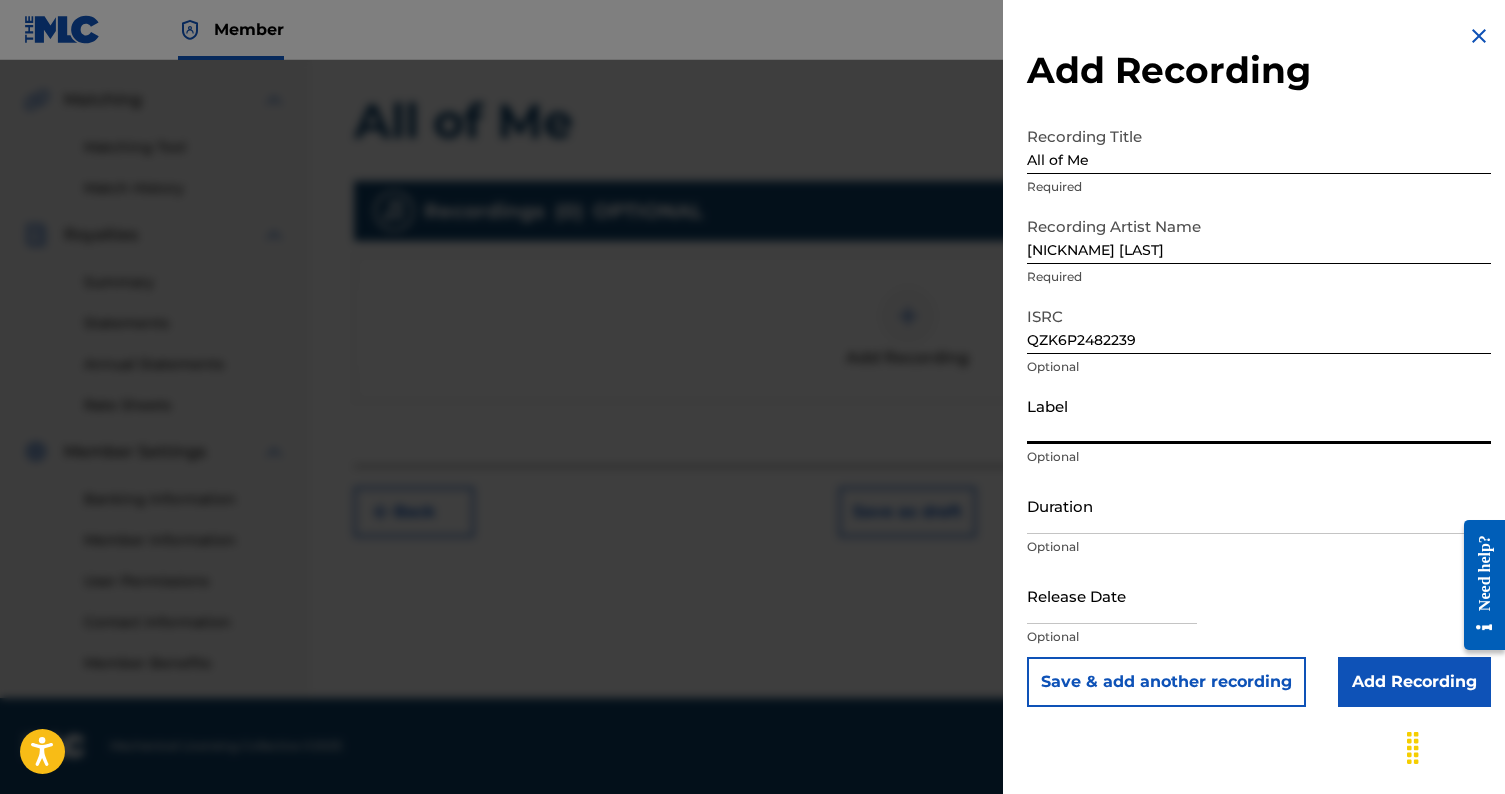 scroll, scrollTop: 437, scrollLeft: 0, axis: vertical 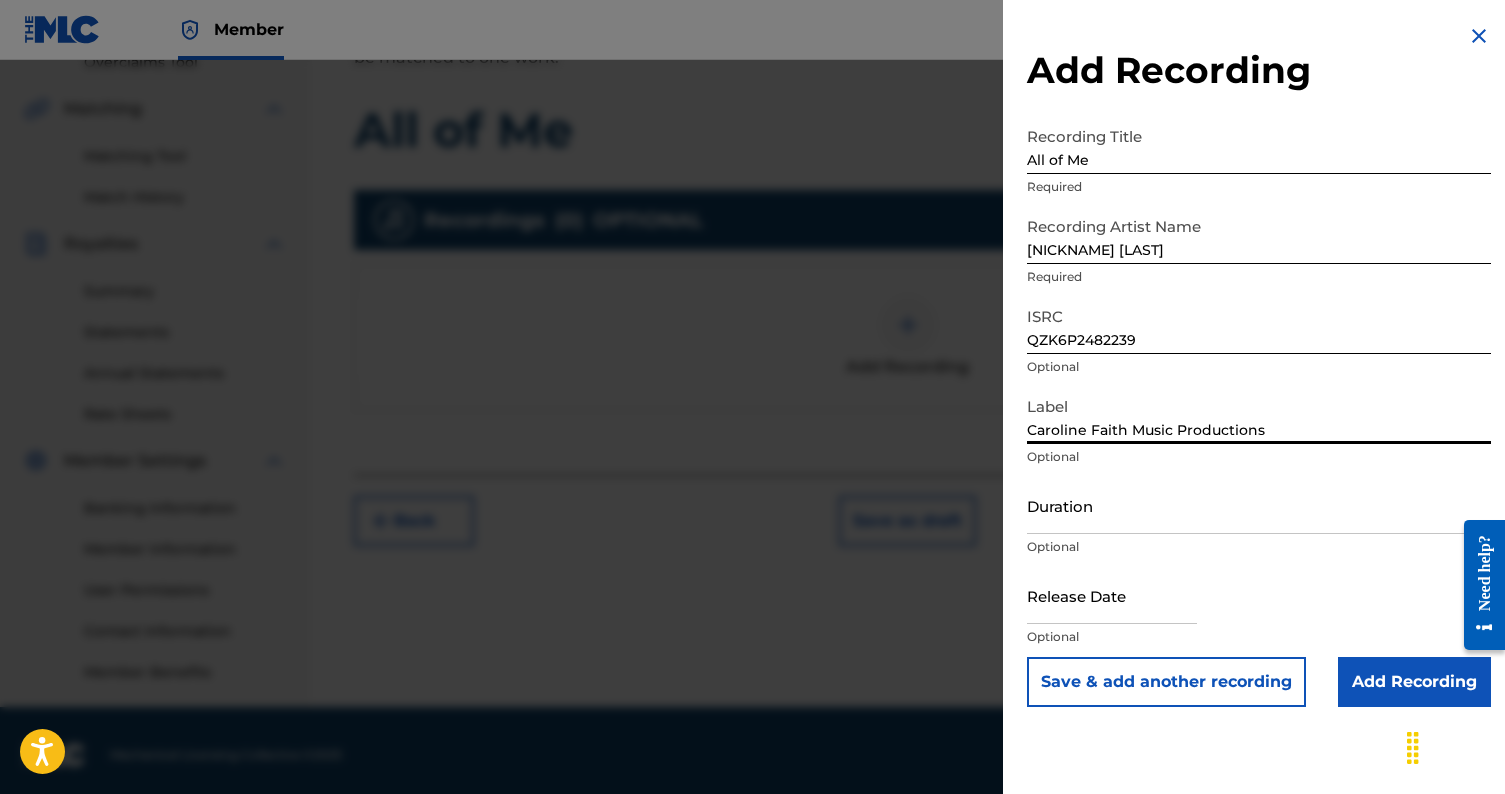 type on "Caroline Faith Music Productions" 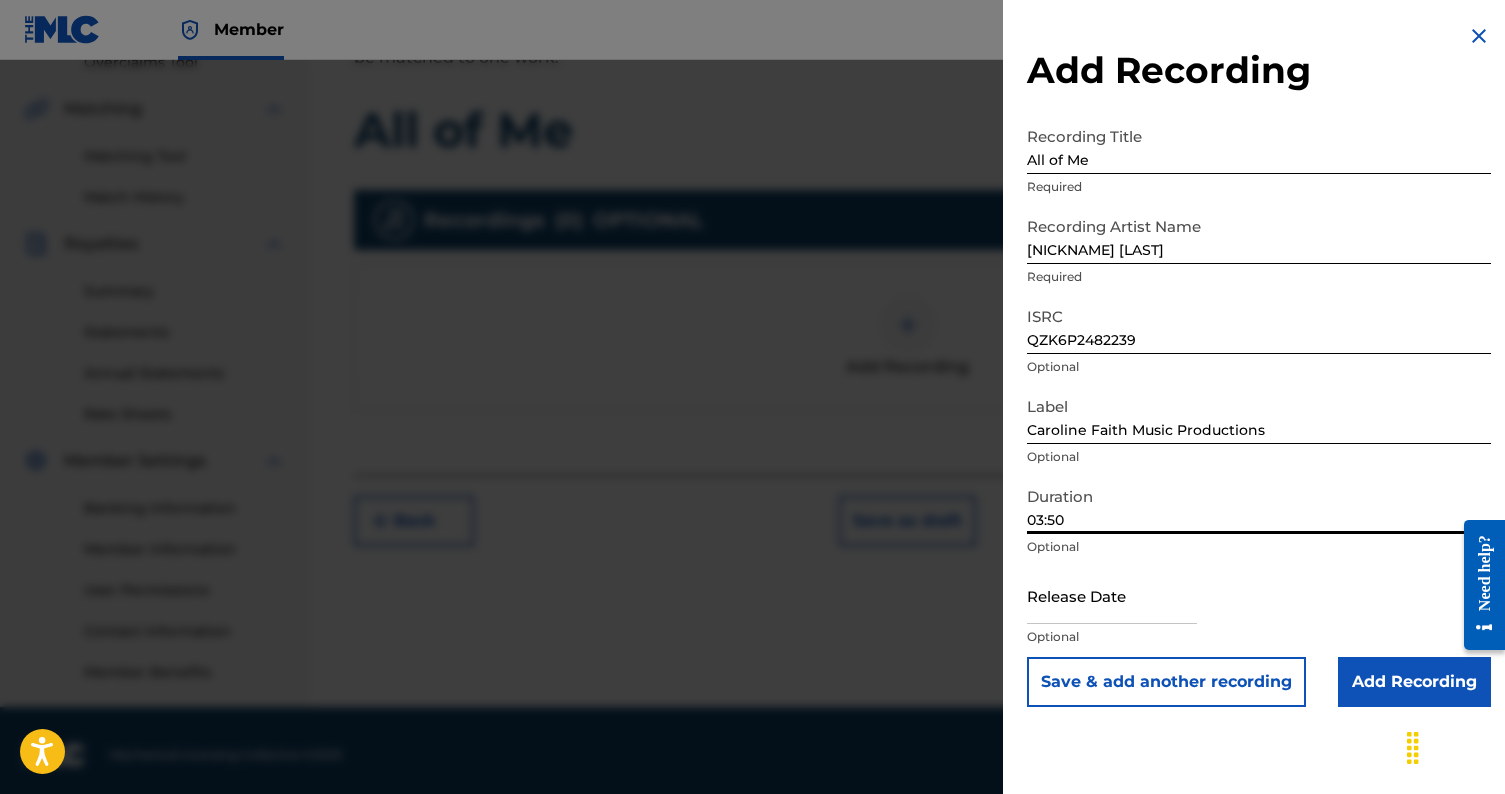 type on "03:50" 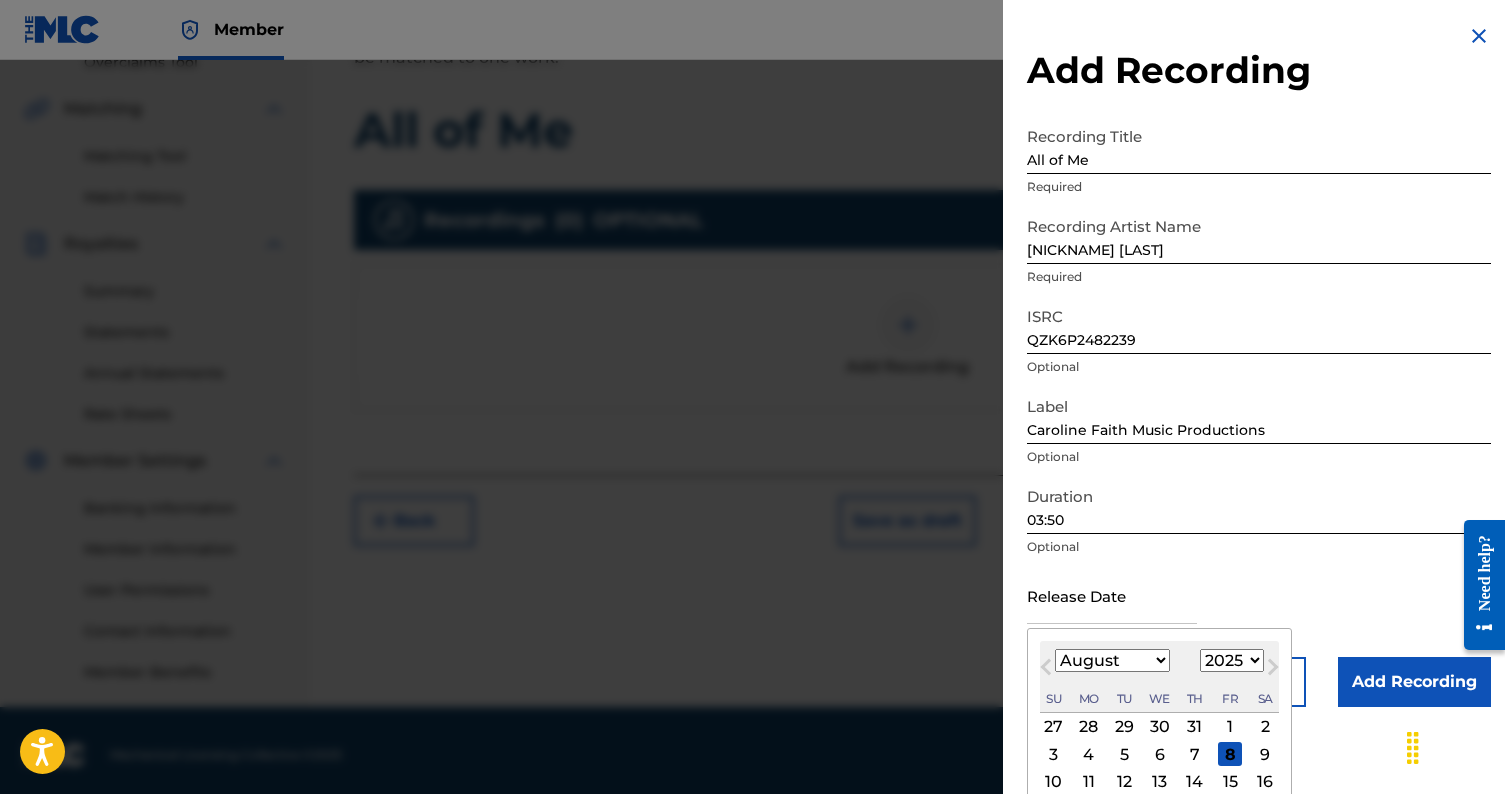 select on "2024" 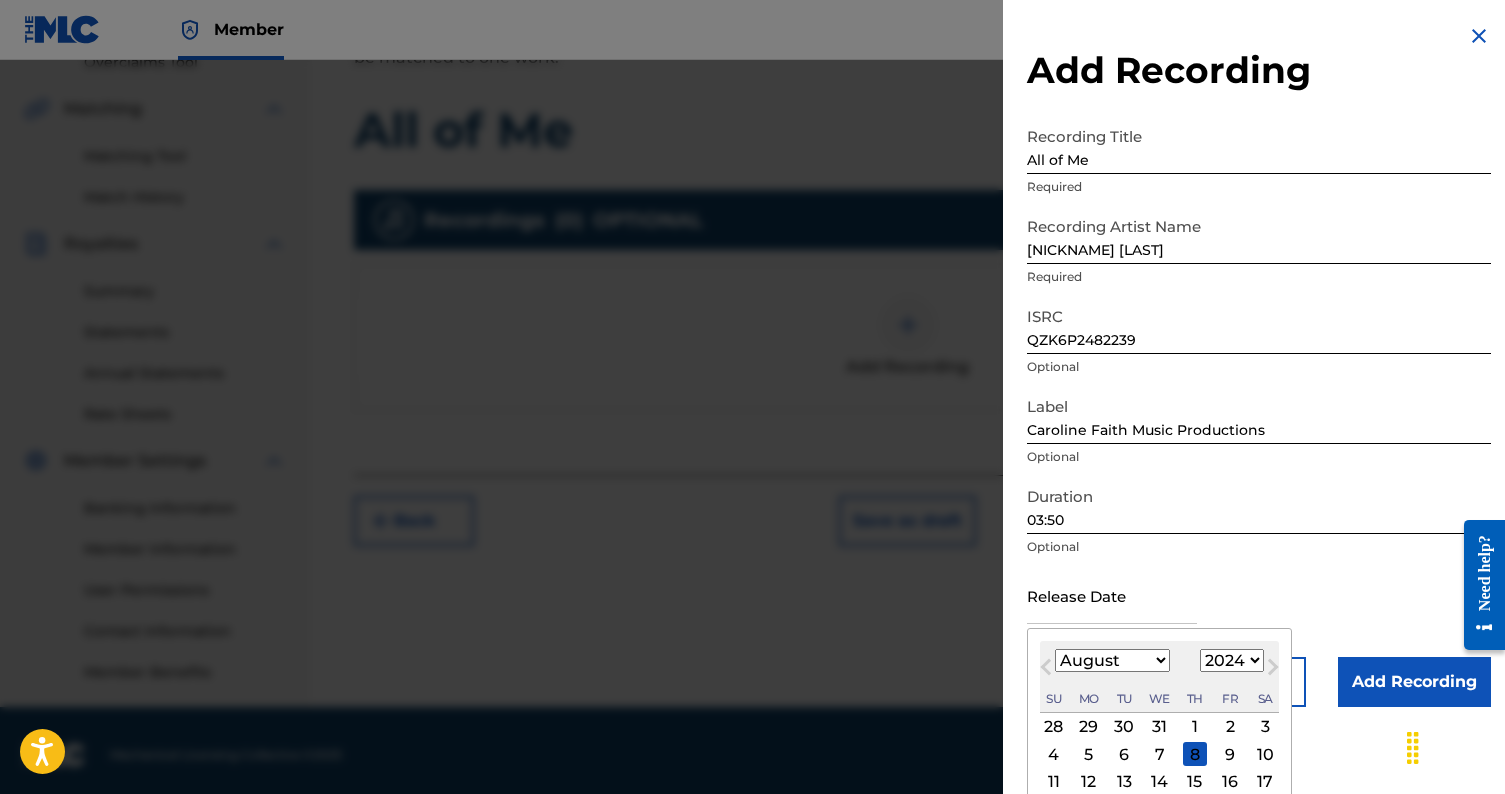 select on "4" 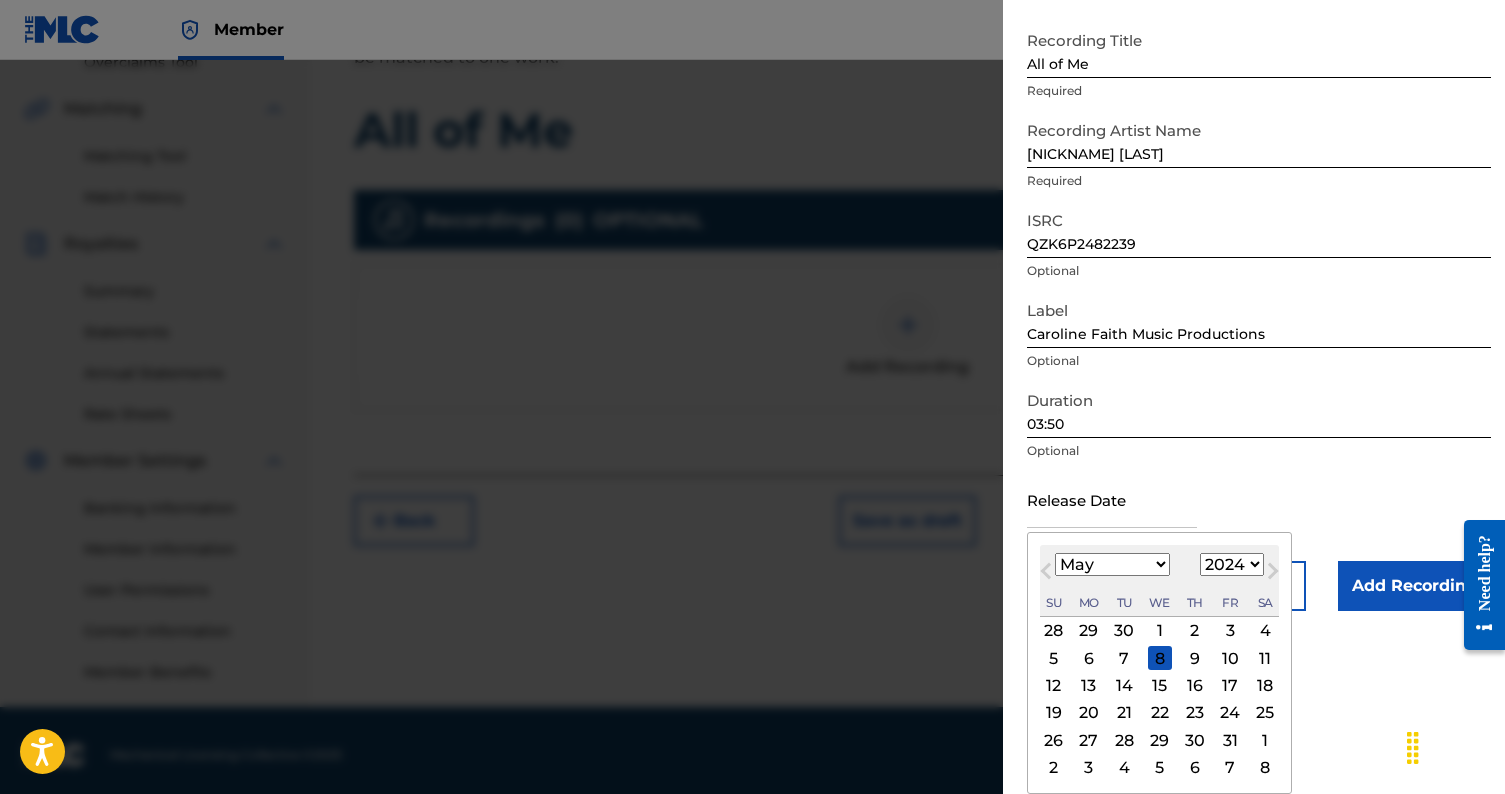 scroll, scrollTop: 96, scrollLeft: 0, axis: vertical 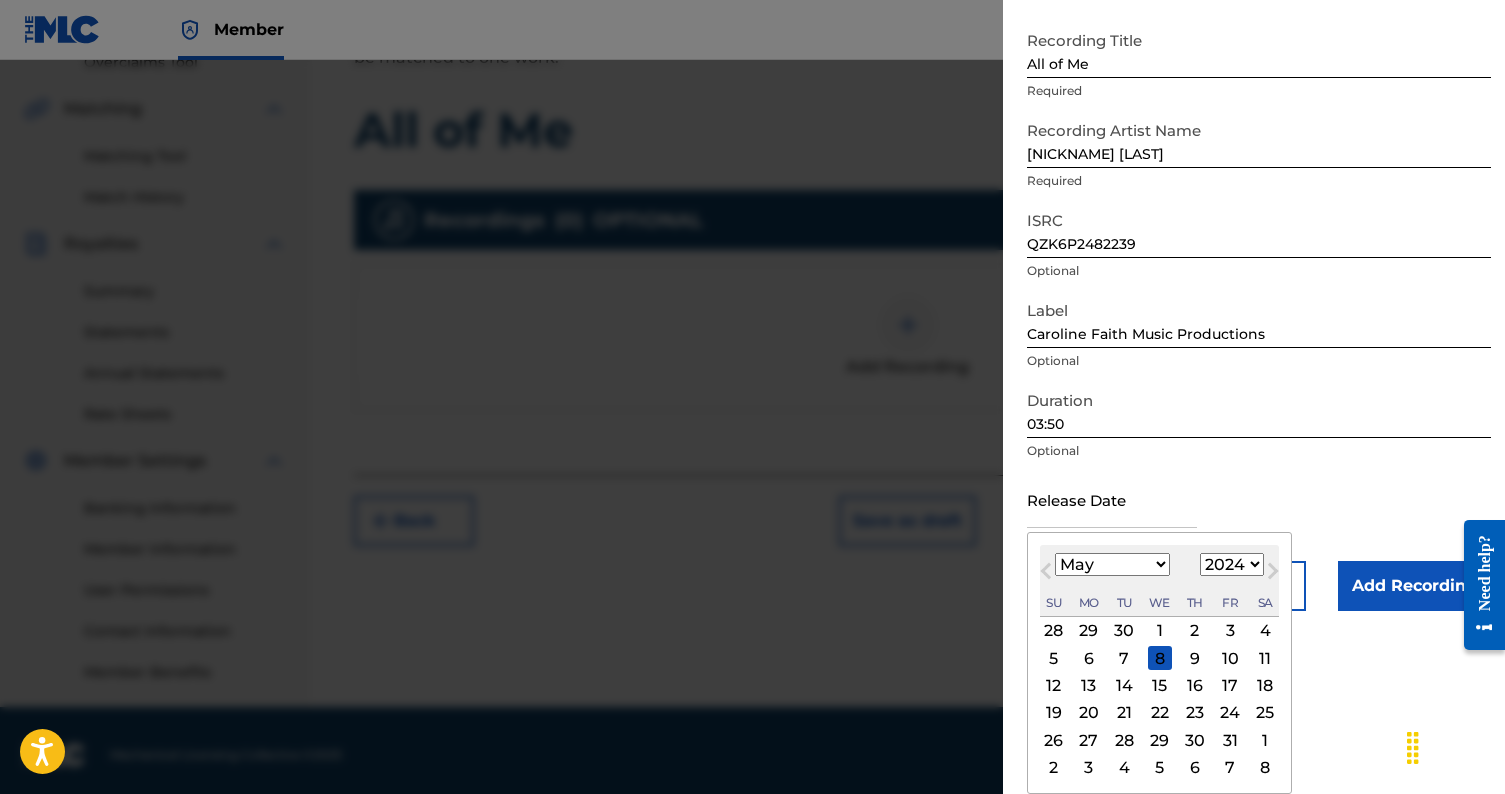click on "24" at bounding box center [1230, 713] 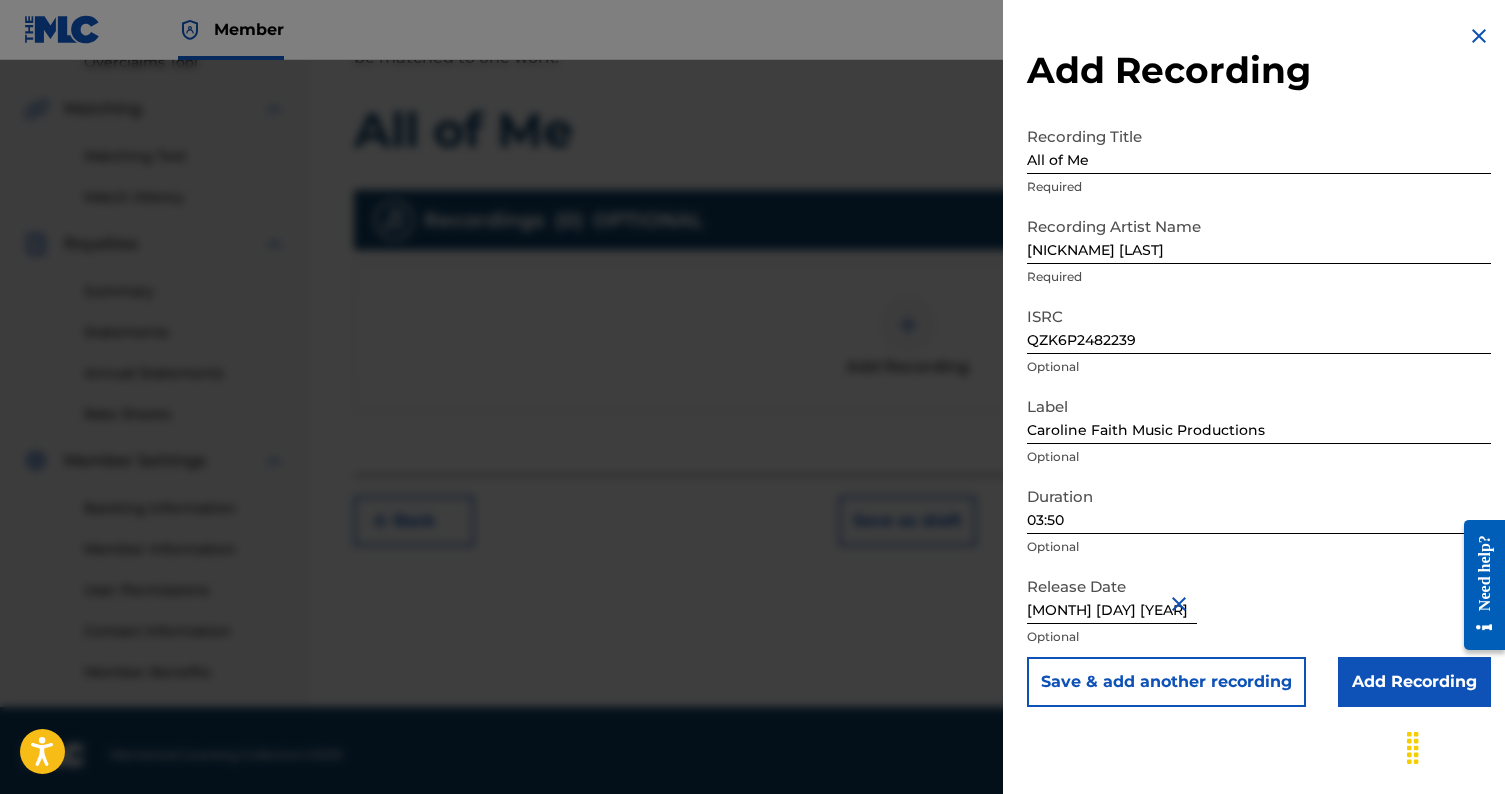 scroll, scrollTop: 0, scrollLeft: 0, axis: both 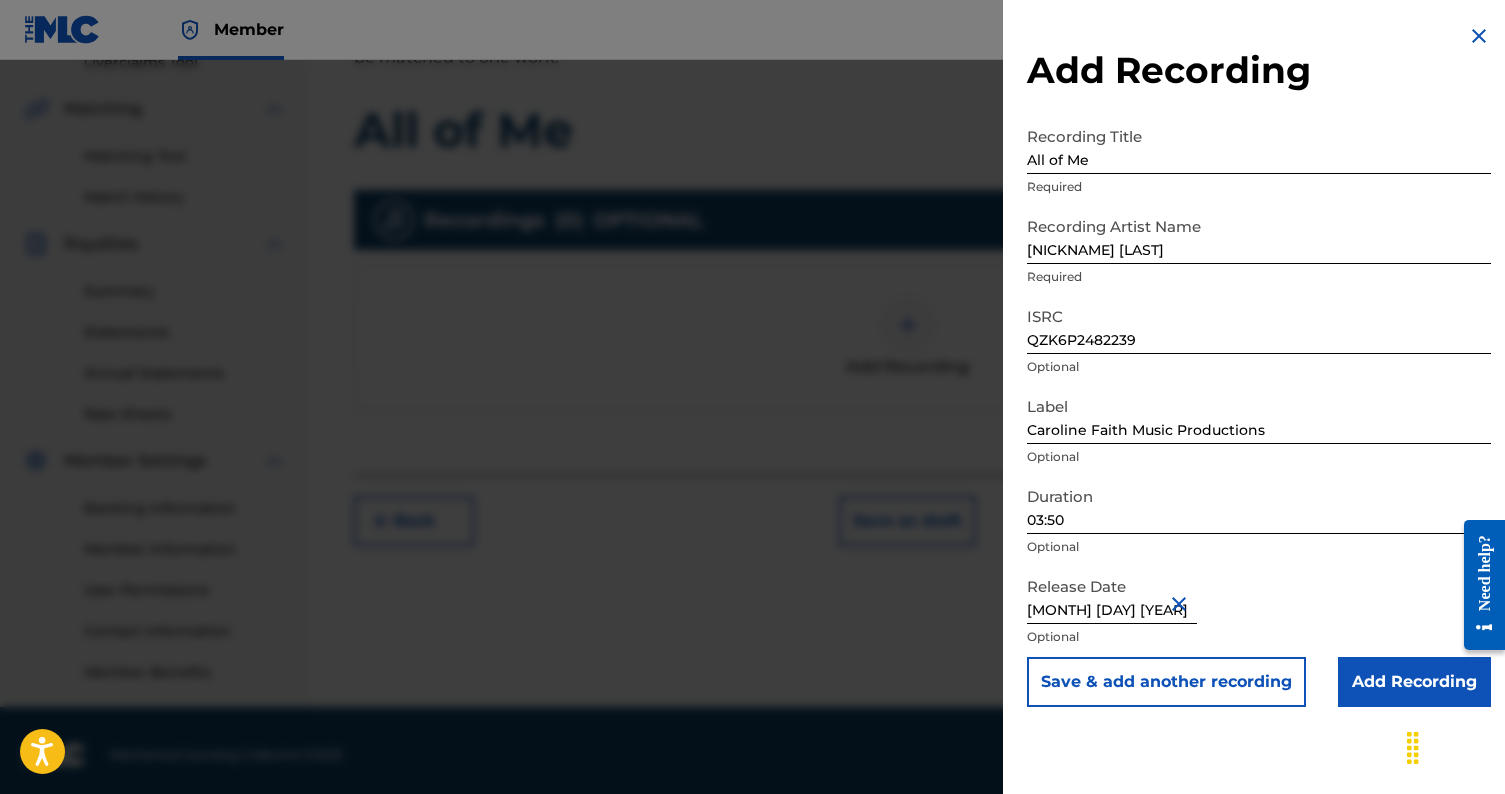 click on "Add Recording" at bounding box center (1414, 682) 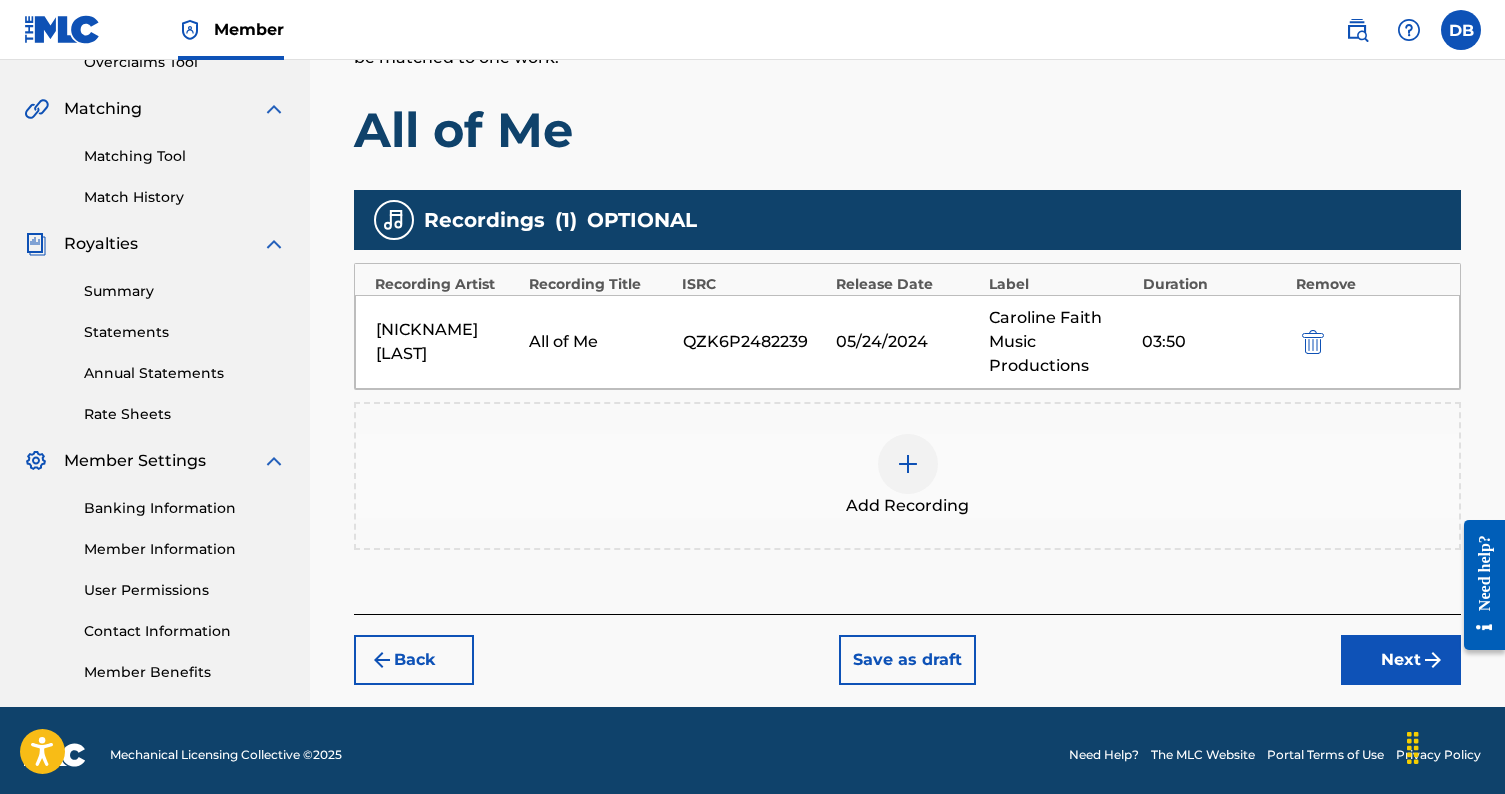 click on "Next" at bounding box center [1401, 660] 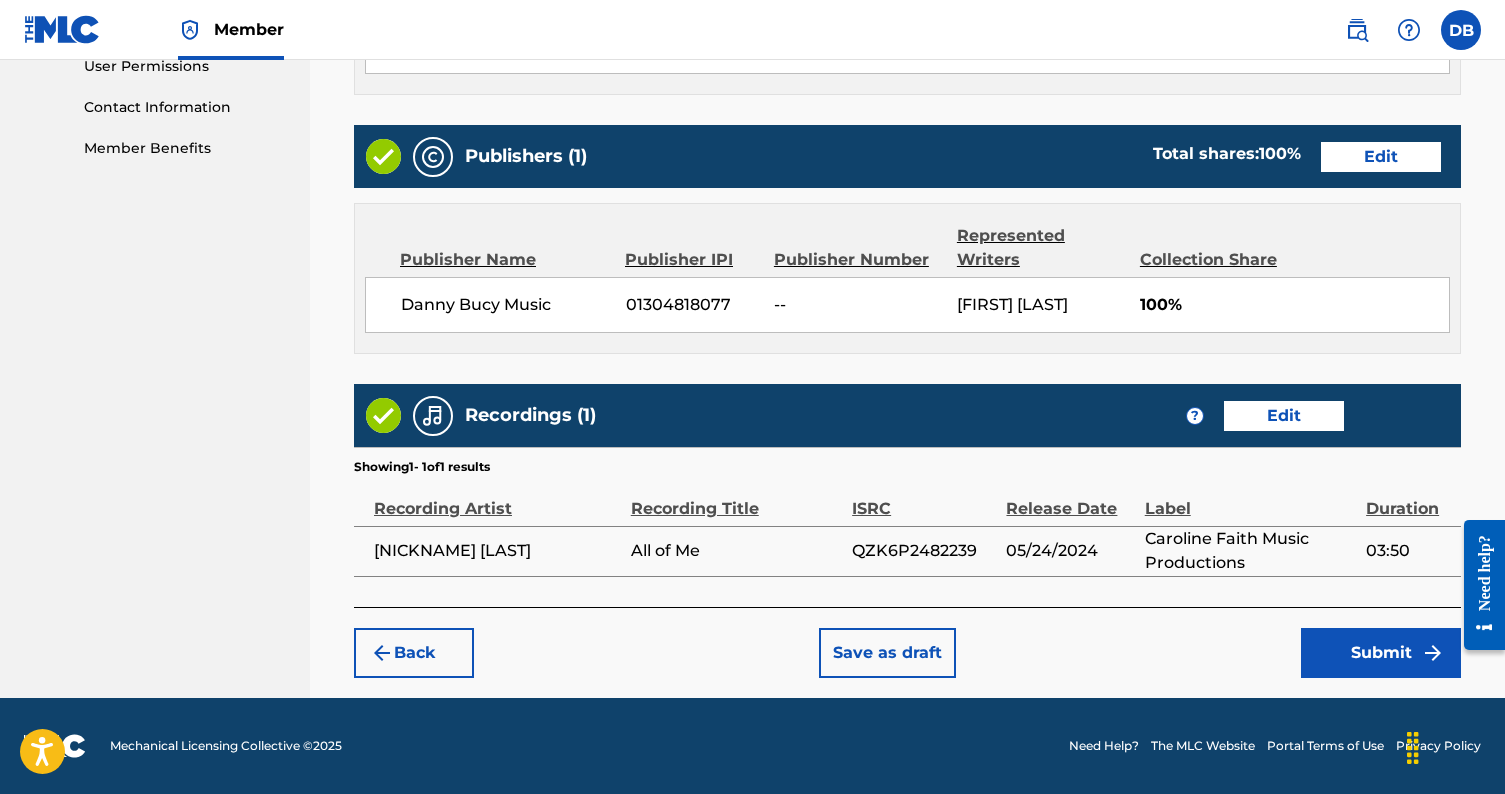 scroll, scrollTop: 960, scrollLeft: 0, axis: vertical 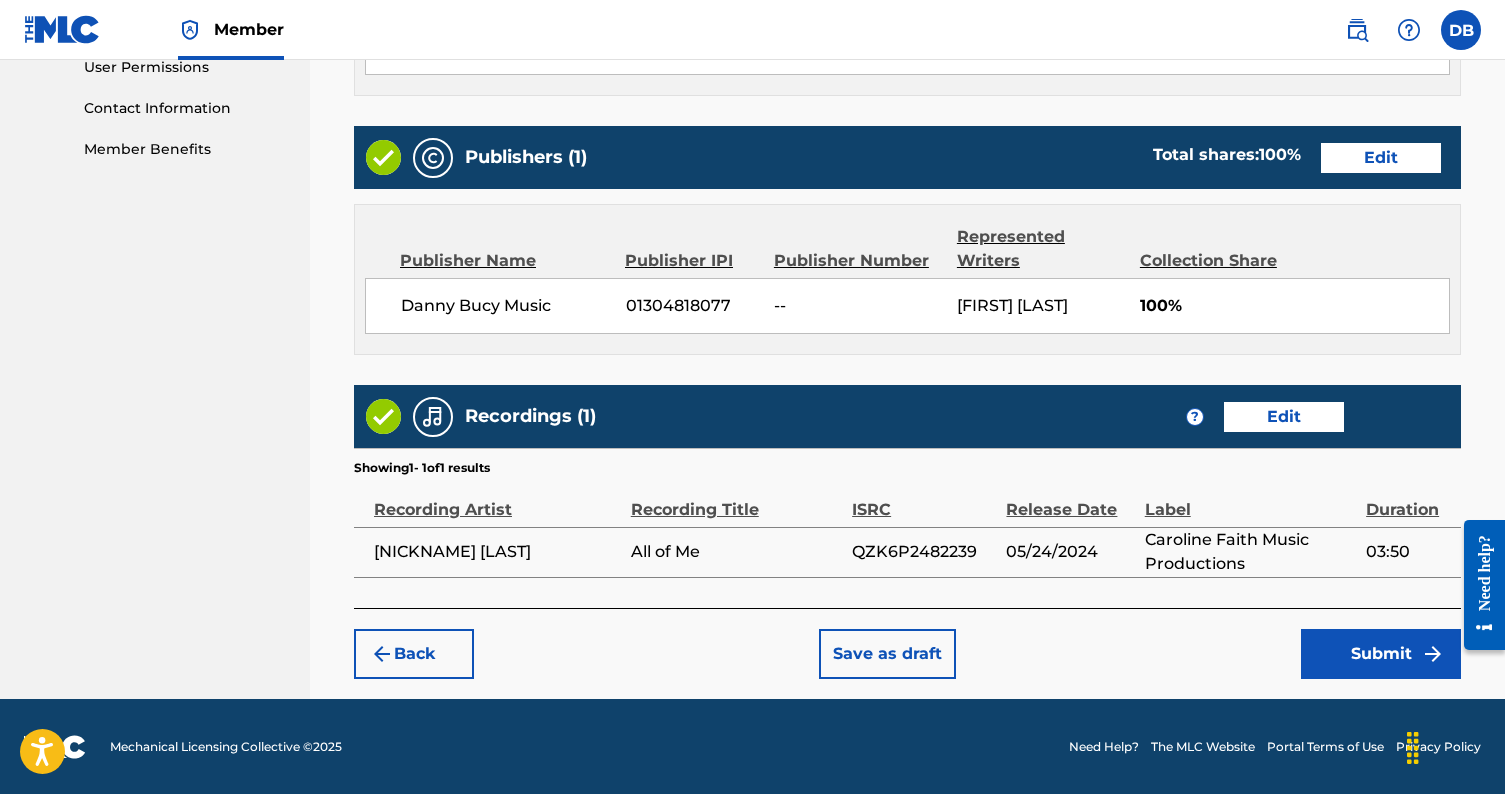 click on "Submit" at bounding box center (1381, 654) 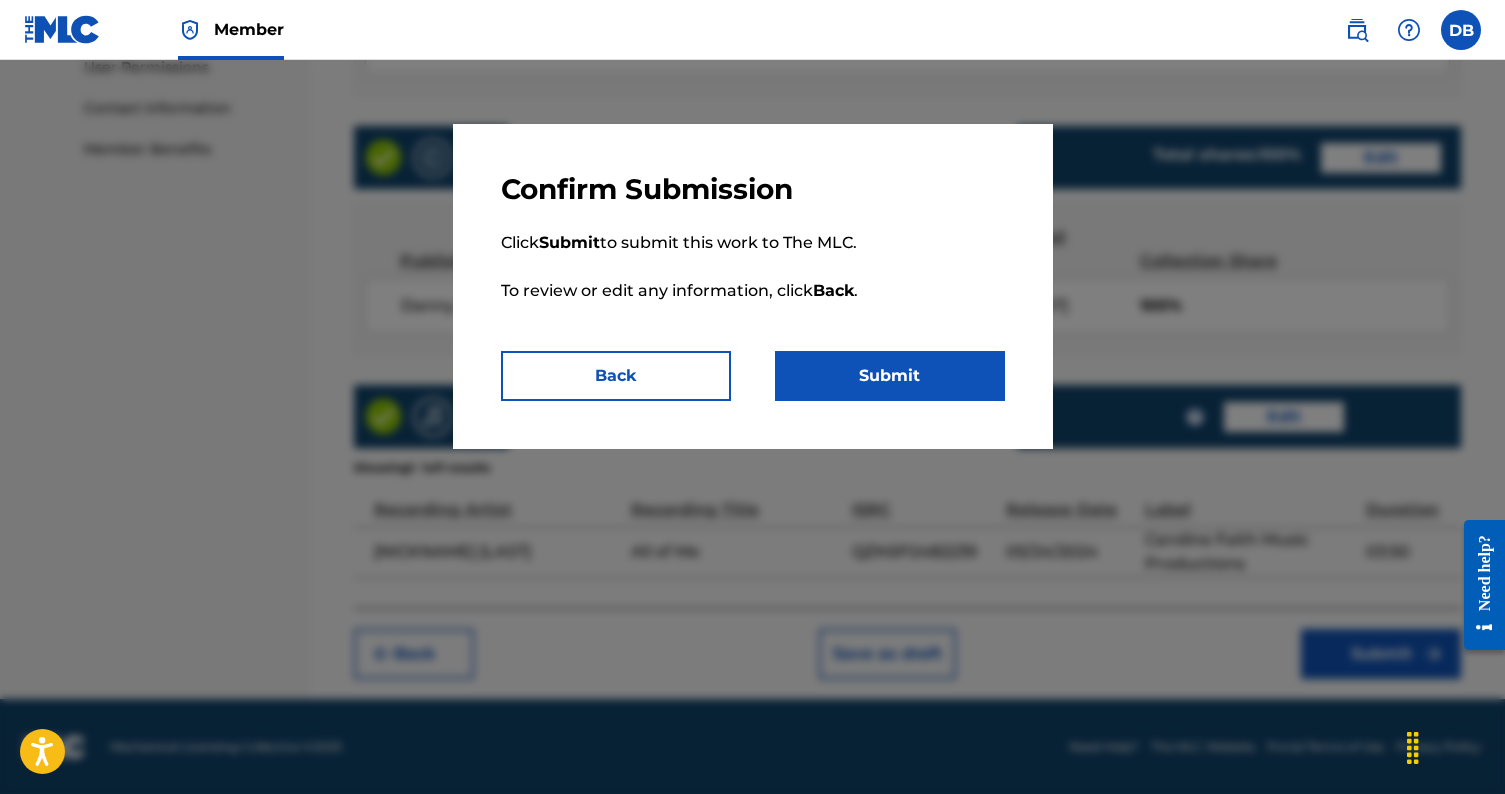 click on "Submit" at bounding box center (890, 376) 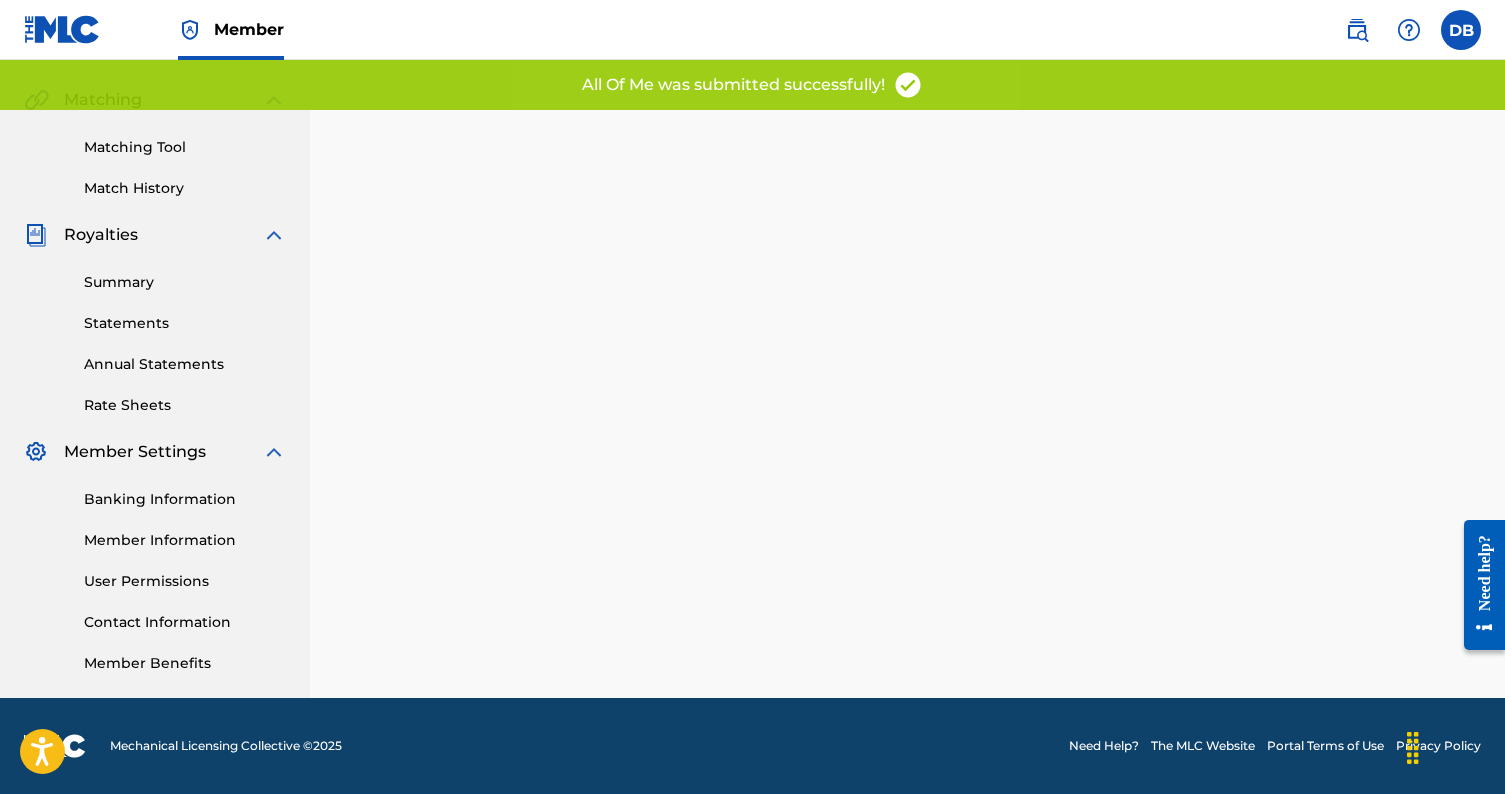 scroll, scrollTop: 0, scrollLeft: 0, axis: both 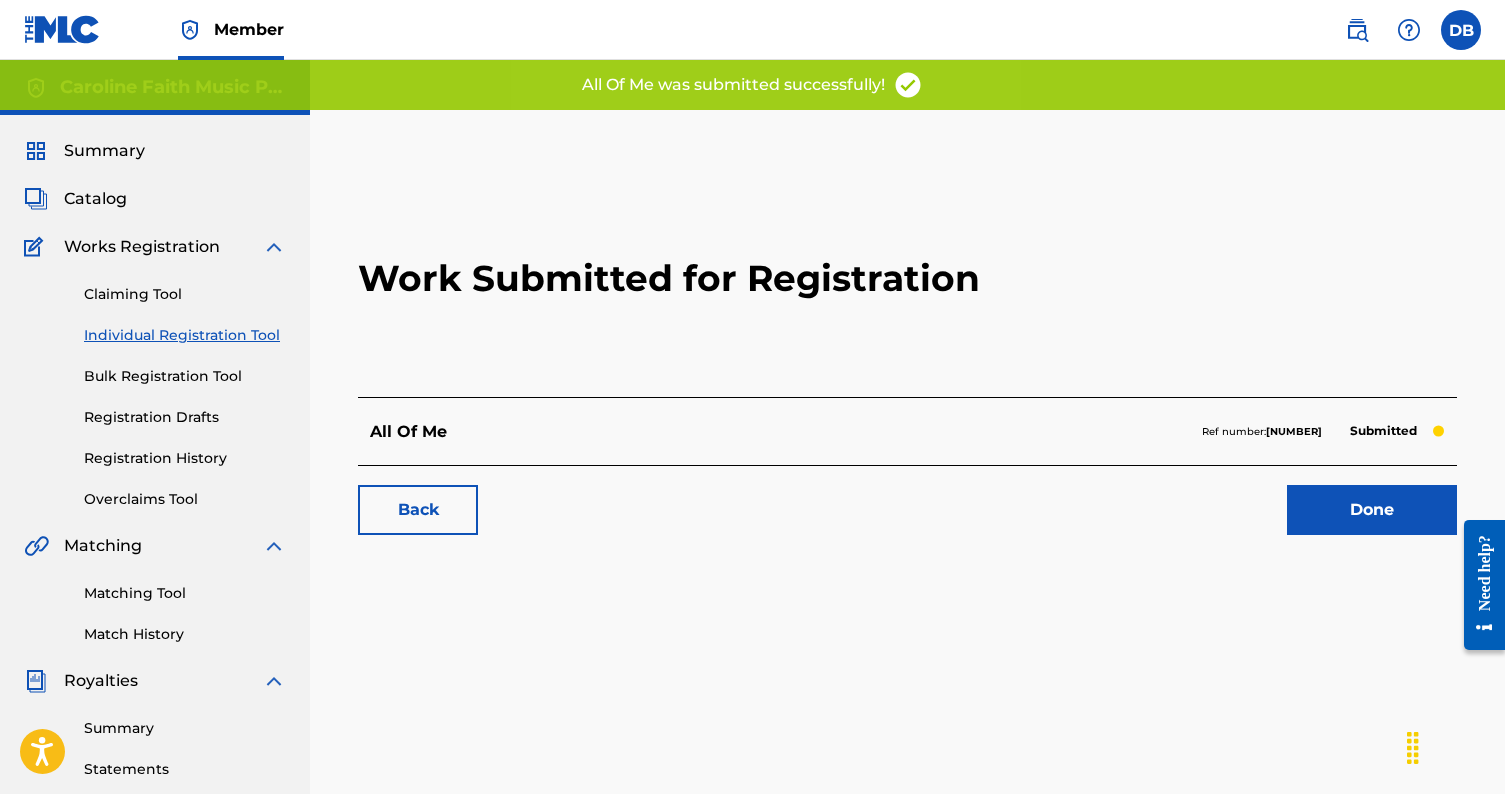 click on "Done" at bounding box center [1372, 510] 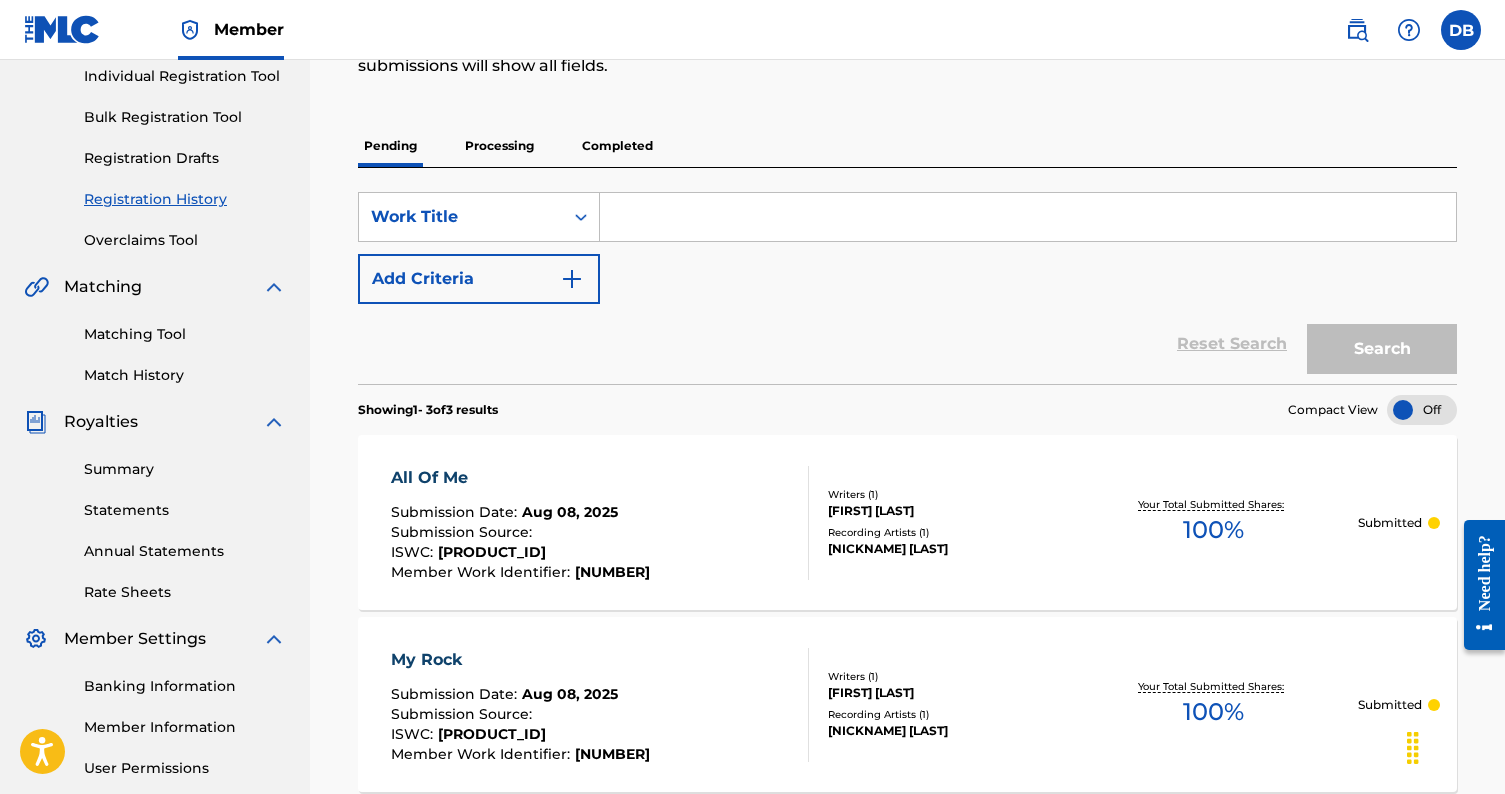 scroll, scrollTop: 247, scrollLeft: 0, axis: vertical 